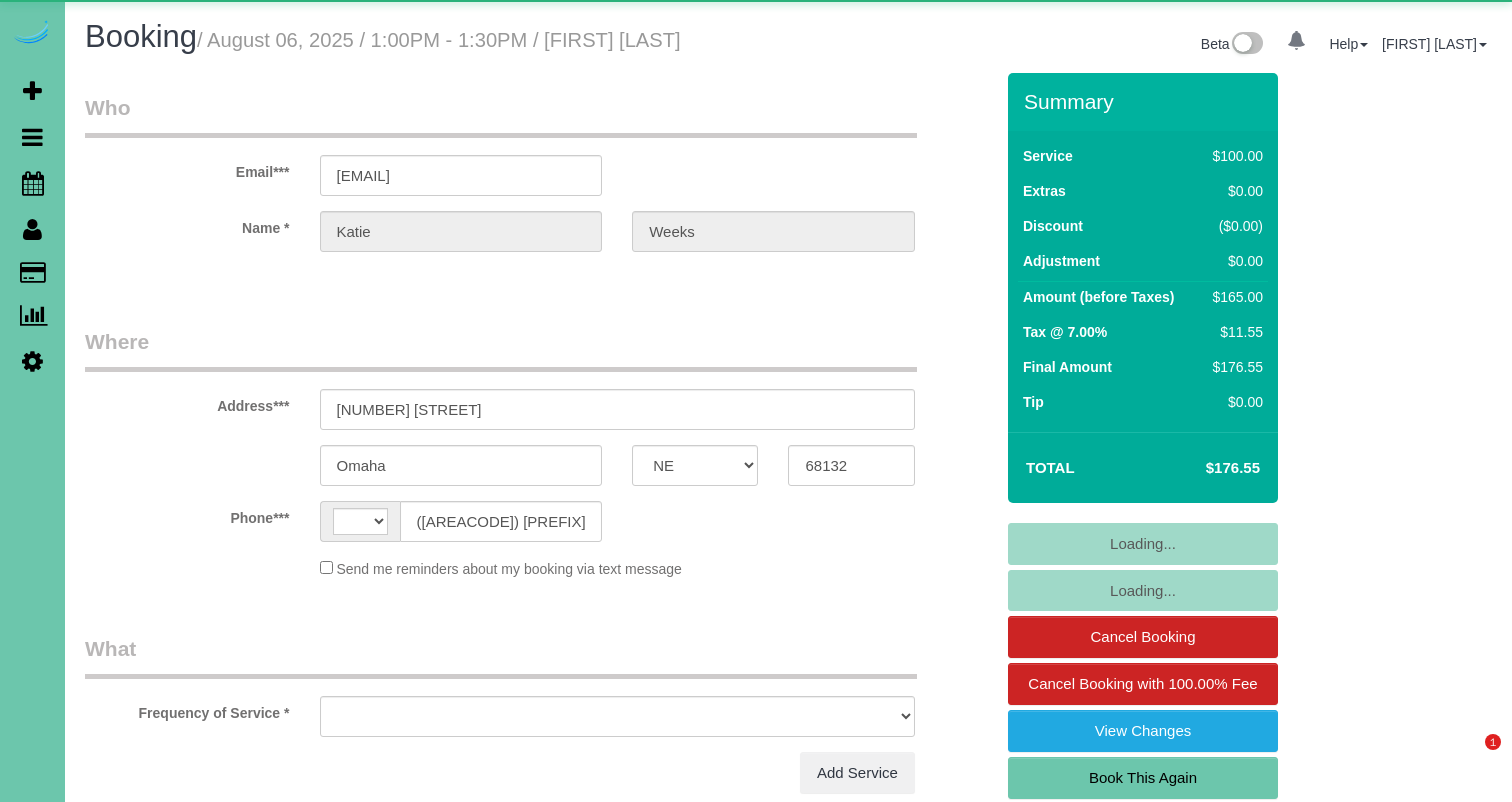 select on "NE" 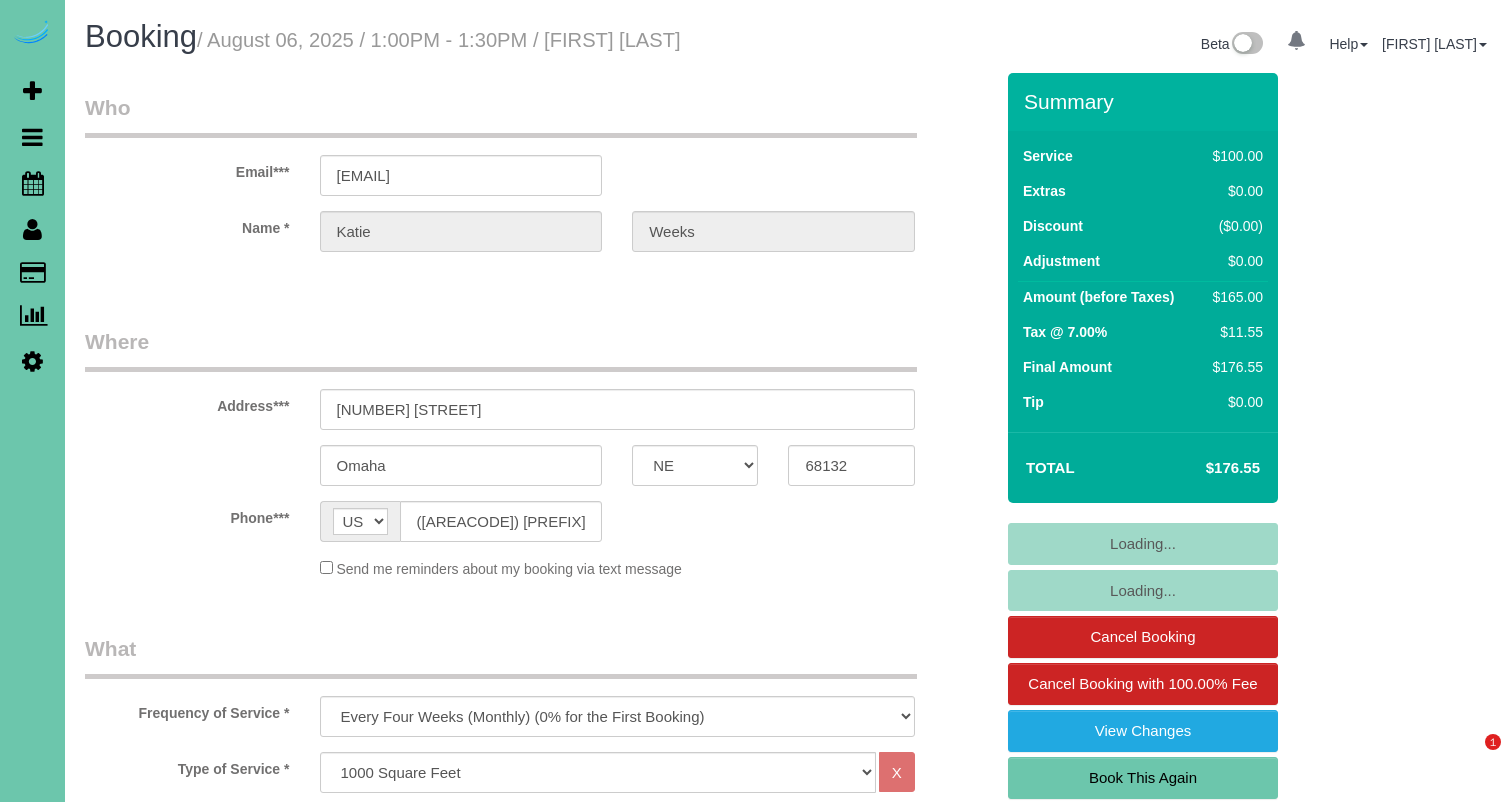 select on "object:936" 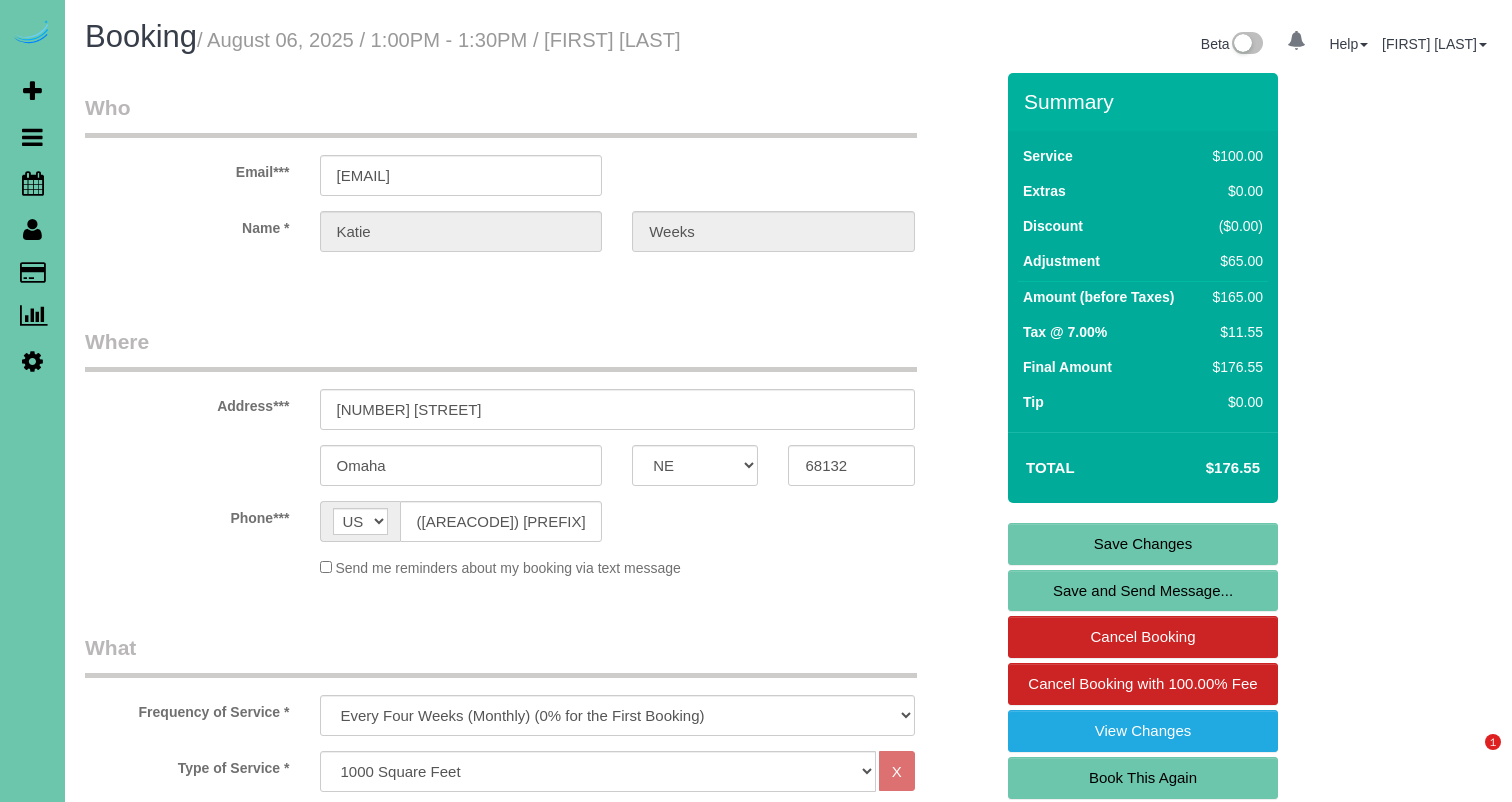 scroll, scrollTop: 0, scrollLeft: 0, axis: both 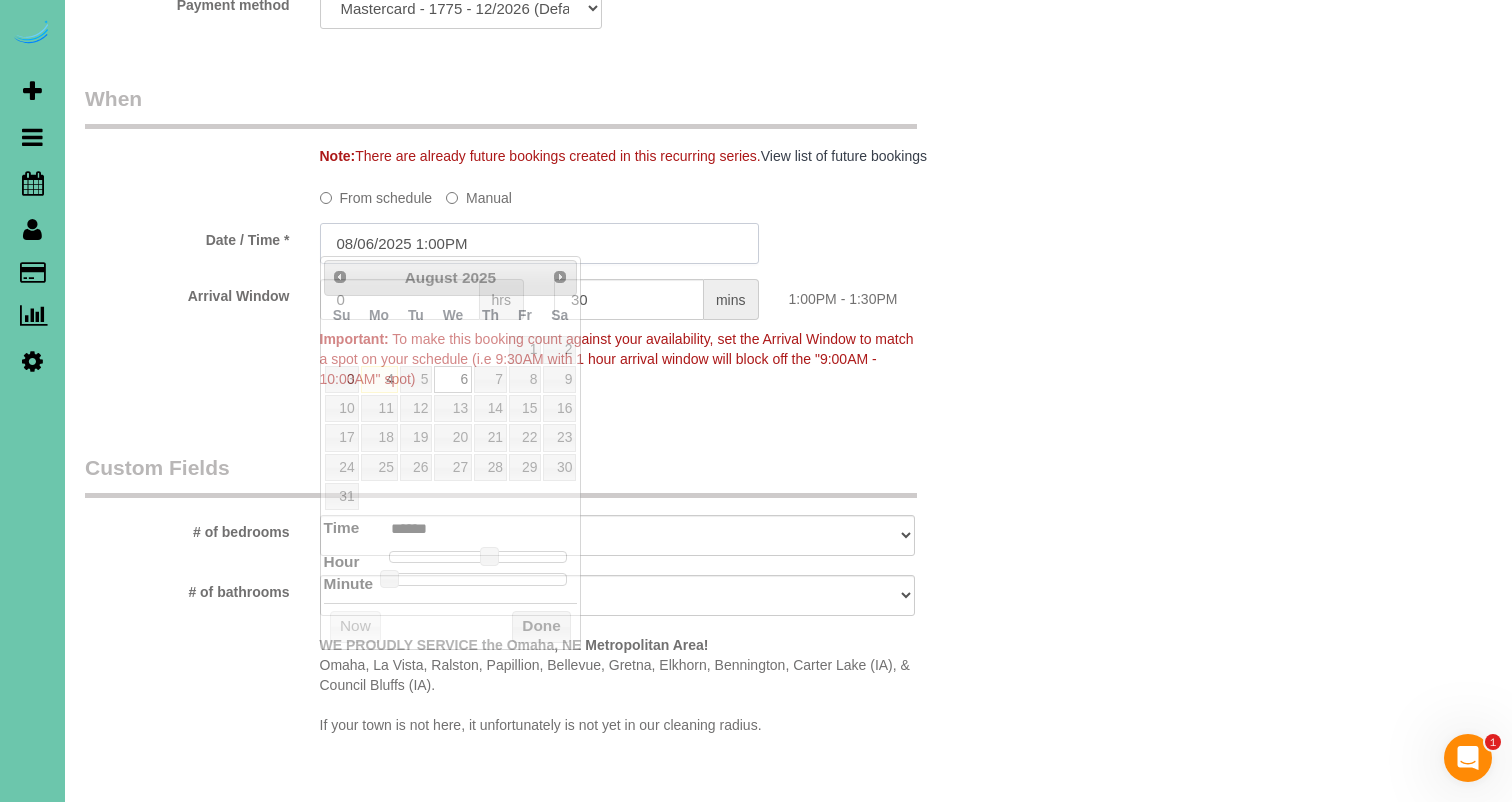 drag, startPoint x: 457, startPoint y: 222, endPoint x: 465, endPoint y: 234, distance: 14.422205 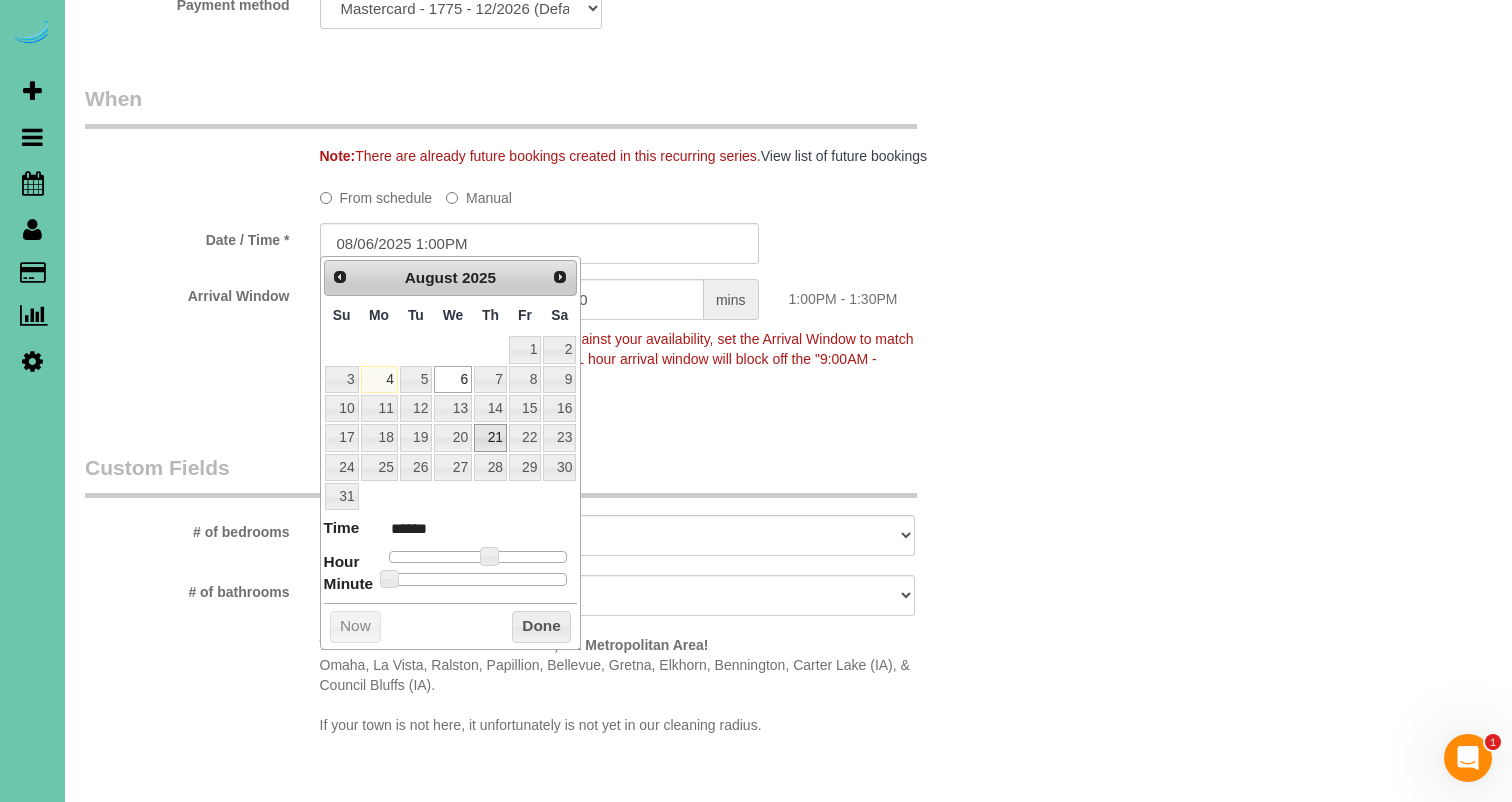 click on "21" at bounding box center (490, 437) 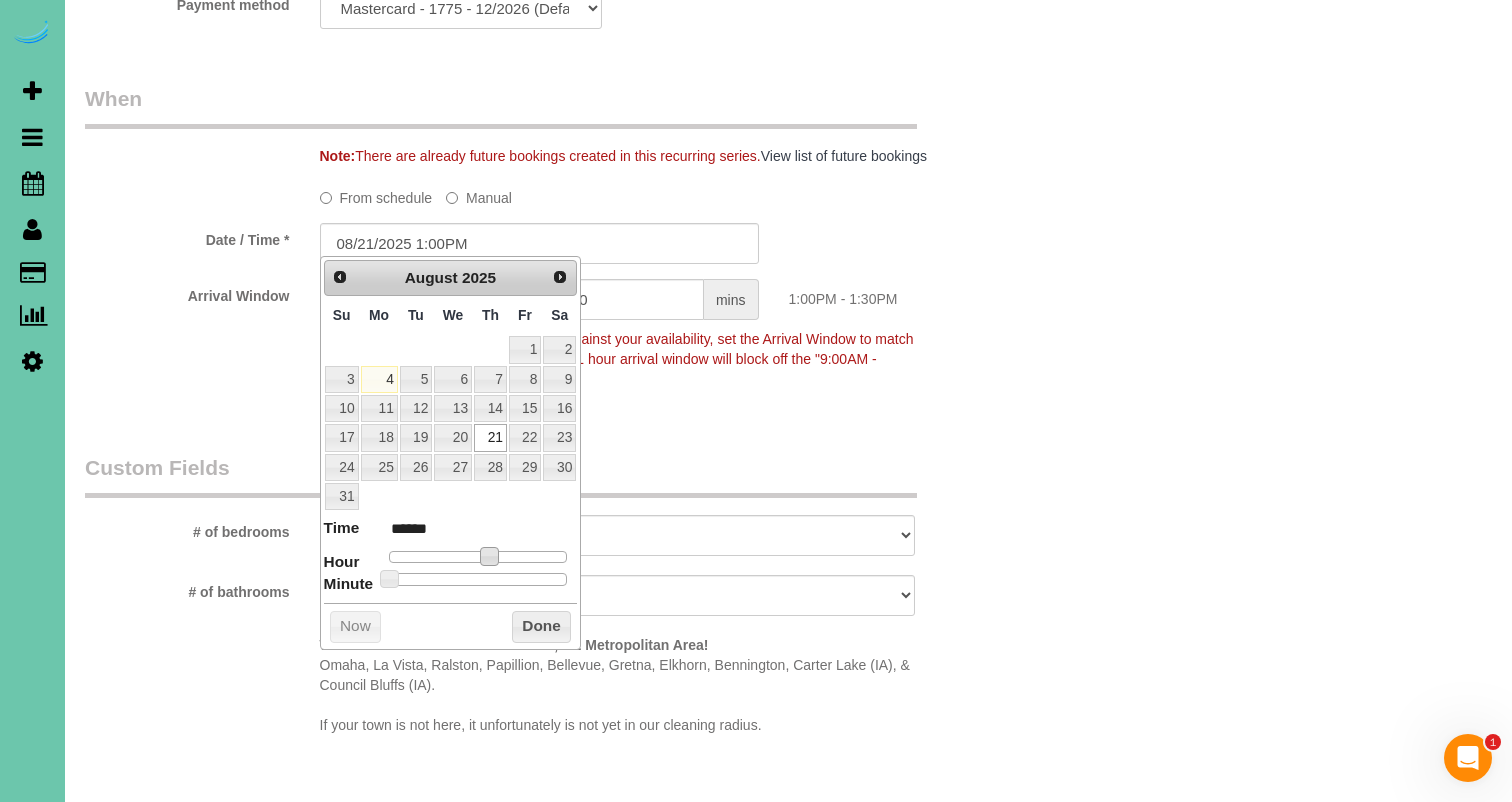 type on "08/21/2025 12:00PM" 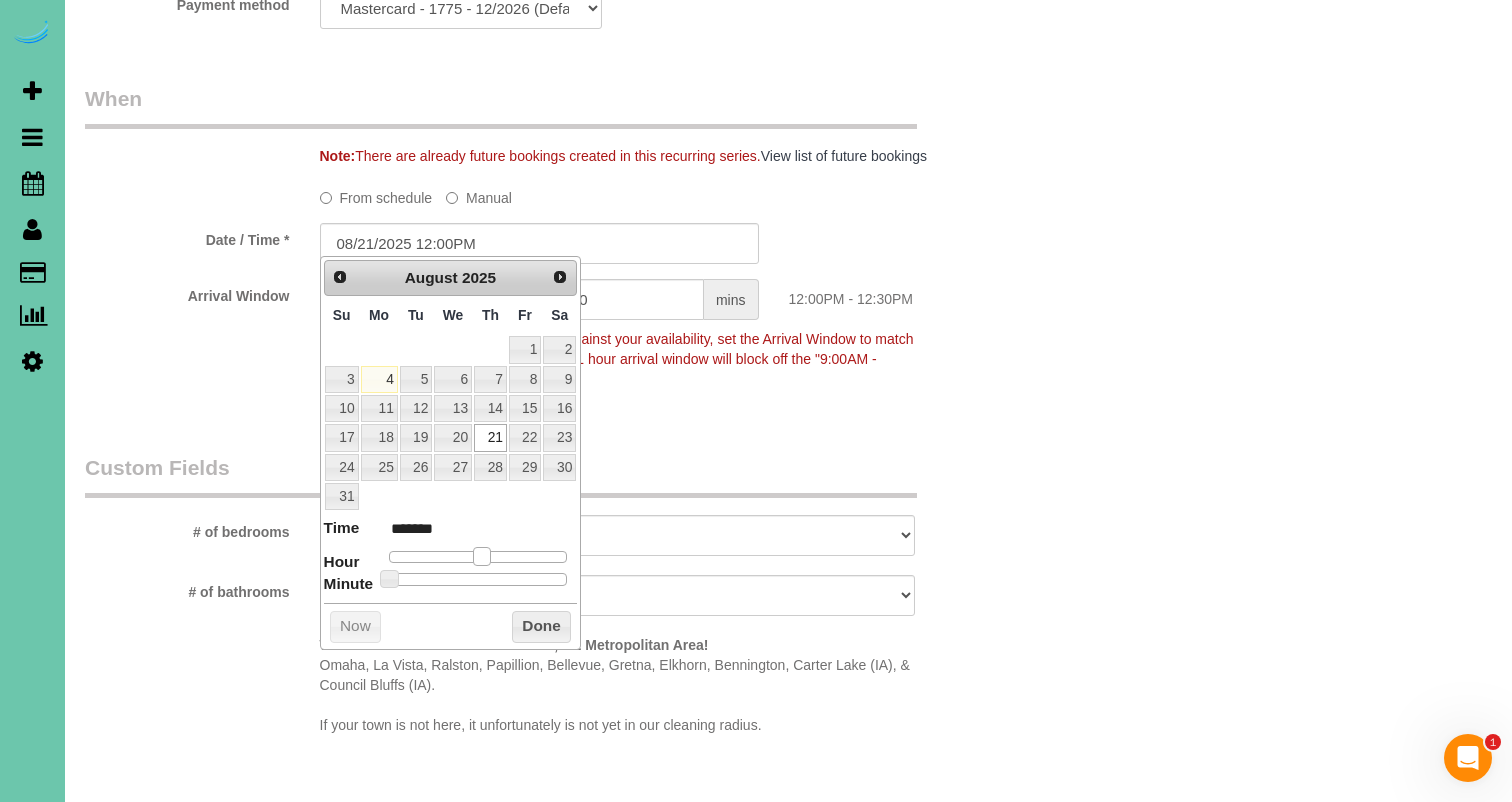 type on "08/21/2025 11:00AM" 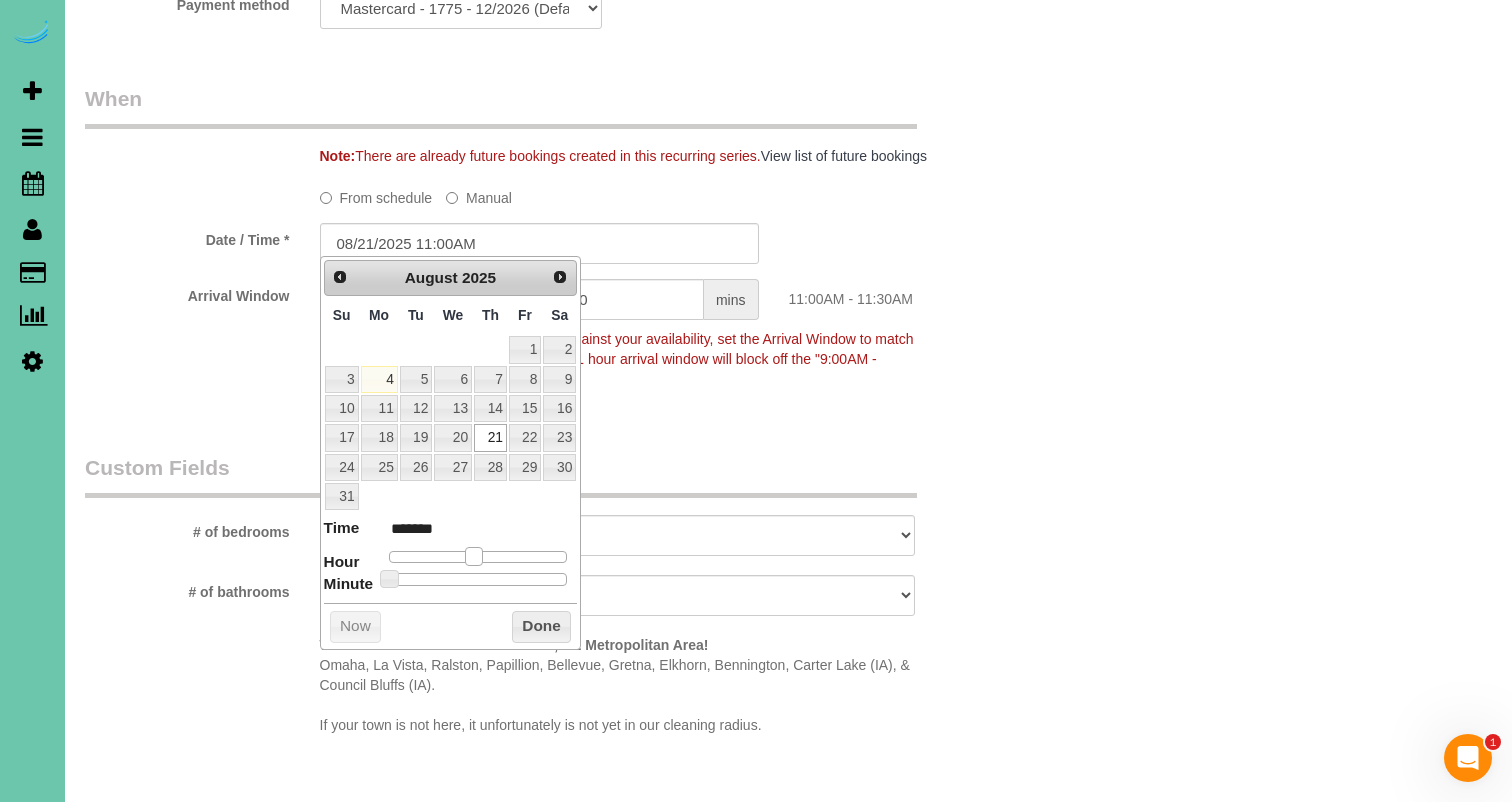 click at bounding box center (474, 556) 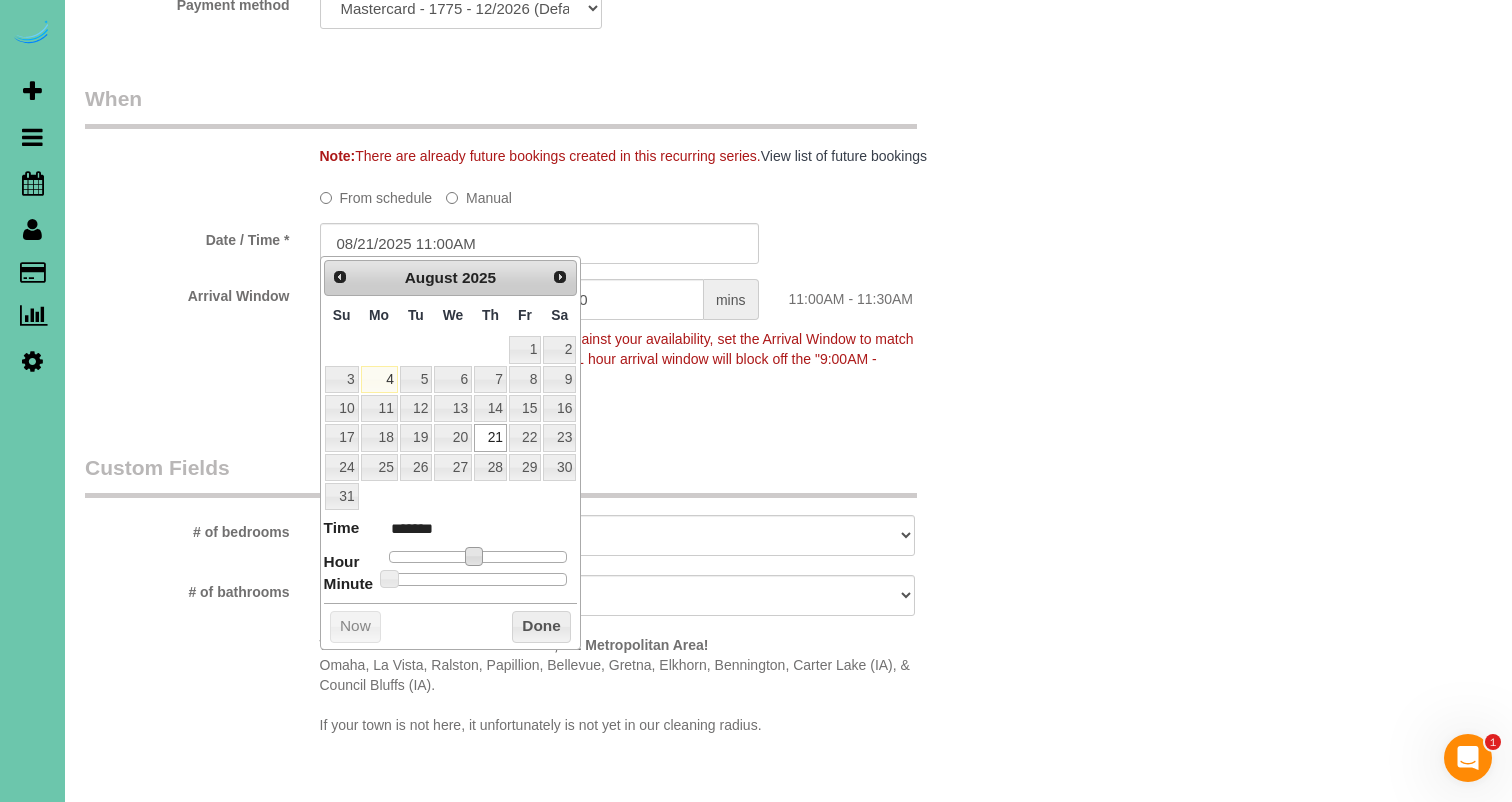 drag, startPoint x: 703, startPoint y: 399, endPoint x: 641, endPoint y: 377, distance: 65.78754 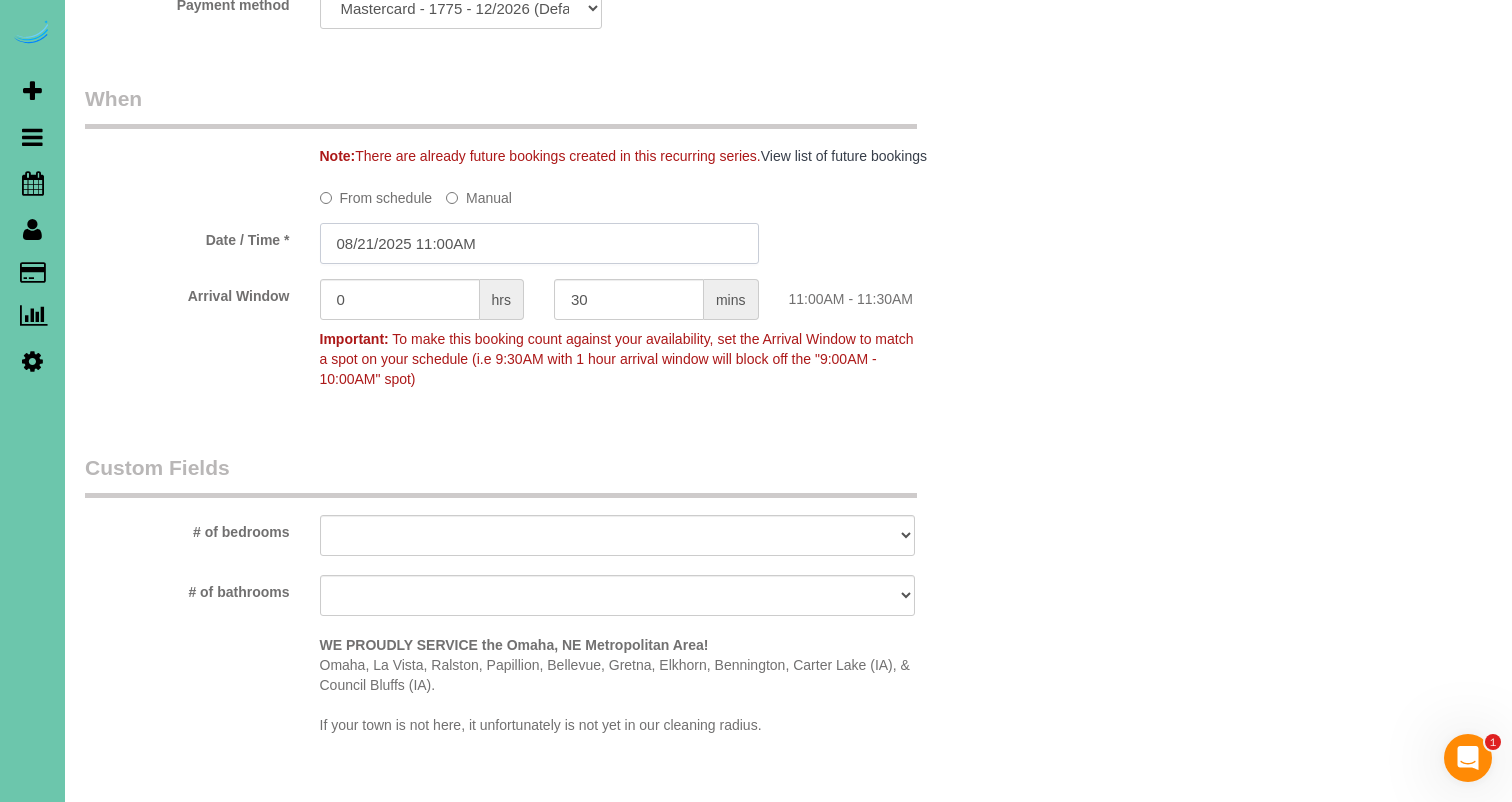 click on "08/21/2025 11:00AM" at bounding box center (539, 243) 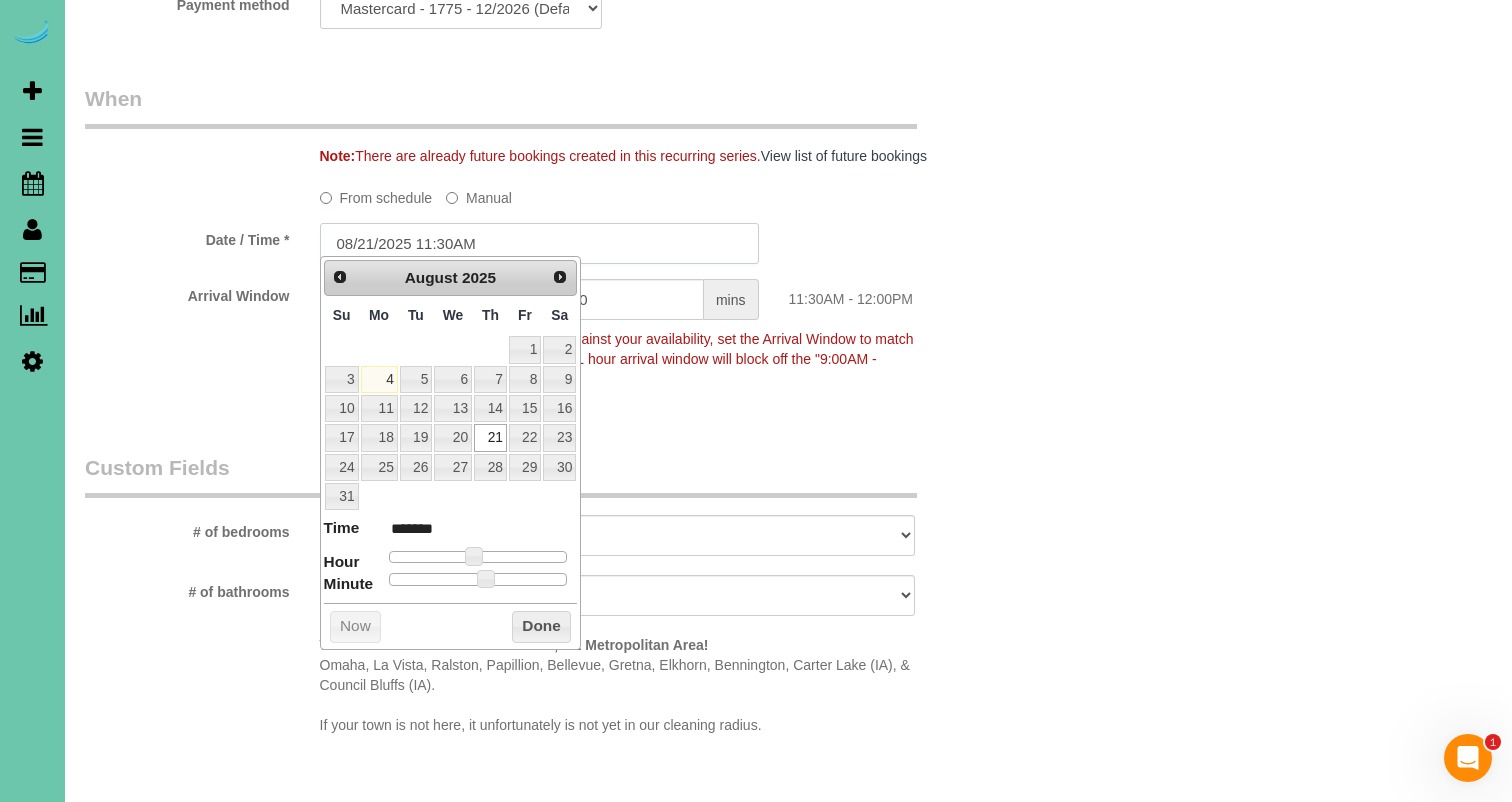 type on "08/21/2025 11:30AM" 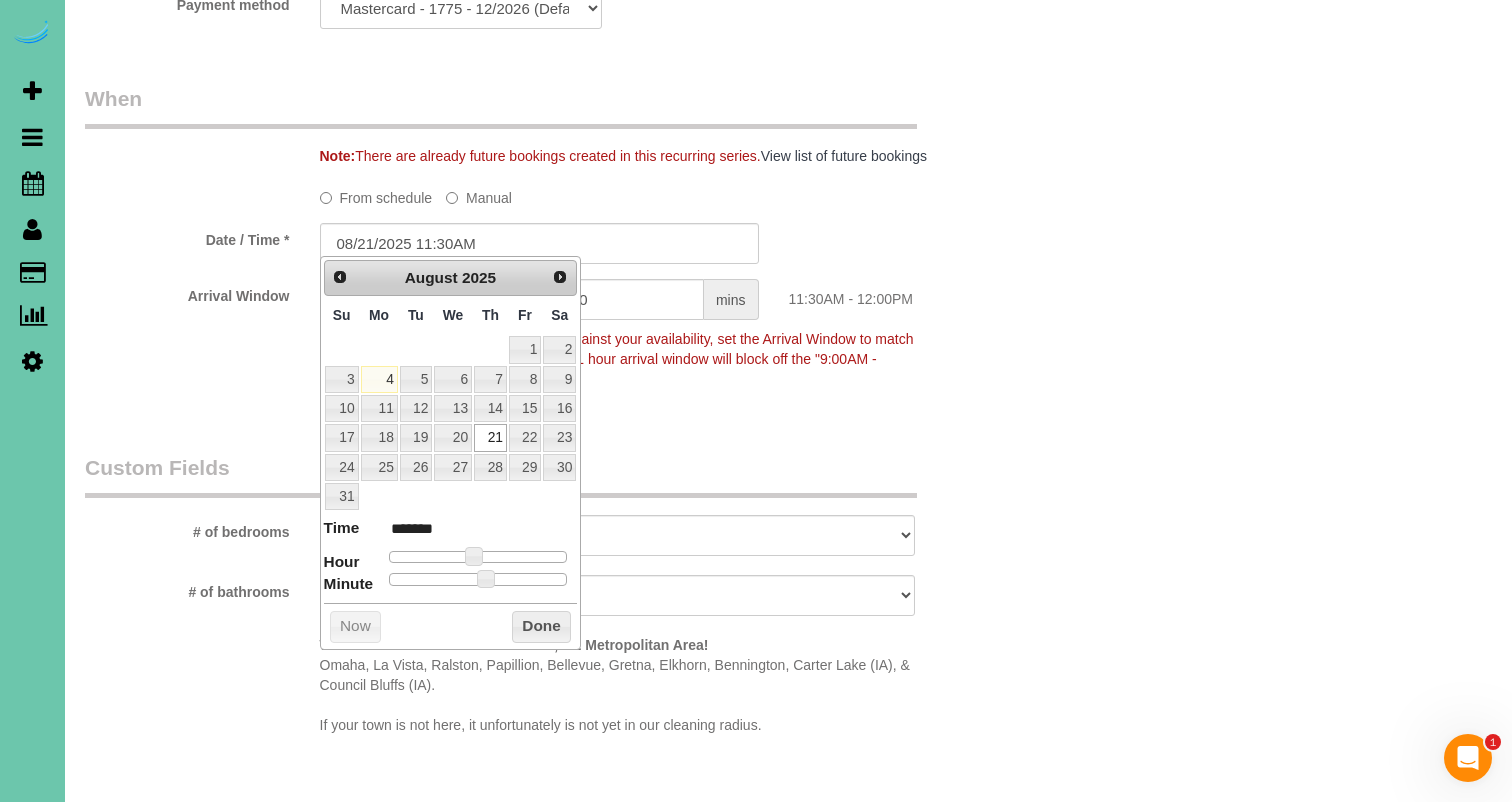 click on "Who
Email***
[EMAIL]
Name *
[FIRST]
[LAST]
Where
Address***
5022 Izard St
[CITY]
AK
AL
AR
AZ
CA
CO
CT
DC
DE
FL
GA
HI
IA
ID
IL
IN
KS
KY
LA
MA
MD
ME
MI
MN
MO
MS
MT
NC
ND
NE
NH" at bounding box center (788, 84) 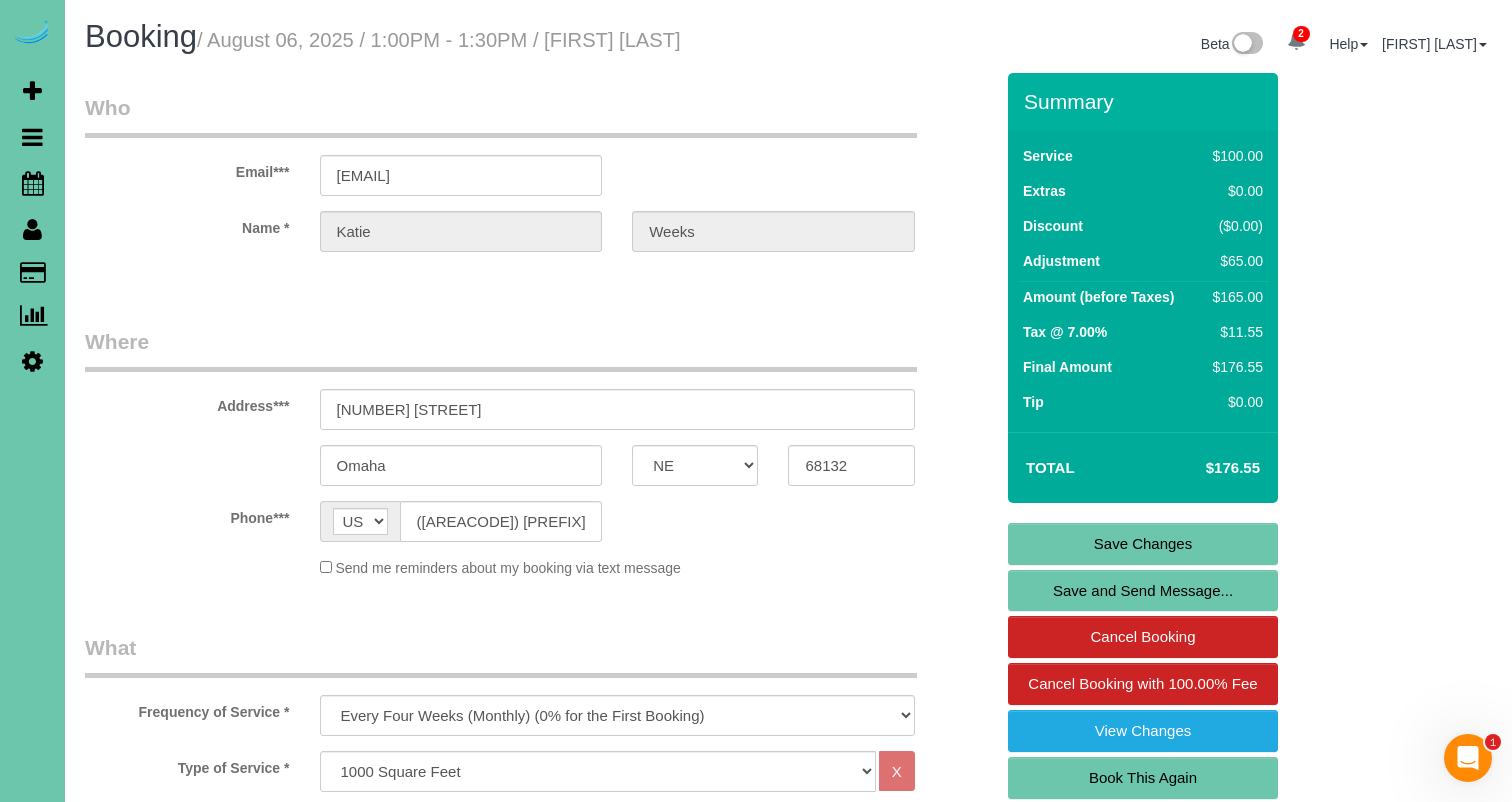 scroll, scrollTop: 0, scrollLeft: 0, axis: both 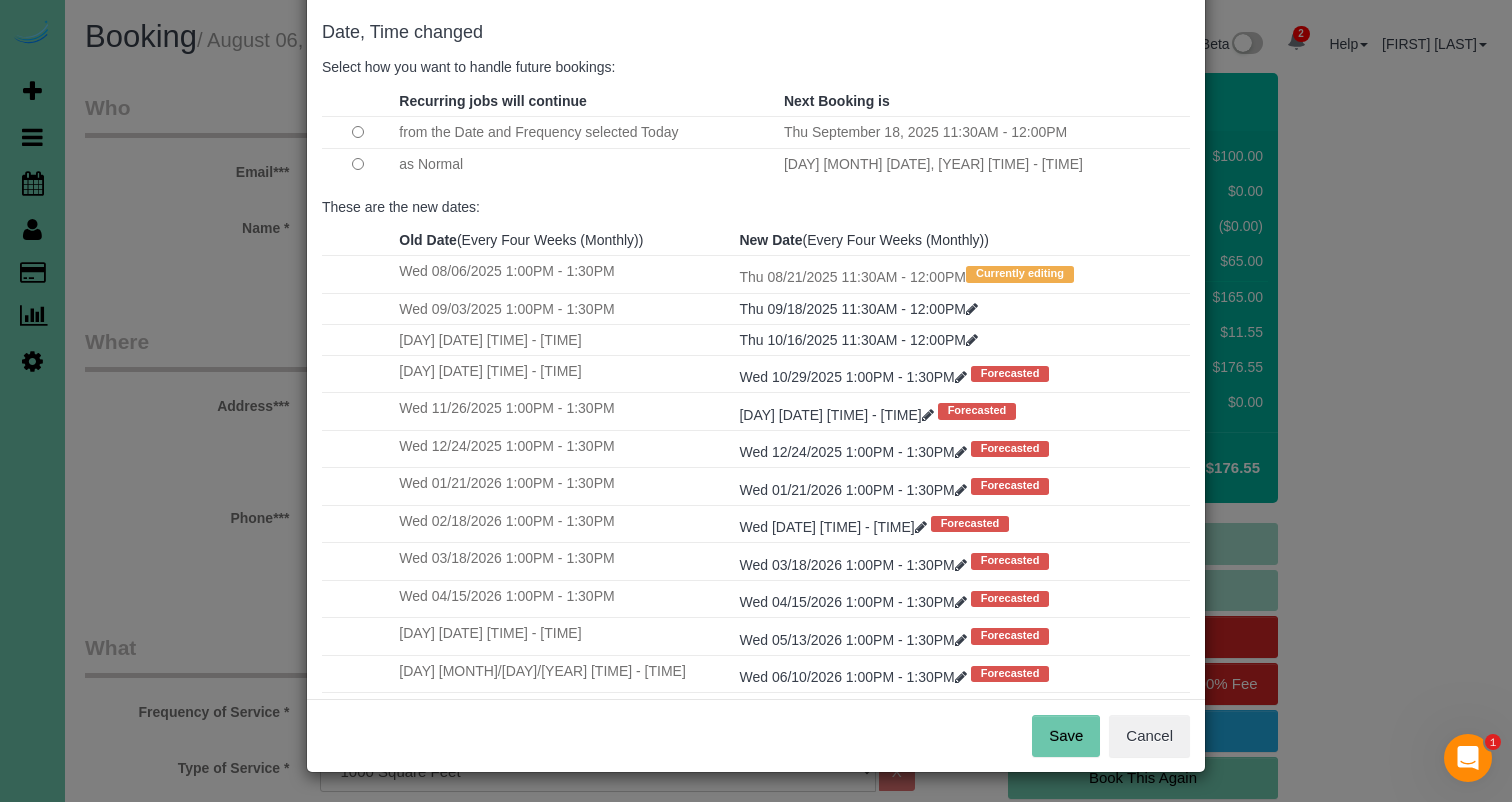 drag, startPoint x: 1071, startPoint y: 729, endPoint x: 986, endPoint y: 649, distance: 116.72617 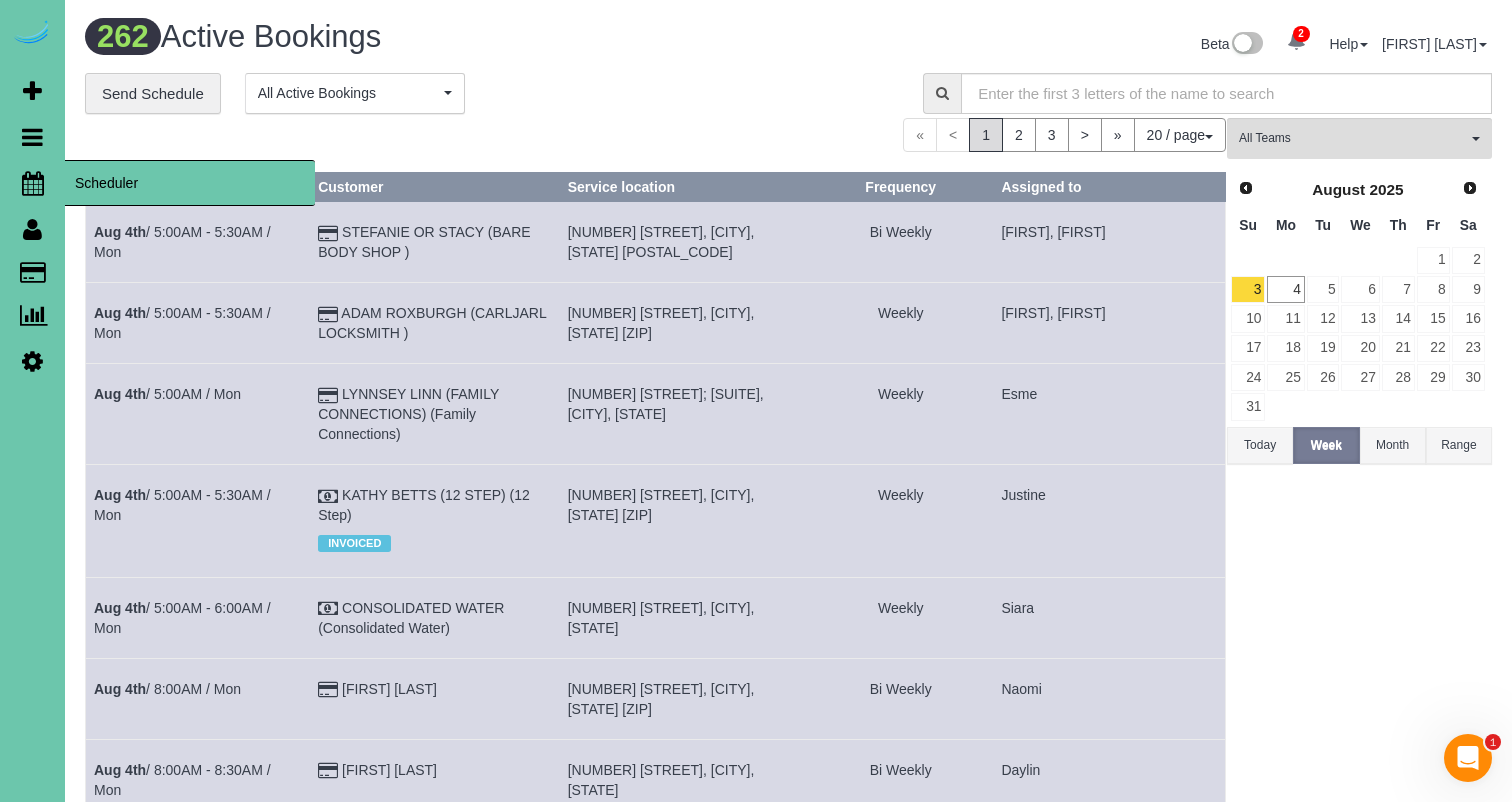 drag, startPoint x: 35, startPoint y: 185, endPoint x: 14, endPoint y: 177, distance: 22.472204 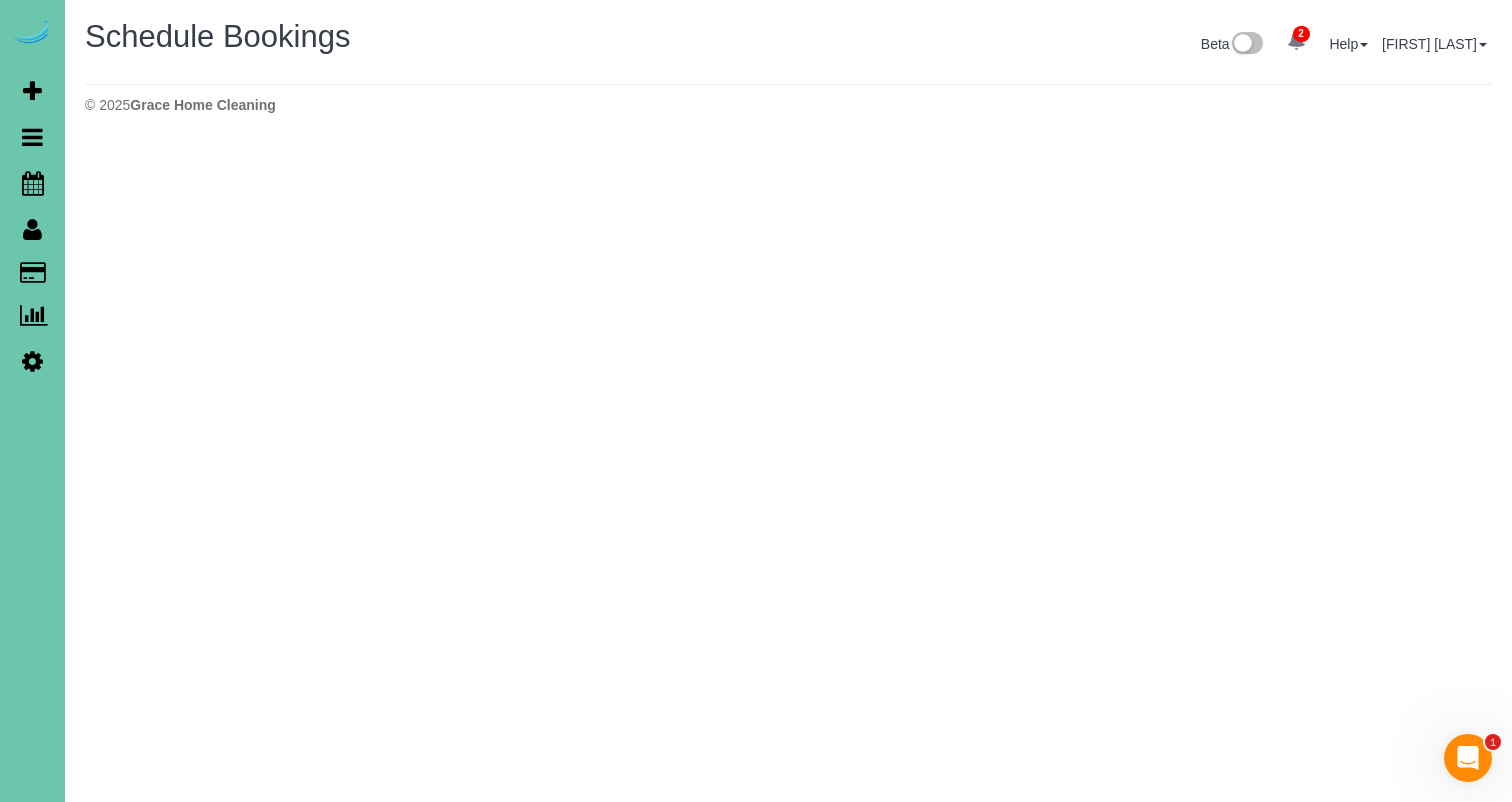 click on "2" at bounding box center (1301, 34) 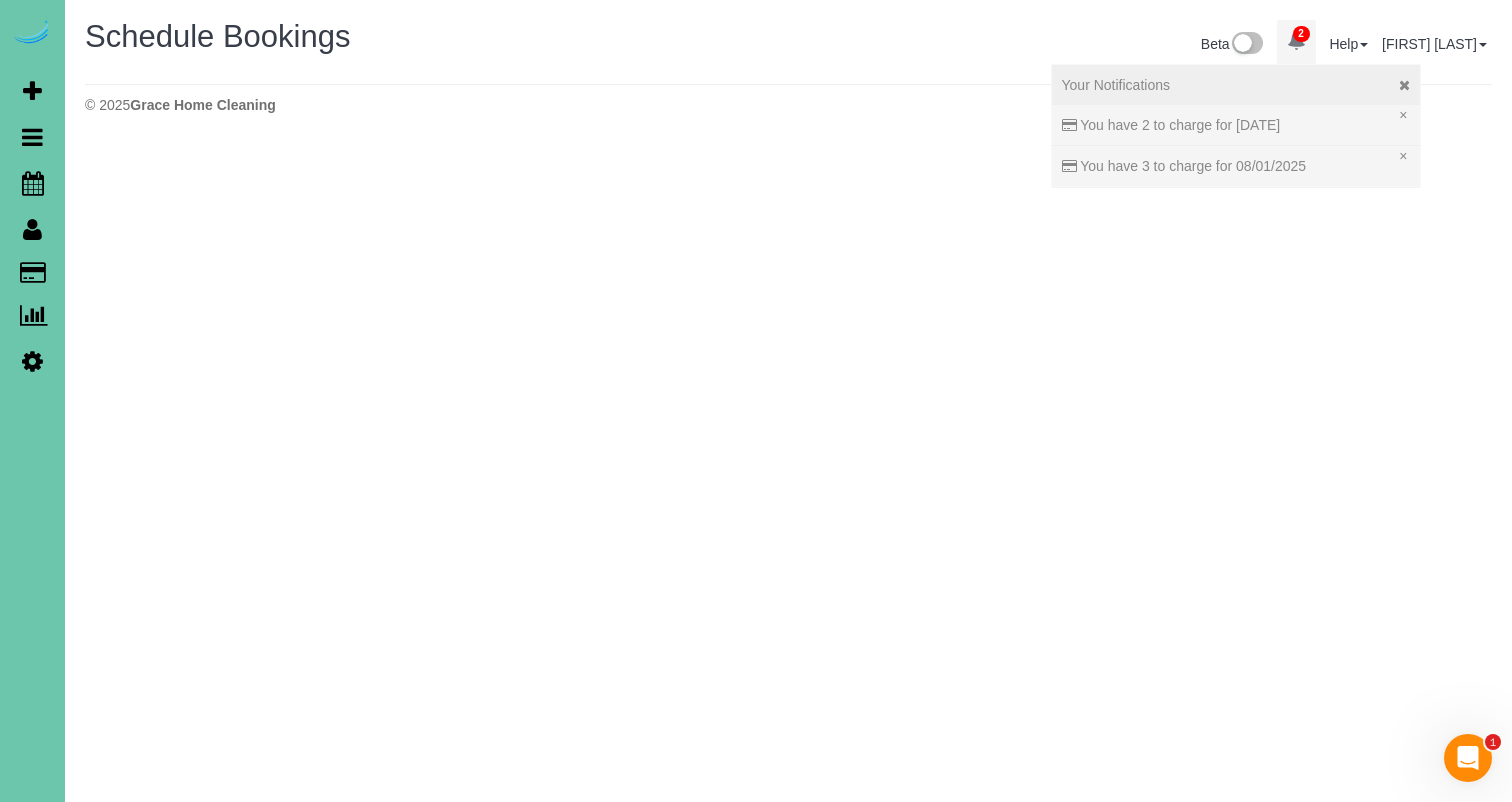 click at bounding box center (1404, 85) 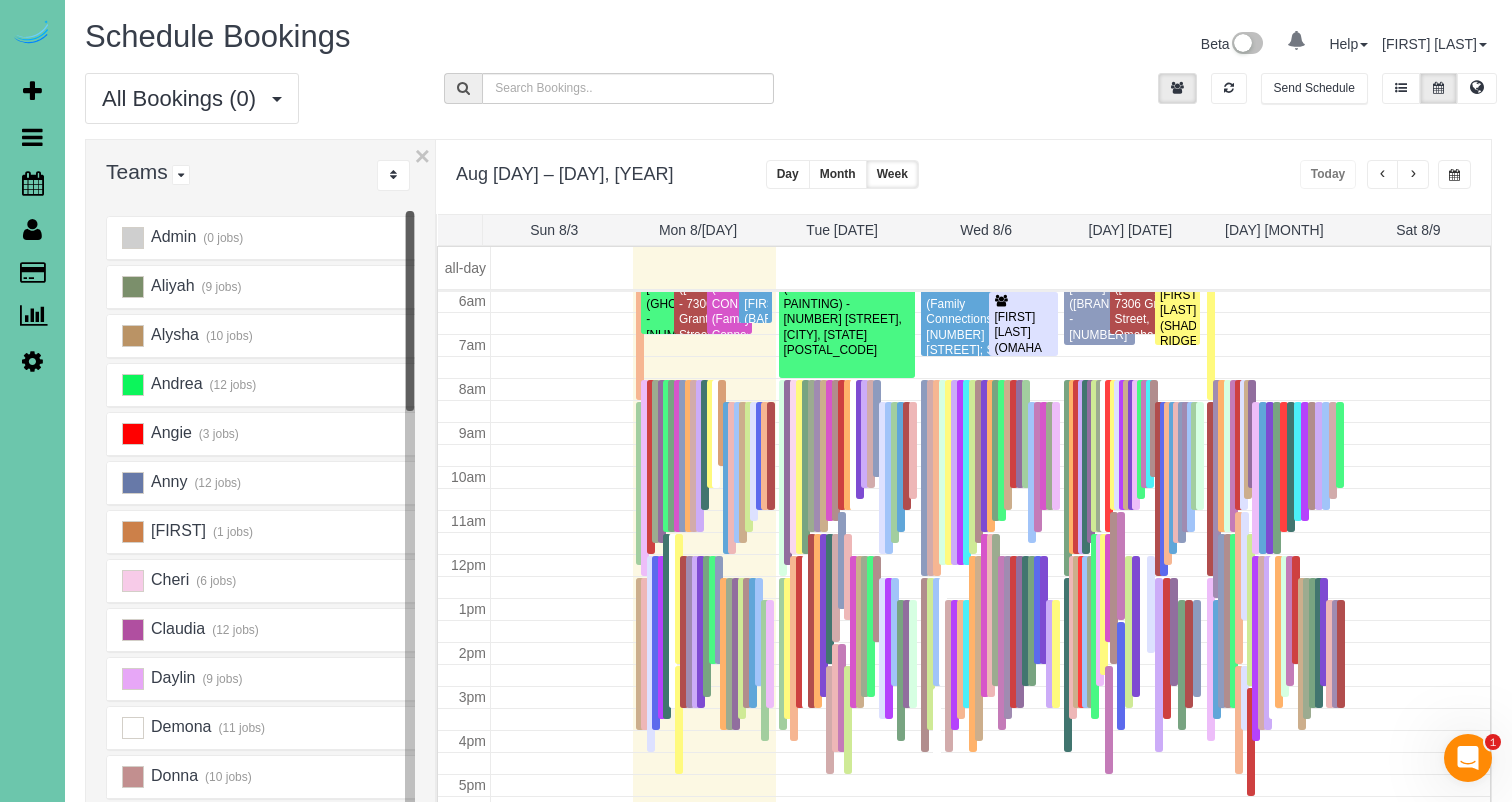 scroll, scrollTop: 265, scrollLeft: 0, axis: vertical 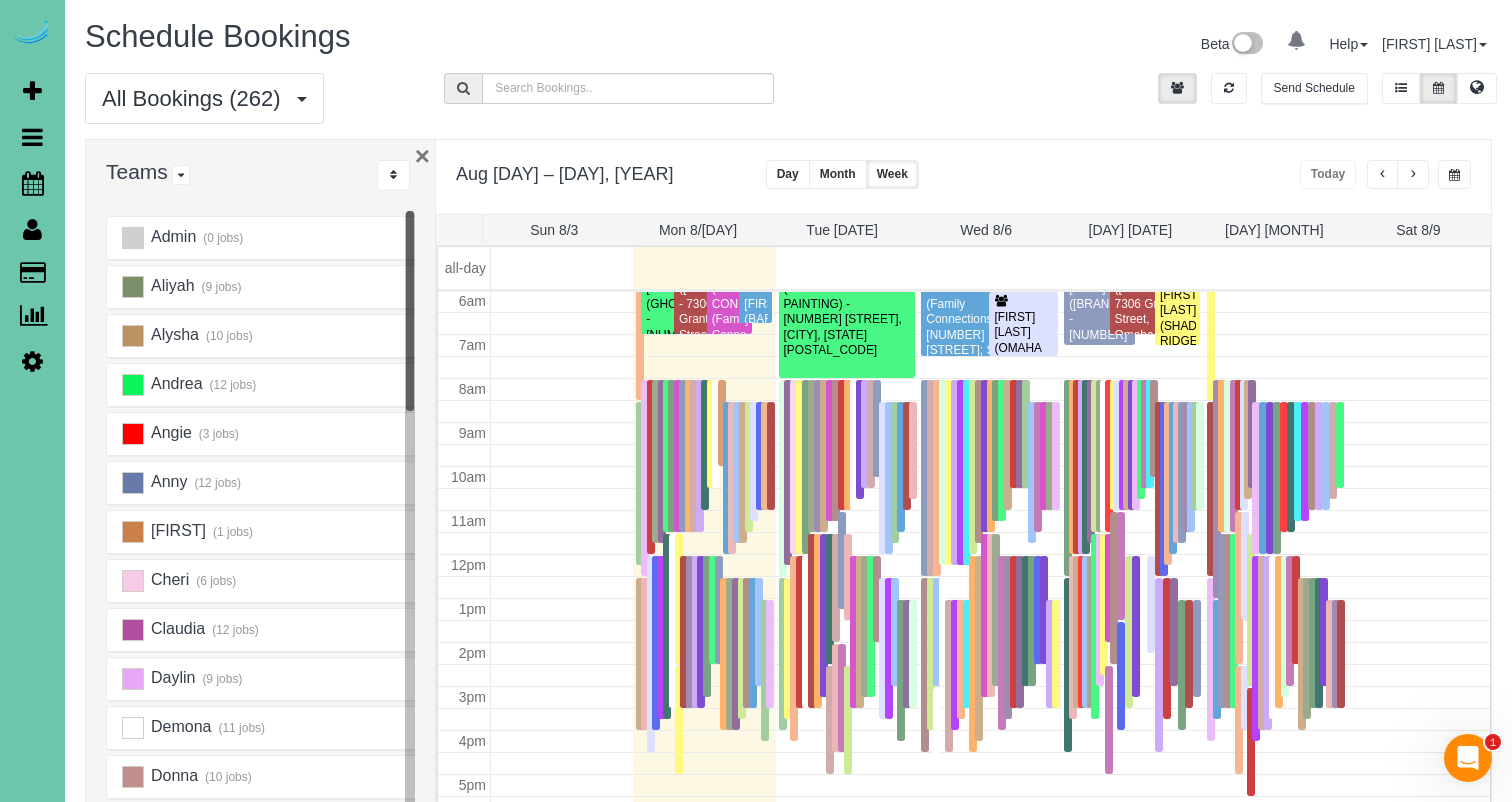 click on "×" at bounding box center [422, 156] 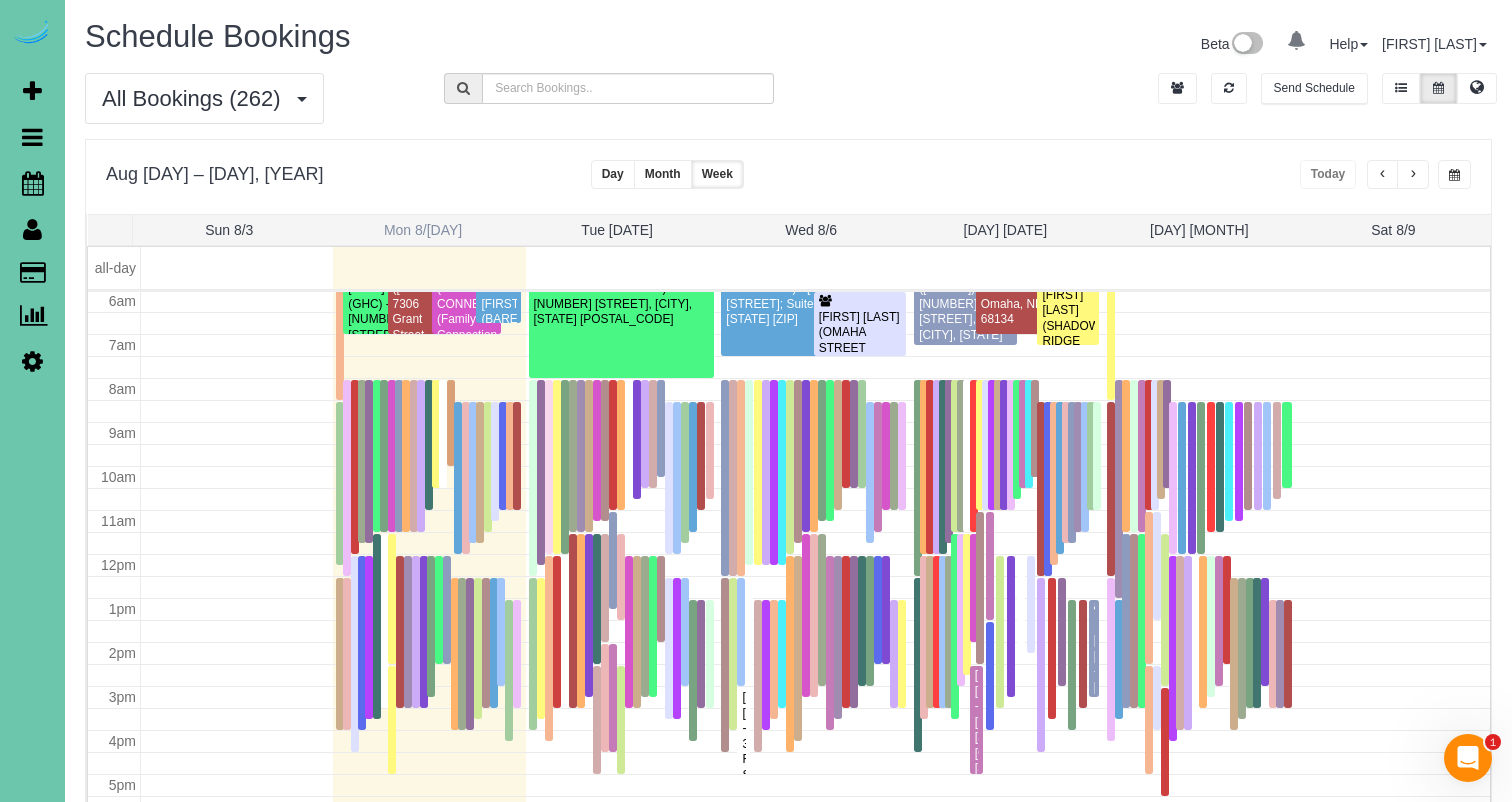 click on "Mon 8/[DAY]" at bounding box center (423, 230) 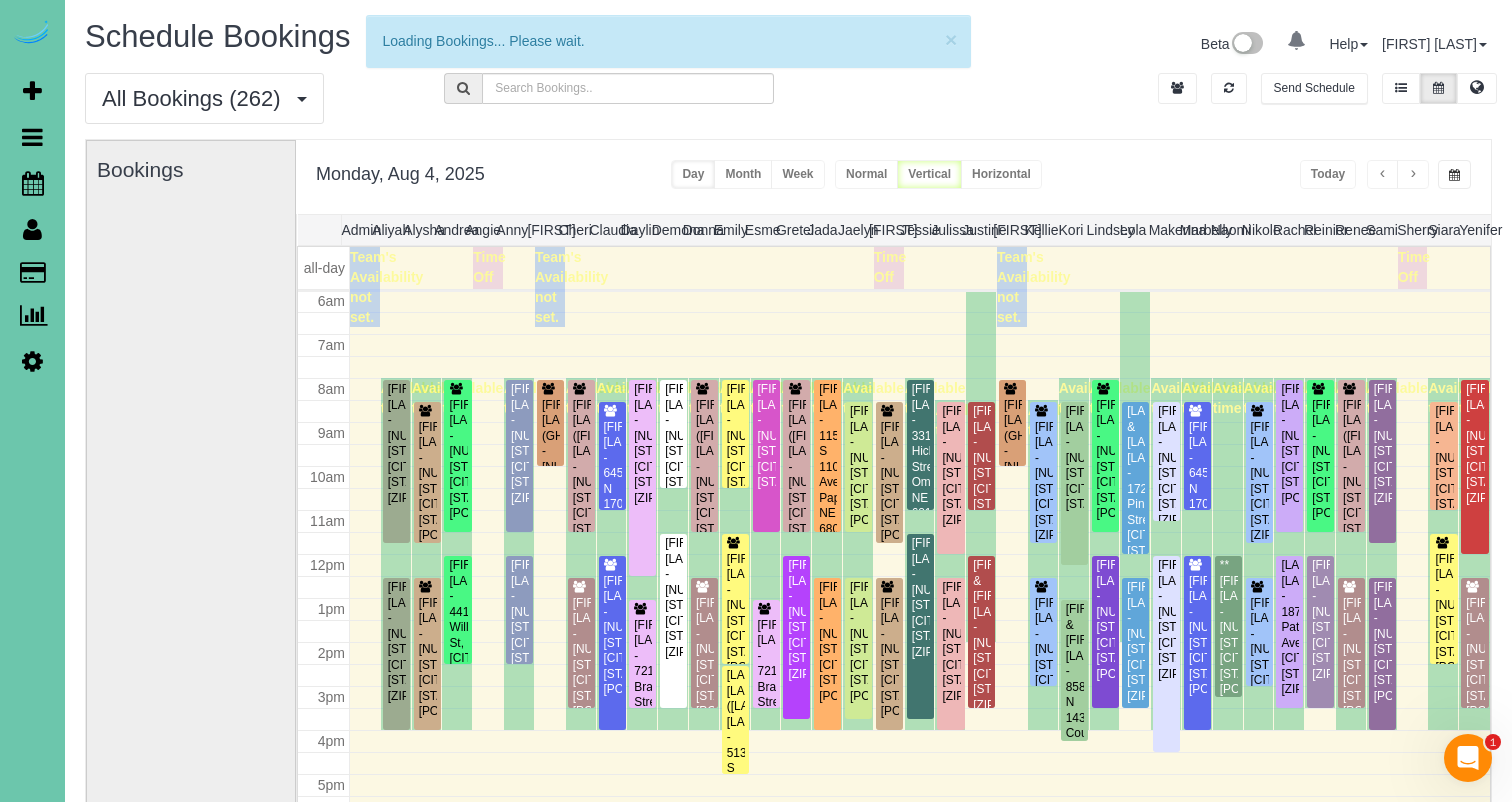 scroll, scrollTop: 265, scrollLeft: 0, axis: vertical 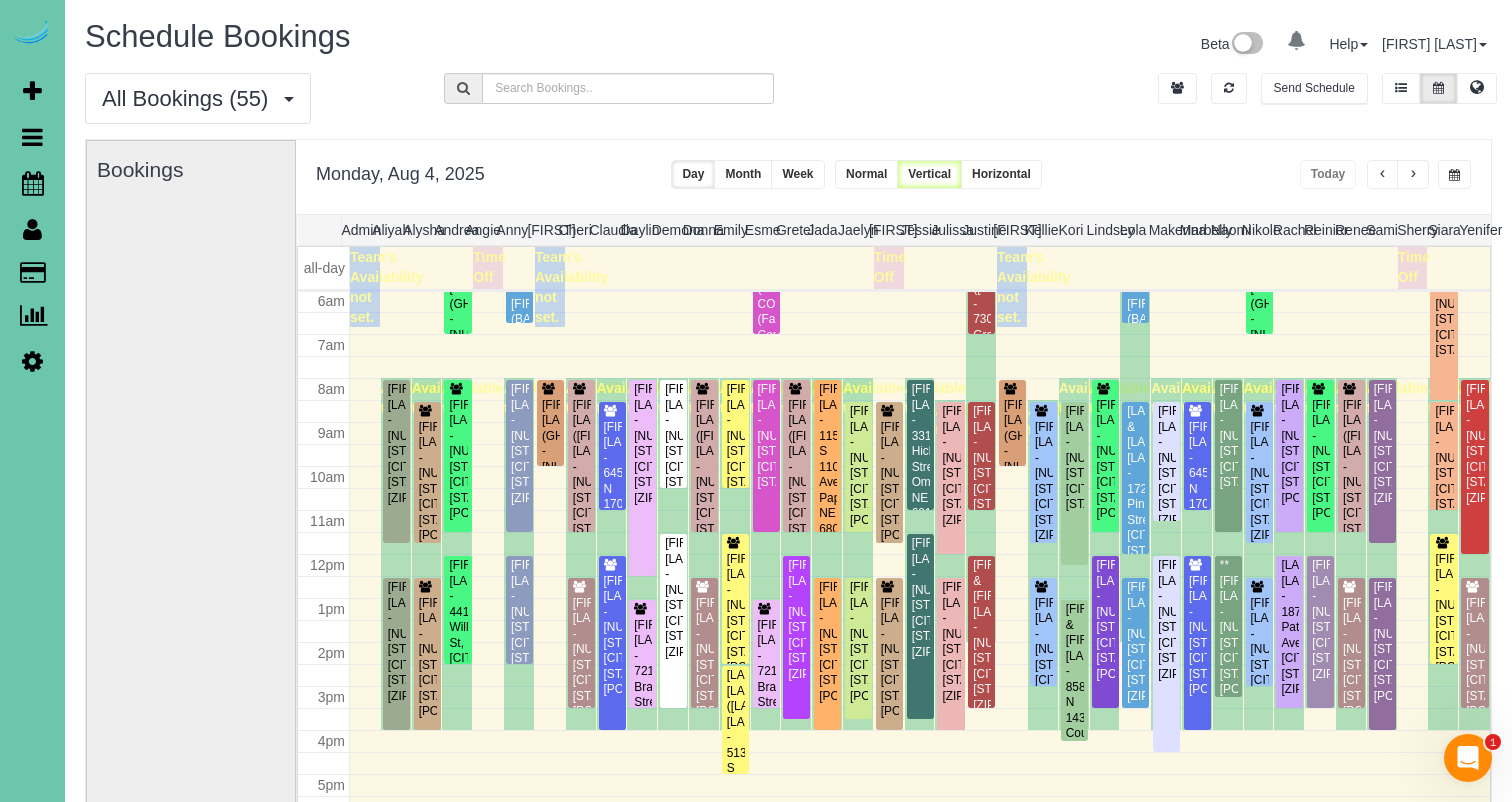 click at bounding box center [1413, 174] 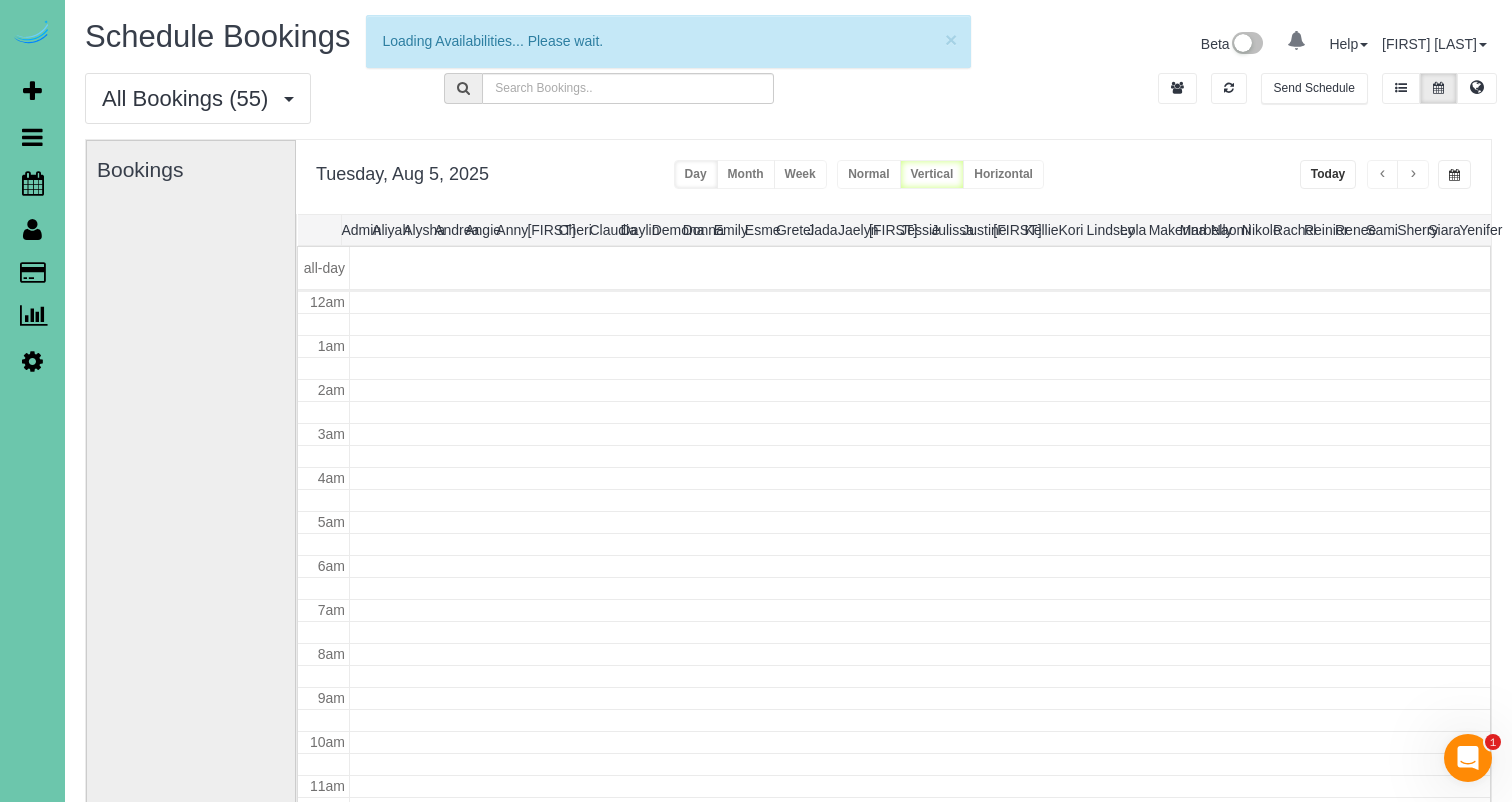 scroll, scrollTop: 265, scrollLeft: 0, axis: vertical 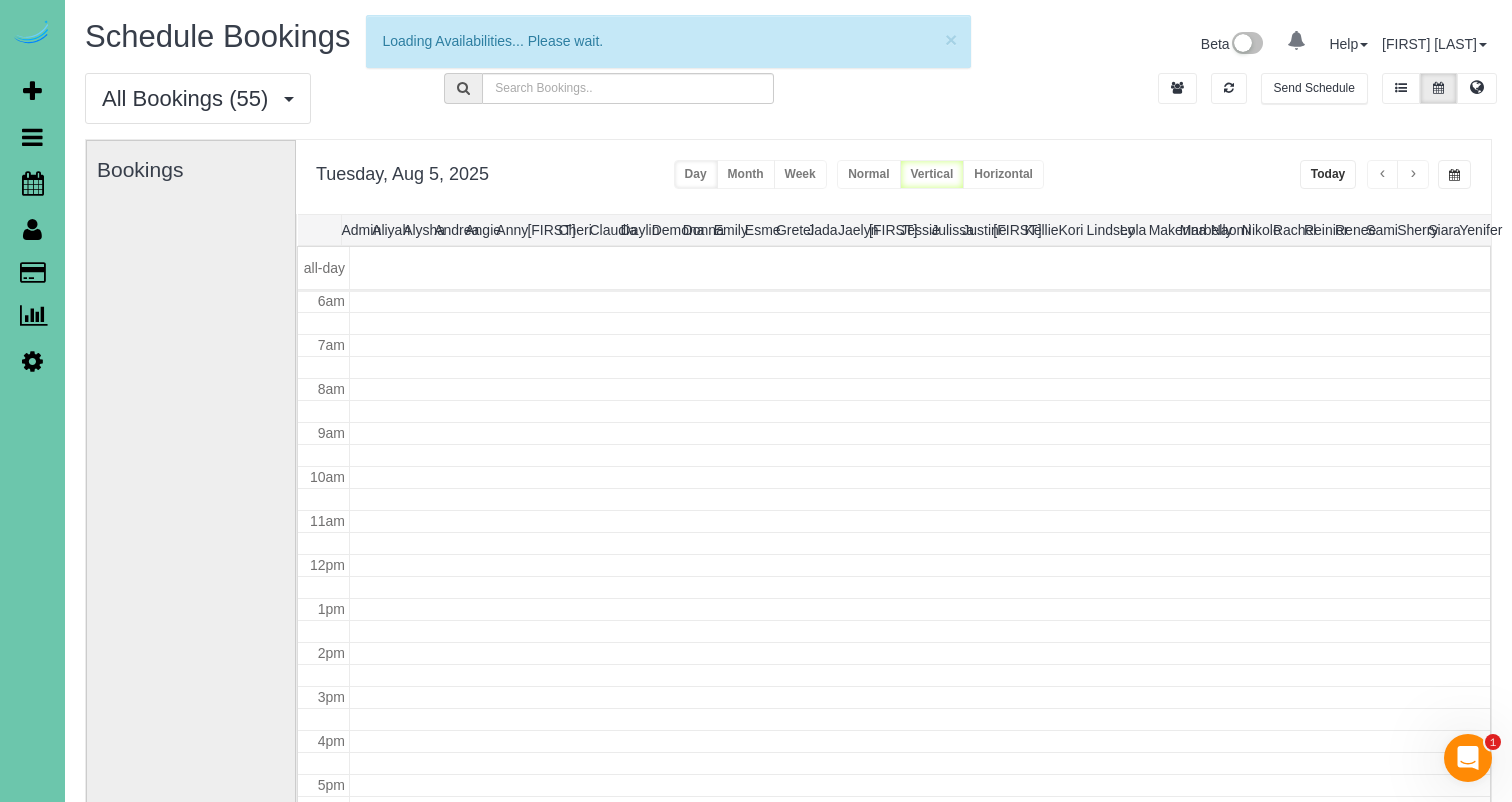 click at bounding box center (1383, 175) 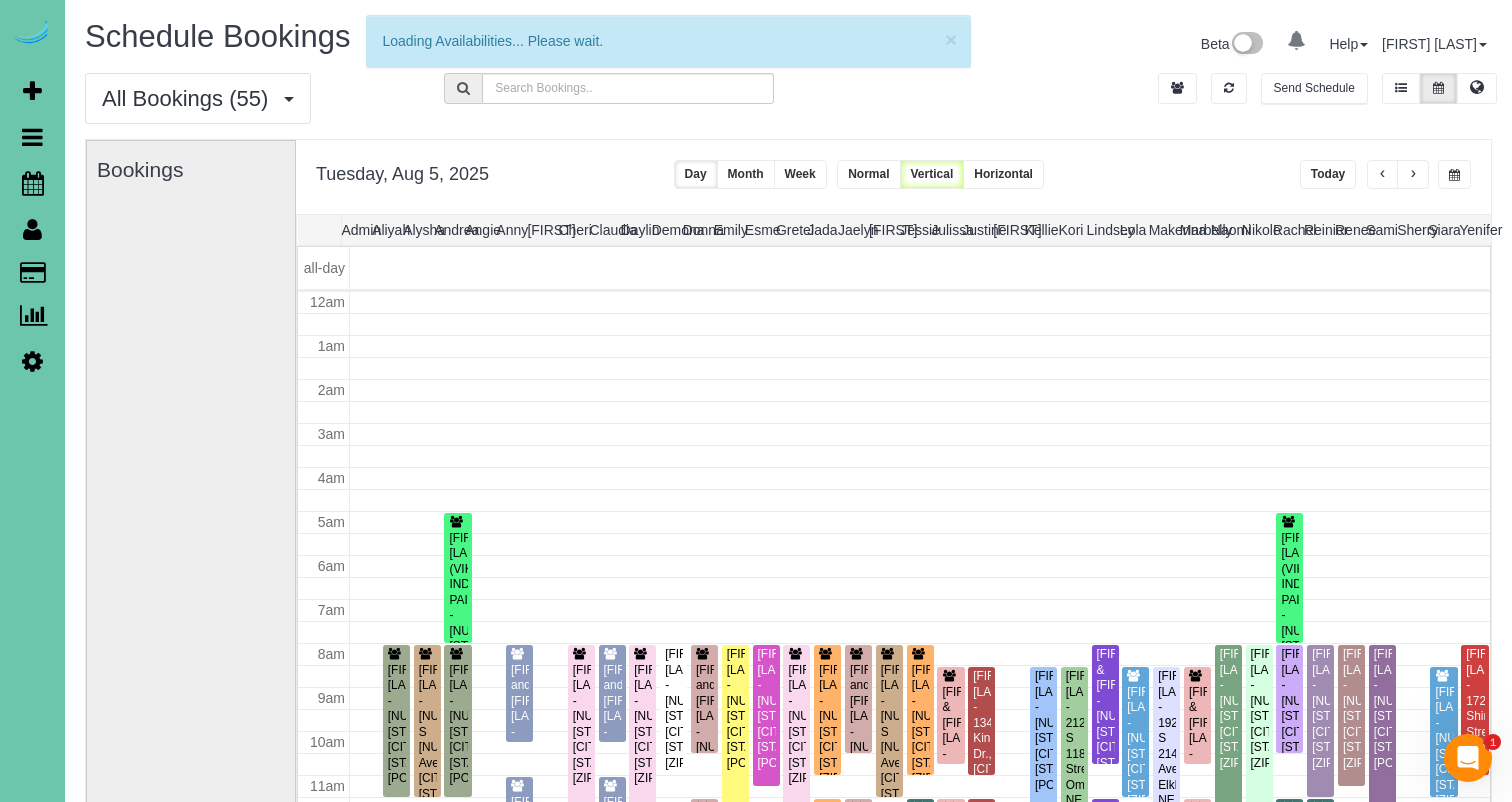scroll, scrollTop: 265, scrollLeft: 0, axis: vertical 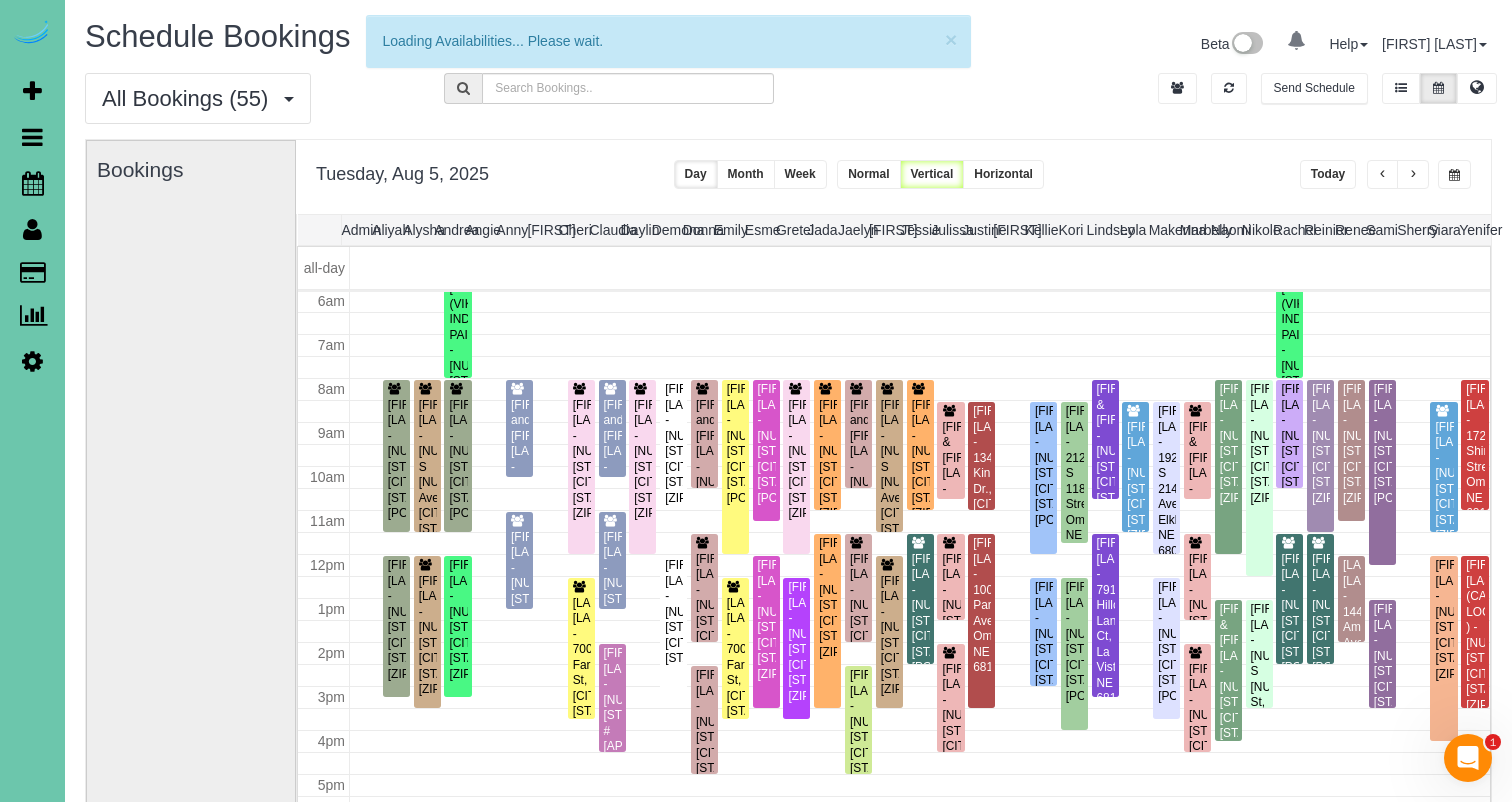 click at bounding box center [1383, 175] 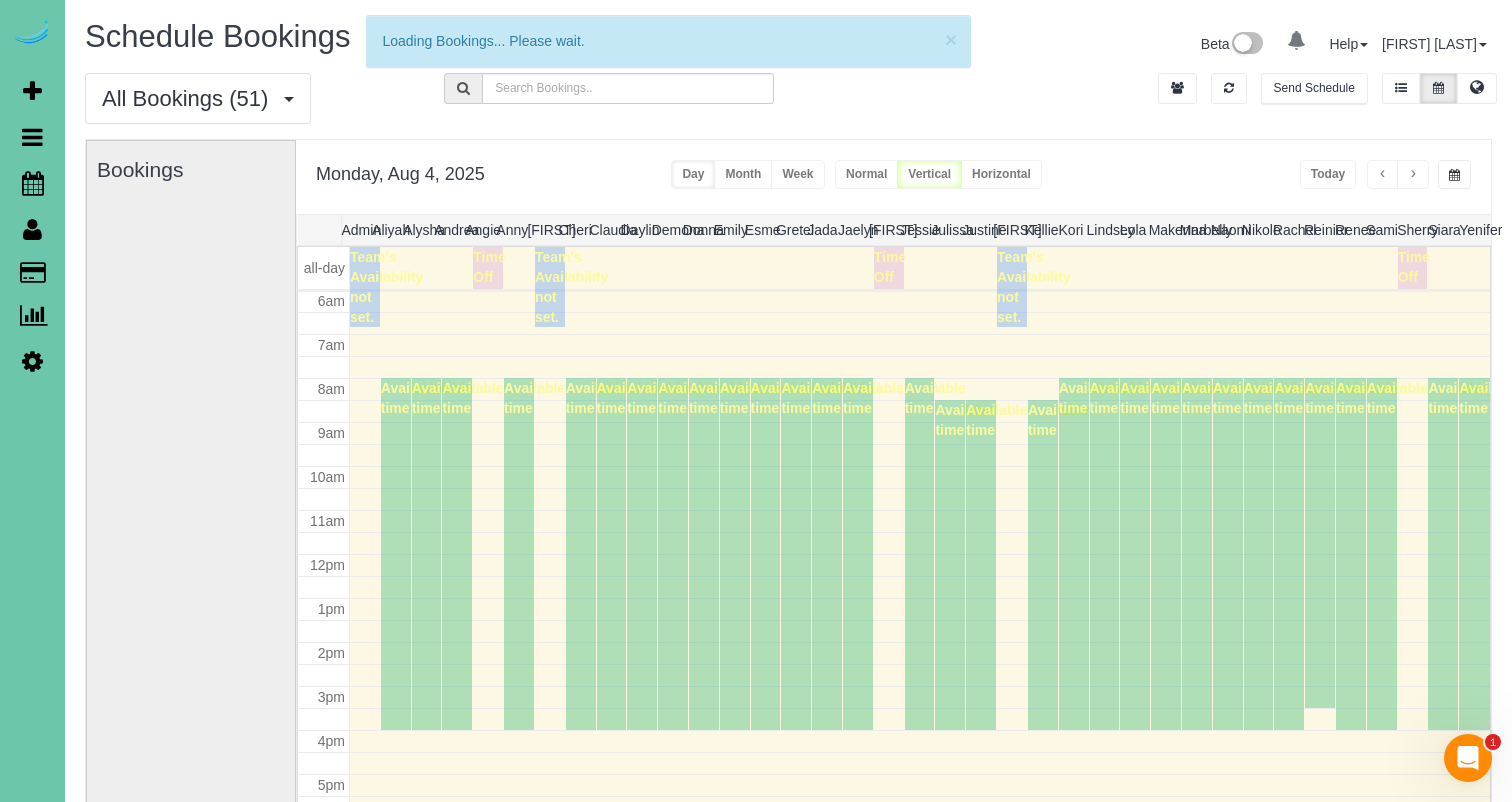 scroll, scrollTop: 265, scrollLeft: 0, axis: vertical 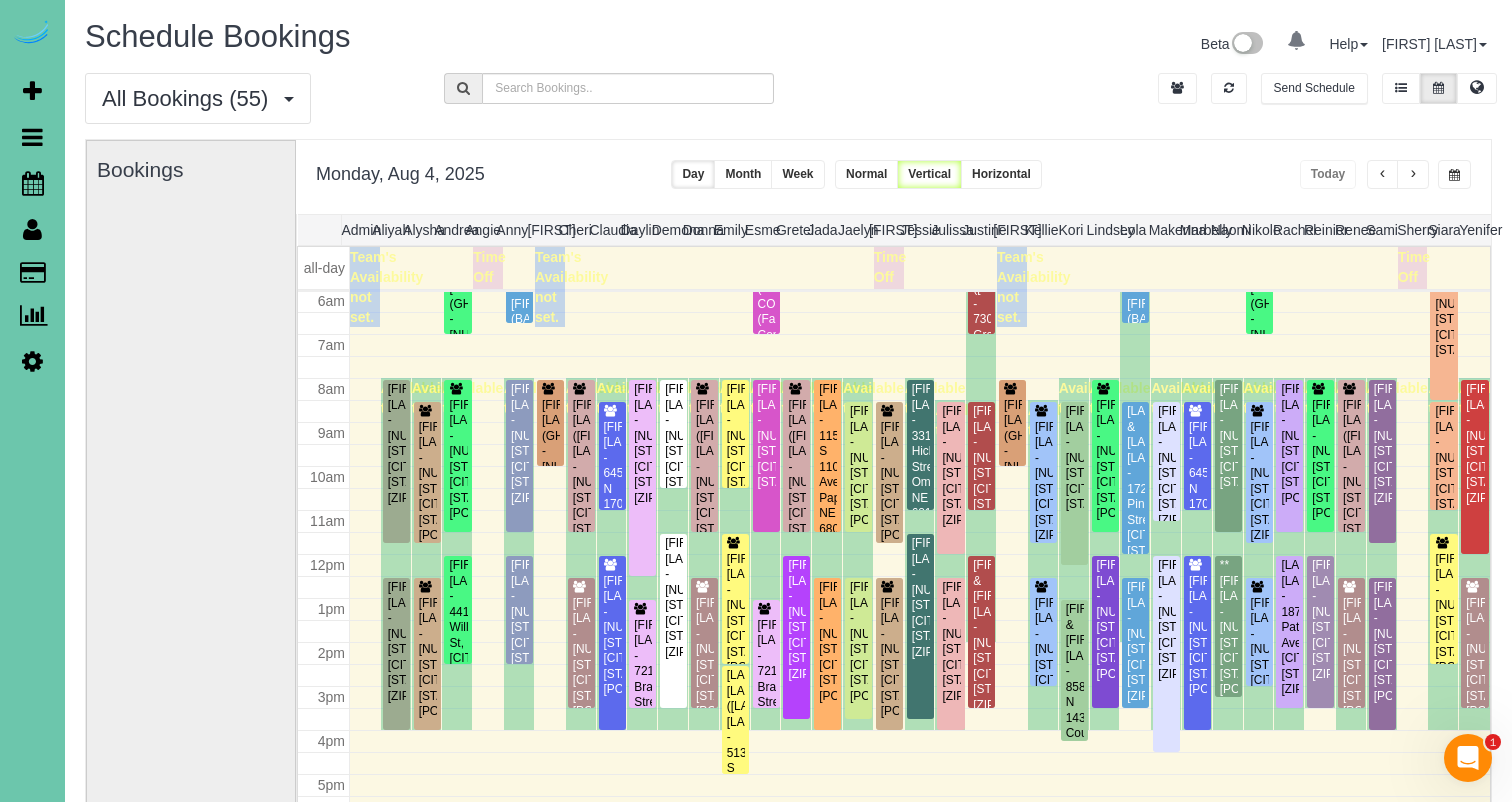 click at bounding box center [1454, 174] 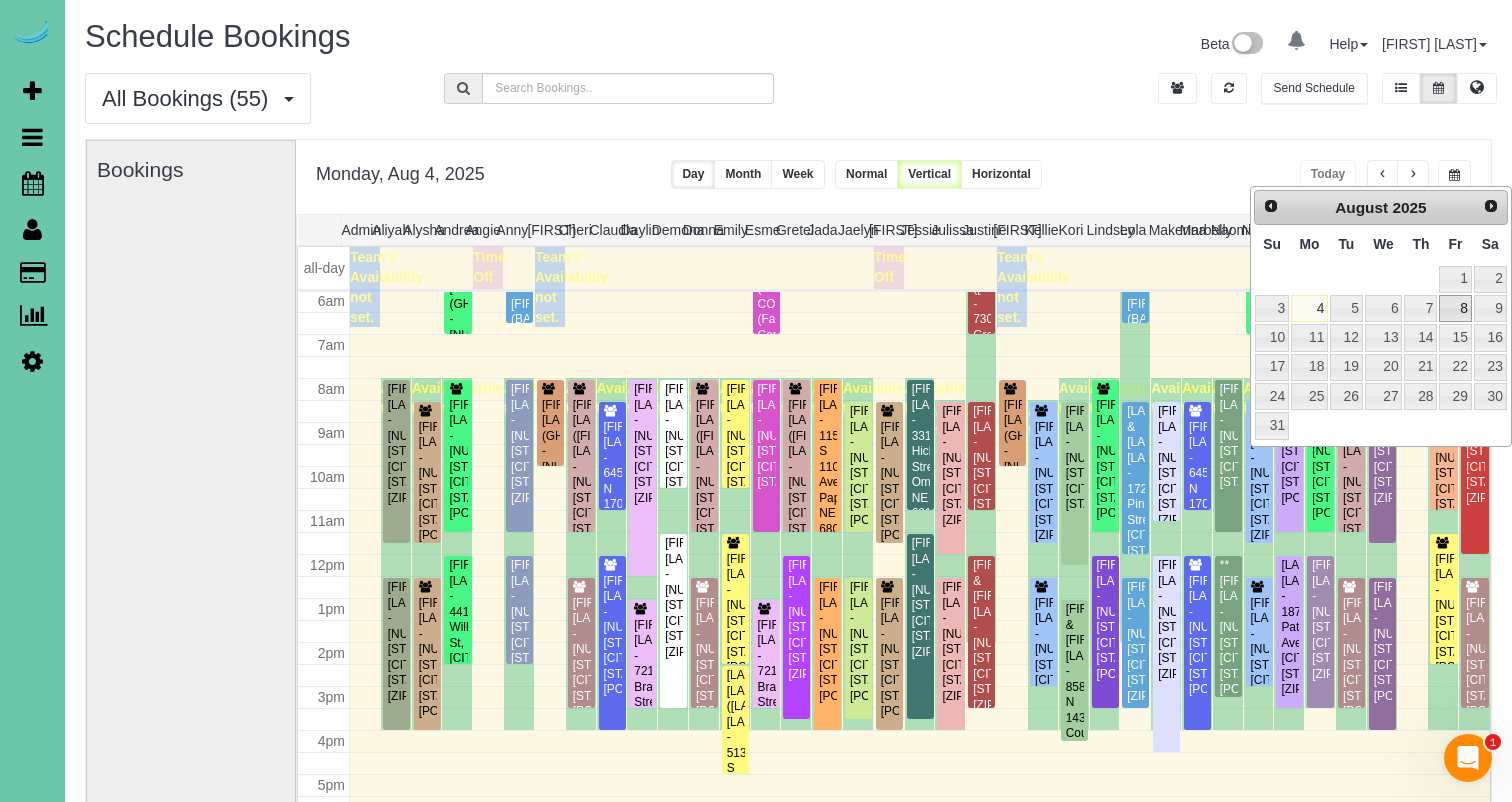 click on "8" at bounding box center (1455, 308) 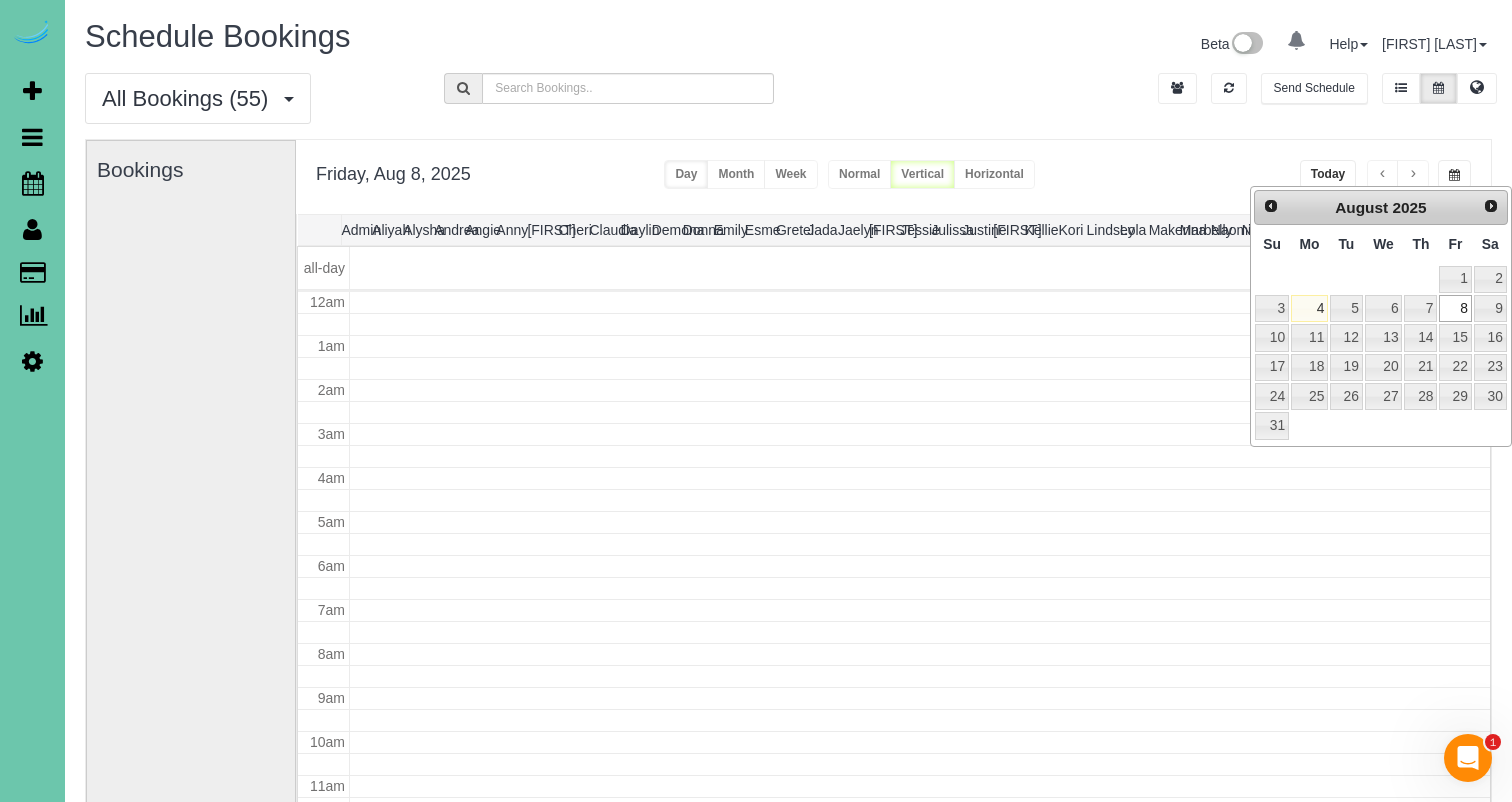 scroll, scrollTop: 265, scrollLeft: 0, axis: vertical 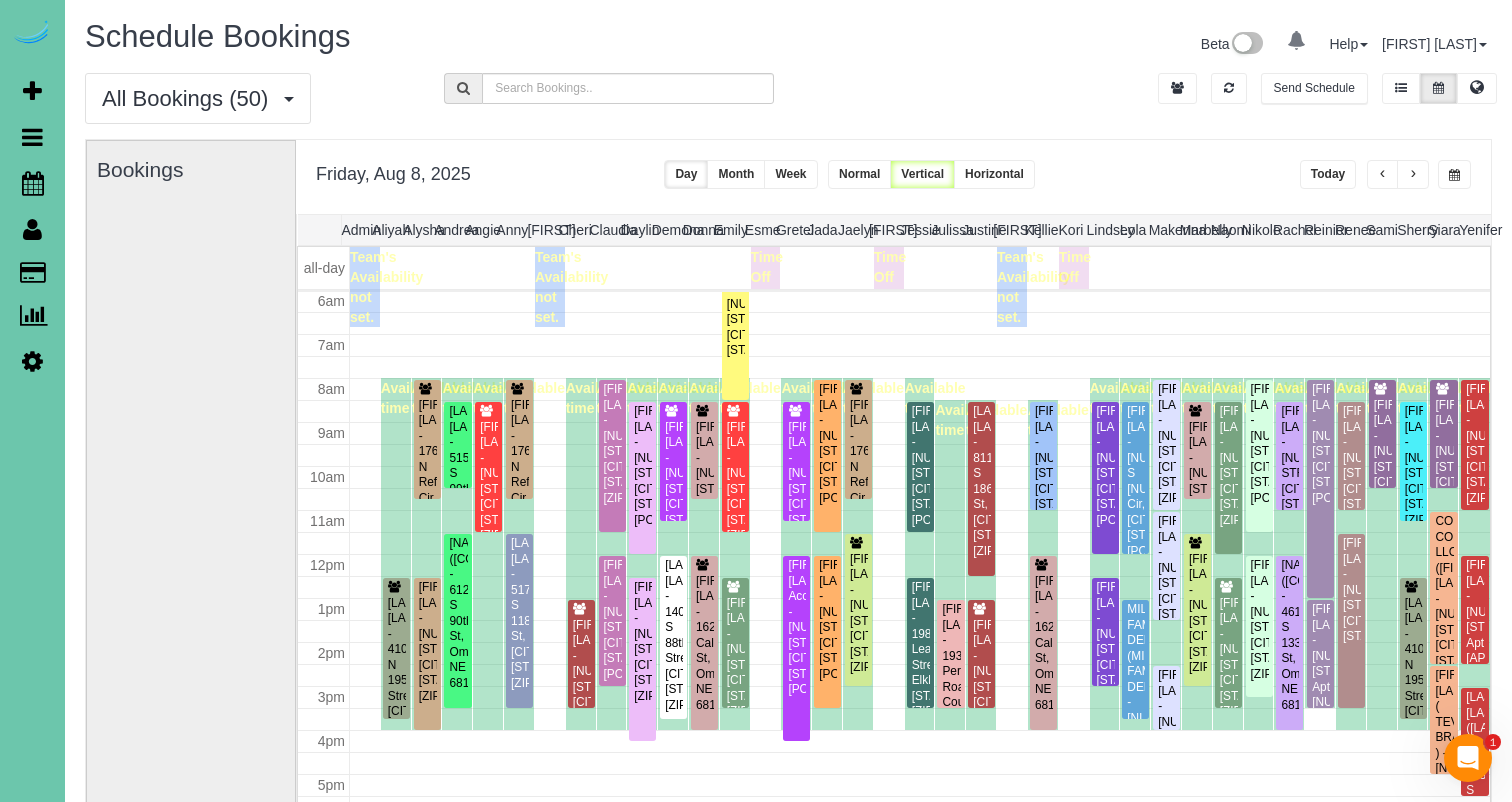 click at bounding box center (1454, 175) 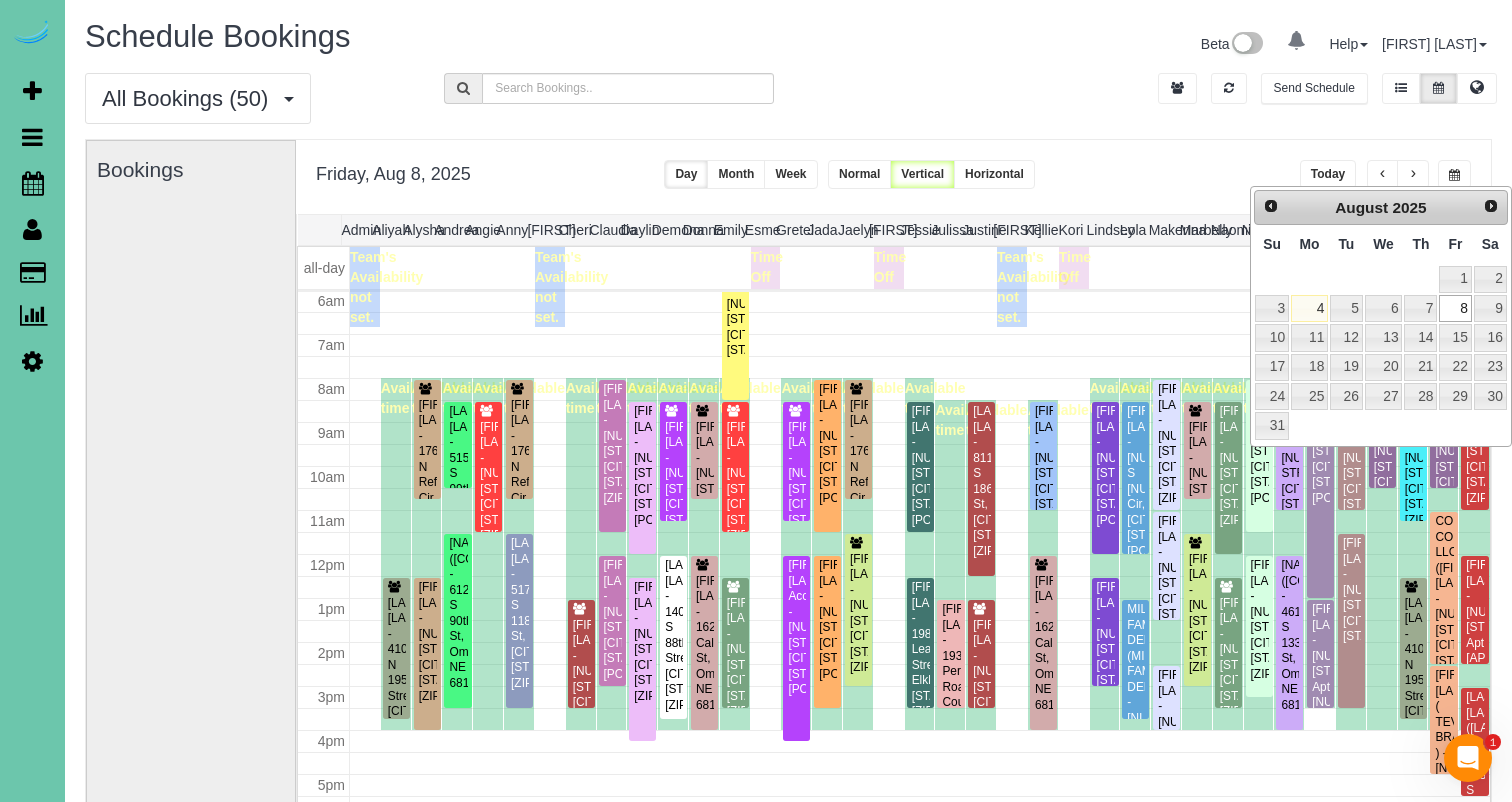 click on "4" at bounding box center [1309, 308] 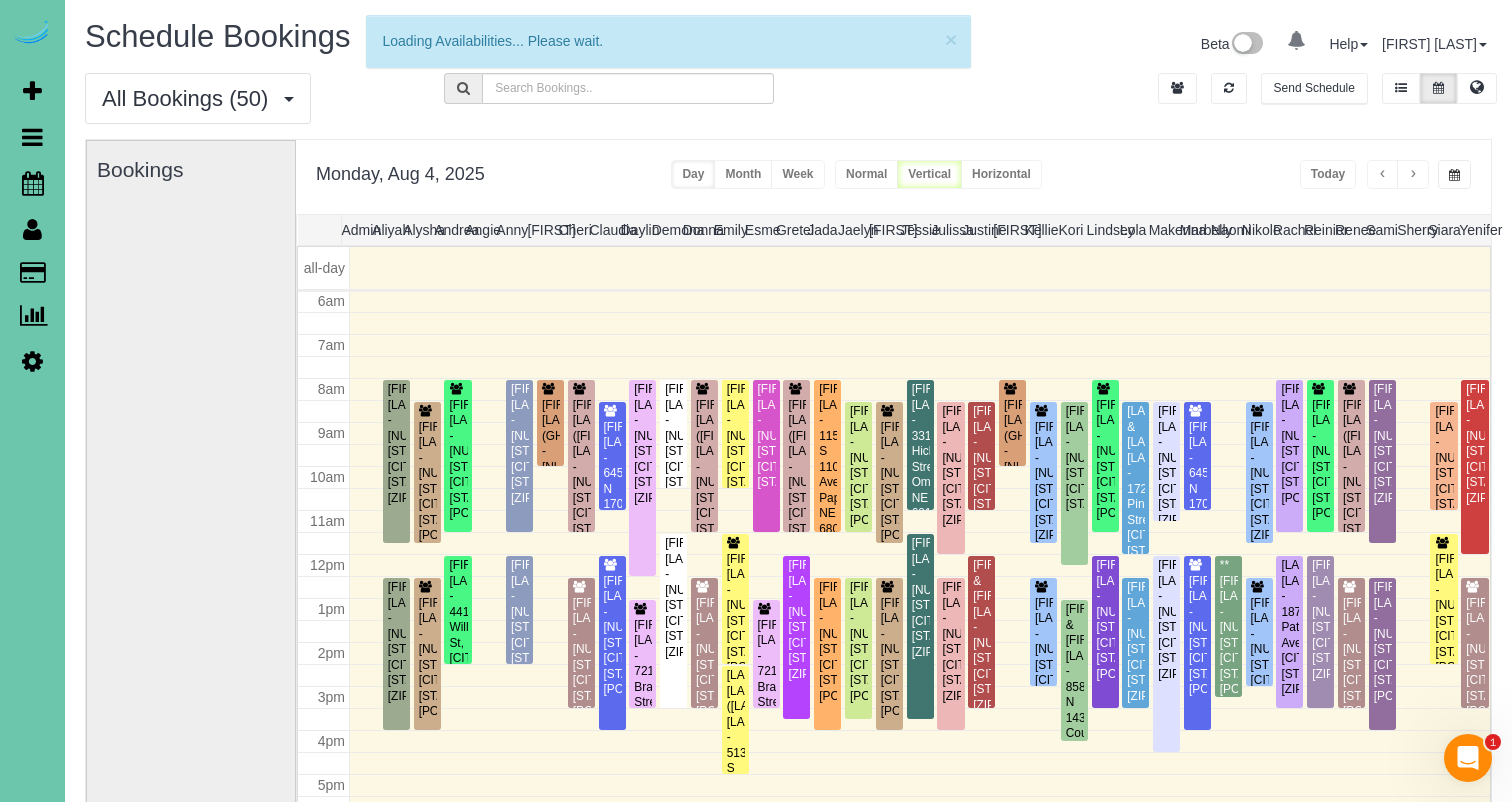 scroll, scrollTop: 265, scrollLeft: 0, axis: vertical 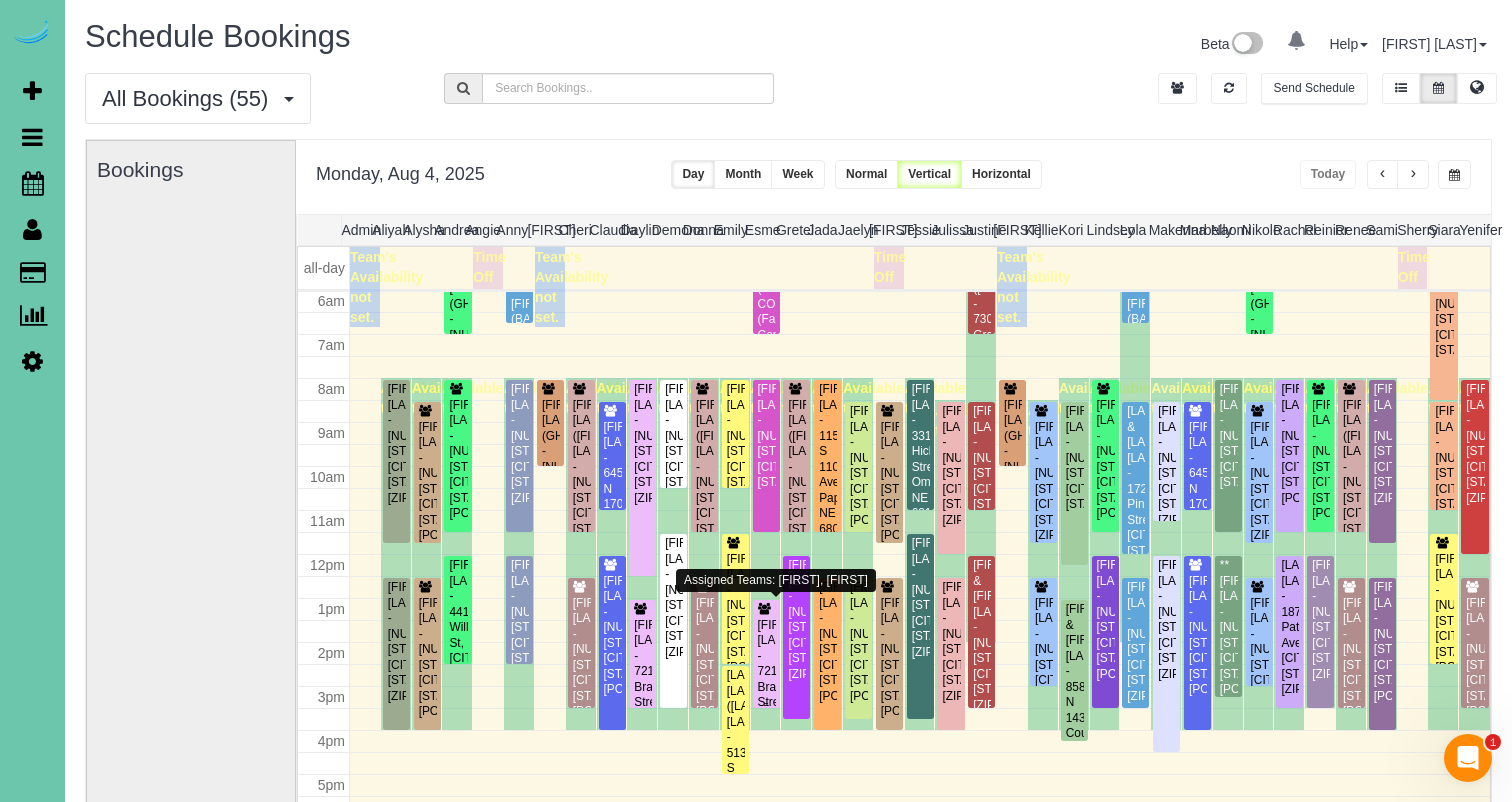 click on "[FIRST] [LAST] - 7211 Braun Street, La Vista, [STATE] [ZIP]" at bounding box center (766, 695) 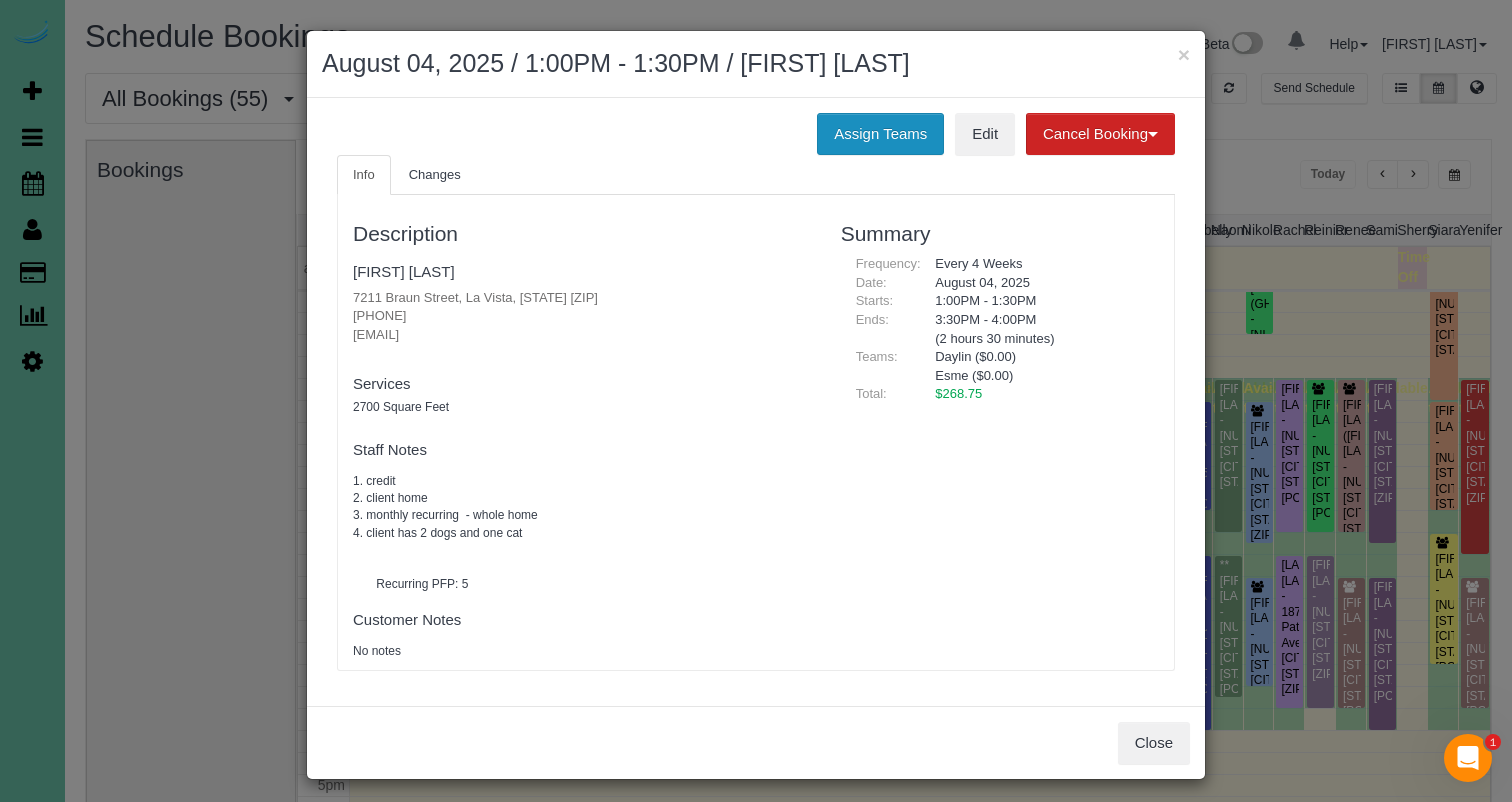 click on "Assign Teams" at bounding box center (880, 134) 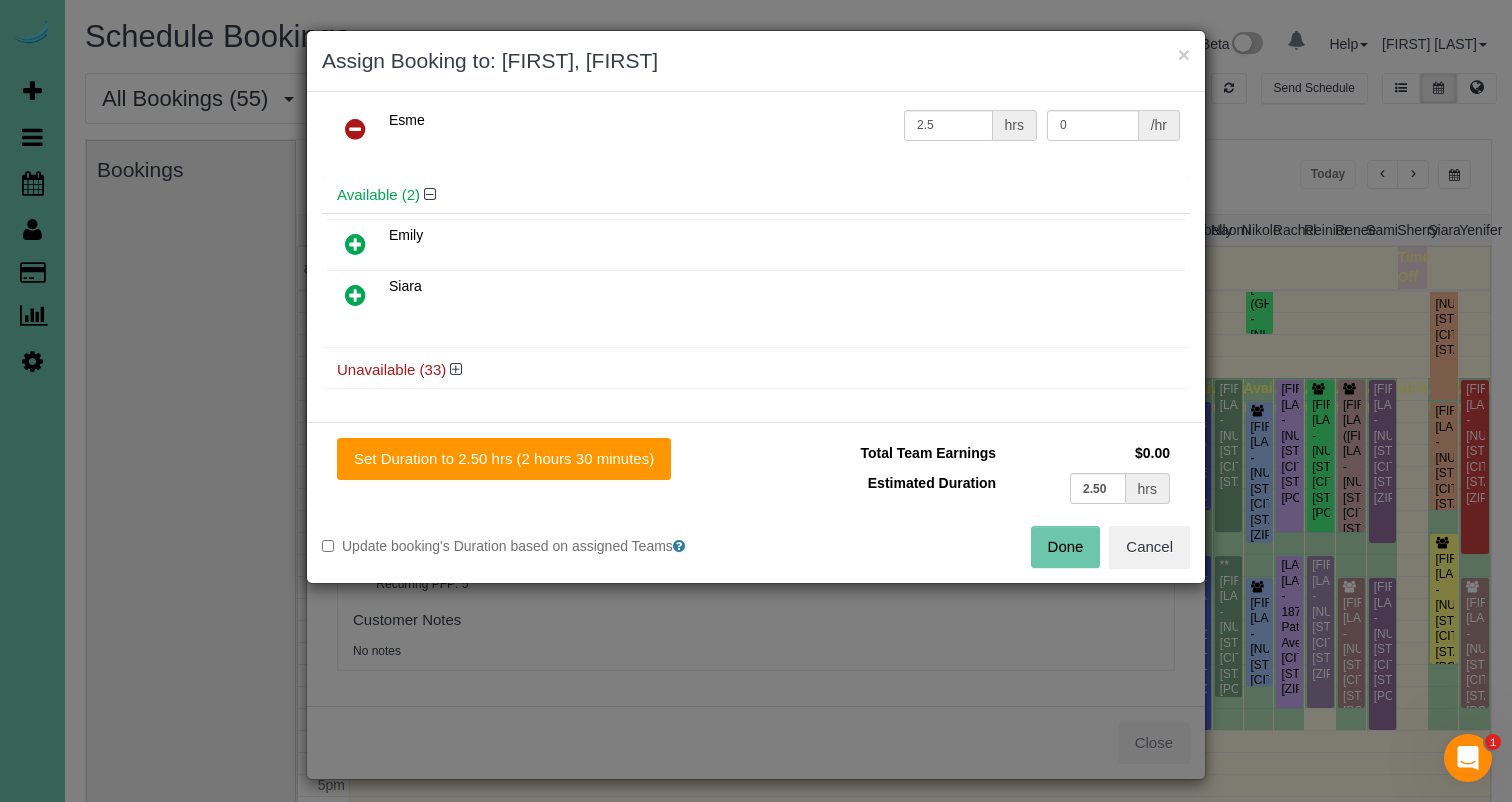 scroll, scrollTop: 96, scrollLeft: 0, axis: vertical 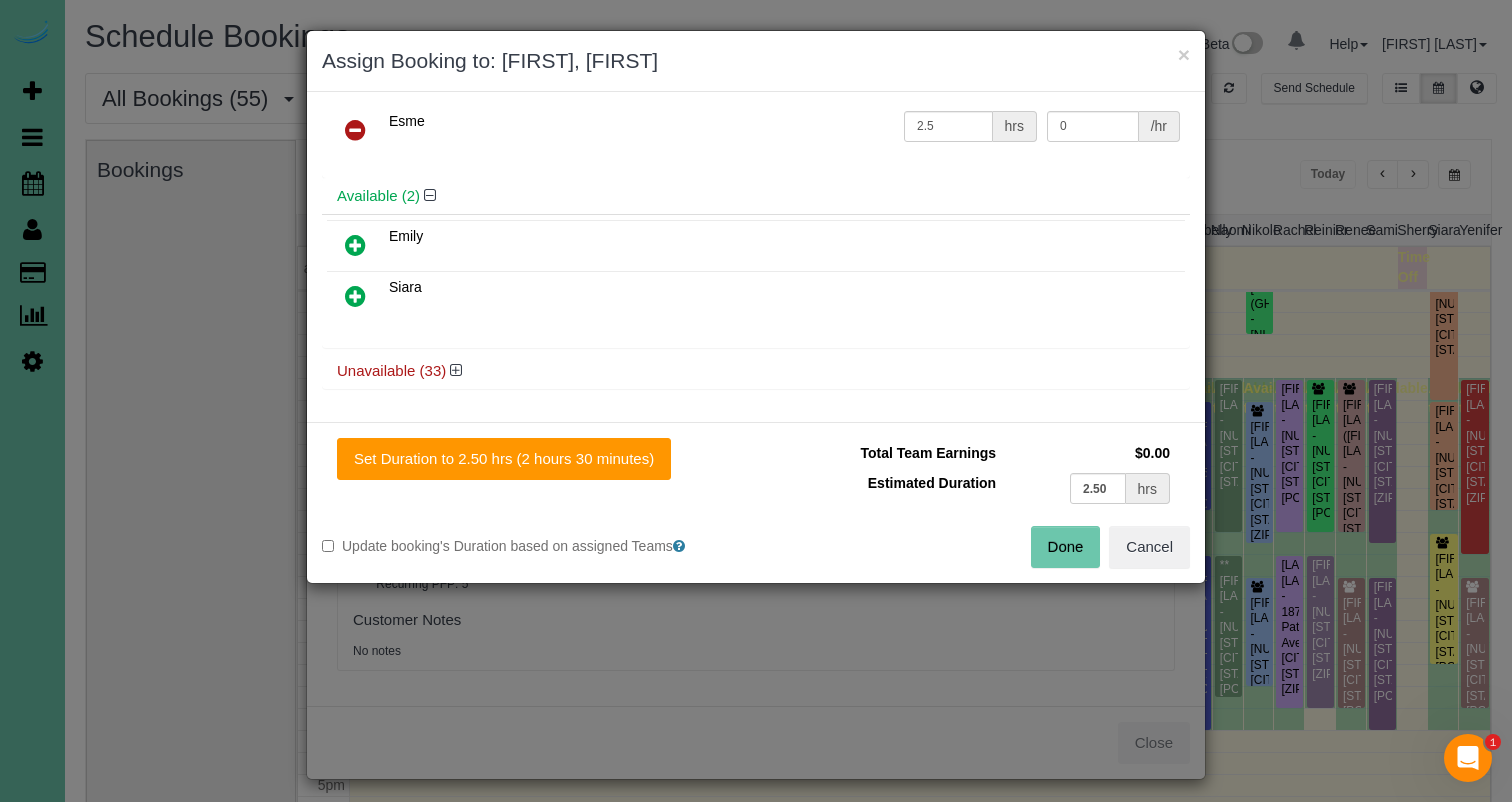 click at bounding box center [456, 370] 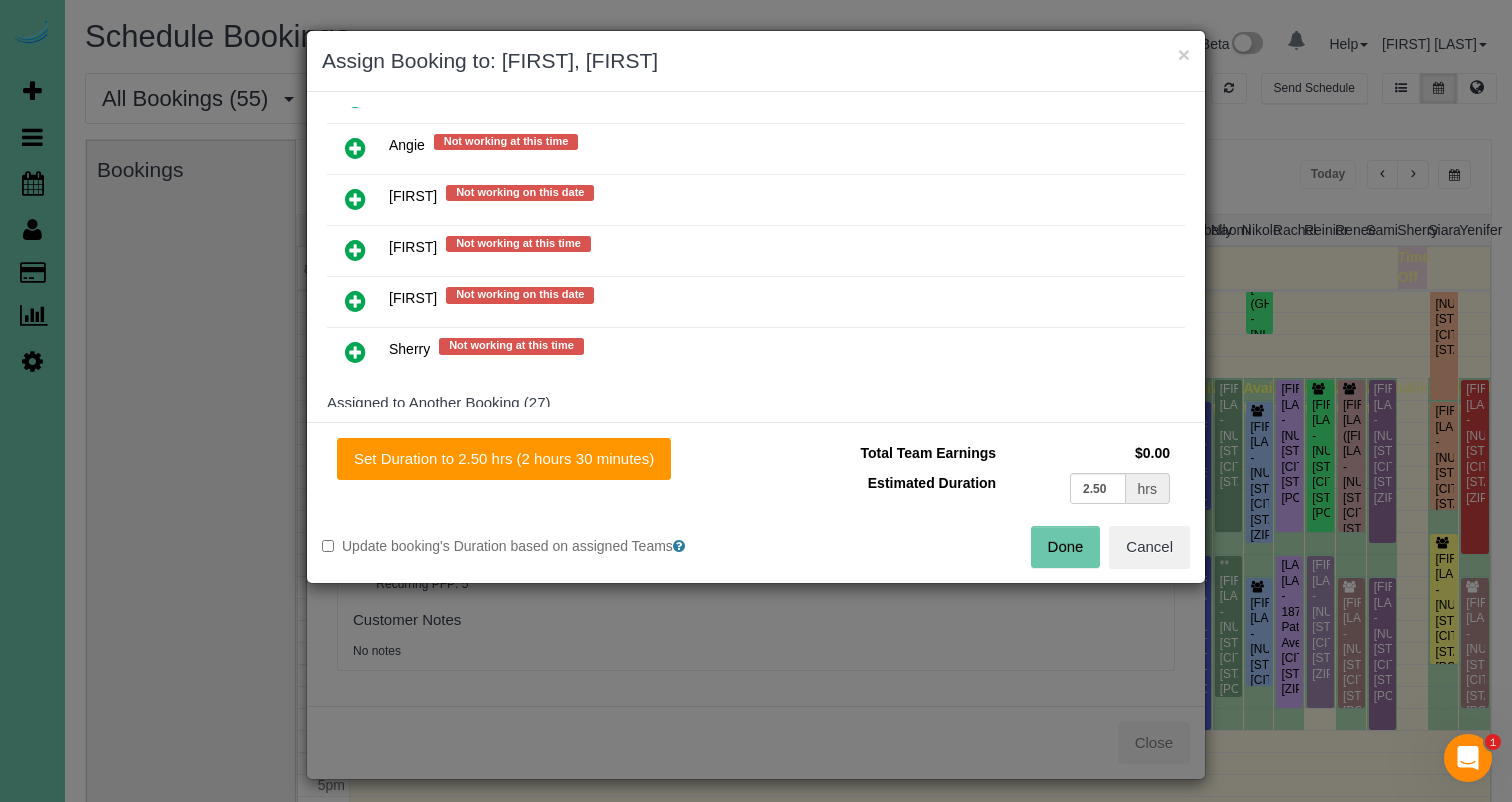 scroll, scrollTop: 433, scrollLeft: 0, axis: vertical 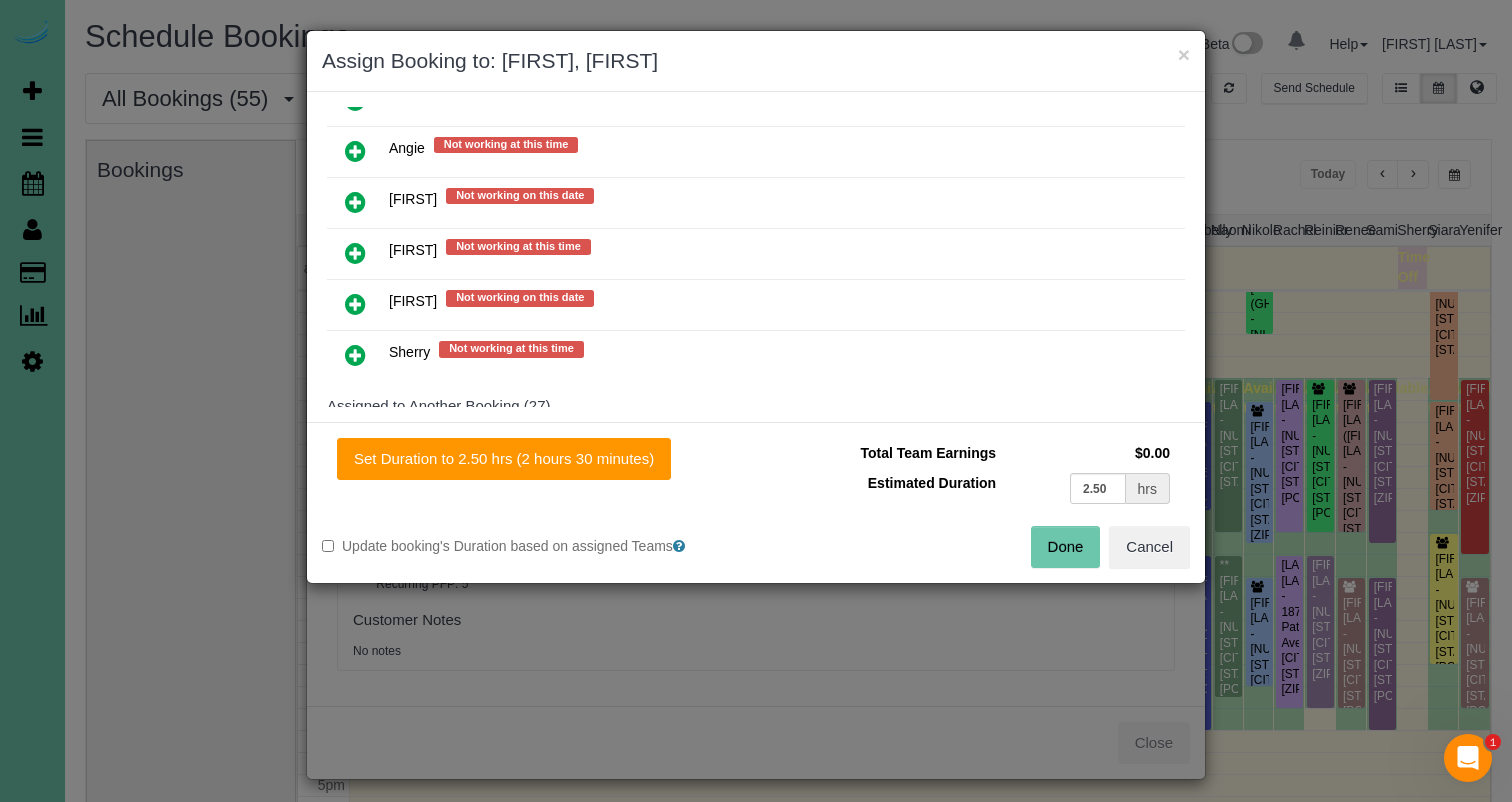 click at bounding box center (355, 202) 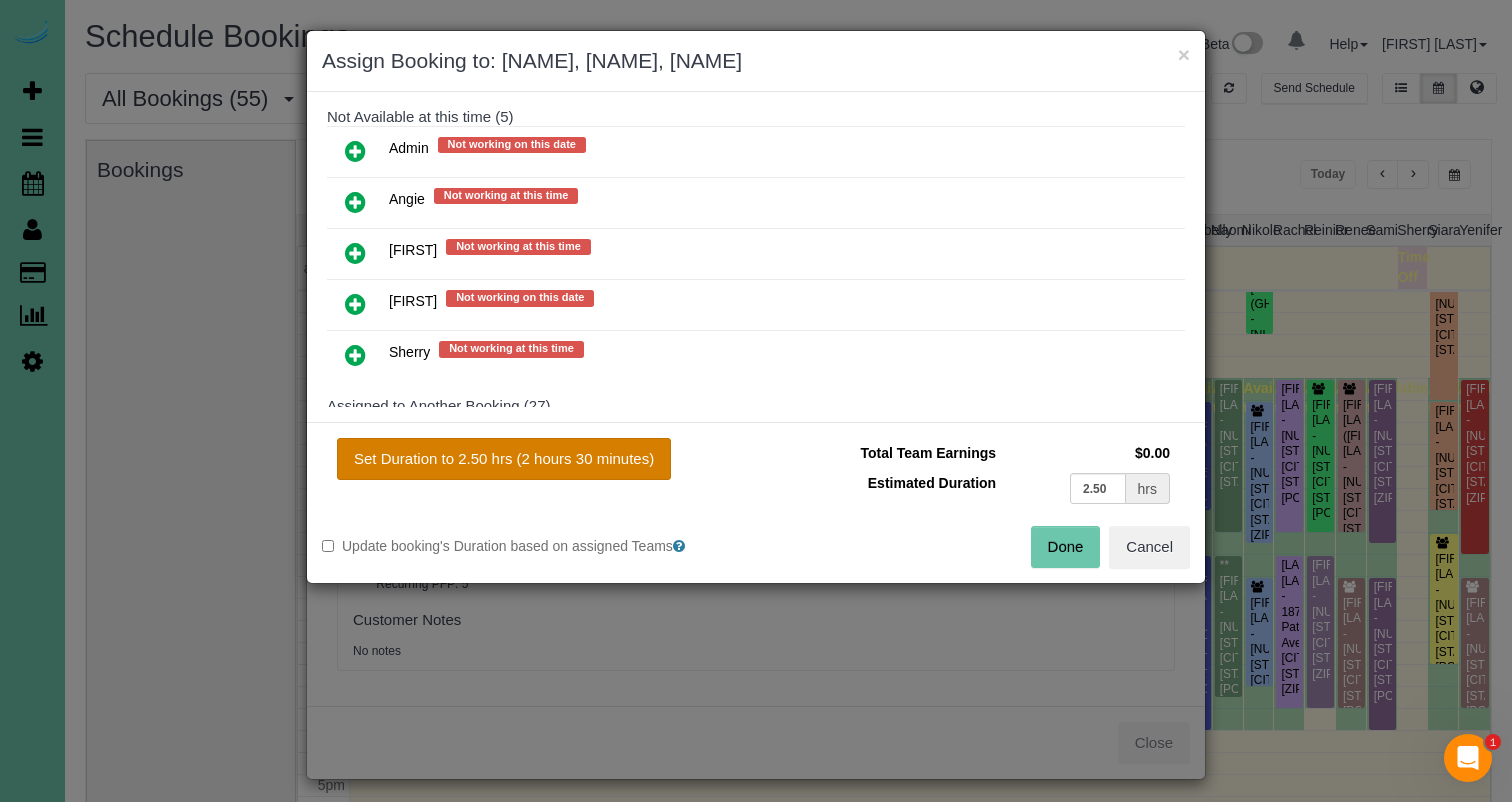 drag, startPoint x: 522, startPoint y: 454, endPoint x: 583, endPoint y: 458, distance: 61.13101 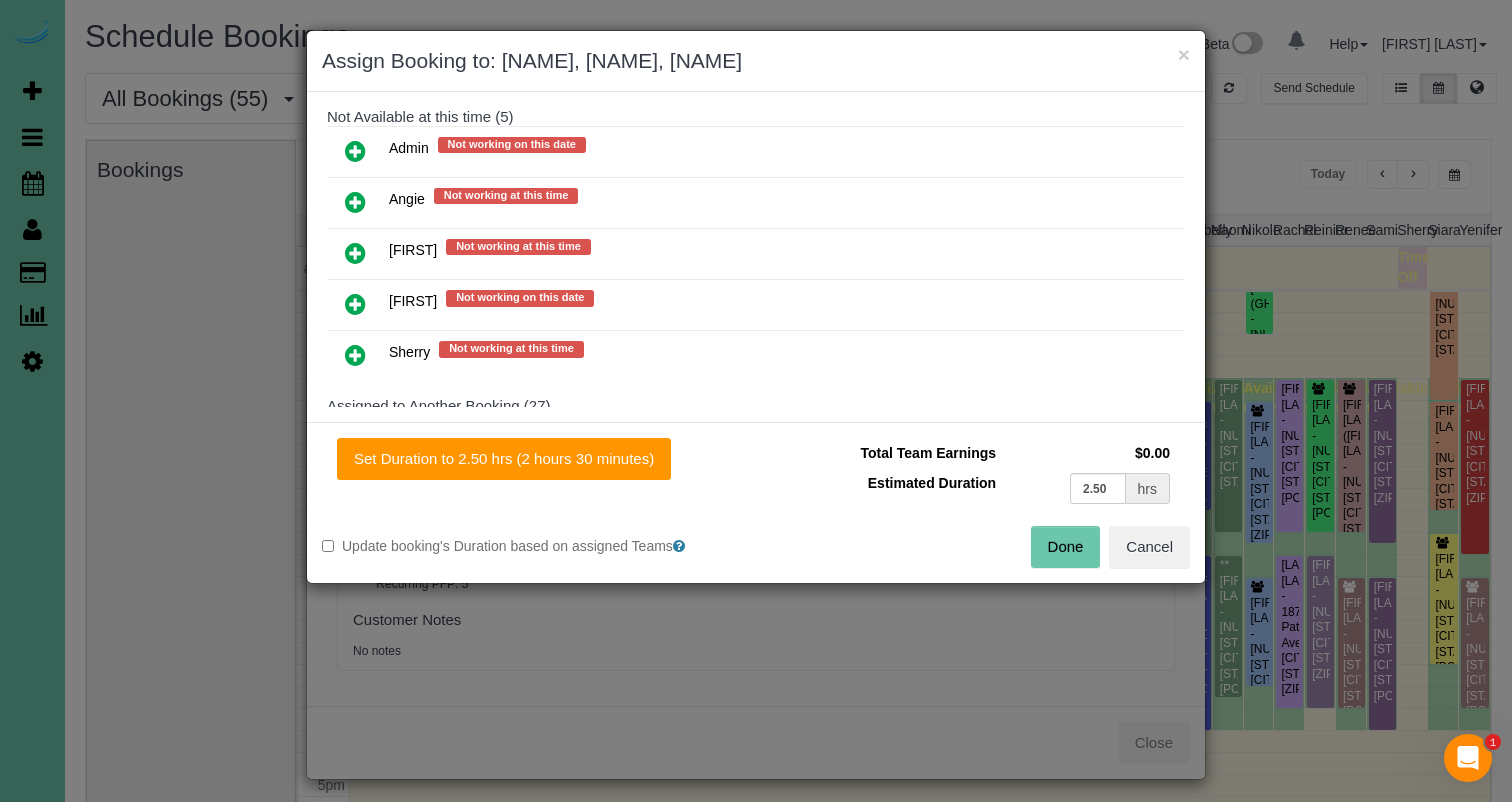 click on "Done" at bounding box center (1066, 547) 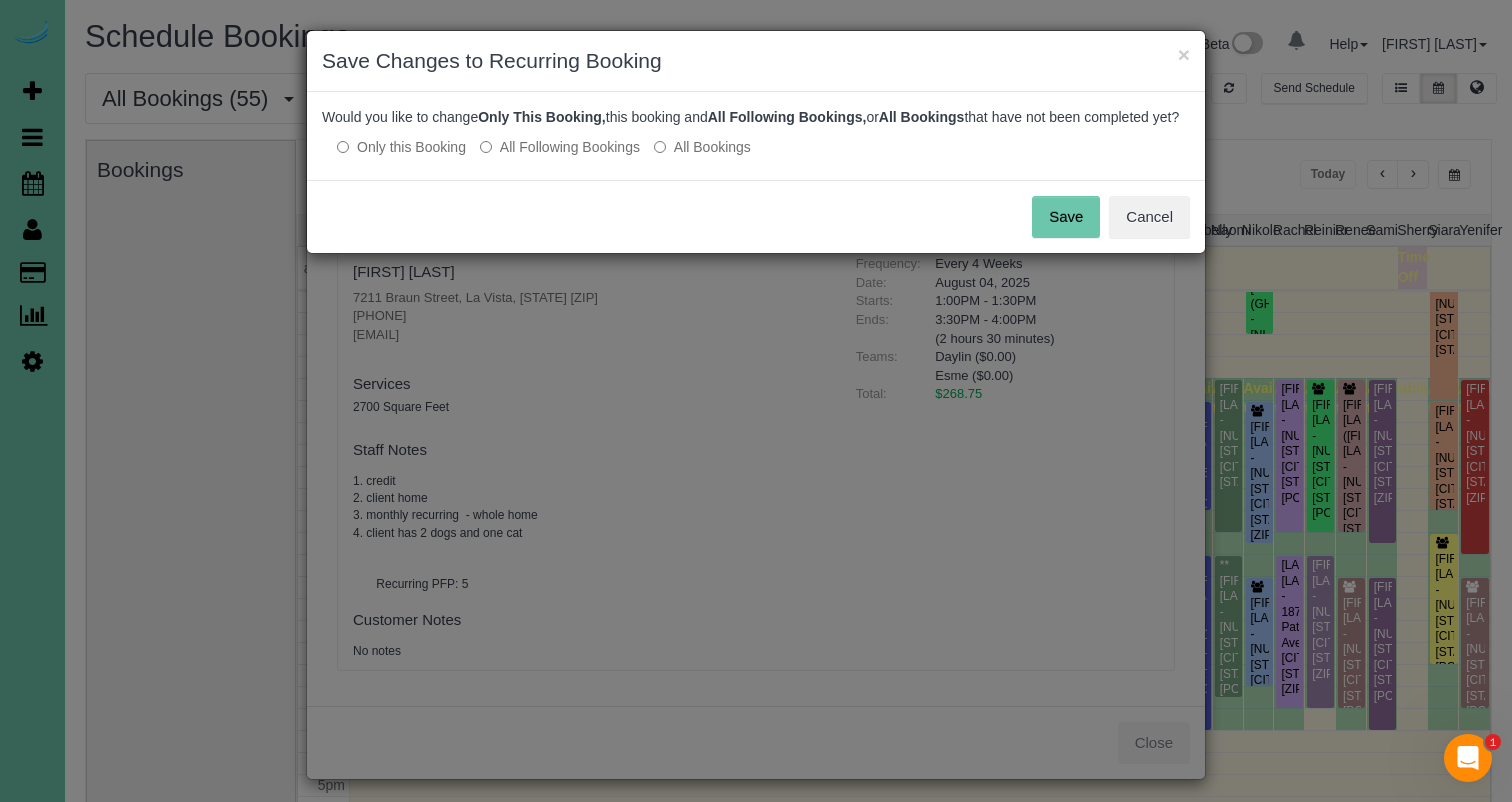 click on "Save" at bounding box center [1066, 217] 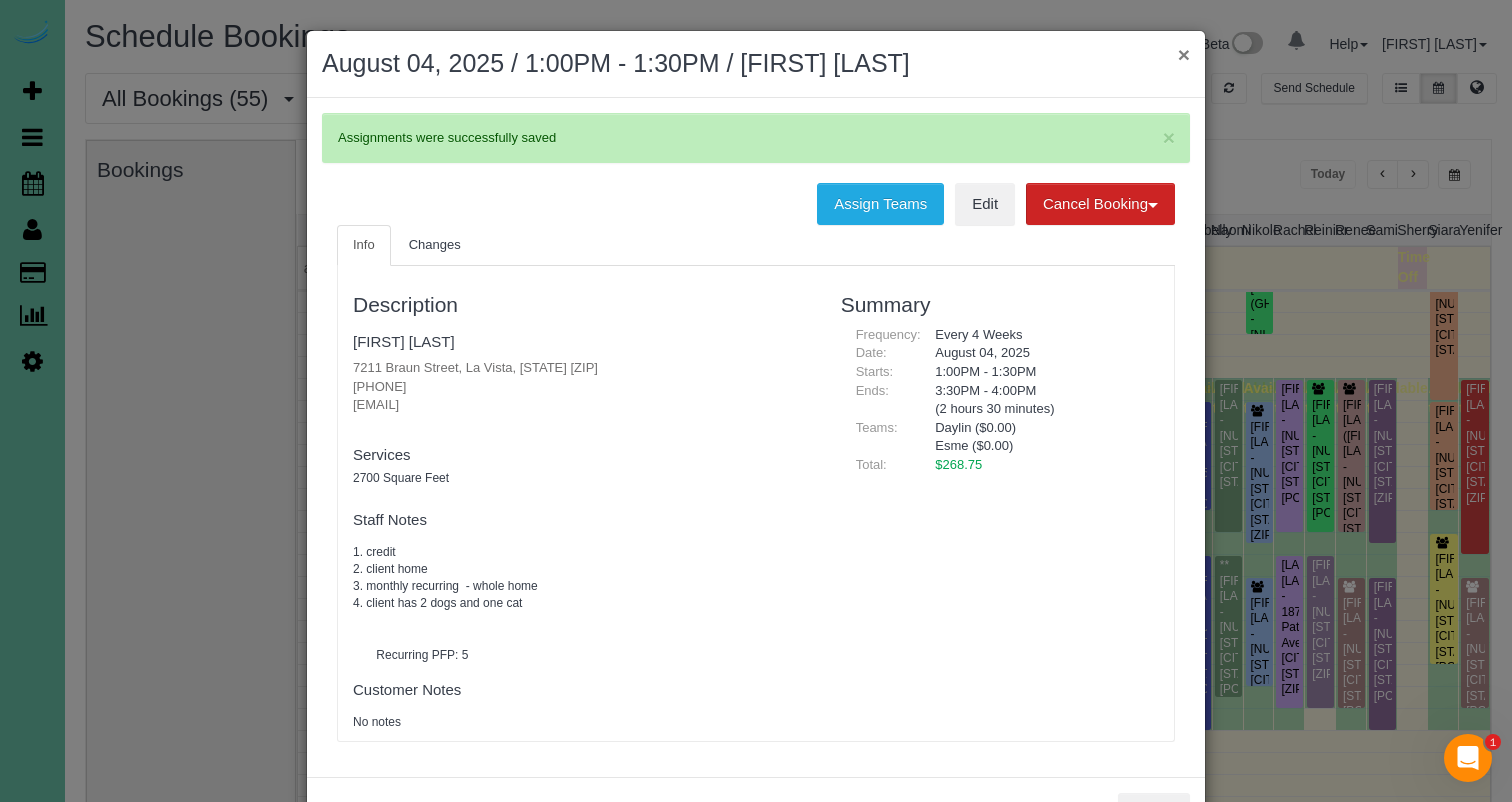 click on "×" at bounding box center [1184, 54] 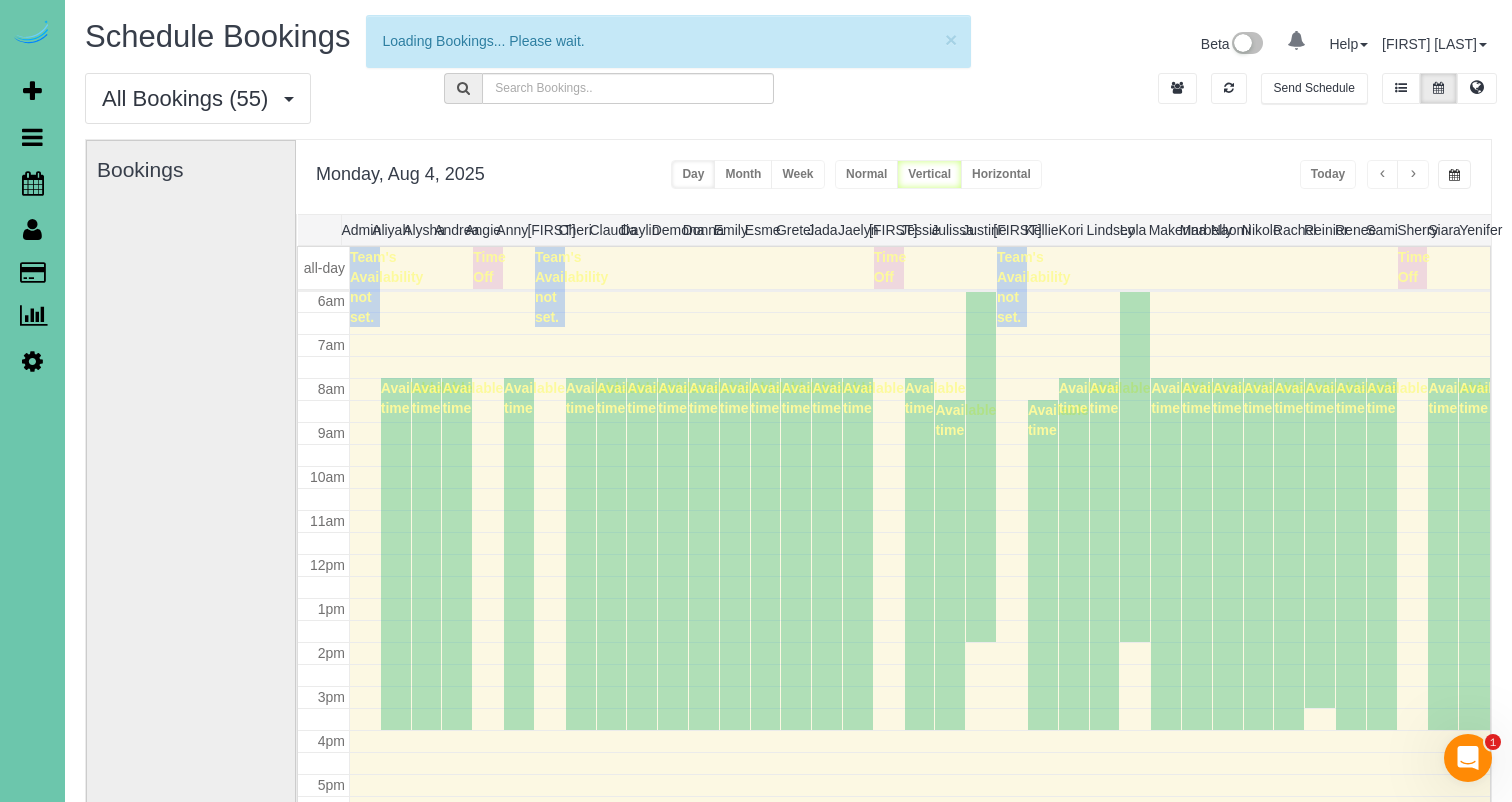 scroll, scrollTop: 265, scrollLeft: 0, axis: vertical 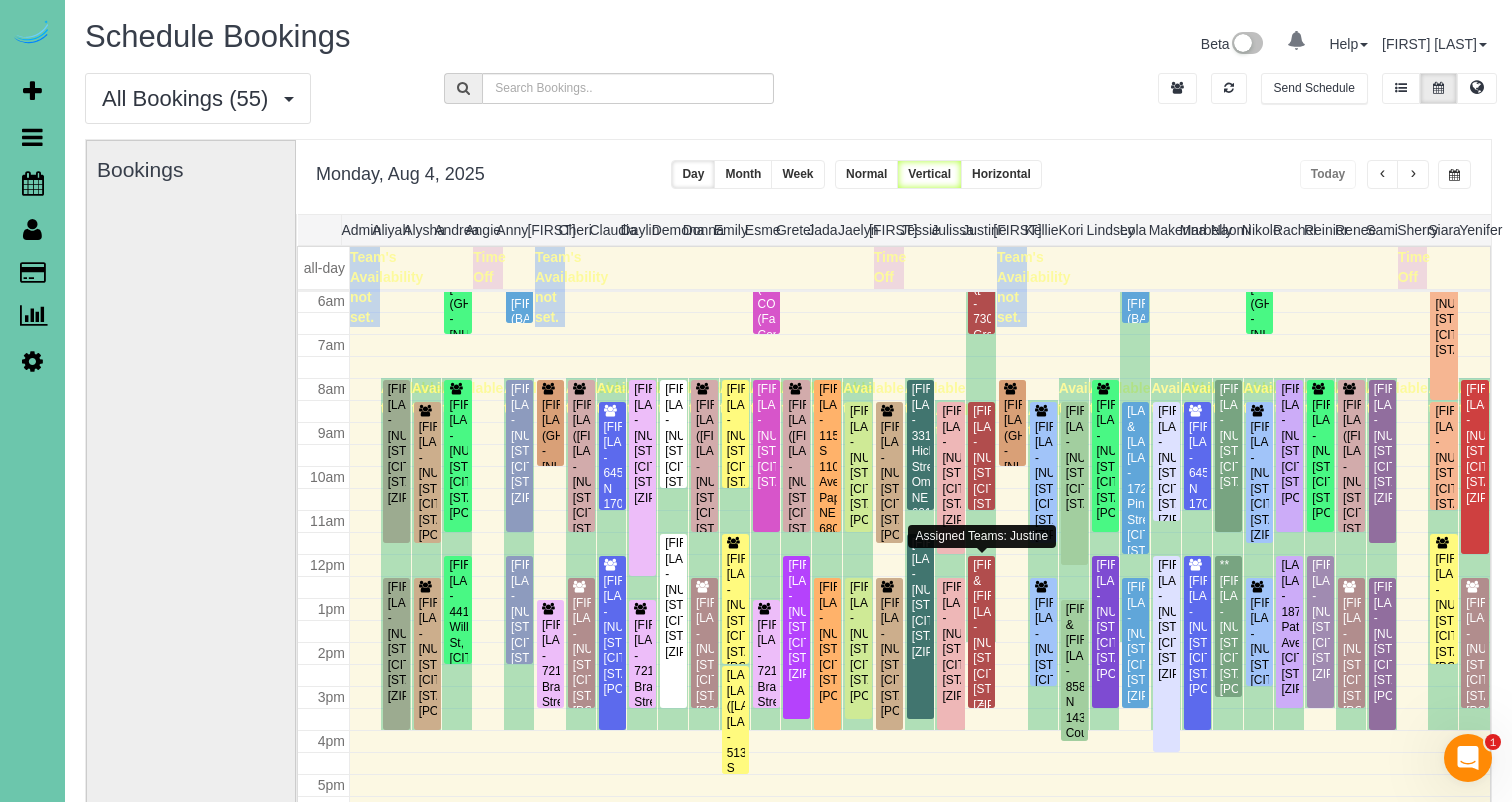 click on "[FIRST] & [FIRST] [LAST] - [NUMBER] [STREET], [CITY], [STATE] [ZIP]" at bounding box center (981, 635) 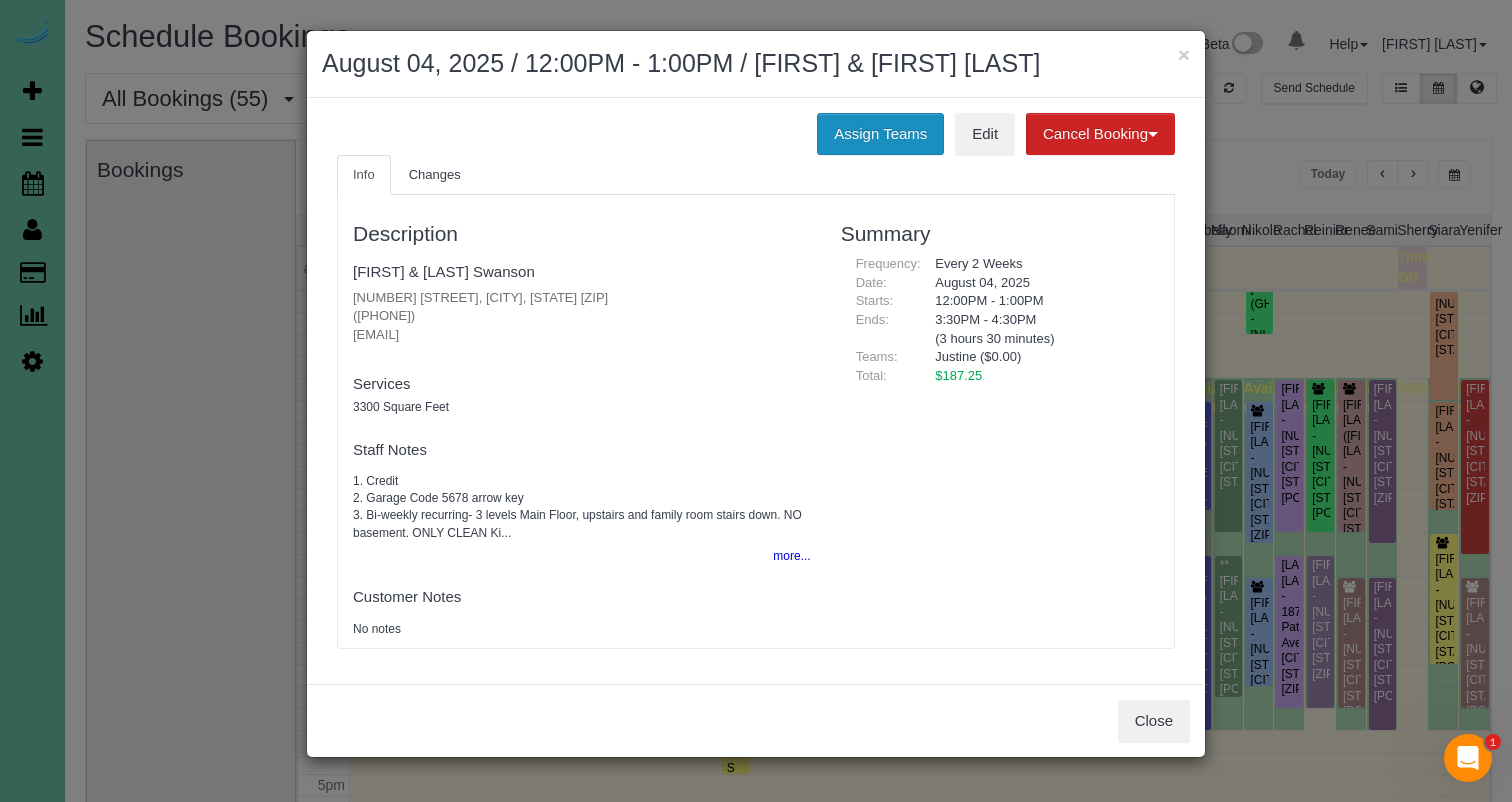 click on "Assign Teams" at bounding box center [880, 134] 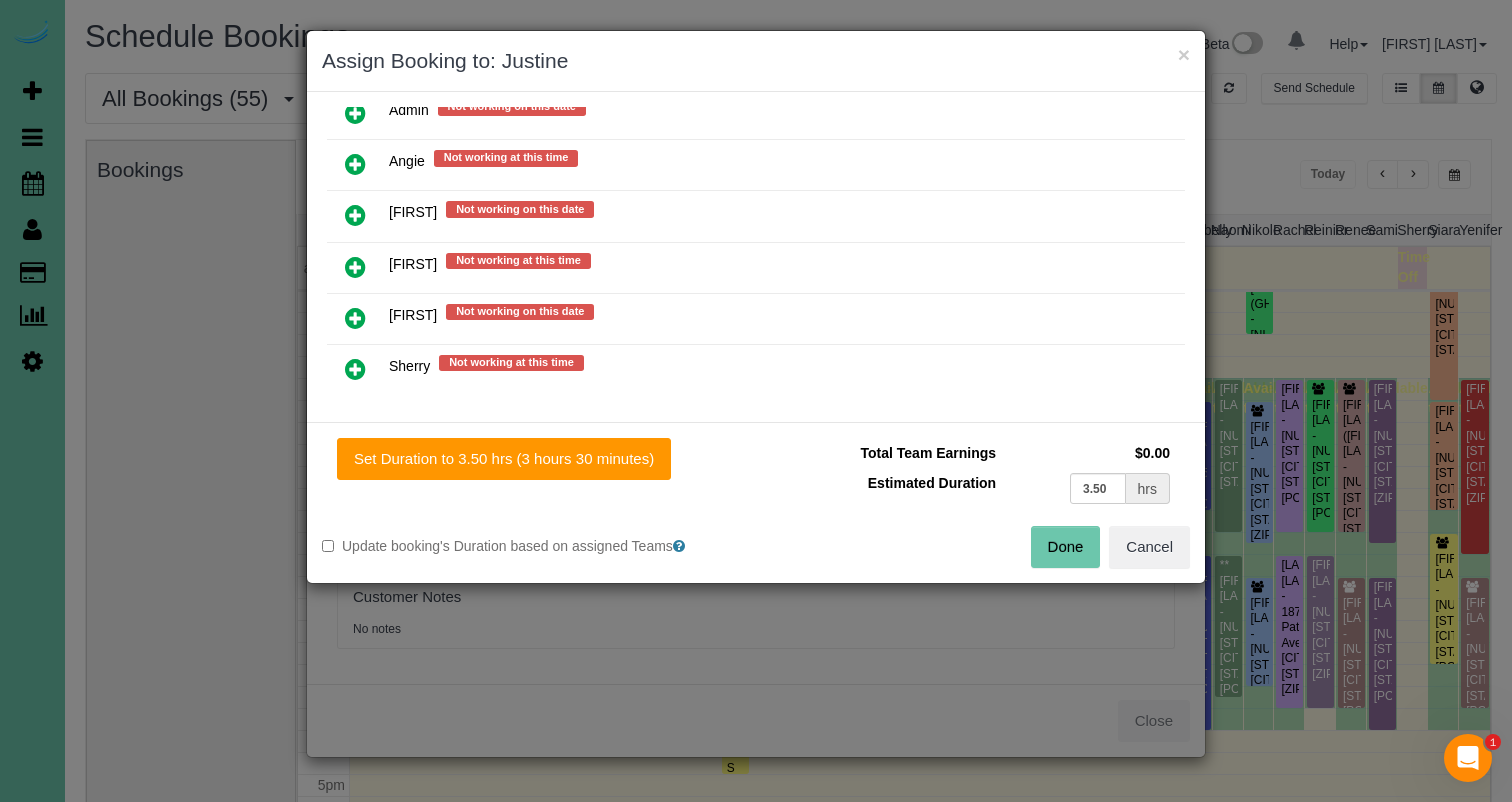 scroll, scrollTop: 990, scrollLeft: 0, axis: vertical 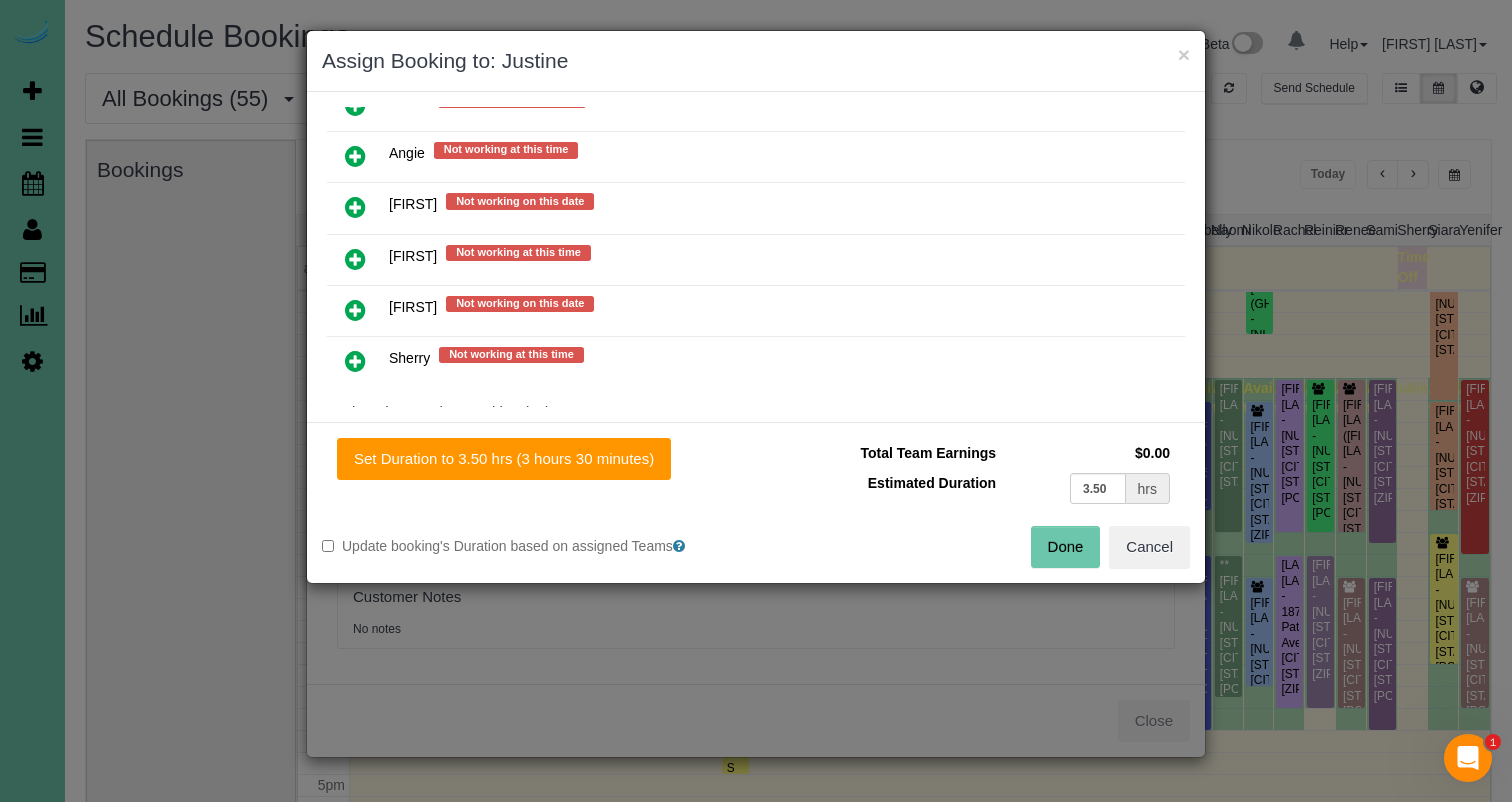 click at bounding box center [355, 310] 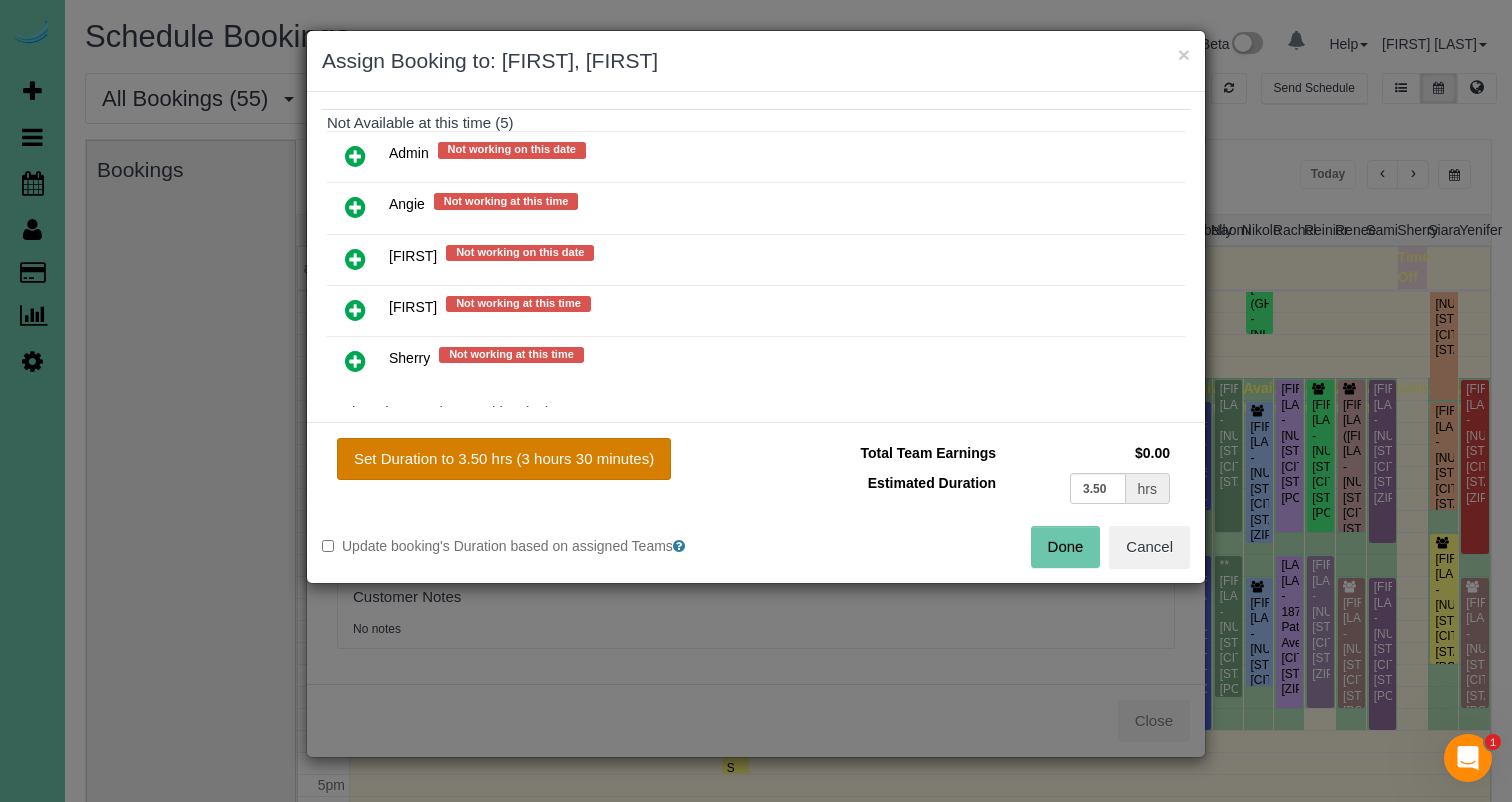 drag, startPoint x: 611, startPoint y: 449, endPoint x: 602, endPoint y: 441, distance: 12.0415945 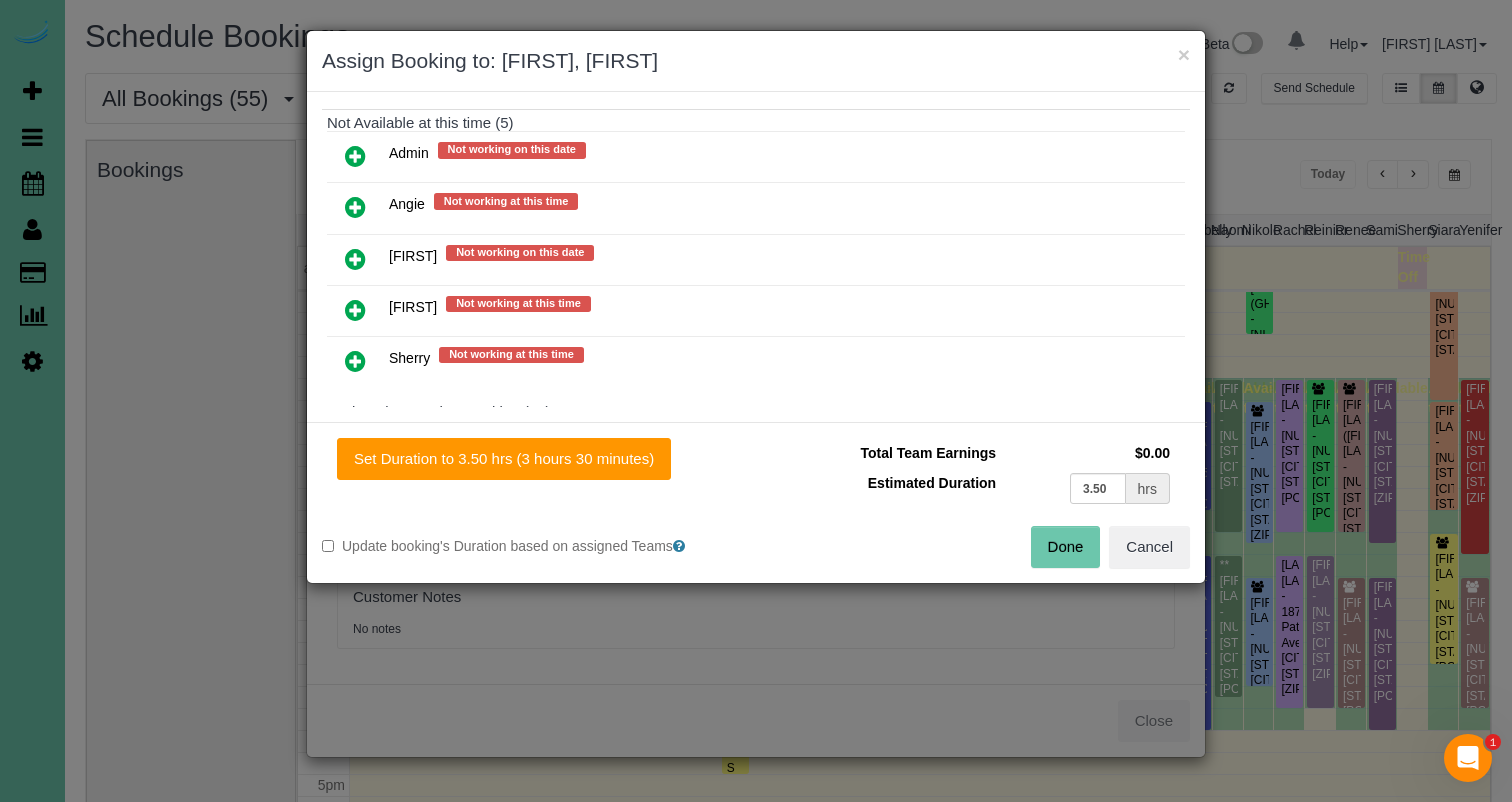 click on "Done" at bounding box center (1066, 547) 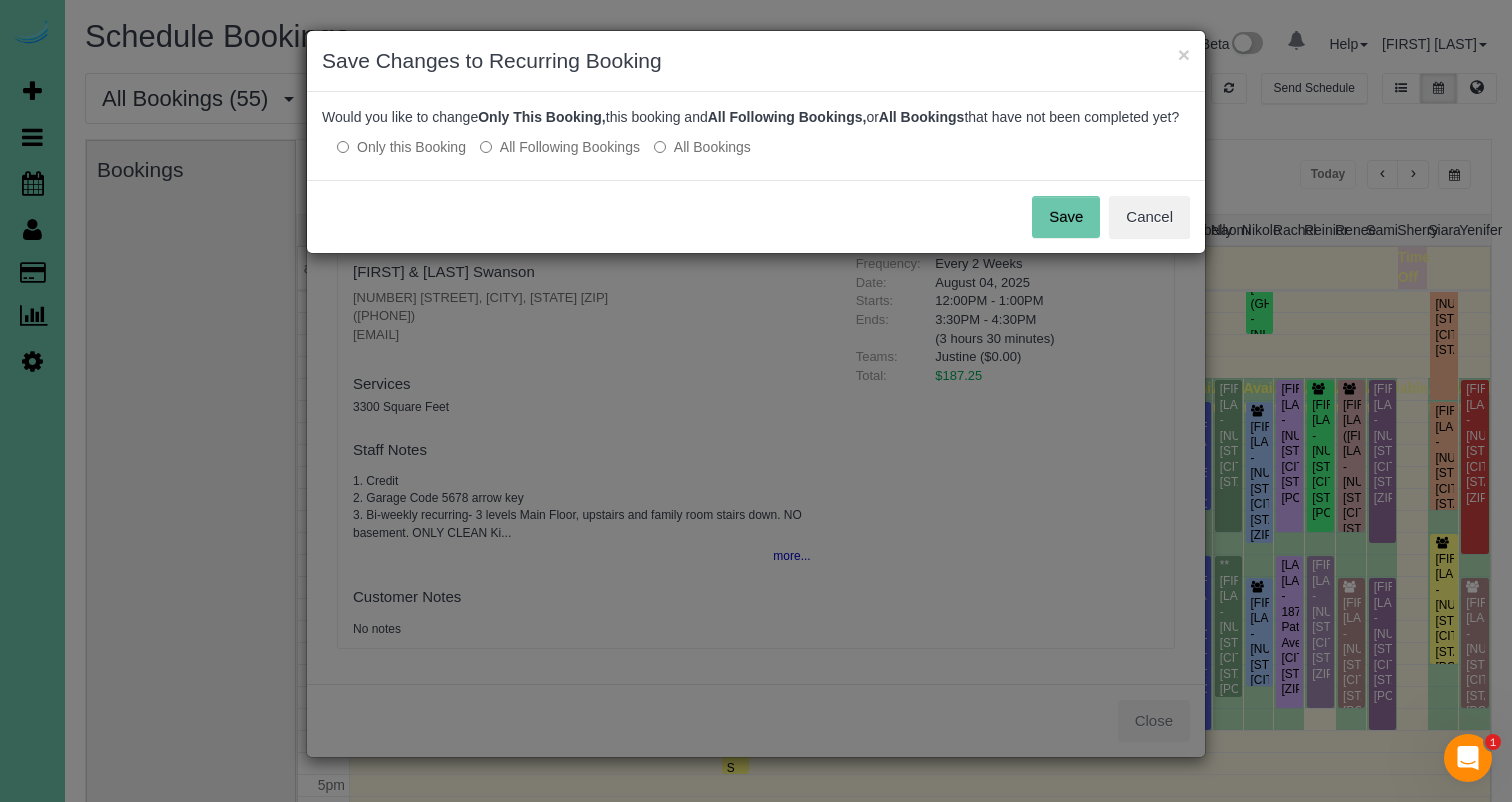 drag, startPoint x: 1063, startPoint y: 227, endPoint x: 1059, endPoint y: 211, distance: 16.492422 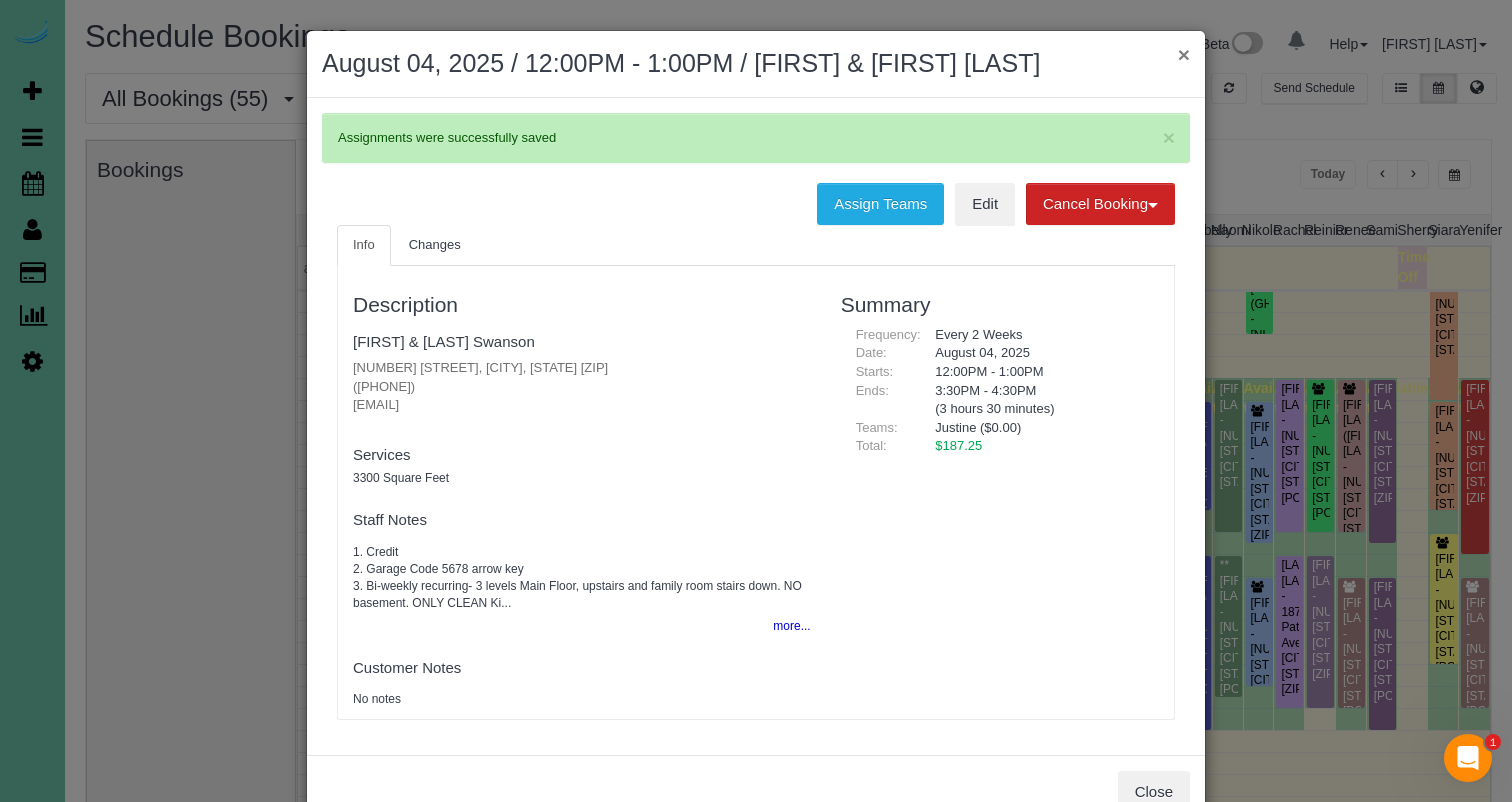 click on "×" at bounding box center [1184, 54] 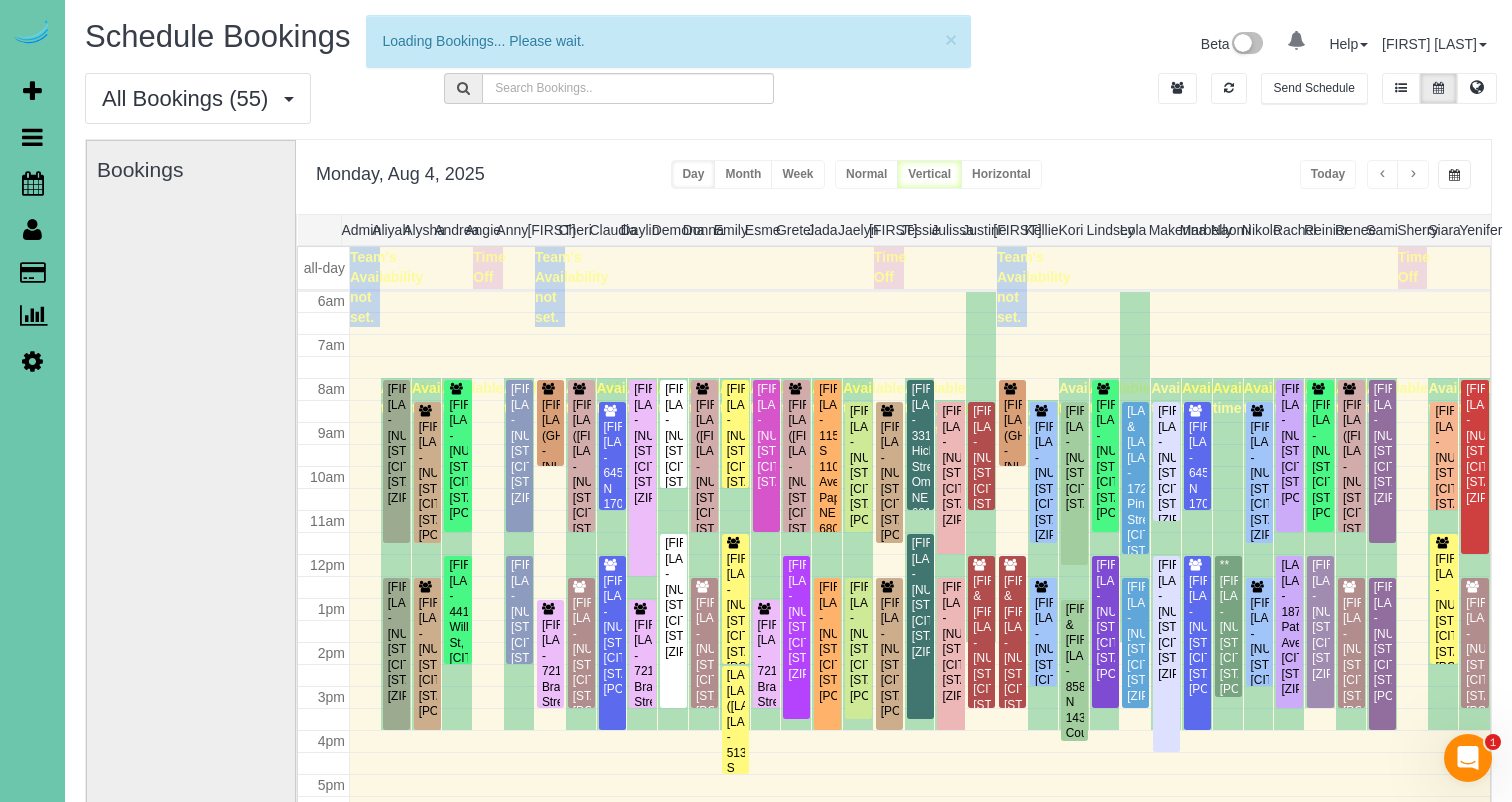 scroll, scrollTop: 265, scrollLeft: 0, axis: vertical 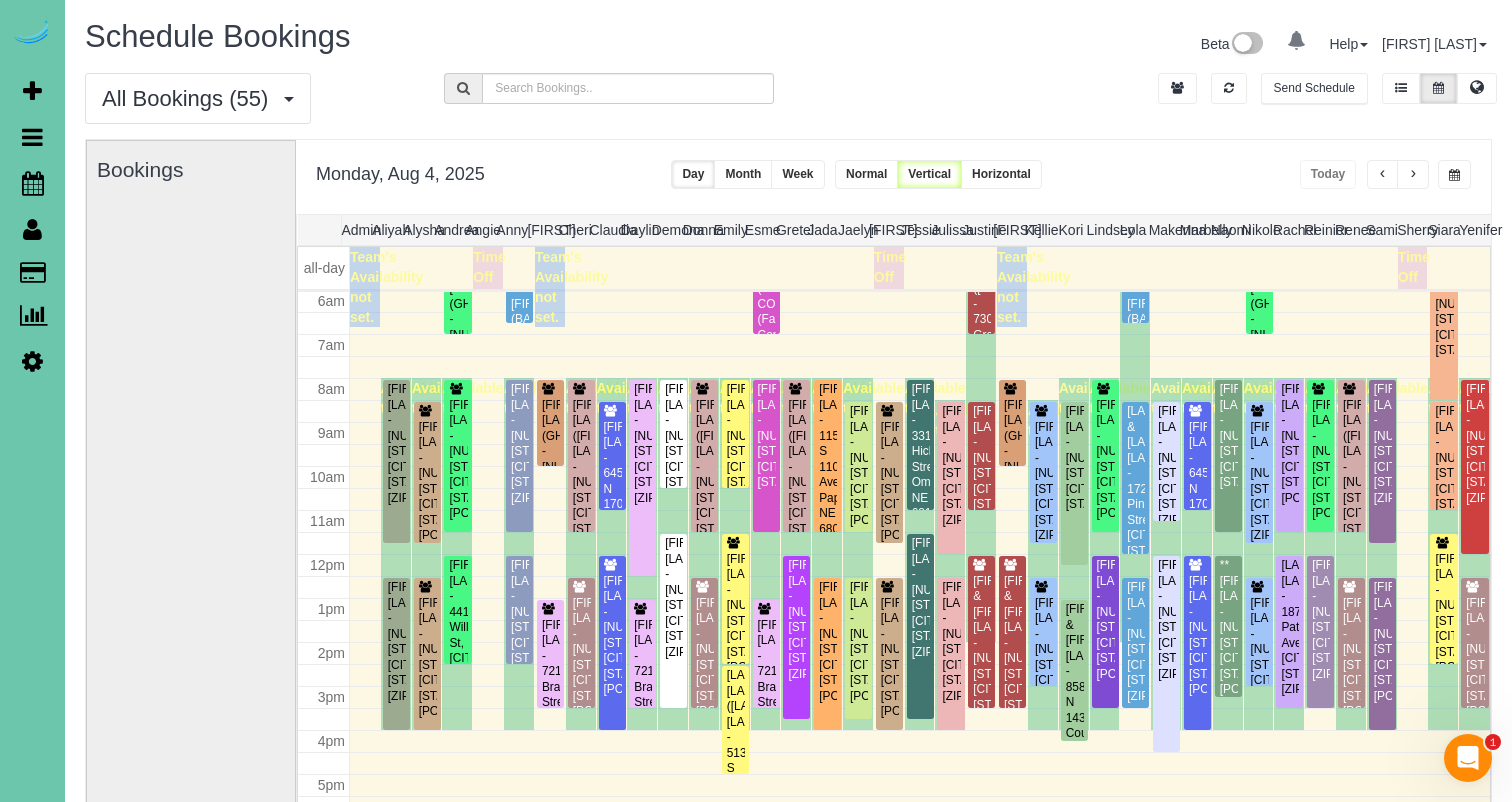 click at bounding box center [1413, 174] 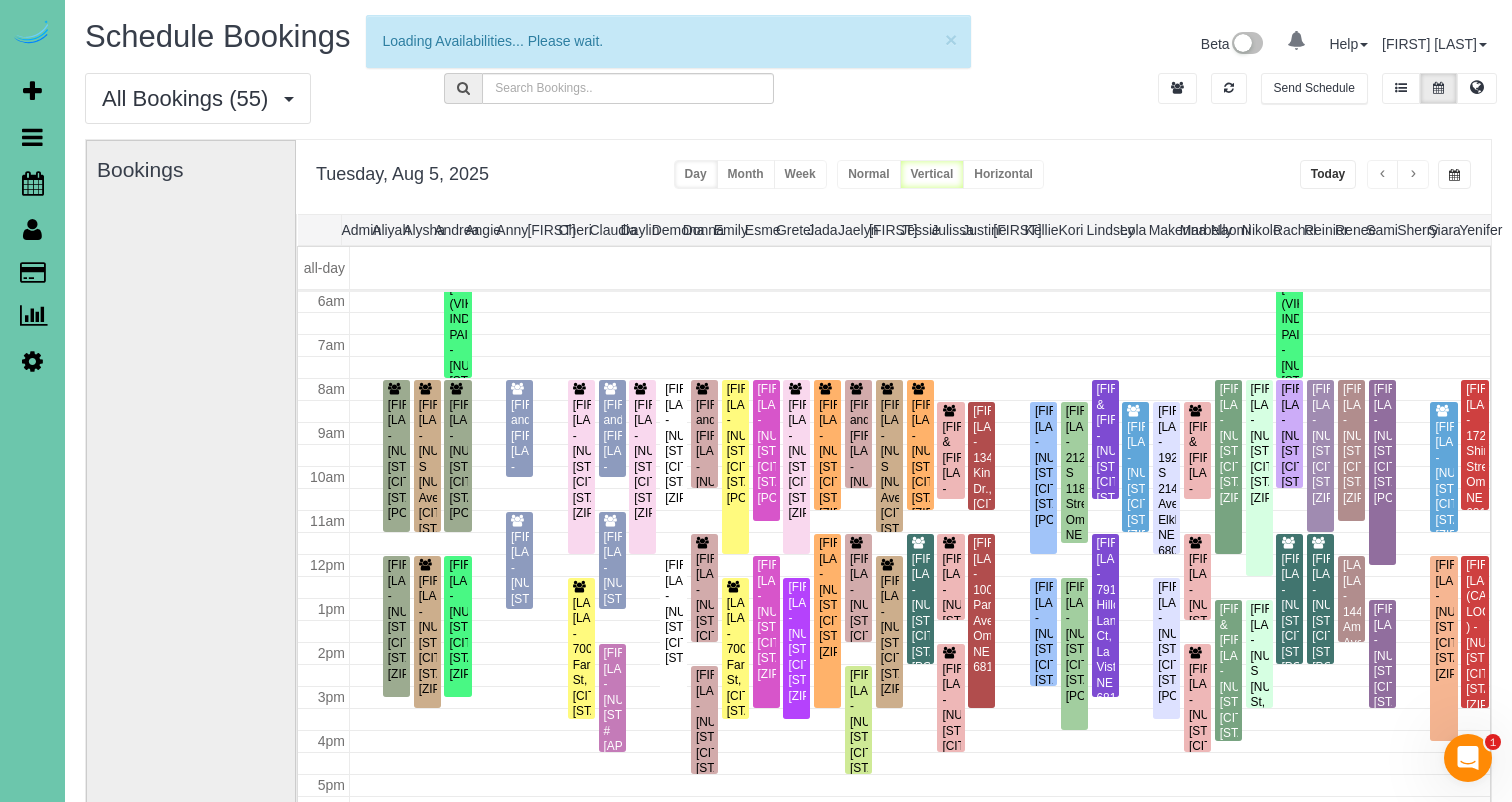 scroll, scrollTop: 265, scrollLeft: 0, axis: vertical 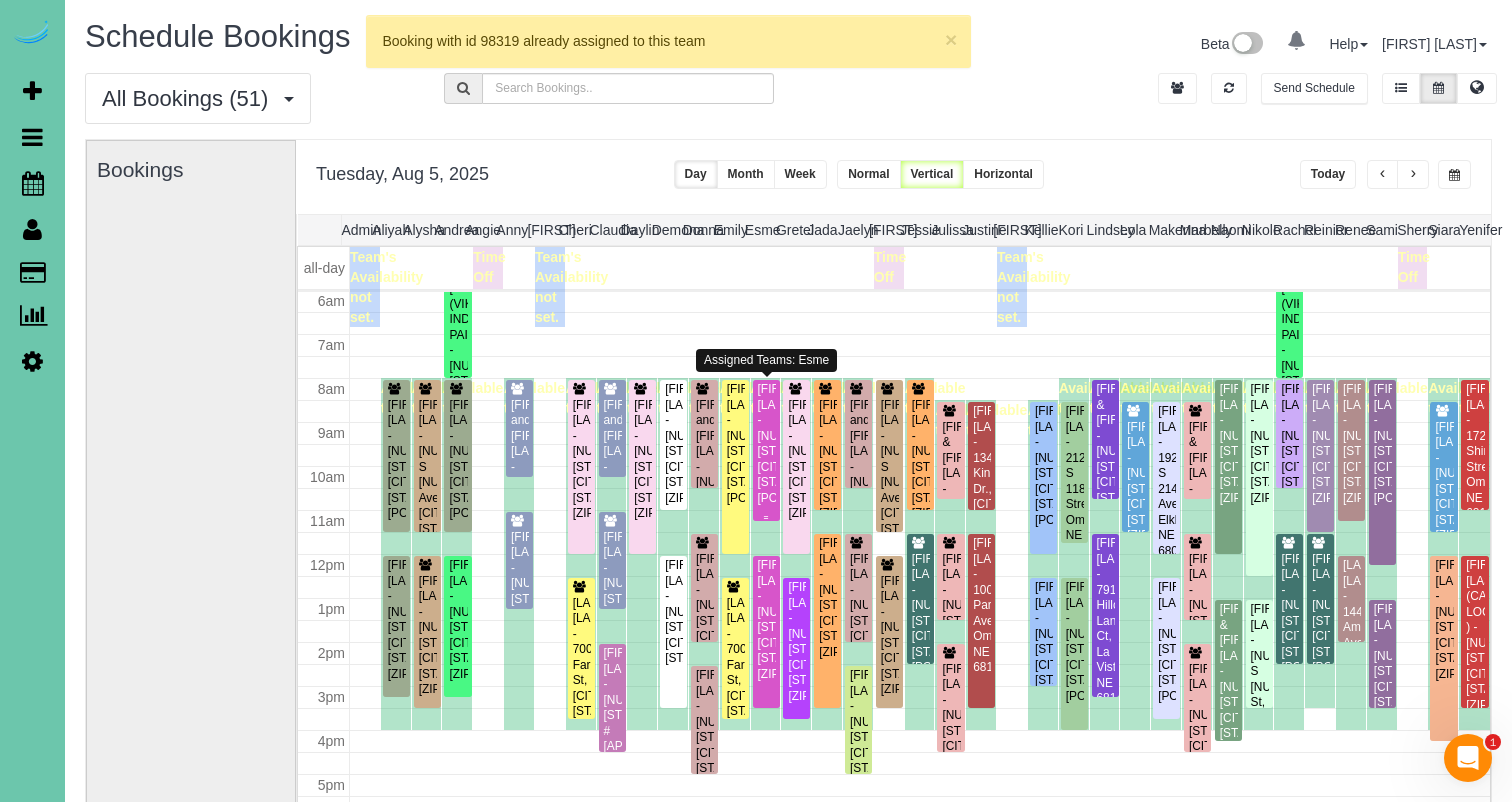 click on "[FIRST] [LAST] - [NUMBER] [STREET], [CITY], [STATE] [POSTAL_CODE]" at bounding box center (766, 444) 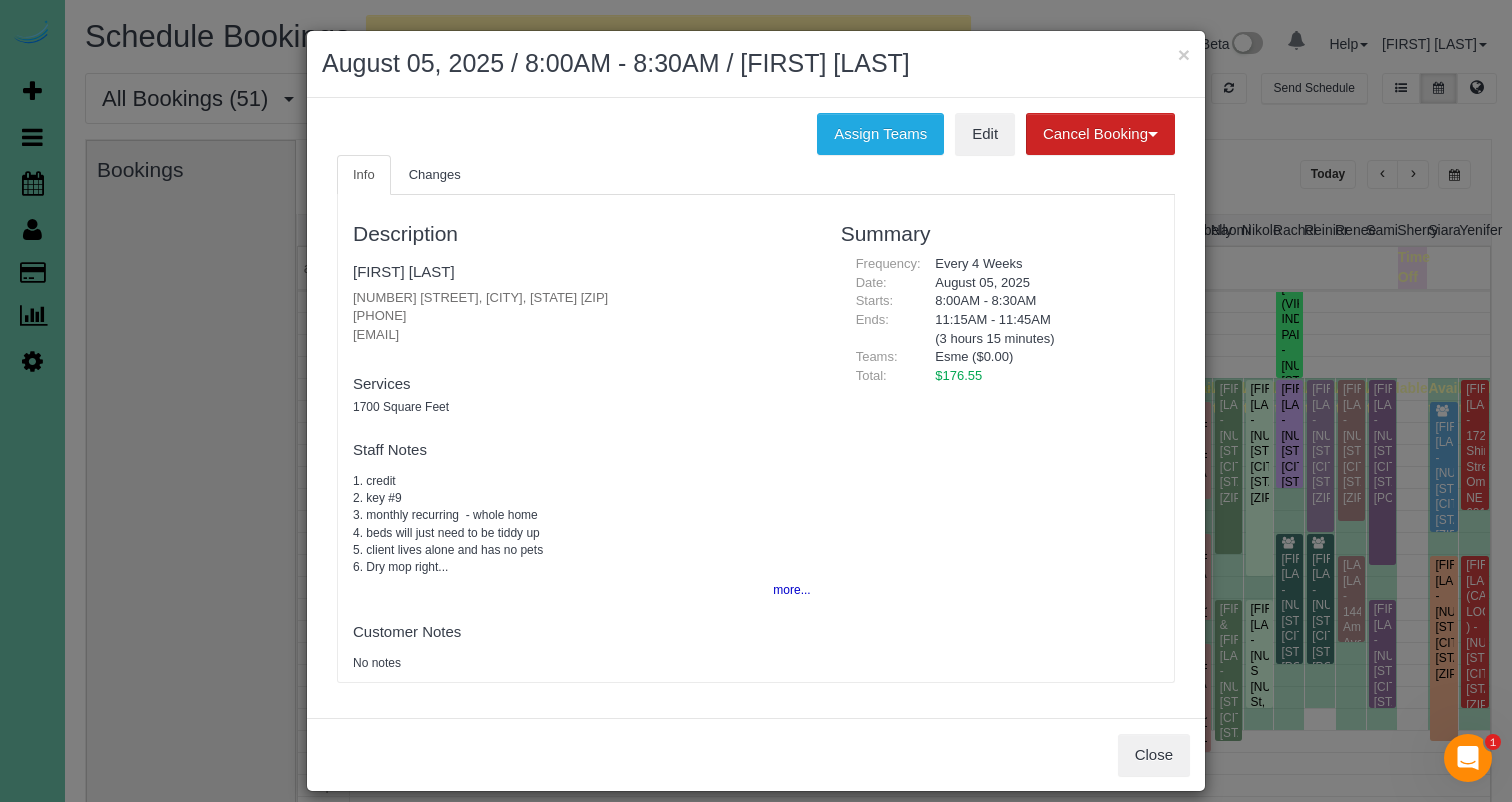 drag, startPoint x: 828, startPoint y: 134, endPoint x: 795, endPoint y: 139, distance: 33.37664 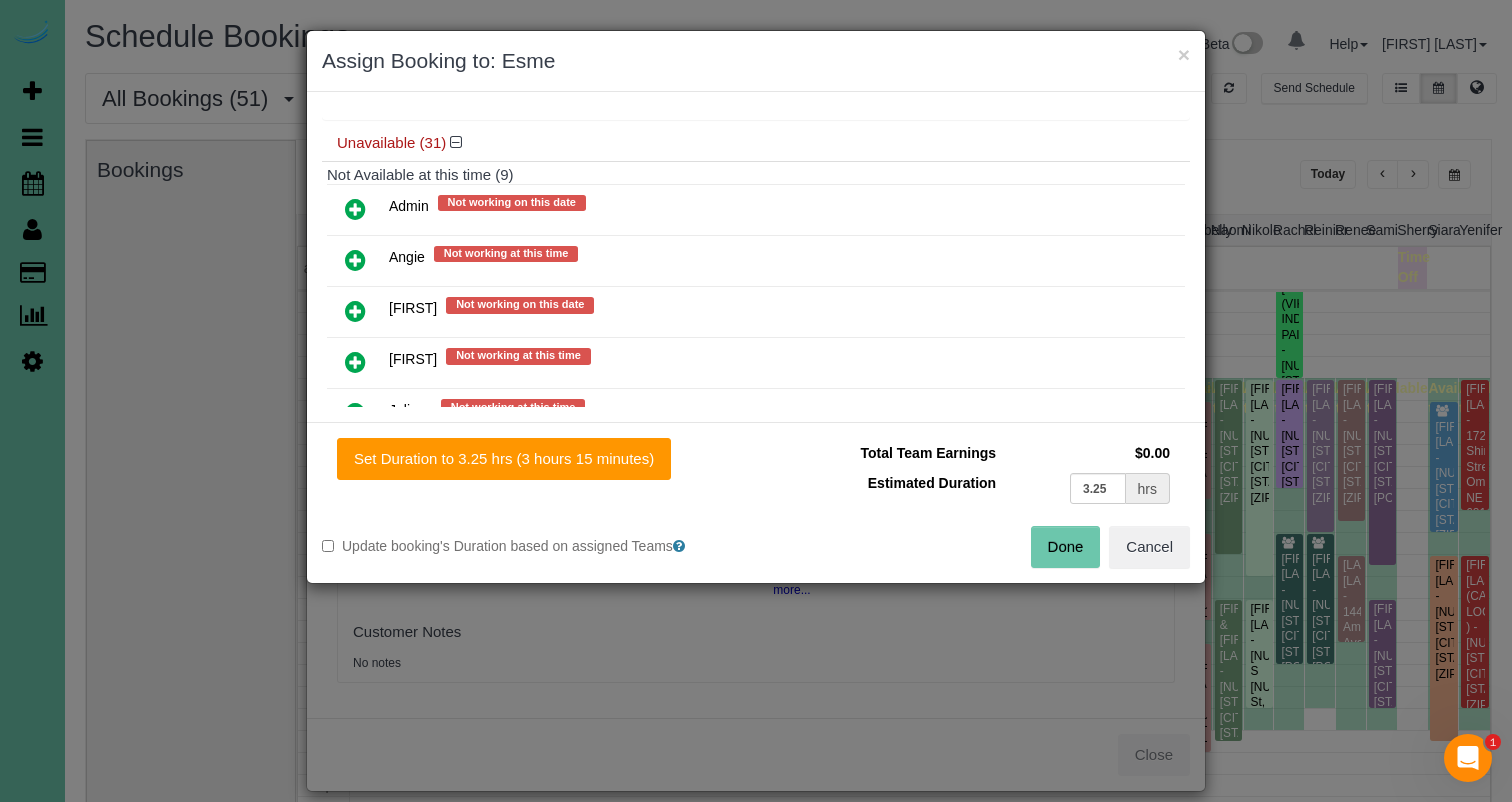 scroll, scrollTop: 442, scrollLeft: 0, axis: vertical 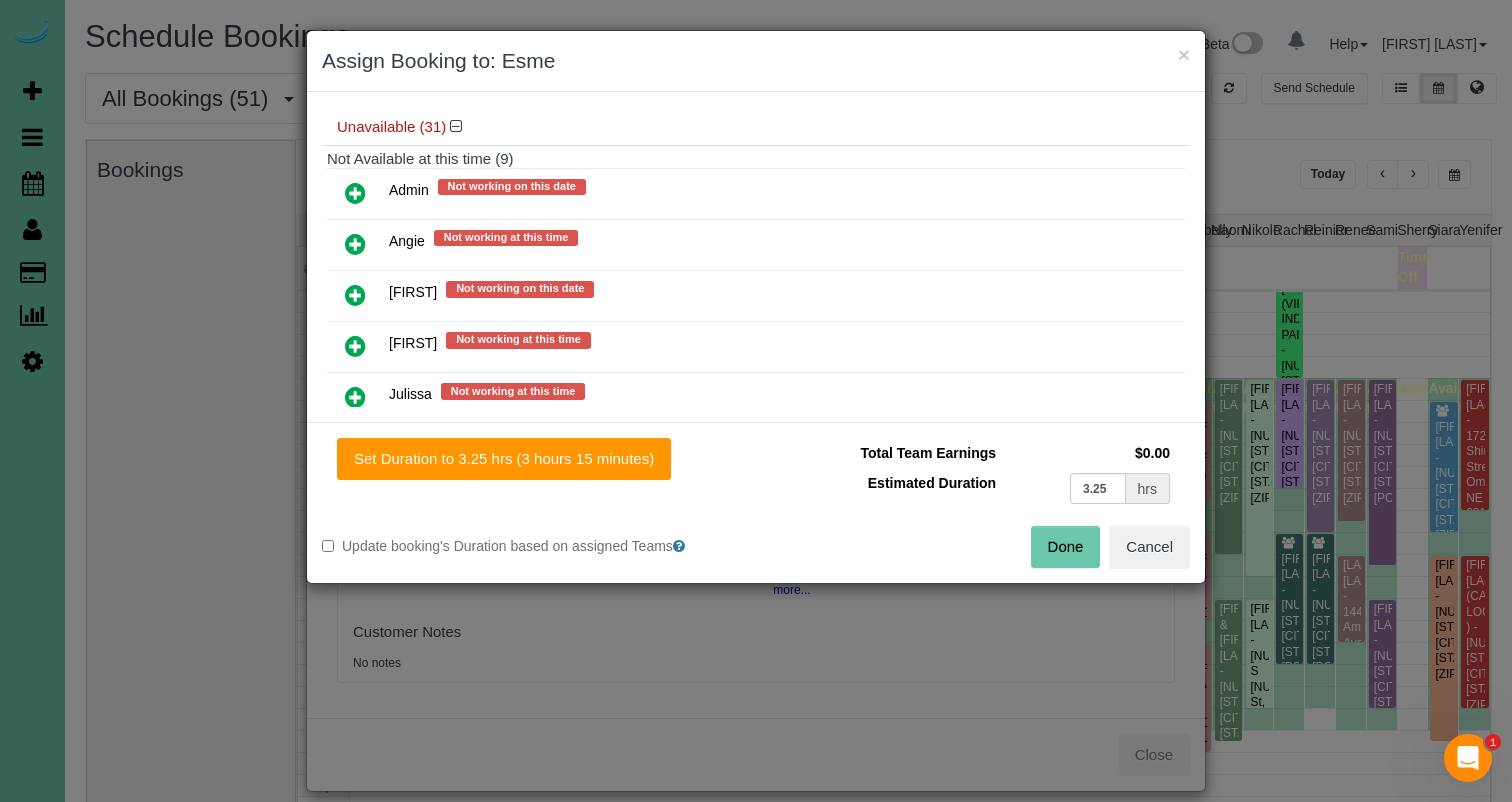 drag, startPoint x: 355, startPoint y: 281, endPoint x: 363, endPoint y: 309, distance: 29.12044 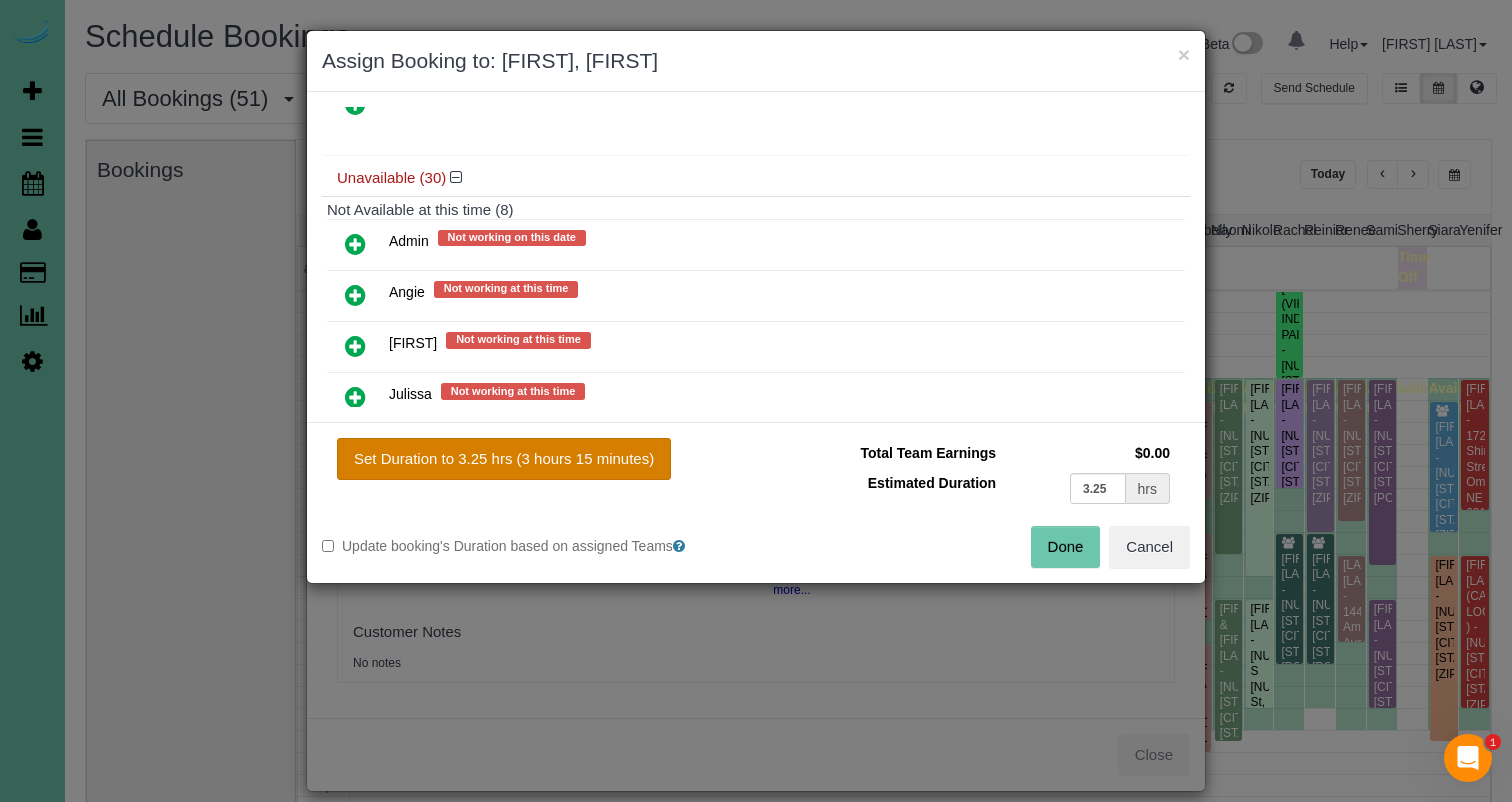 click on "Set Duration to 3.25 hrs (3 hours 15 minutes)" at bounding box center [504, 459] 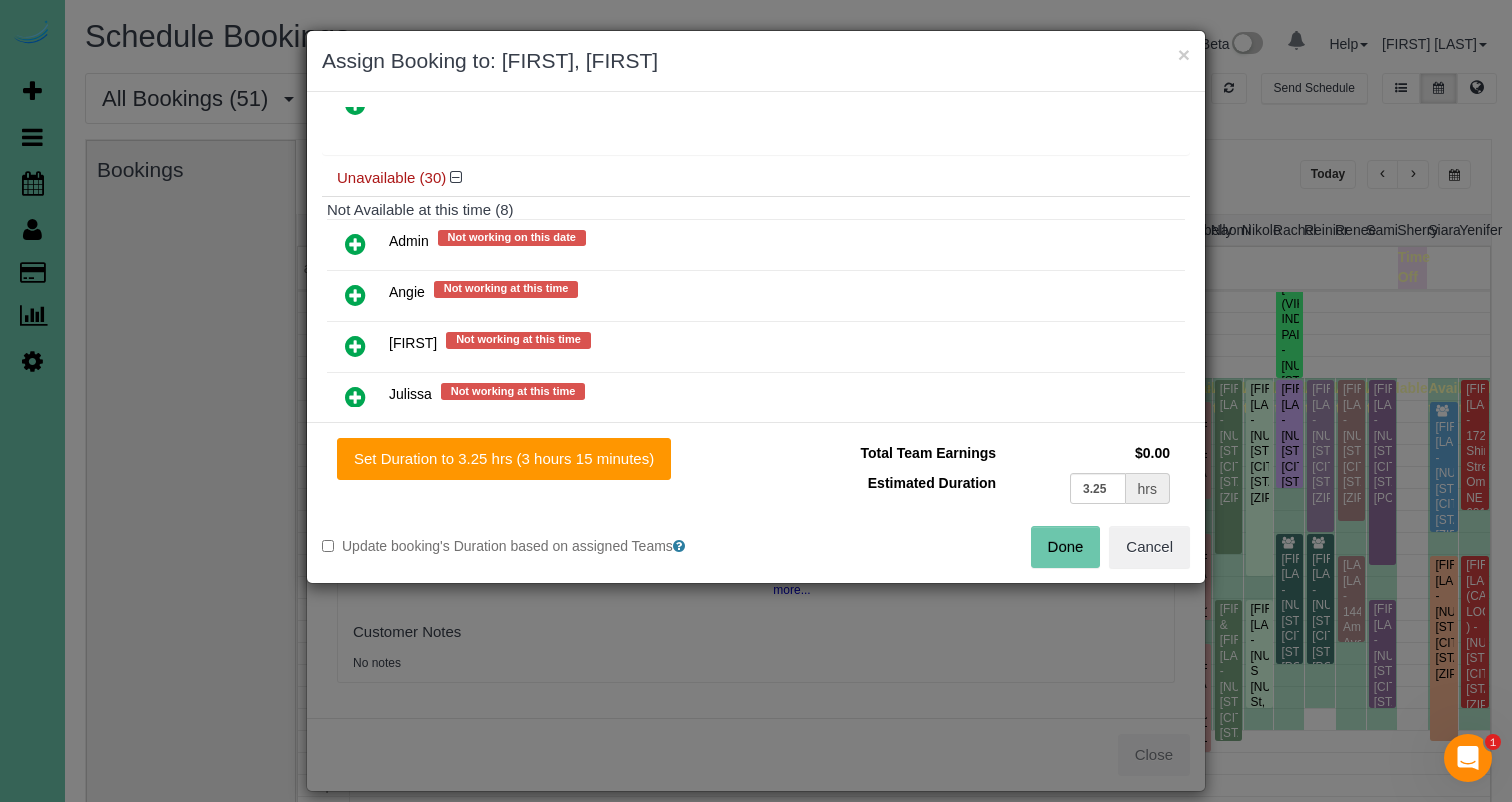 click on "Done" at bounding box center [1066, 547] 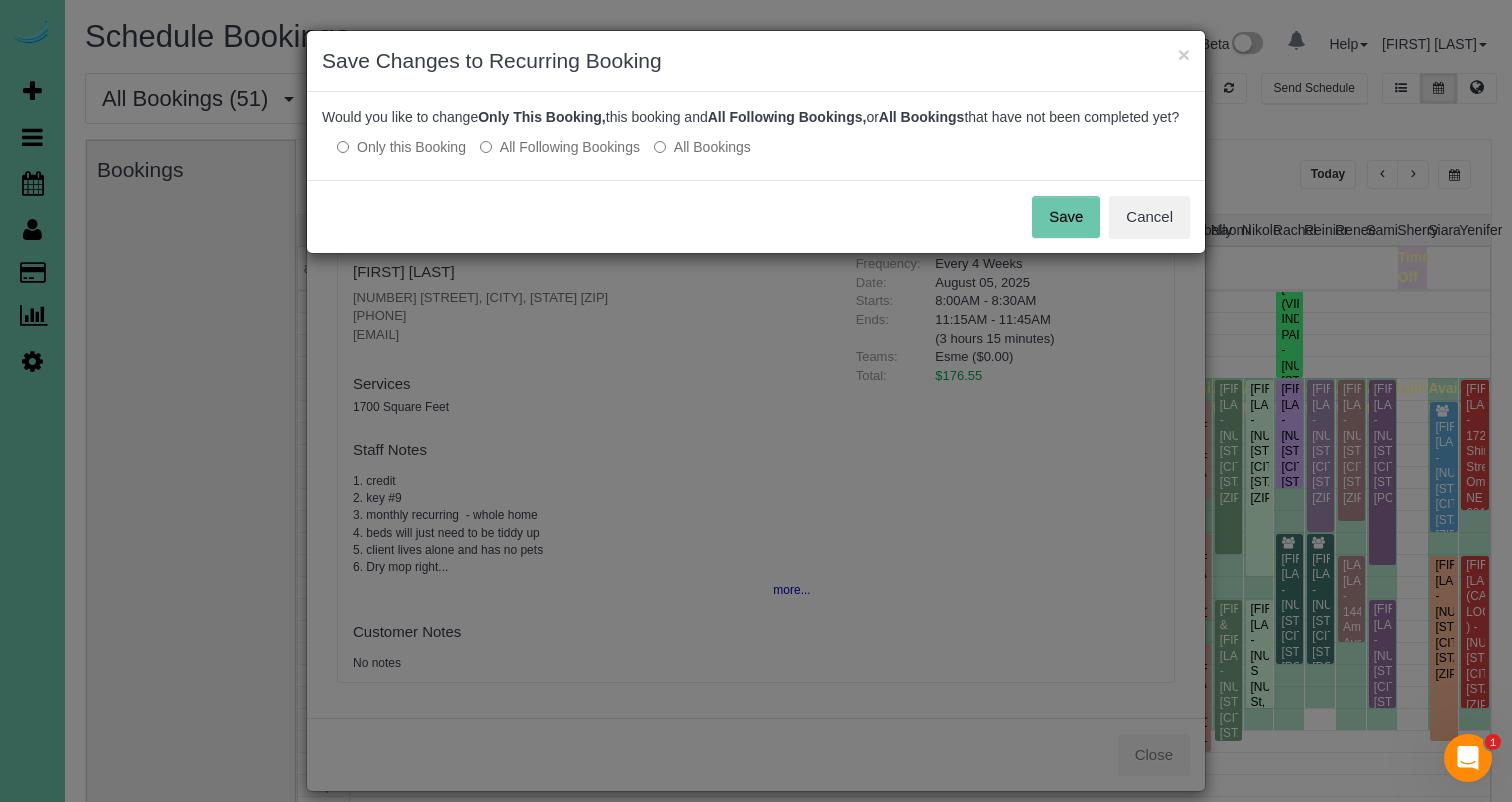 click on "Save" at bounding box center [1066, 217] 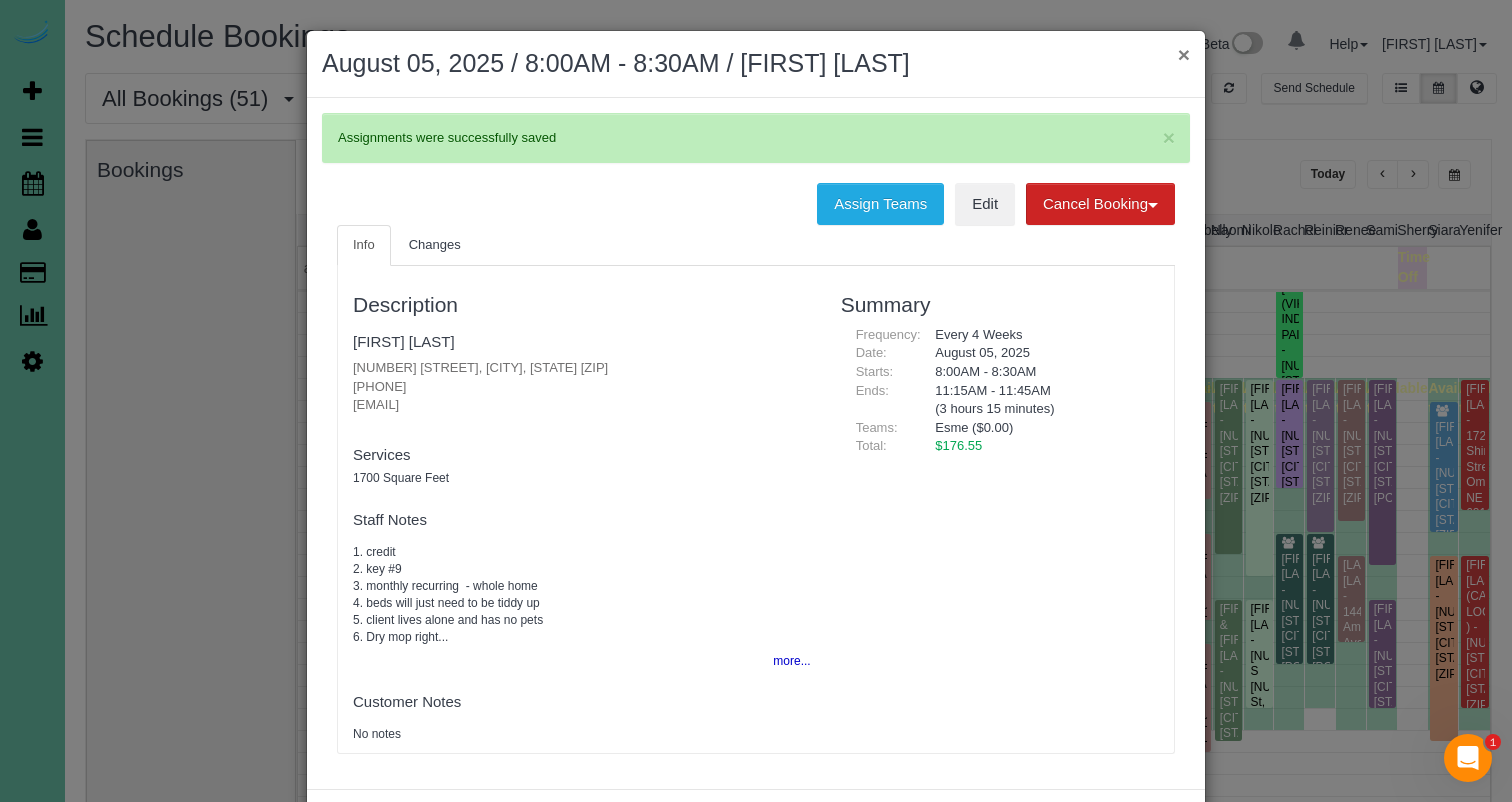 click on "×" at bounding box center (1184, 54) 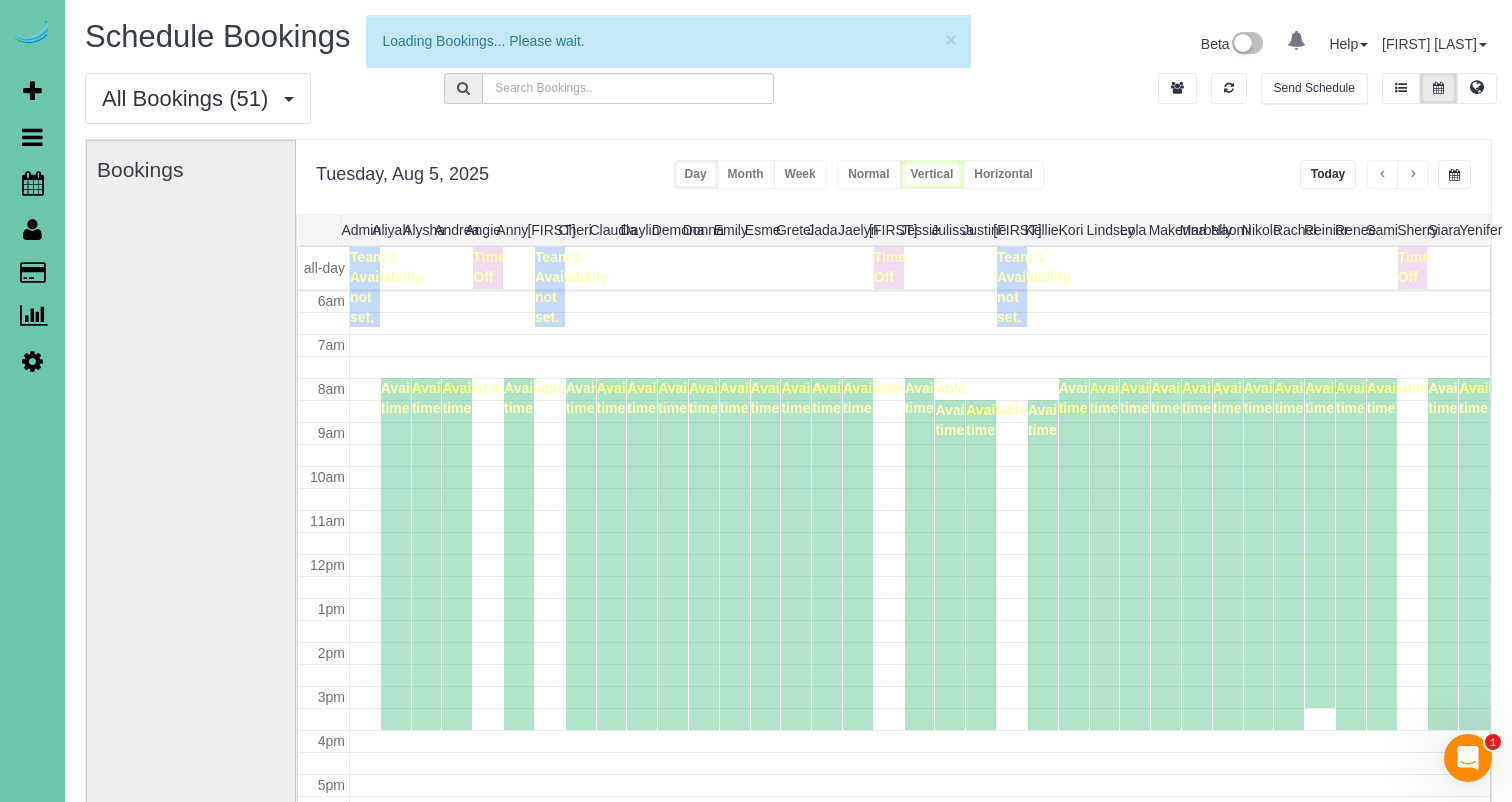 scroll, scrollTop: 265, scrollLeft: 0, axis: vertical 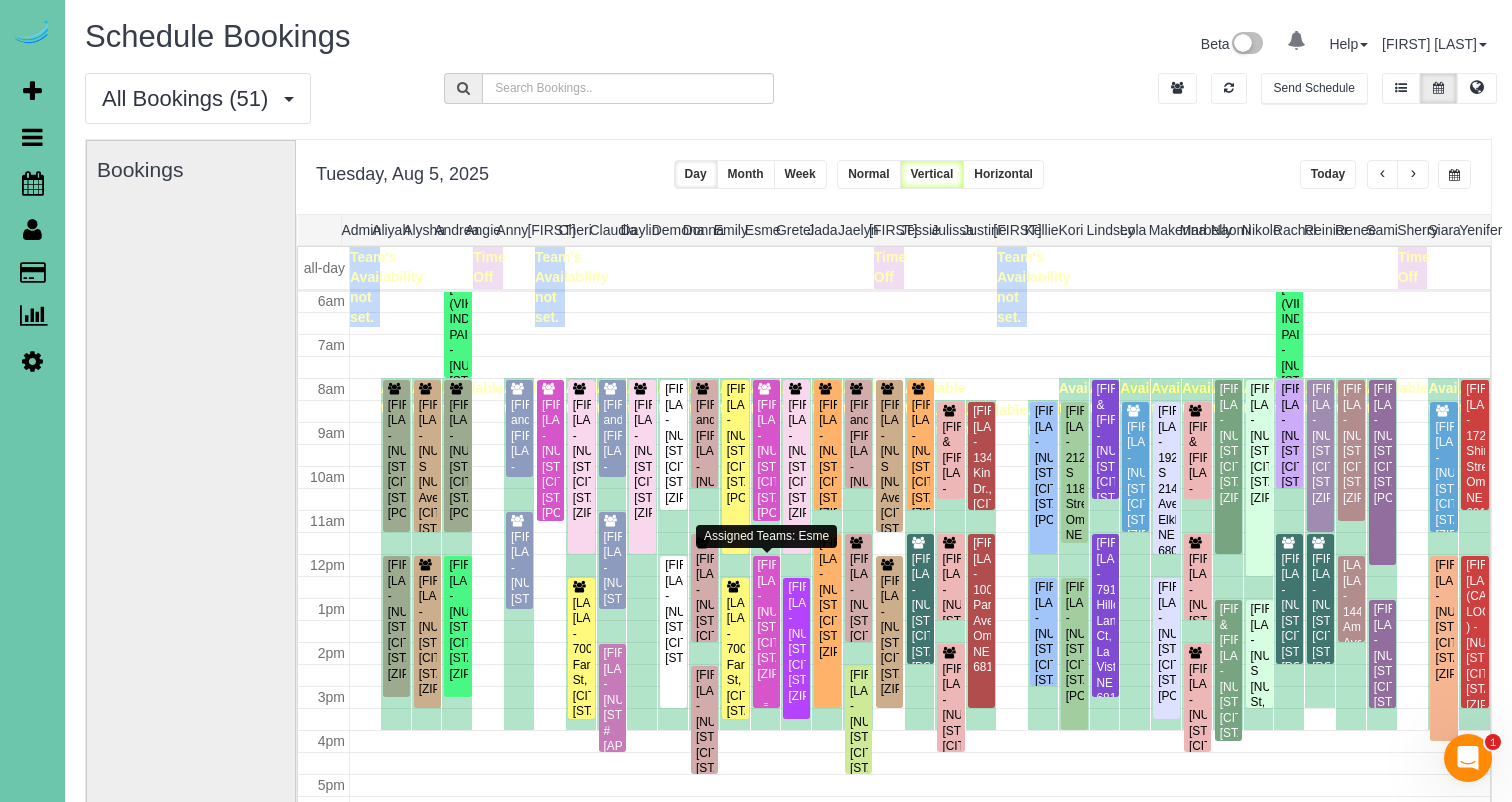 click on "[FIRST] [LAST] - [NUMBER] [STREET], [CITY], [STATE] [ZIP]" at bounding box center (766, 620) 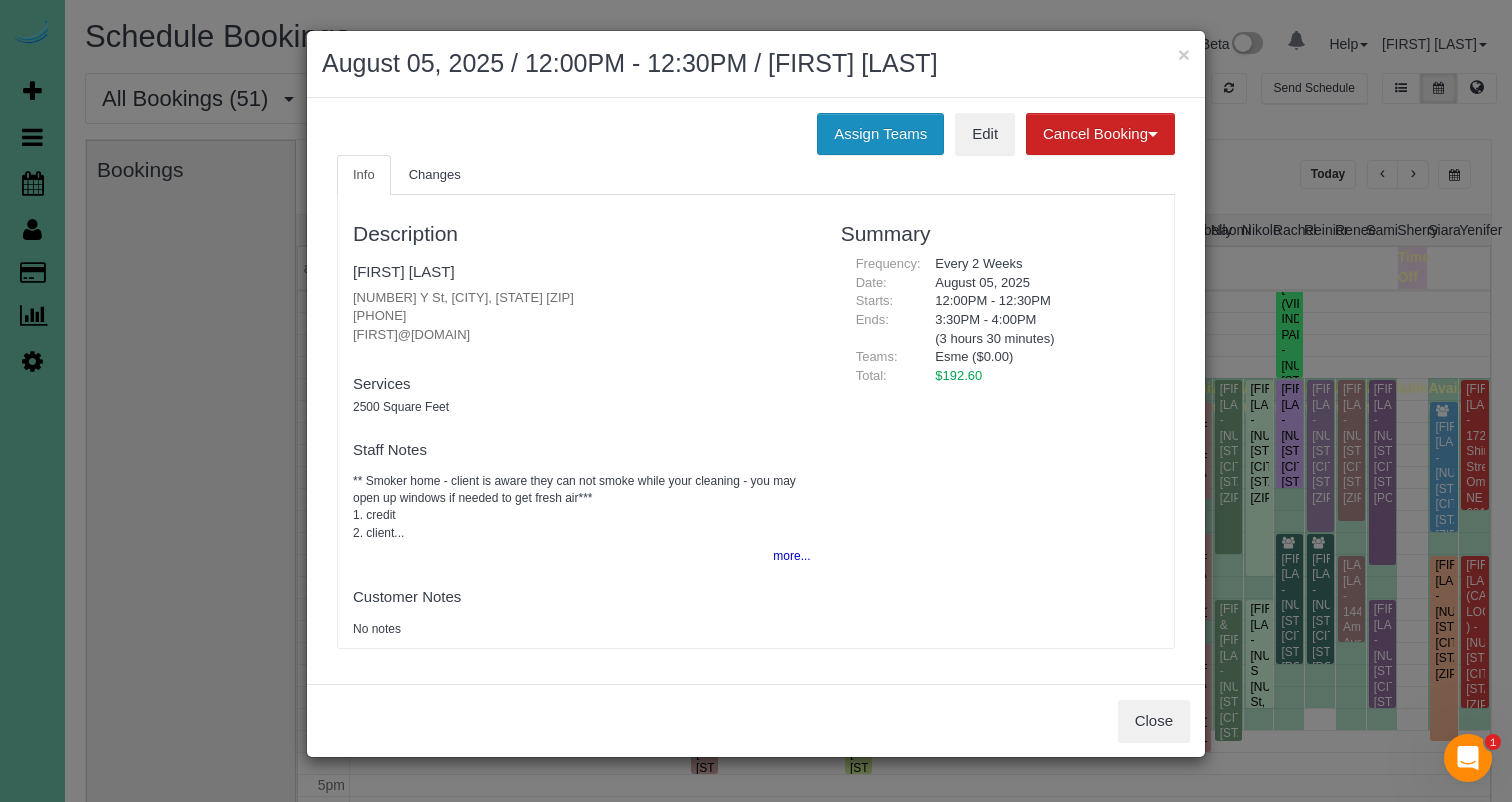click on "Assign Teams" at bounding box center [880, 134] 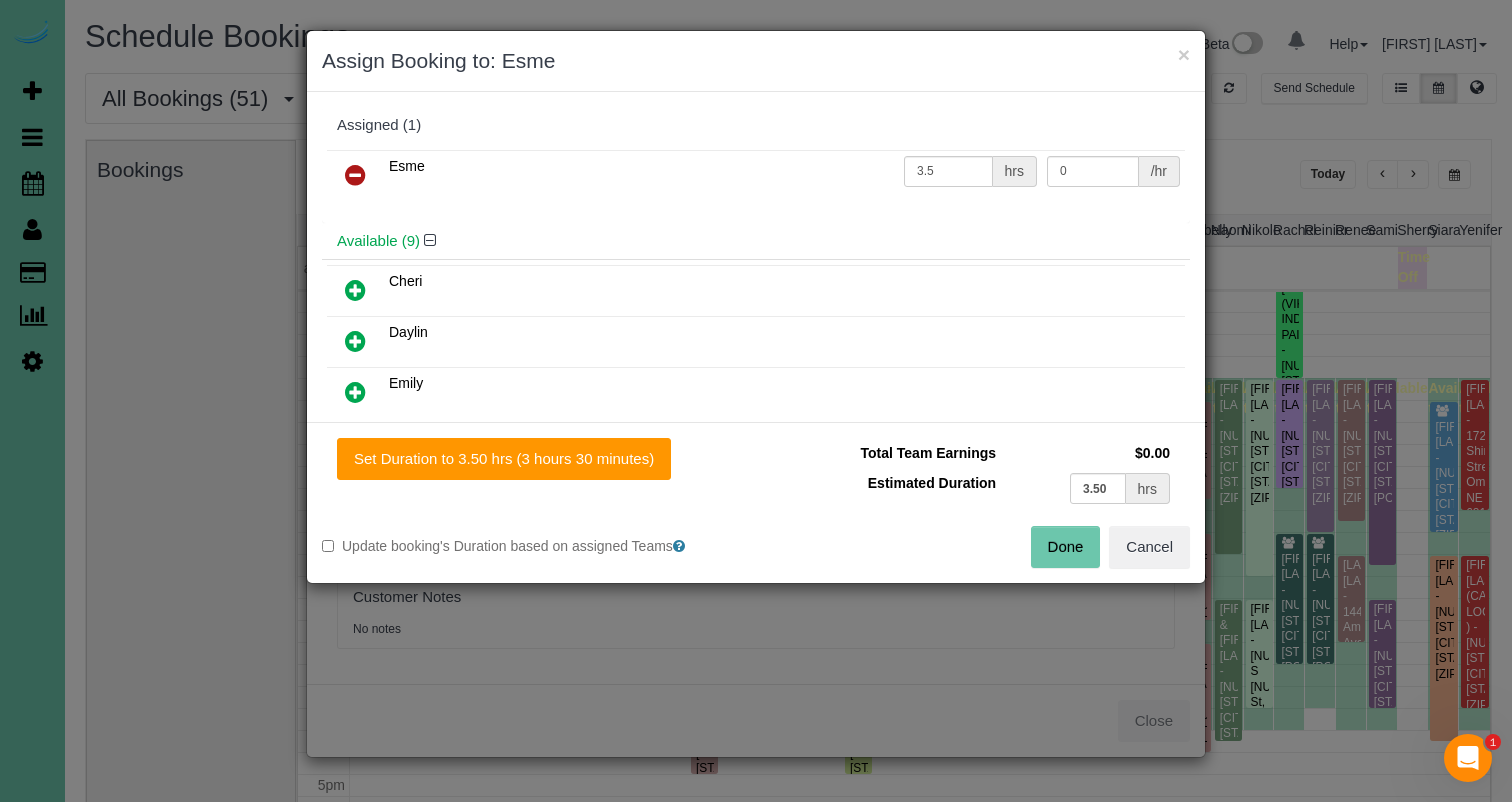 click at bounding box center (355, 176) 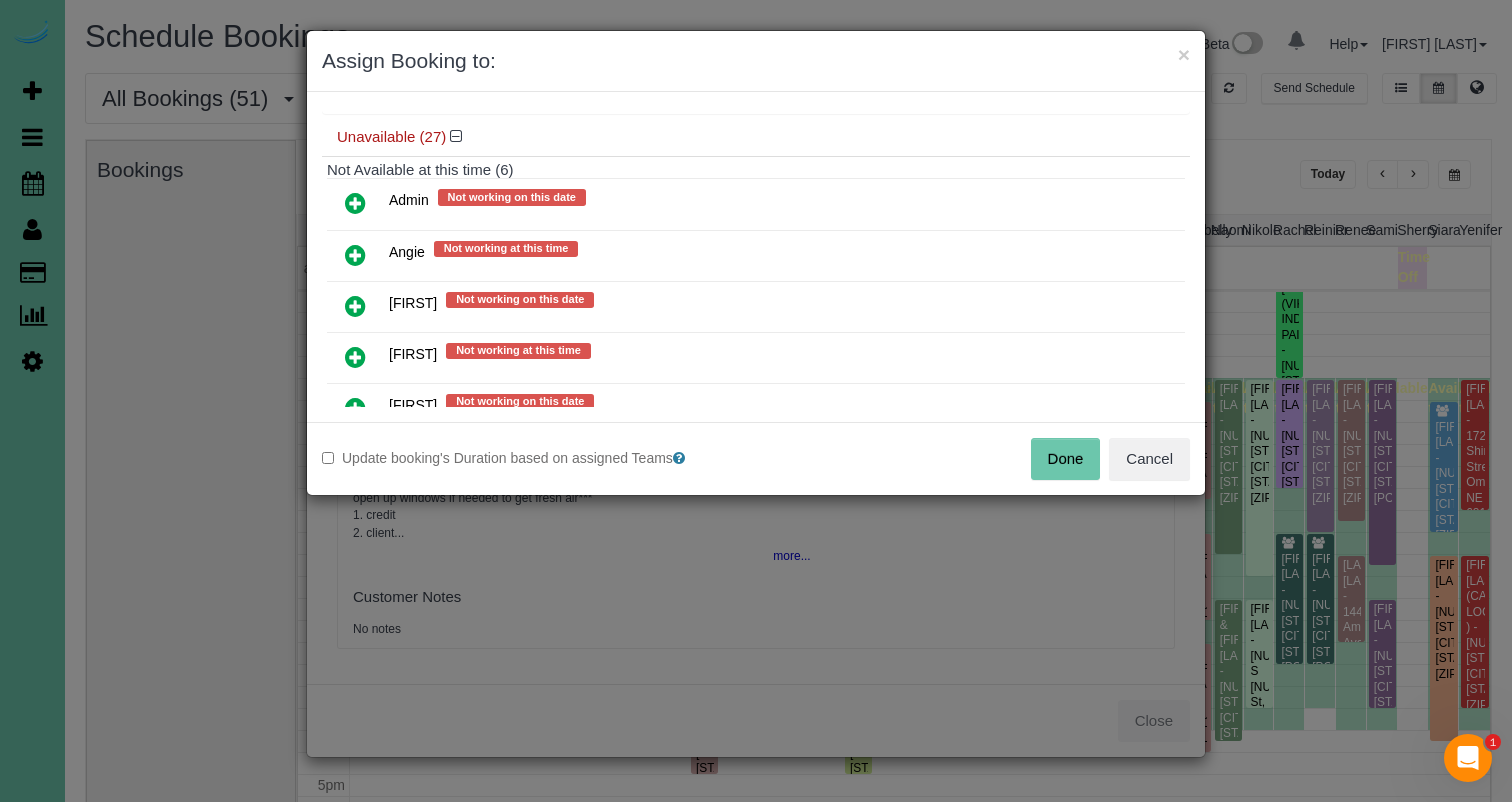 scroll, scrollTop: 661, scrollLeft: 0, axis: vertical 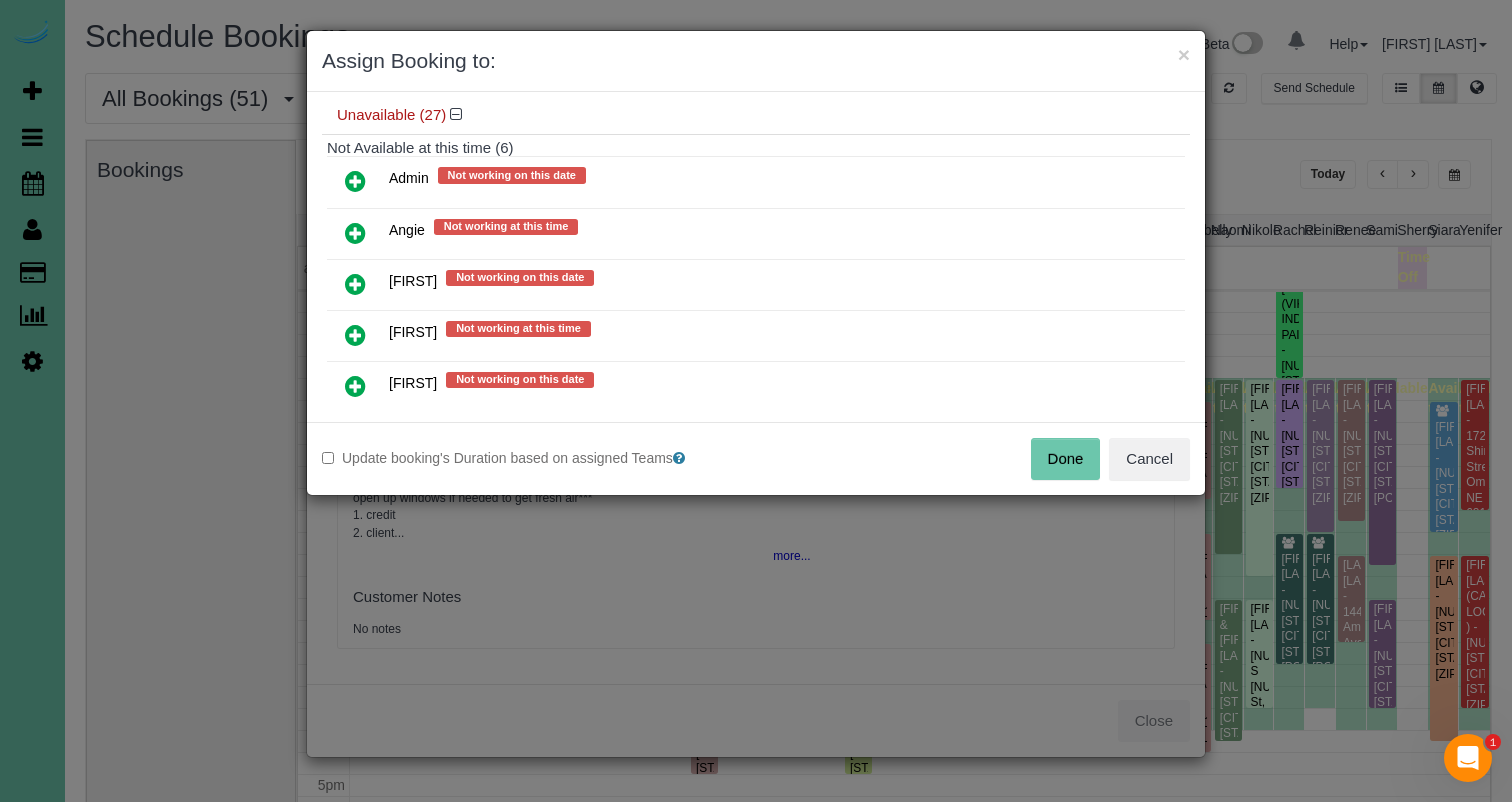 click at bounding box center [355, 284] 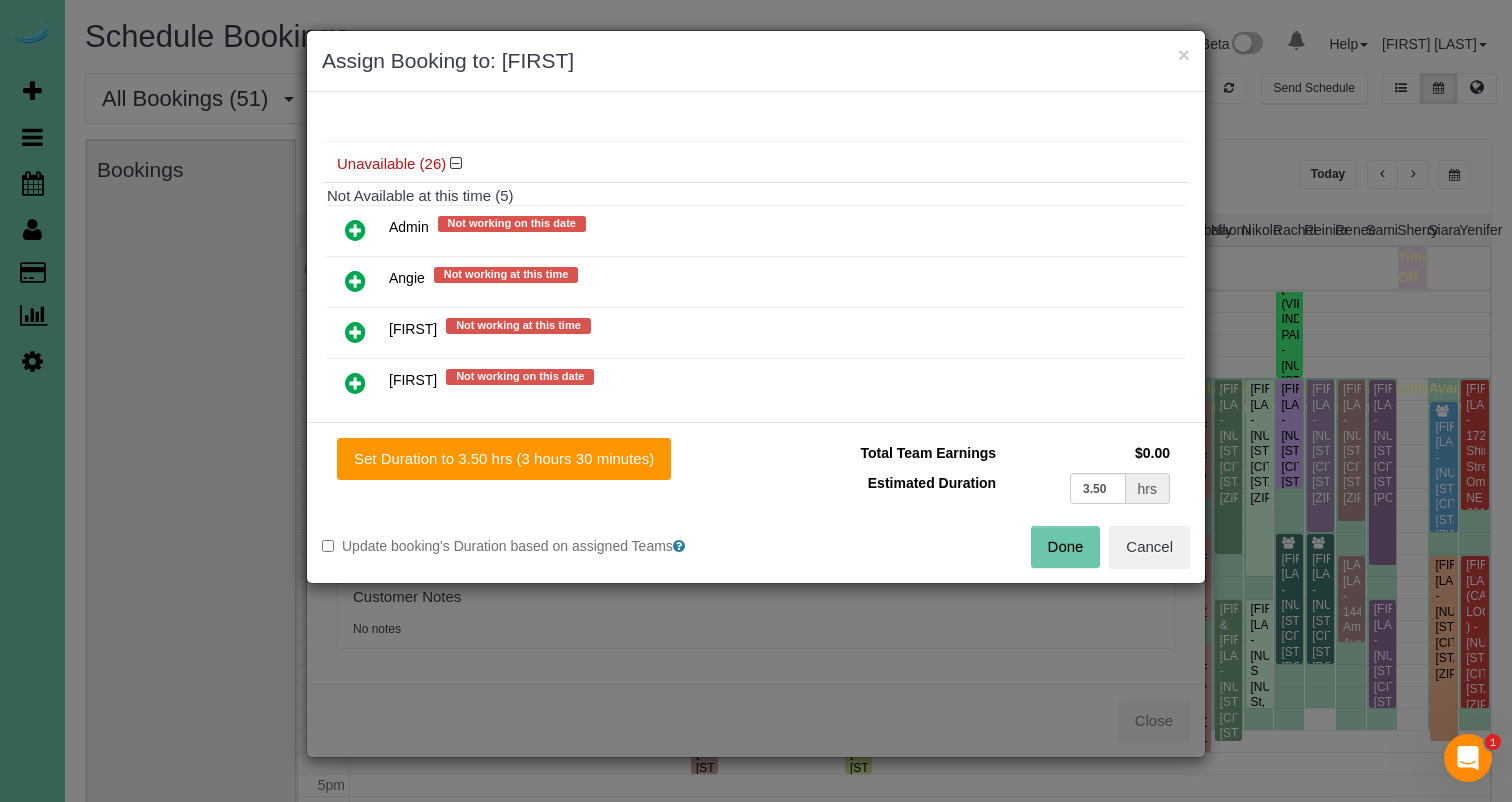 drag, startPoint x: 530, startPoint y: 459, endPoint x: 682, endPoint y: 462, distance: 152.0296 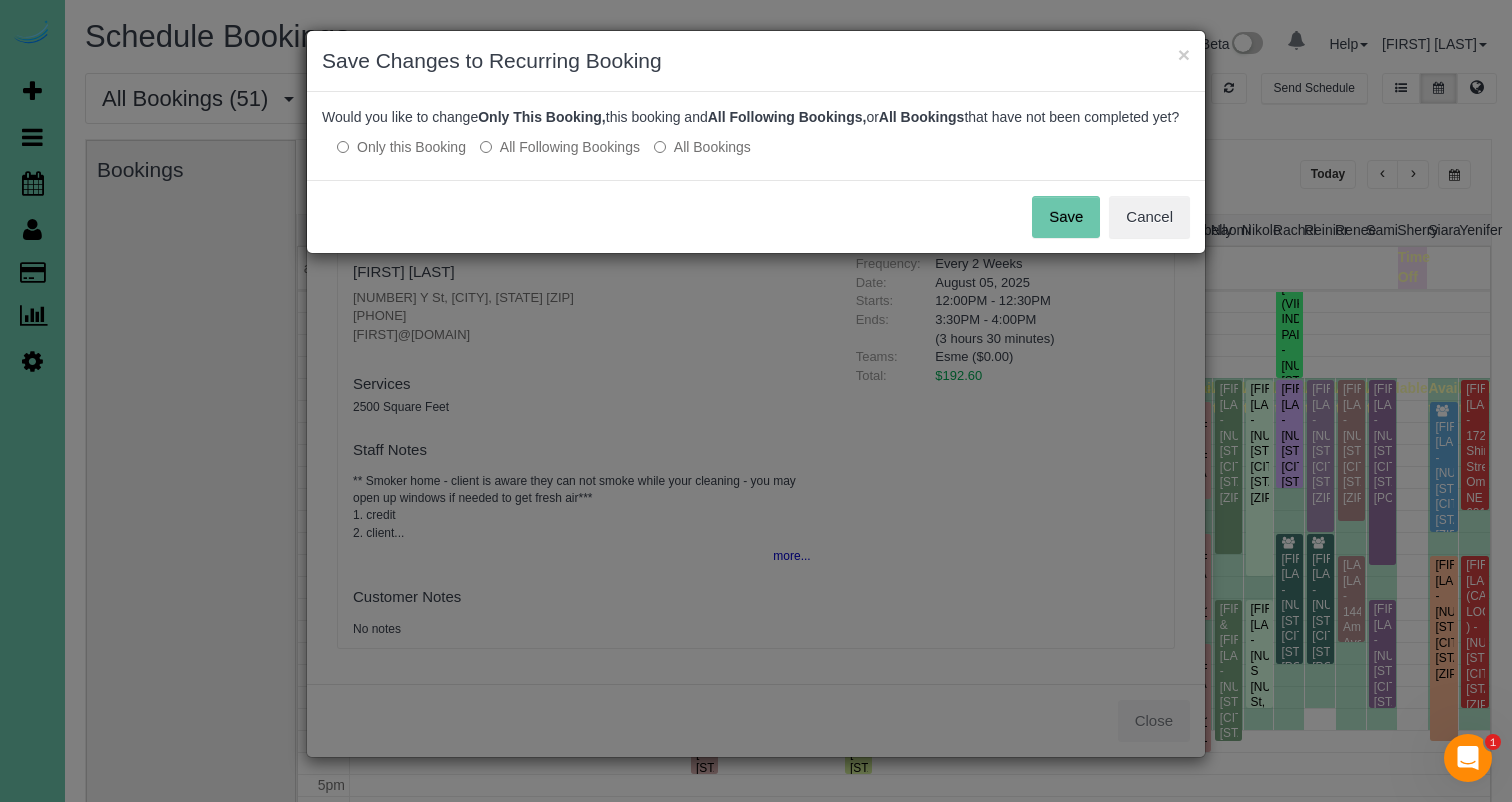 drag, startPoint x: 1059, startPoint y: 228, endPoint x: 1045, endPoint y: 208, distance: 24.41311 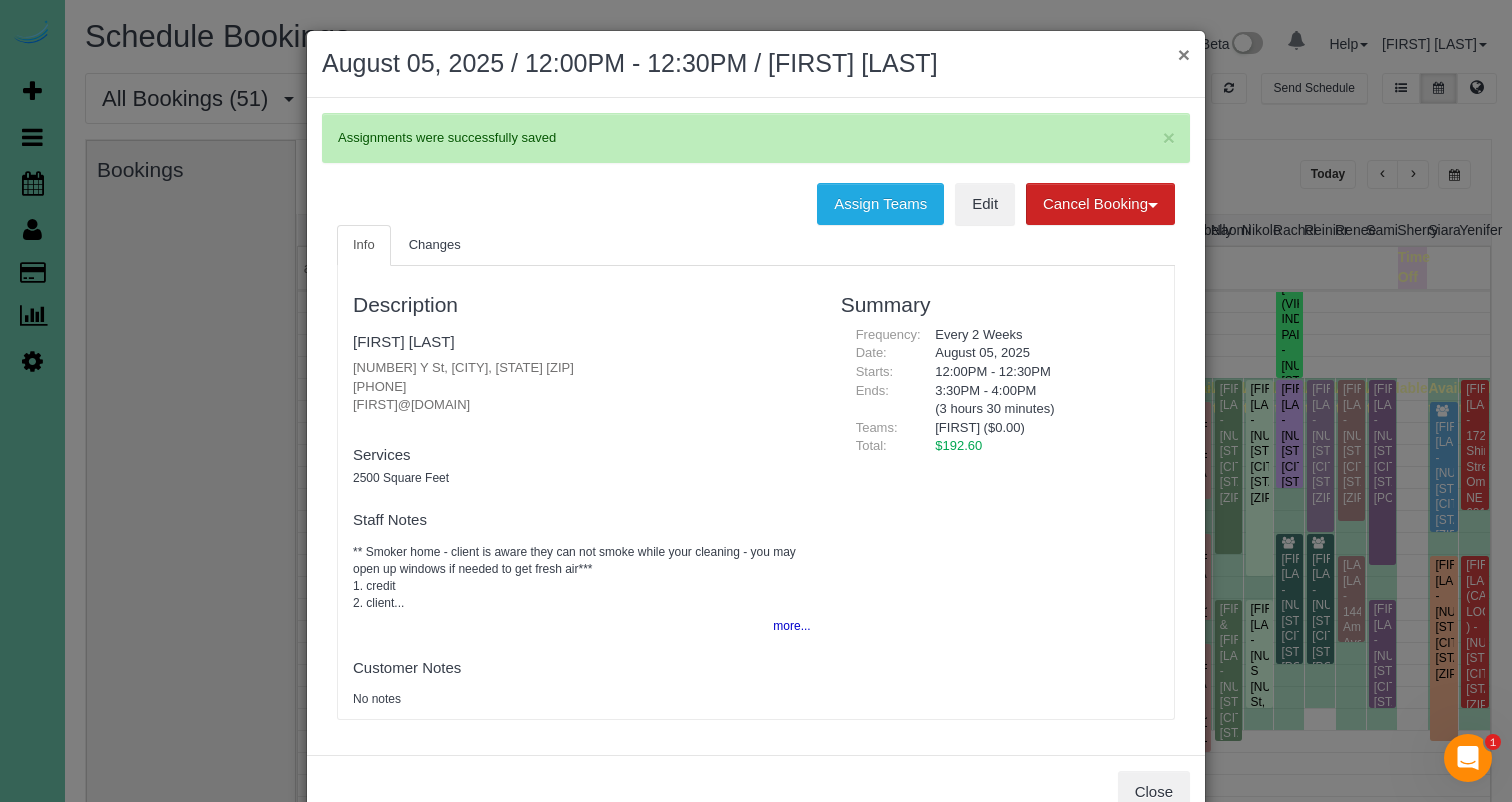 click on "×" at bounding box center [1184, 54] 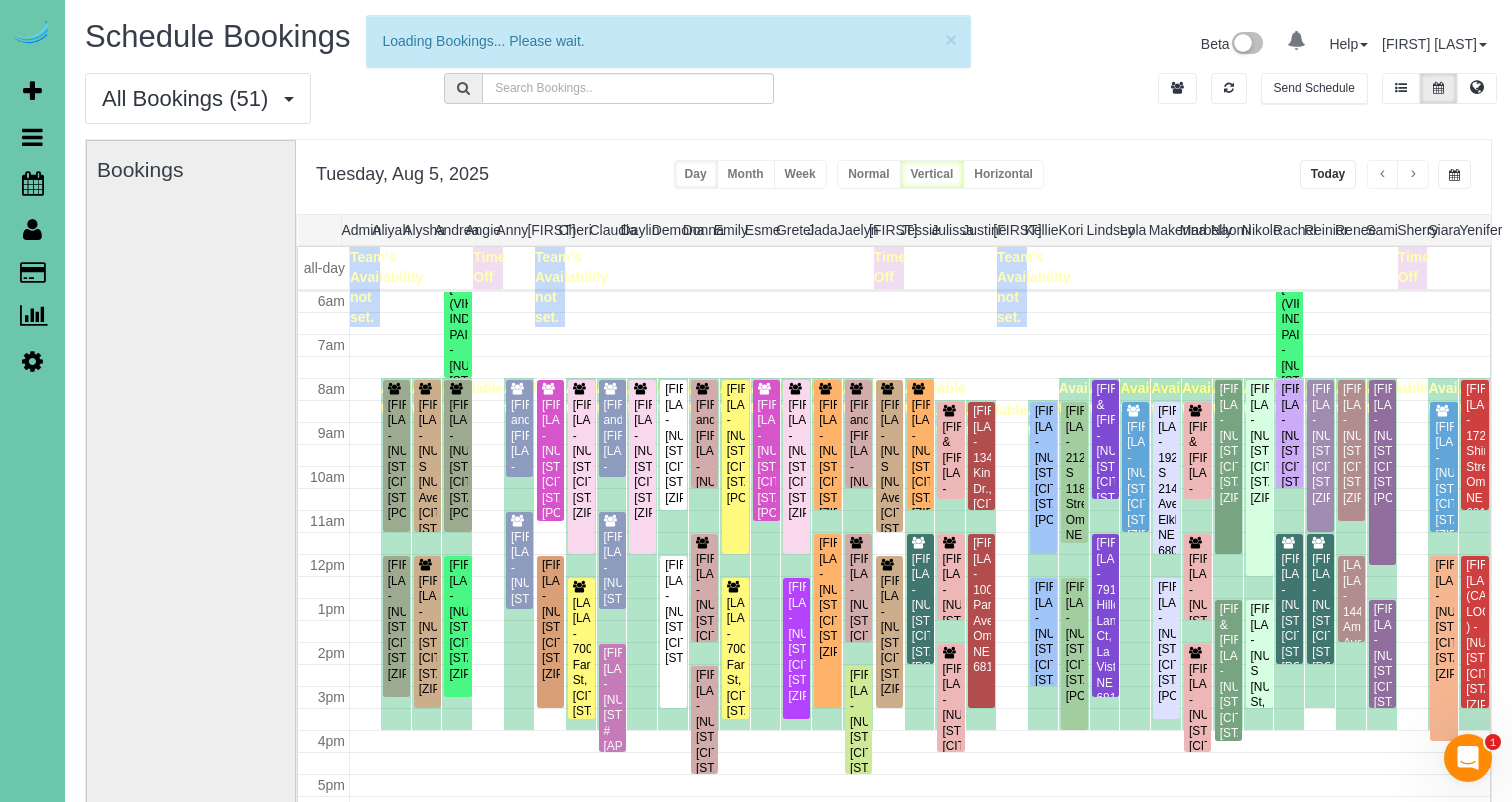 scroll, scrollTop: 265, scrollLeft: 0, axis: vertical 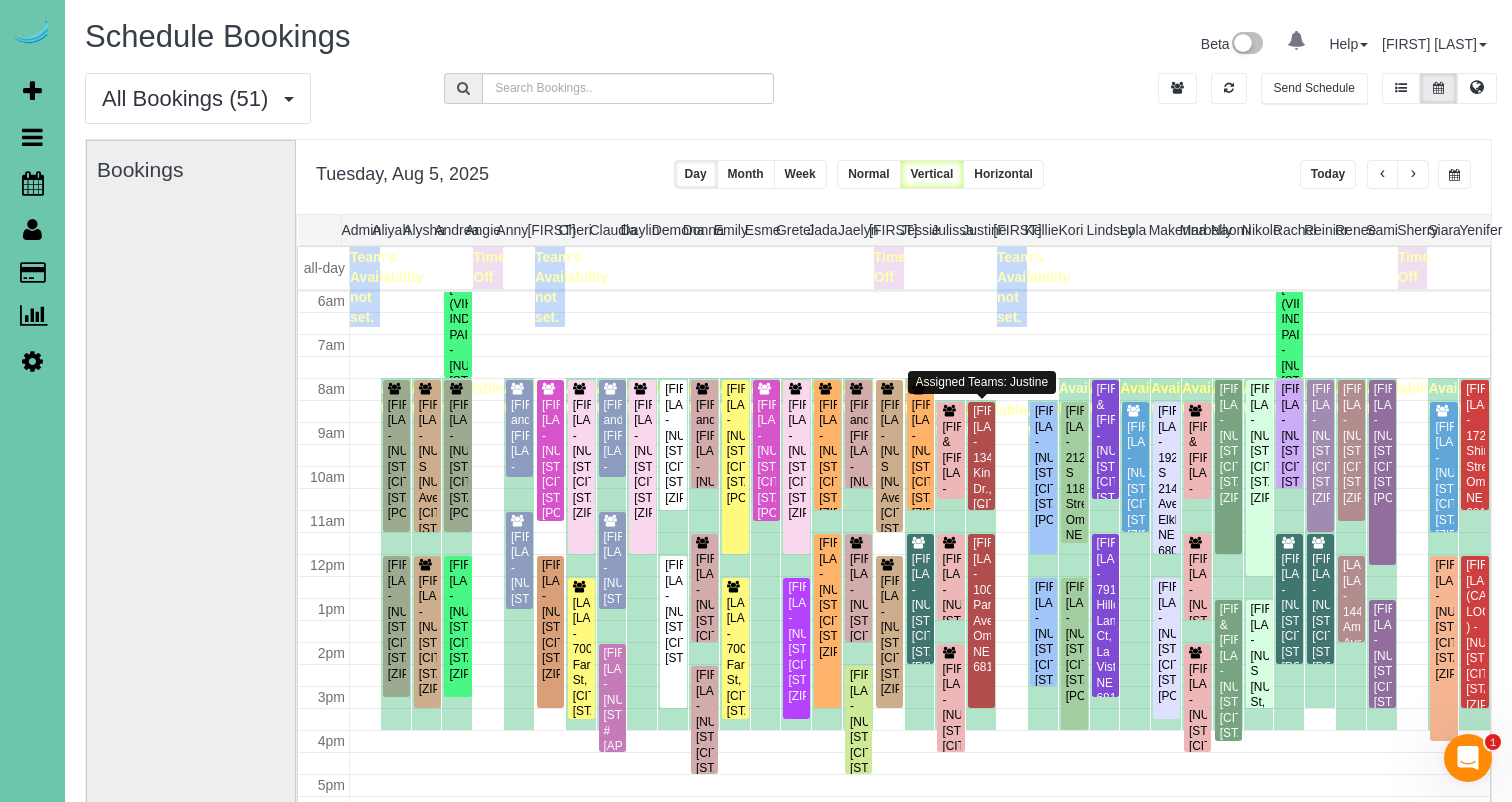 click on "[FIRST] [LAST] - 13467 Kingswood Dr., [CITY], [STATE] [ZIP]" at bounding box center (981, 473) 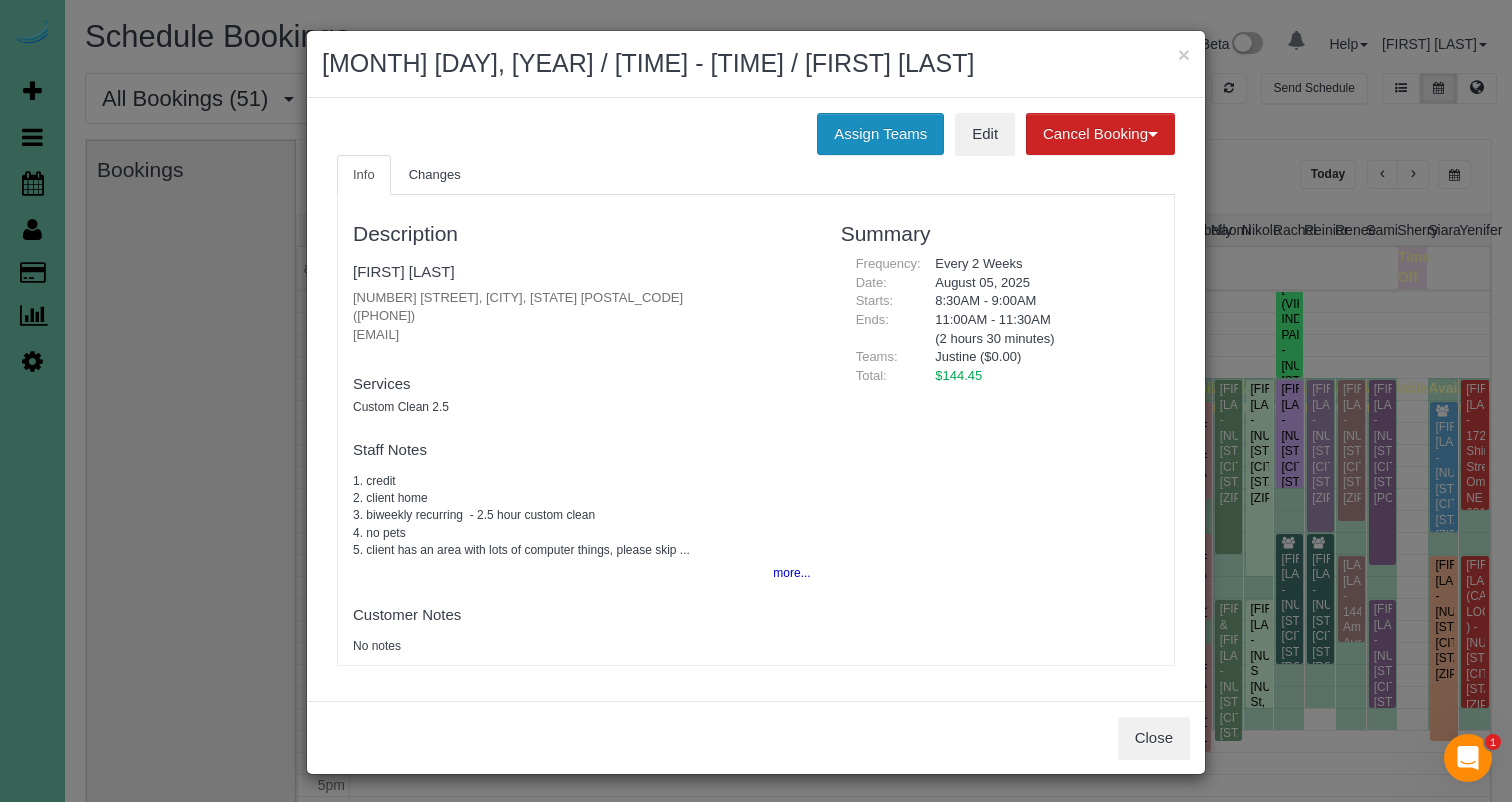 click on "Assign Teams" at bounding box center (880, 134) 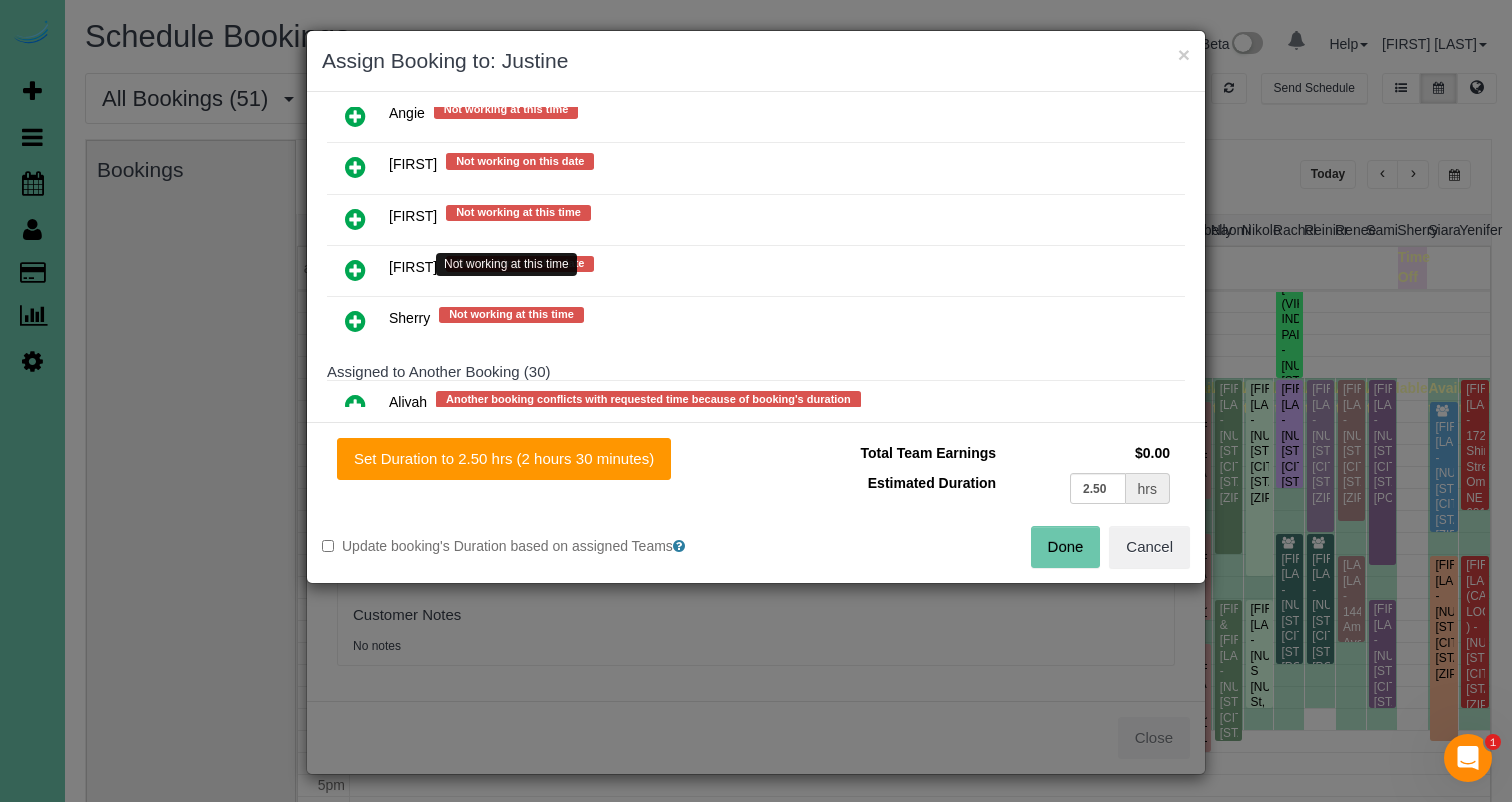 scroll, scrollTop: 346, scrollLeft: 0, axis: vertical 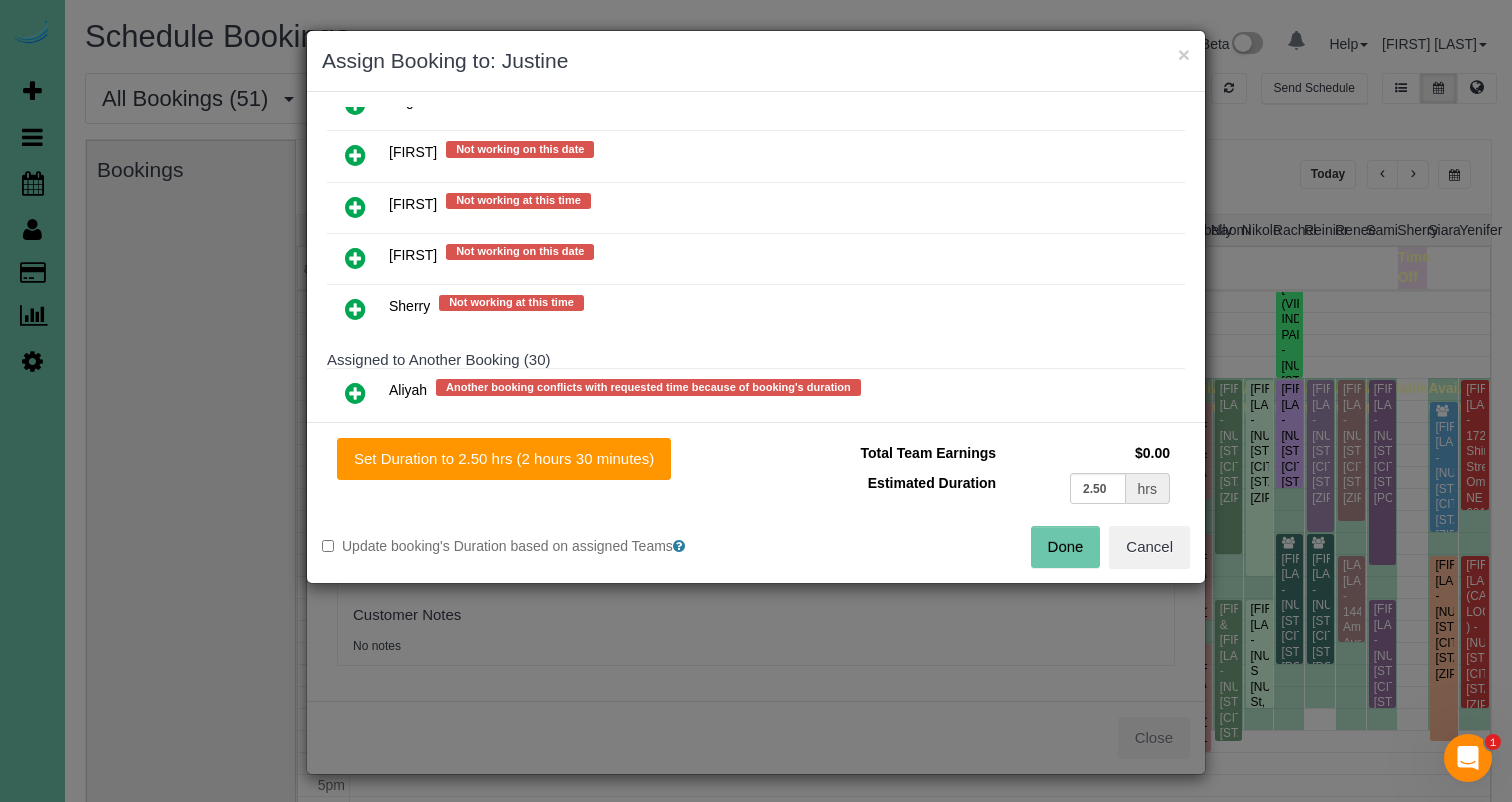click at bounding box center (355, 258) 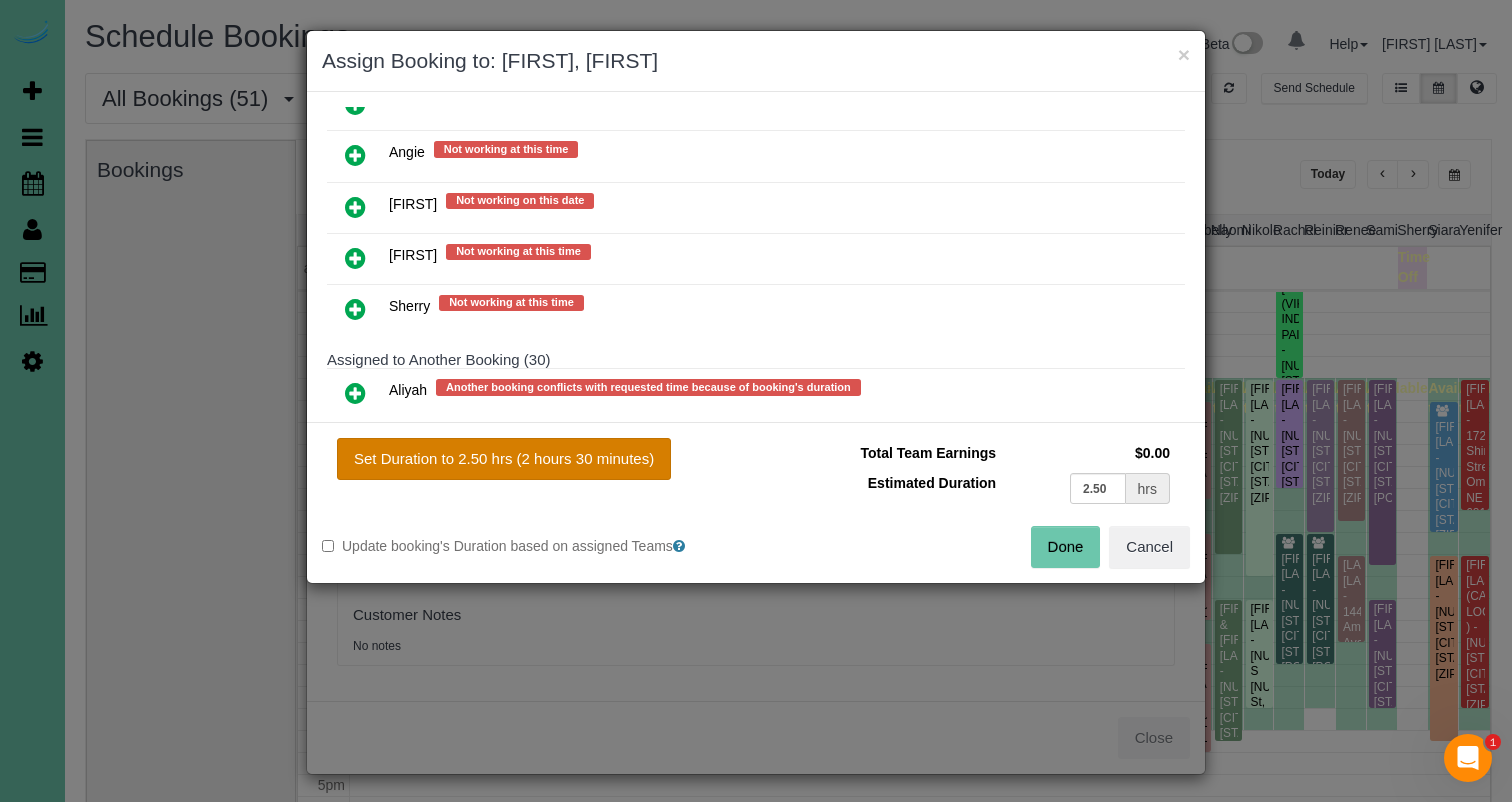 drag, startPoint x: 586, startPoint y: 463, endPoint x: 599, endPoint y: 465, distance: 13.152946 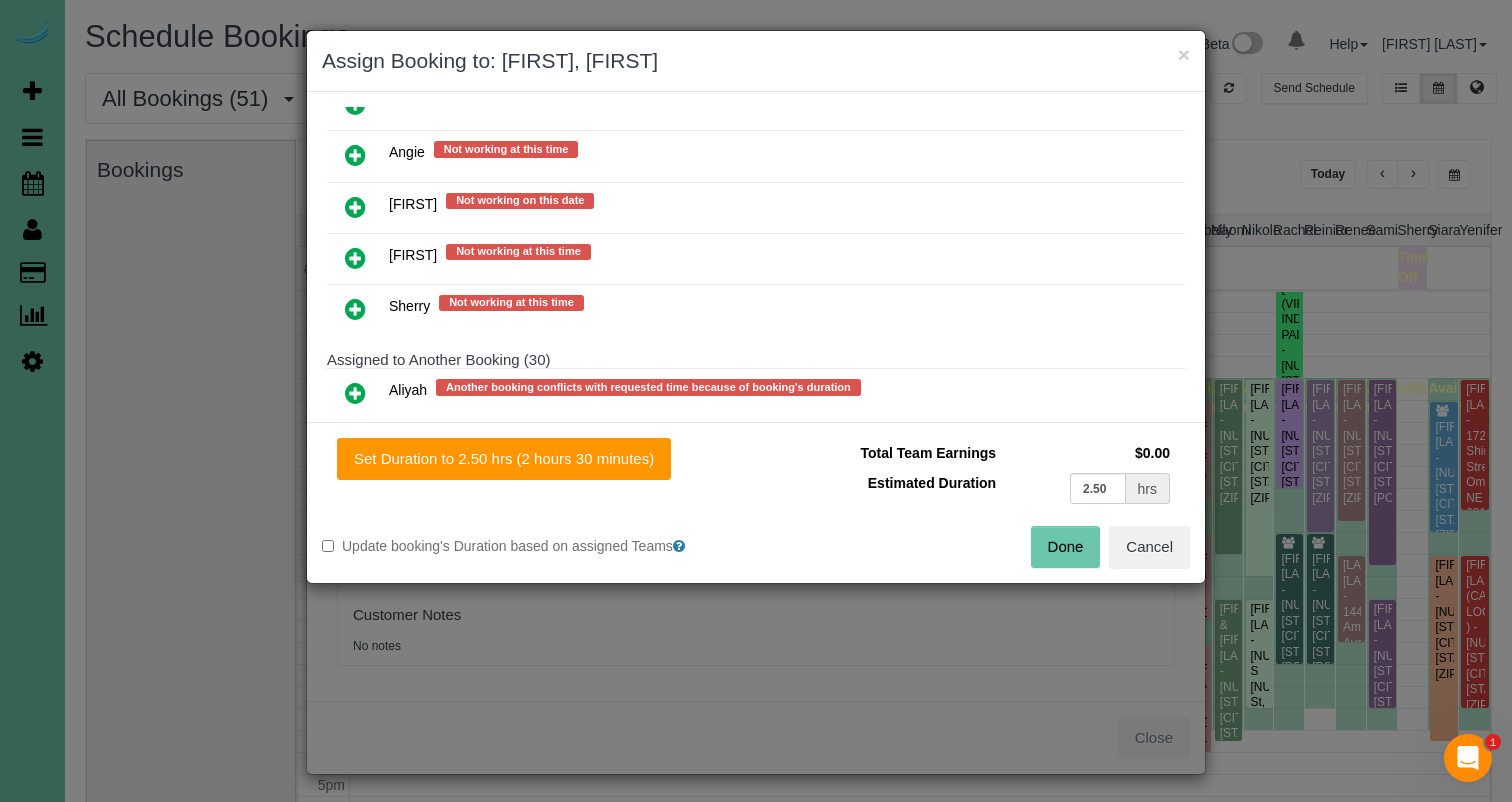 click on "Done" at bounding box center [1066, 547] 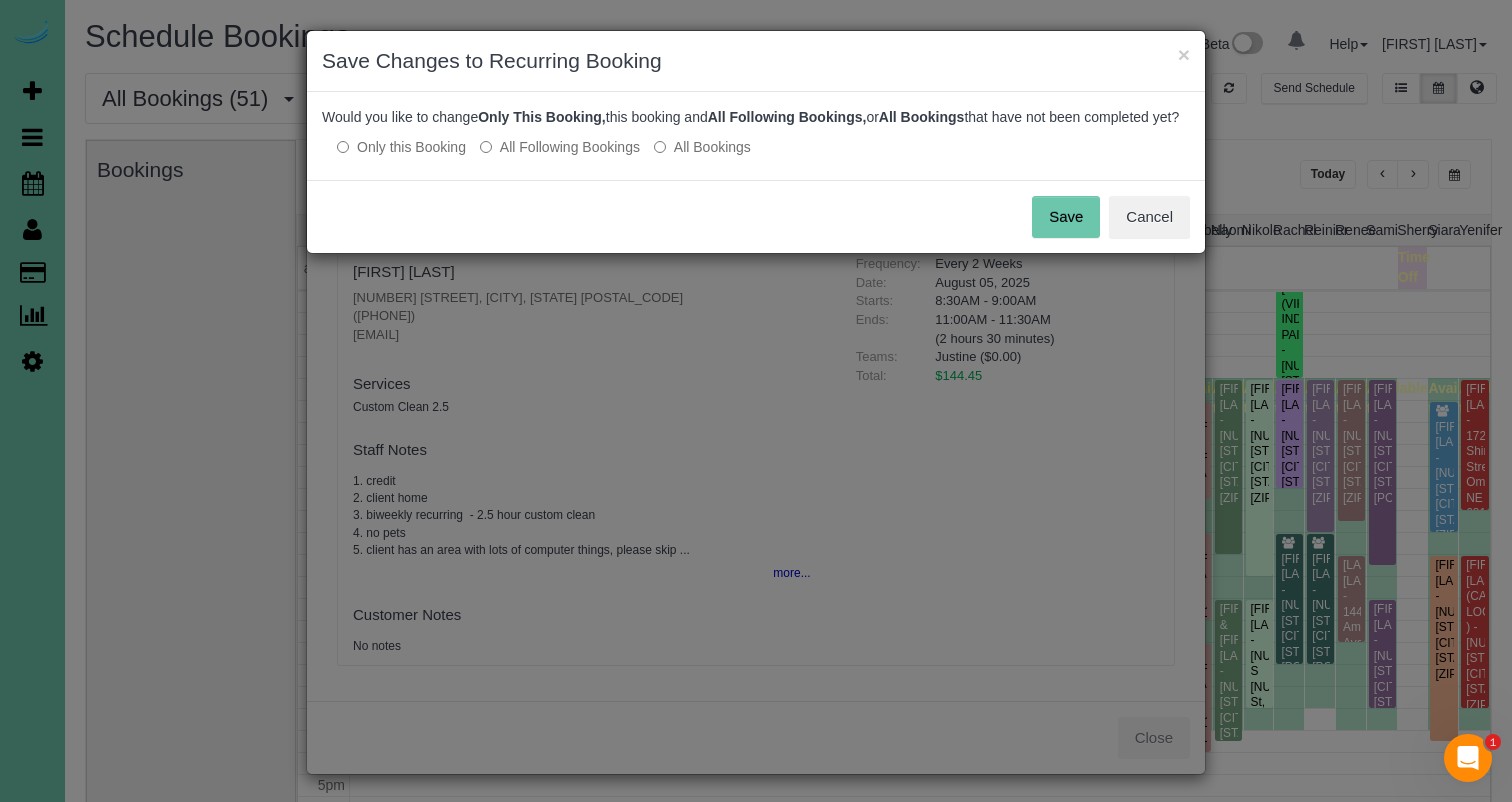 click on "Save" at bounding box center [1066, 217] 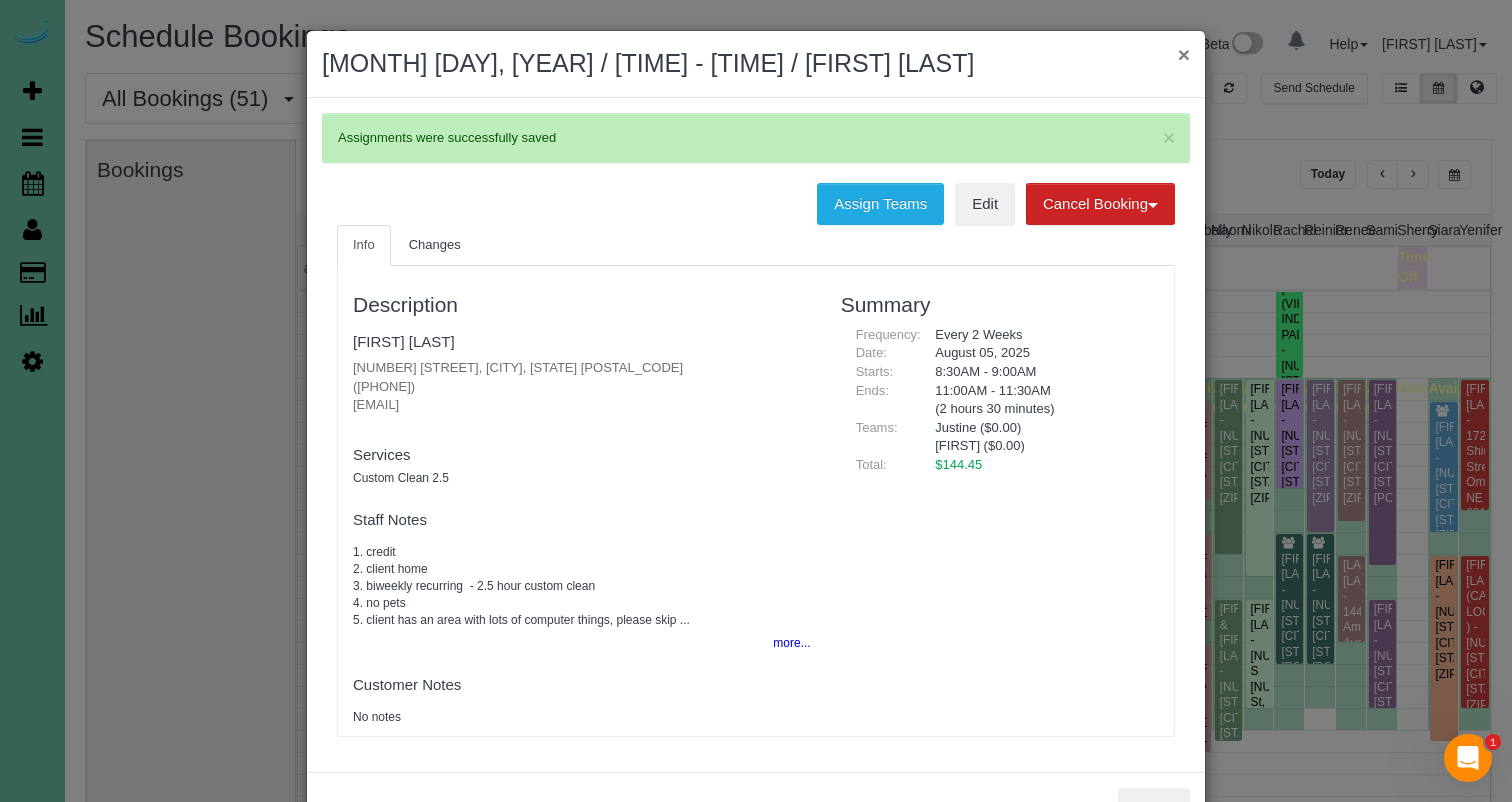 click on "×" at bounding box center (1184, 54) 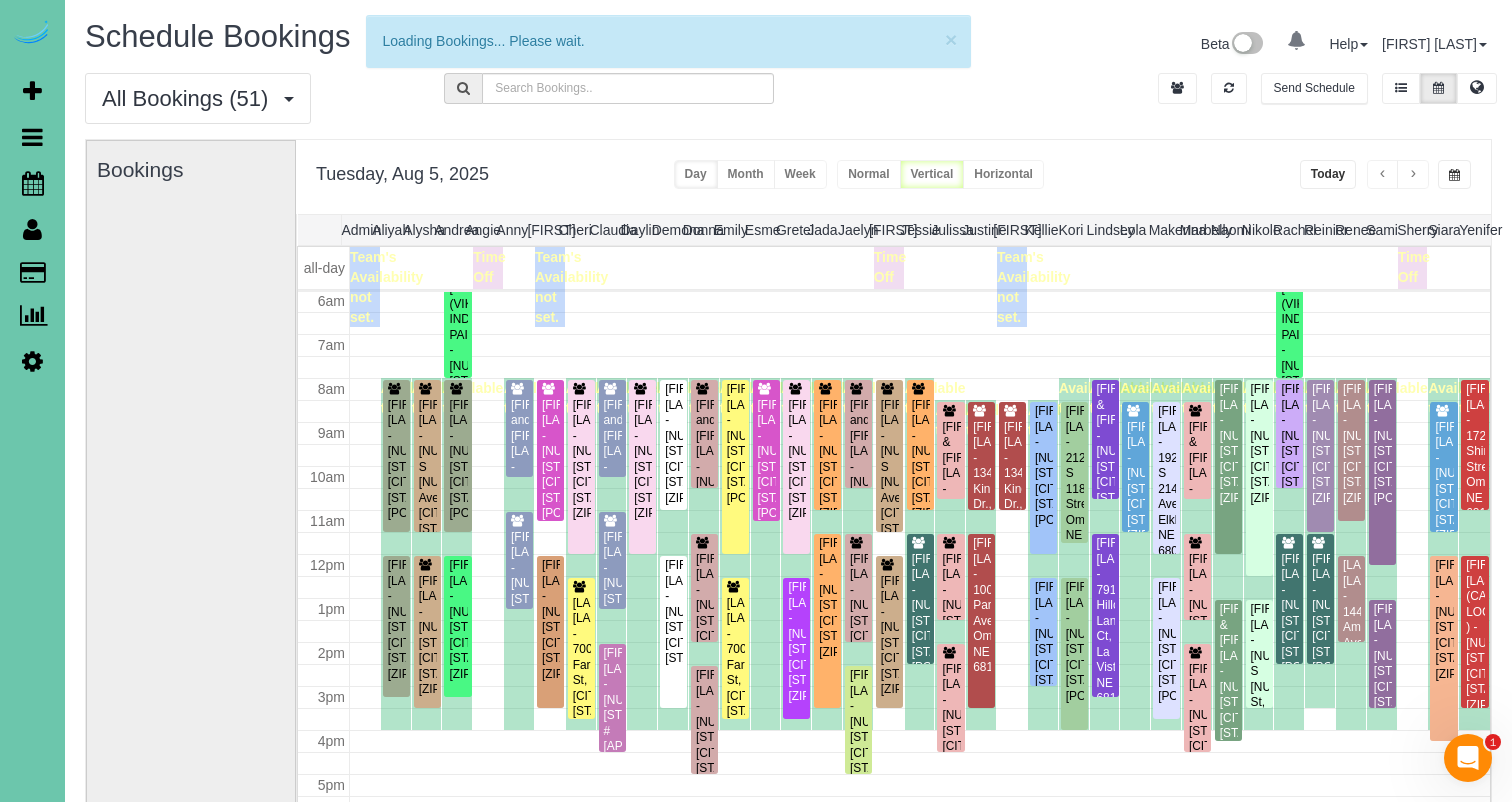 scroll, scrollTop: 265, scrollLeft: 0, axis: vertical 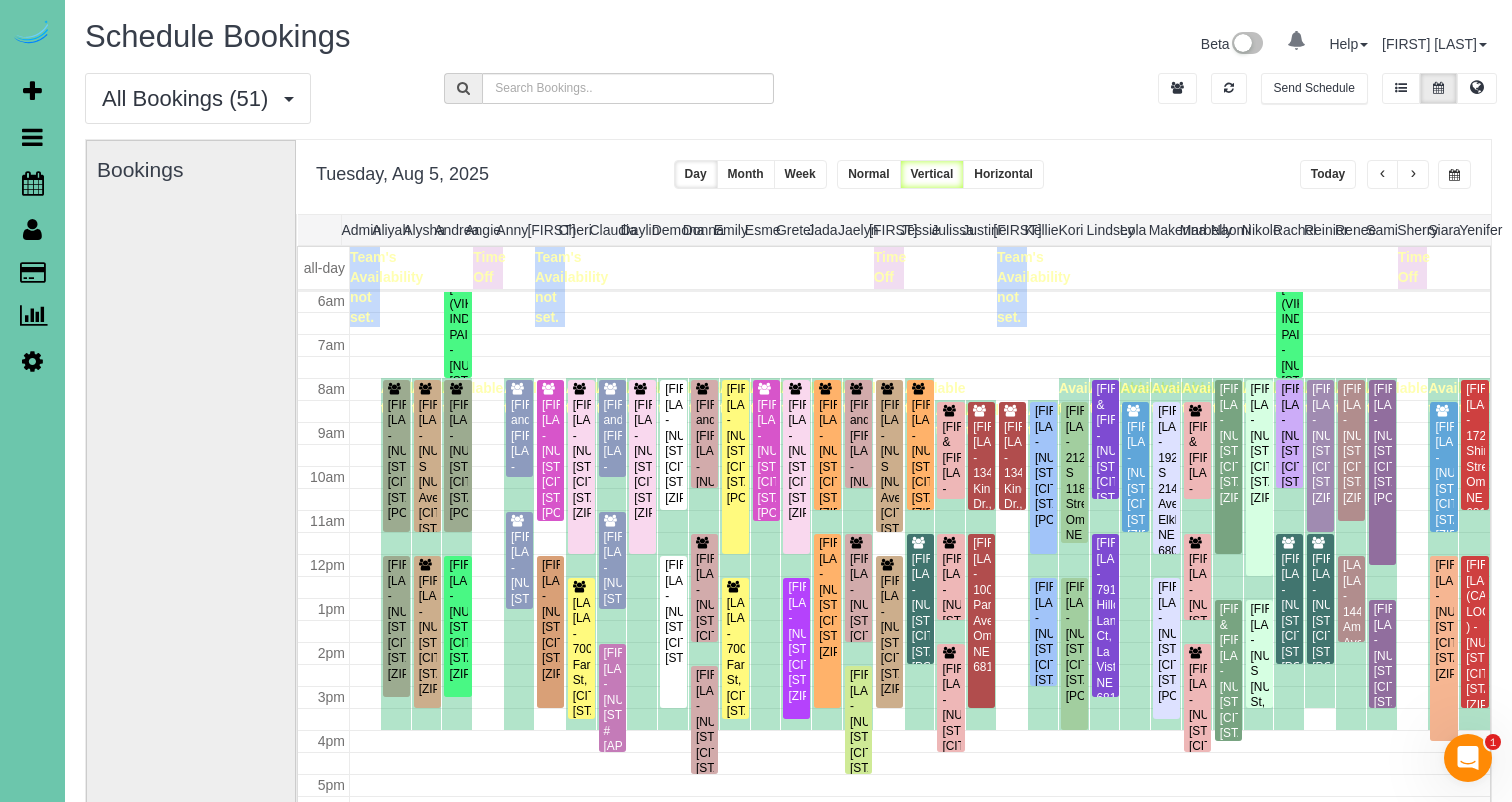 click at bounding box center [1383, 175] 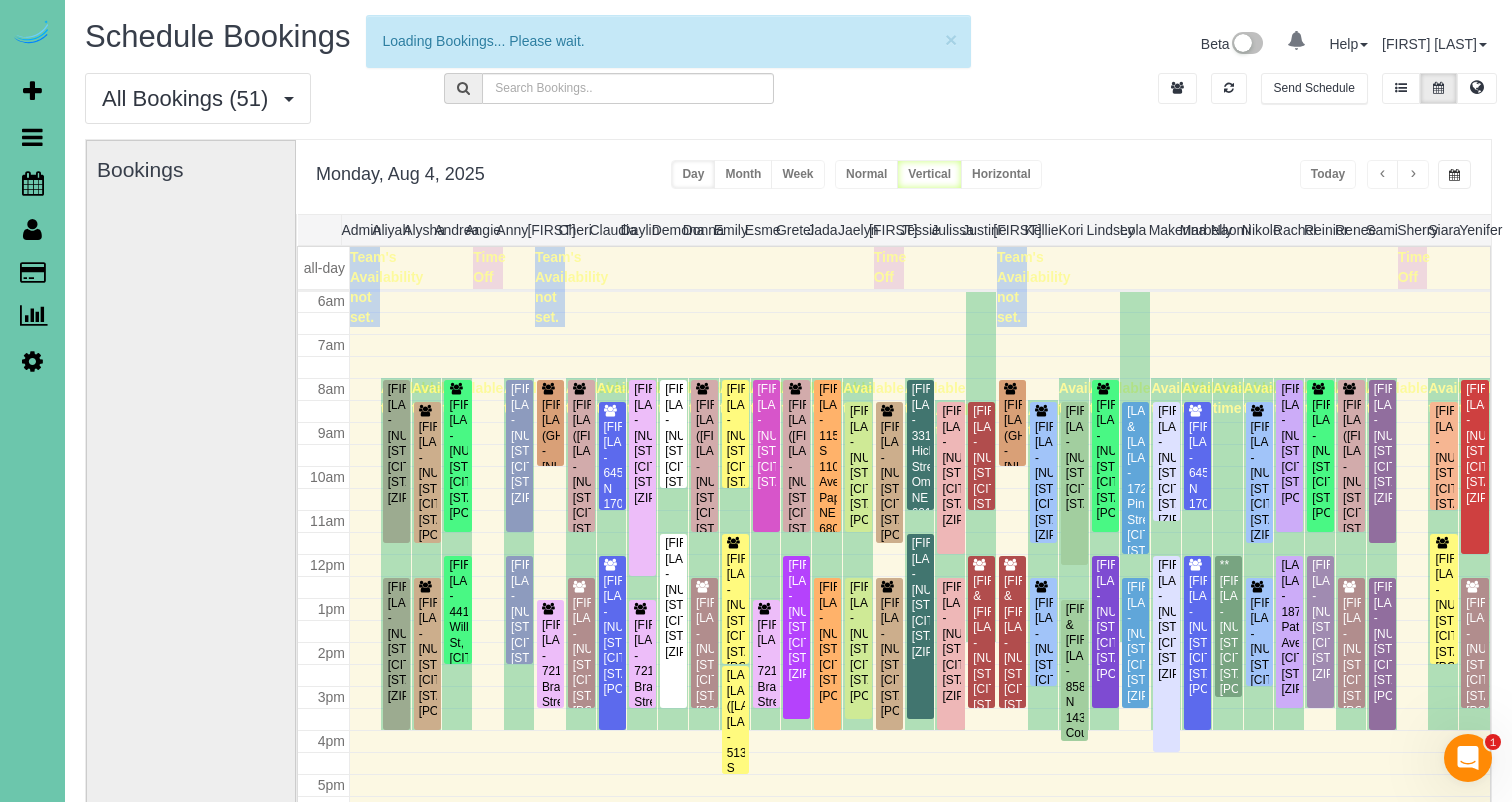 scroll, scrollTop: 265, scrollLeft: 0, axis: vertical 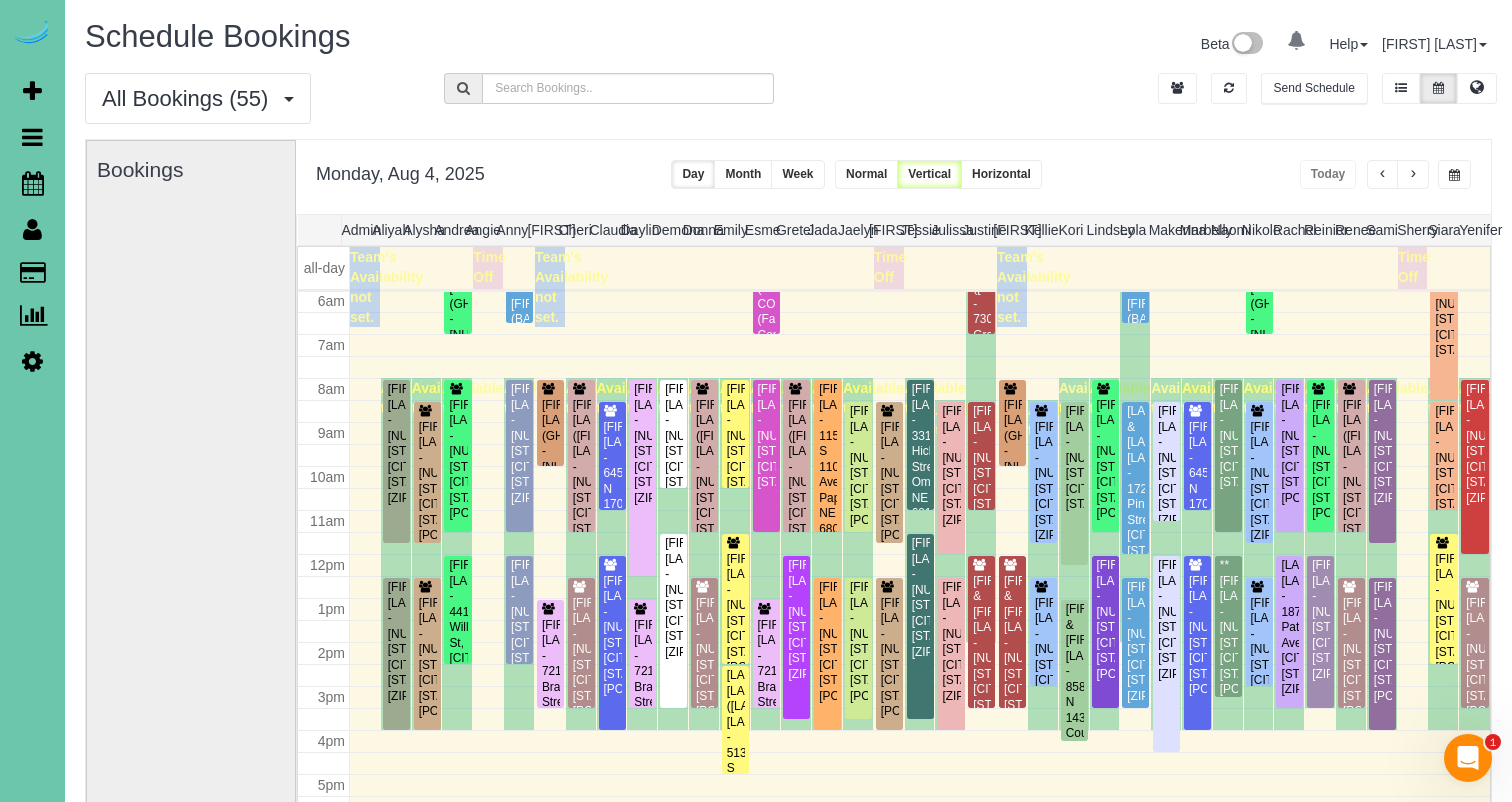 click at bounding box center [1413, 175] 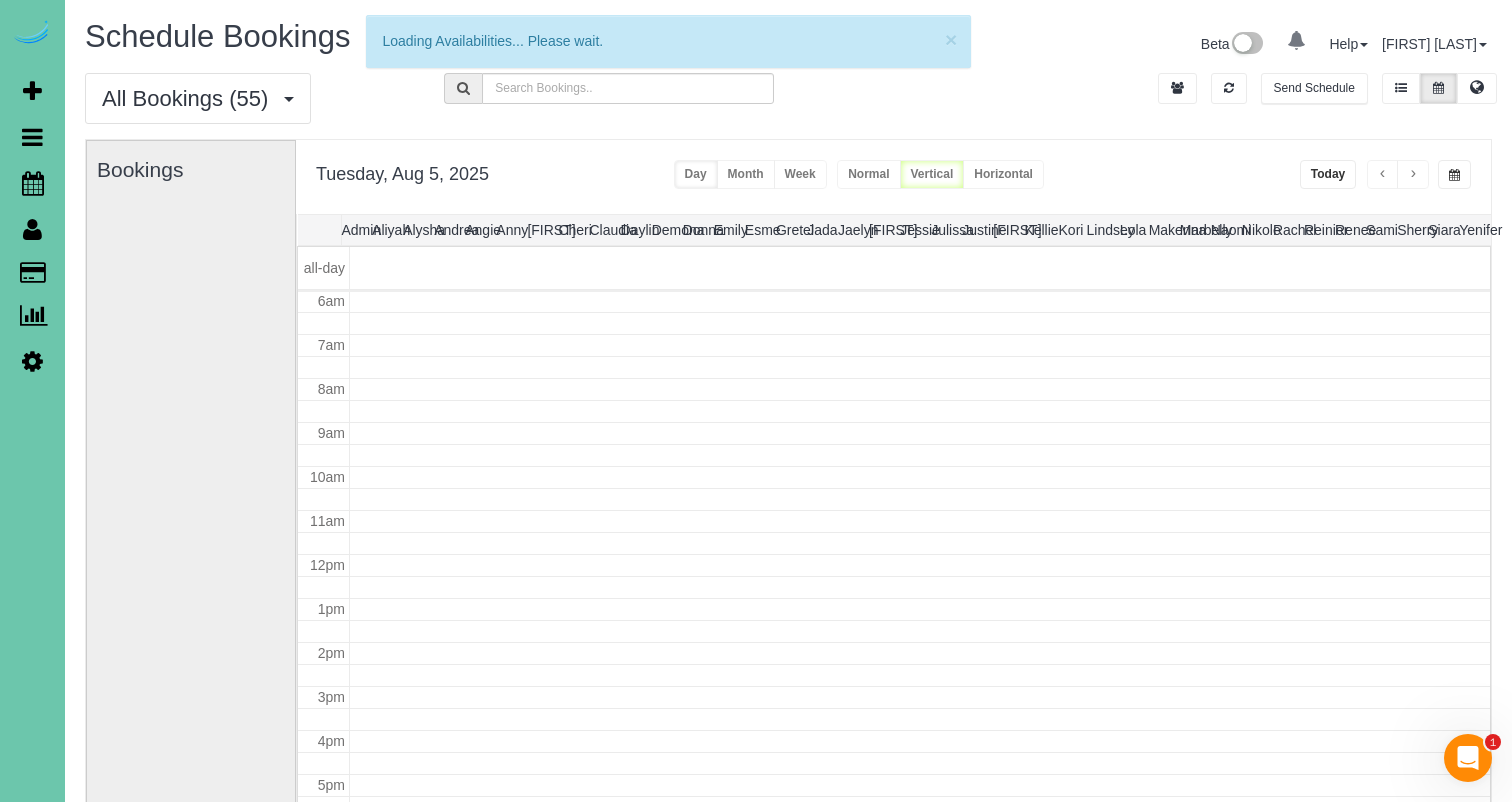 scroll, scrollTop: 265, scrollLeft: 0, axis: vertical 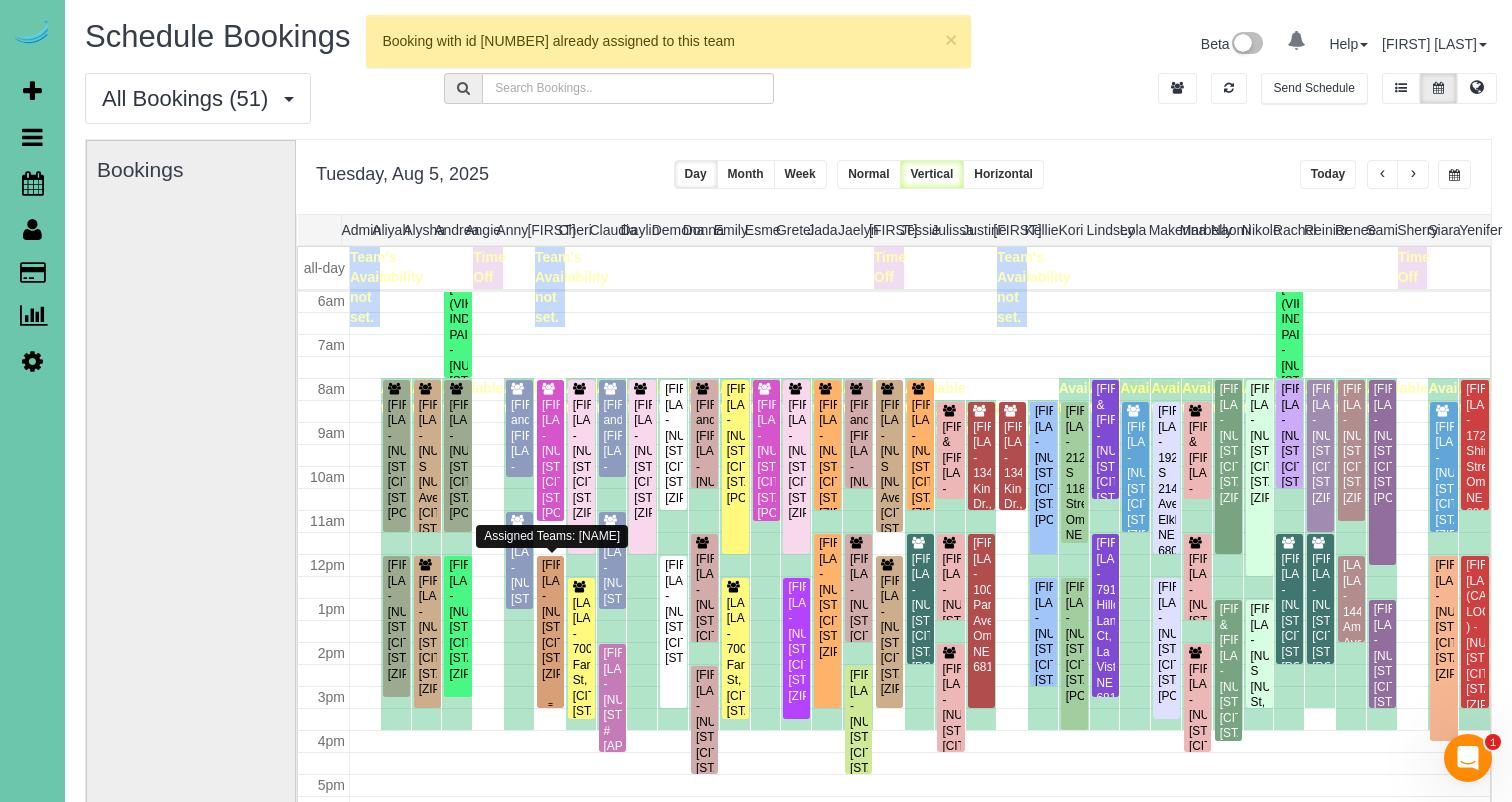click on "[FIRST] [LAST] - [NUMBER] [STREET], [CITY], [STATE] [ZIP]" at bounding box center (550, 620) 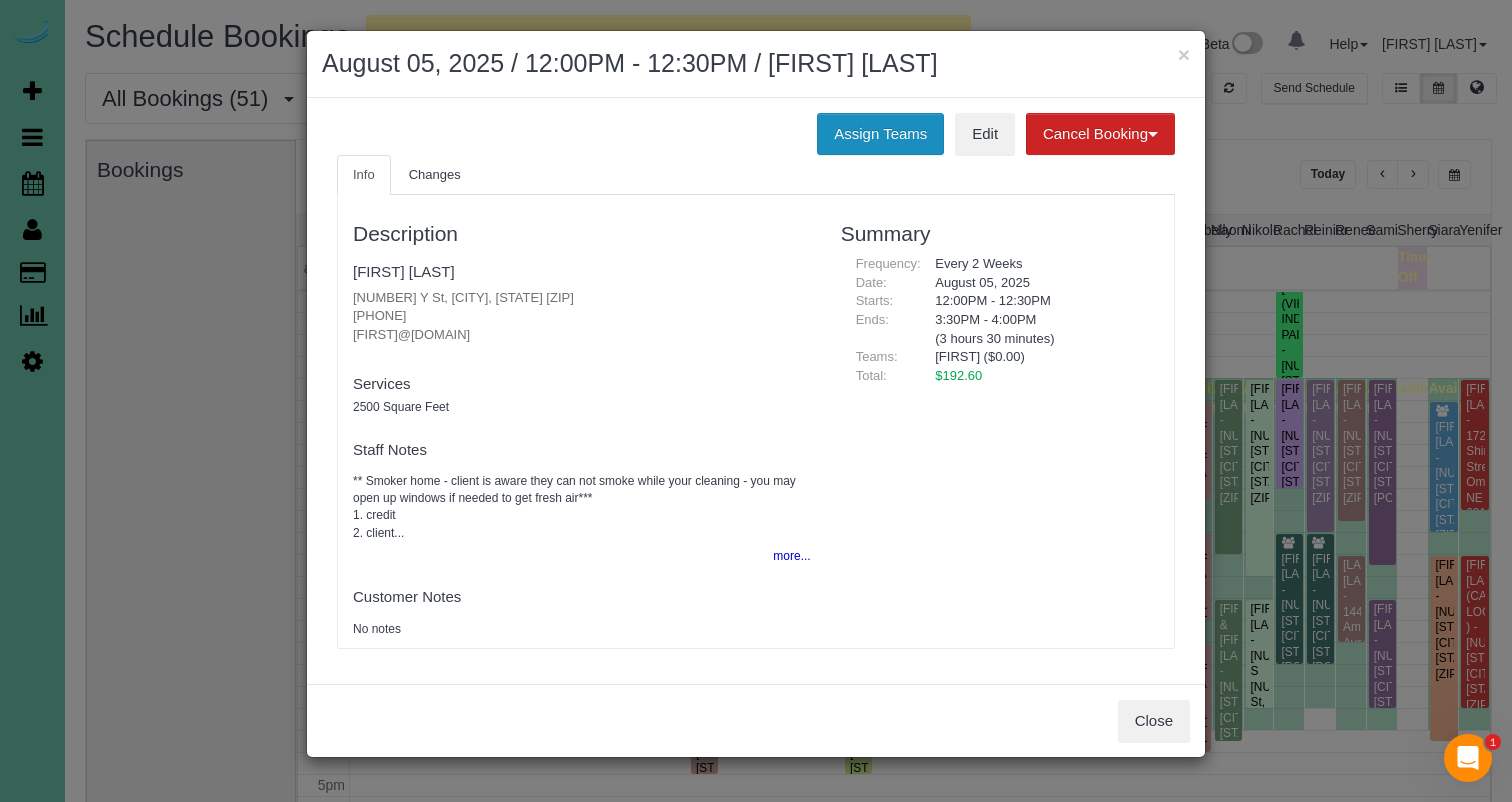 drag, startPoint x: 863, startPoint y: 135, endPoint x: 821, endPoint y: 146, distance: 43.416588 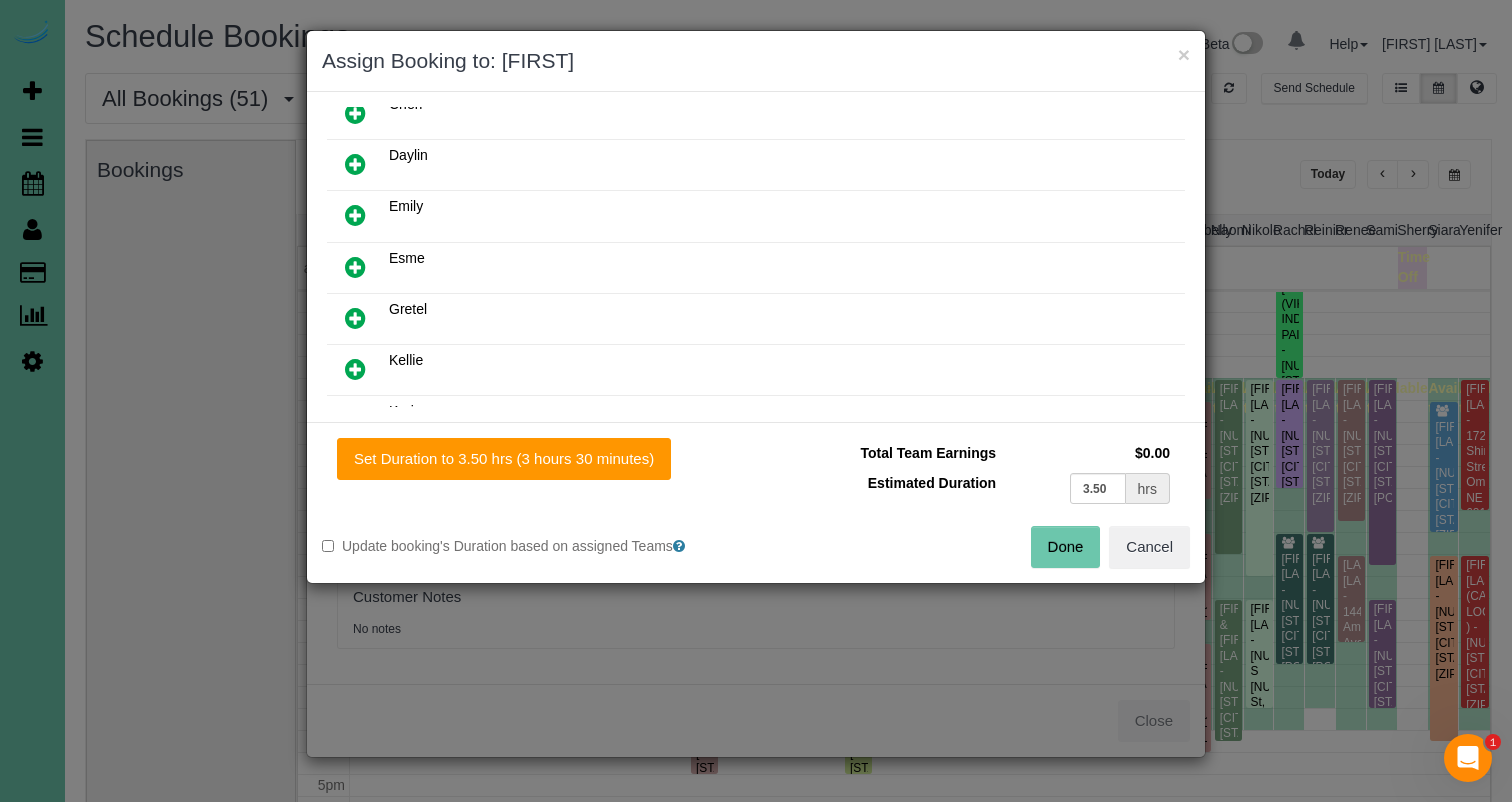 scroll, scrollTop: 191, scrollLeft: 0, axis: vertical 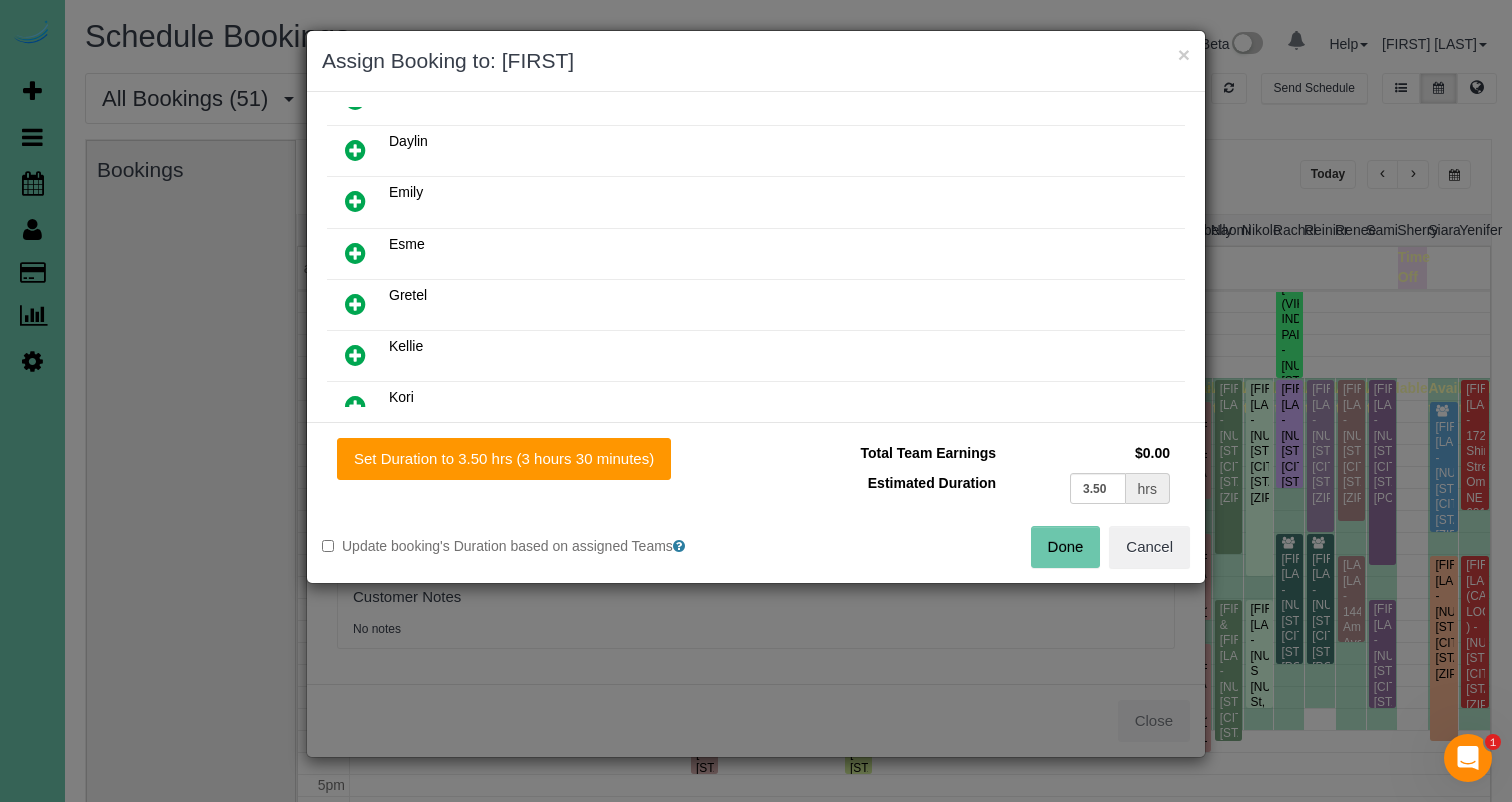 click at bounding box center [355, 253] 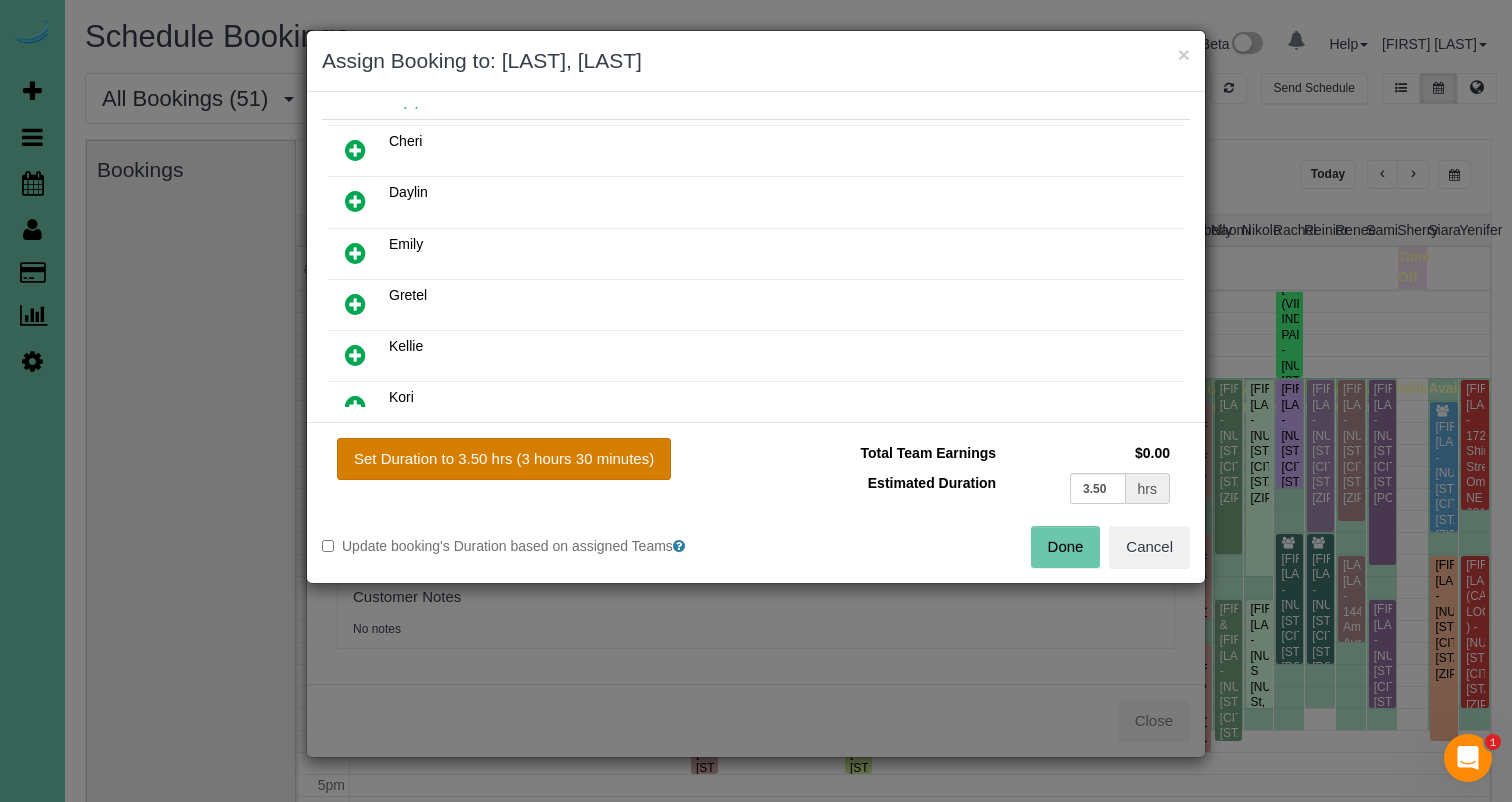 drag, startPoint x: 554, startPoint y: 478, endPoint x: 583, endPoint y: 465, distance: 31.780497 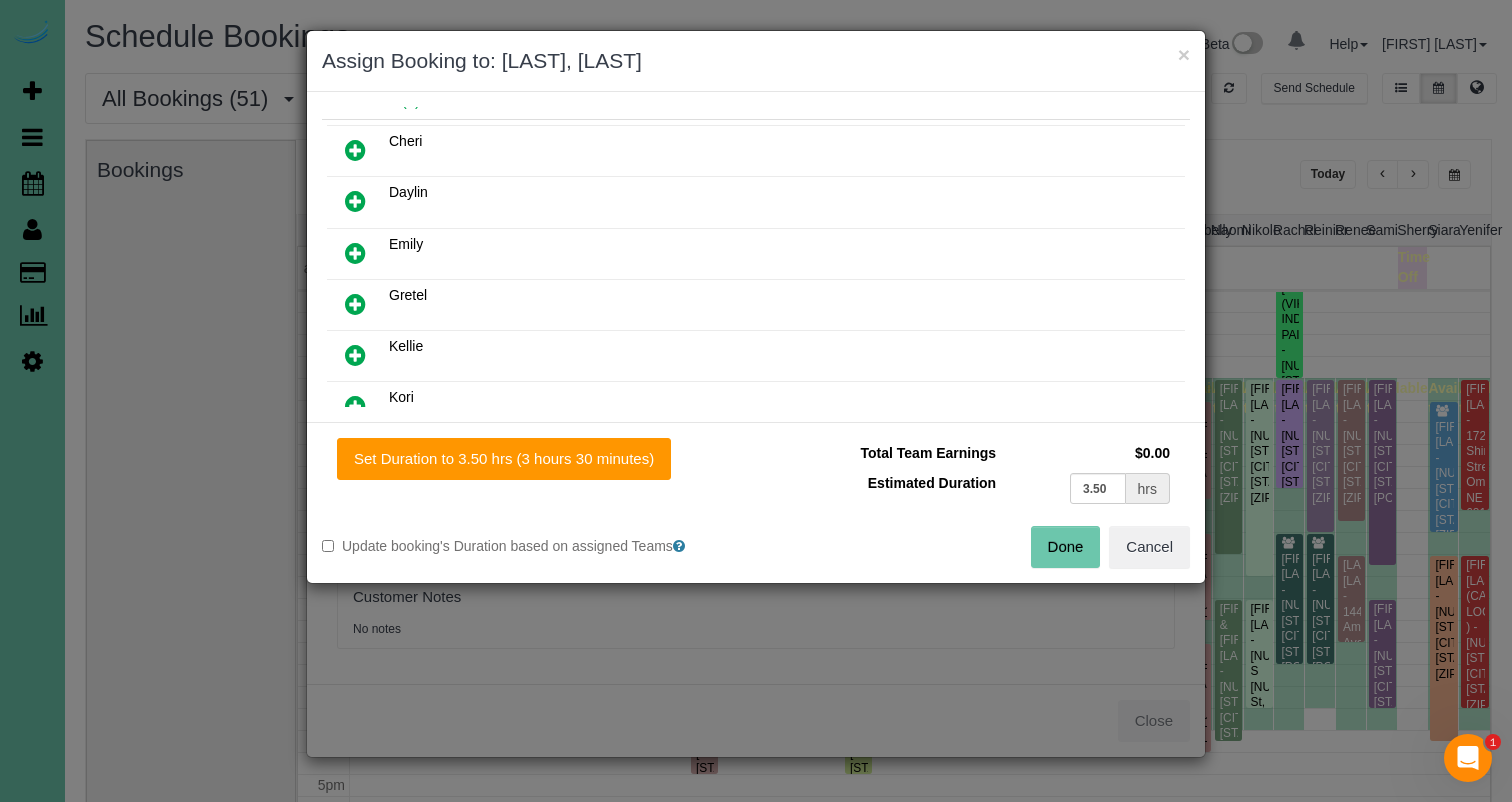drag, startPoint x: 583, startPoint y: 465, endPoint x: 742, endPoint y: 478, distance: 159.53056 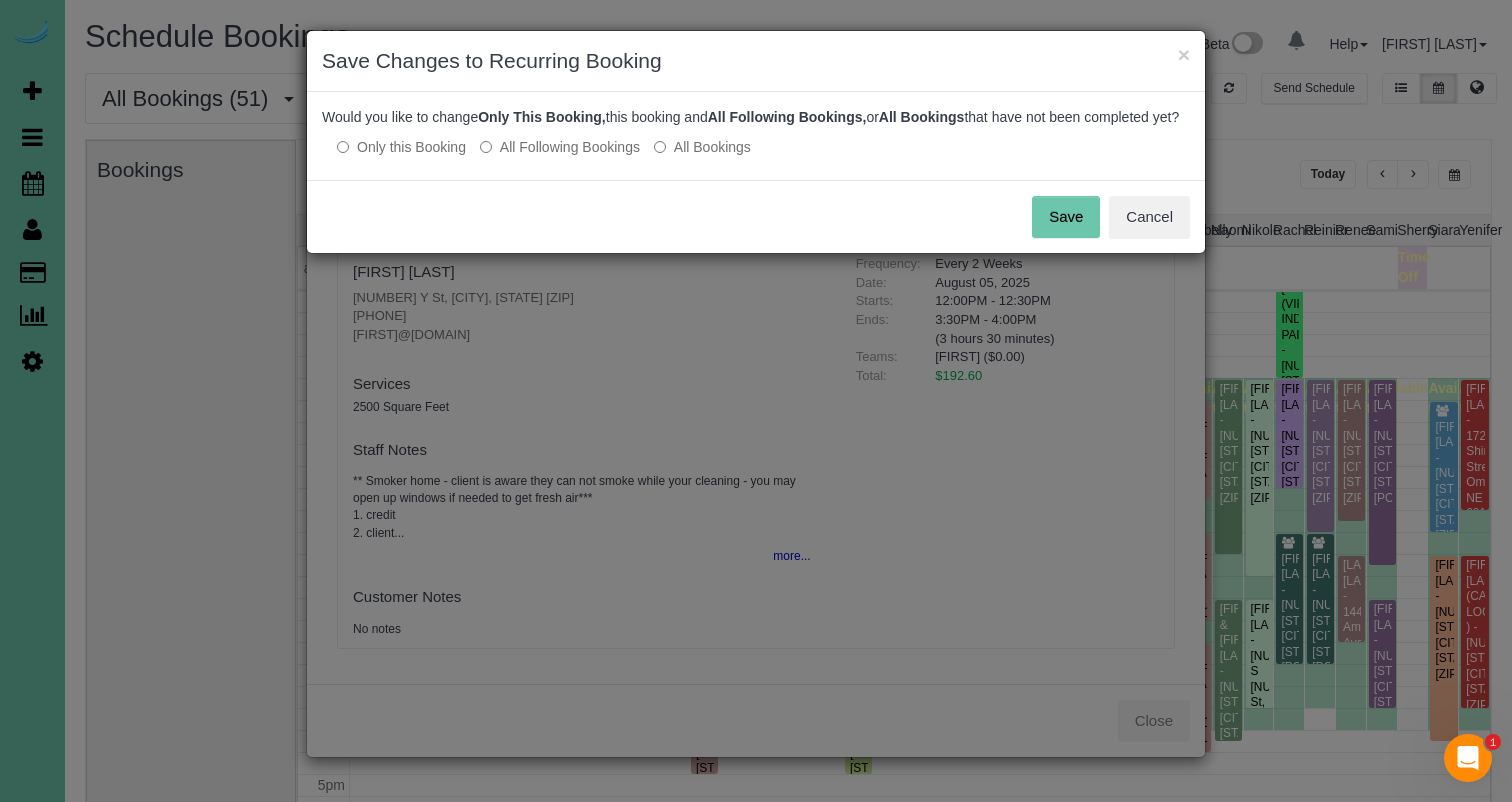 click on "Save" at bounding box center (1066, 217) 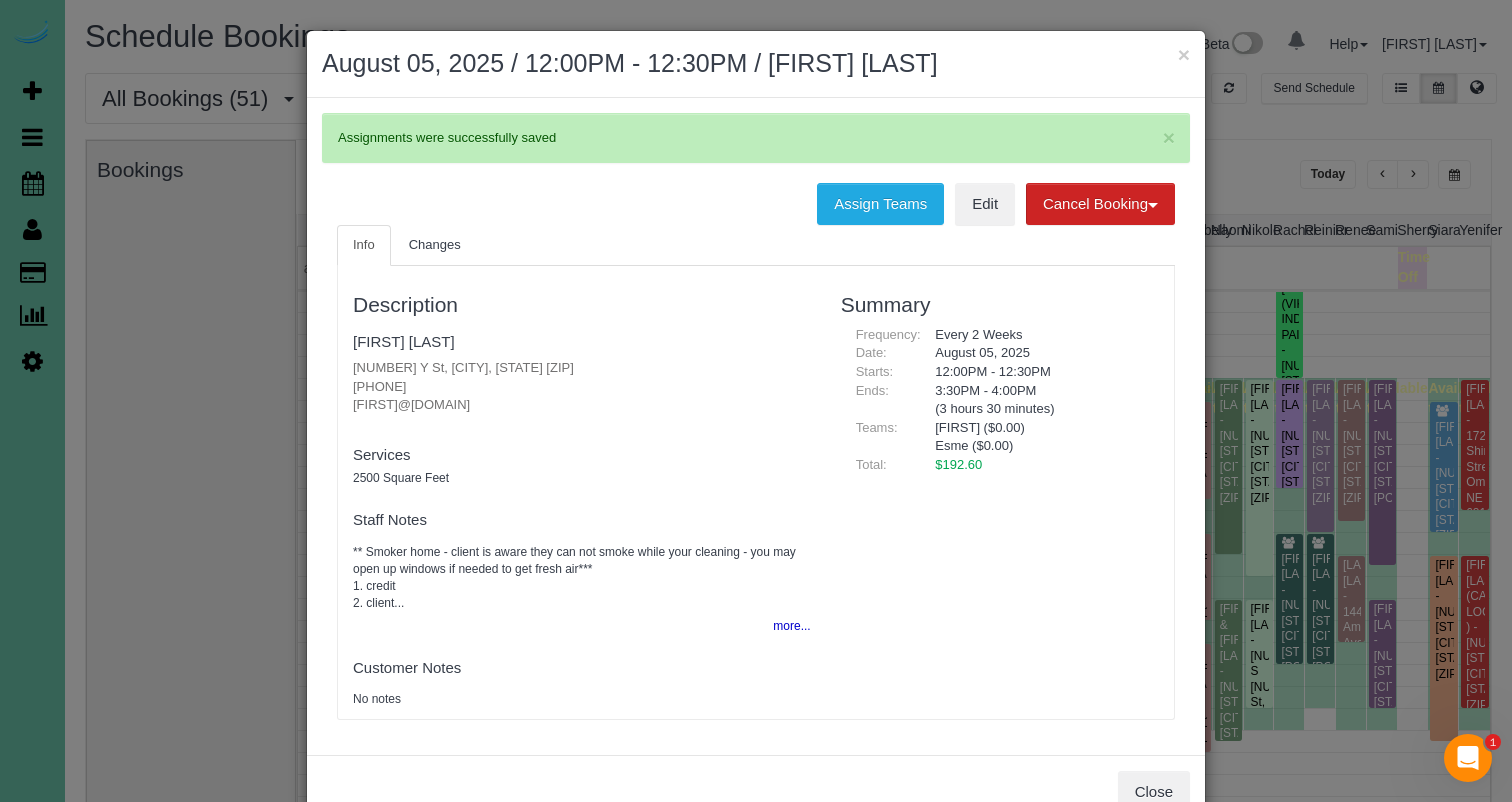 click on "×" at bounding box center (1184, 54) 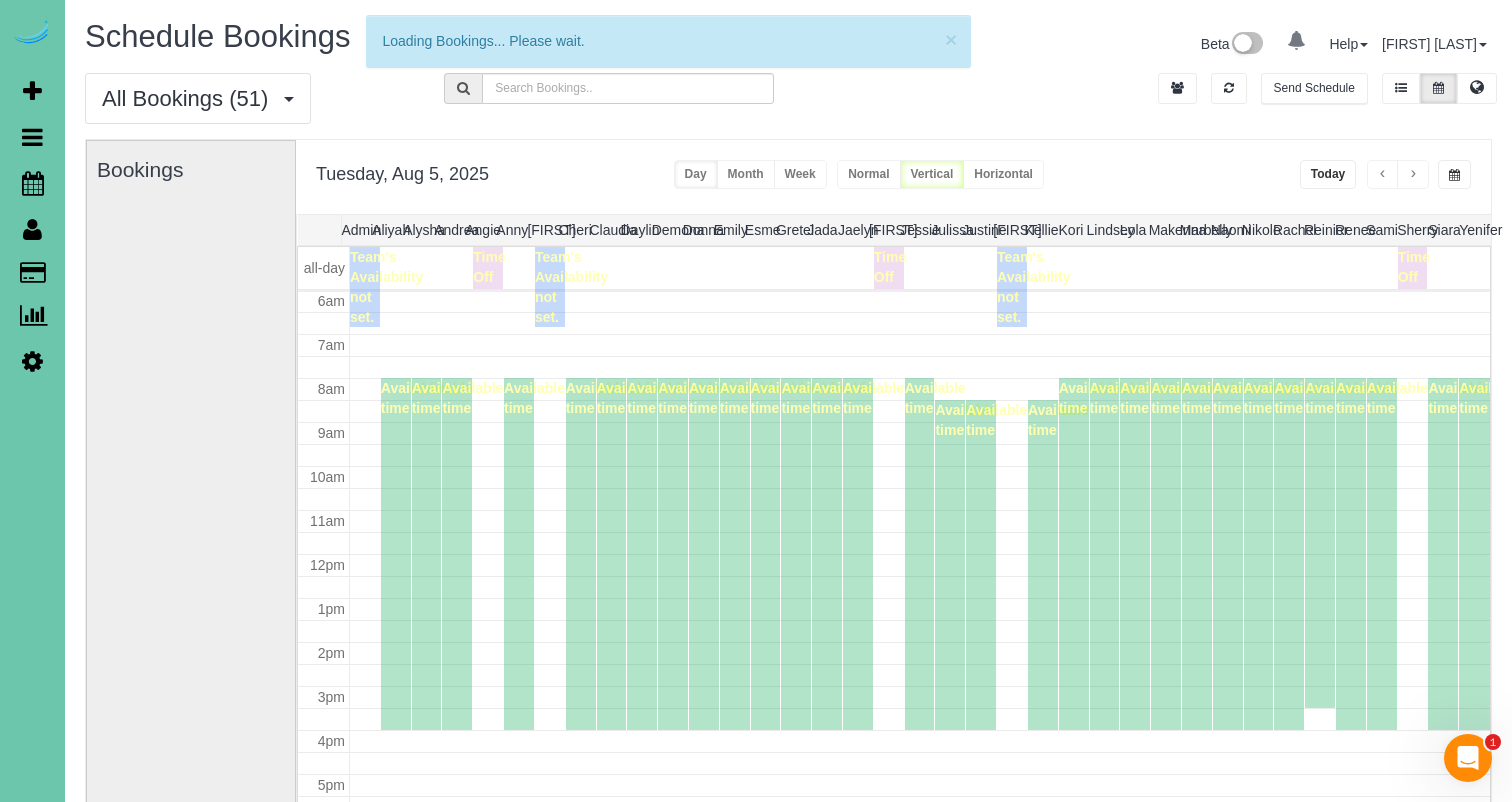 scroll, scrollTop: 265, scrollLeft: 0, axis: vertical 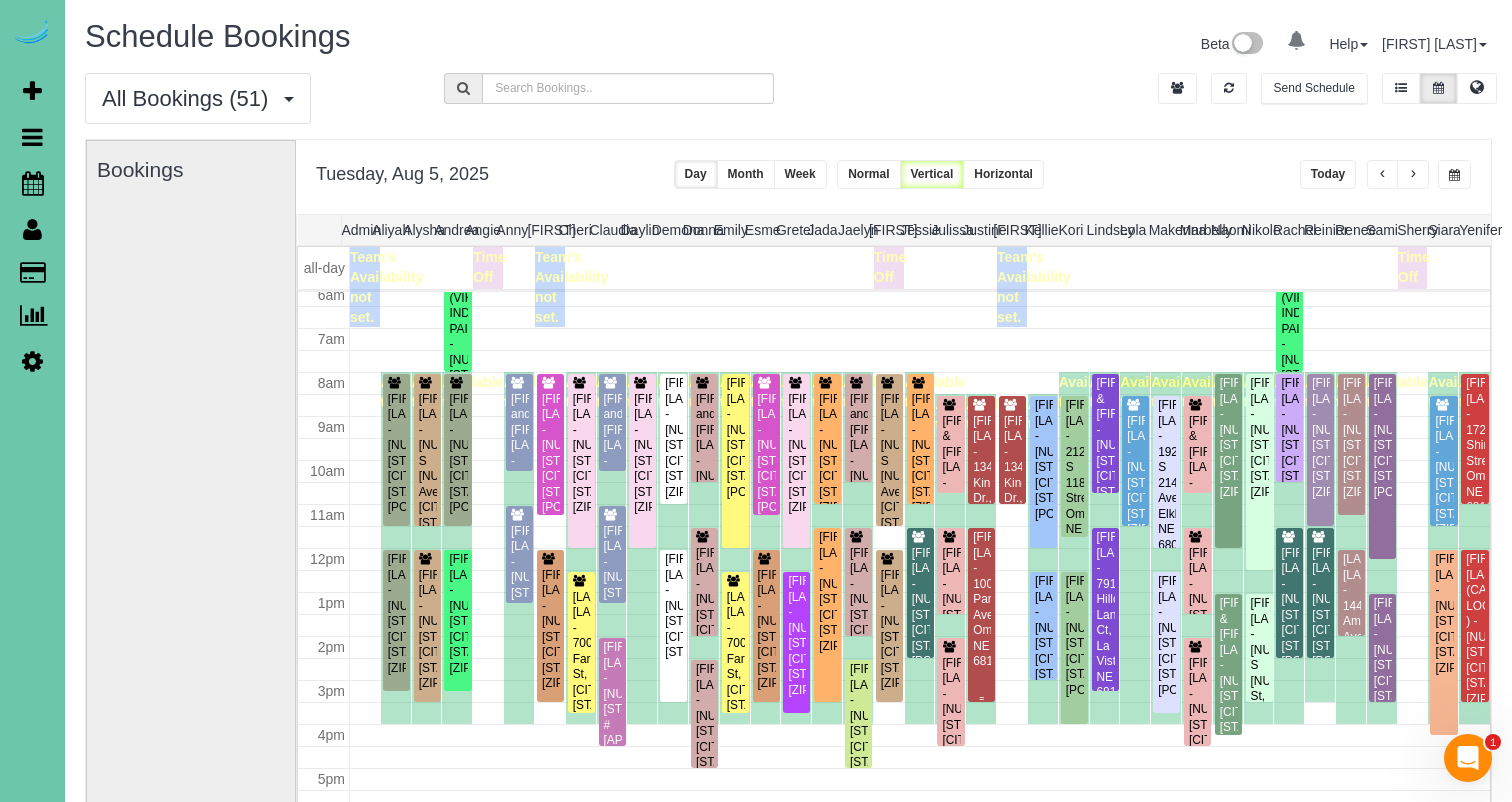 click on "[FIRST] [LAST] - 1002 Park Ave, Omaha, NE 68105" at bounding box center [981, 599] 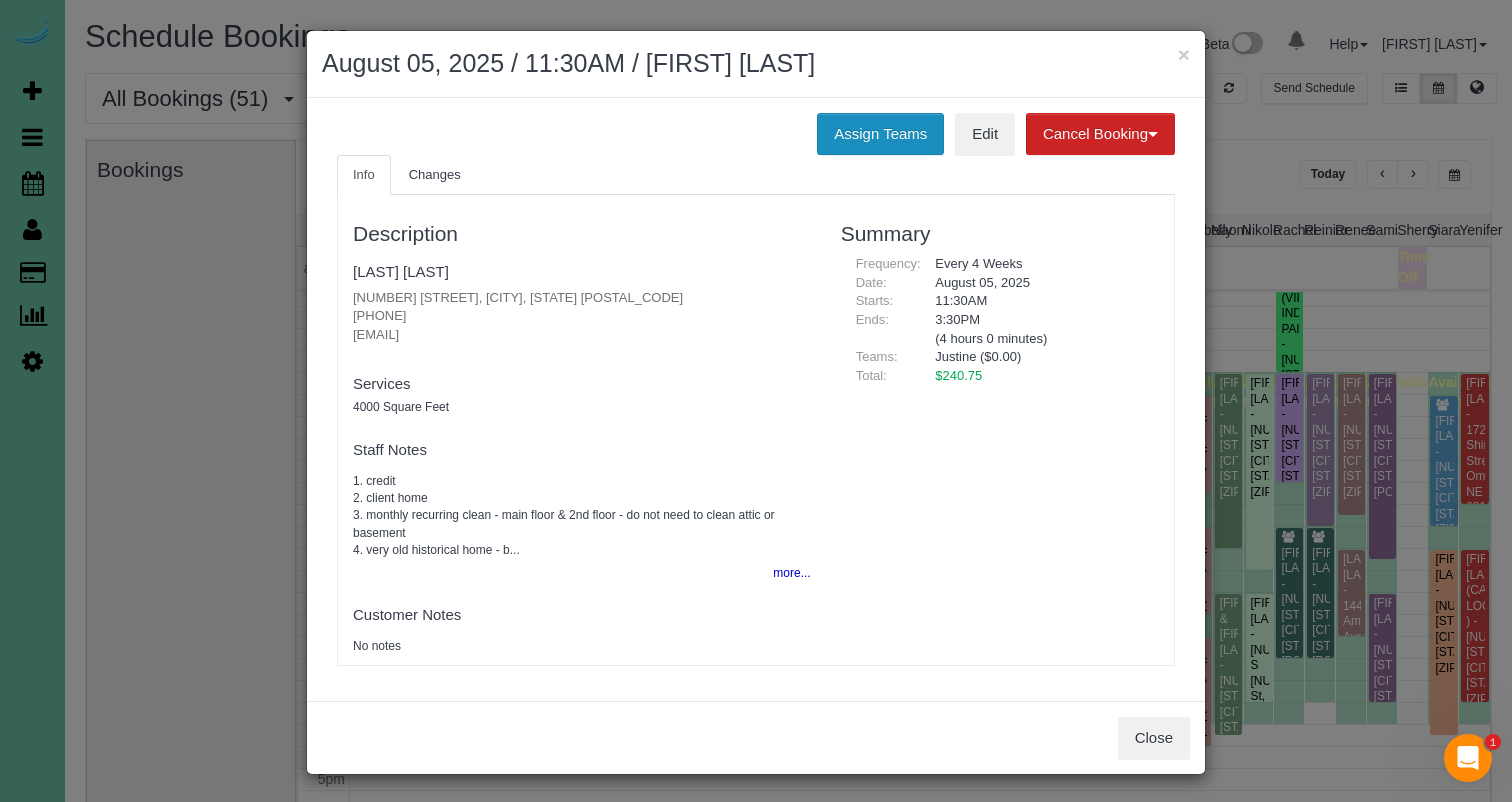 click on "Assign Teams" at bounding box center [880, 134] 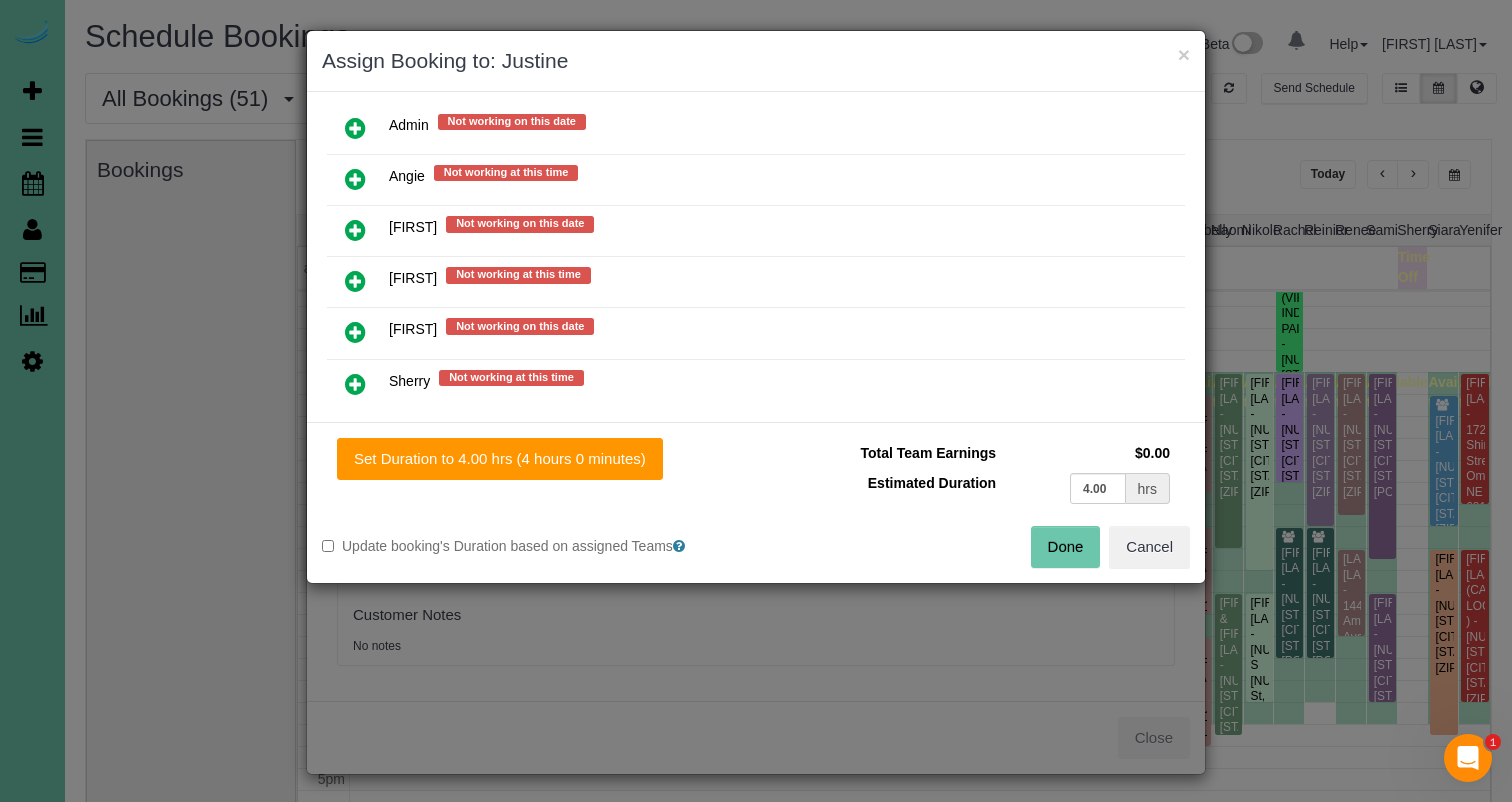 scroll, scrollTop: 872, scrollLeft: 0, axis: vertical 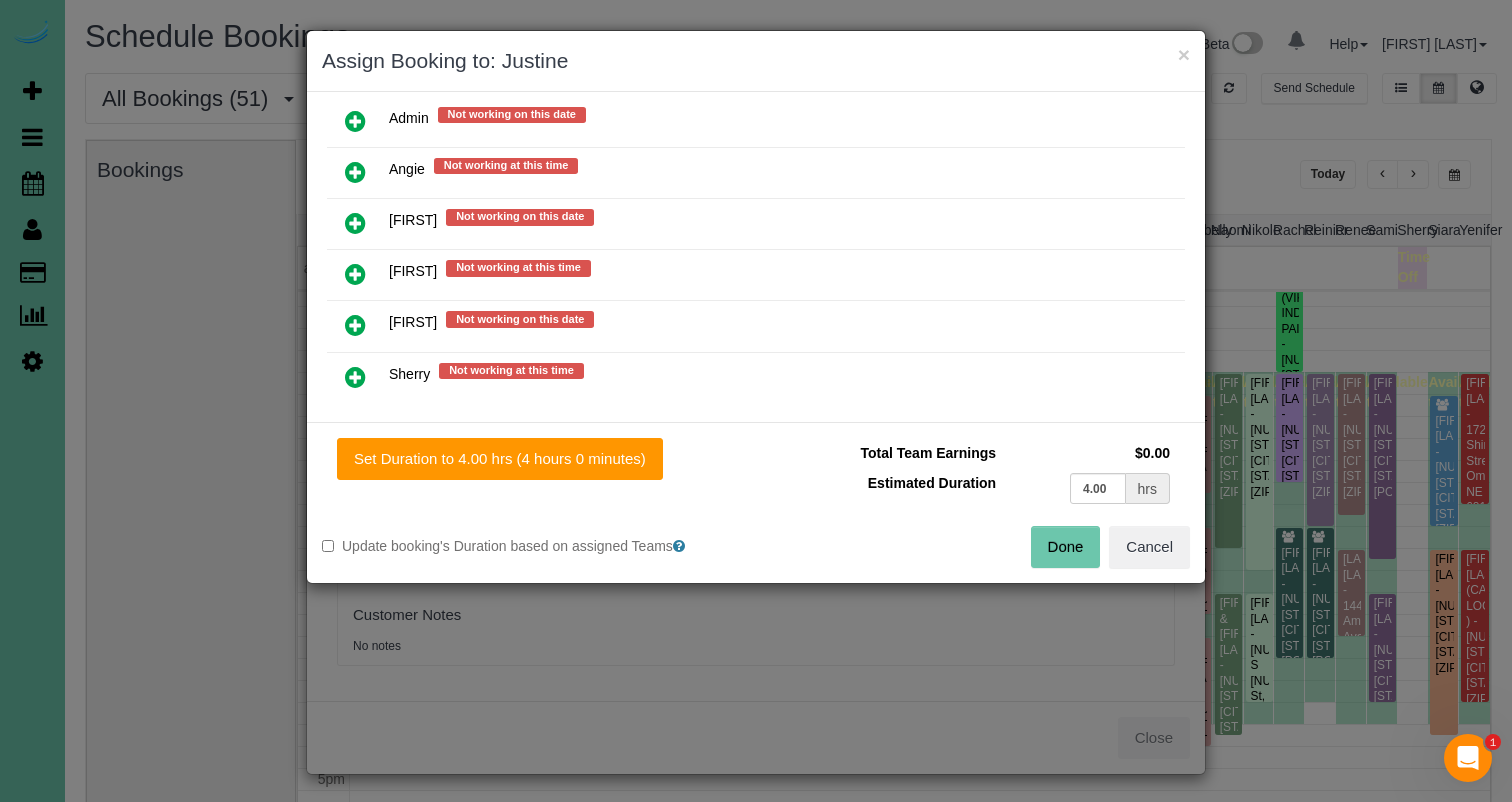 click at bounding box center [355, 325] 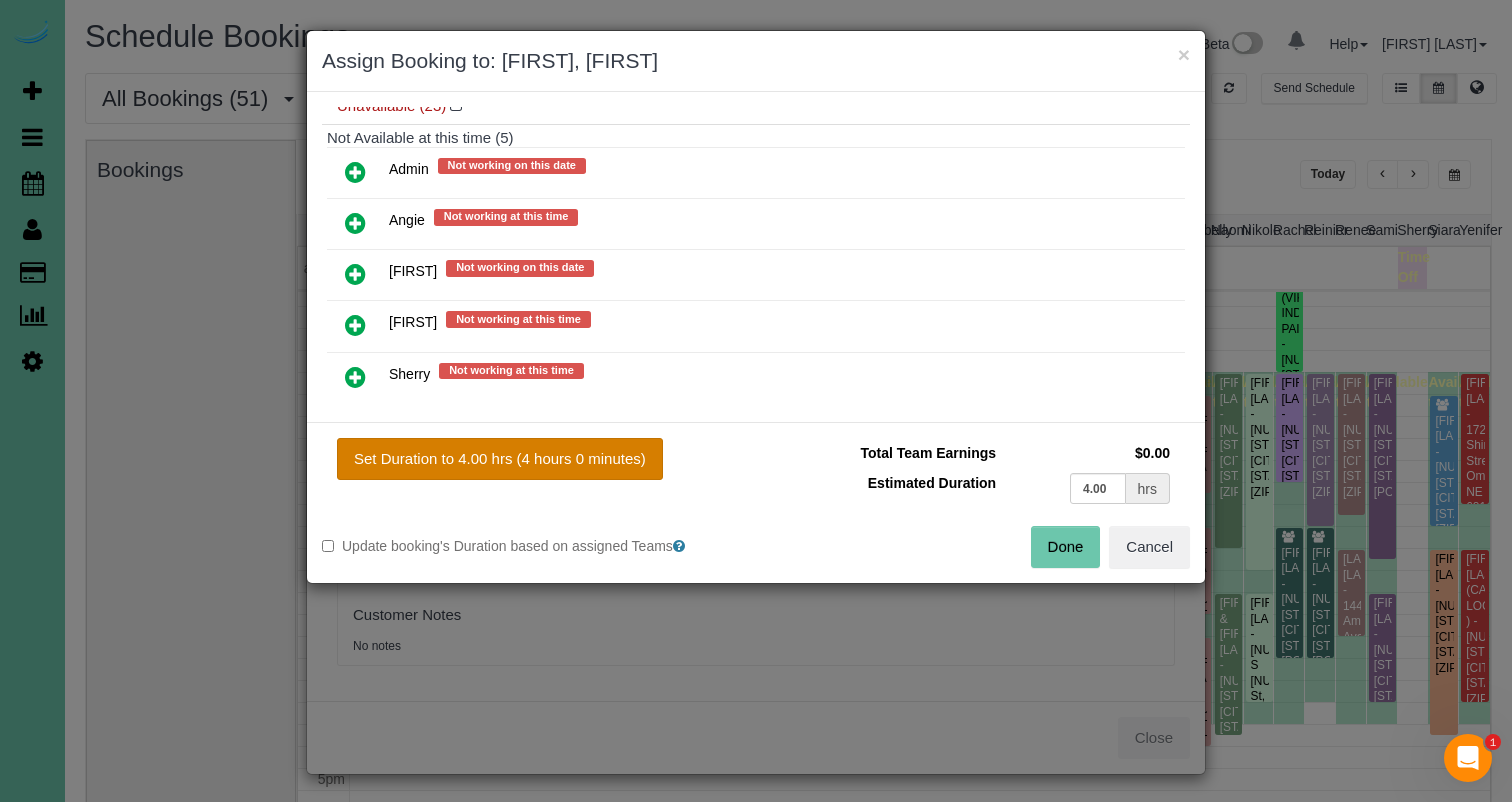 drag, startPoint x: 584, startPoint y: 468, endPoint x: 661, endPoint y: 476, distance: 77.41447 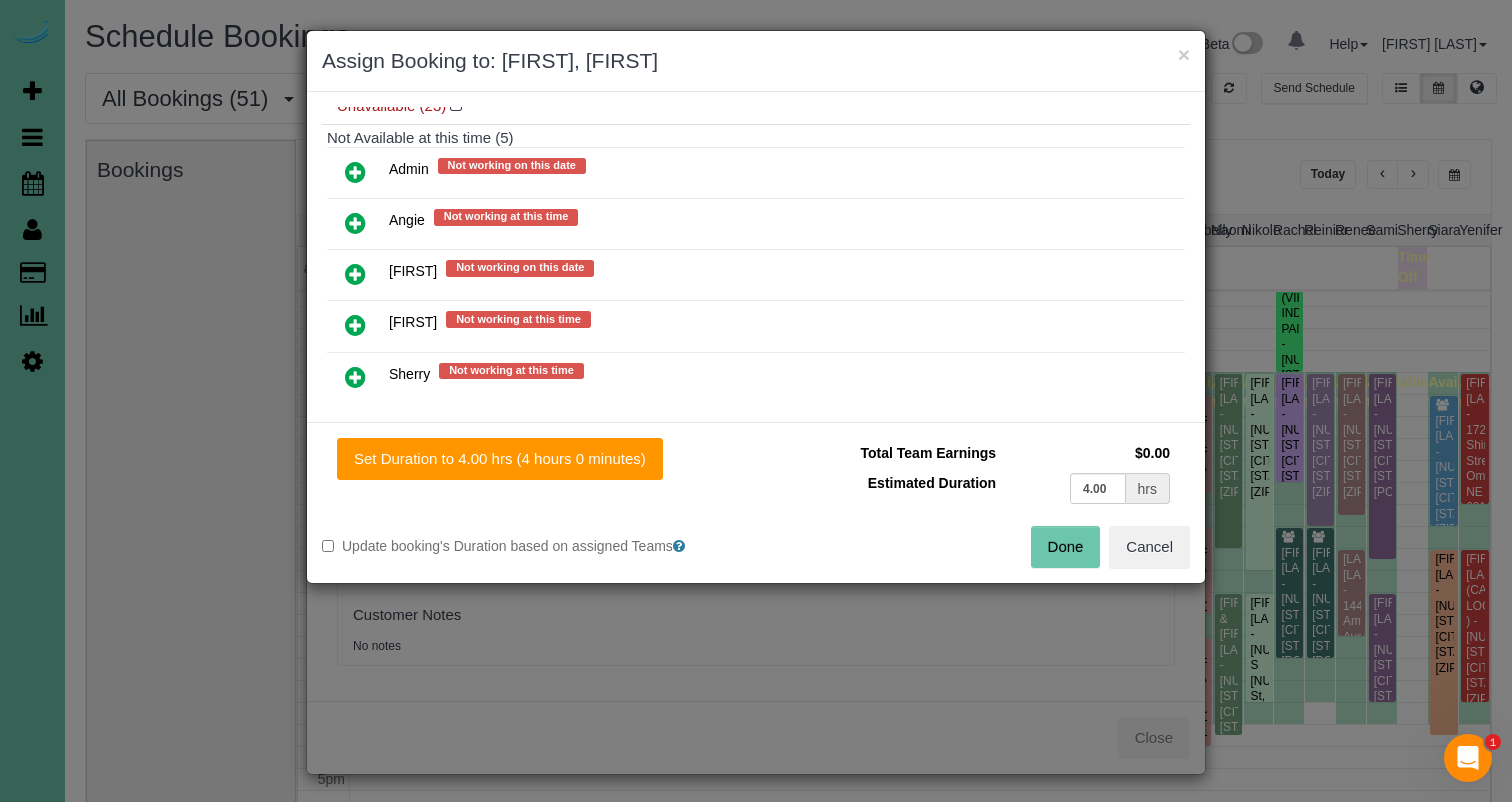 drag, startPoint x: 1070, startPoint y: 546, endPoint x: 1039, endPoint y: 541, distance: 31.400637 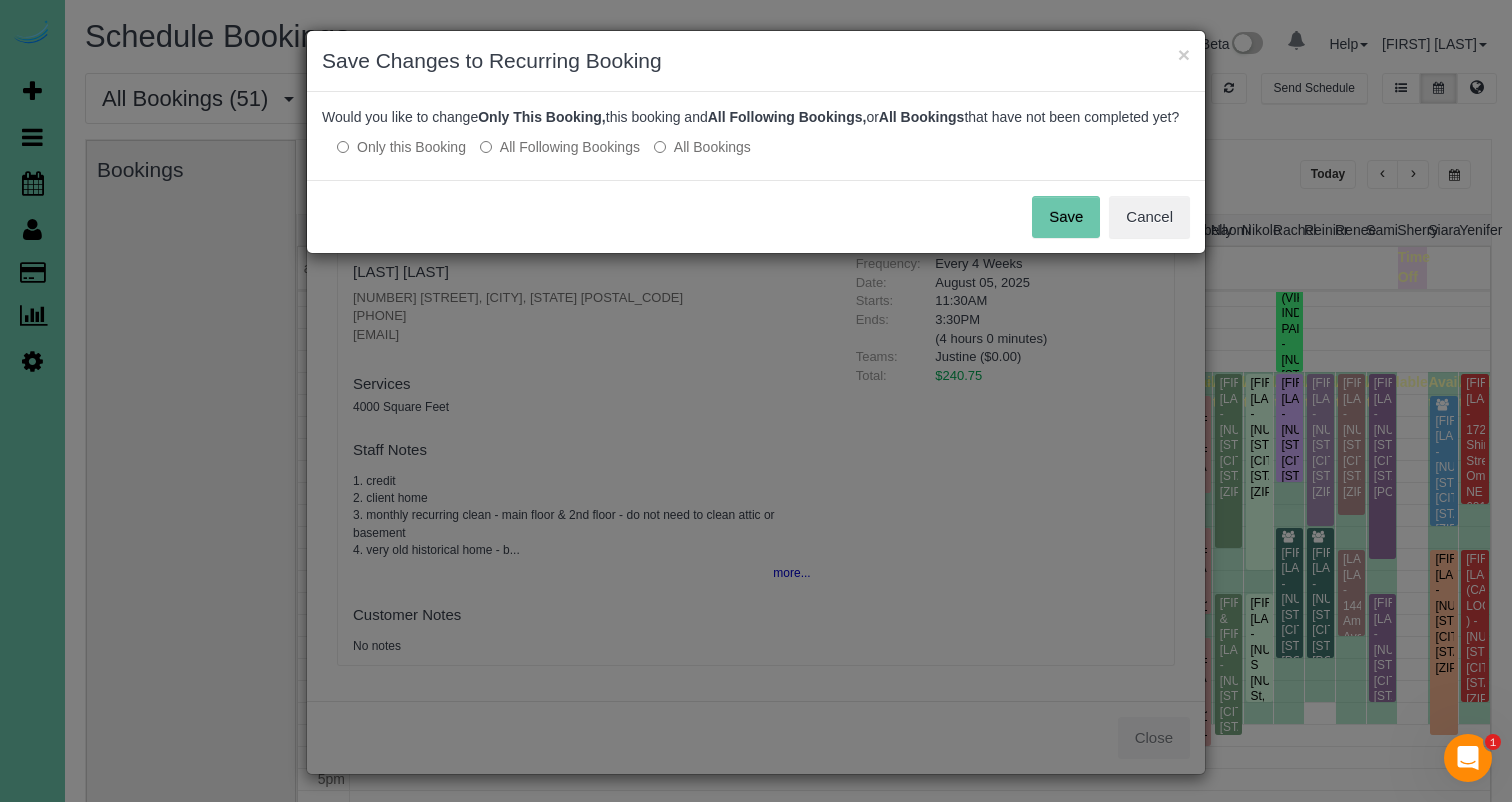 click on "Save" at bounding box center [1066, 217] 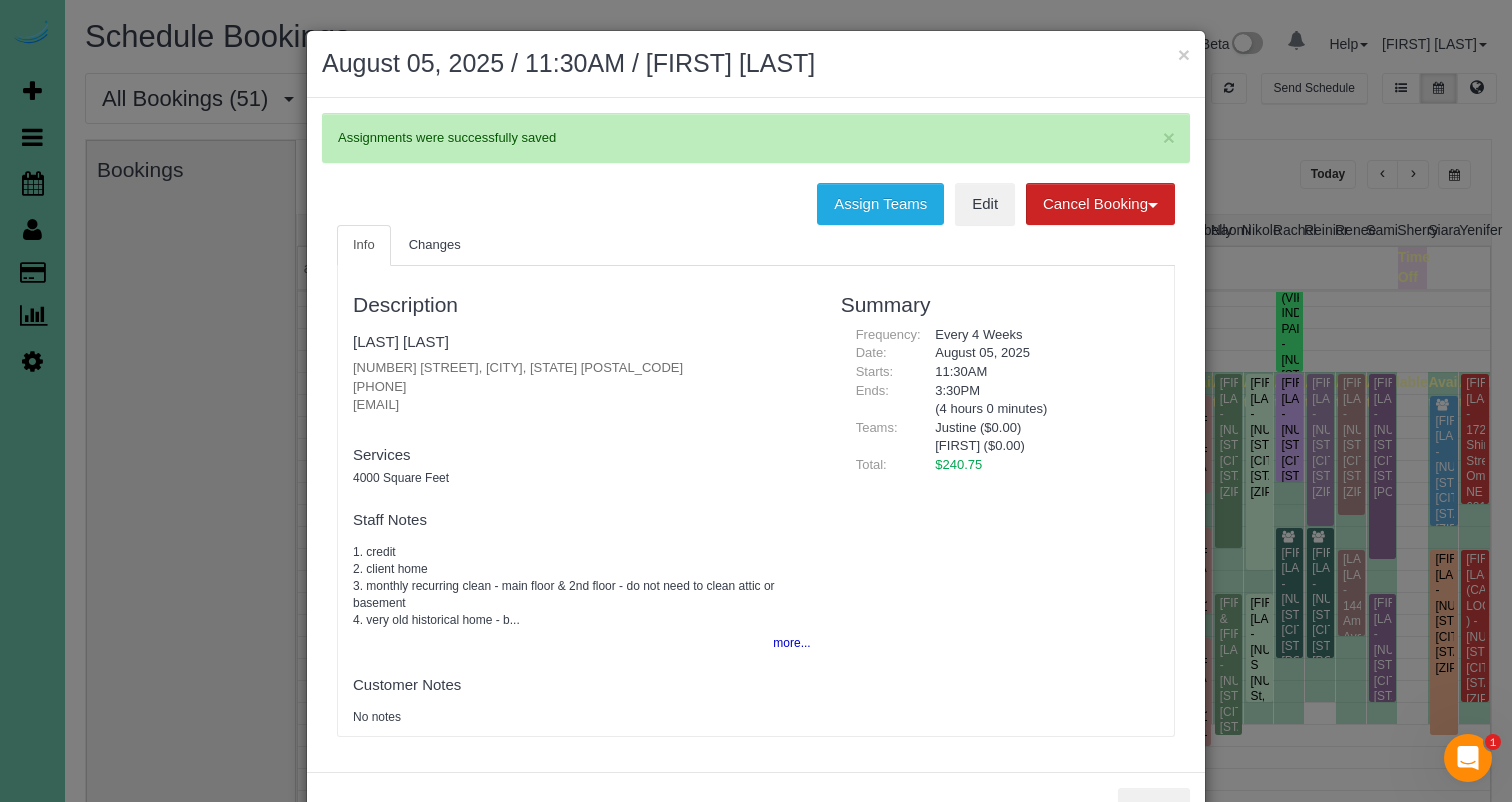 click on "×" at bounding box center (1184, 54) 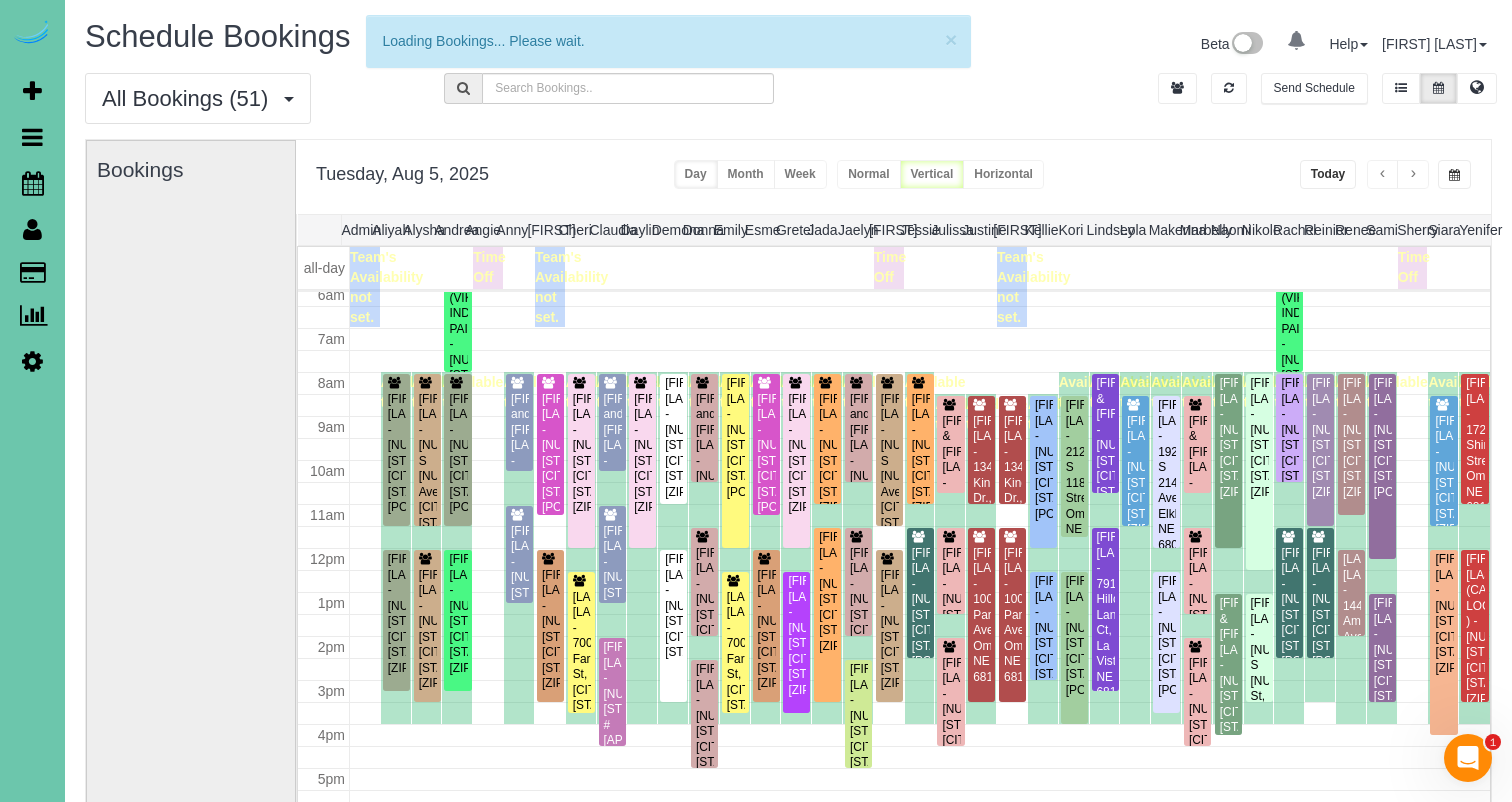 scroll, scrollTop: 271, scrollLeft: 0, axis: vertical 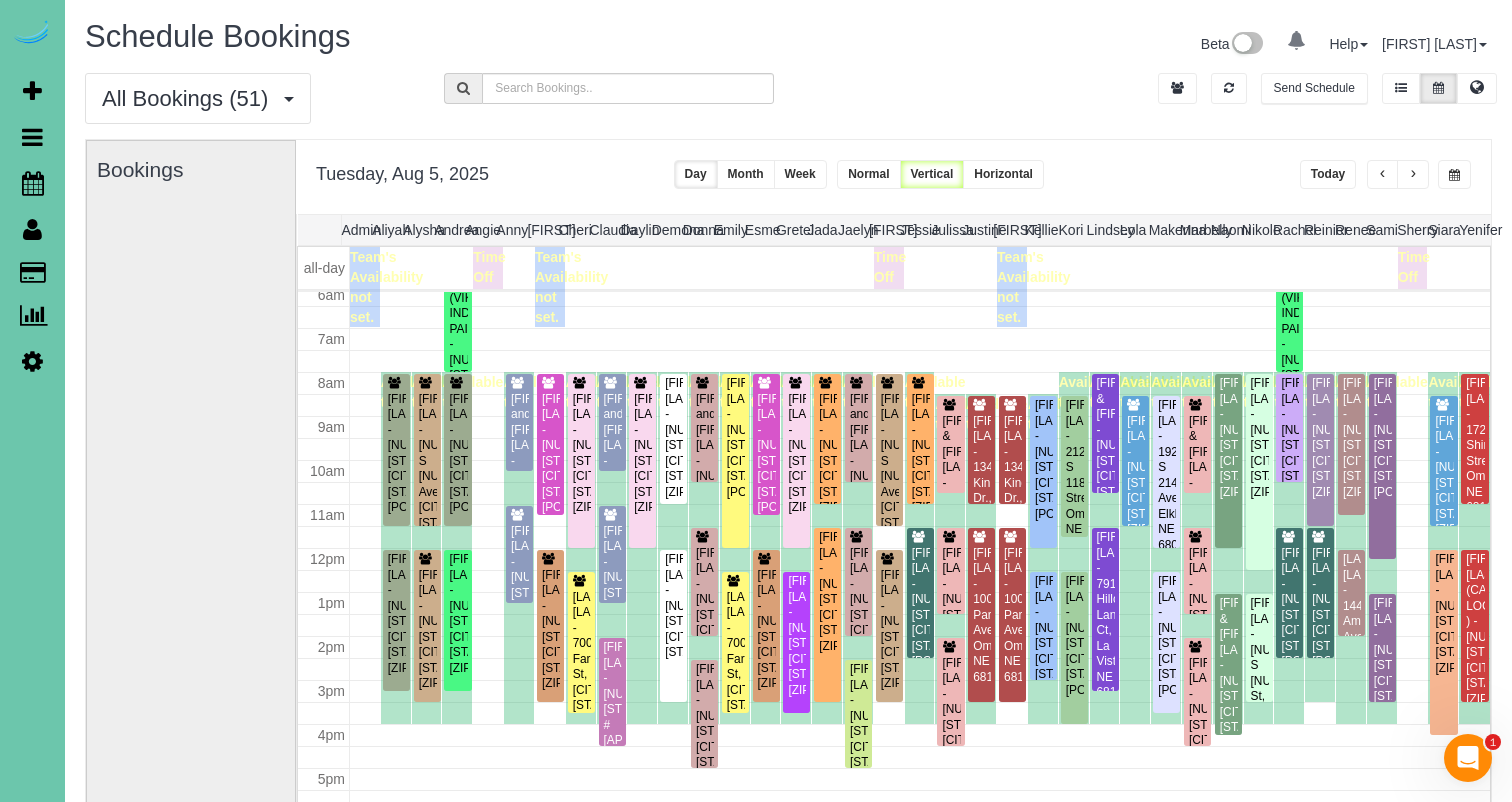 click at bounding box center [1413, 175] 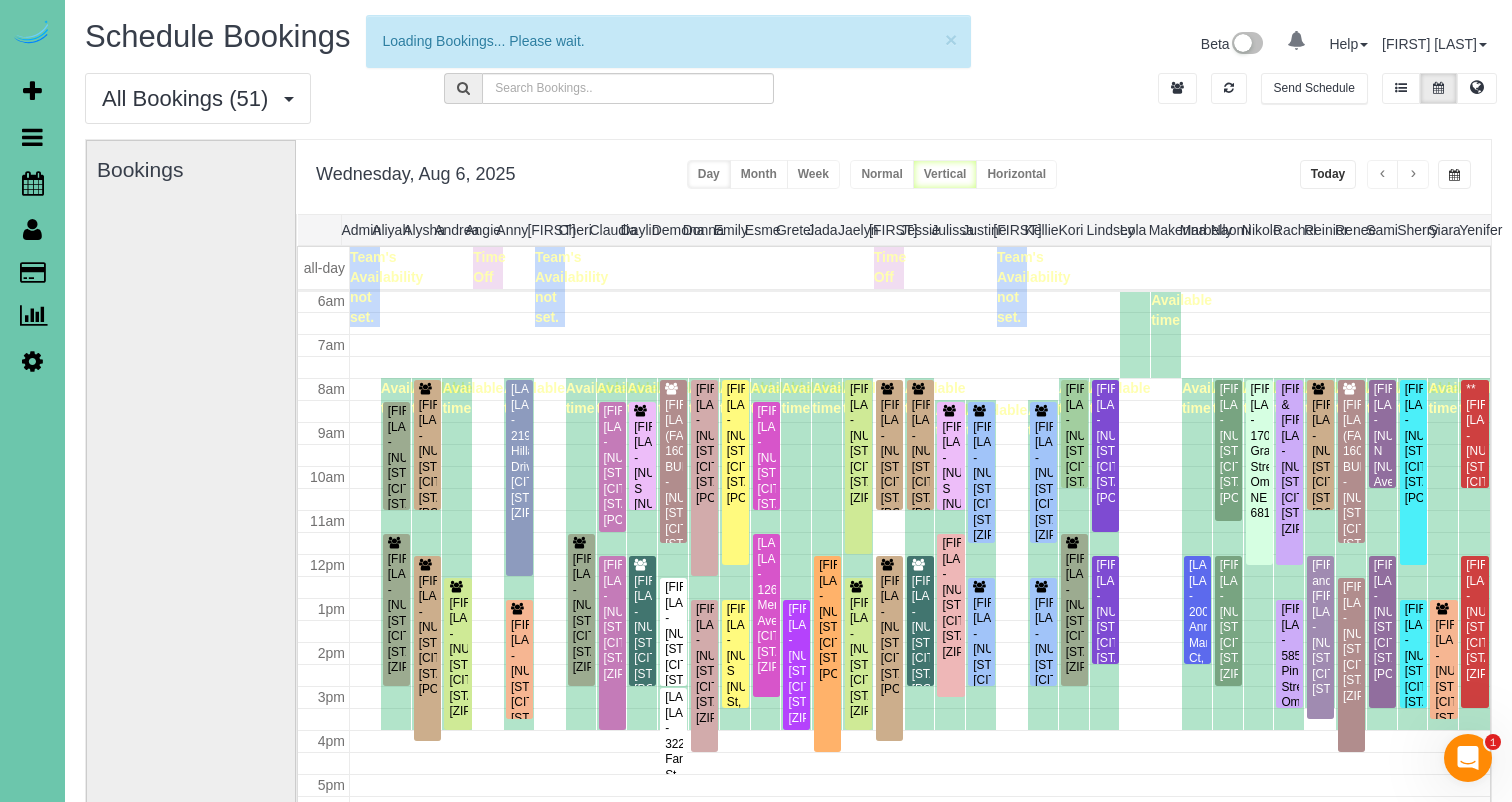 scroll, scrollTop: 0, scrollLeft: 0, axis: both 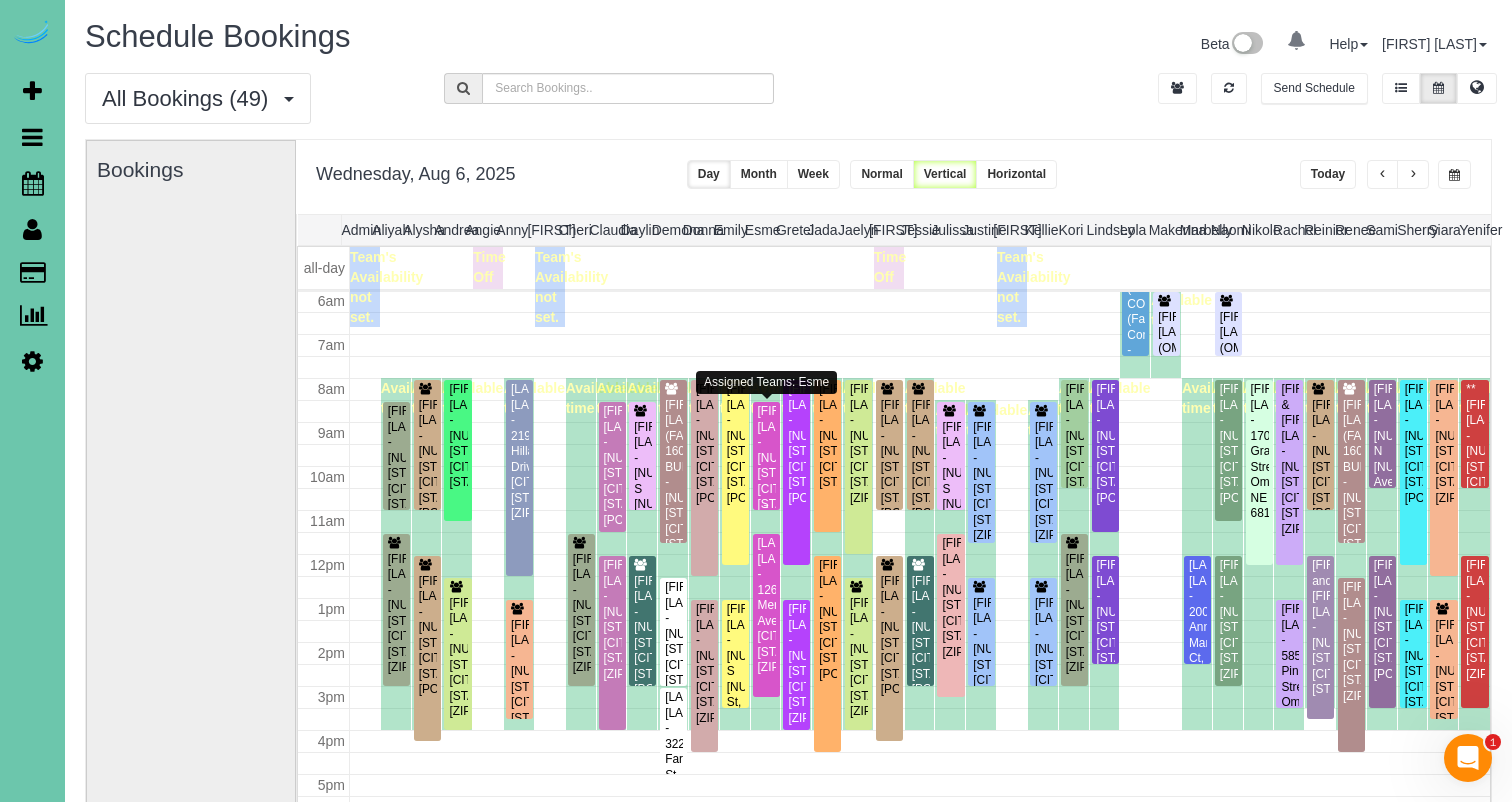 click on "[FIRST] [LAST] - [NUMBER] [STREET], [CITY], [STATE] [ZIP]" at bounding box center [766, 466] 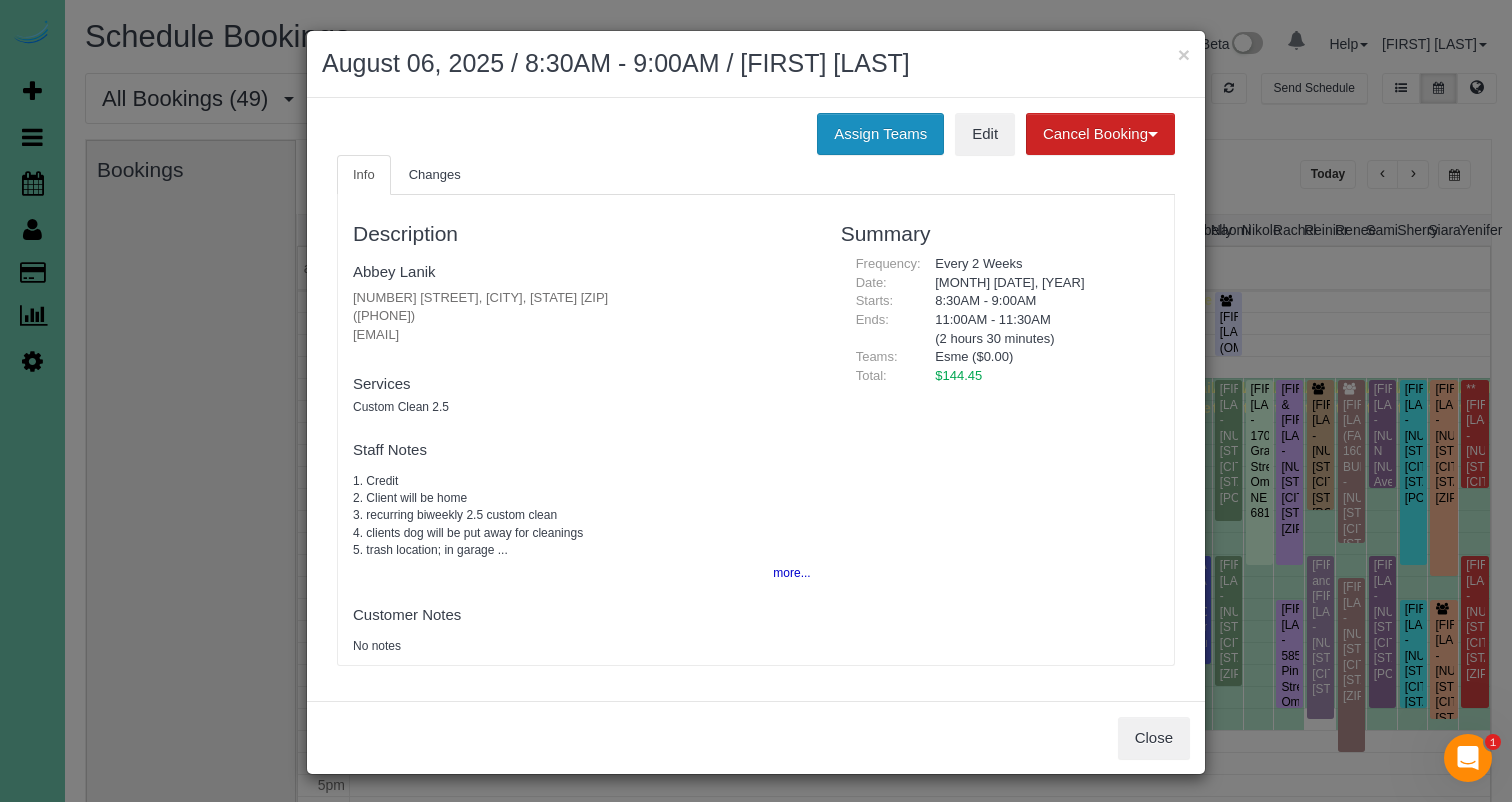 click on "Assign Teams" at bounding box center (880, 134) 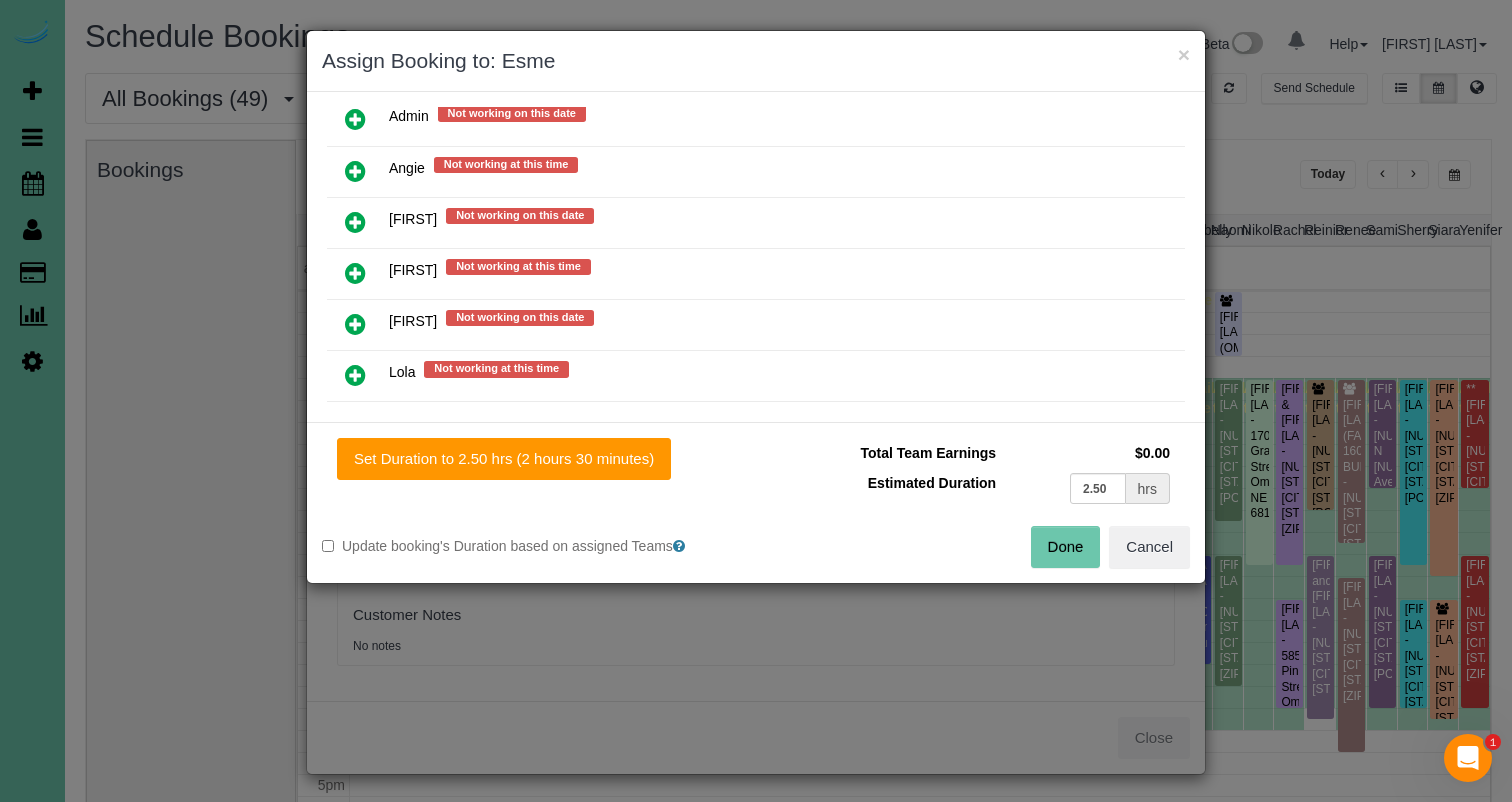 scroll, scrollTop: 378, scrollLeft: 0, axis: vertical 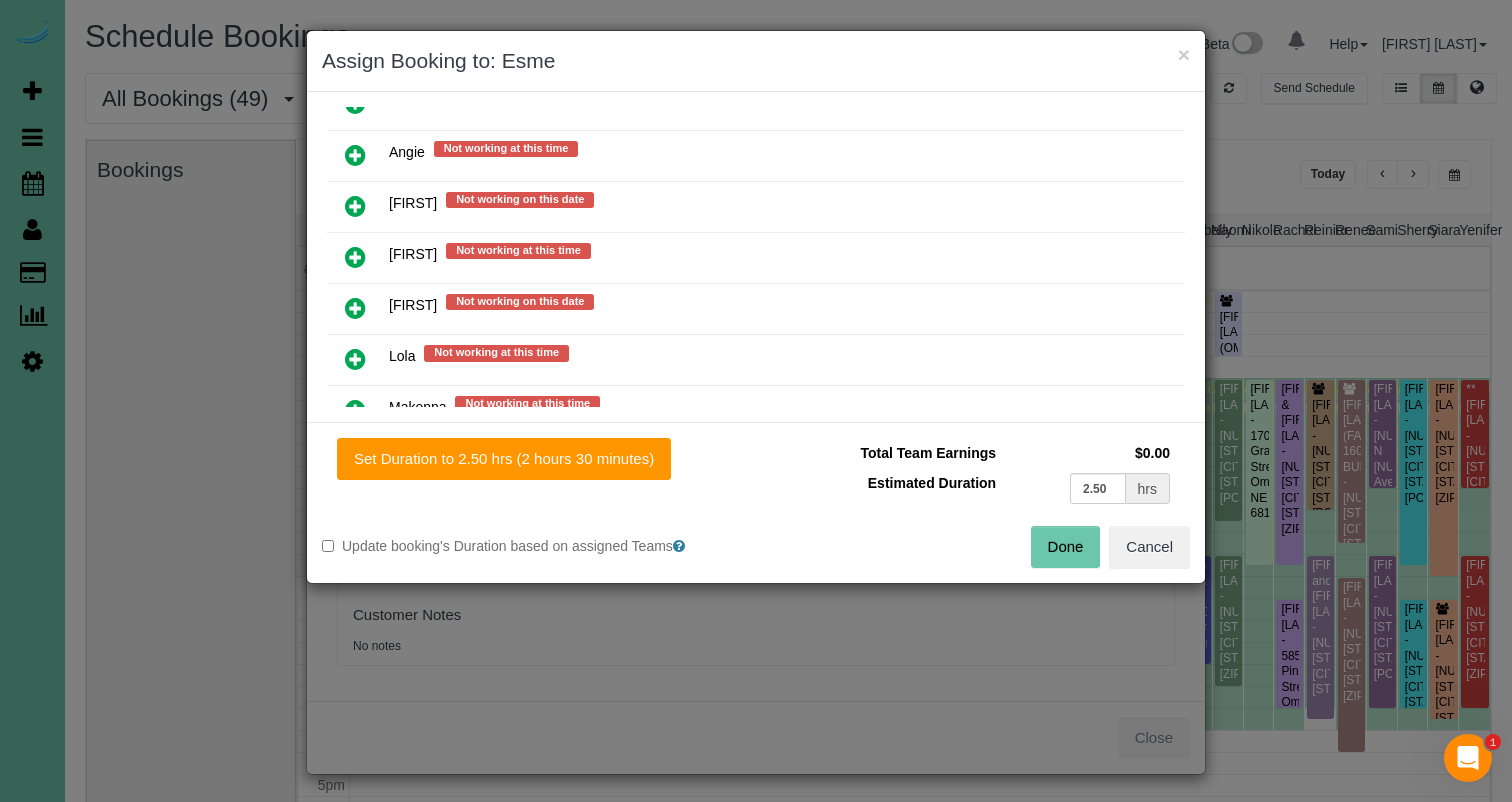 click at bounding box center [355, 206] 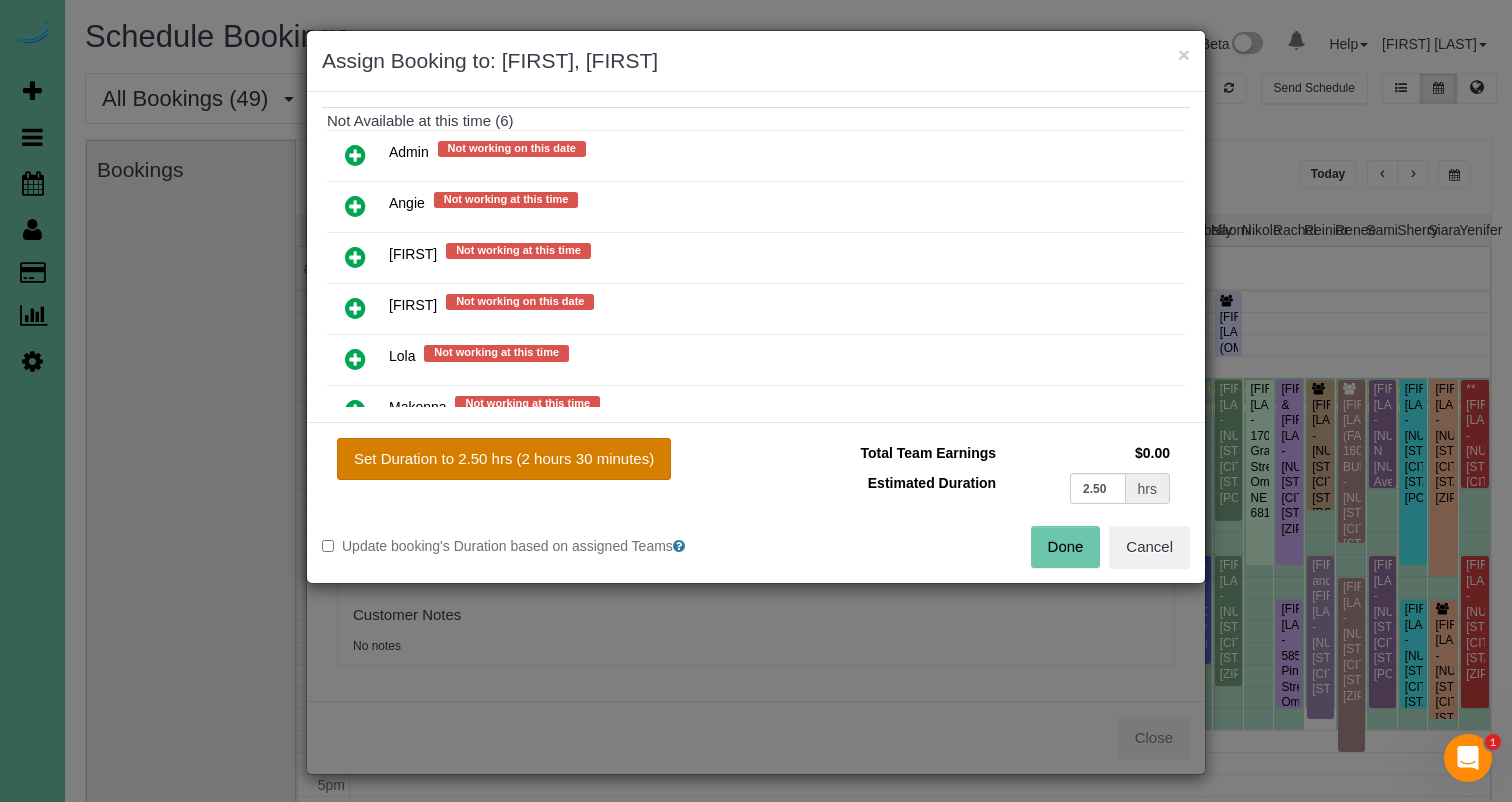 click on "Set Duration to 2.50 hrs (2 hours 30 minutes)" at bounding box center (504, 459) 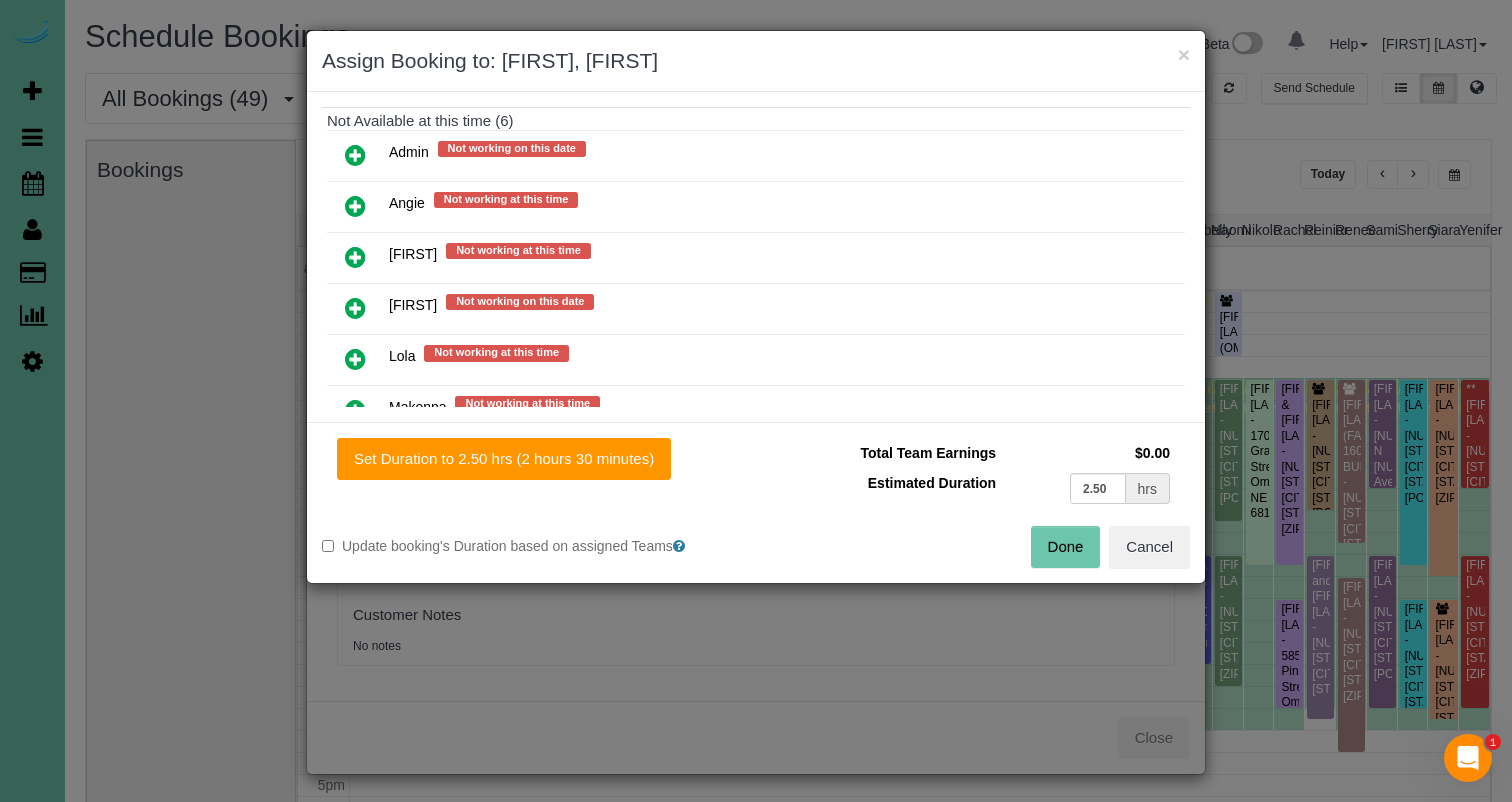 drag, startPoint x: 1076, startPoint y: 536, endPoint x: 1041, endPoint y: 531, distance: 35.35534 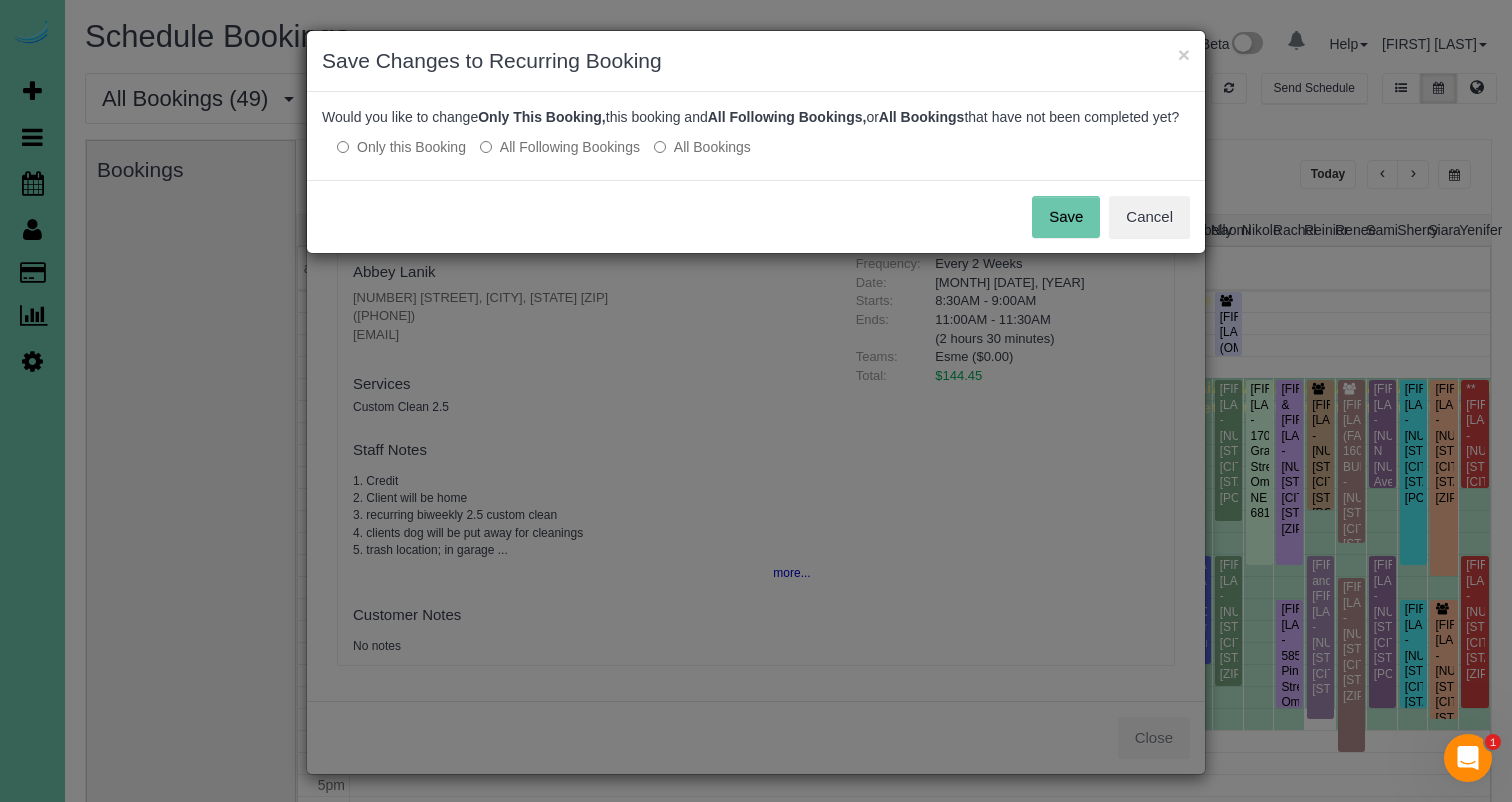 click on "Save" at bounding box center (1066, 217) 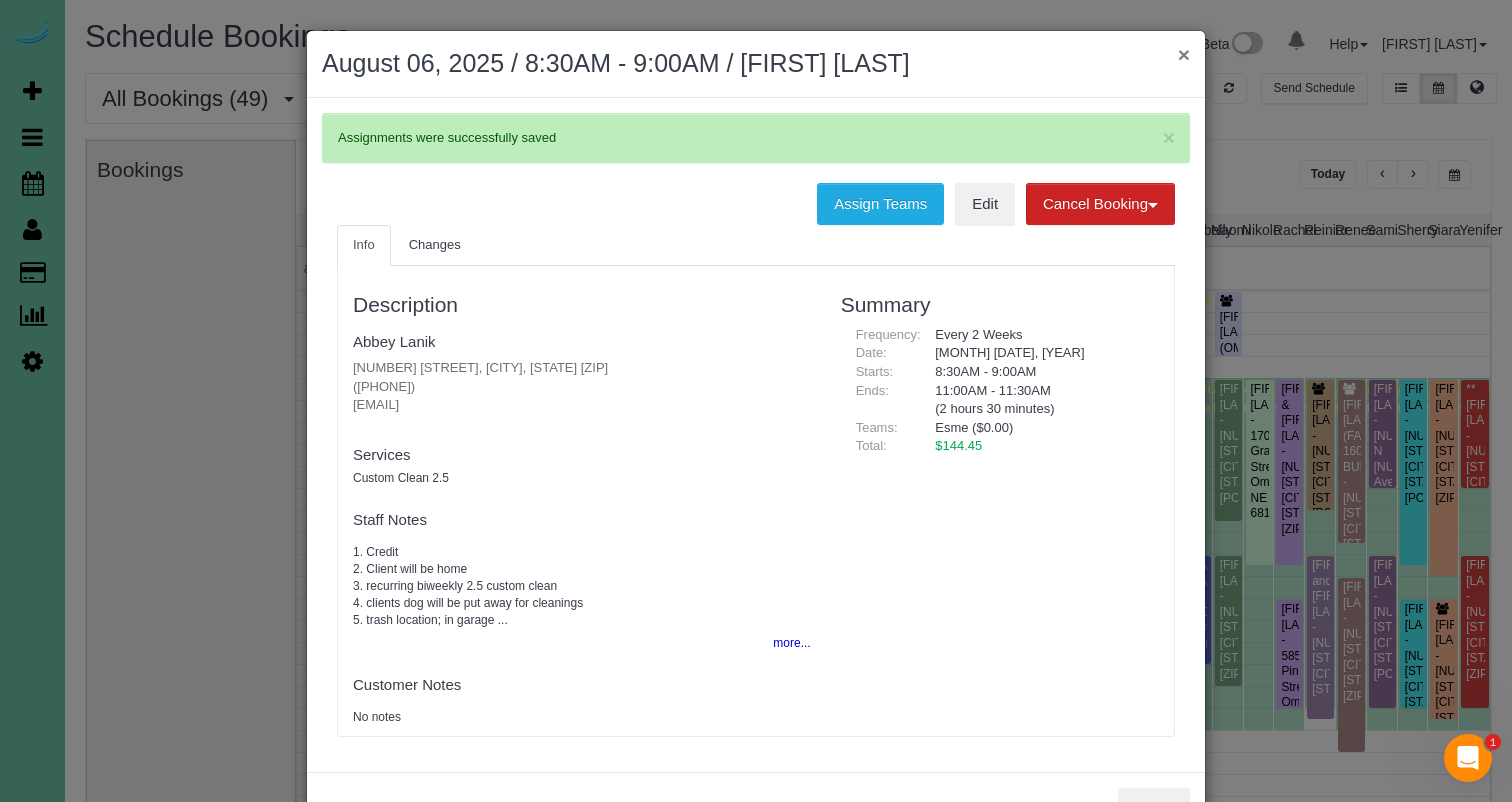 click on "×" at bounding box center (1184, 54) 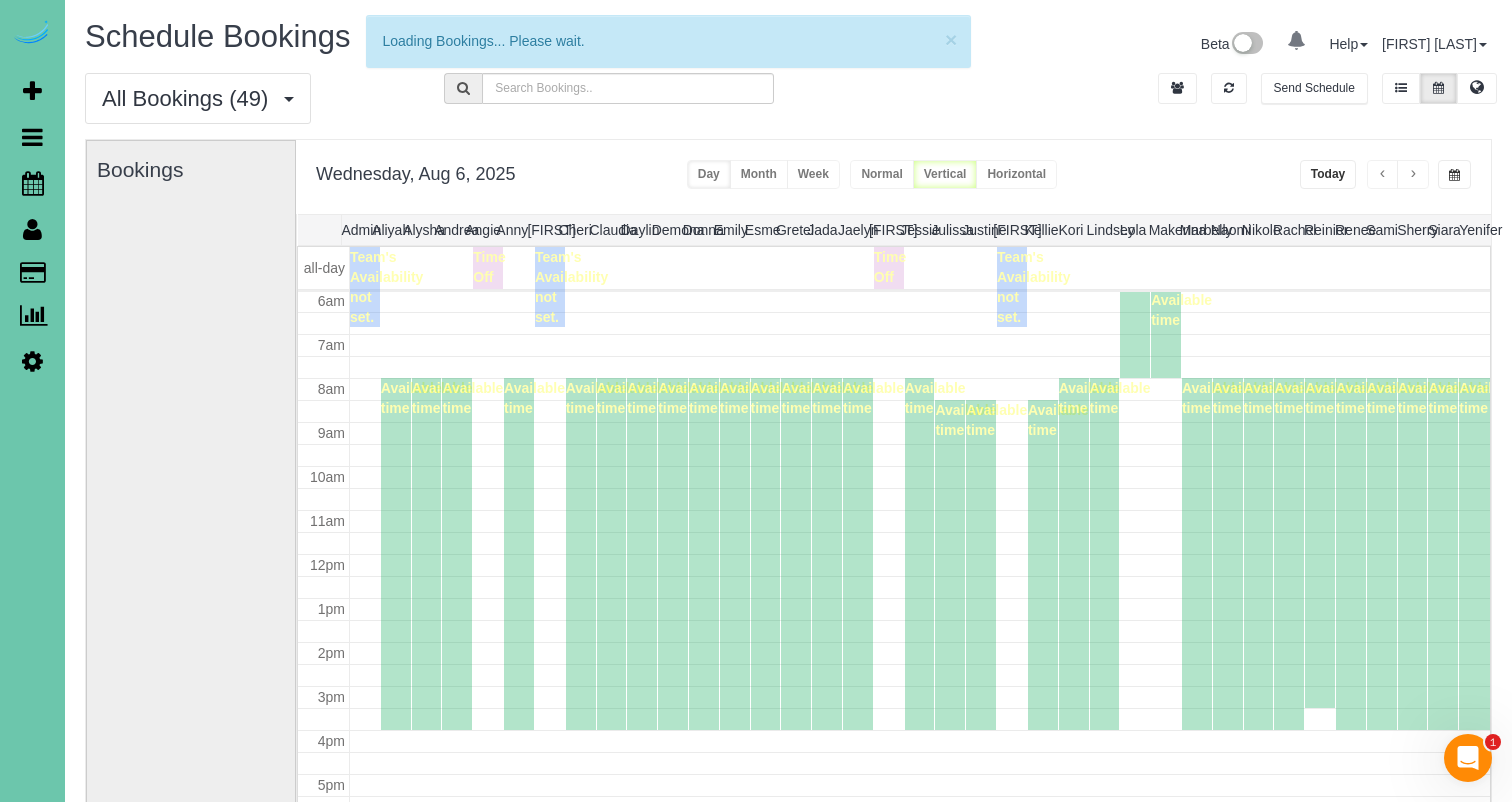 scroll, scrollTop: 265, scrollLeft: 0, axis: vertical 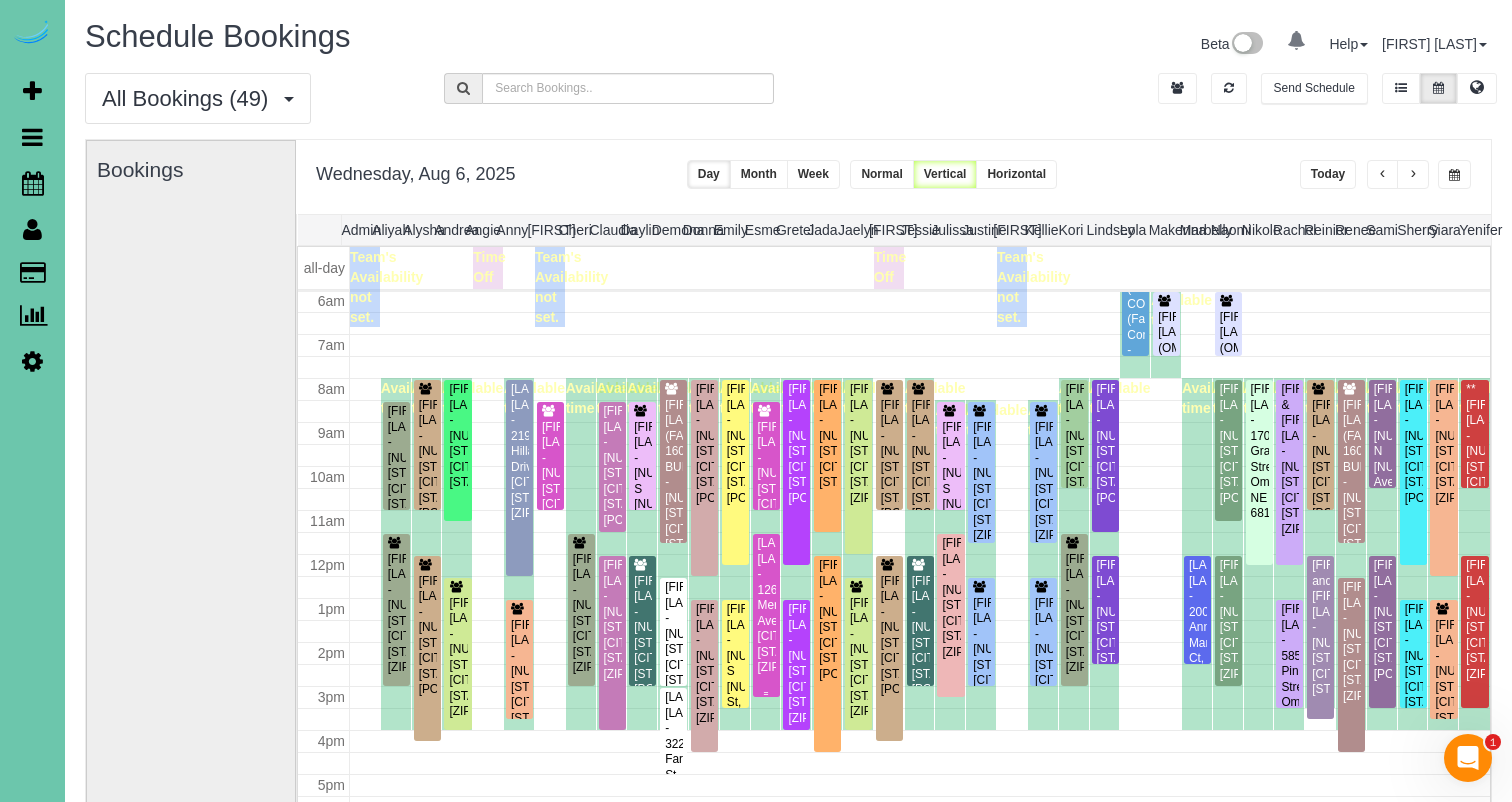 click on "[LAST] [LAST] - 12605 Meredith Ave, [CITY], [STATE] [ZIP]" at bounding box center (766, 605) 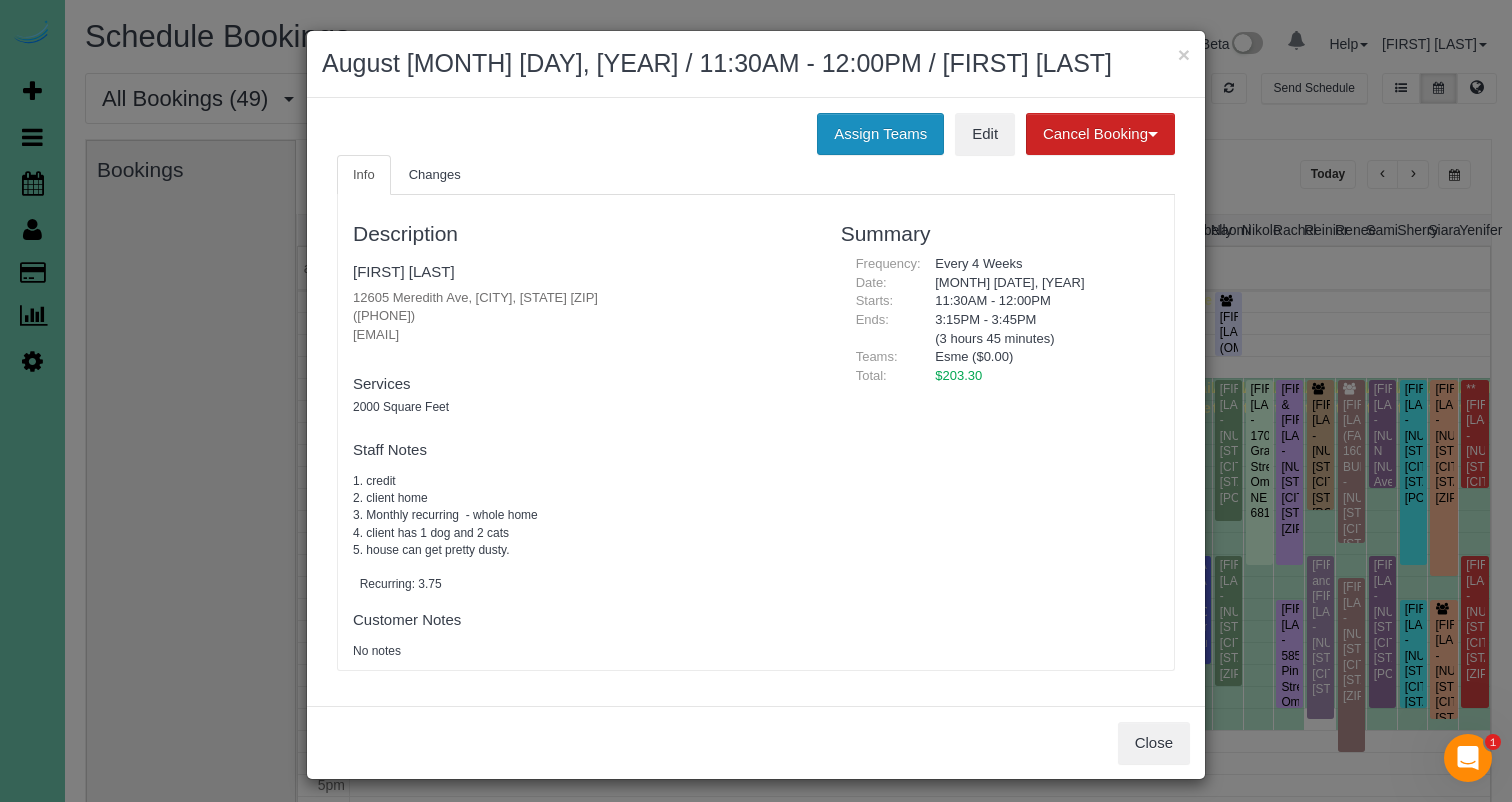 click on "Assign Teams" at bounding box center (880, 134) 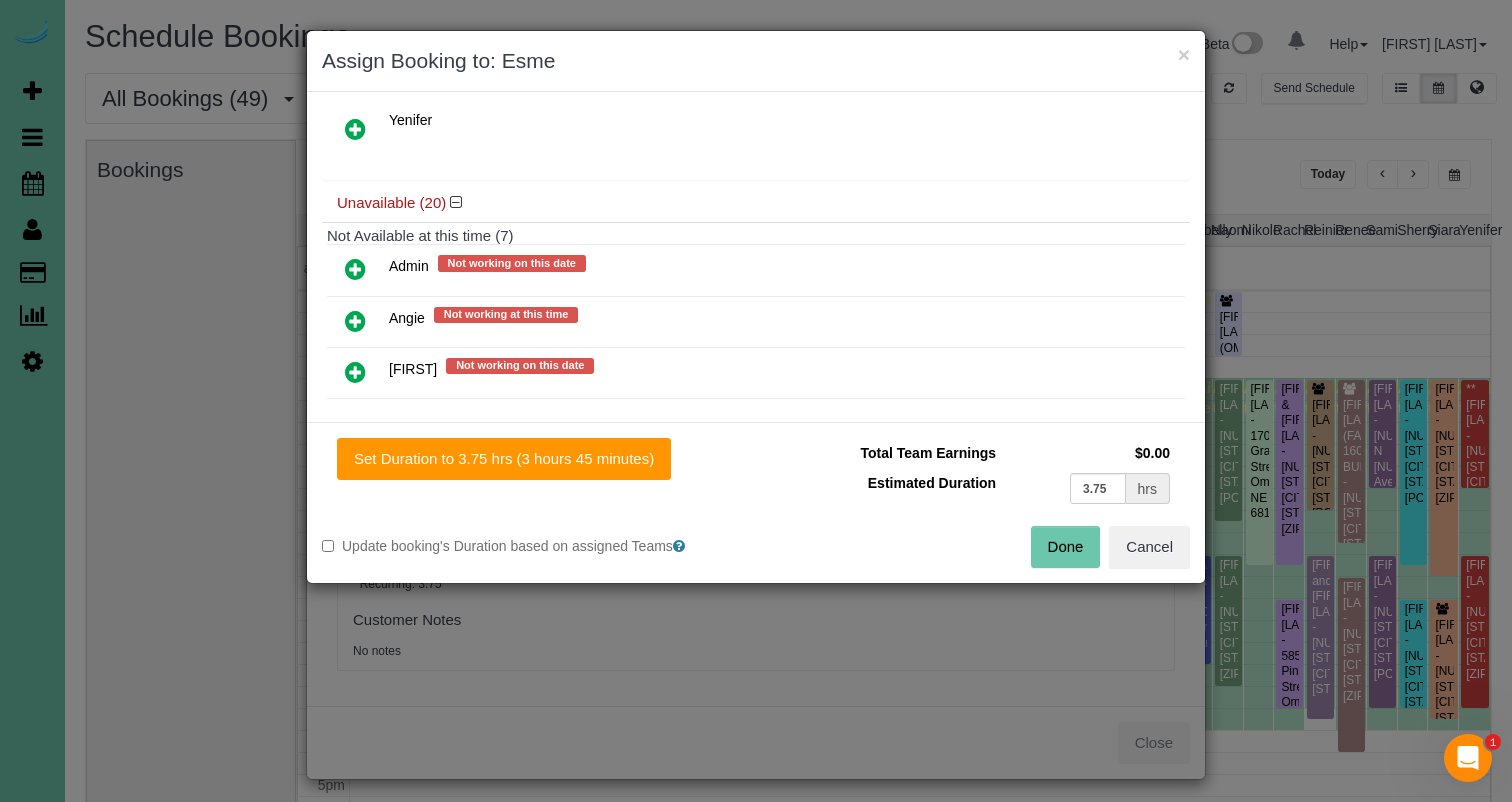 scroll, scrollTop: 952, scrollLeft: 0, axis: vertical 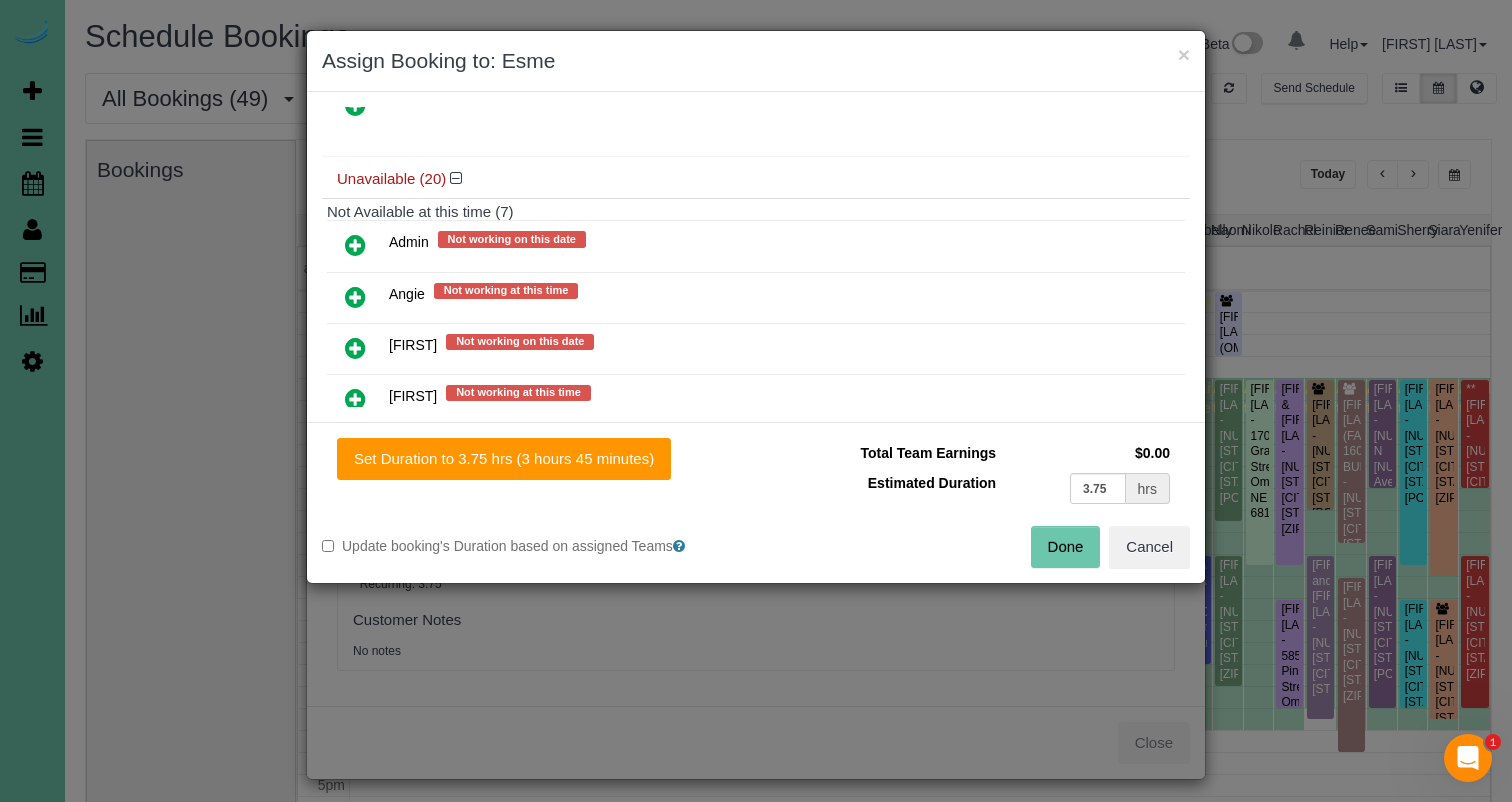 click at bounding box center (355, 348) 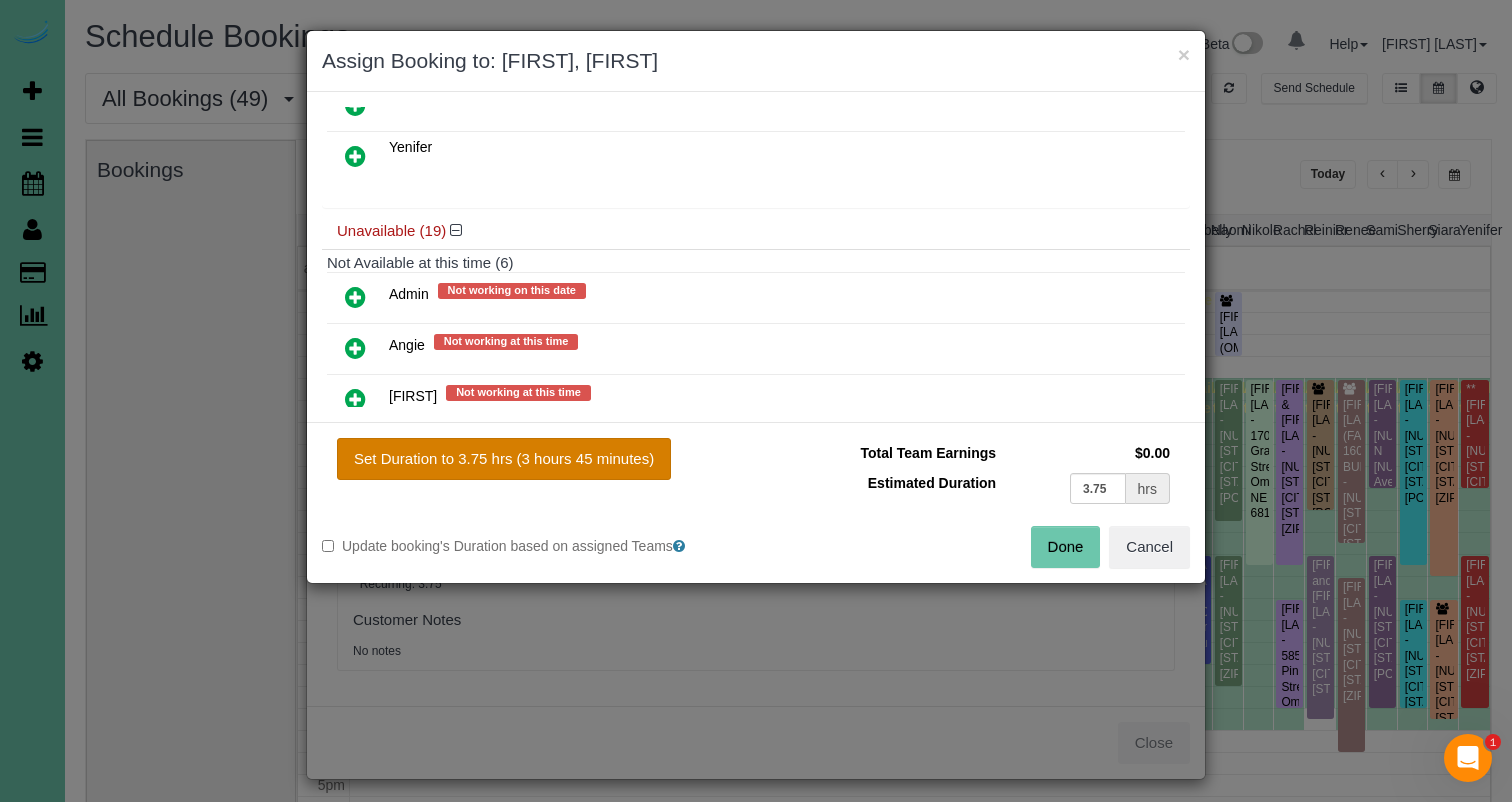 click on "Set Duration to 3.75 hrs (3 hours 45 minutes)" at bounding box center [504, 459] 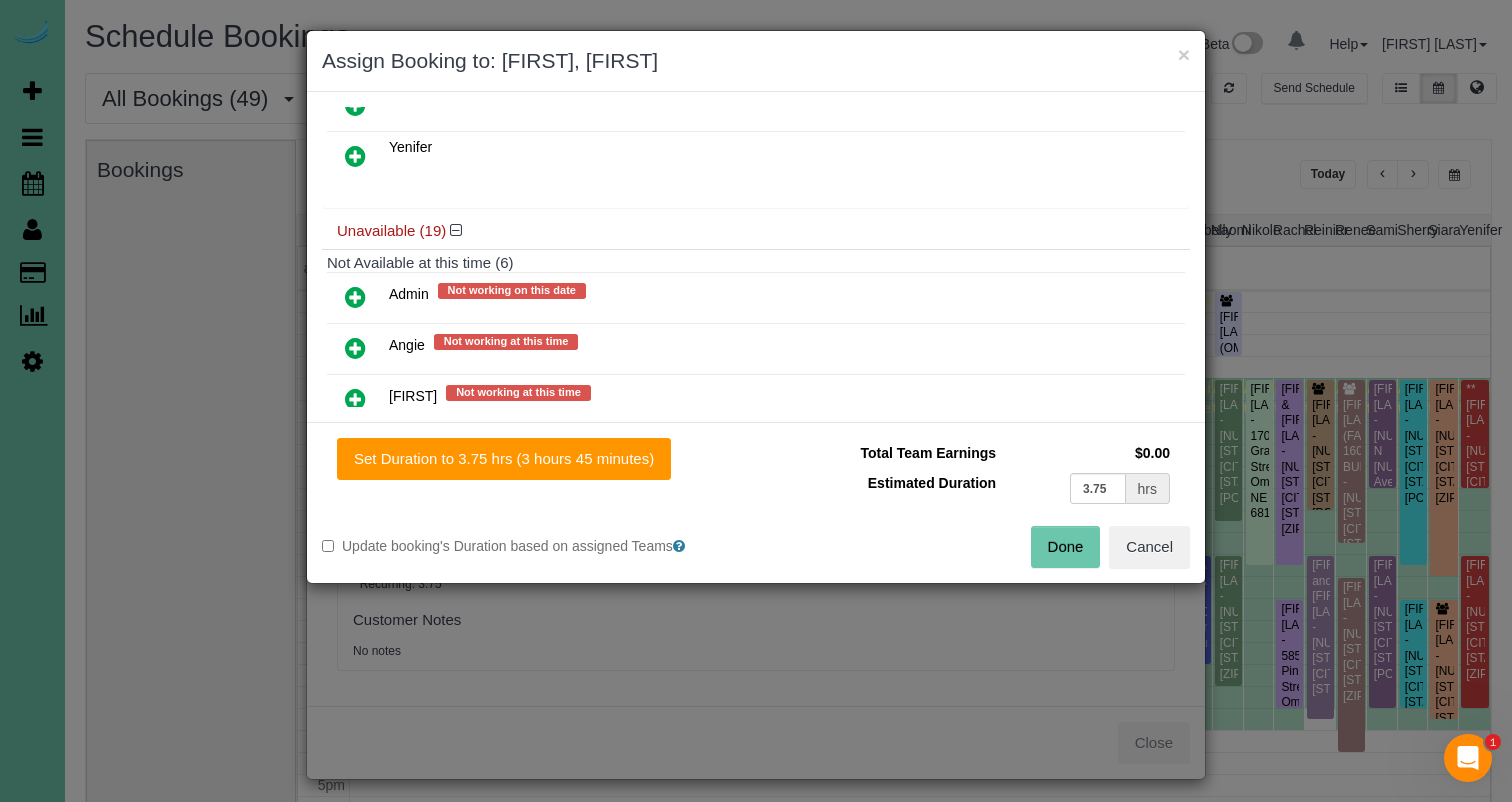 click on "Done" at bounding box center [1066, 547] 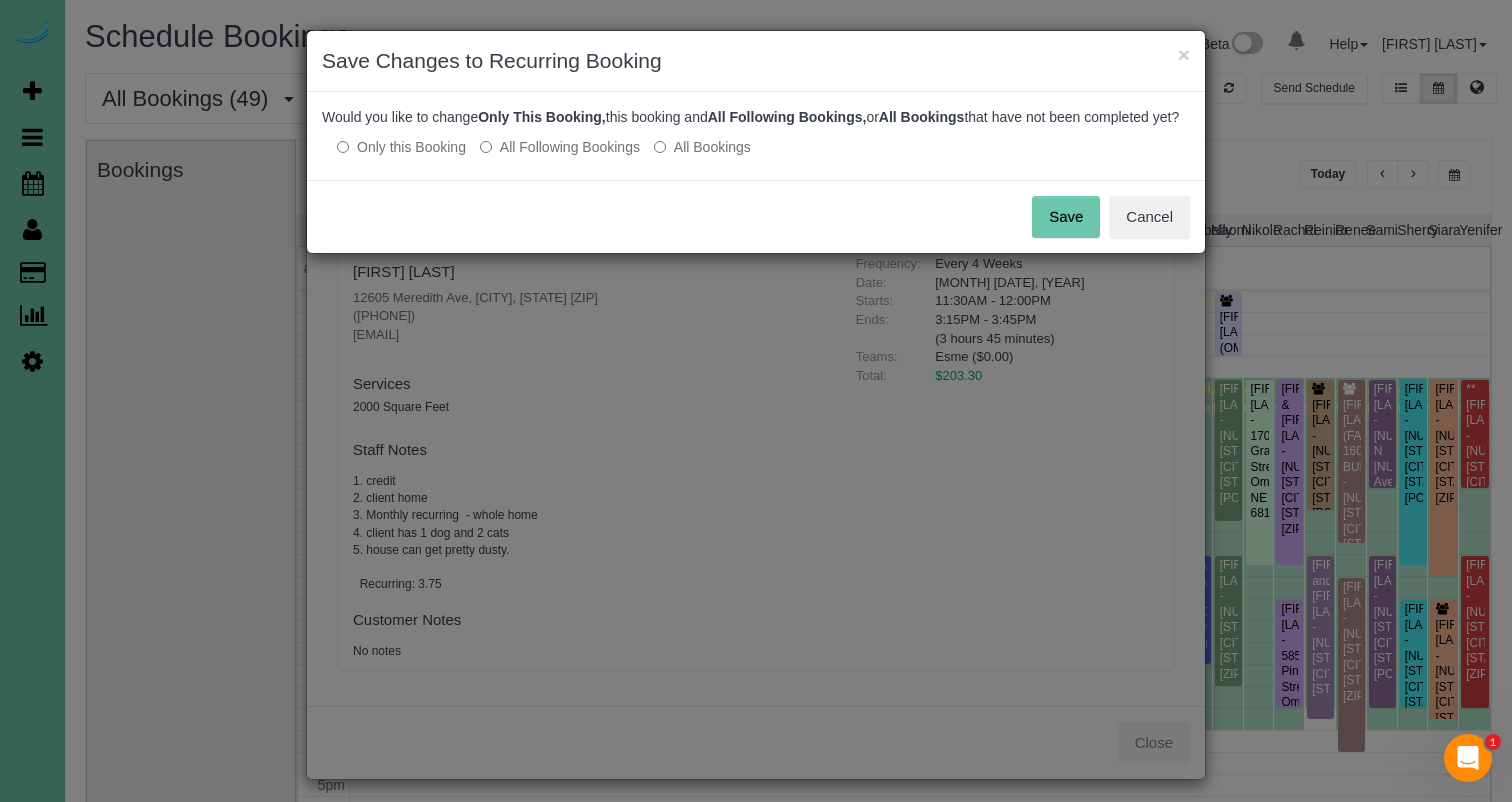 click on "Save" at bounding box center (1066, 217) 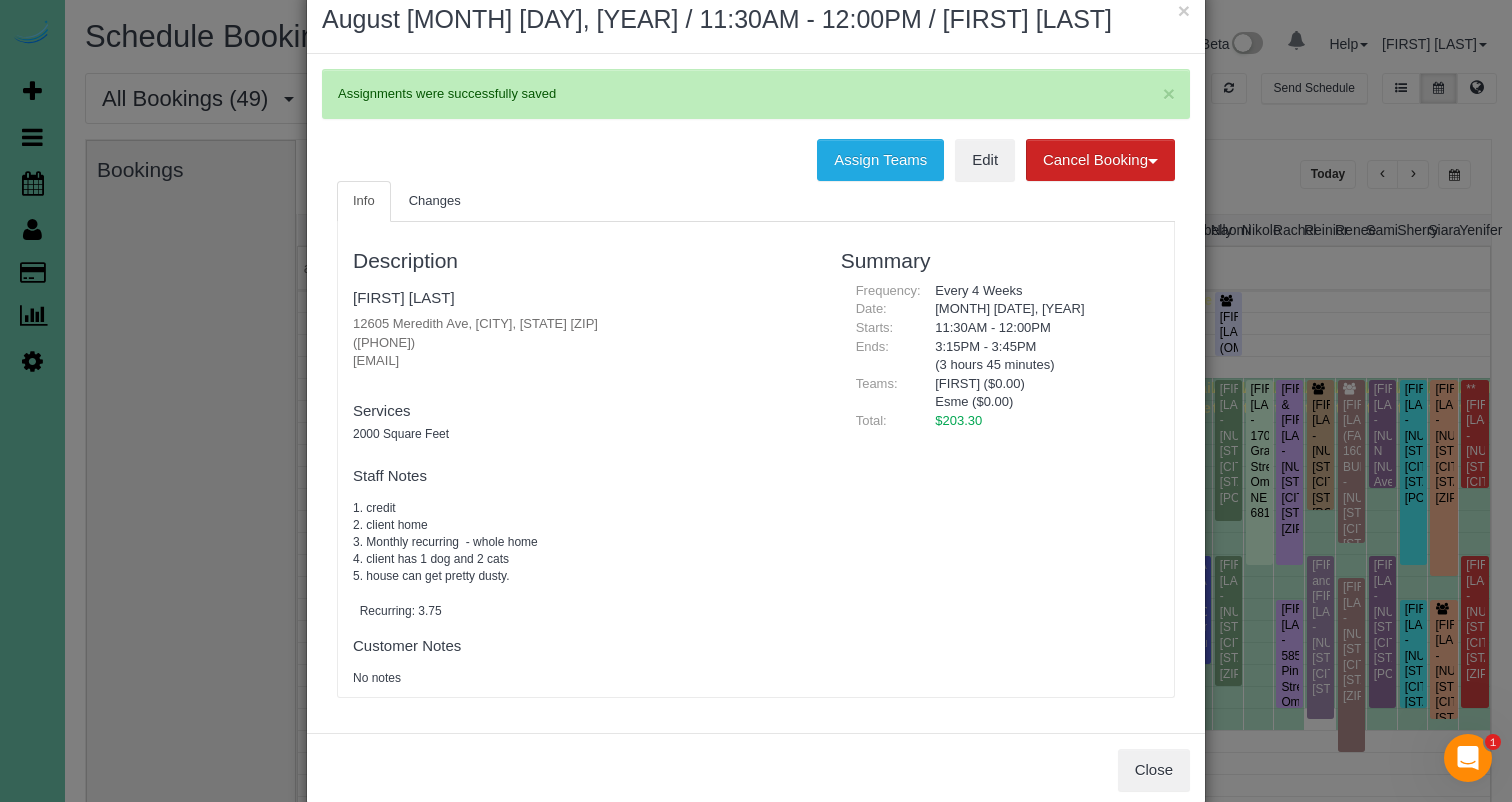 scroll, scrollTop: 46, scrollLeft: 0, axis: vertical 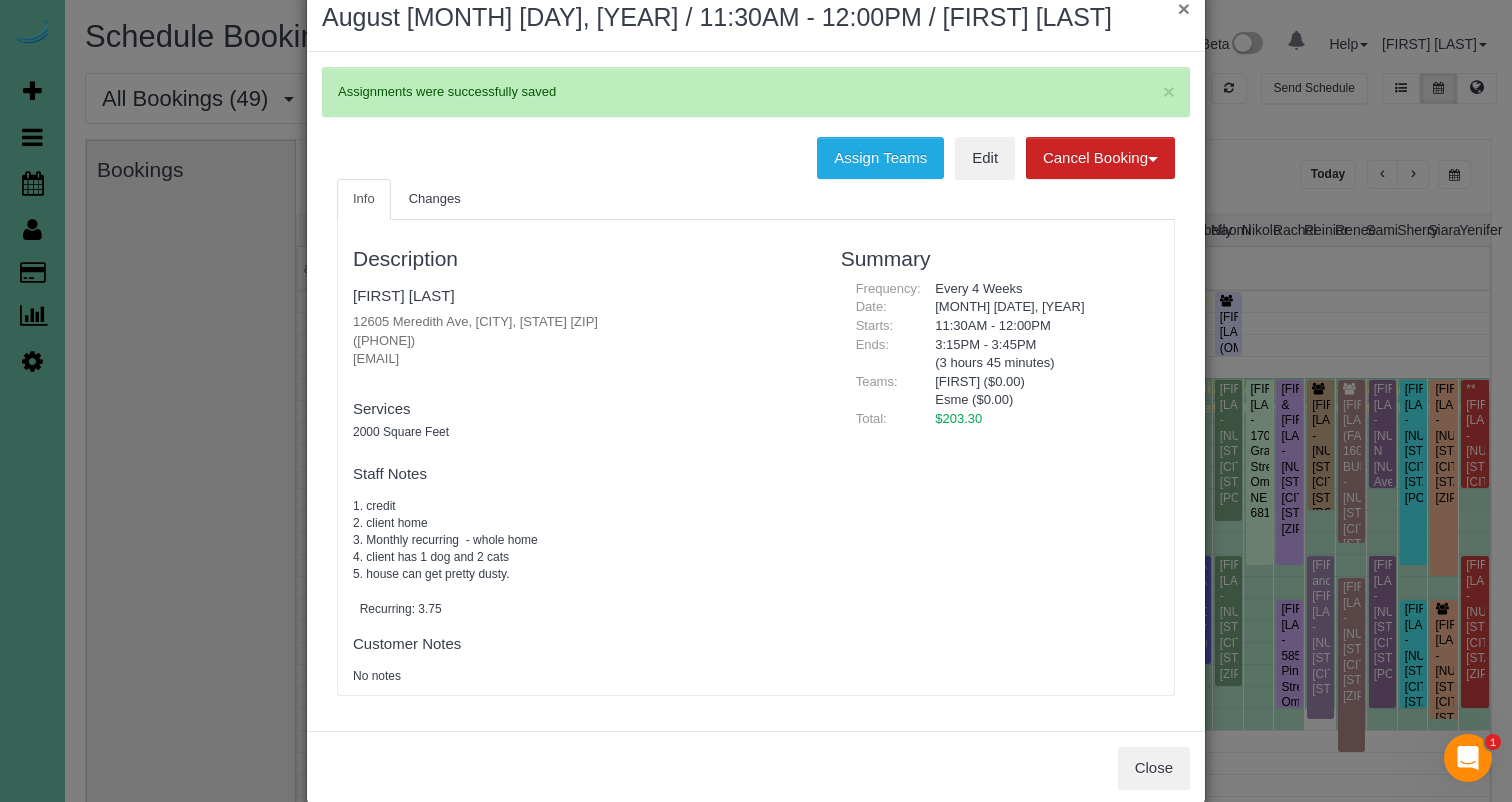 click on "×" at bounding box center [1184, 8] 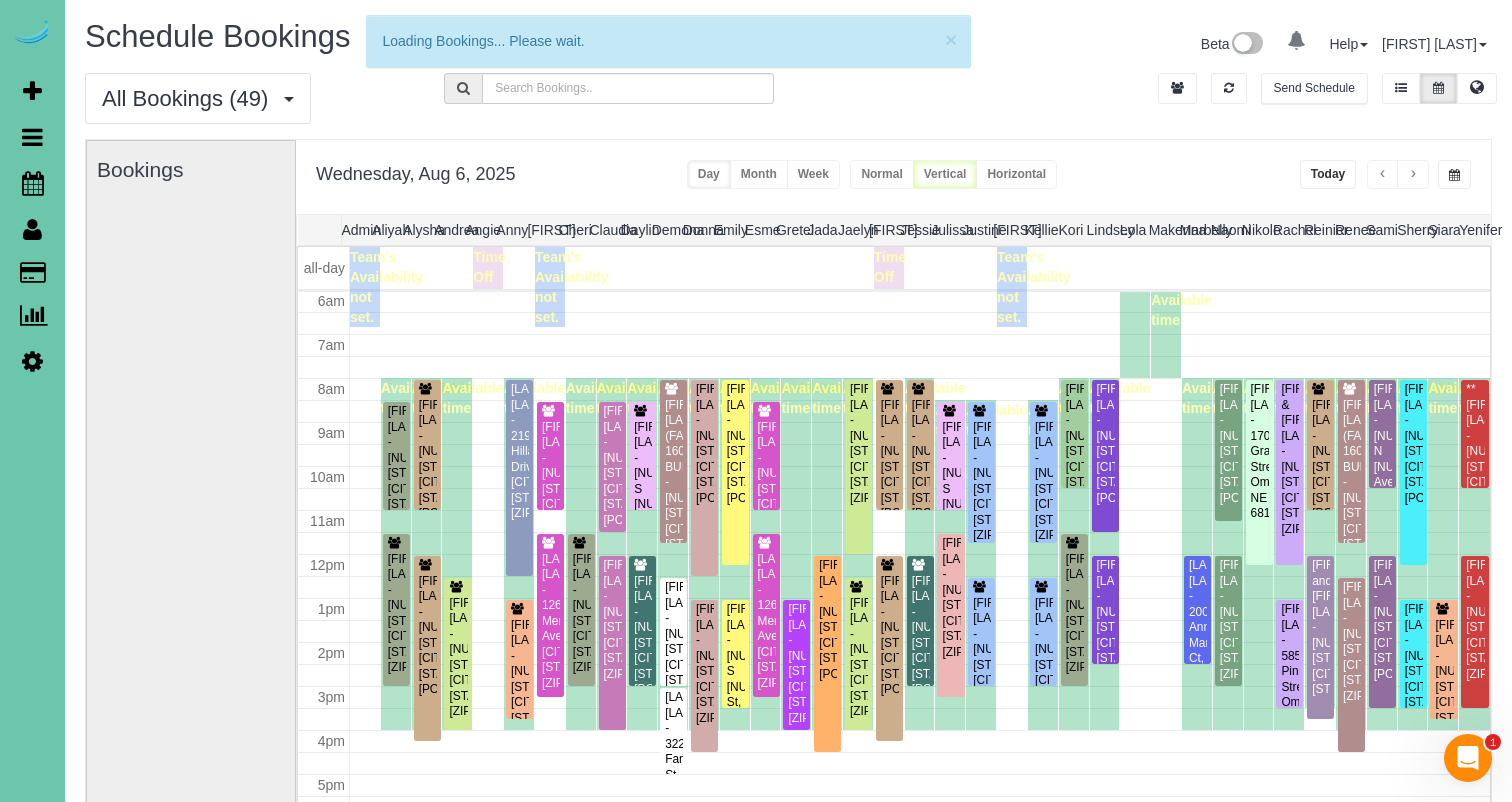 scroll, scrollTop: 265, scrollLeft: 0, axis: vertical 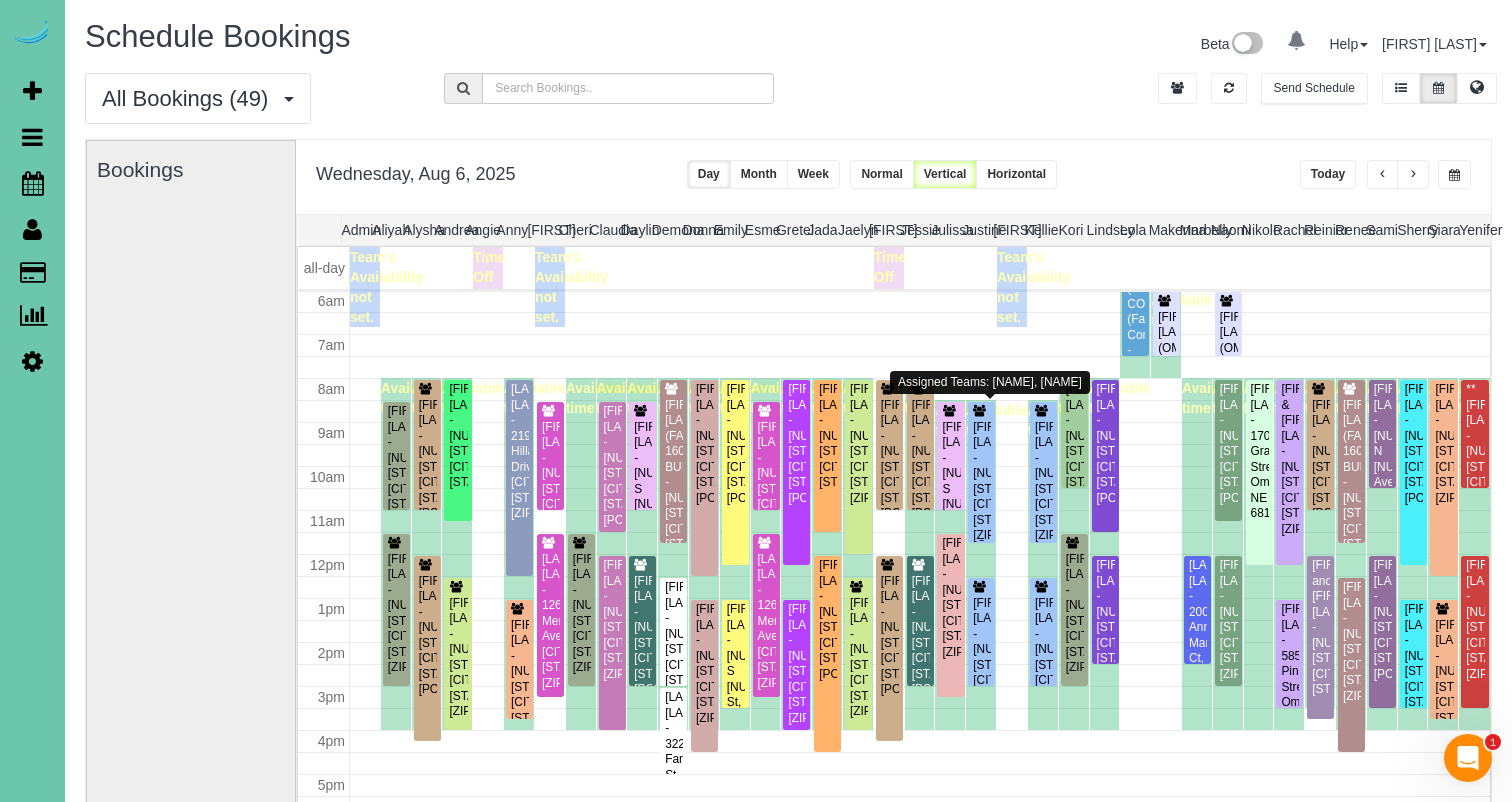 click on "[FIRST] [LAST] - [NUMBER] [STREET], [CITY], [STATE] [ZIP]" at bounding box center (981, 482) 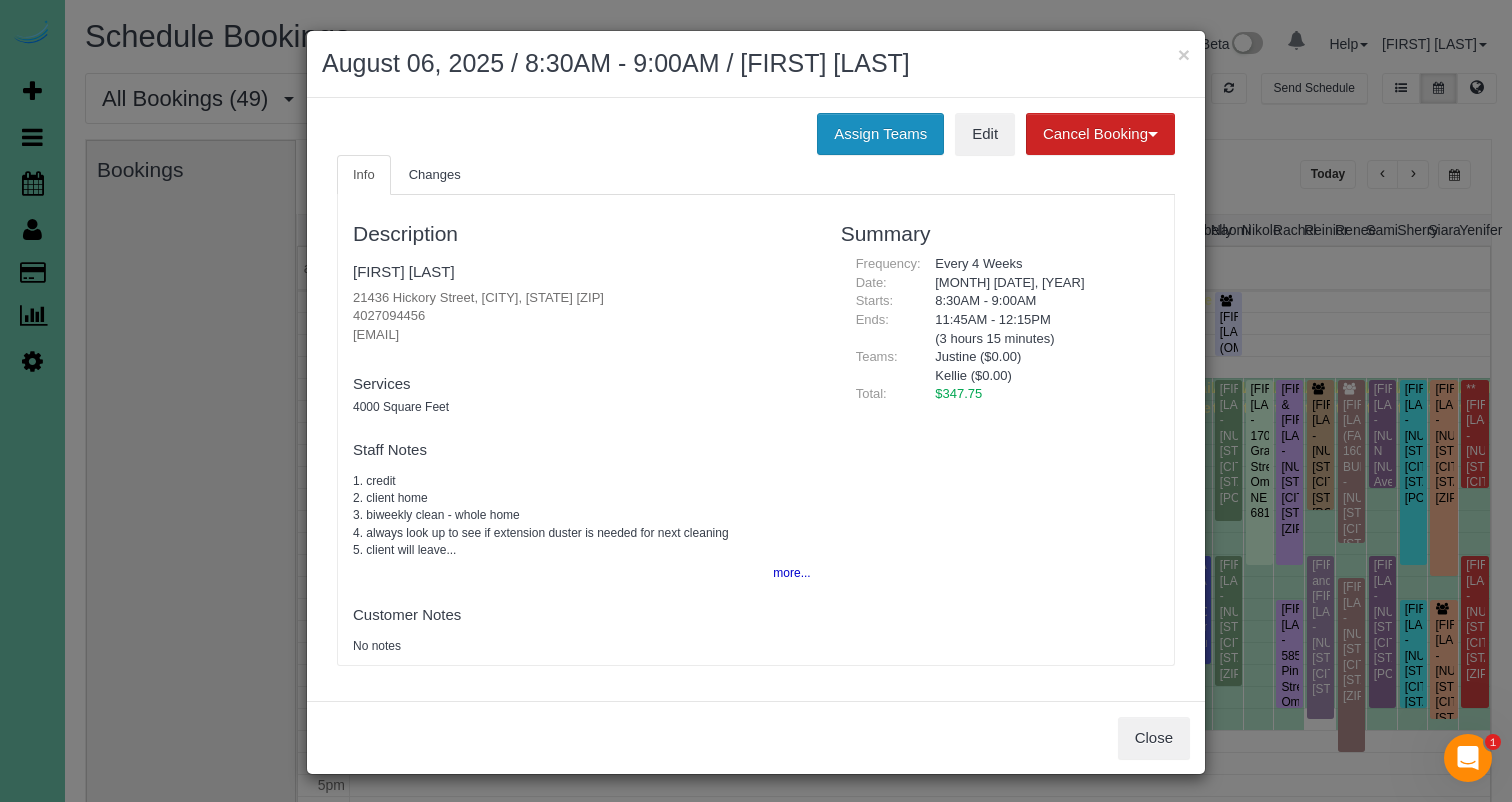 click on "Assign Teams" at bounding box center (880, 134) 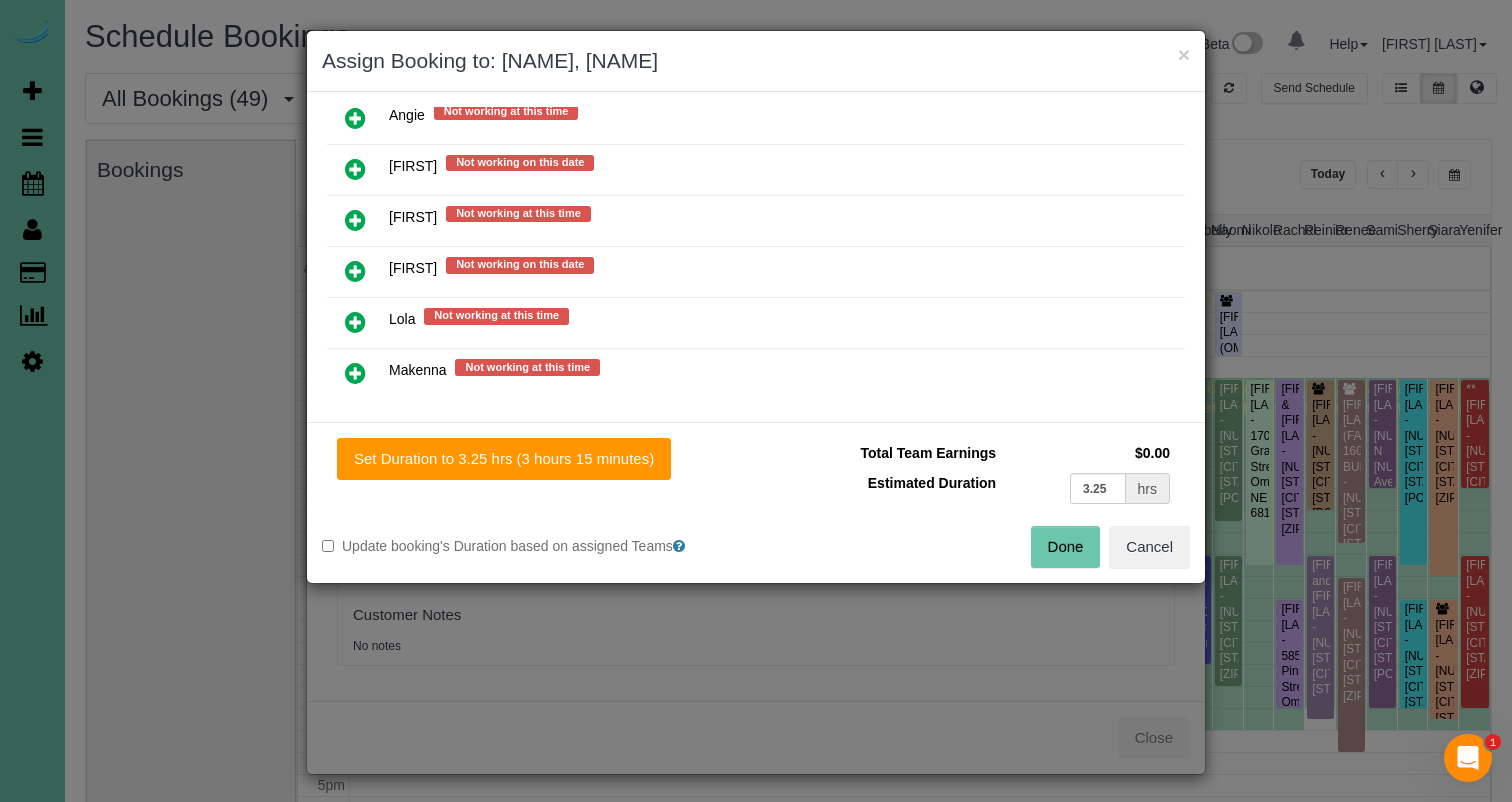 scroll, scrollTop: 470, scrollLeft: 0, axis: vertical 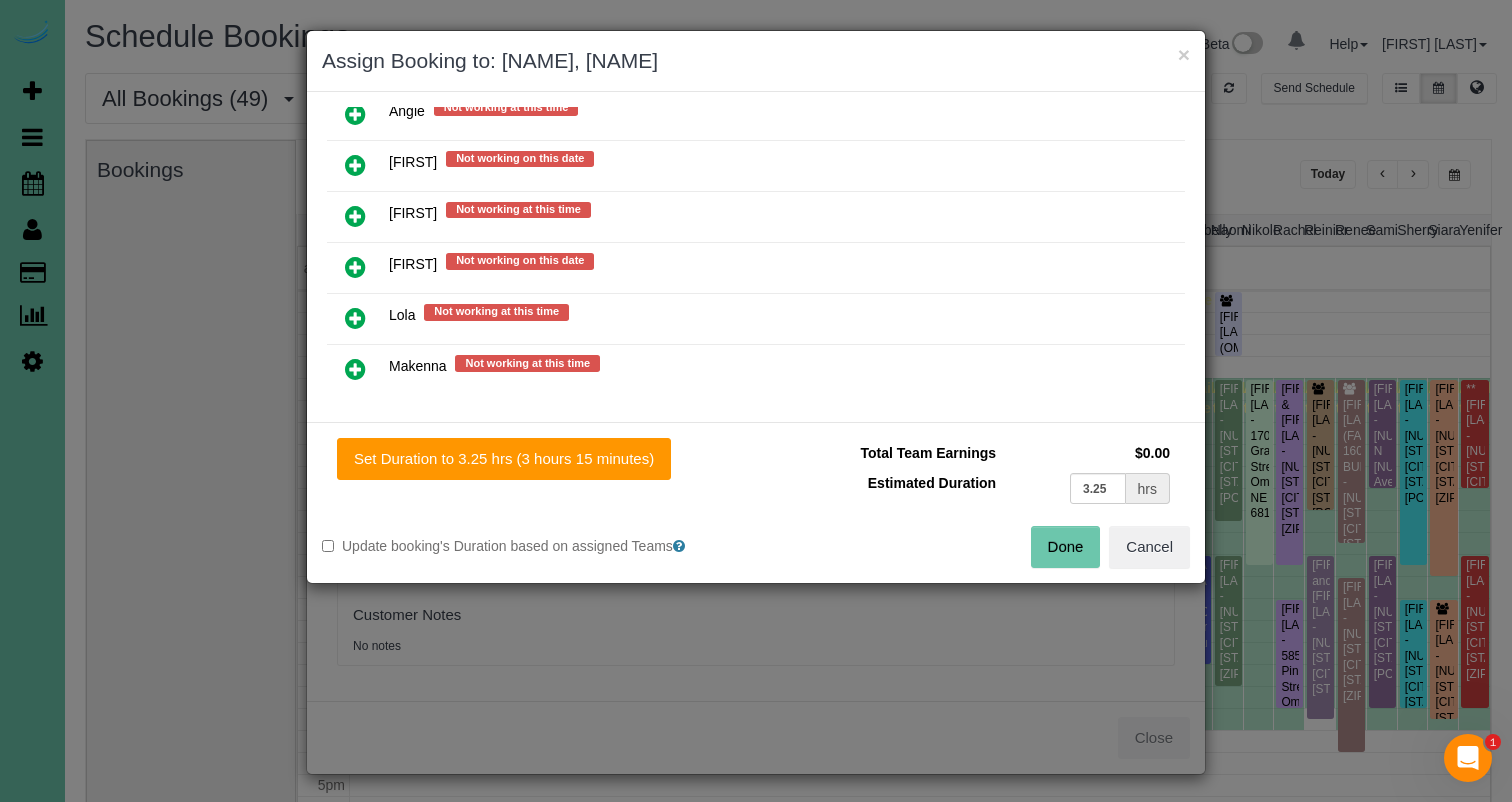 click at bounding box center [355, 267] 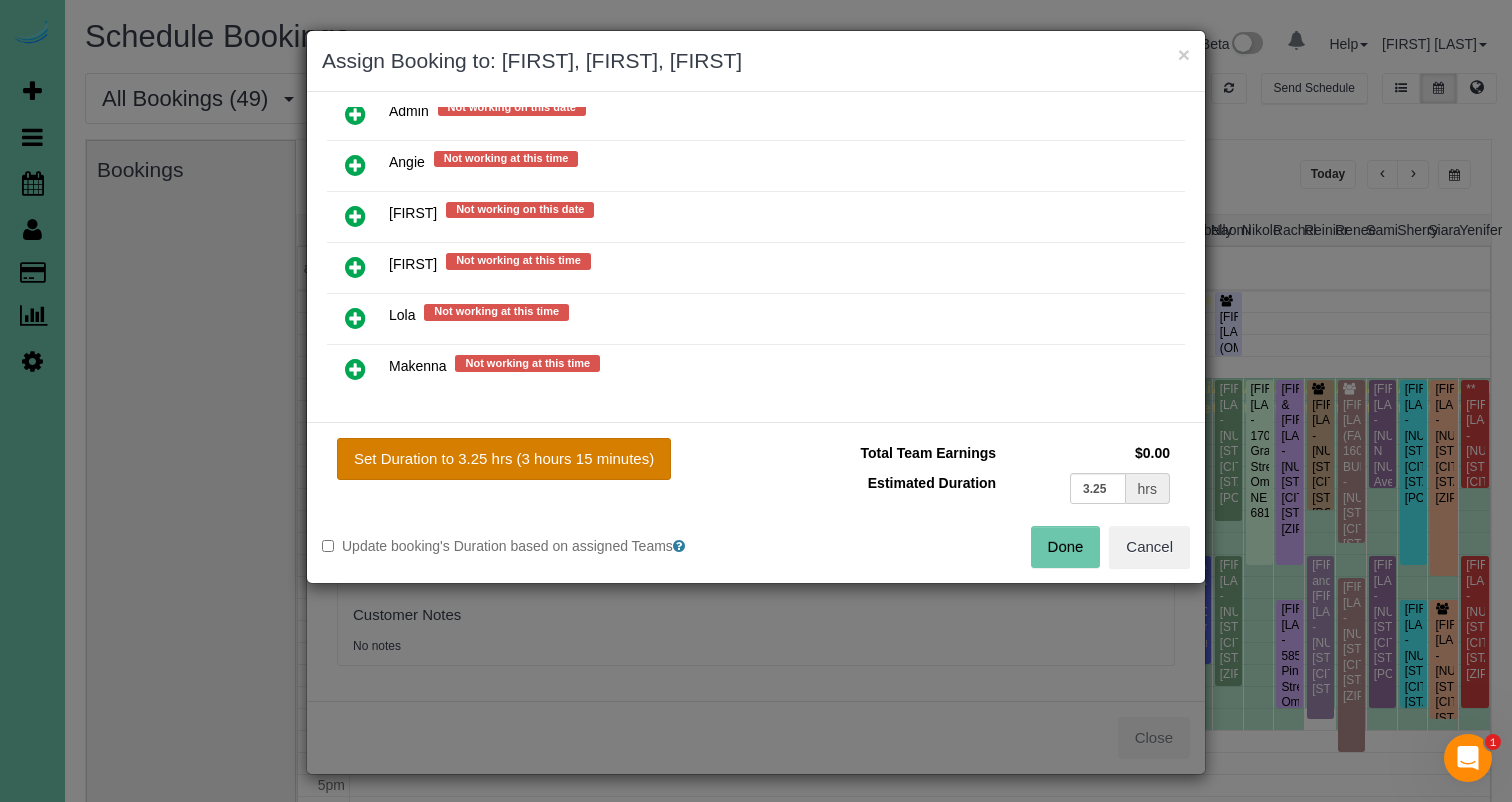 drag, startPoint x: 483, startPoint y: 444, endPoint x: 510, endPoint y: 445, distance: 27.018513 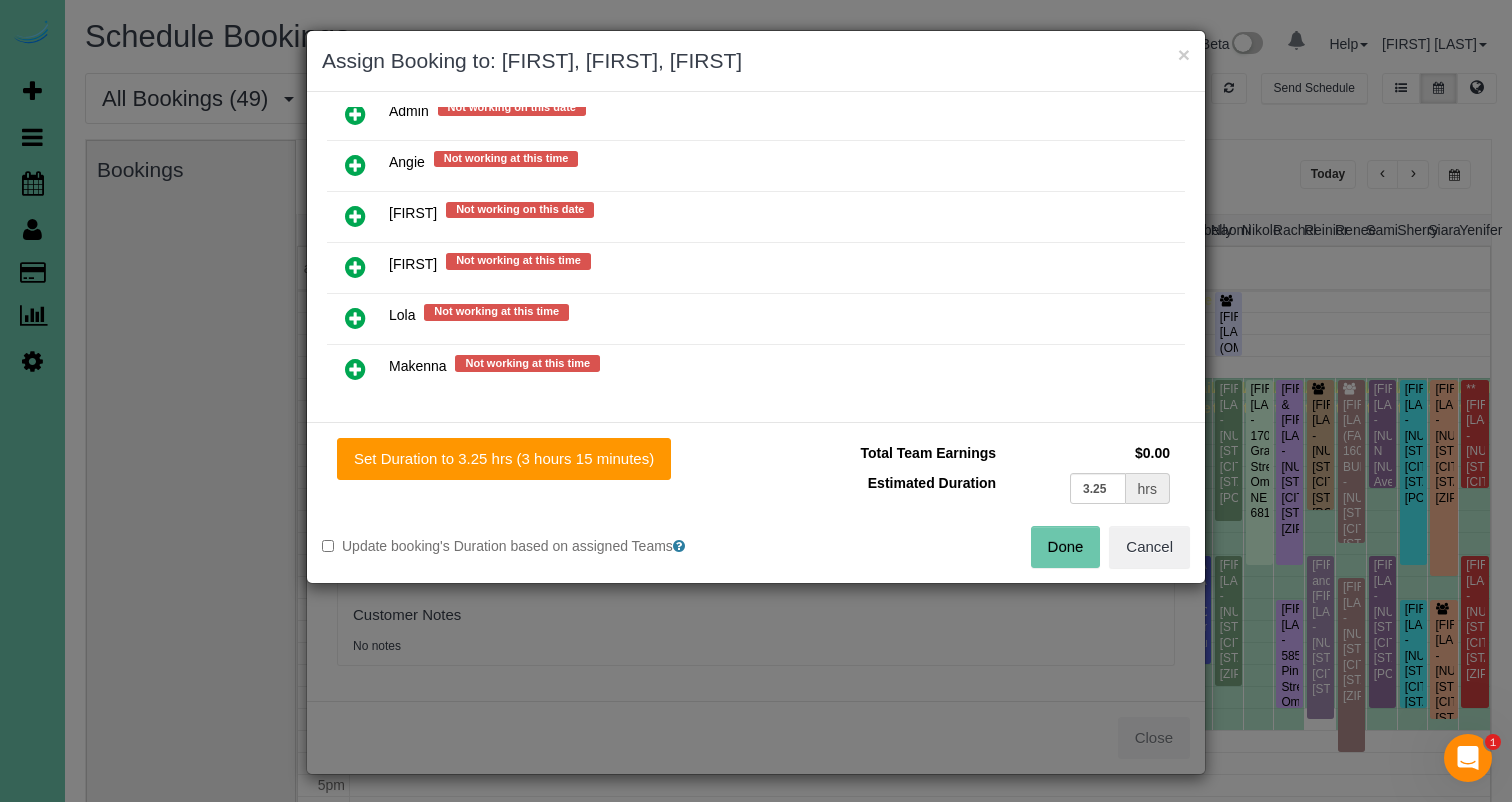 click on "Done" at bounding box center [1066, 547] 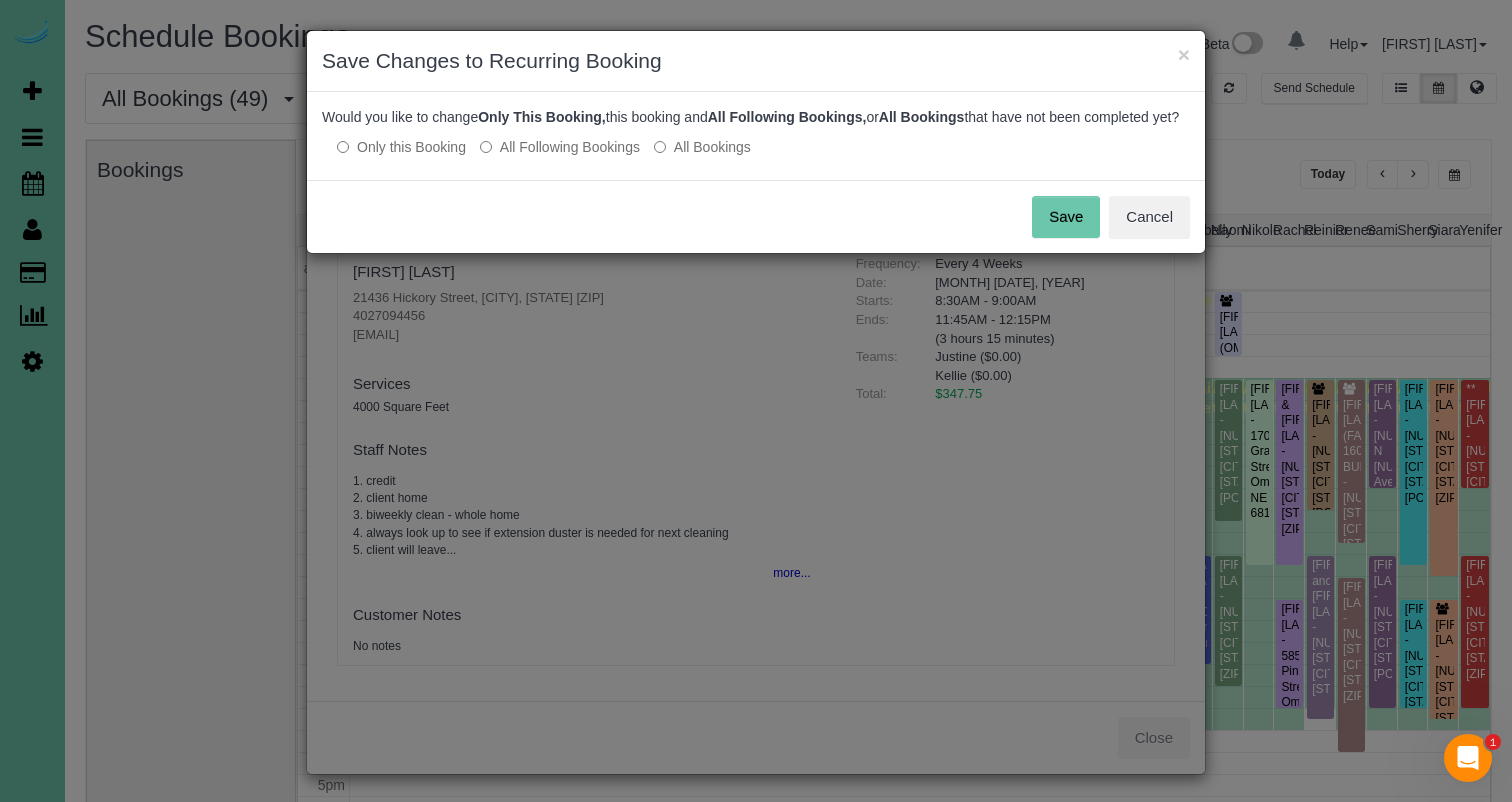 click on "Save" at bounding box center (1066, 217) 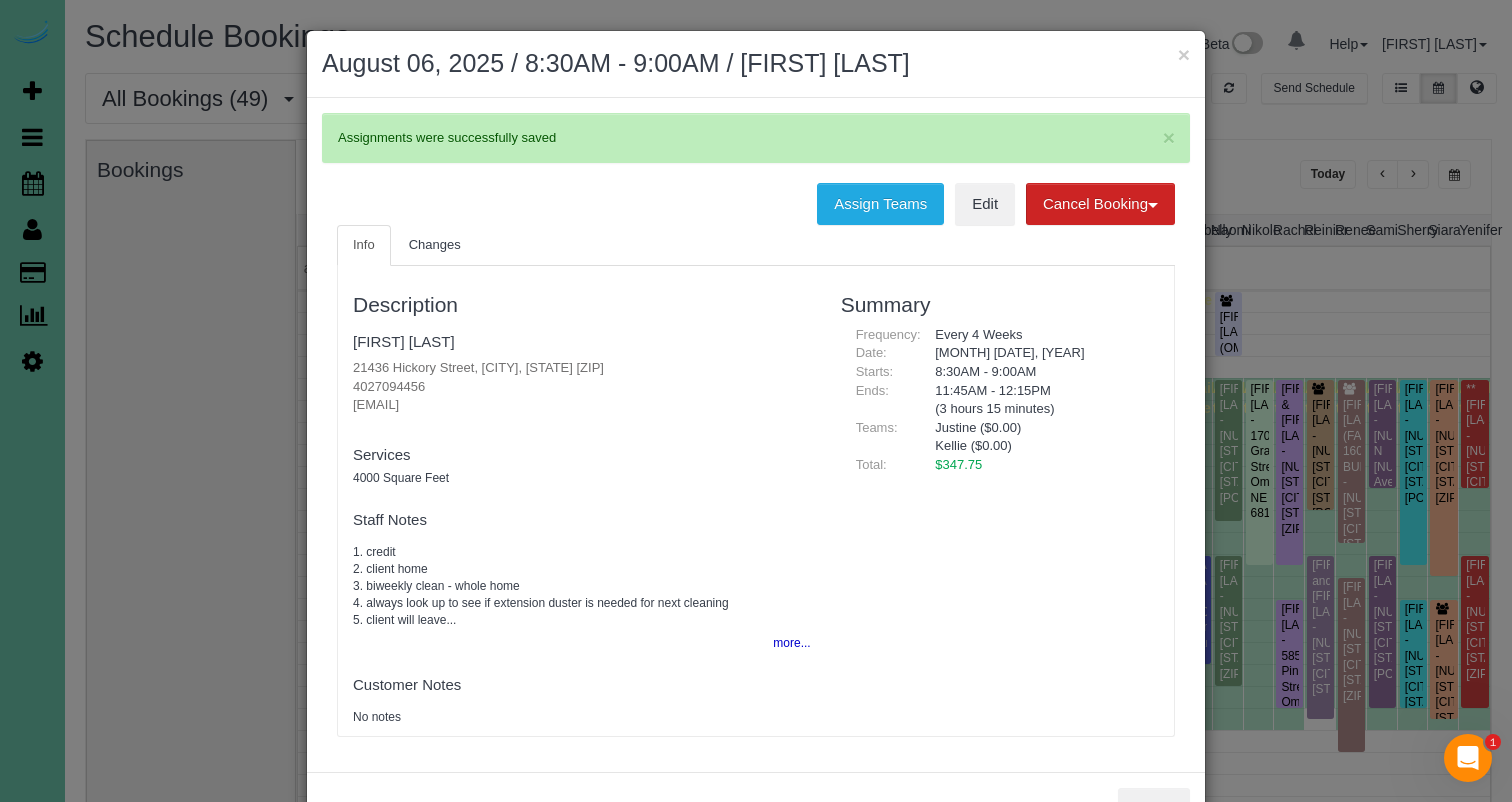 drag, startPoint x: 1185, startPoint y: 59, endPoint x: 1181, endPoint y: 73, distance: 14.56022 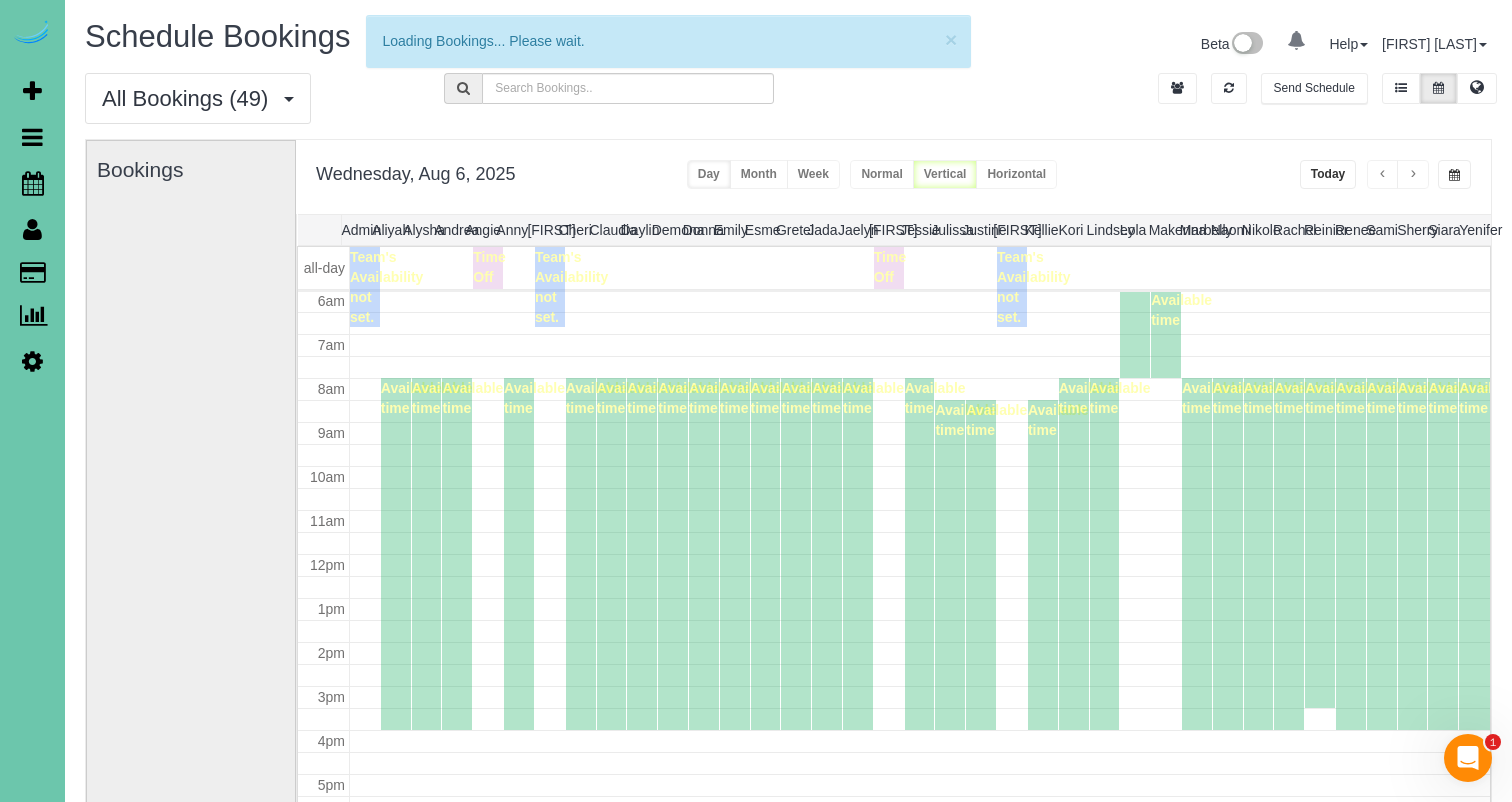 scroll, scrollTop: 265, scrollLeft: 0, axis: vertical 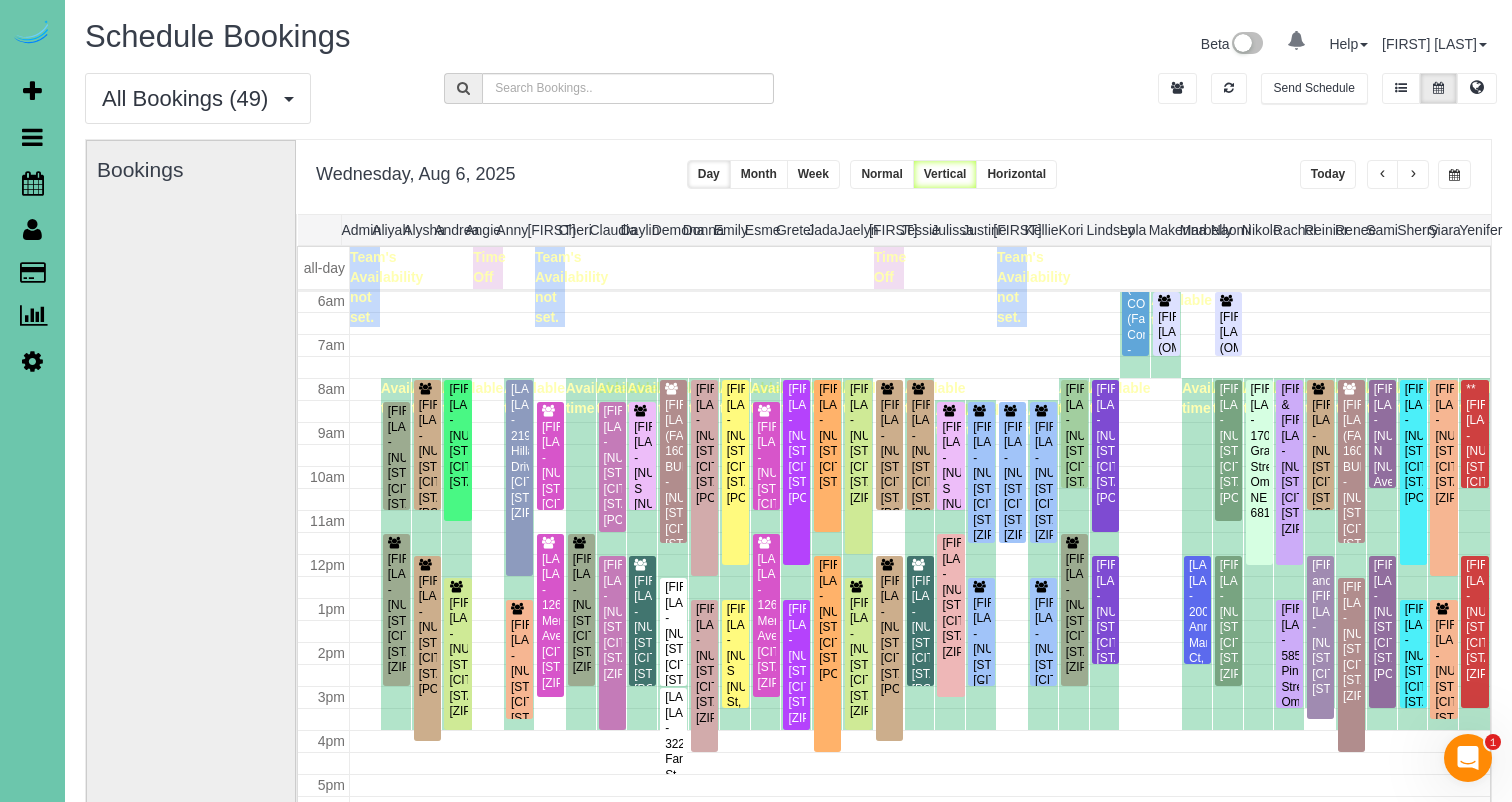 click on "[FIRST] [LAST] - [NUMBER] [STREET], [CITY], [STATE] [ZIP]" at bounding box center [981, 658] 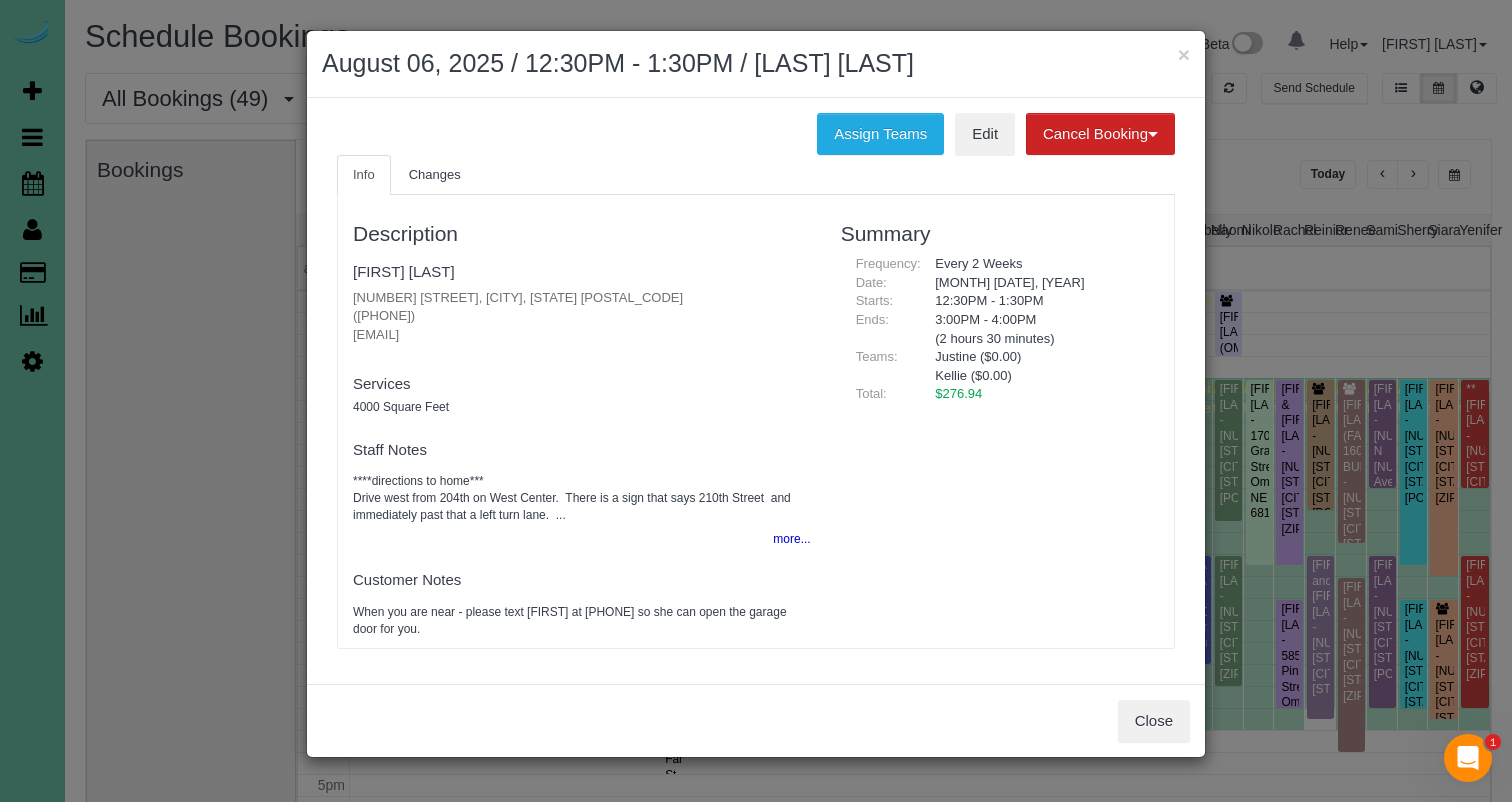 click on "×
August 06, 2025 /
12:30PM - 1:30PM /
[FIRST] [LAST]
Assign Teams
Edit
Cancel Booking
Without Fee
With 100.00% Fee
Info
Changes
Description
[FIRST] [LAST]
[NUMBER] [STREET], [CITY], [STATE] [POSTAL_CODE]
[PHONE]
[EMAIL]
new customer" at bounding box center (756, 394) 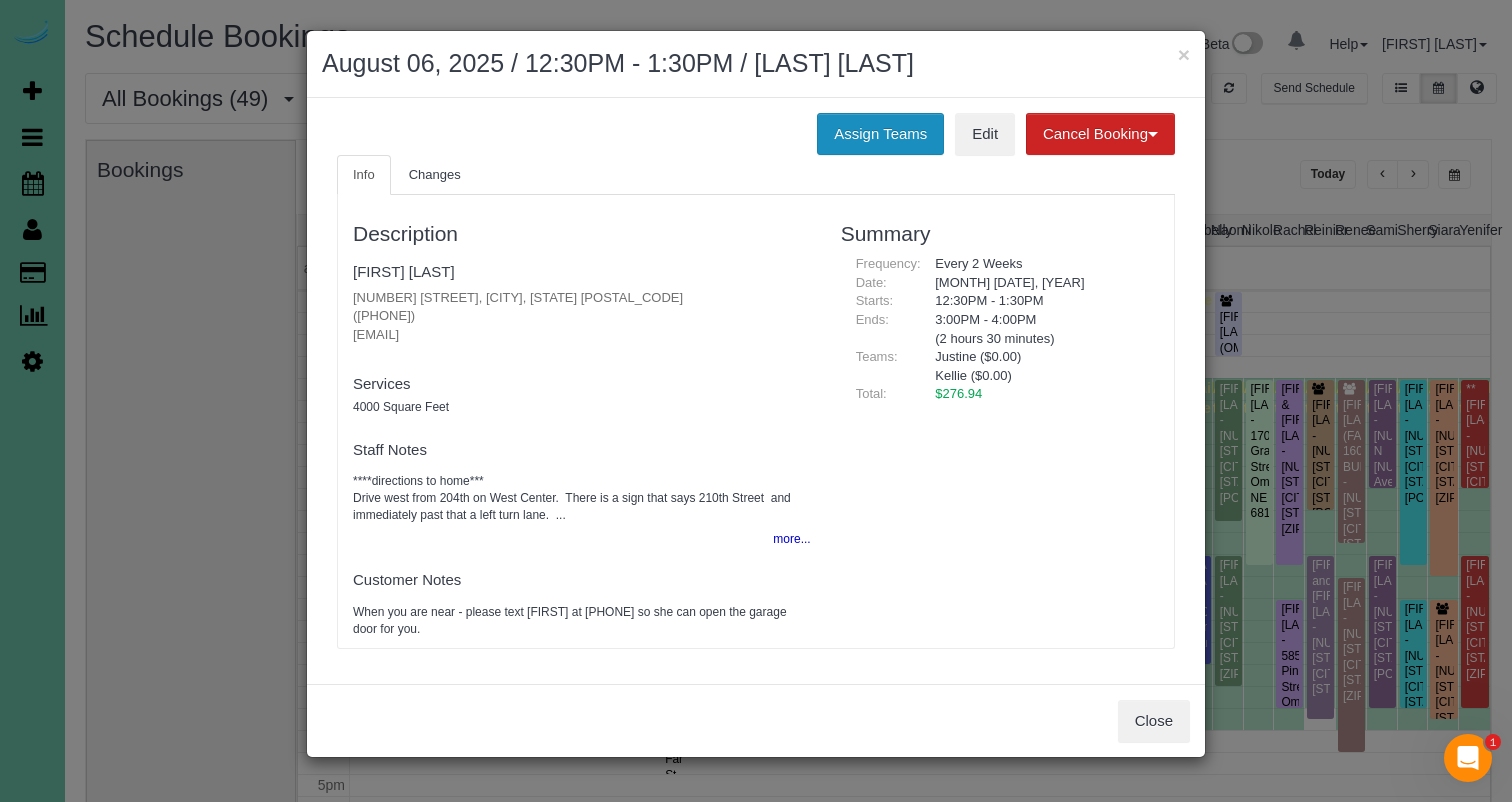 click on "Assign Teams" at bounding box center [880, 134] 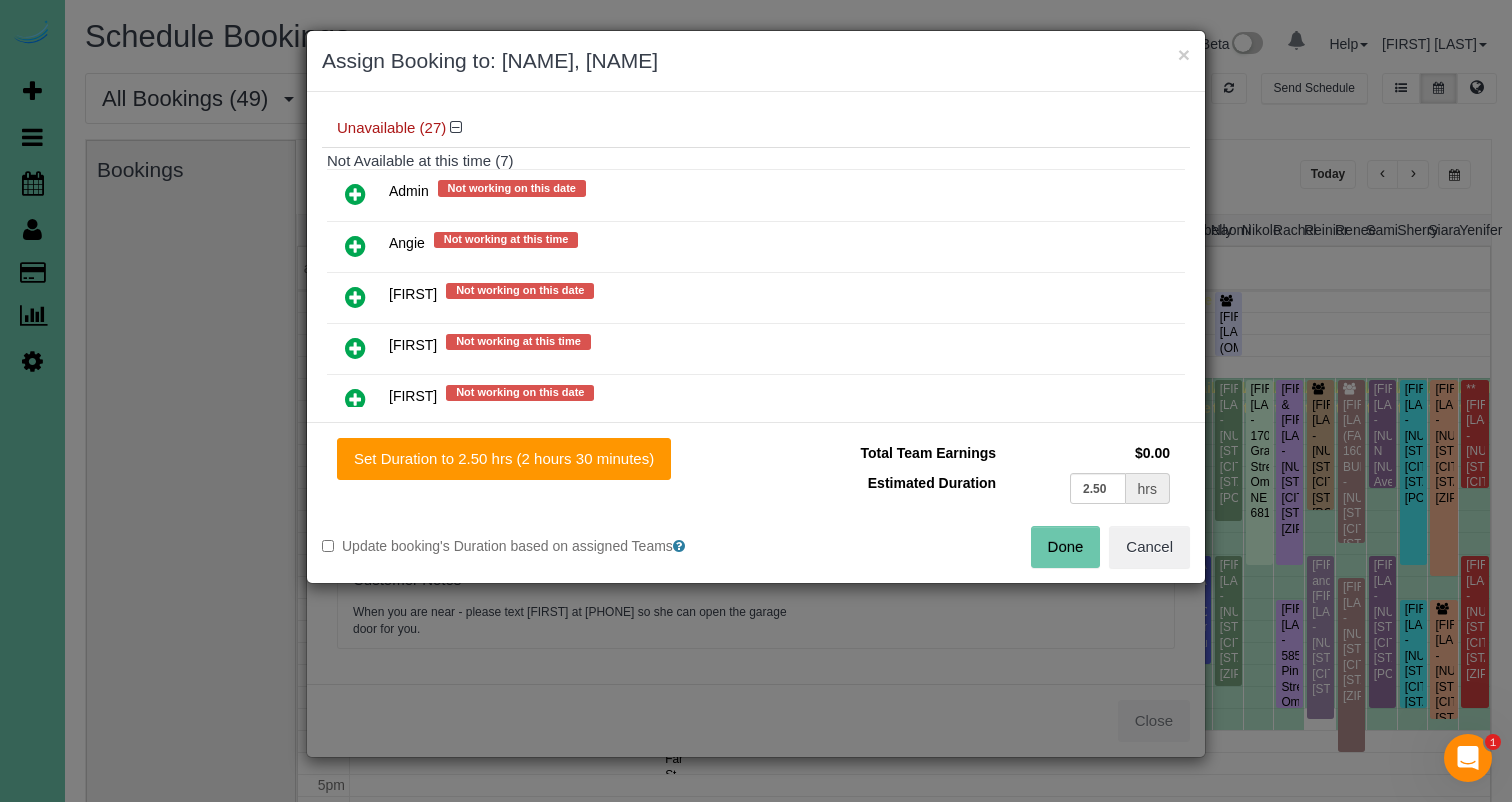 scroll, scrollTop: 650, scrollLeft: 0, axis: vertical 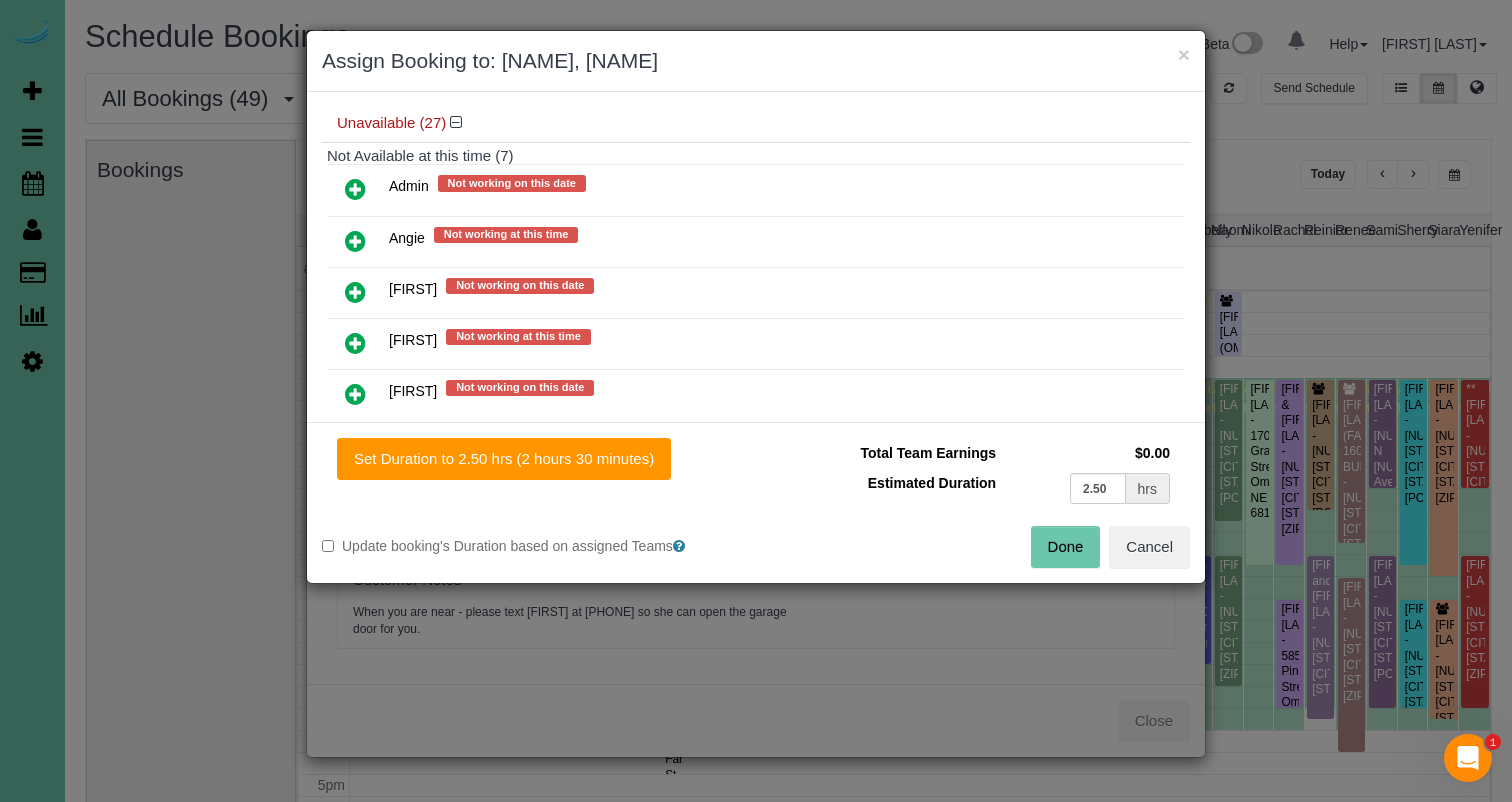drag, startPoint x: 356, startPoint y: 385, endPoint x: 367, endPoint y: 393, distance: 13.601471 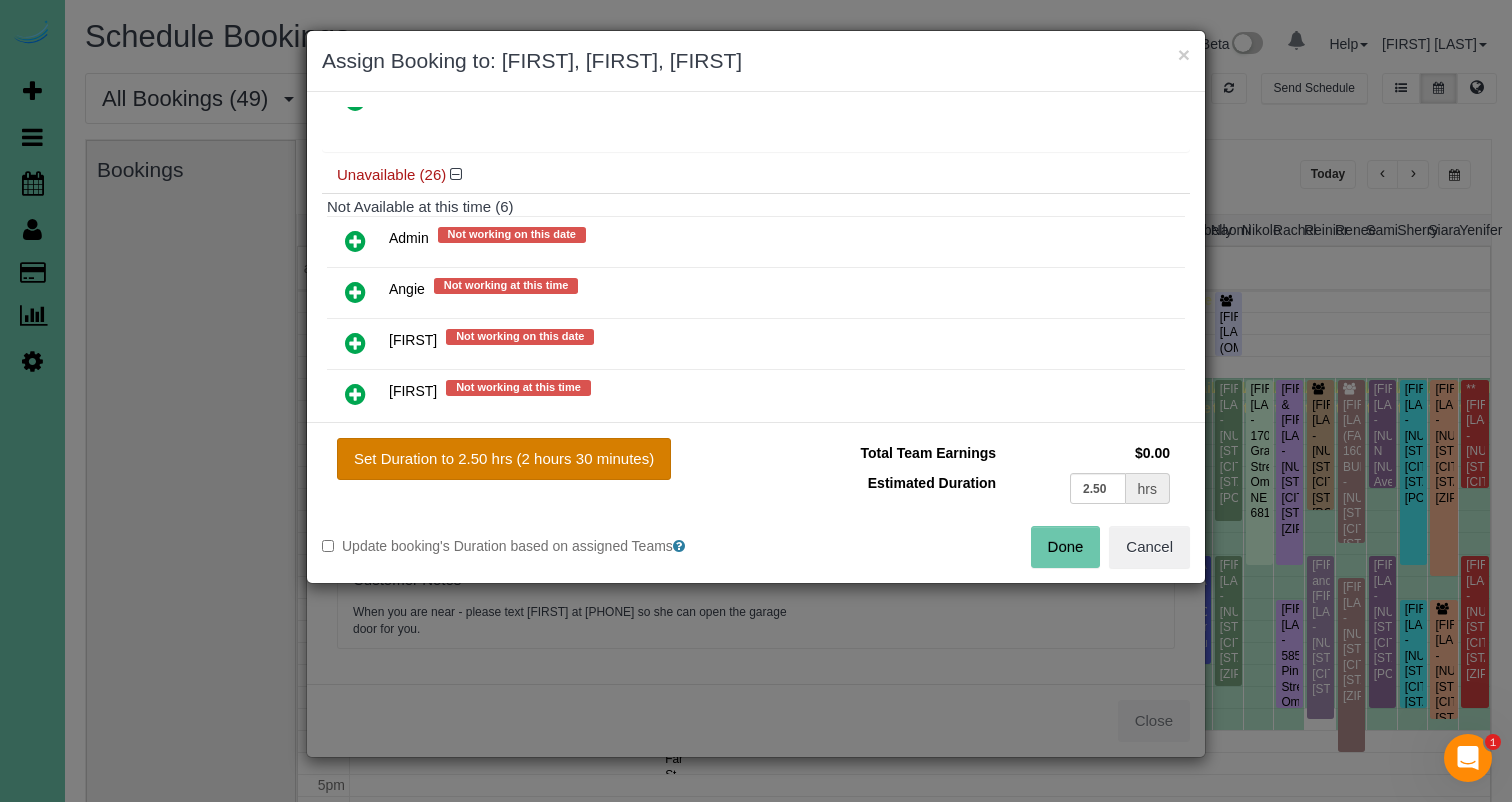 drag, startPoint x: 444, startPoint y: 443, endPoint x: 524, endPoint y: 454, distance: 80.75271 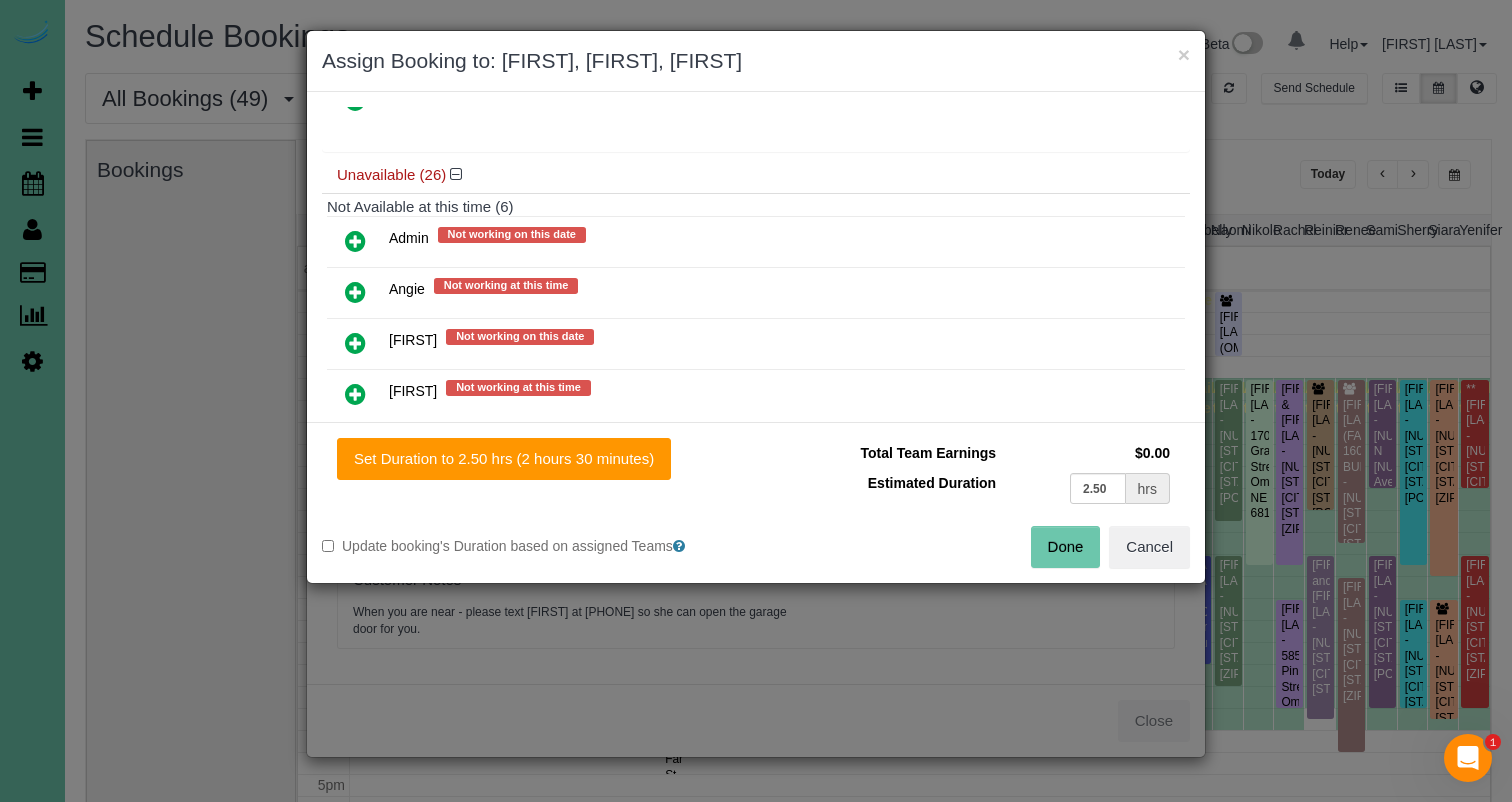 click on "Done" at bounding box center [1066, 547] 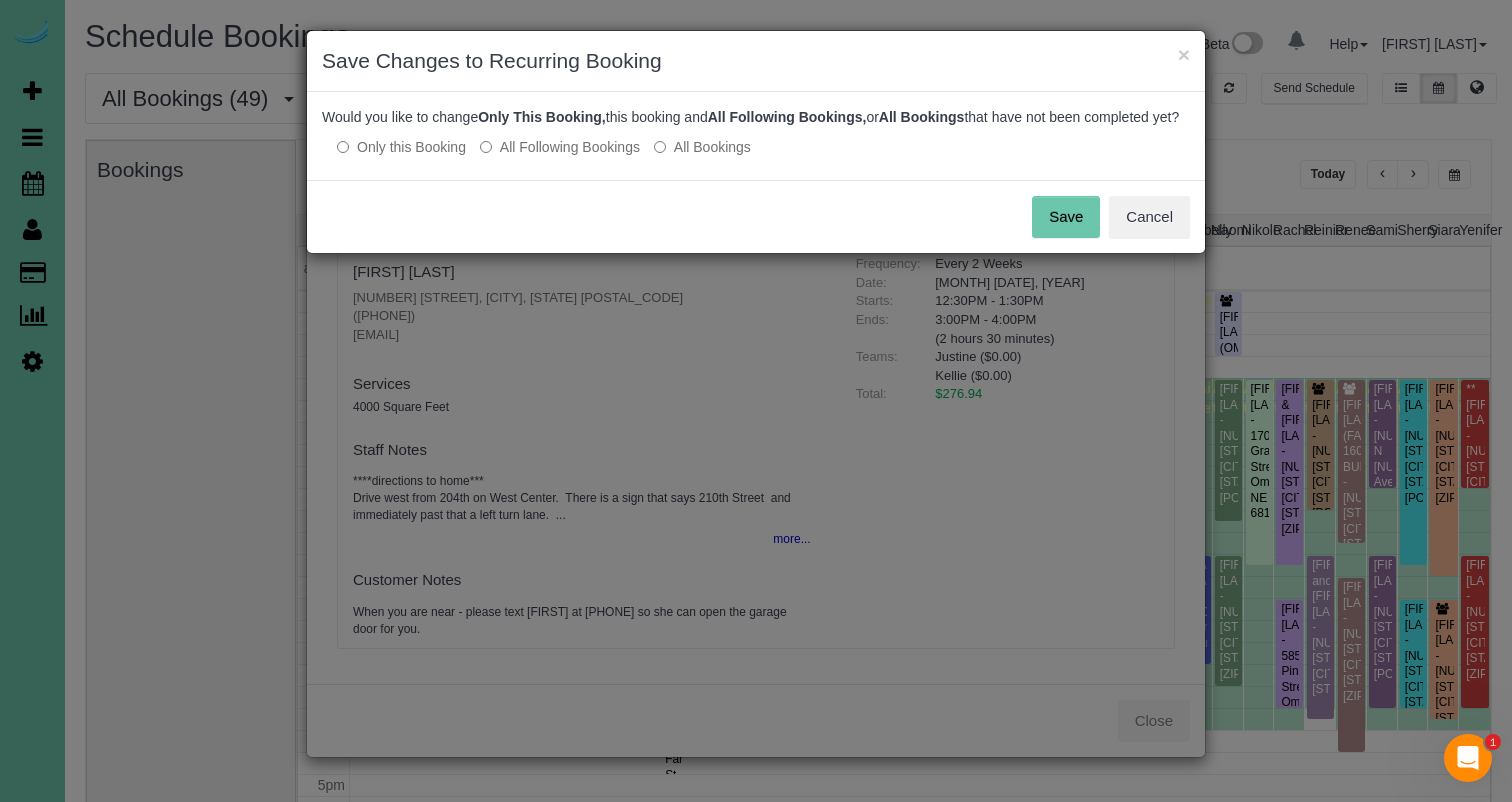 click on "Save" at bounding box center [1066, 217] 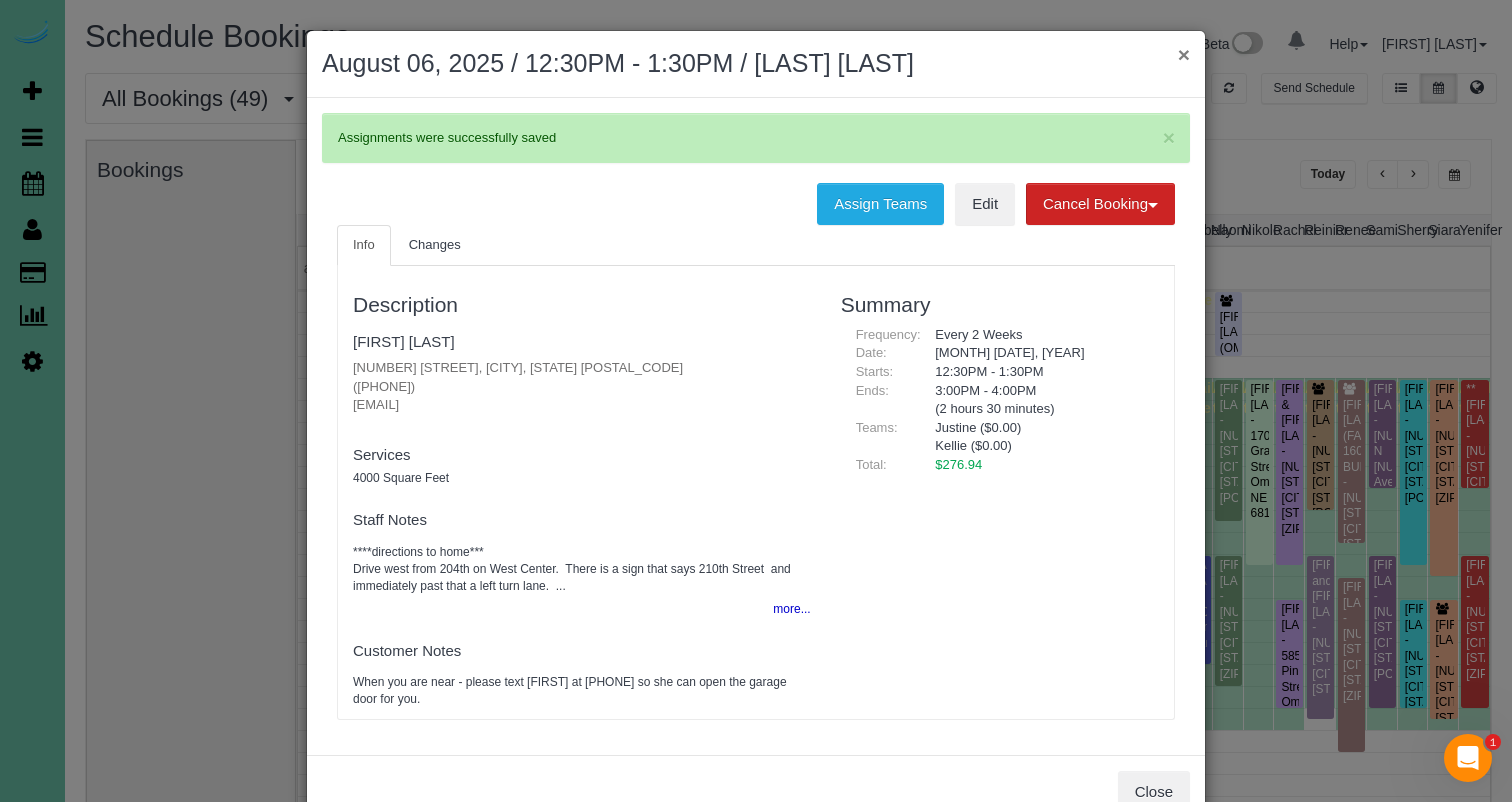 click on "×" at bounding box center (1184, 54) 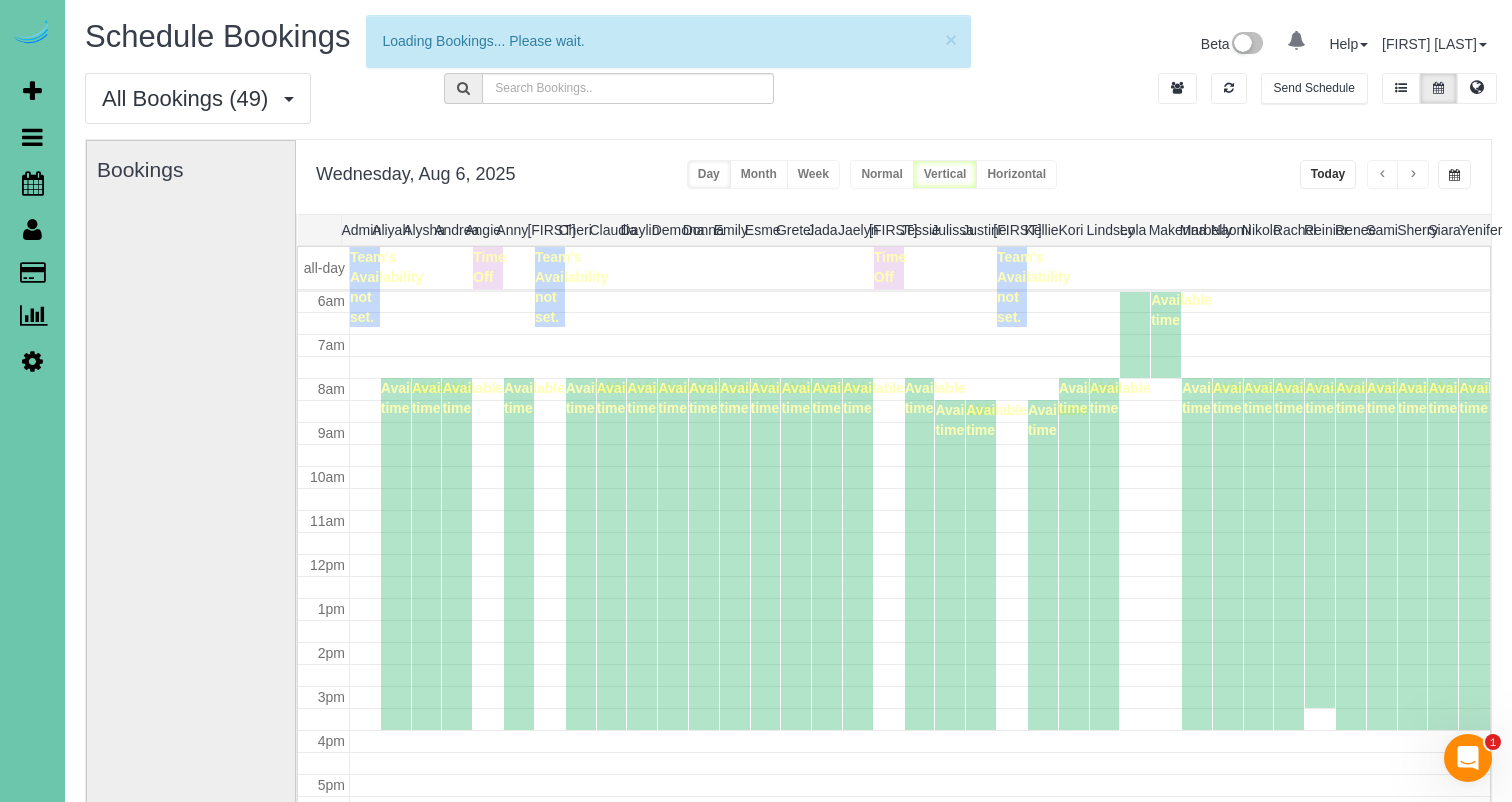 scroll, scrollTop: 265, scrollLeft: 0, axis: vertical 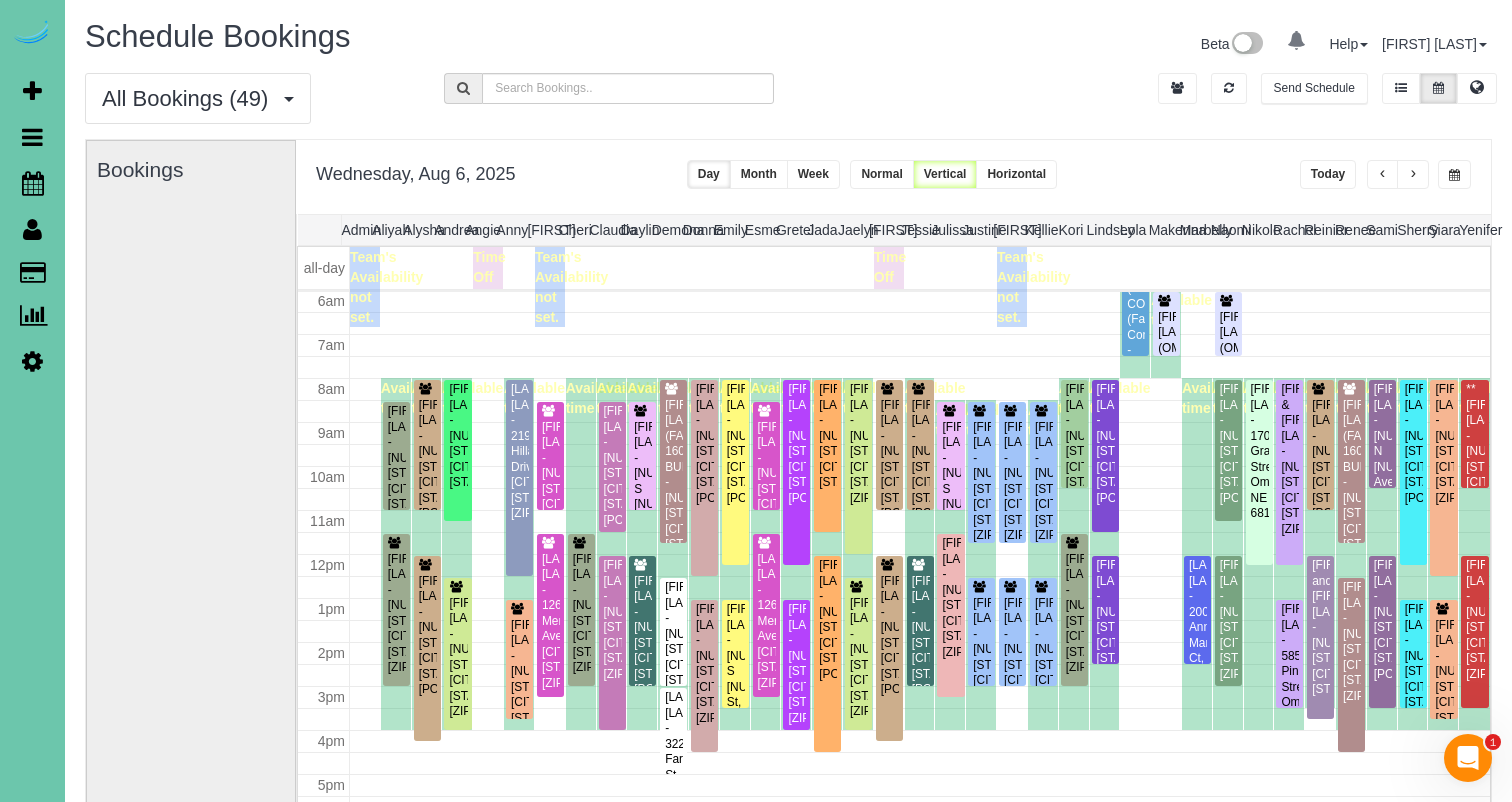 click at bounding box center [1413, 175] 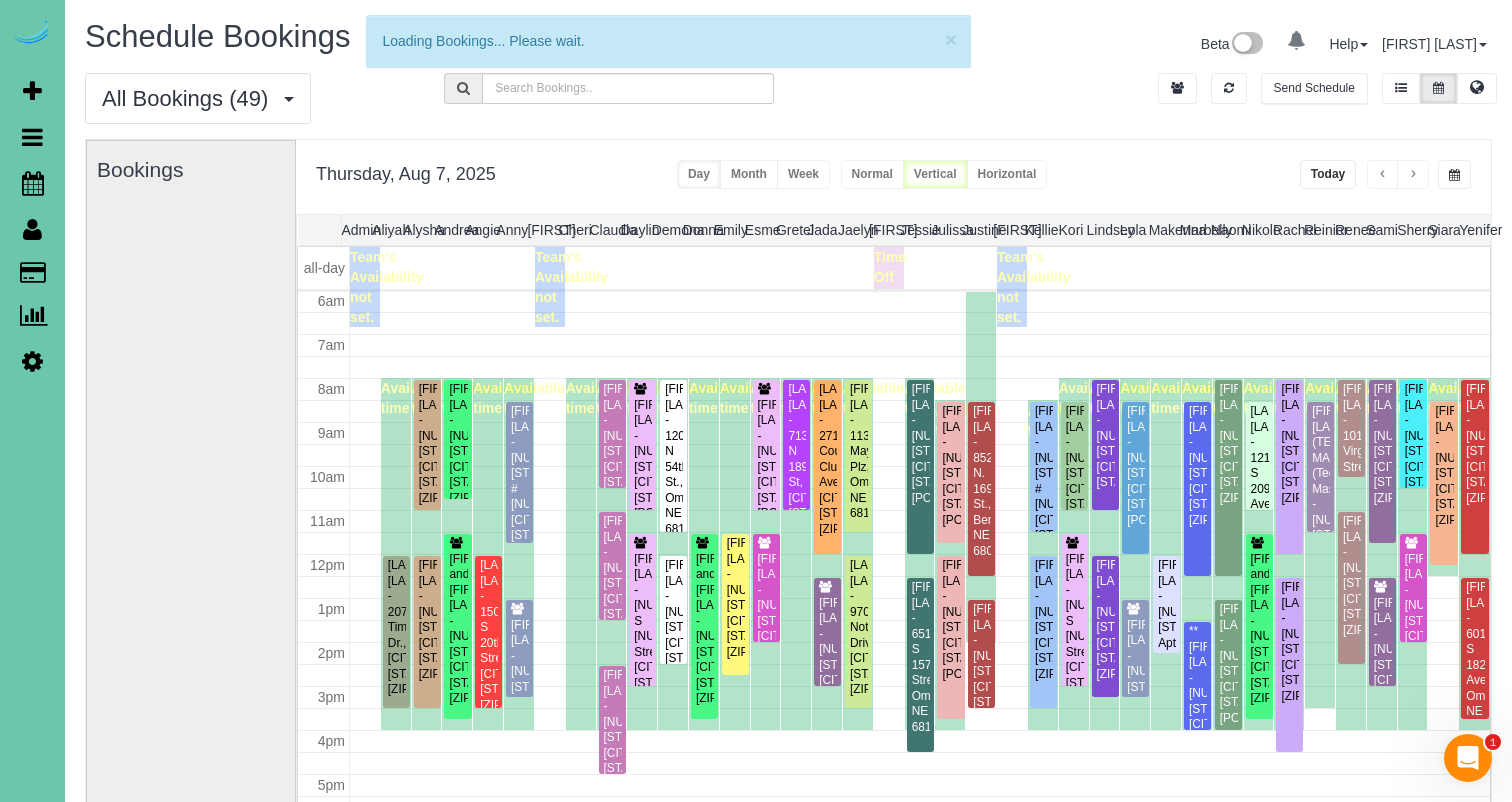 scroll, scrollTop: 265, scrollLeft: 0, axis: vertical 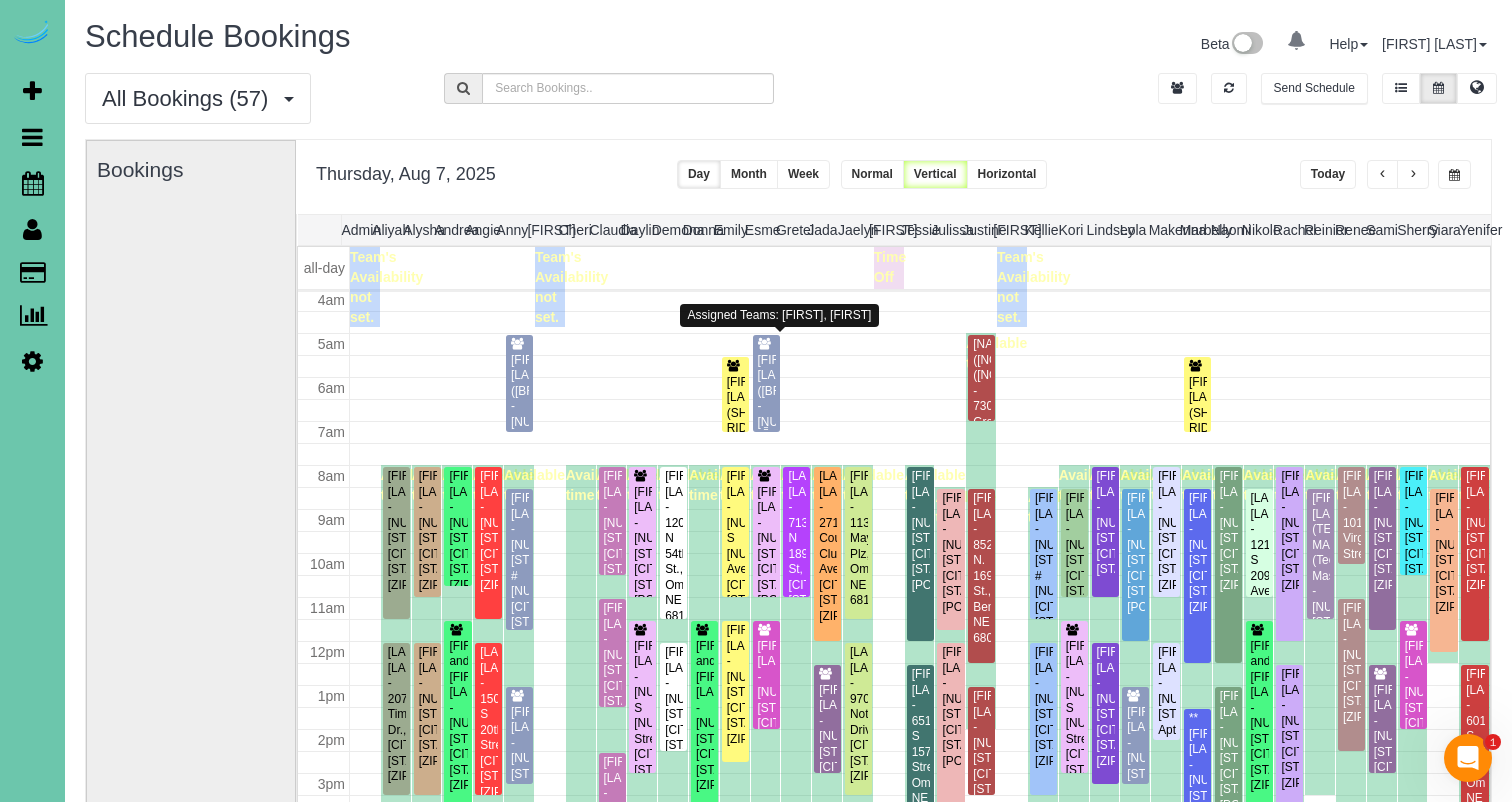 click on "[FIRST] [LAST] ([BRAND]) - [NUMBER] [STREET], [CITY], [STATE]" at bounding box center (766, 415) 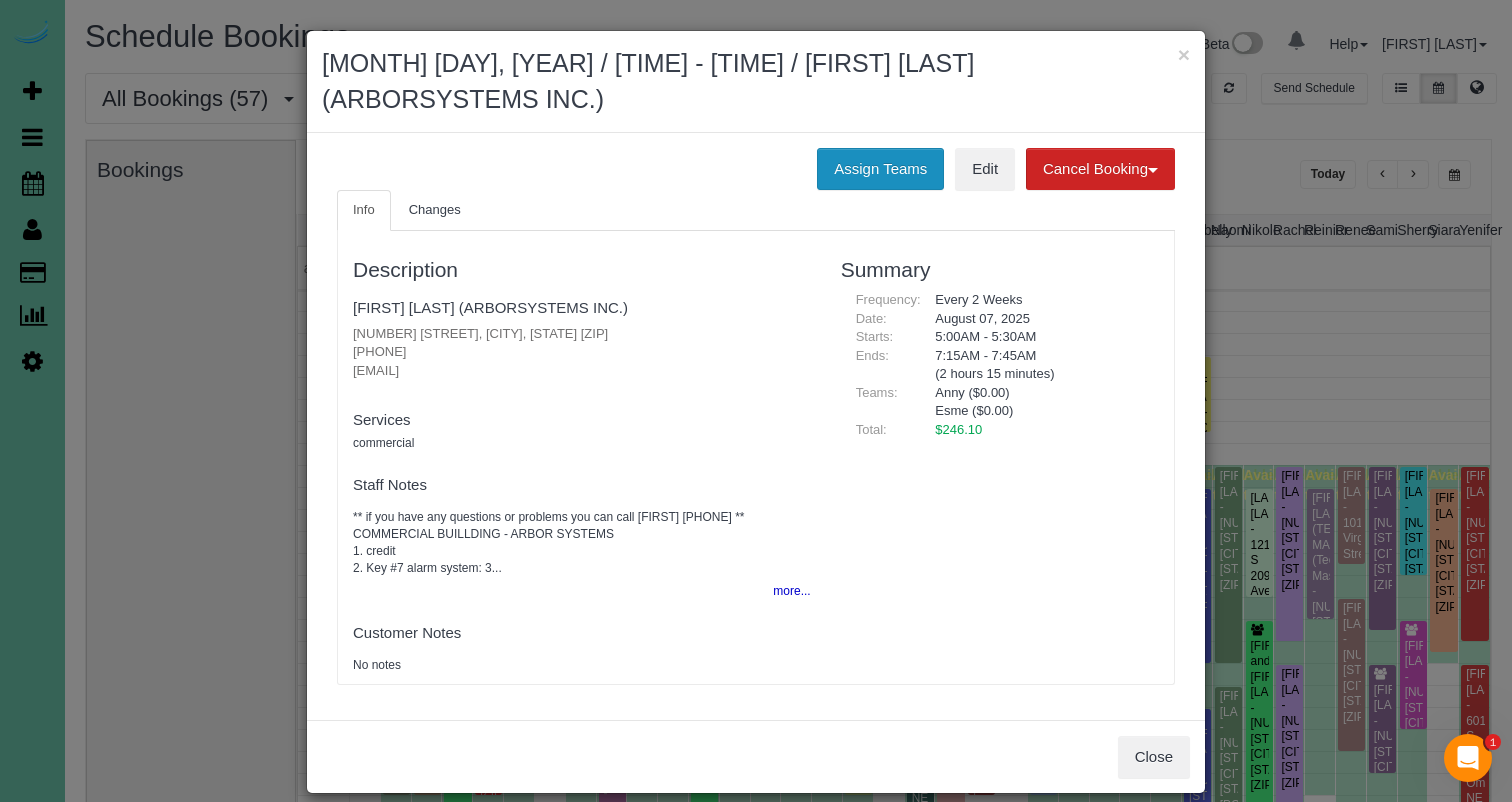 click on "Assign Teams" at bounding box center [880, 169] 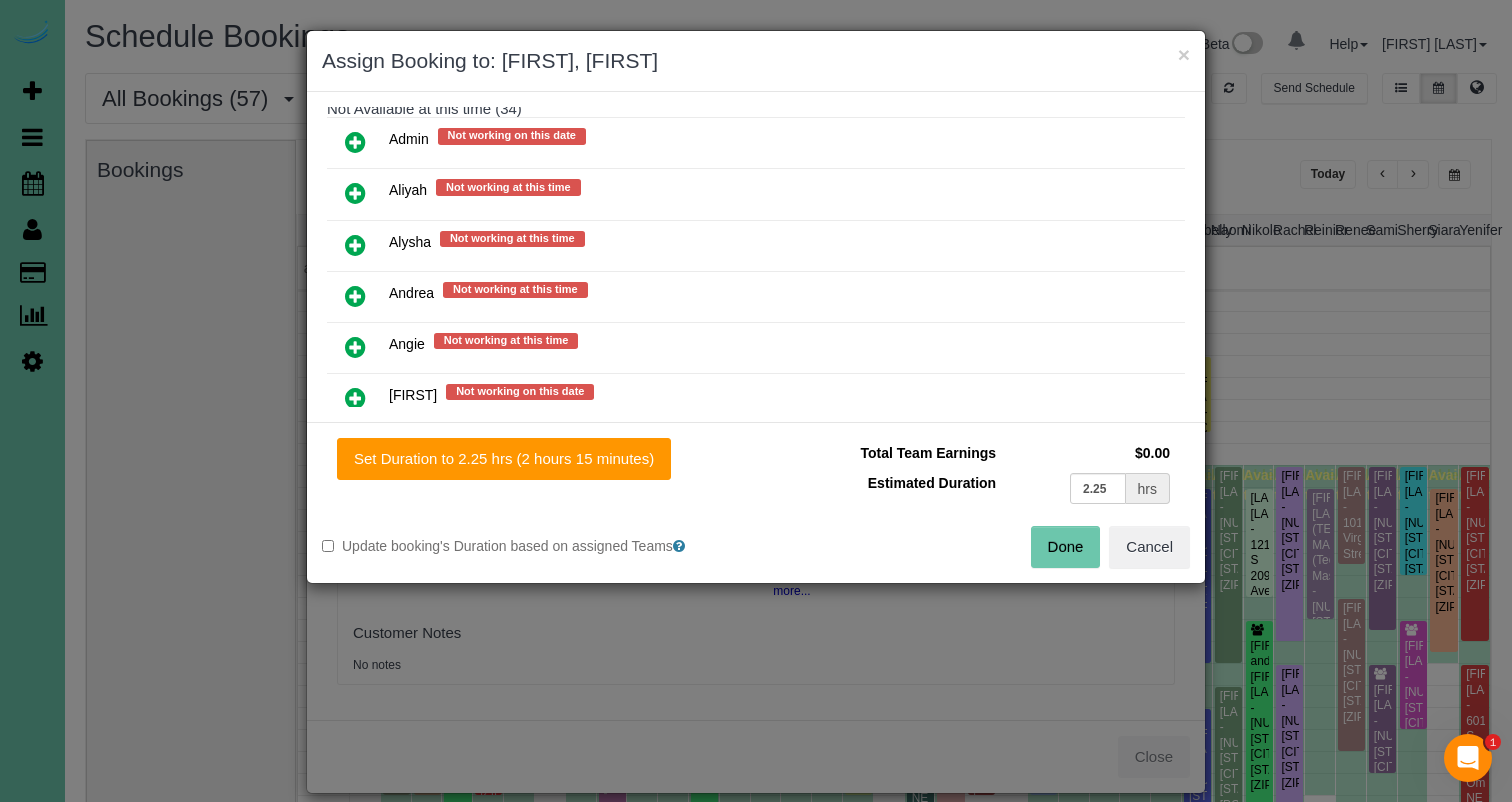 scroll, scrollTop: 315, scrollLeft: 0, axis: vertical 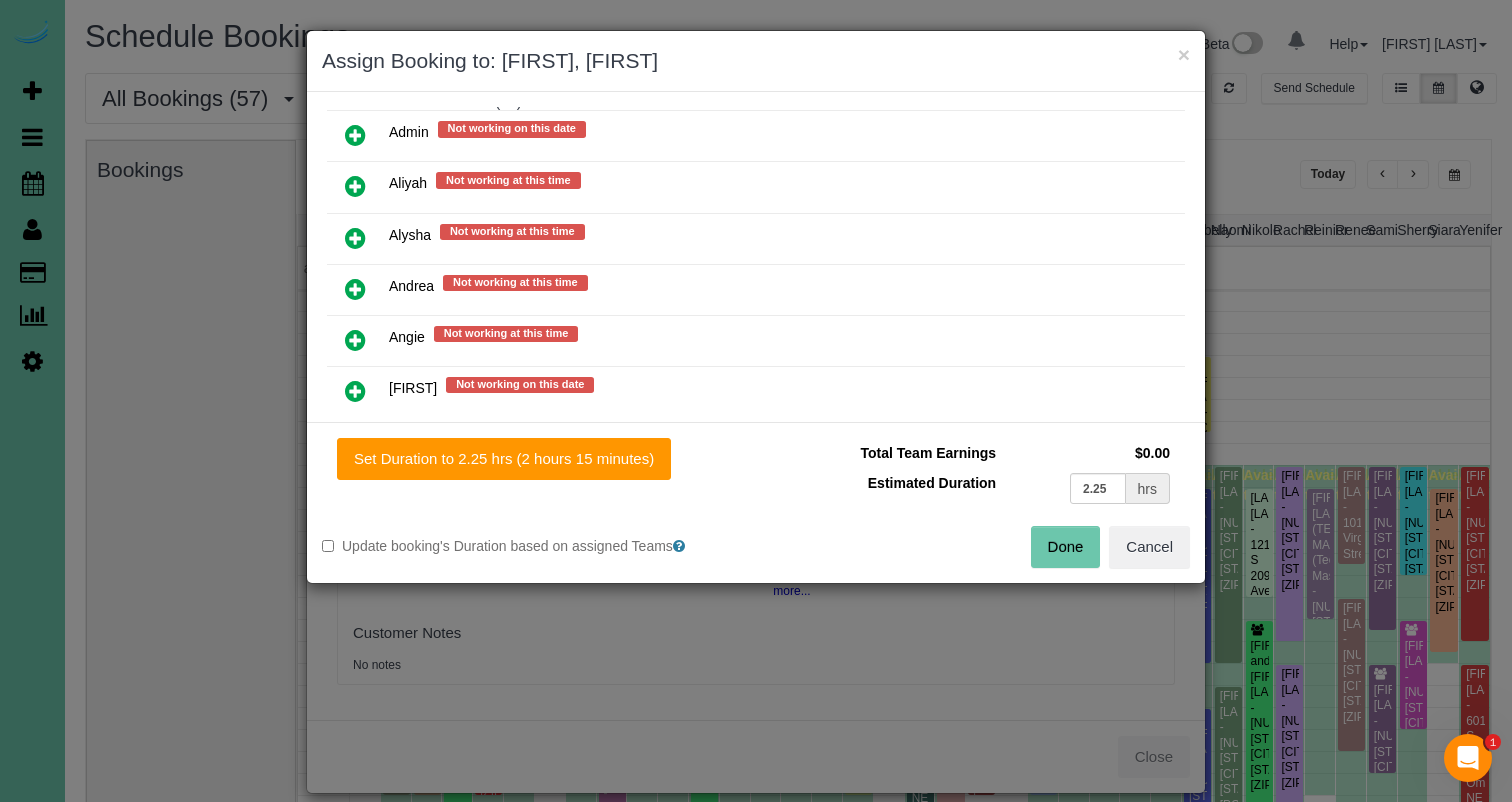 drag, startPoint x: 353, startPoint y: 387, endPoint x: 396, endPoint y: 409, distance: 48.30114 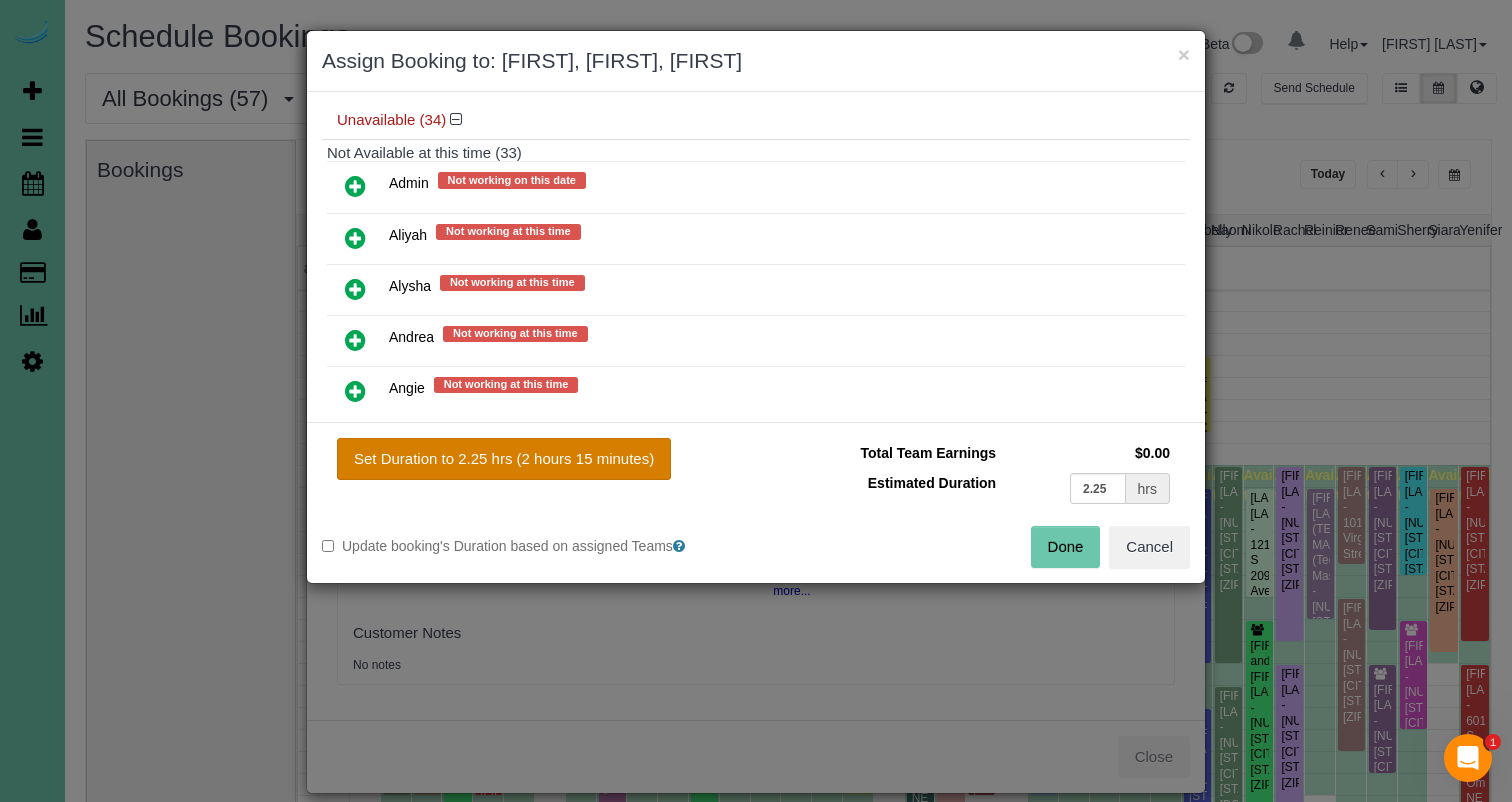 drag, startPoint x: 477, startPoint y: 449, endPoint x: 555, endPoint y: 459, distance: 78.63841 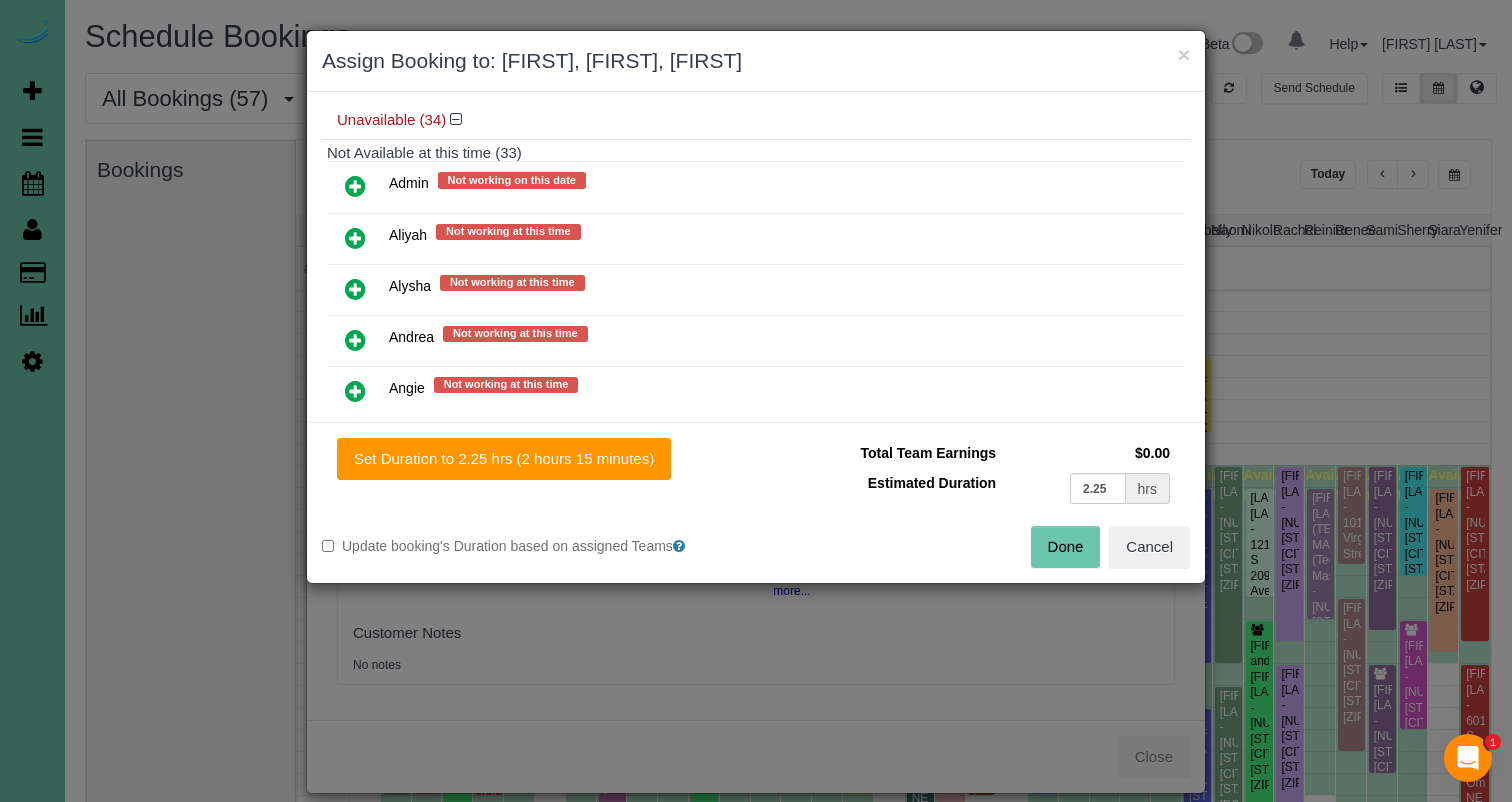 click on "Done" at bounding box center [1066, 547] 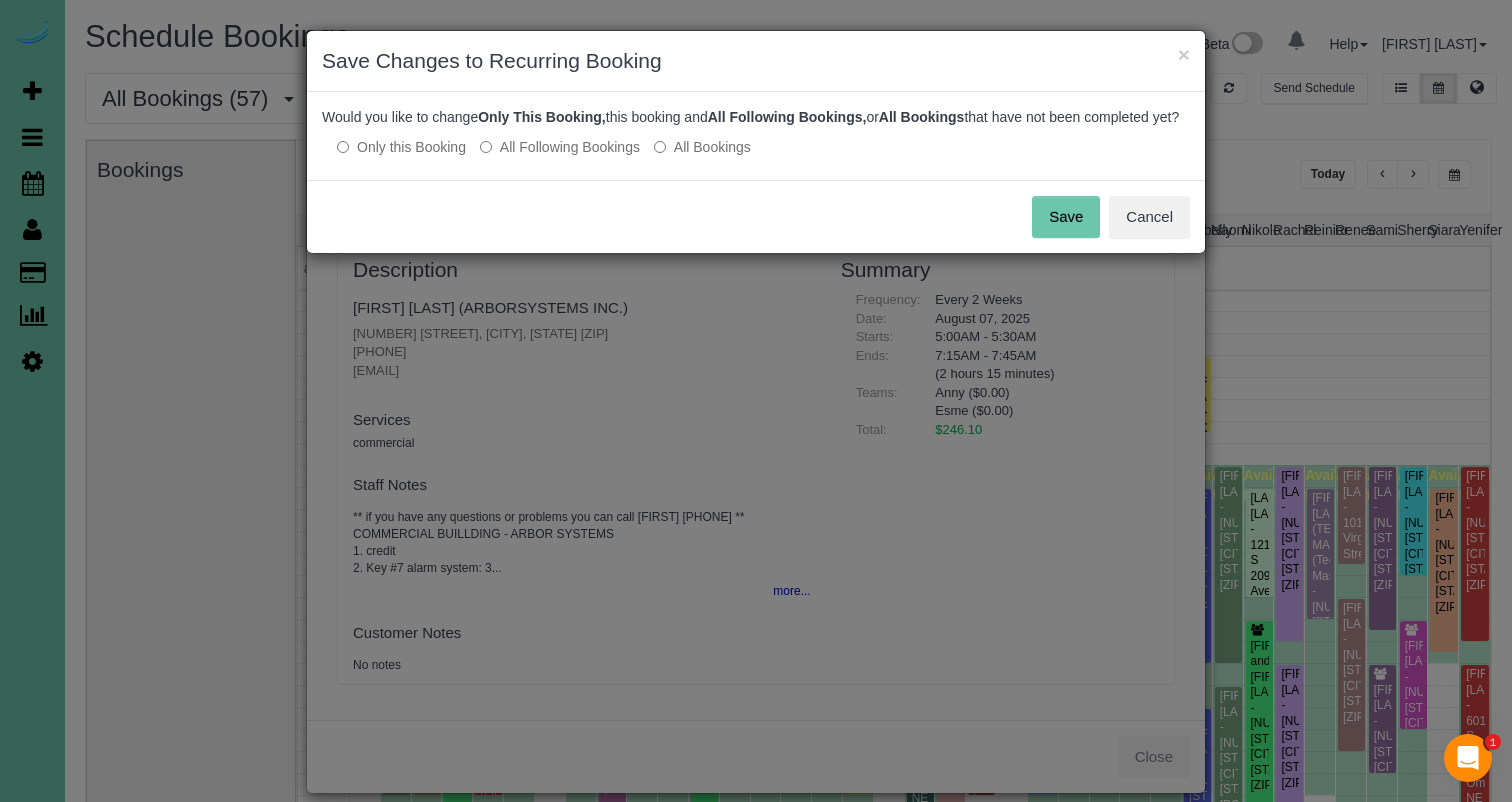 click on "Save" at bounding box center [1066, 217] 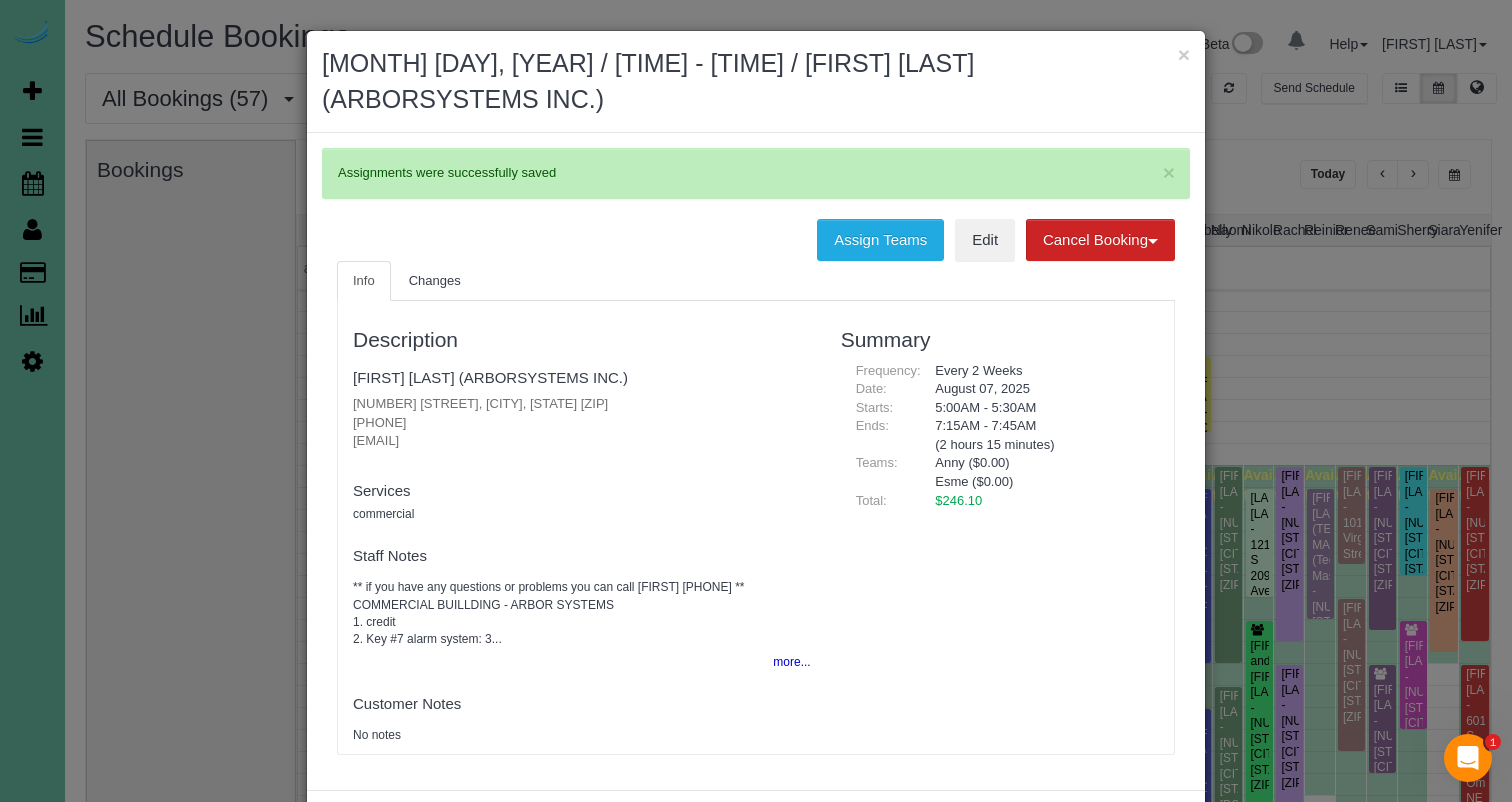 drag, startPoint x: 1181, startPoint y: 53, endPoint x: 1161, endPoint y: 70, distance: 26.24881 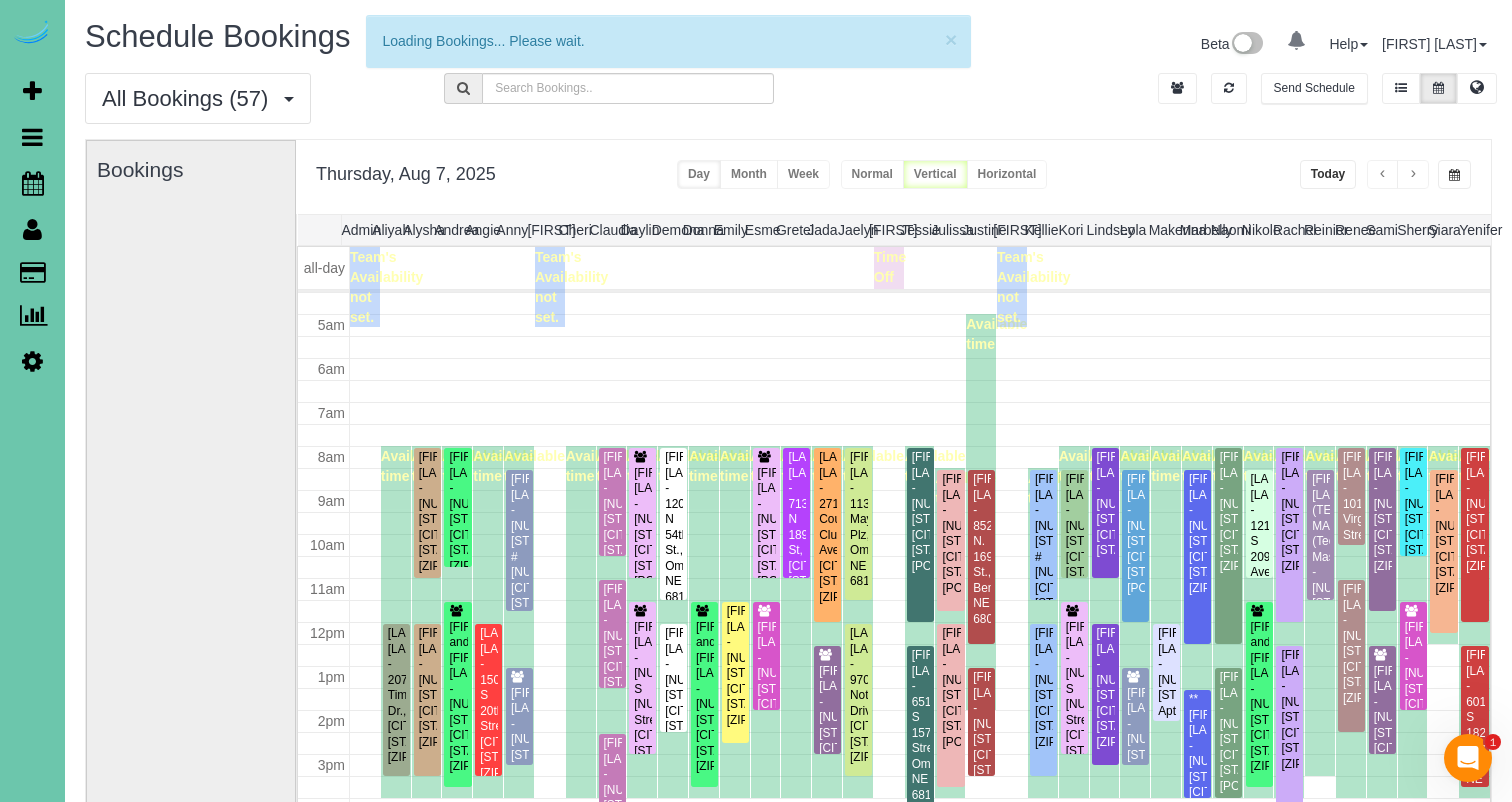 scroll, scrollTop: 0, scrollLeft: 0, axis: both 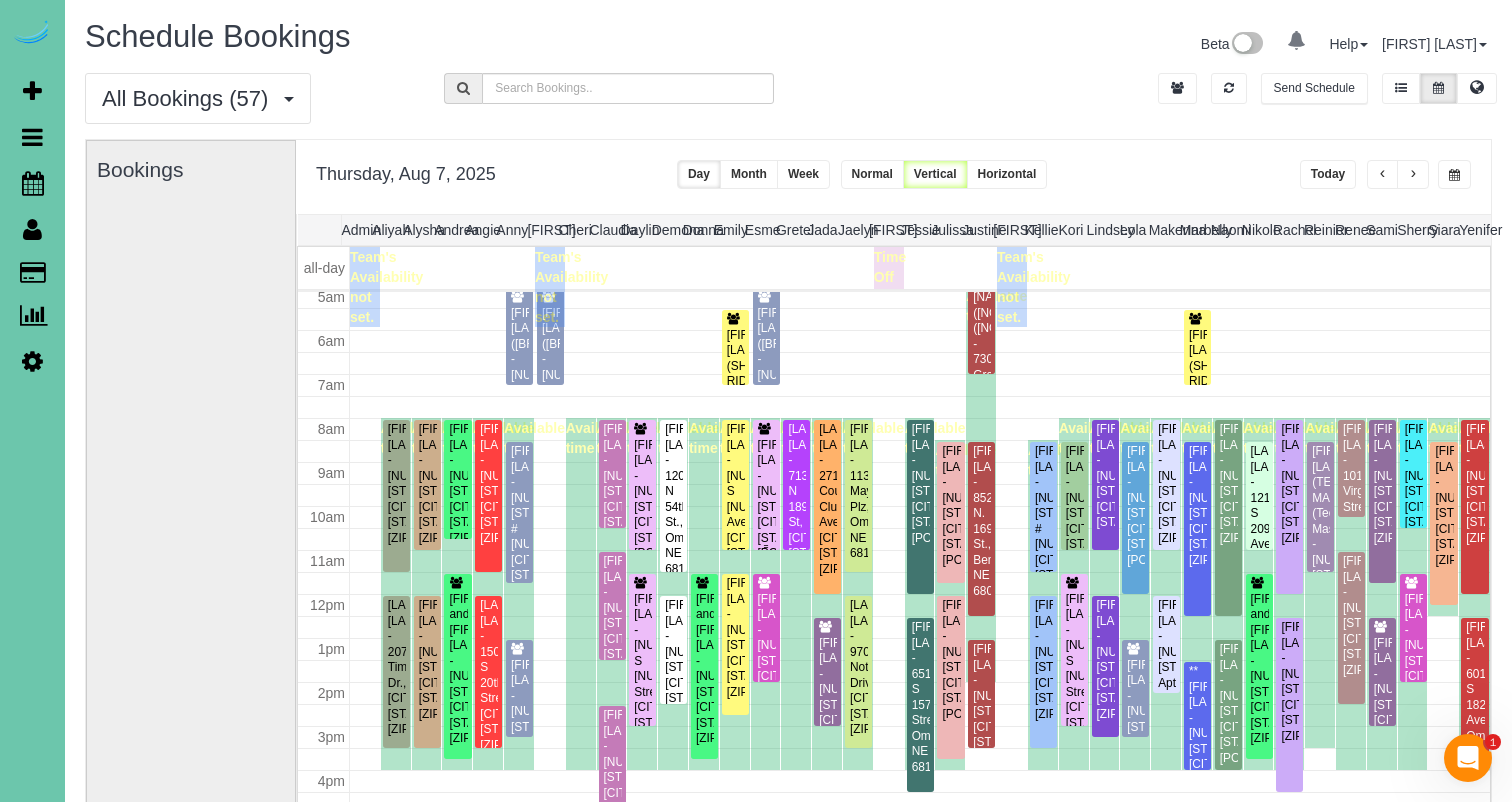 click on "[FIRST] [LAST] - [NUMBER] [STREET], [CITY], [STATE] [POSTAL_CODE]" at bounding box center (766, 500) 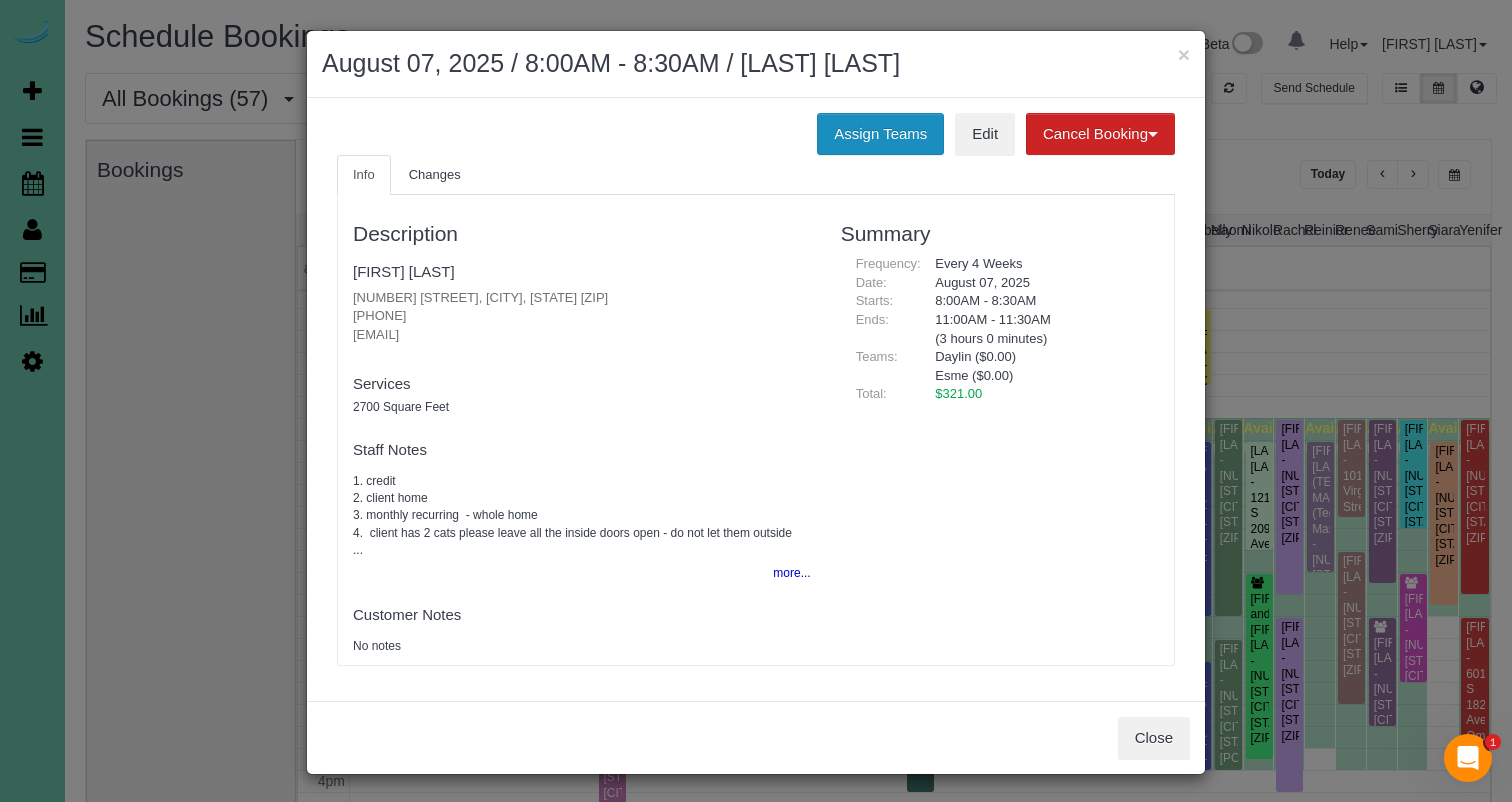 drag, startPoint x: 851, startPoint y: 121, endPoint x: 830, endPoint y: 134, distance: 24.698177 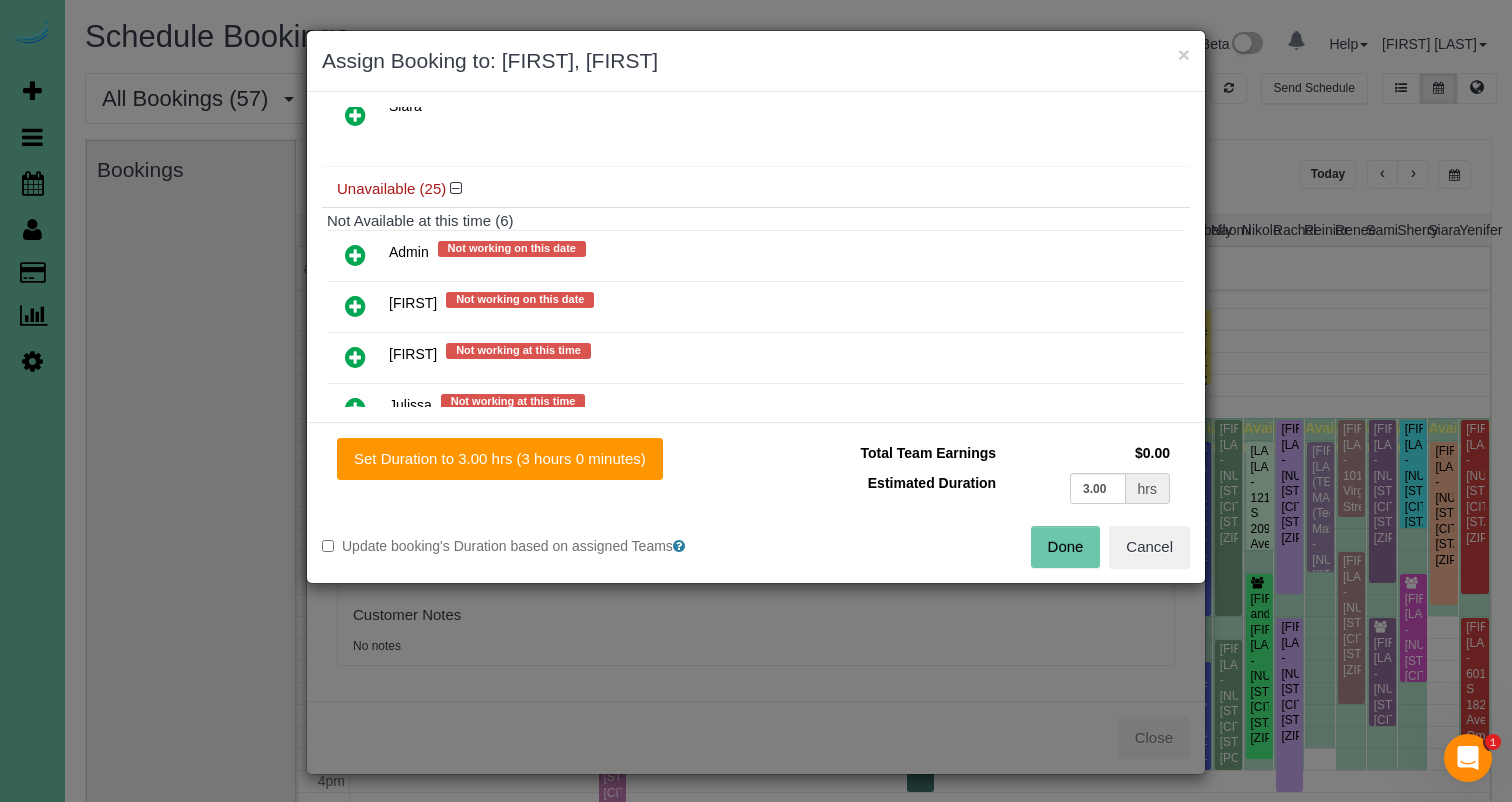 scroll, scrollTop: 690, scrollLeft: 0, axis: vertical 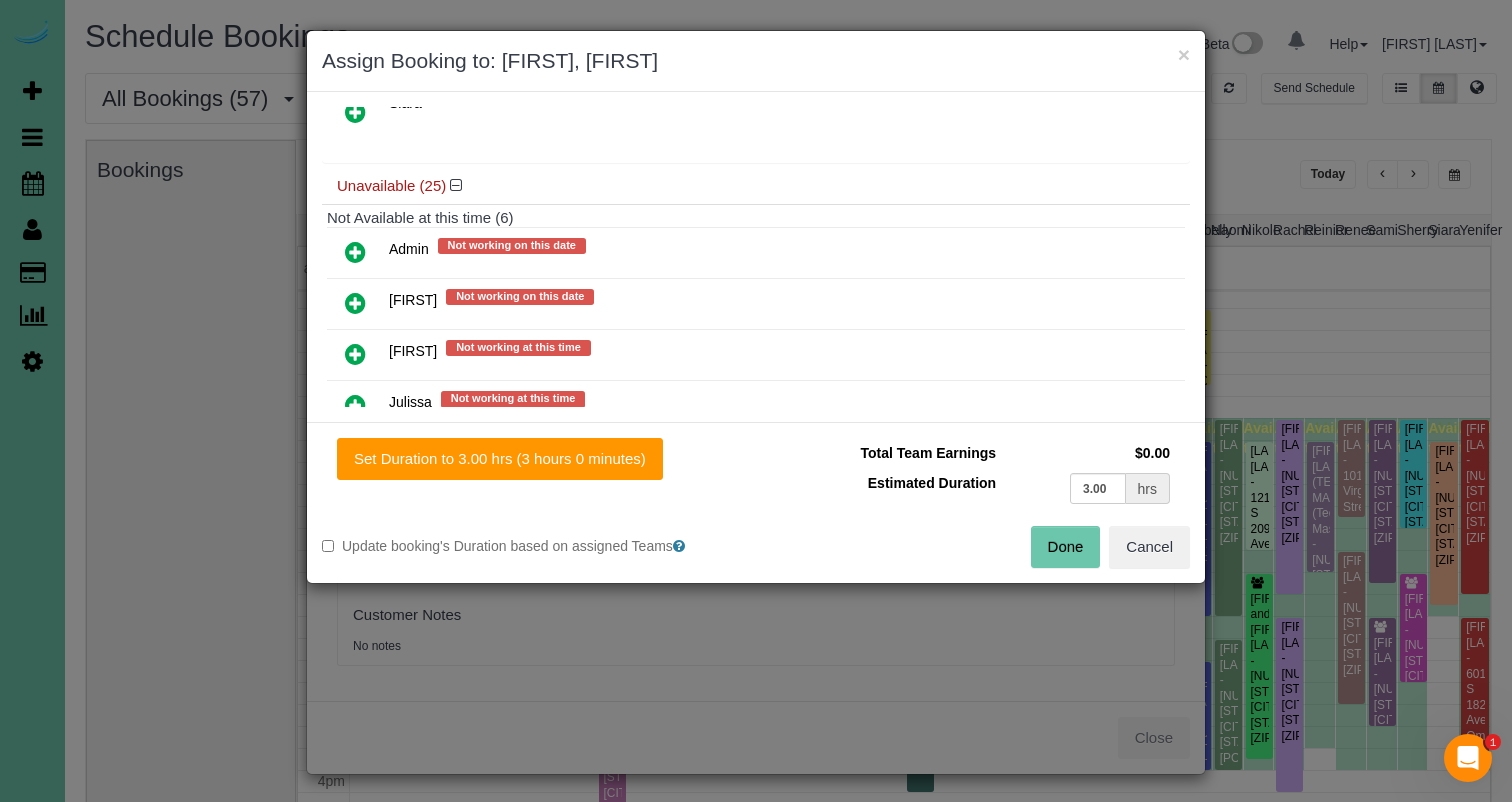 drag, startPoint x: 355, startPoint y: 293, endPoint x: 378, endPoint y: 326, distance: 40.22437 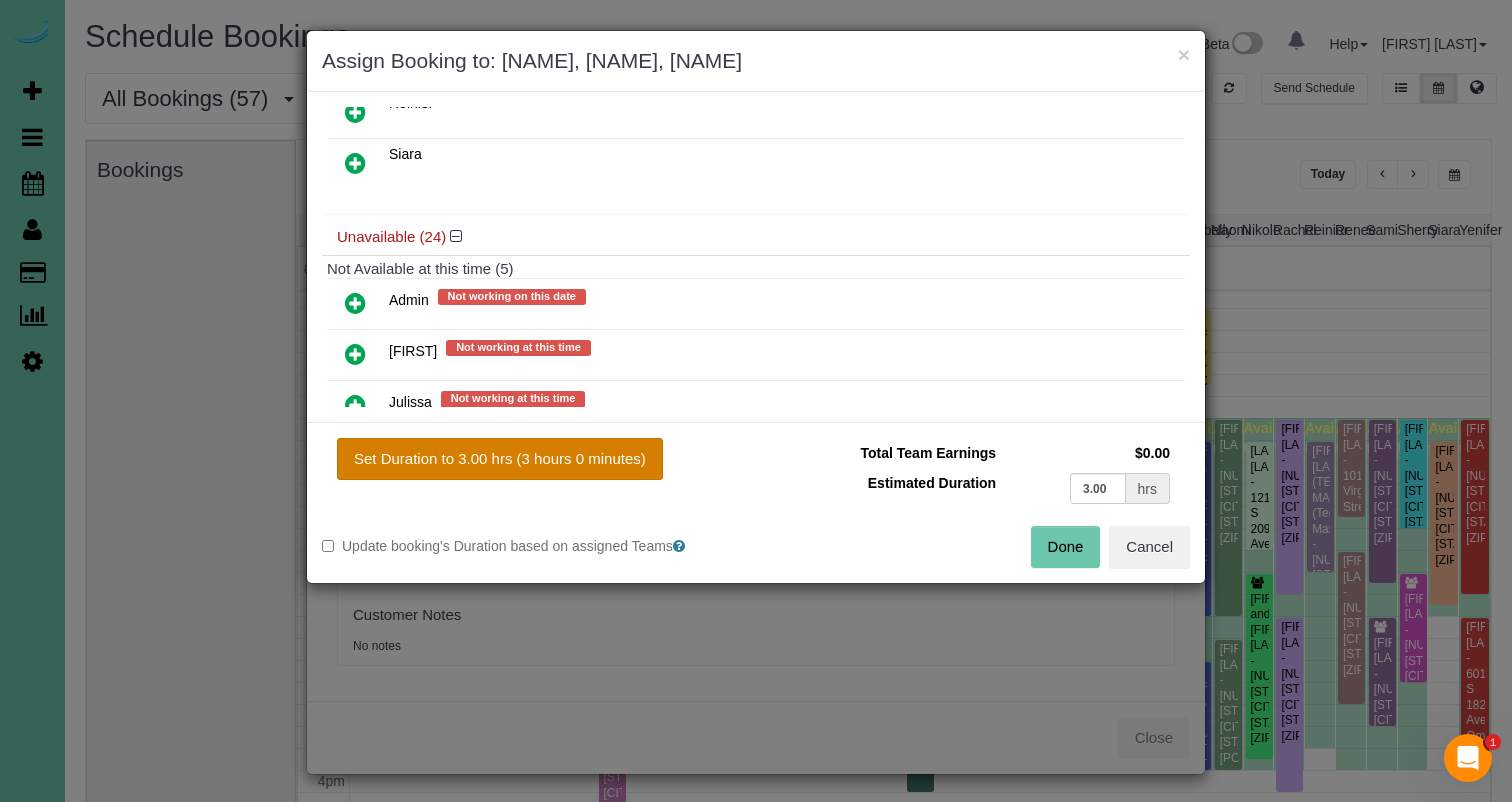 click on "Set Duration to 3.00 hrs (3 hours 0 minutes)" at bounding box center [500, 459] 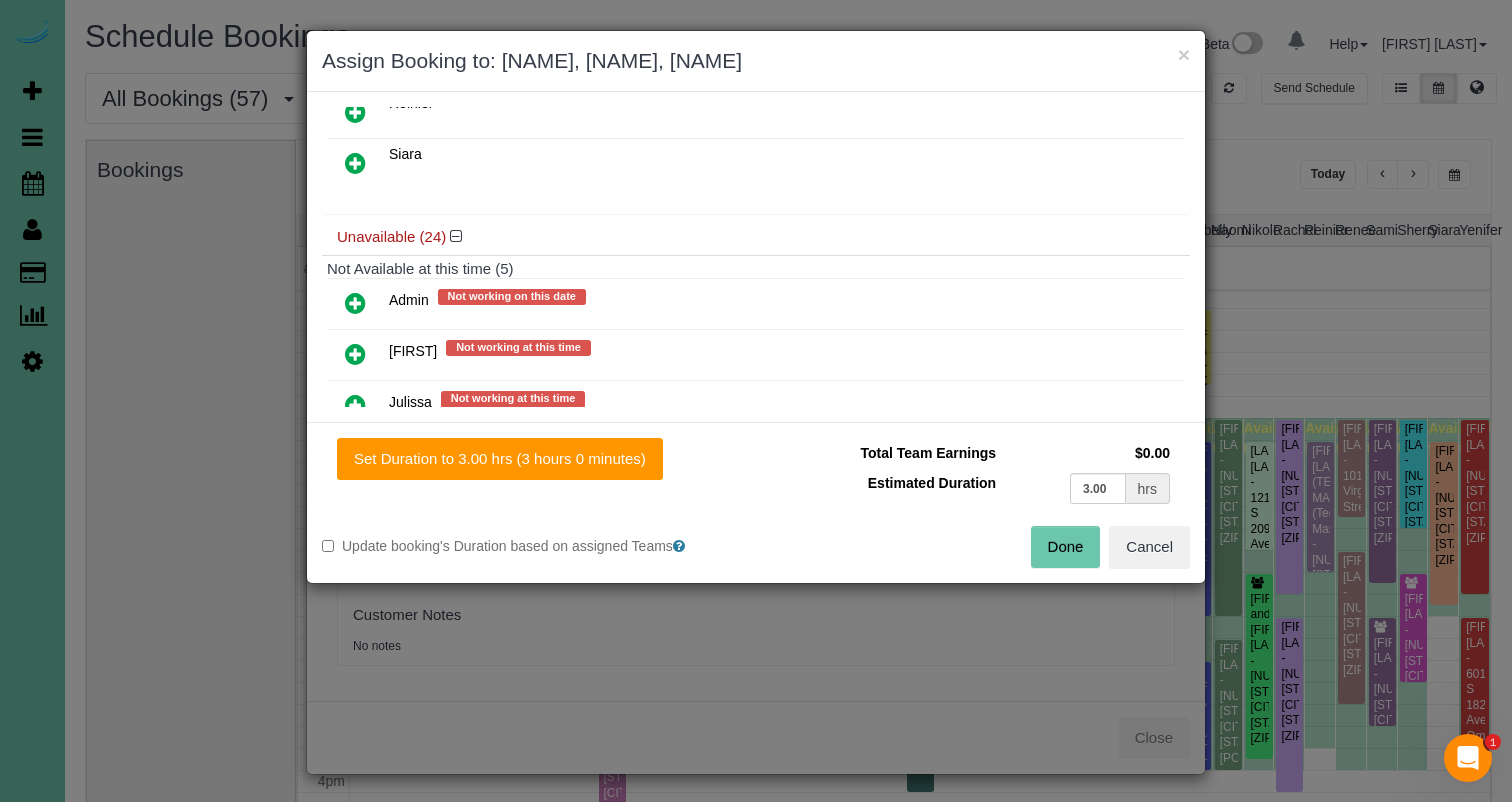 click on "Done" at bounding box center (1066, 547) 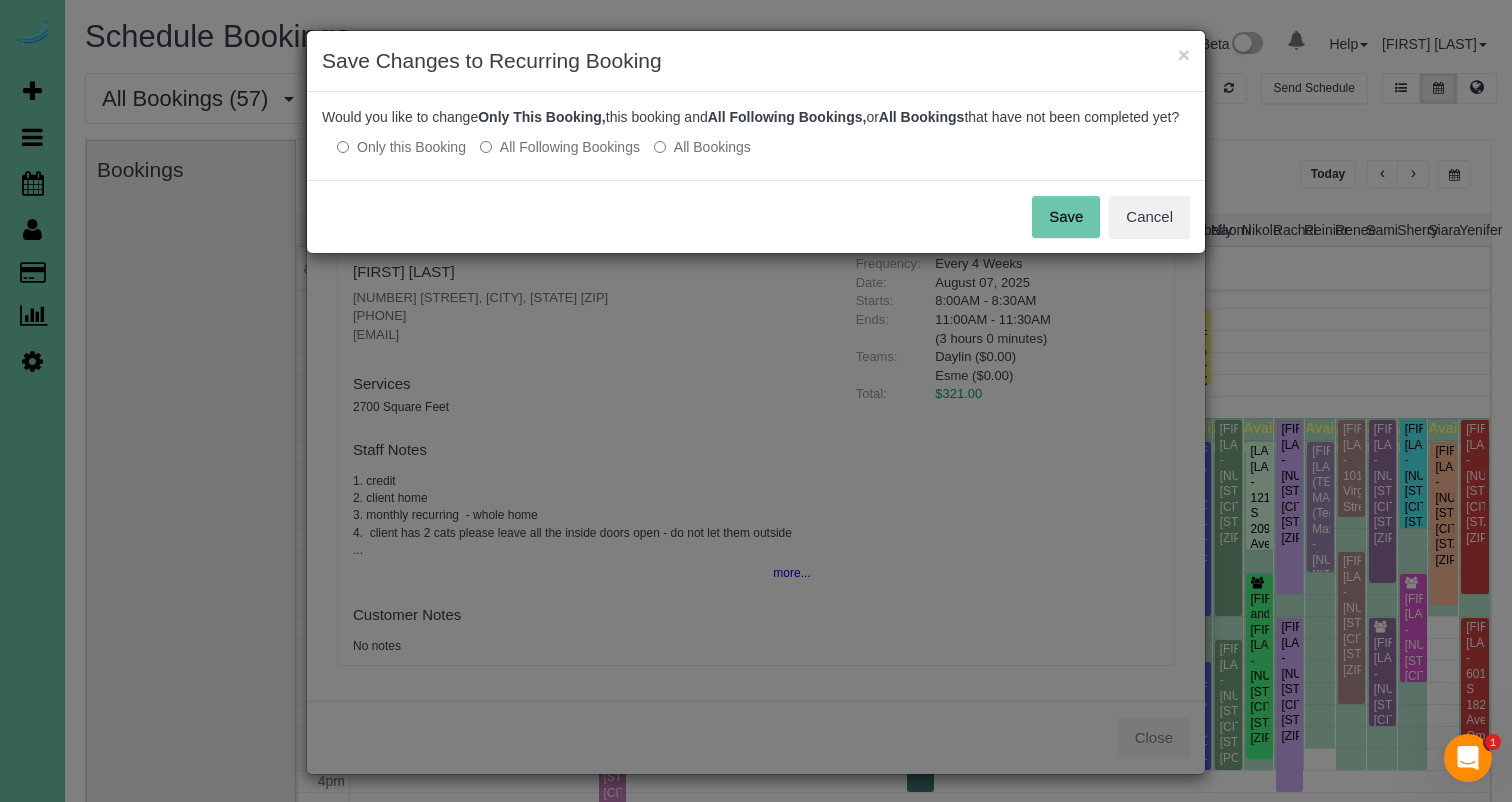 click on "Save" at bounding box center [1066, 217] 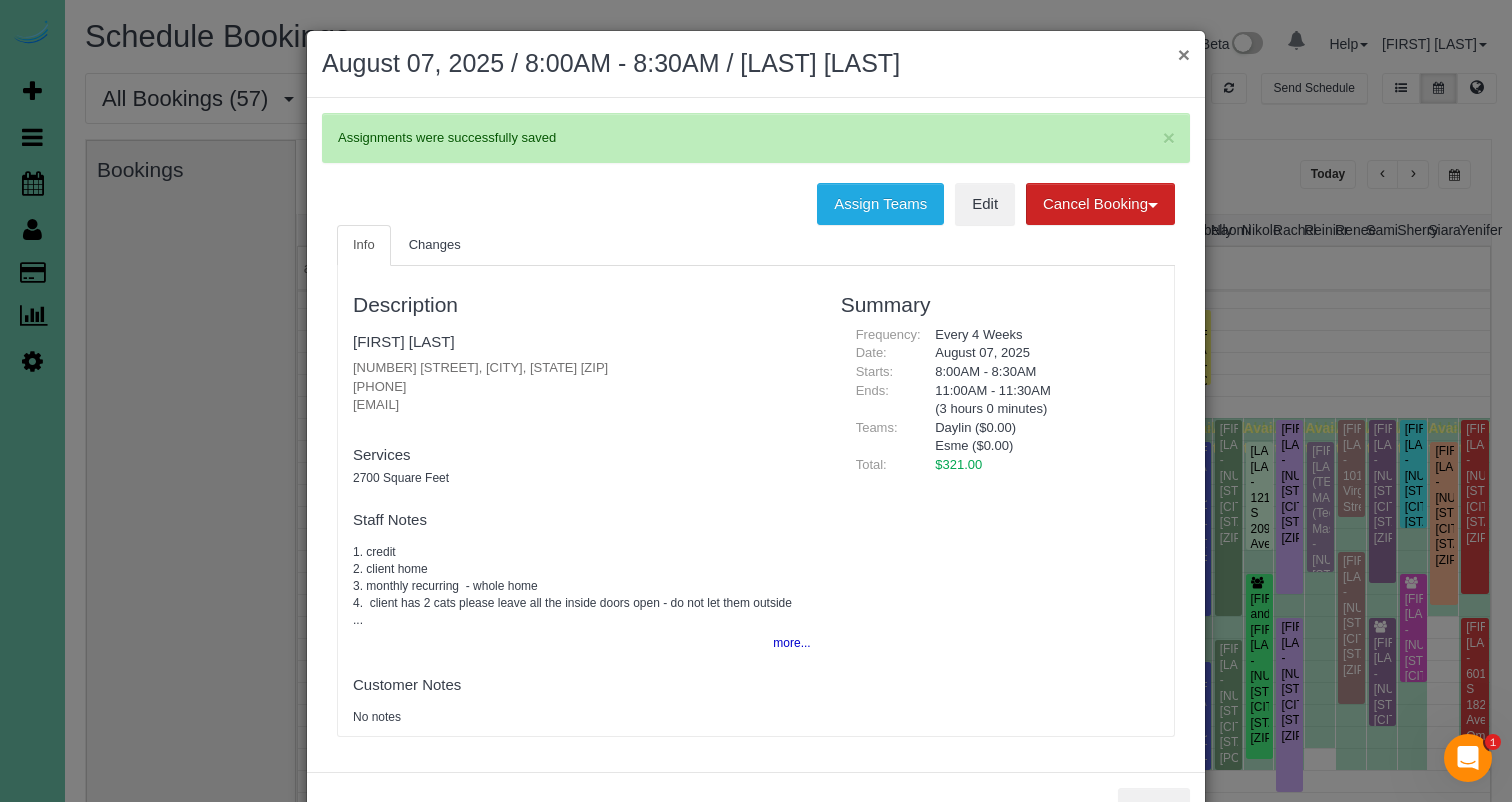 click on "×" at bounding box center [1184, 54] 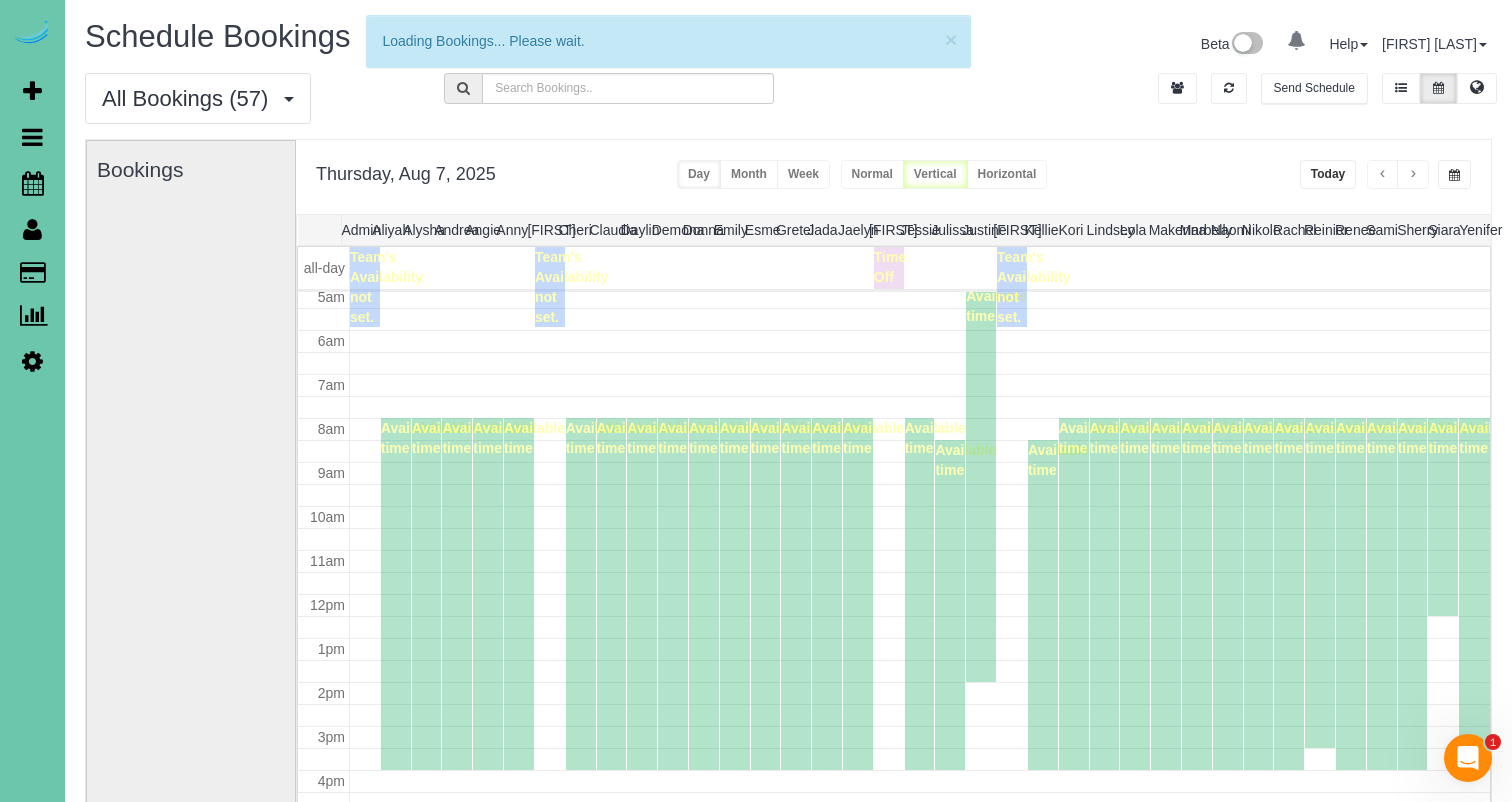 scroll, scrollTop: 225, scrollLeft: 0, axis: vertical 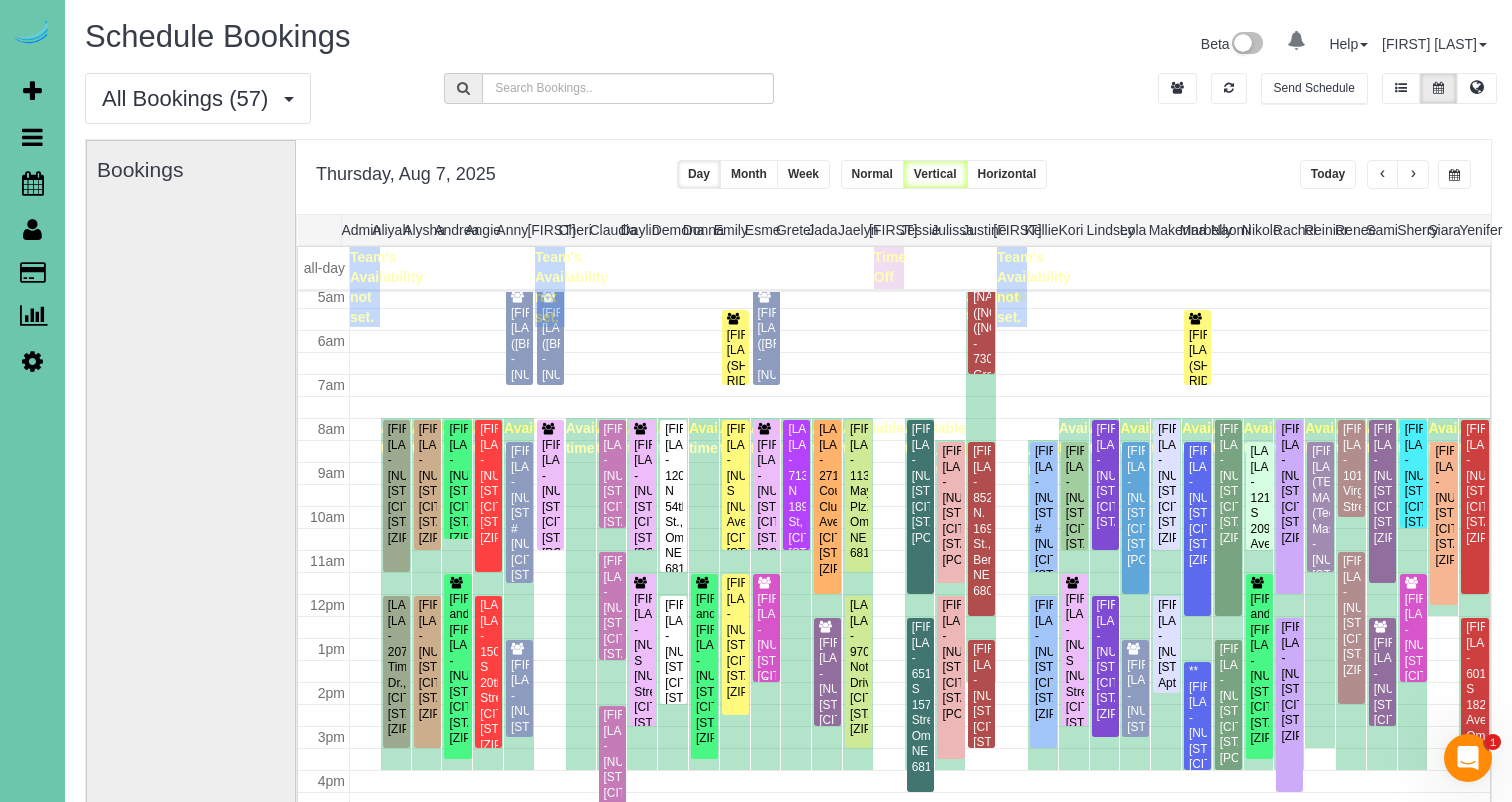 click on "[FIRST] [LAST] - [NUMBER] [STREET], [CITY], [STATE] [ZIP]" at bounding box center (766, 654) 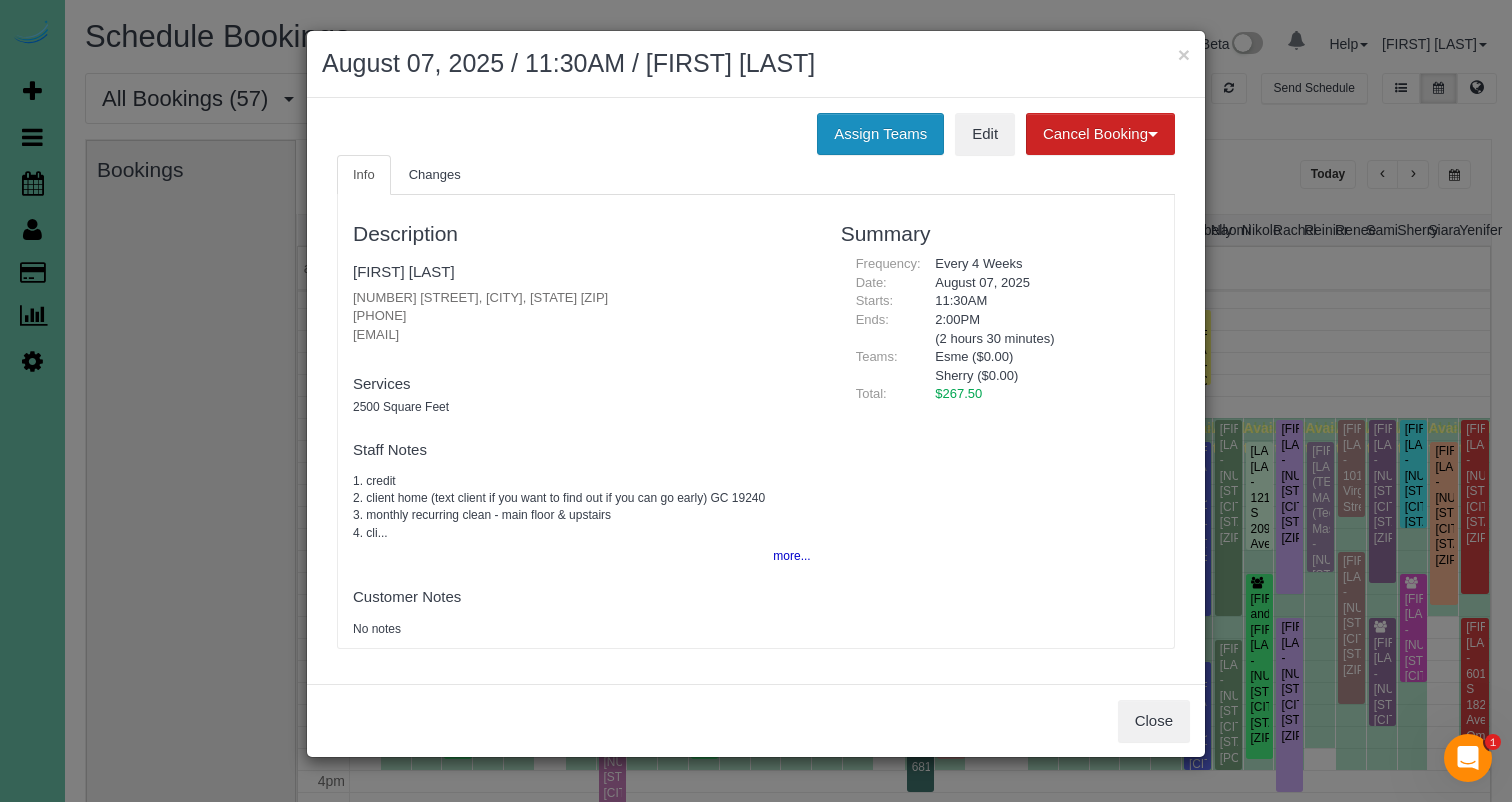 click on "Assign Teams" at bounding box center (880, 134) 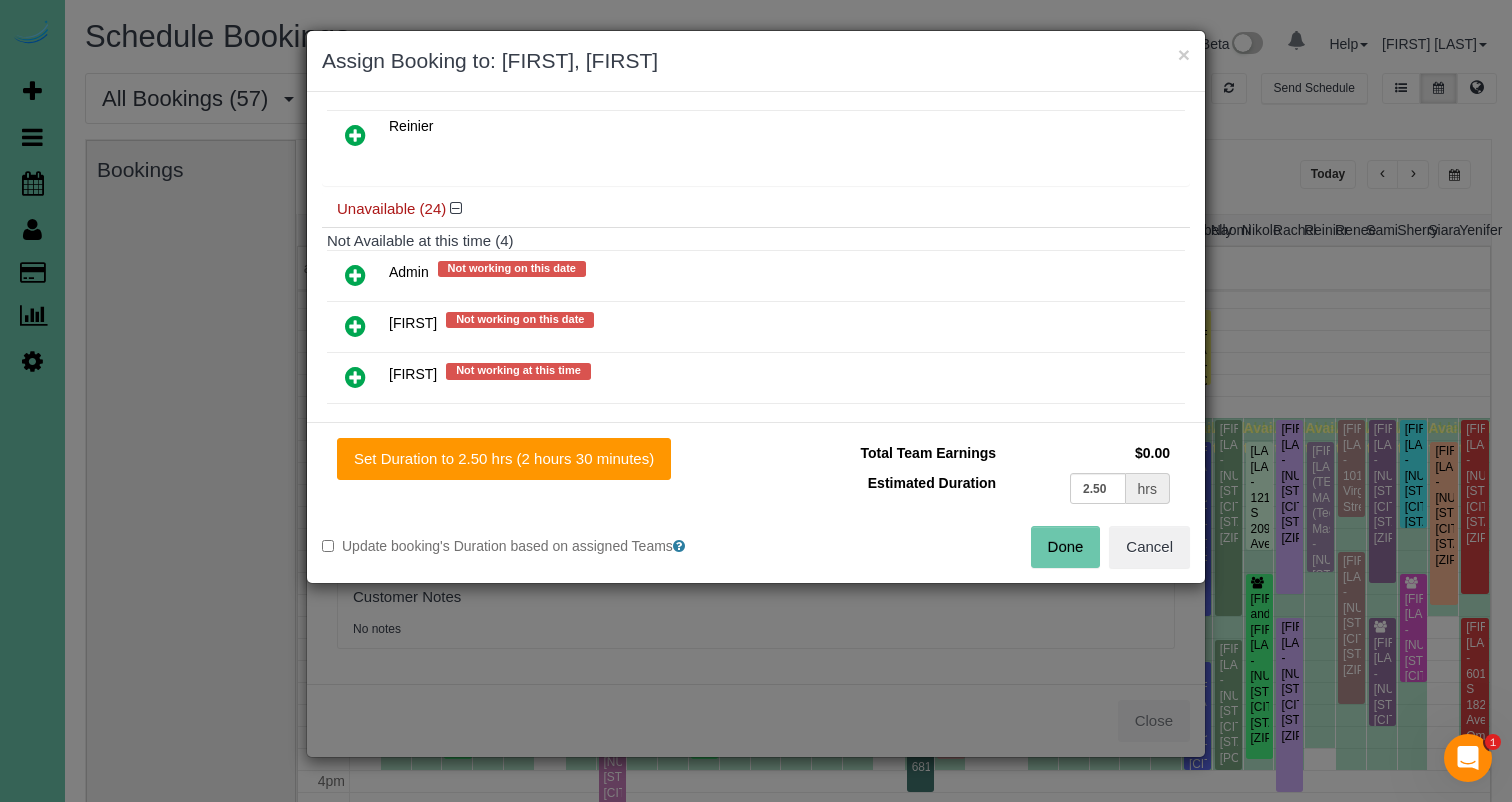 scroll, scrollTop: 729, scrollLeft: 0, axis: vertical 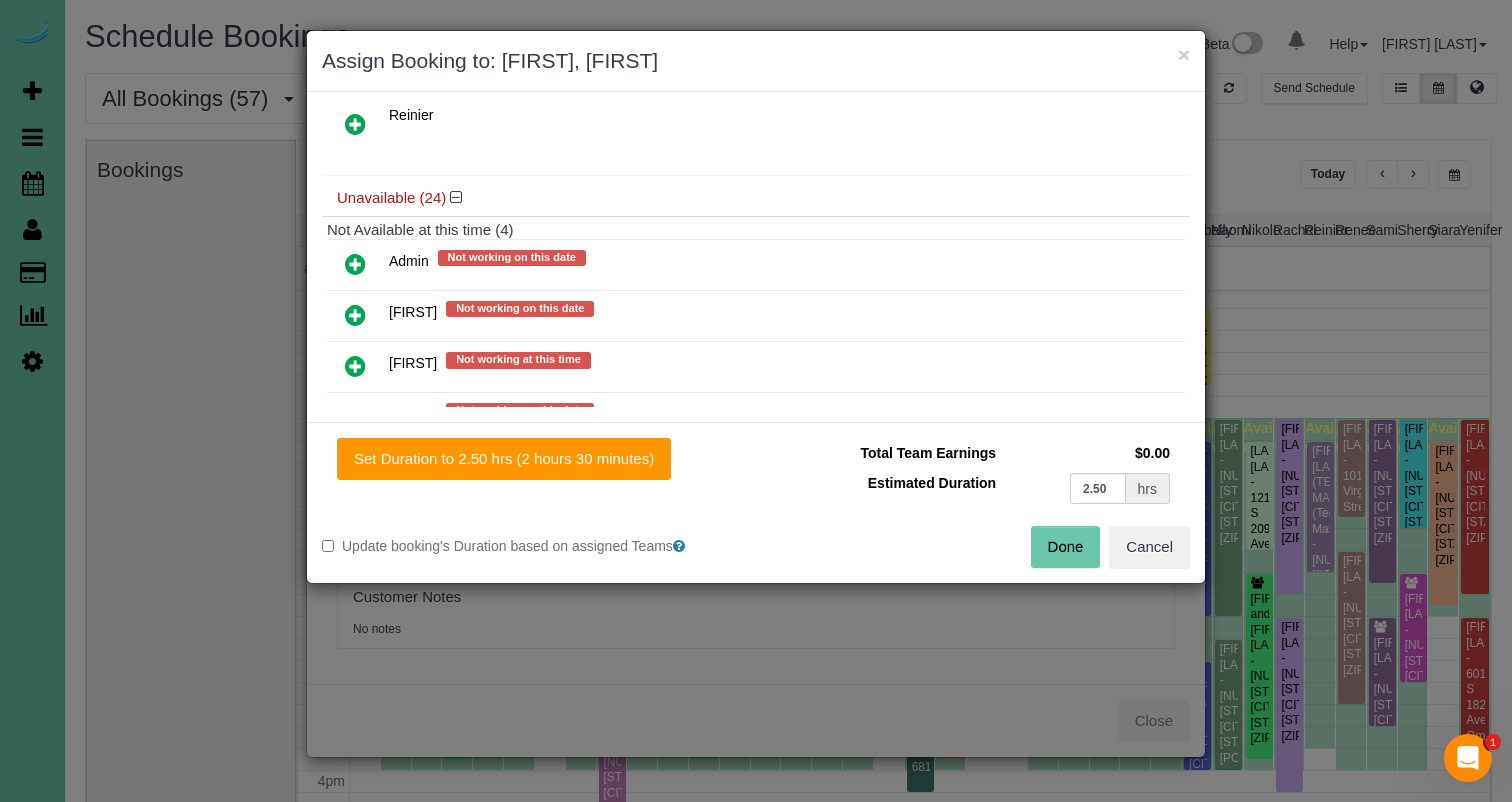click at bounding box center [355, 315] 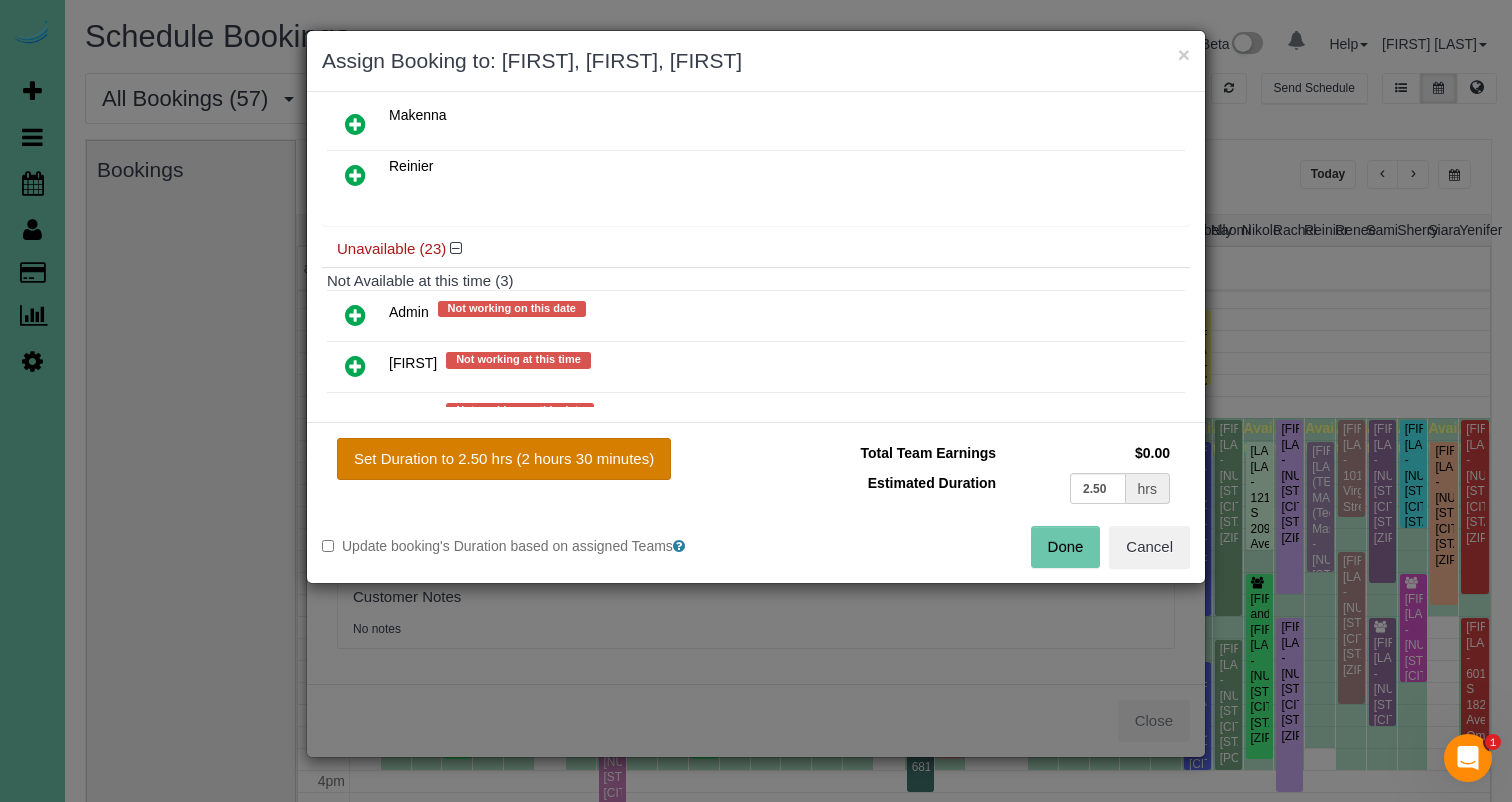 click on "Set Duration to 2.50 hrs (2 hours 30 minutes)" at bounding box center (504, 459) 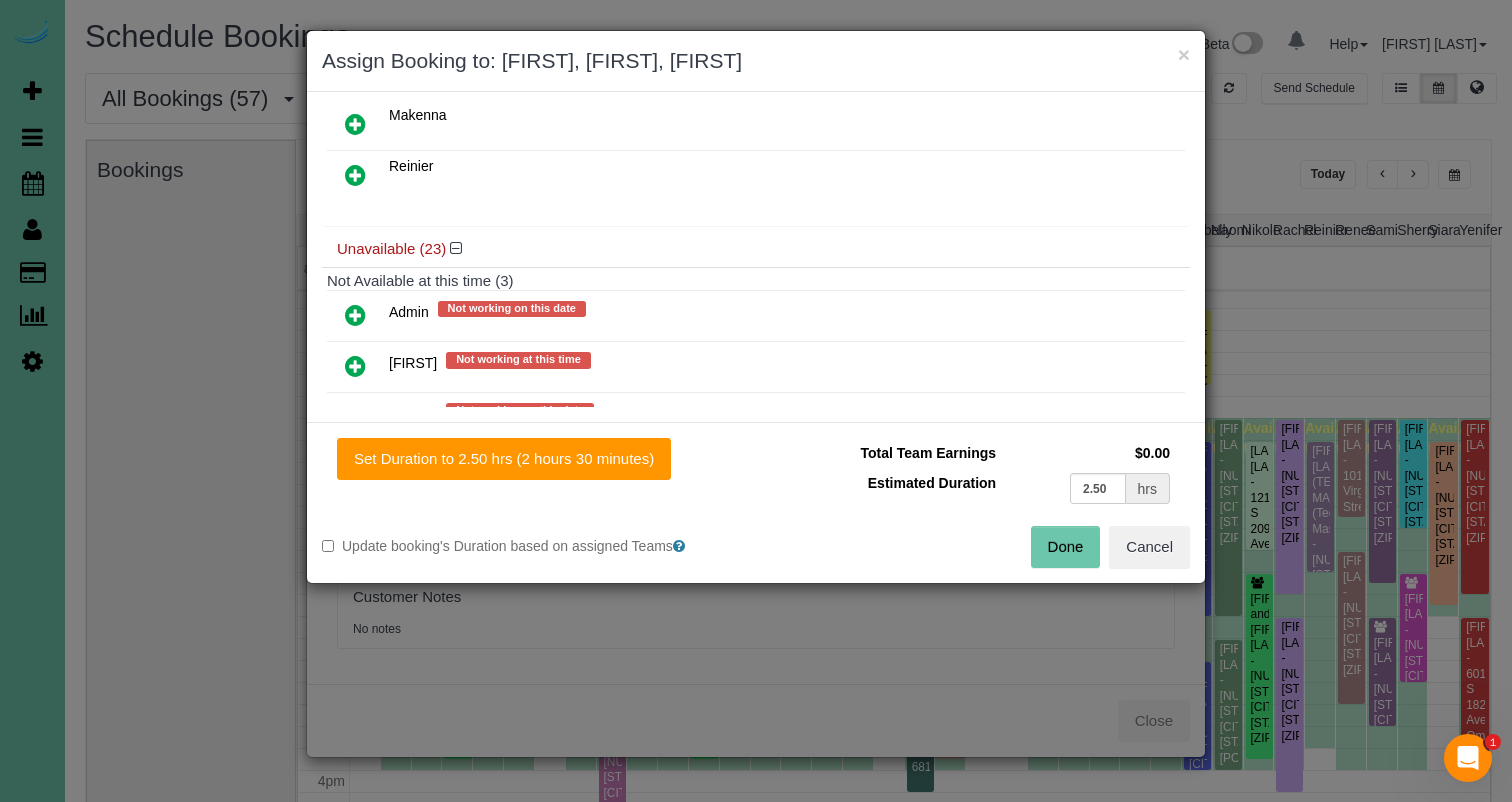 click on "Done" at bounding box center [1066, 547] 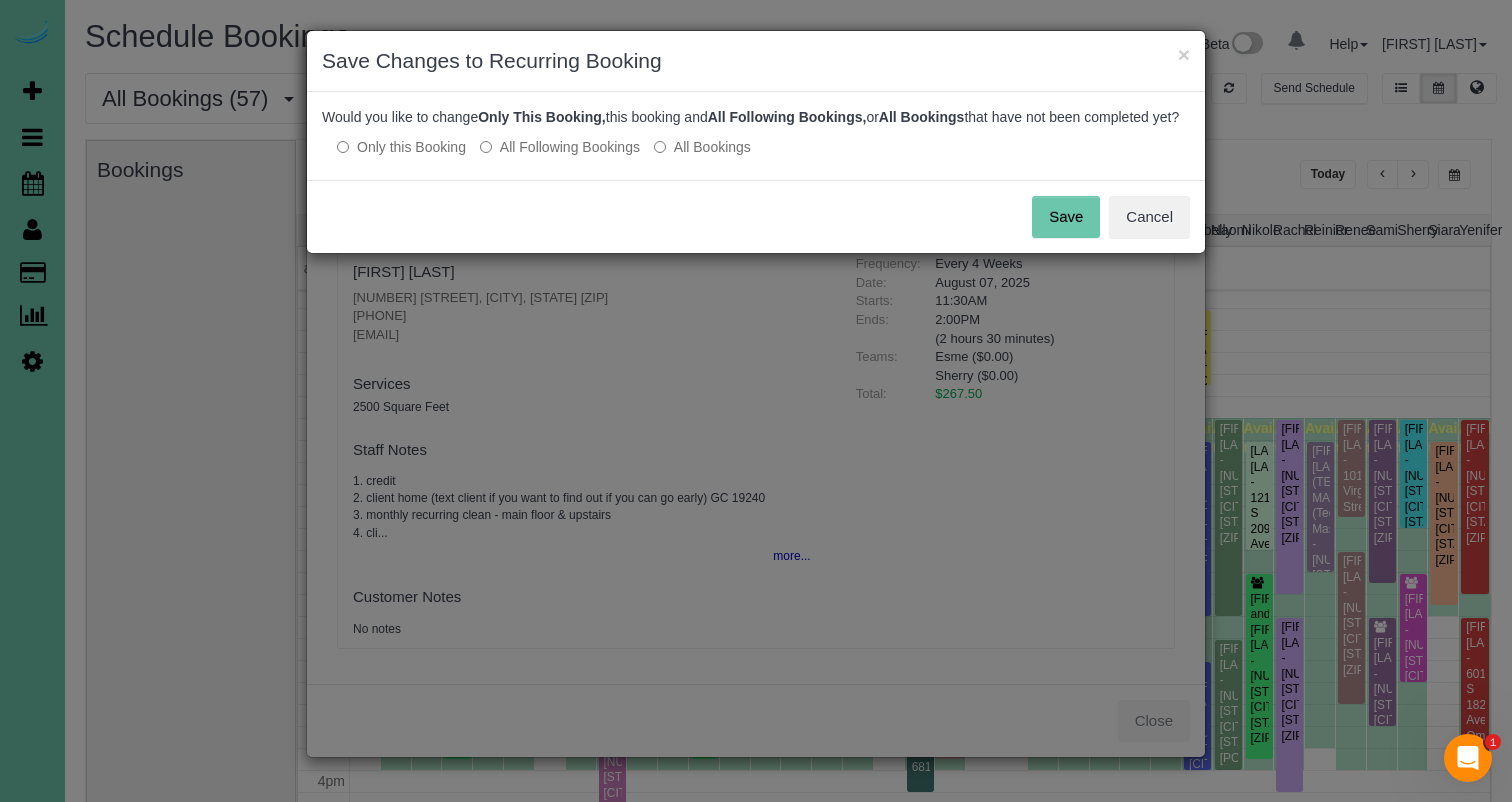 click on "Save" at bounding box center (1066, 217) 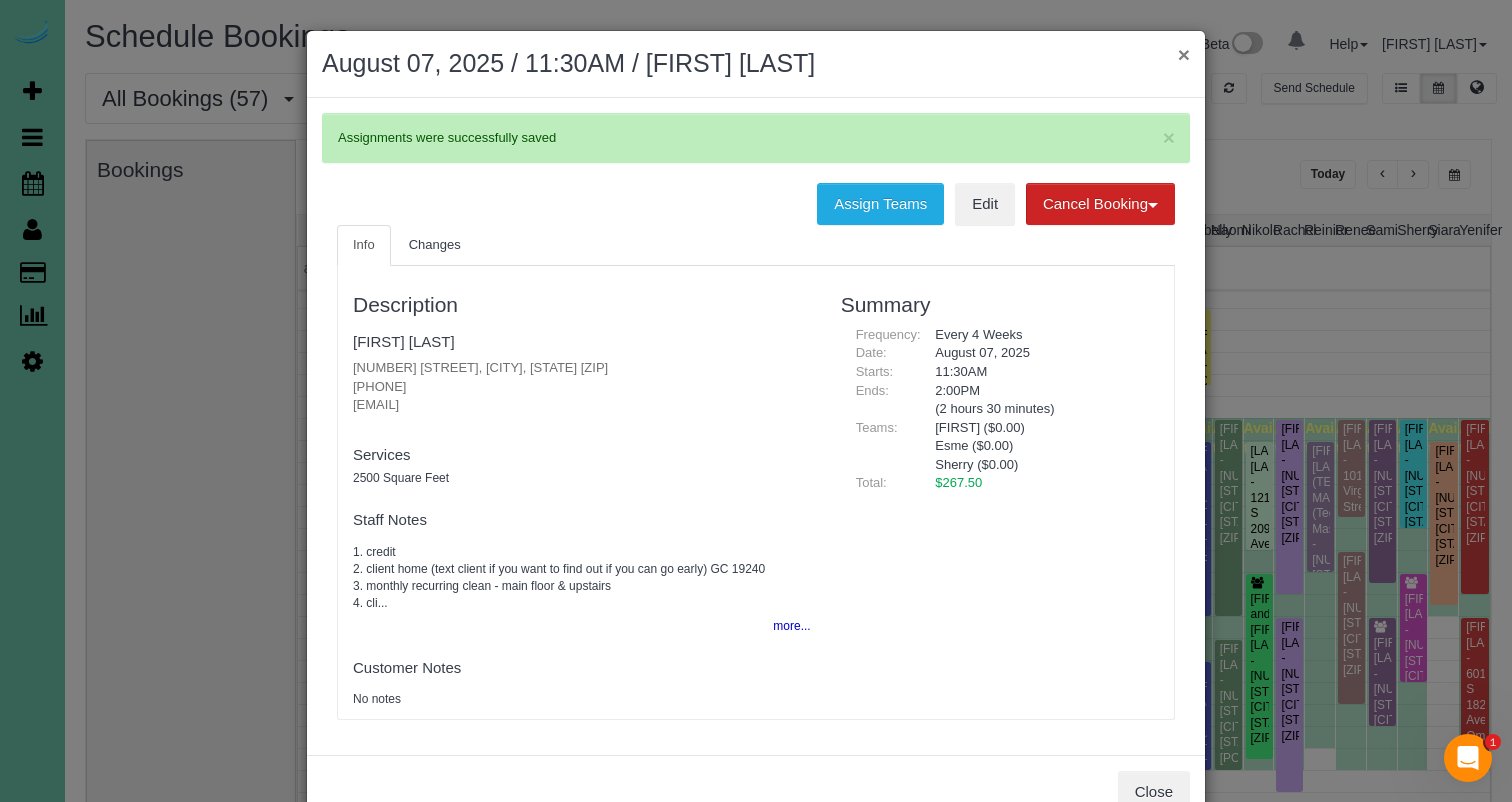 click on "×" at bounding box center (1184, 54) 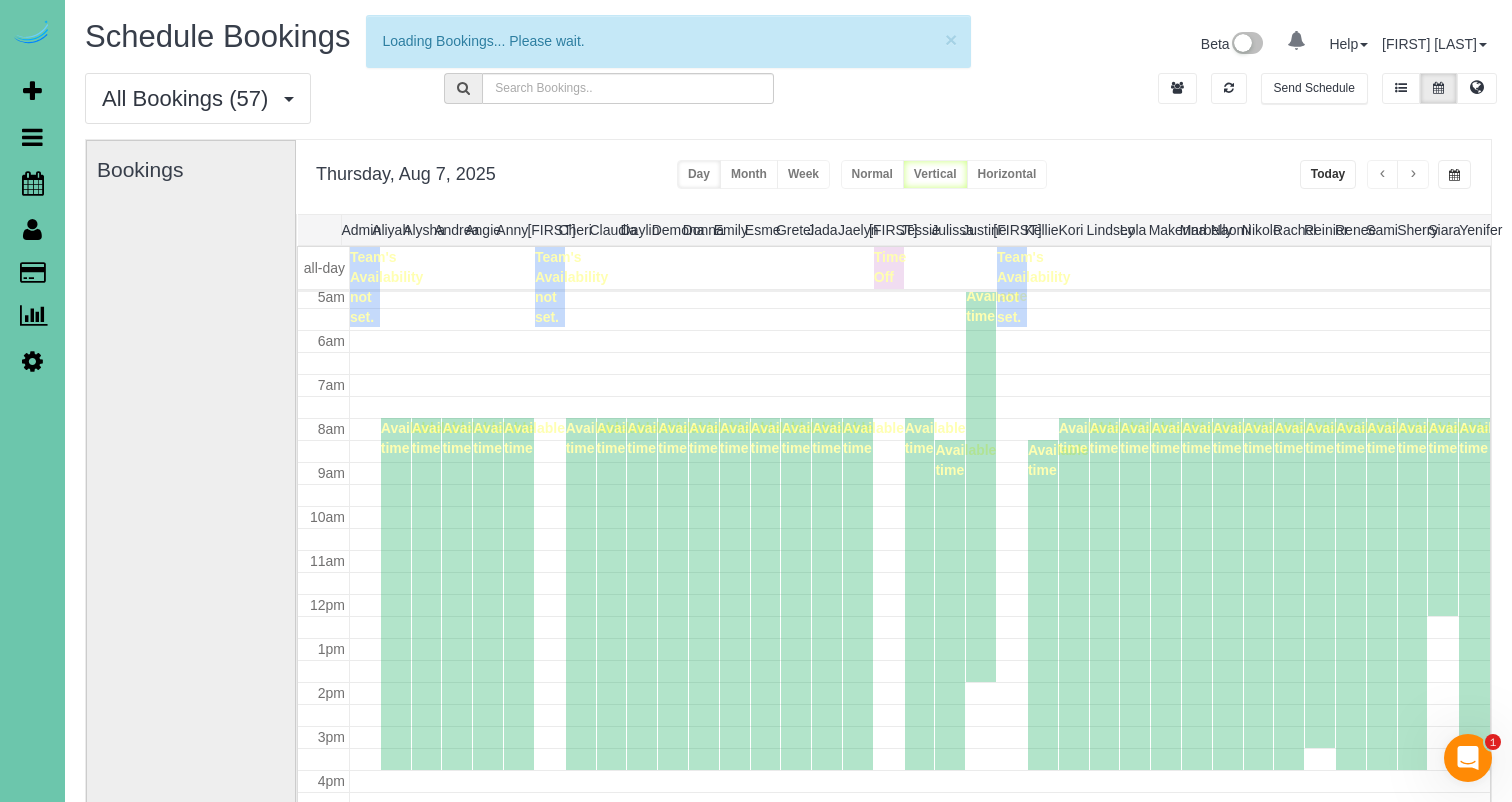 scroll, scrollTop: 225, scrollLeft: 0, axis: vertical 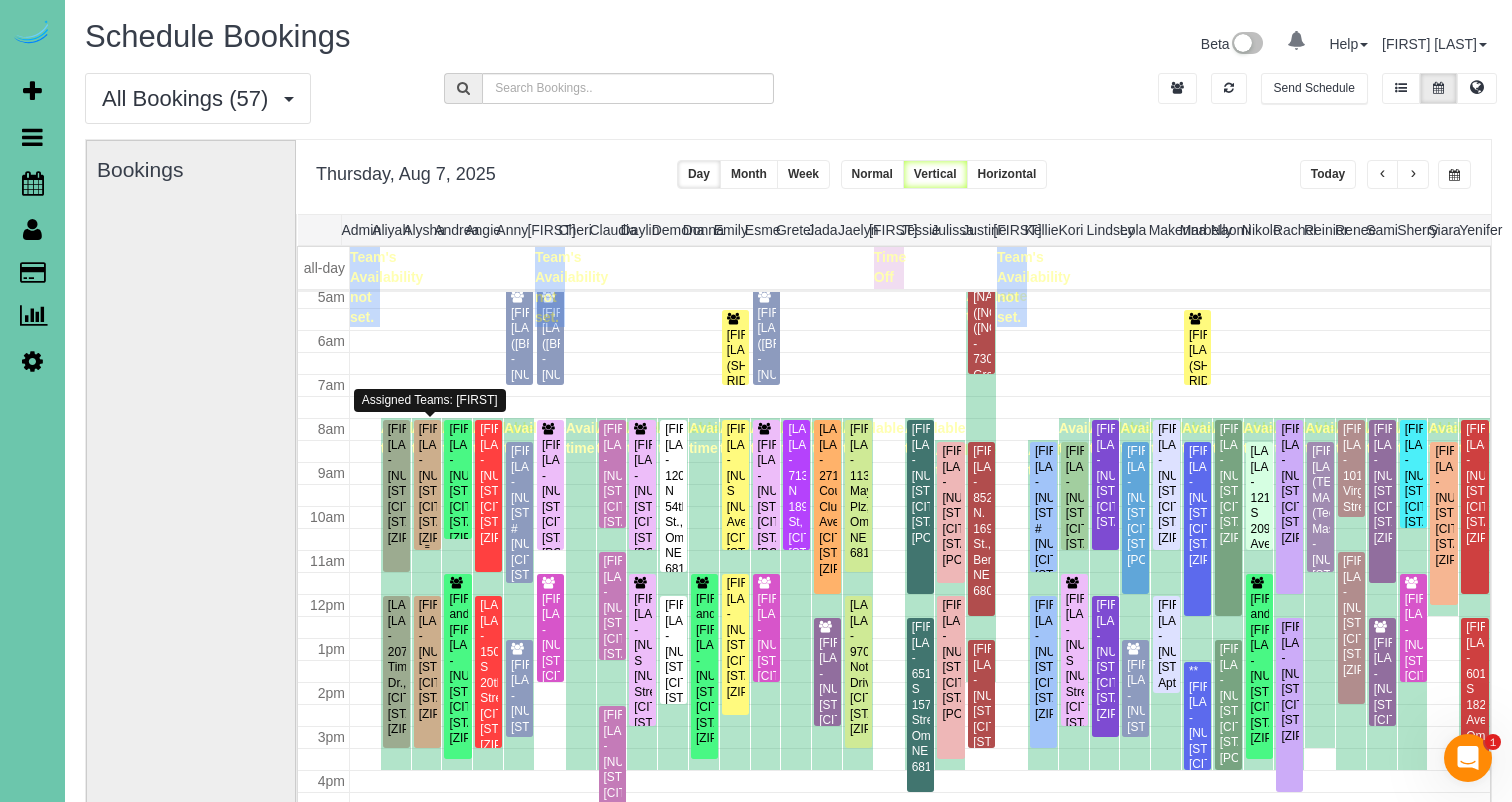 click on "[FIRST] [LAST] - [NUMBER] [STREET], [CITY], [STATE] [ZIP]" at bounding box center [427, 484] 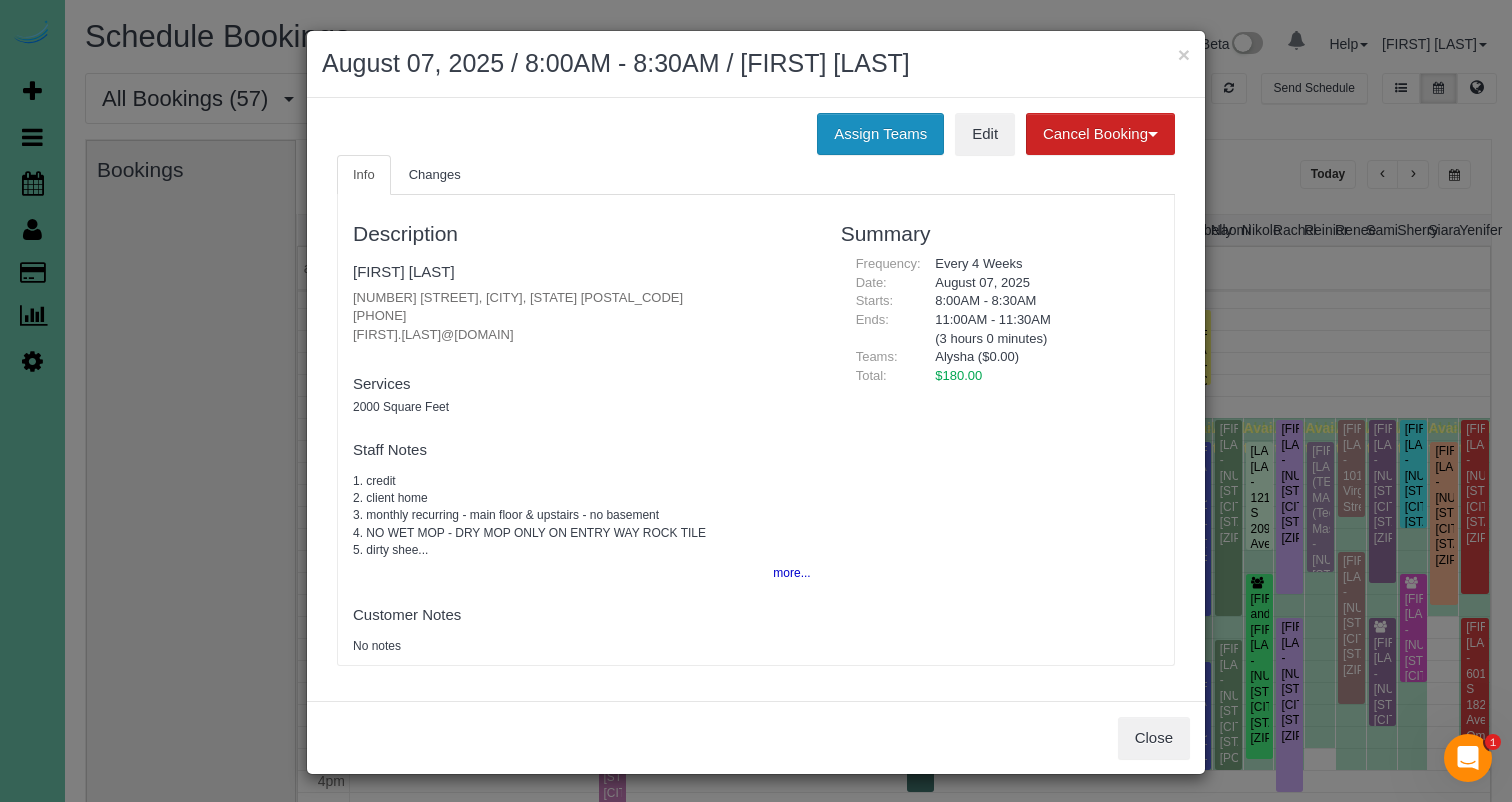 click on "Assign Teams" at bounding box center (880, 134) 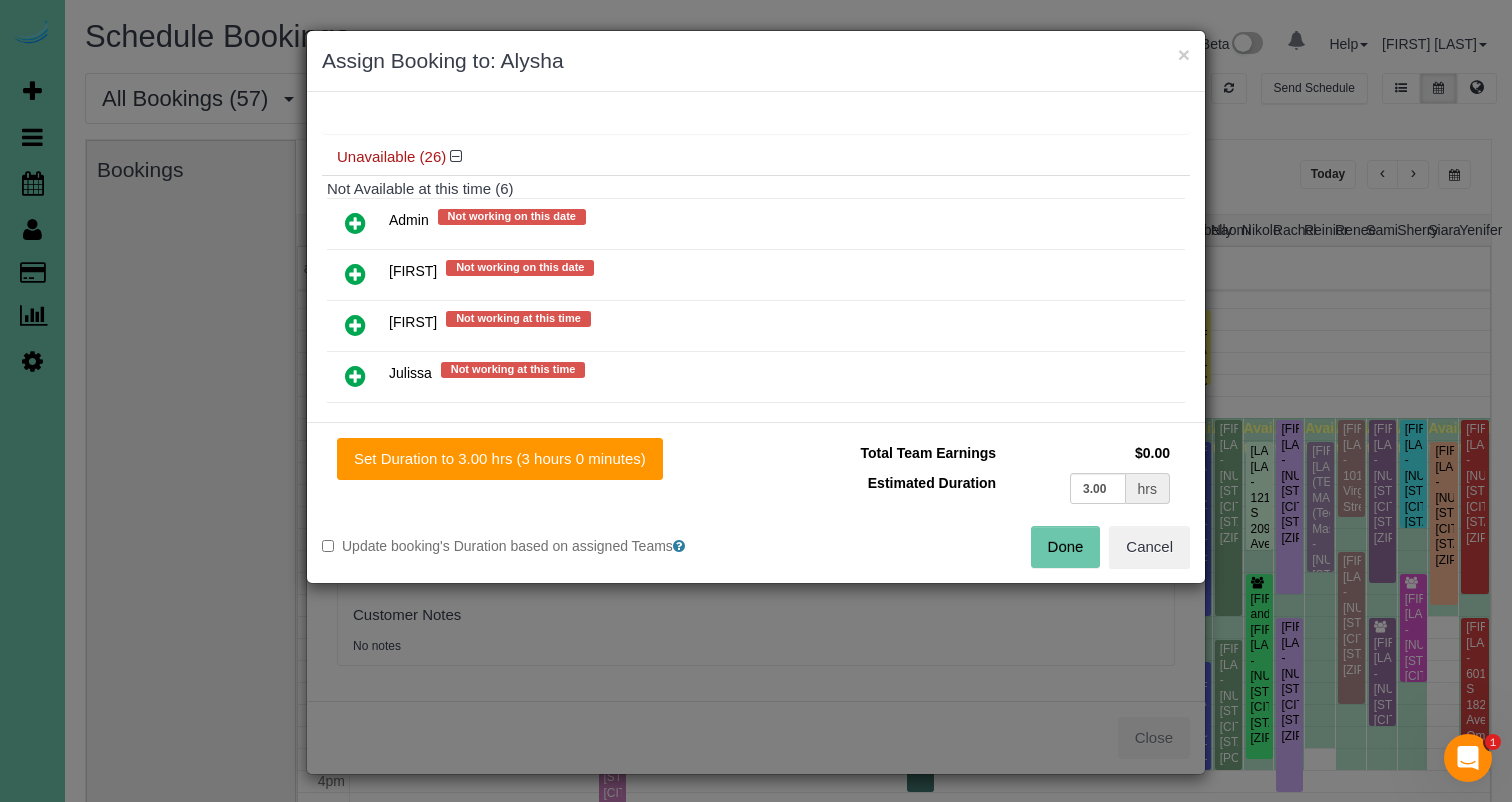 scroll, scrollTop: 669, scrollLeft: 0, axis: vertical 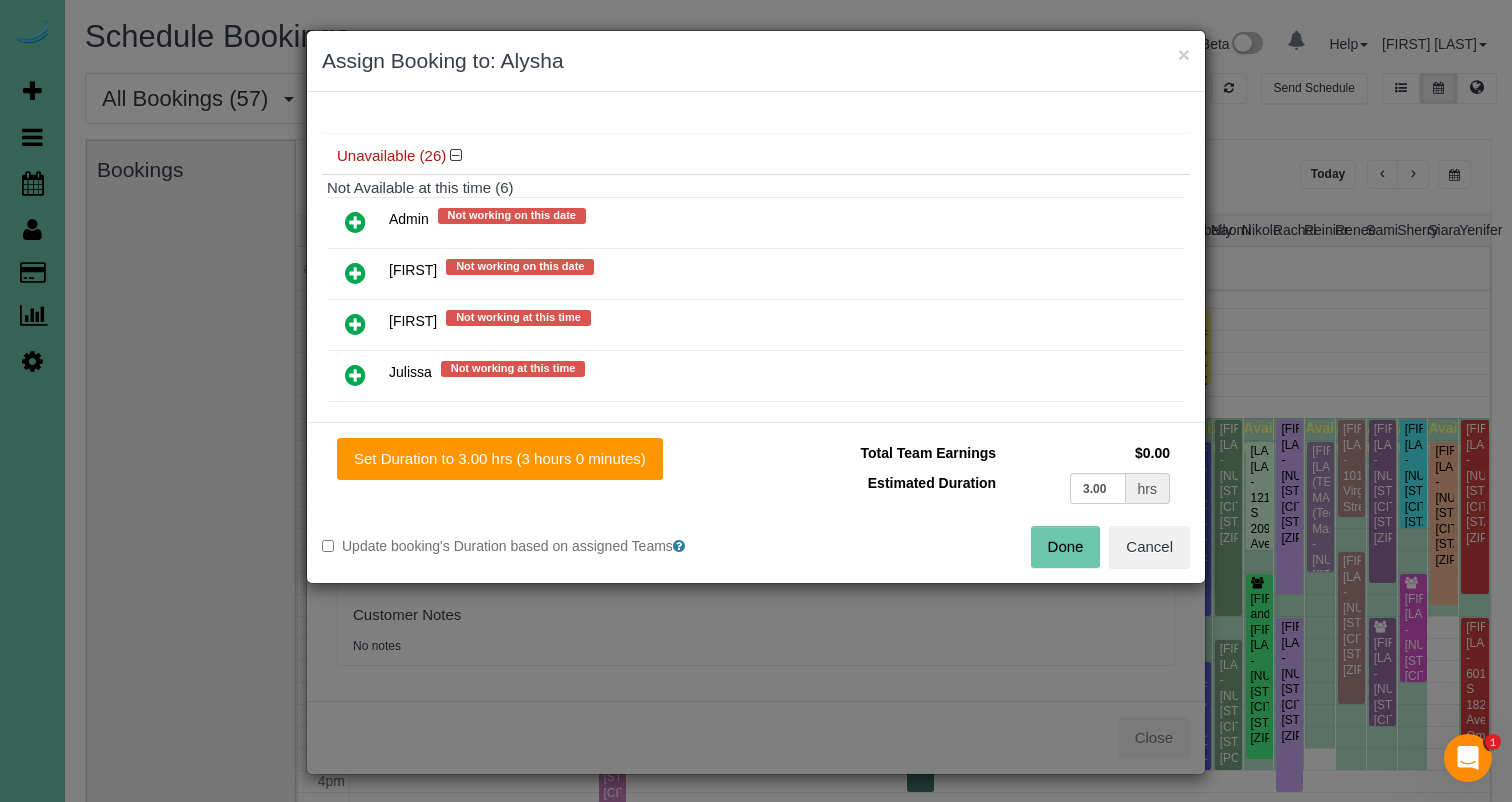 click at bounding box center (355, 324) 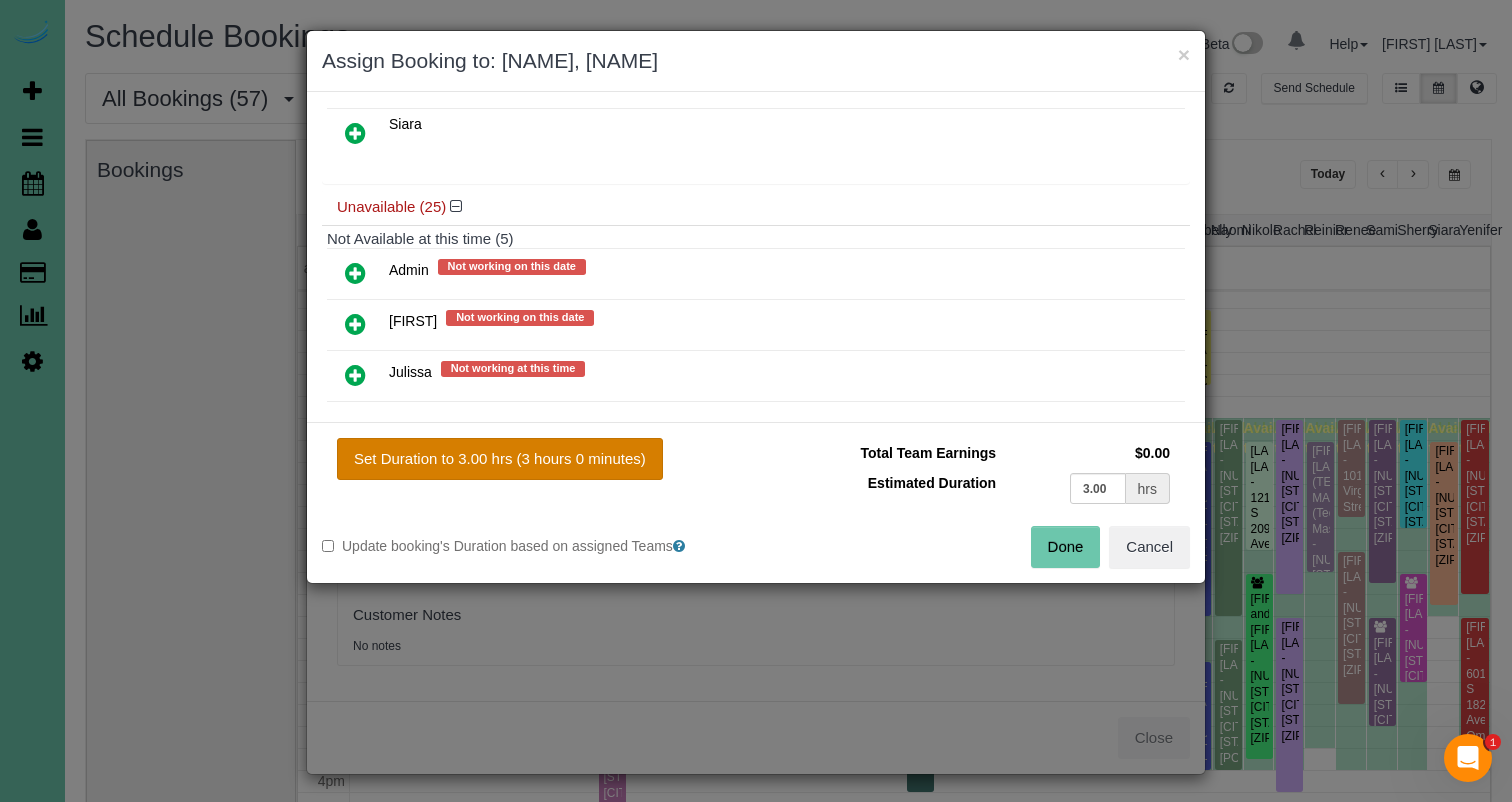 click on "Set Duration to 3.00 hrs (3 hours 0 minutes)" at bounding box center [500, 459] 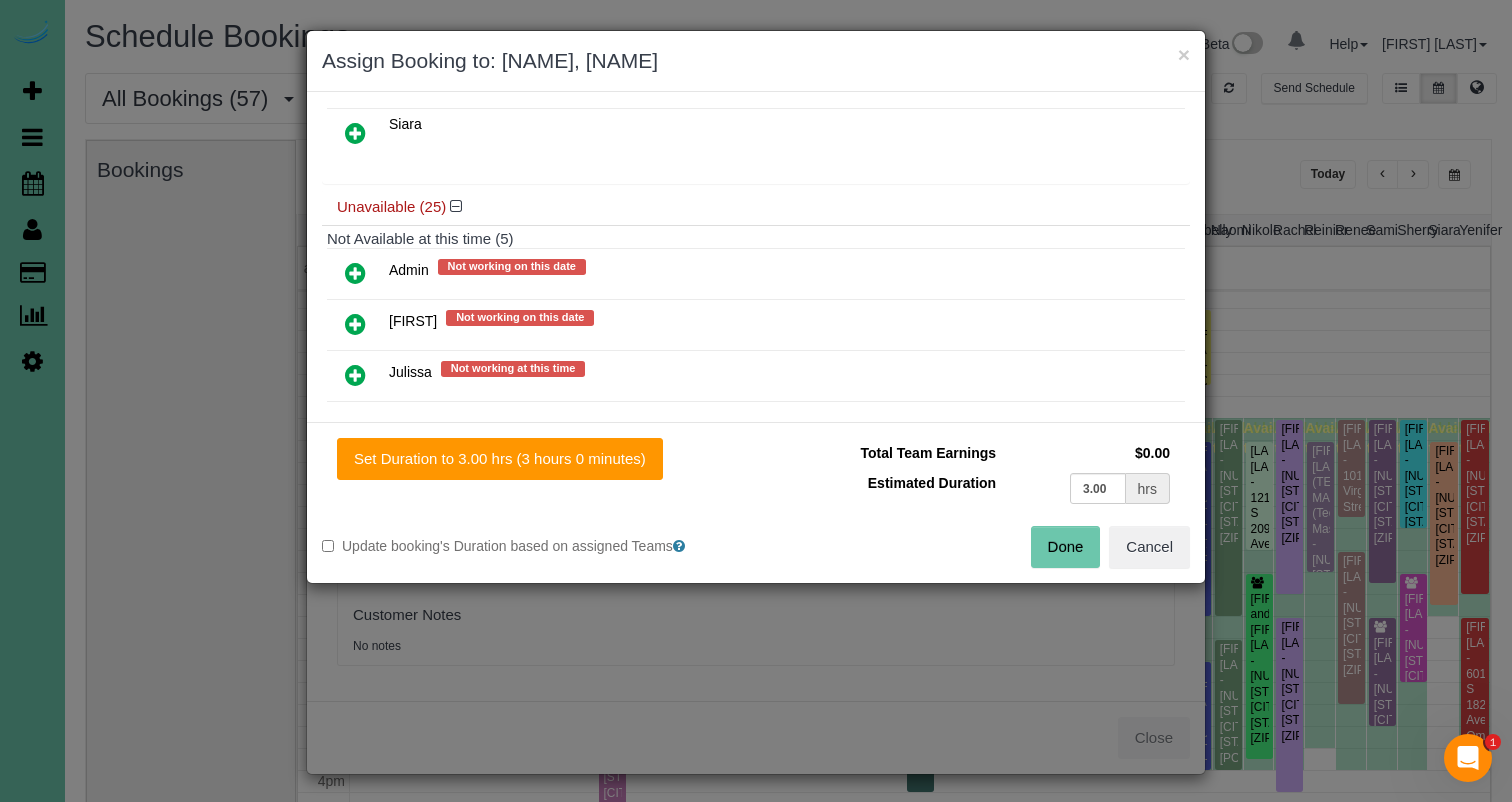 click on "Done" at bounding box center (1066, 547) 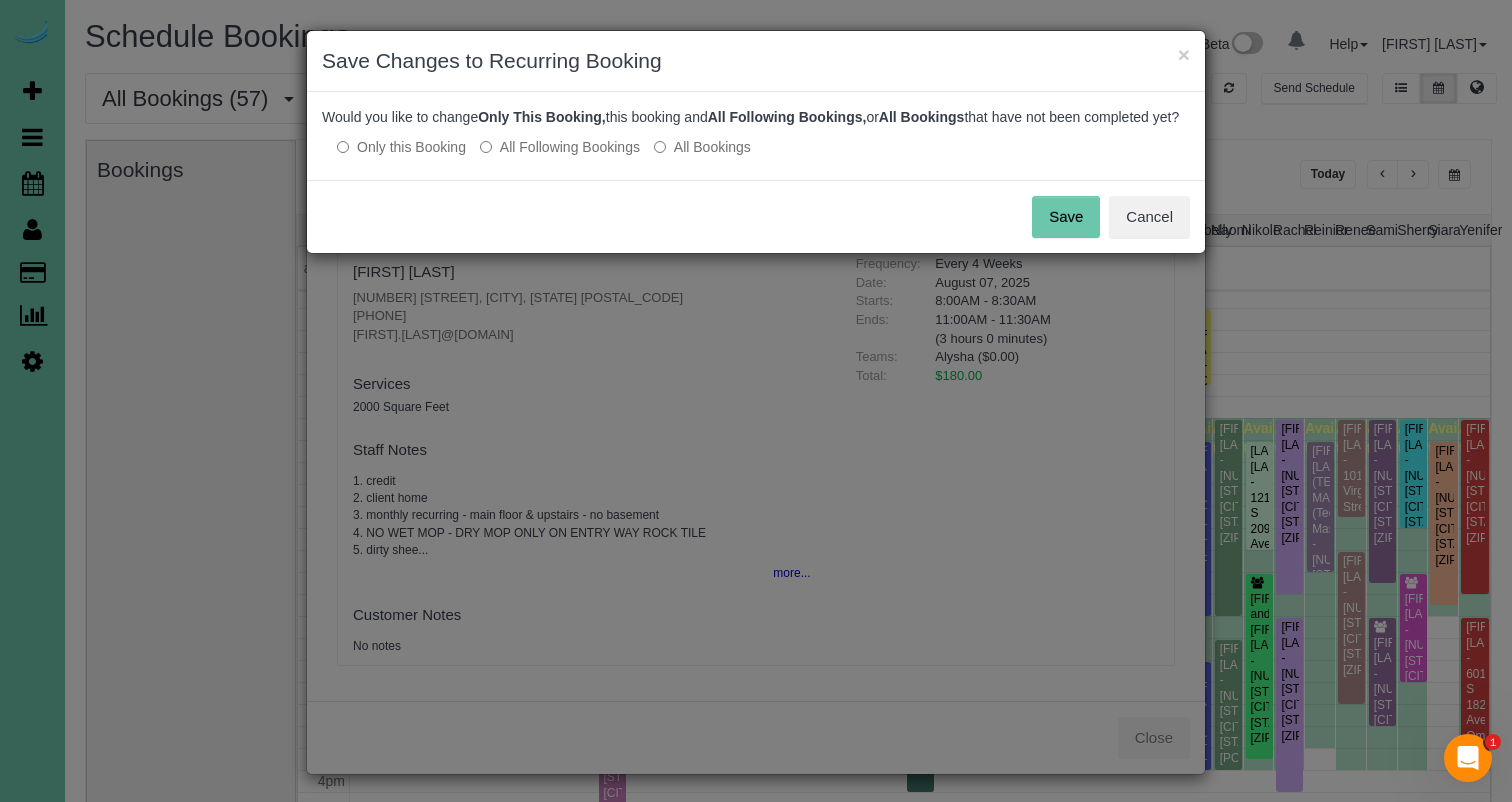 click on "Save" at bounding box center [1066, 217] 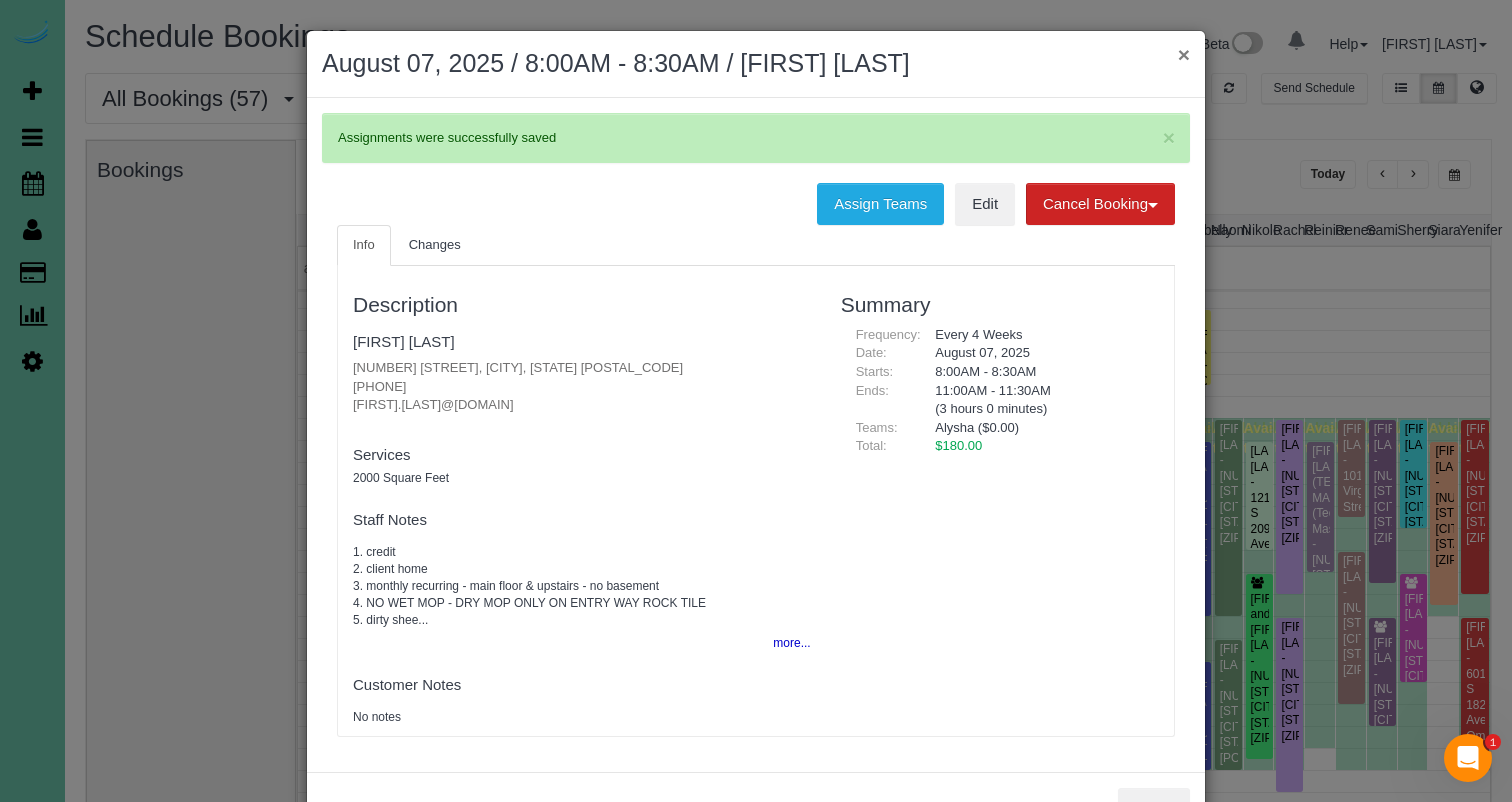 click on "×" at bounding box center (1184, 54) 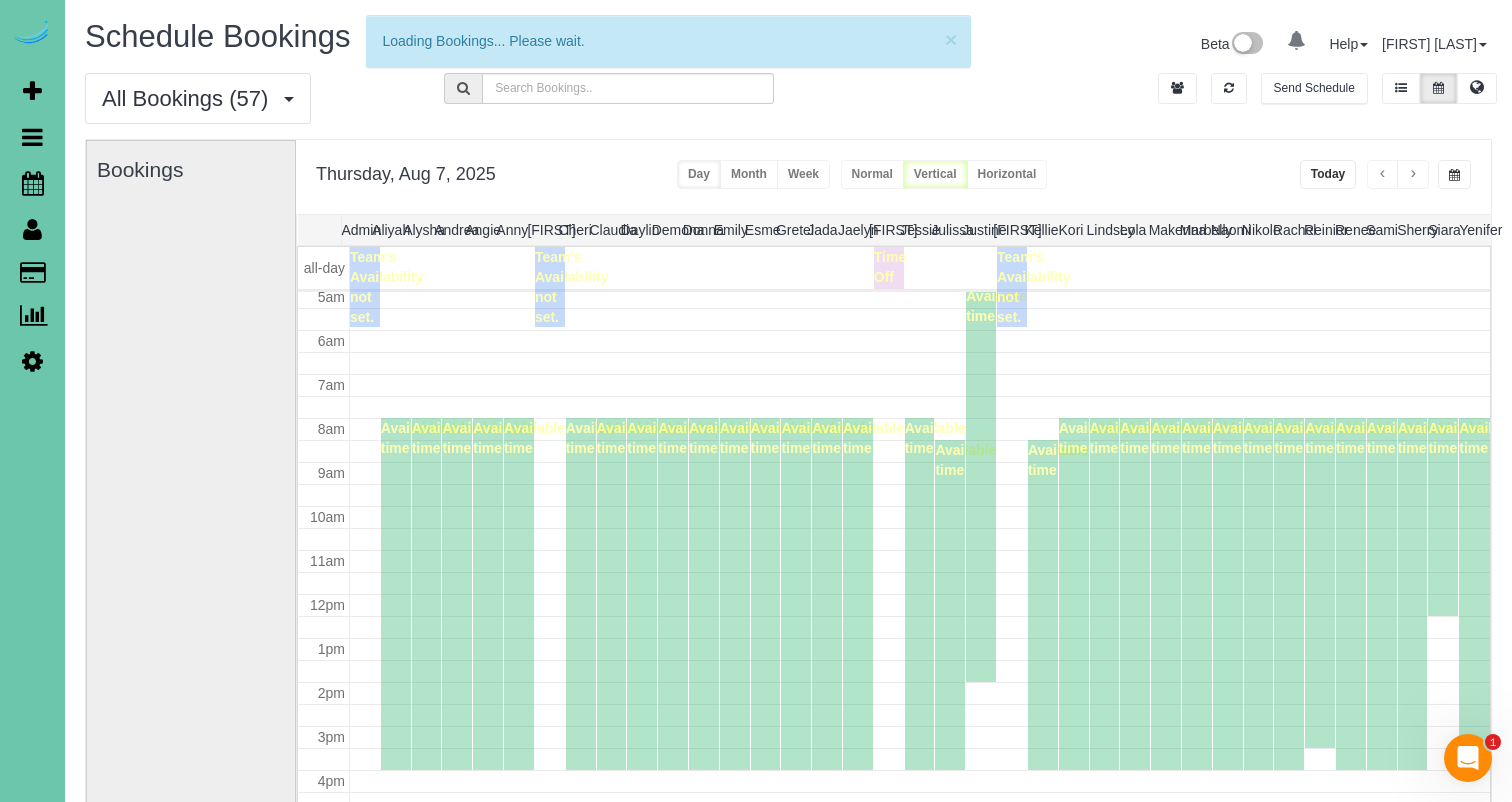 scroll, scrollTop: 225, scrollLeft: 0, axis: vertical 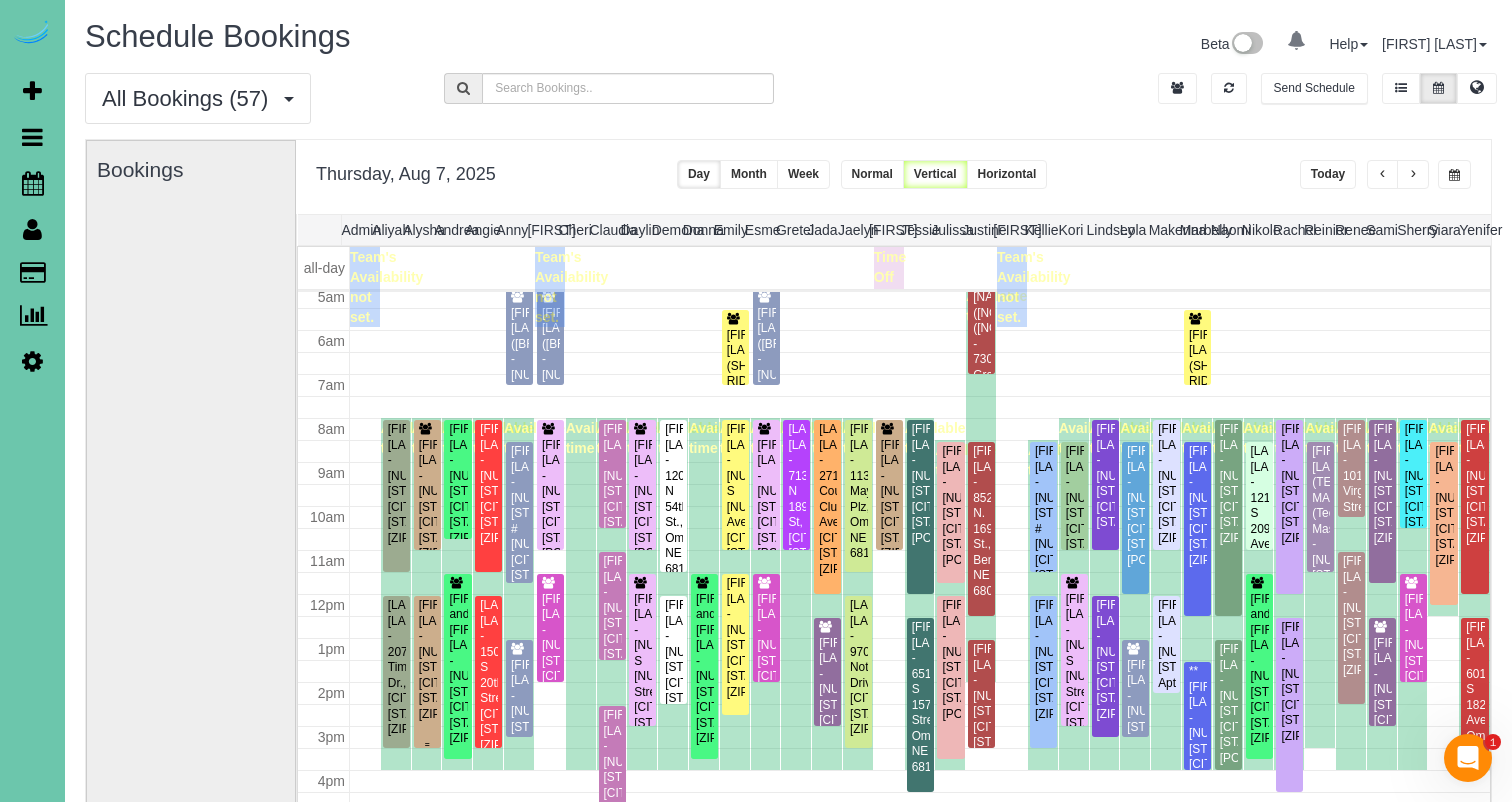 click on "[FIRST] [LAST] - [NUMBER] [STREET], [CITY], [STATE] [ZIP]" at bounding box center [427, 660] 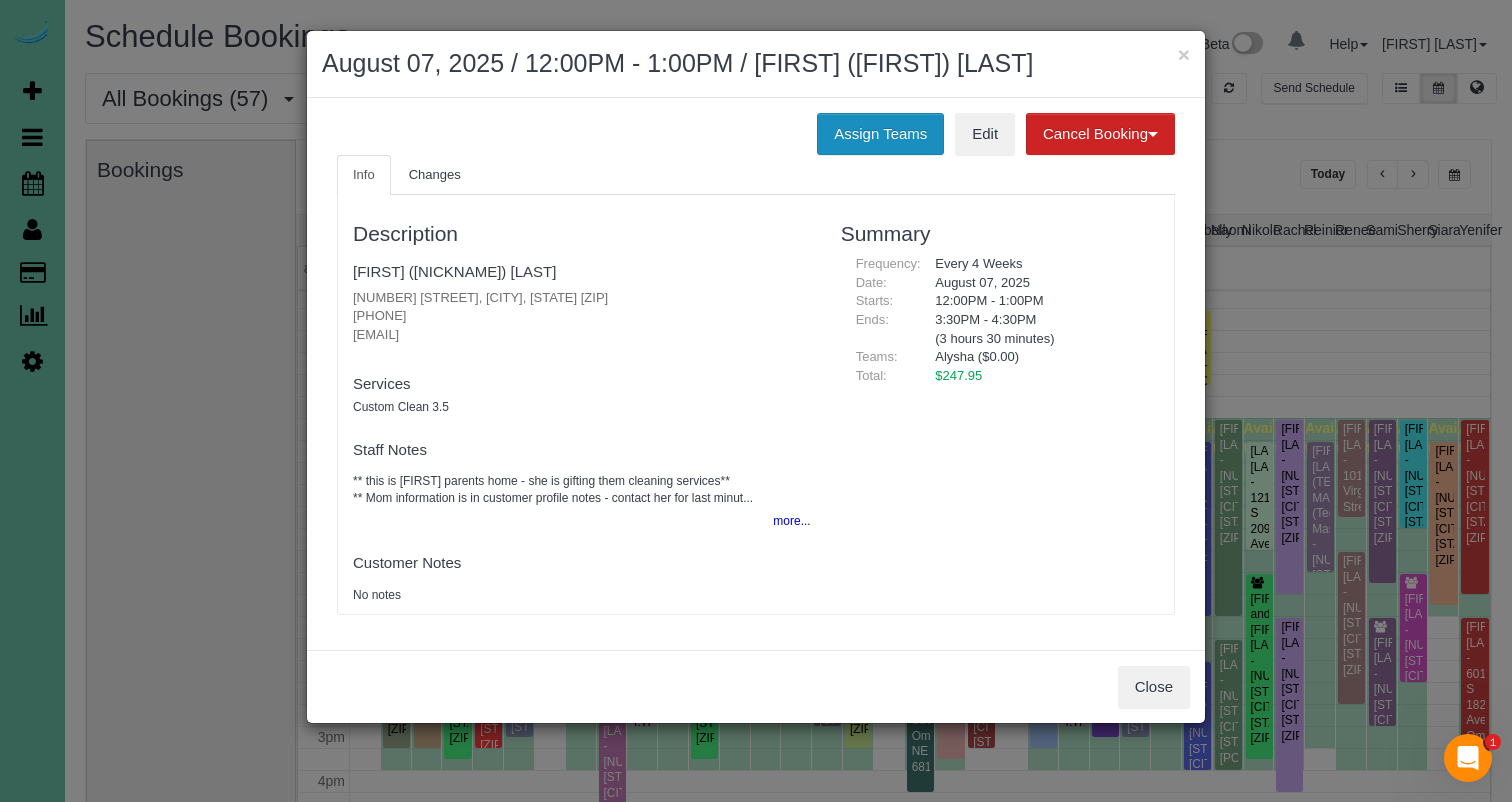 click on "Assign Teams" at bounding box center [880, 134] 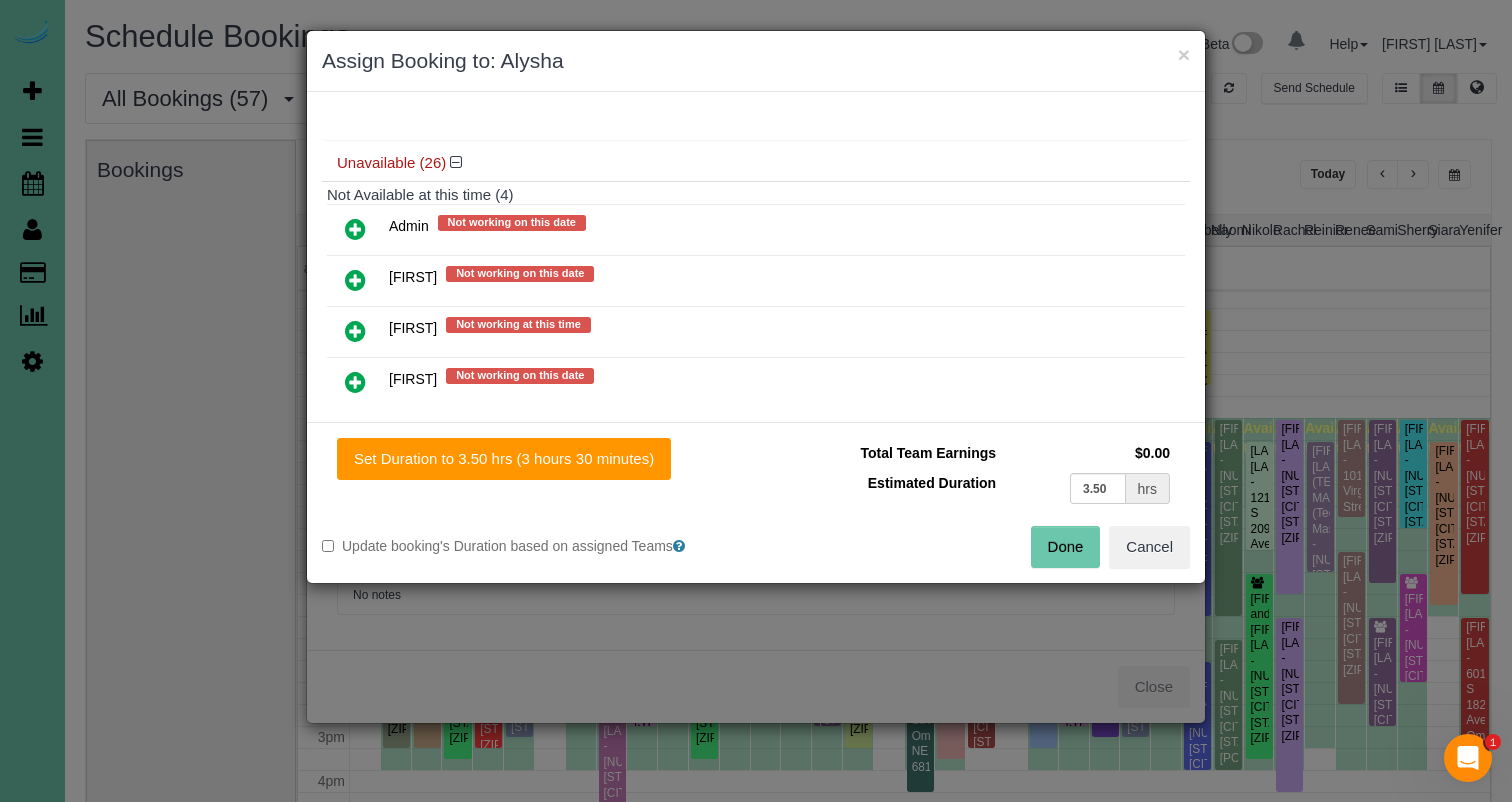 scroll, scrollTop: 743, scrollLeft: 0, axis: vertical 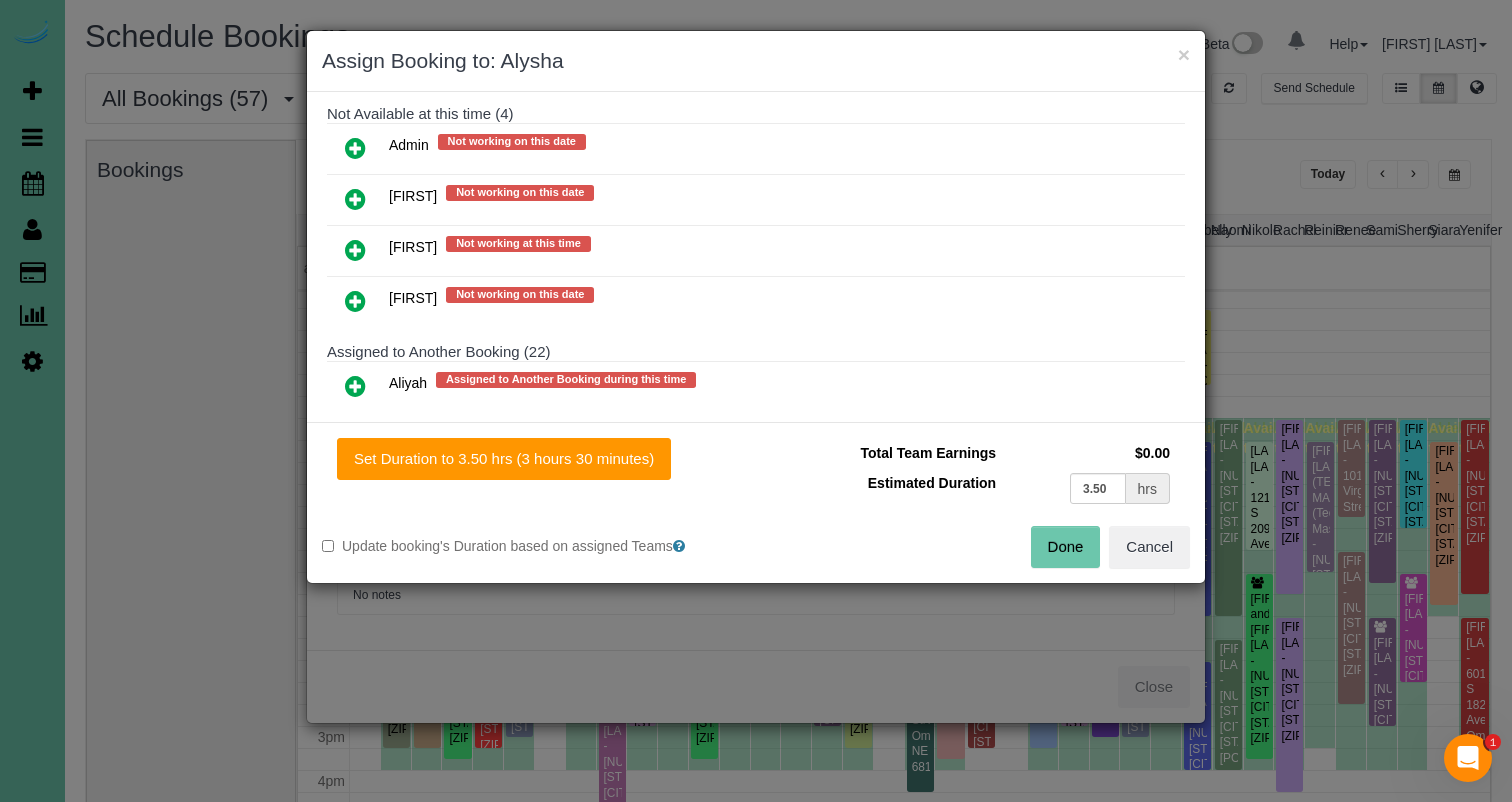 drag, startPoint x: 355, startPoint y: 248, endPoint x: 363, endPoint y: 294, distance: 46.69047 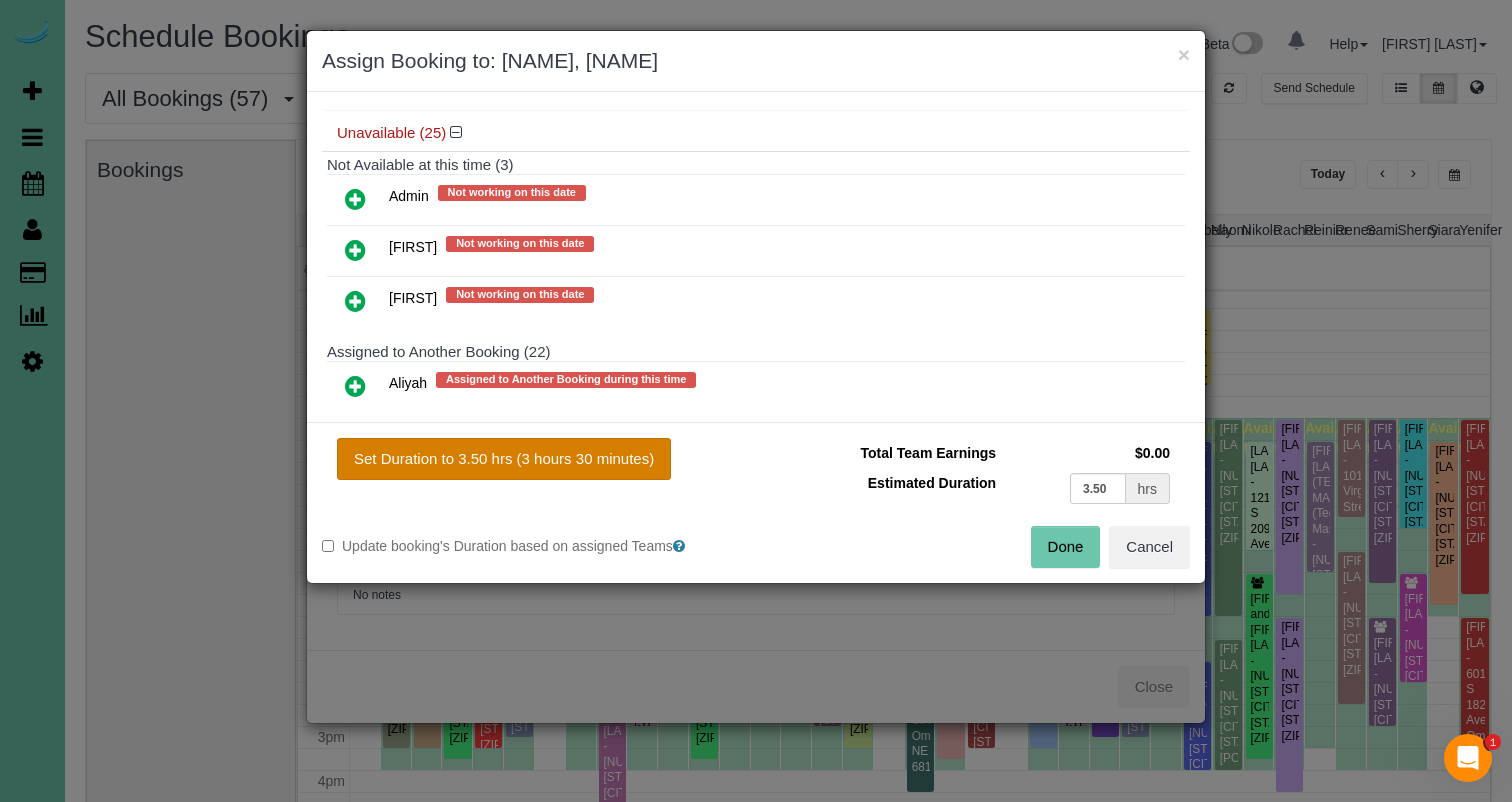 click on "Set Duration to 3.50 hrs (3 hours 30 minutes)" at bounding box center (504, 459) 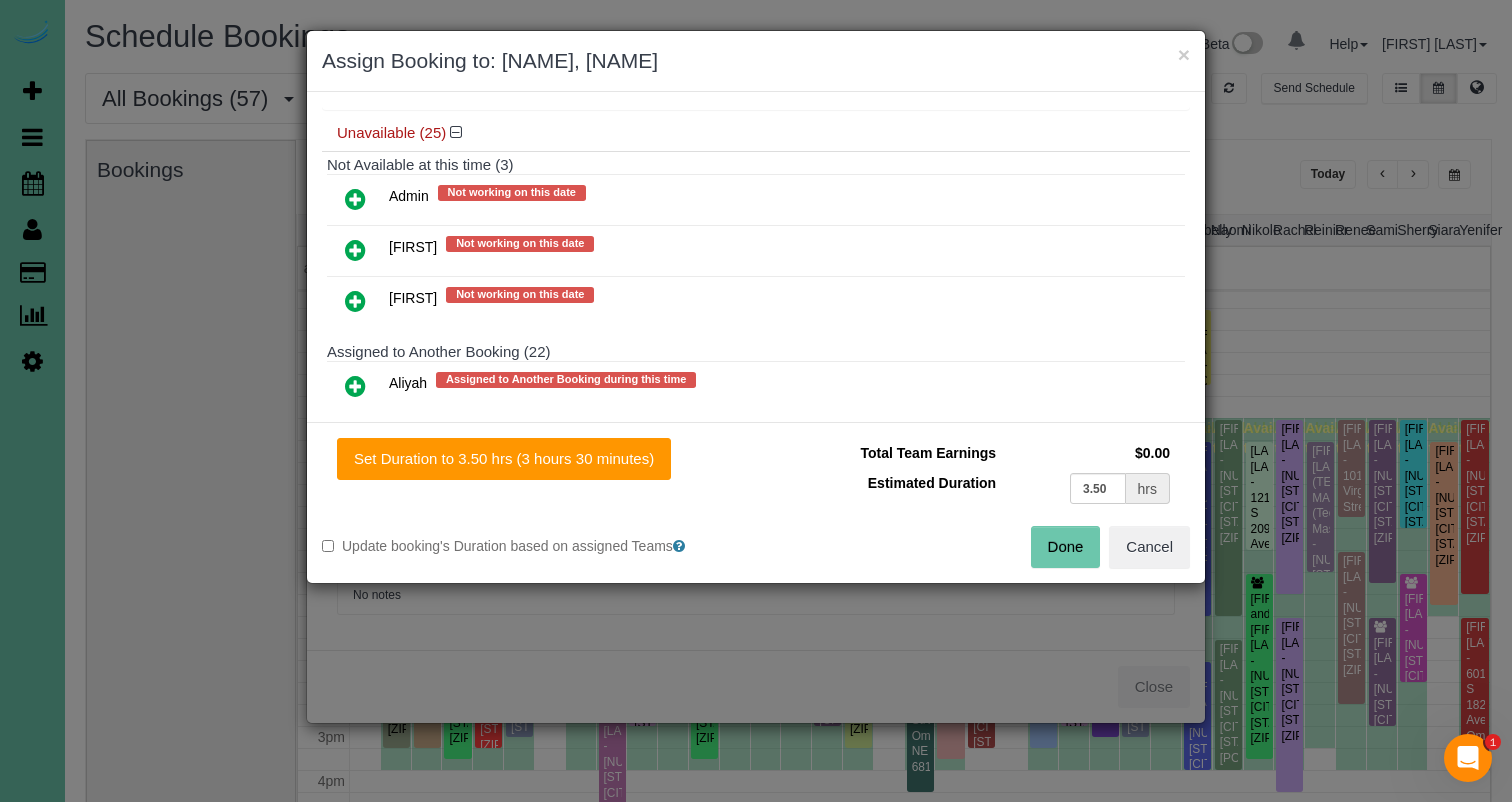 click on "Done" at bounding box center (1066, 547) 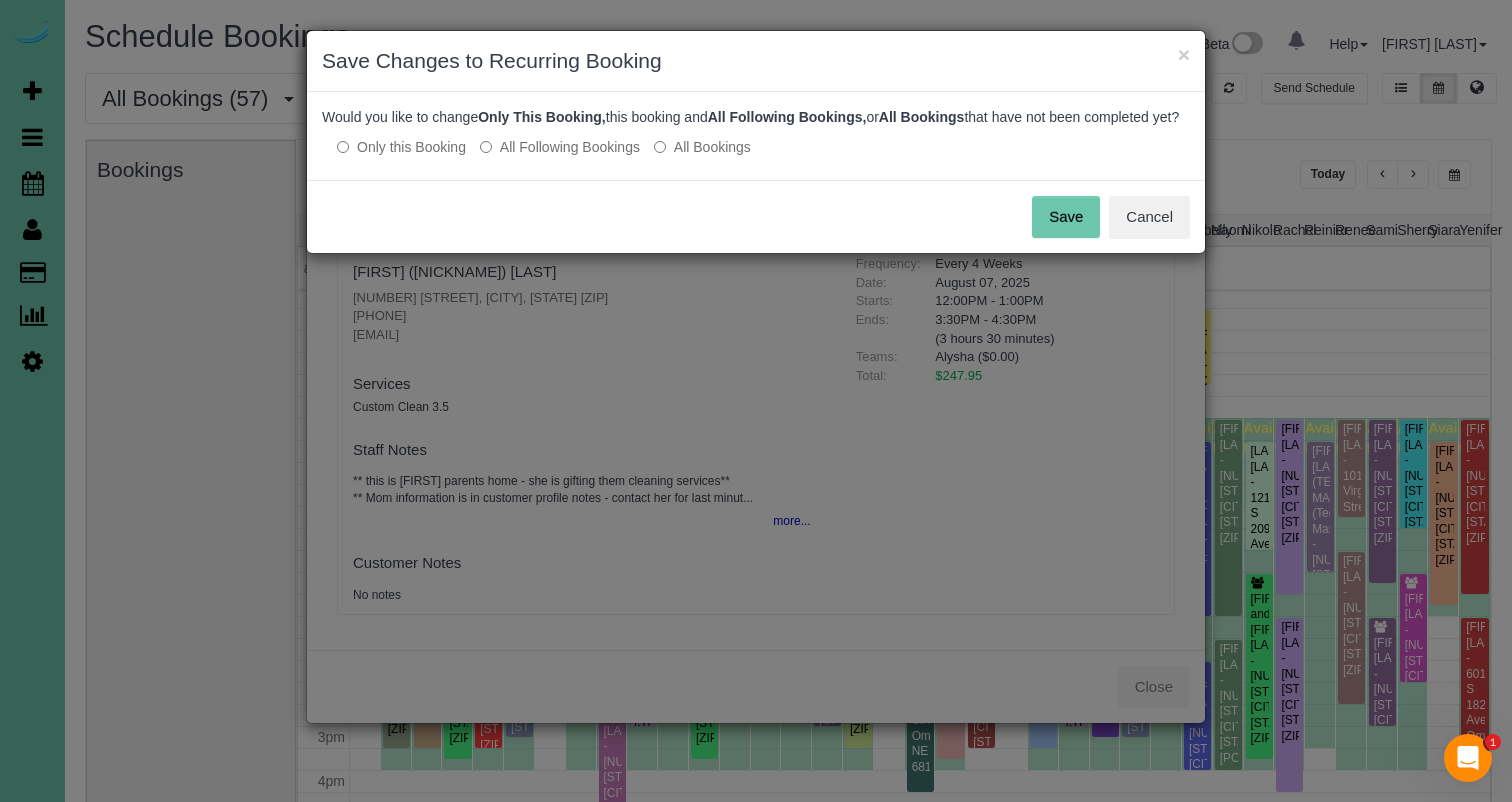 drag, startPoint x: 1062, startPoint y: 244, endPoint x: 1062, endPoint y: 208, distance: 36 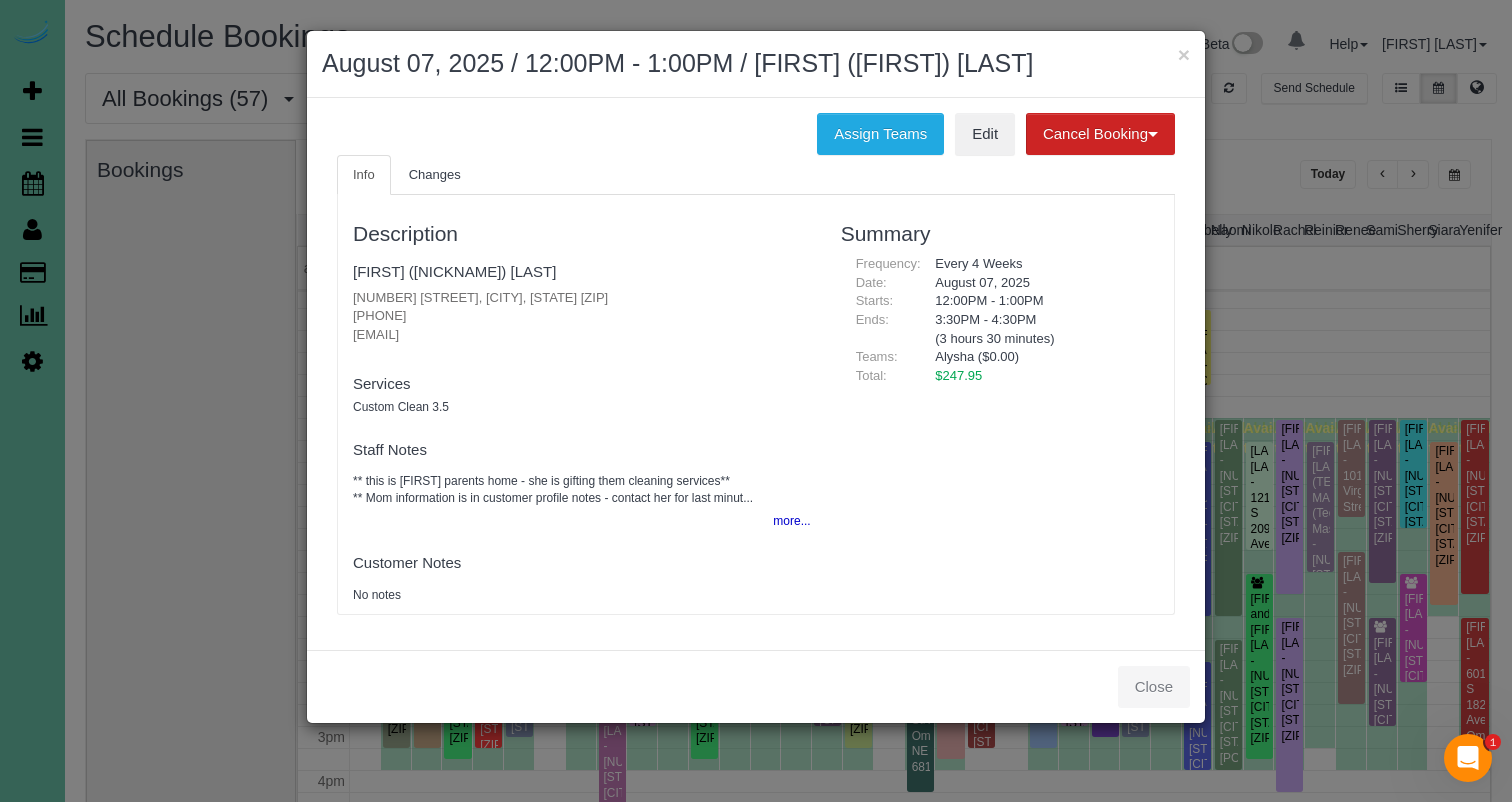 click on "×
August 07, 2025 /
12:00PM - 1:00PM /
[FIRST] ([FIRST]) [LAST]
Assign Teams
Edit
Cancel Booking
Without Fee
With $0.00 Fee
Info
Changes
Description
[FIRST] ([FIRST]) [LAST]
[NUMBER] [STREET], [CITY], [STATE] [ZIP]
([PHONE])
[EMAIL]
new customer" at bounding box center (756, 64) 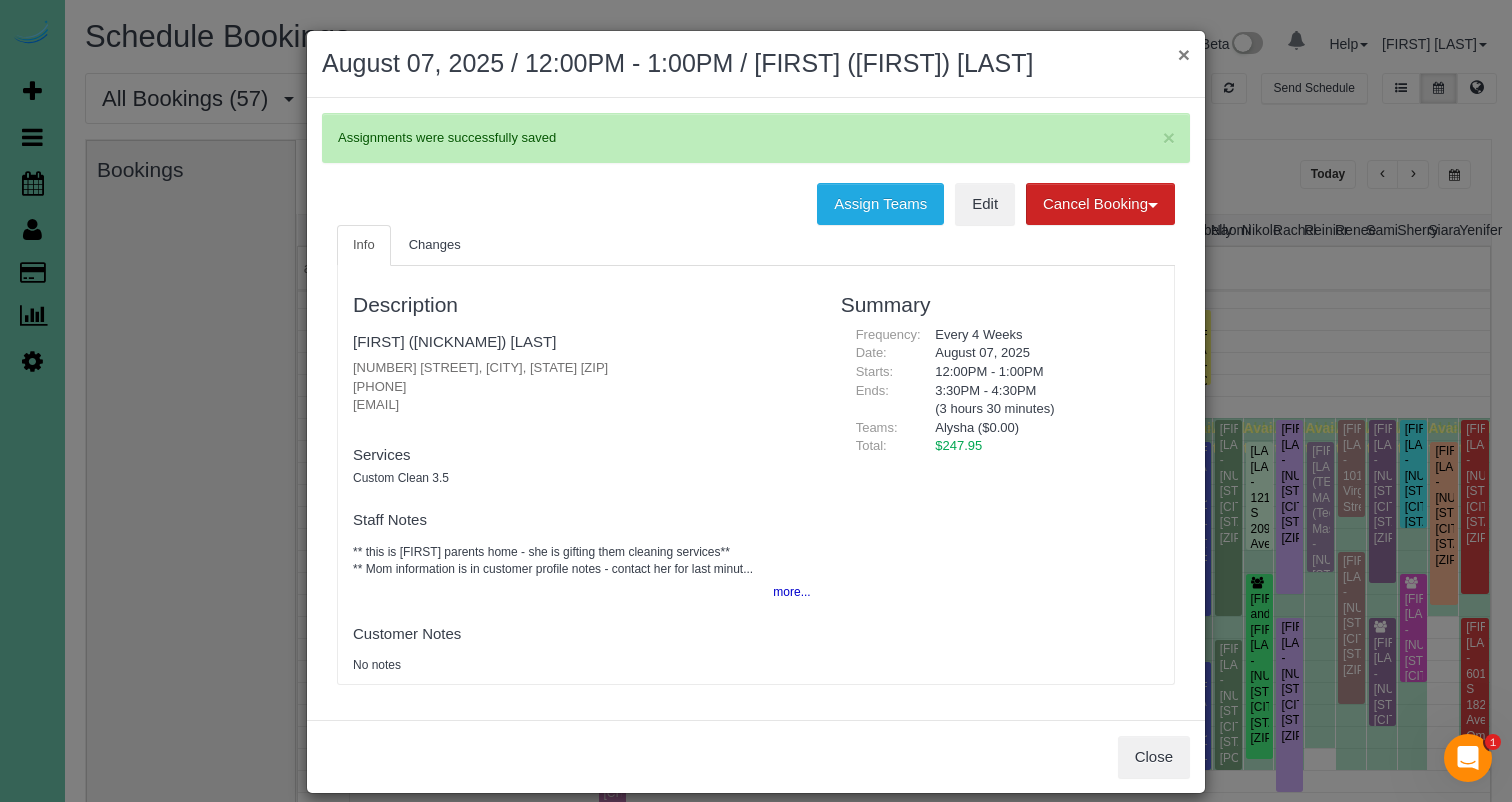 click on "×" at bounding box center (1184, 54) 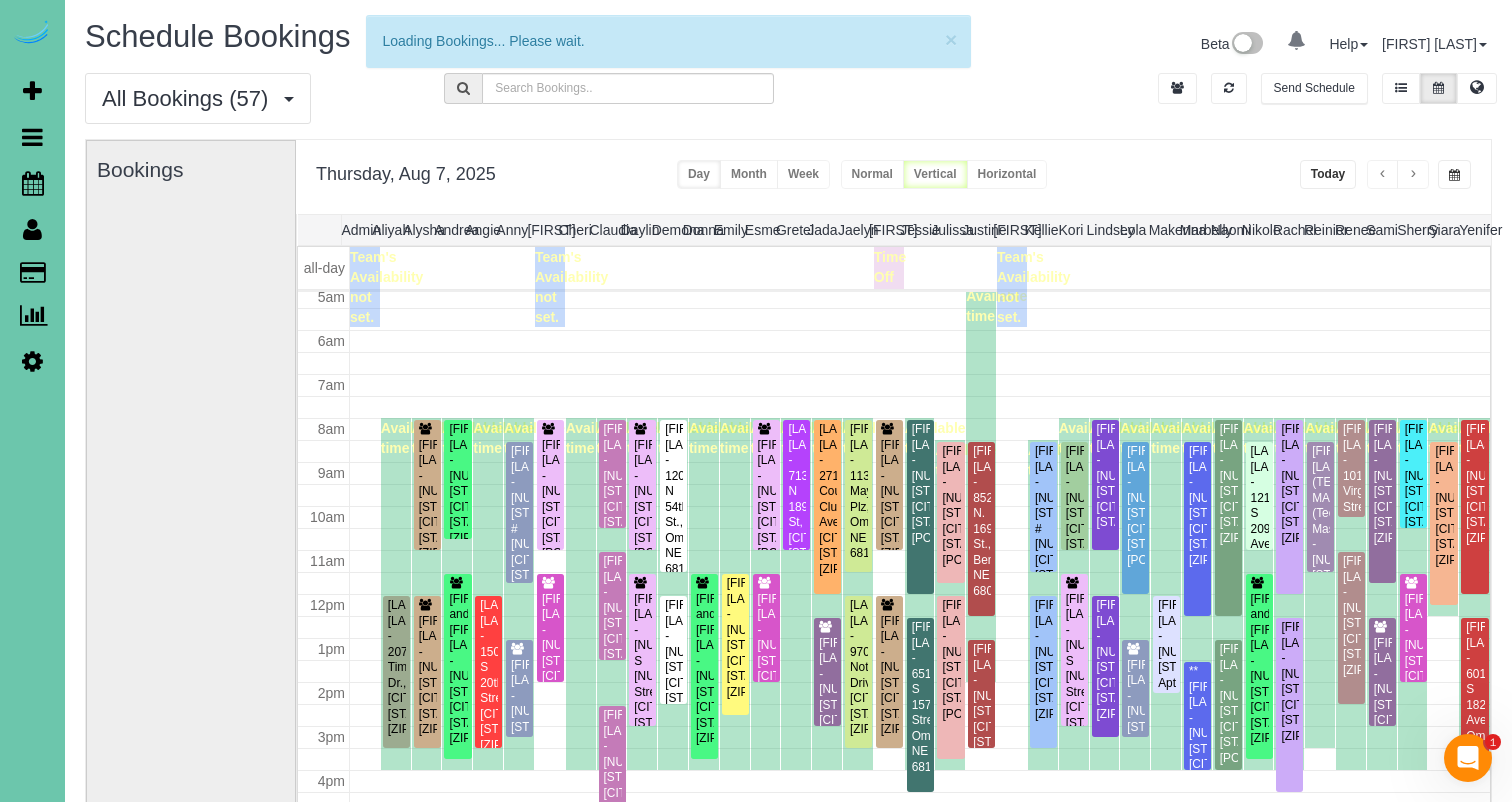 scroll, scrollTop: 225, scrollLeft: 0, axis: vertical 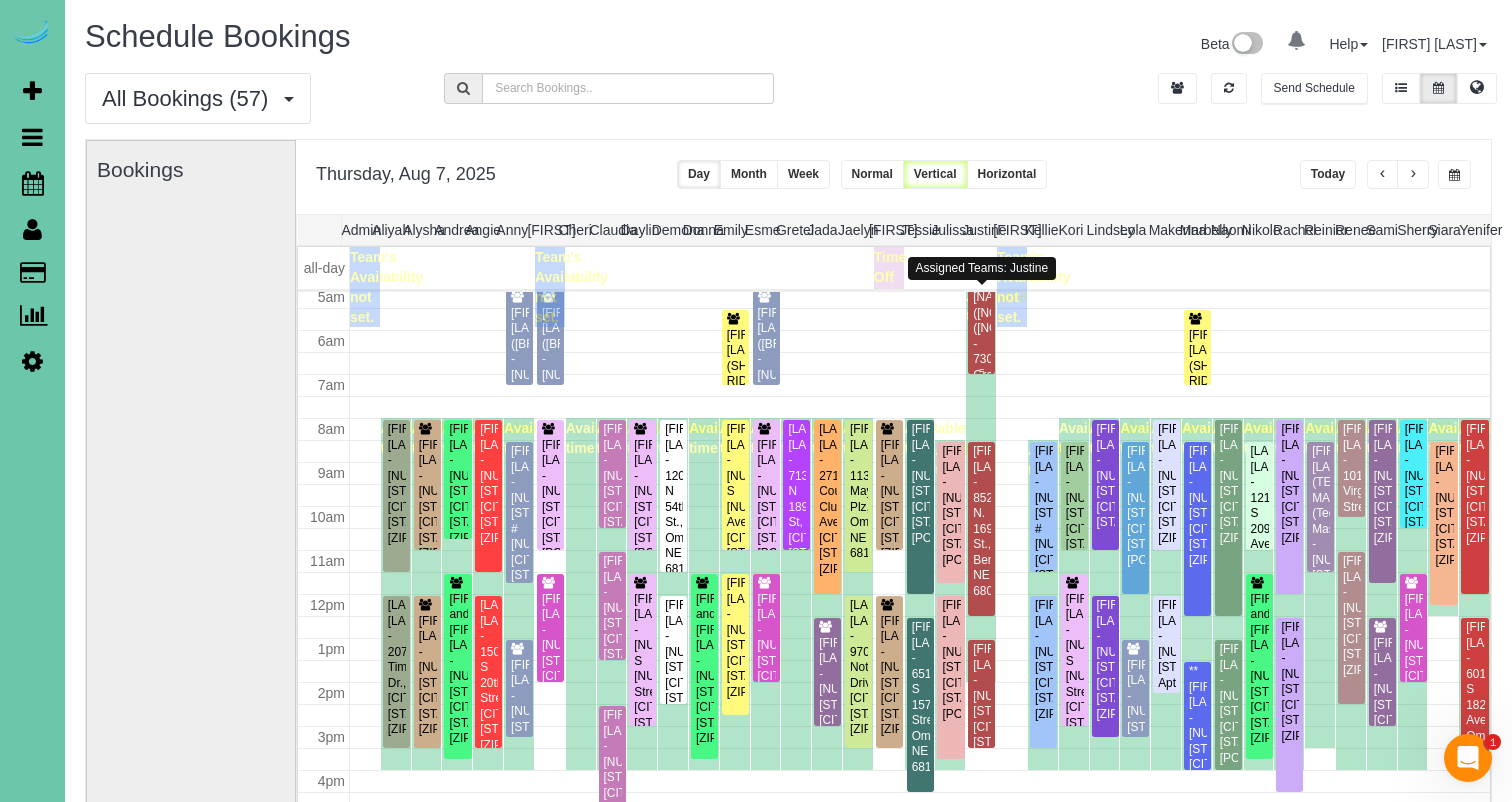 click on "[NAME] ([NOTE]) ([NOTE]) - 7306 Grant Street, Omaha, NE 68134" at bounding box center [981, 367] 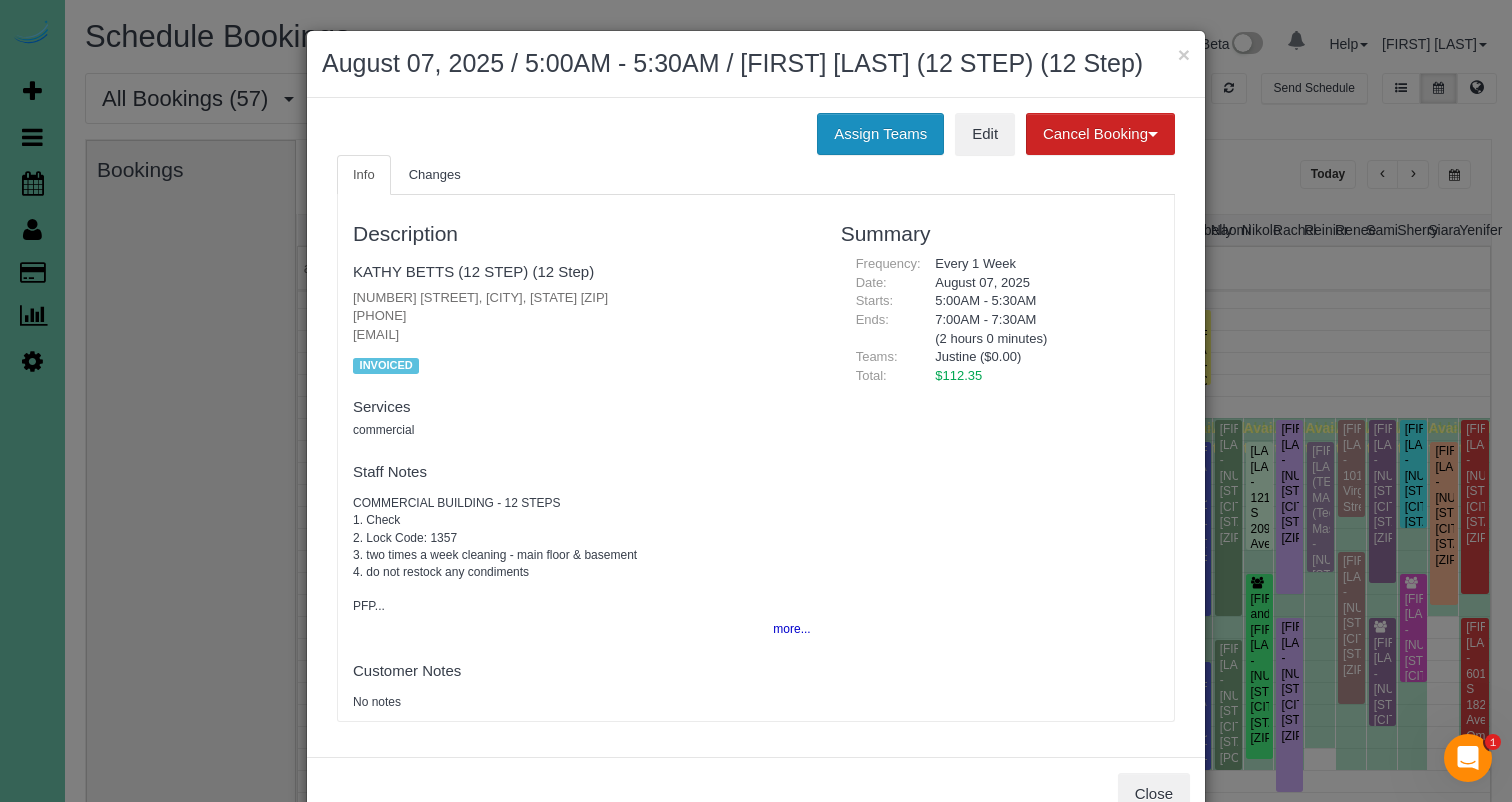 click on "Assign Teams" at bounding box center [880, 134] 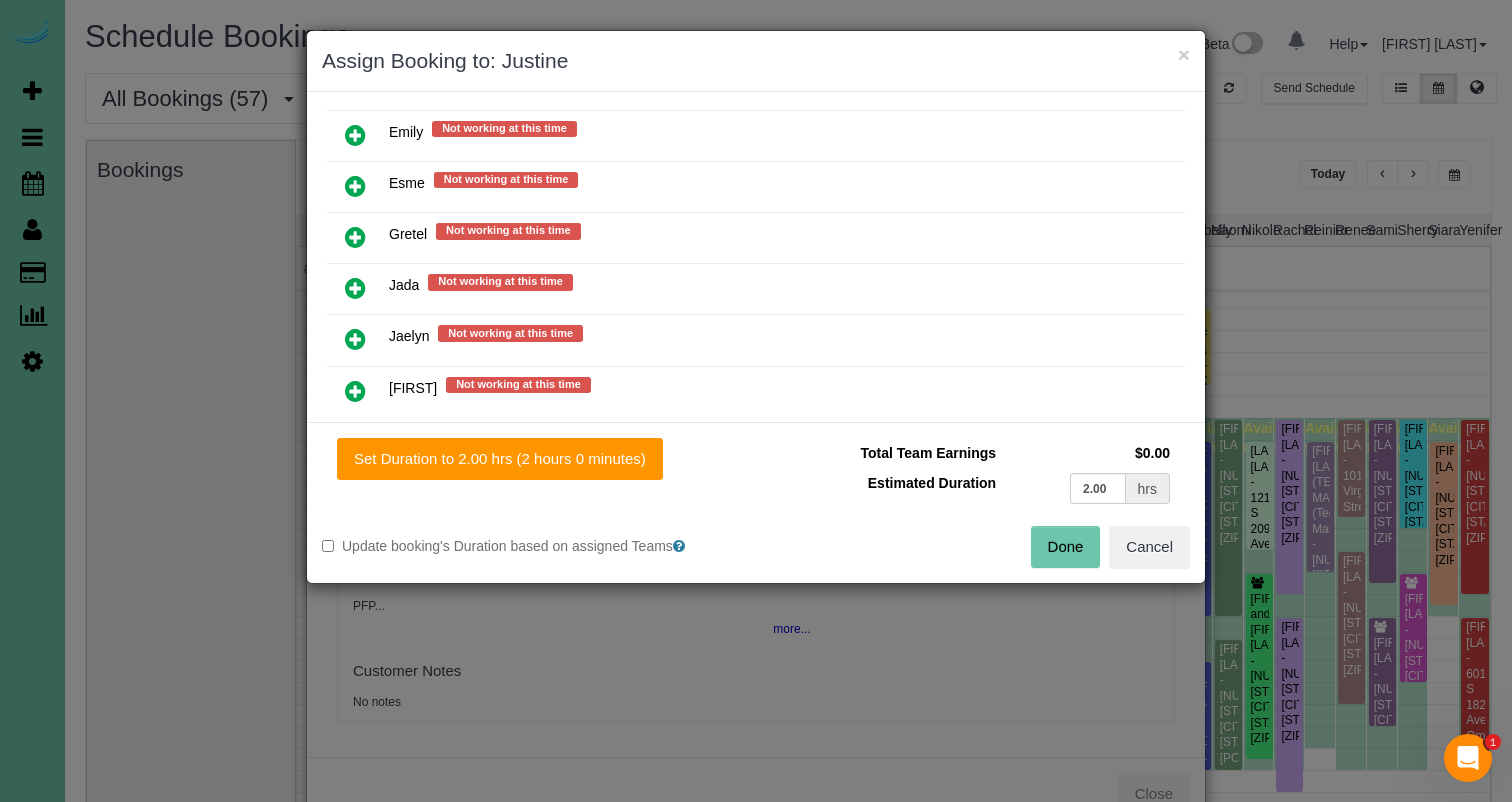 scroll, scrollTop: 881, scrollLeft: 0, axis: vertical 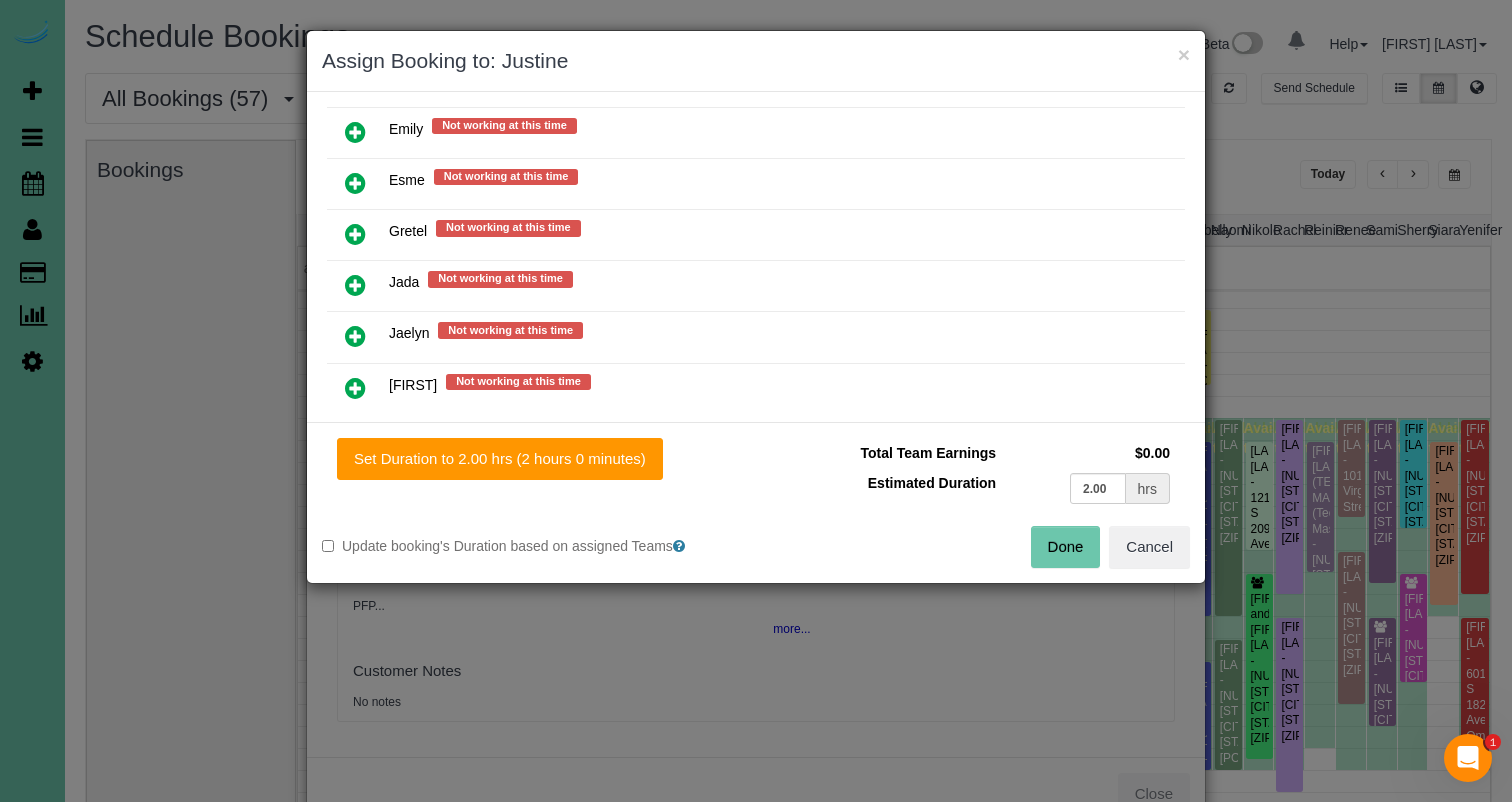 click on "Set Duration to 2.00 hrs (2 hours 0 minutes)
Total Team Earnings
$0.00
Estimated Duration
2.00
hrs
Warning: The Company share is 0%. If this is correct, please click Save.
Change your Team shares so that the Total Share does not exceed 100%.
Update booking's Duration based on assigned Teams
Done
Cancel" at bounding box center (756, 502) 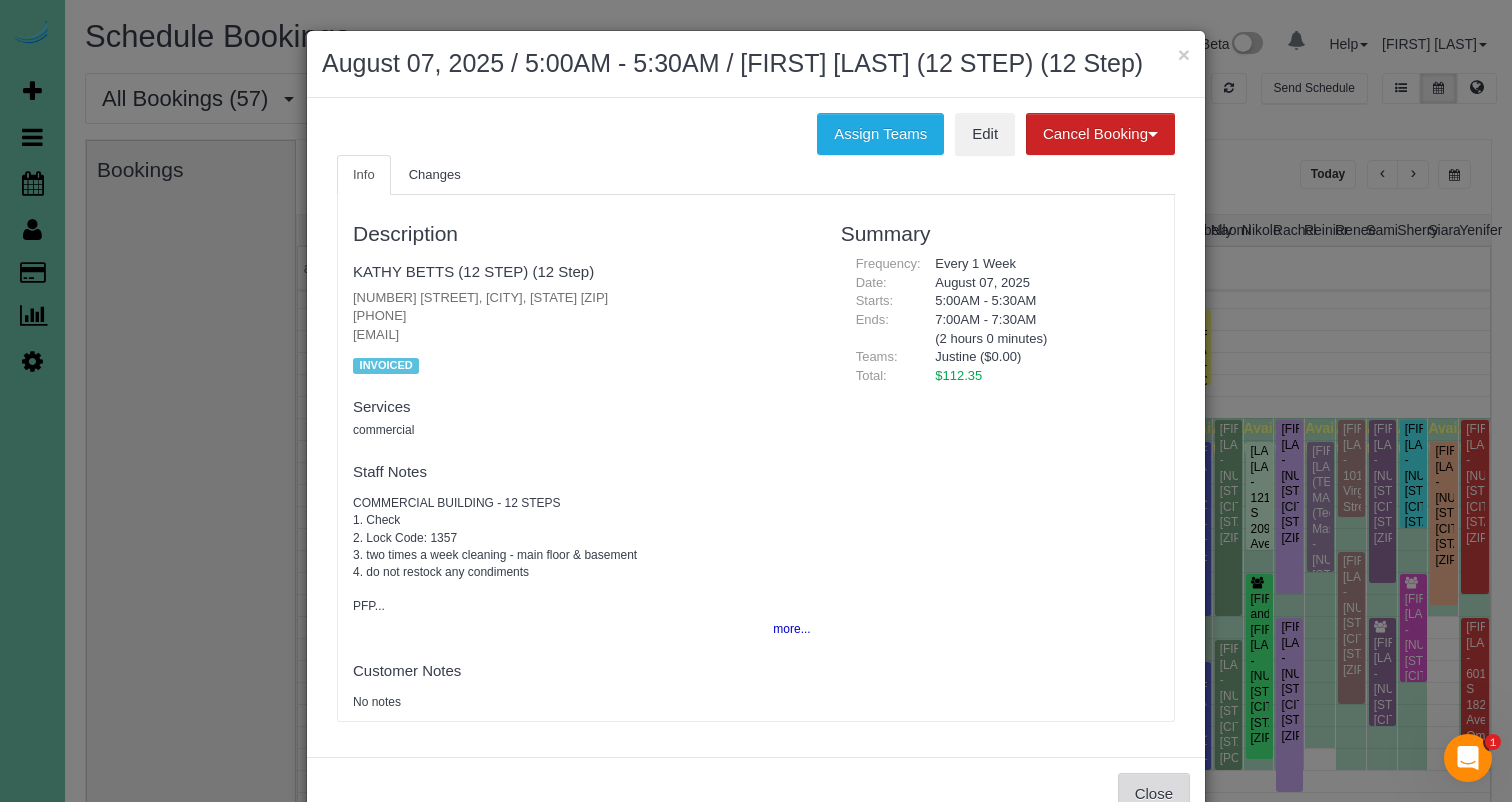 click on "Close" at bounding box center [1154, 794] 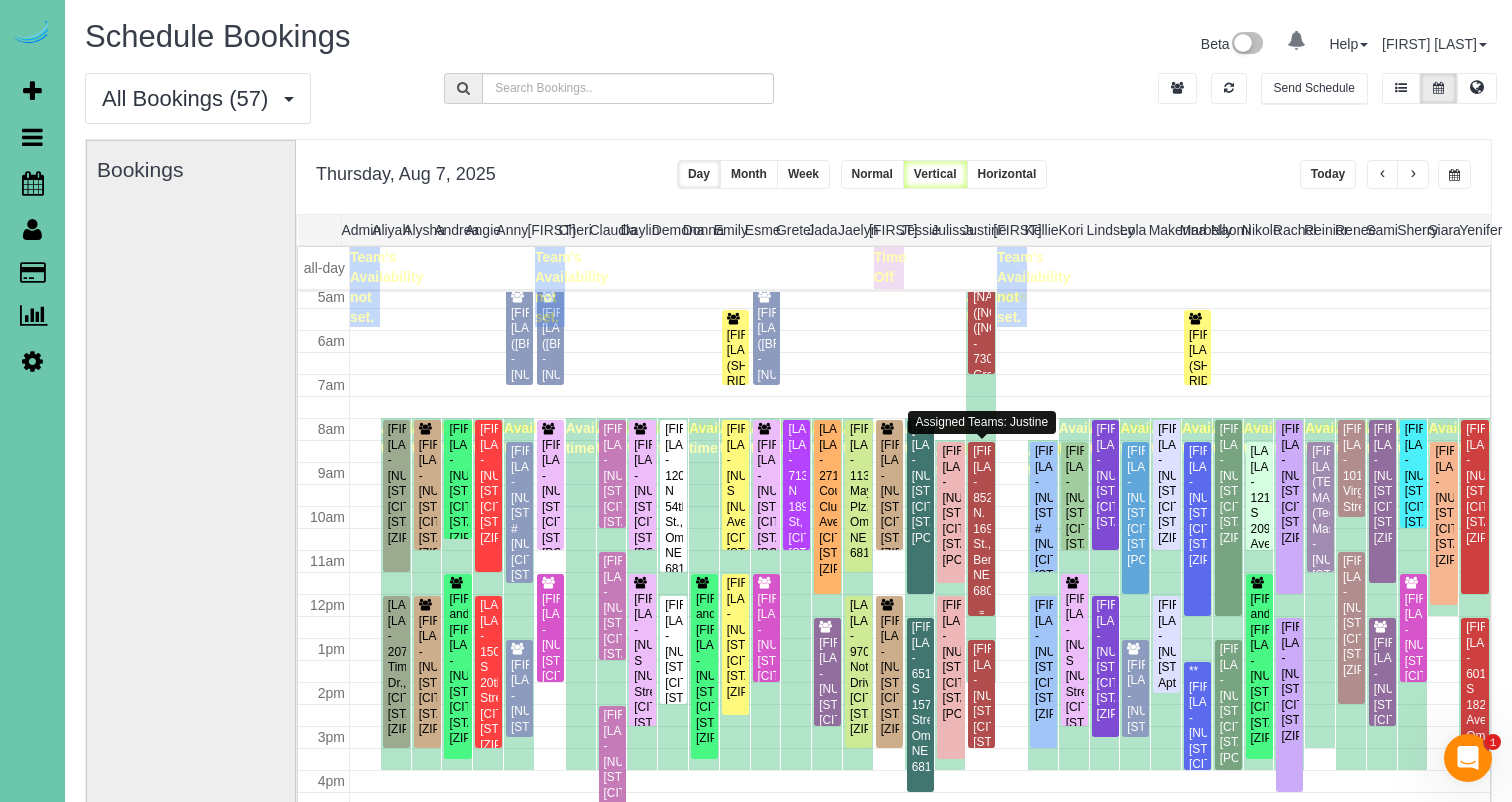 click on "[FIRST] [LAST] - 8527 N. 169th St., Bennington, NE 68007" at bounding box center (981, 521) 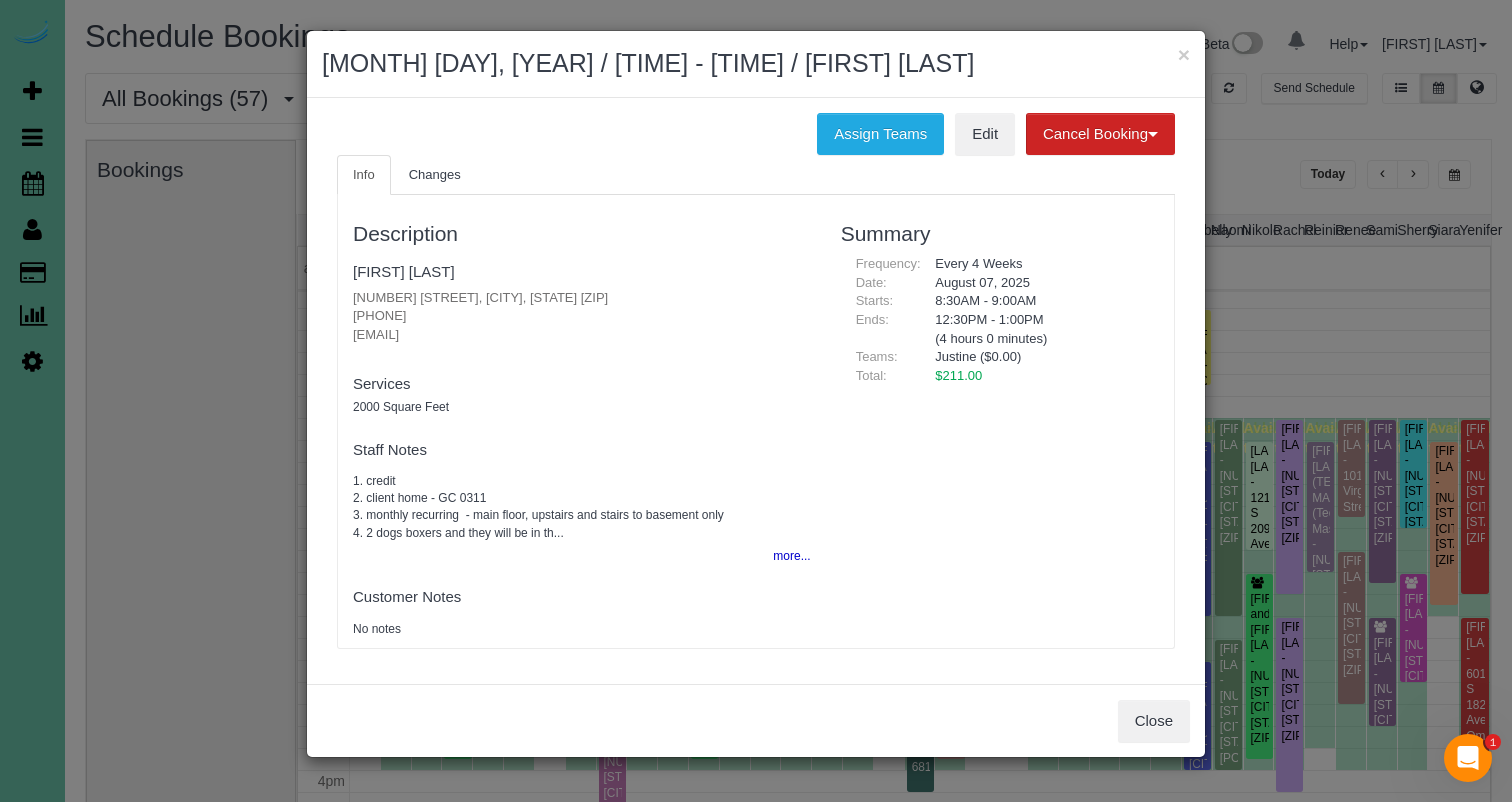 drag, startPoint x: 850, startPoint y: 144, endPoint x: 789, endPoint y: 153, distance: 61.66036 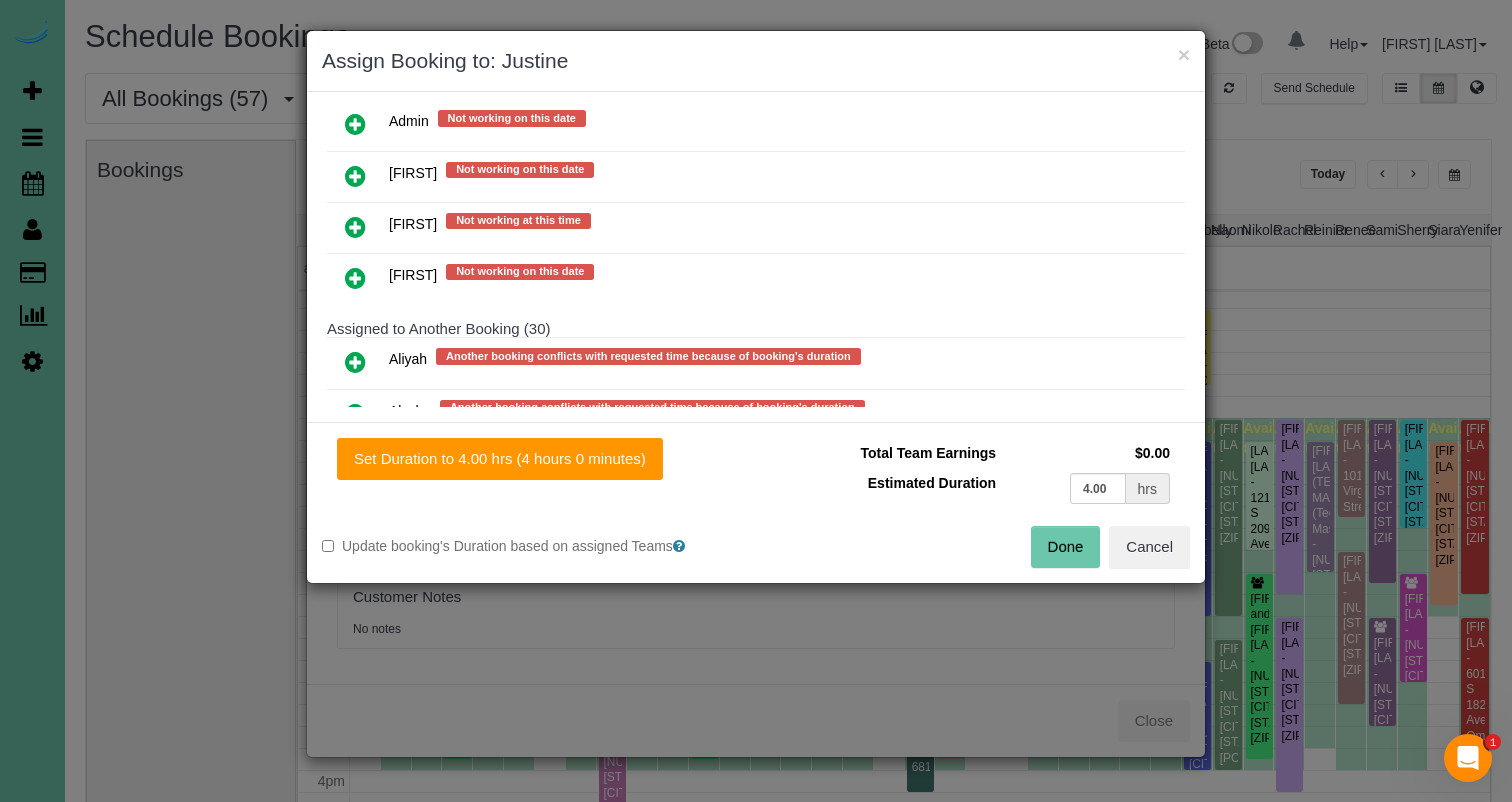 scroll, scrollTop: 370, scrollLeft: 0, axis: vertical 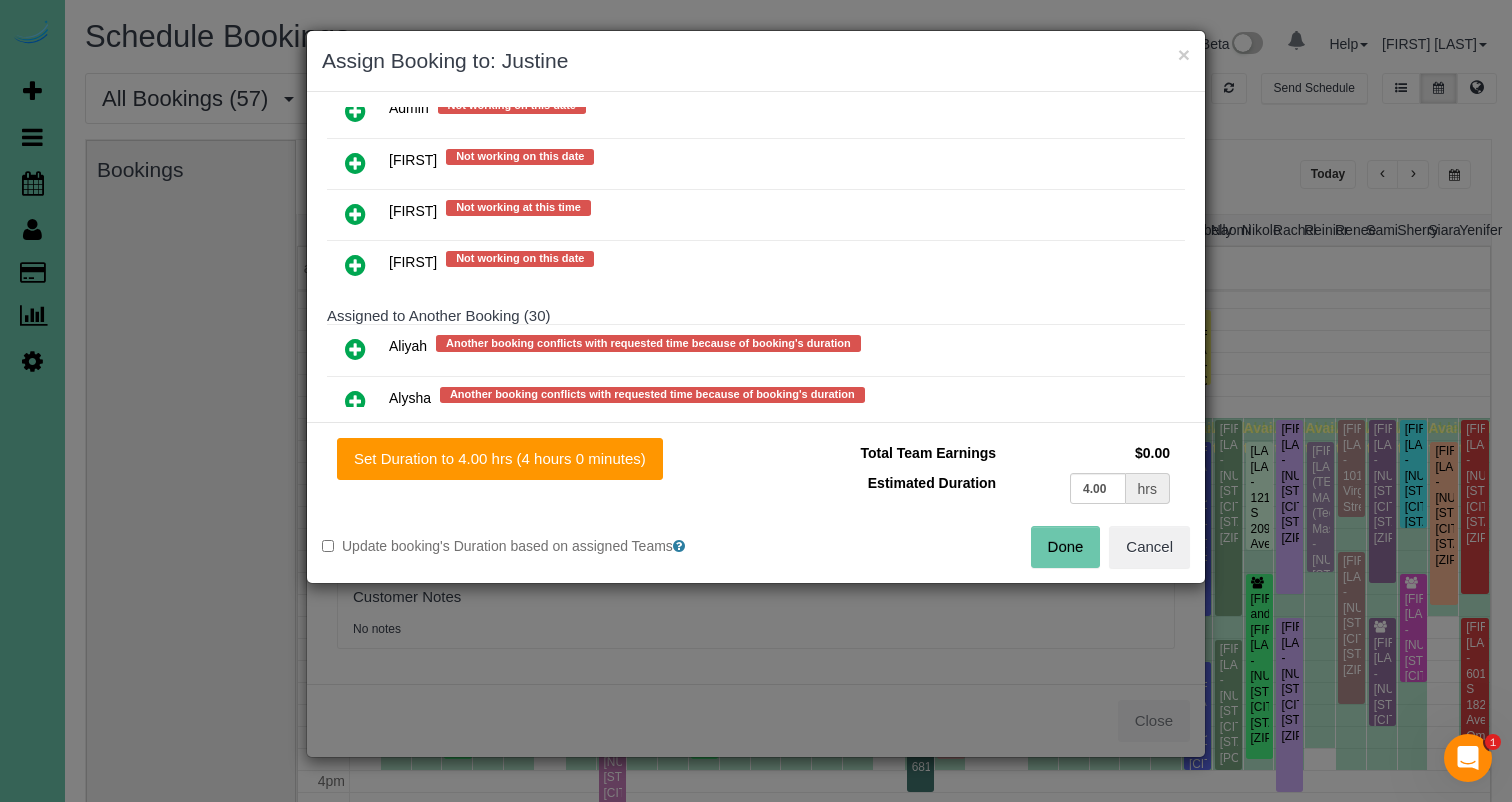 click at bounding box center [355, 265] 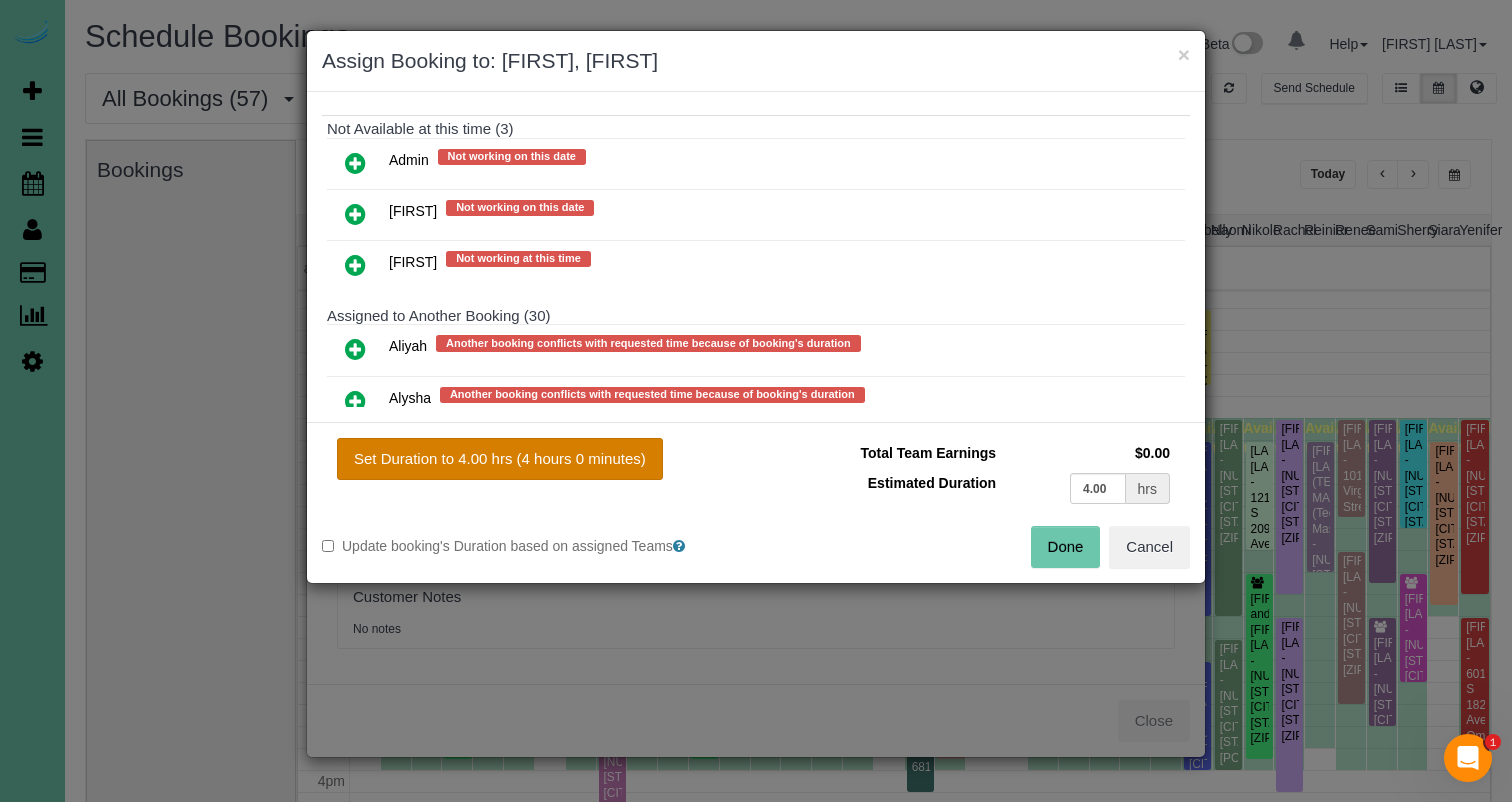 click on "Set Duration to 4.00 hrs (4 hours 0 minutes)" at bounding box center (500, 459) 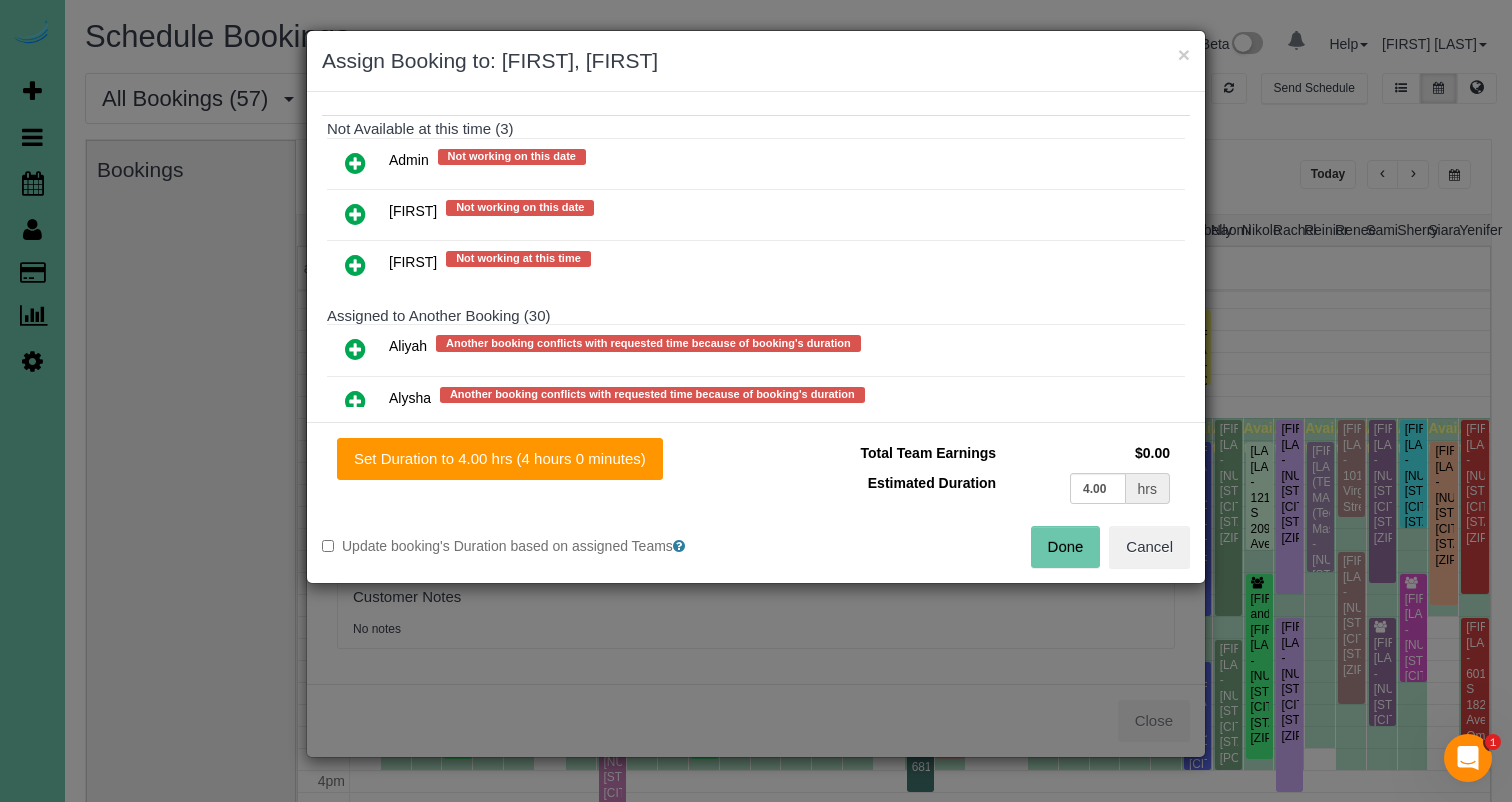 click on "Done" at bounding box center [1066, 547] 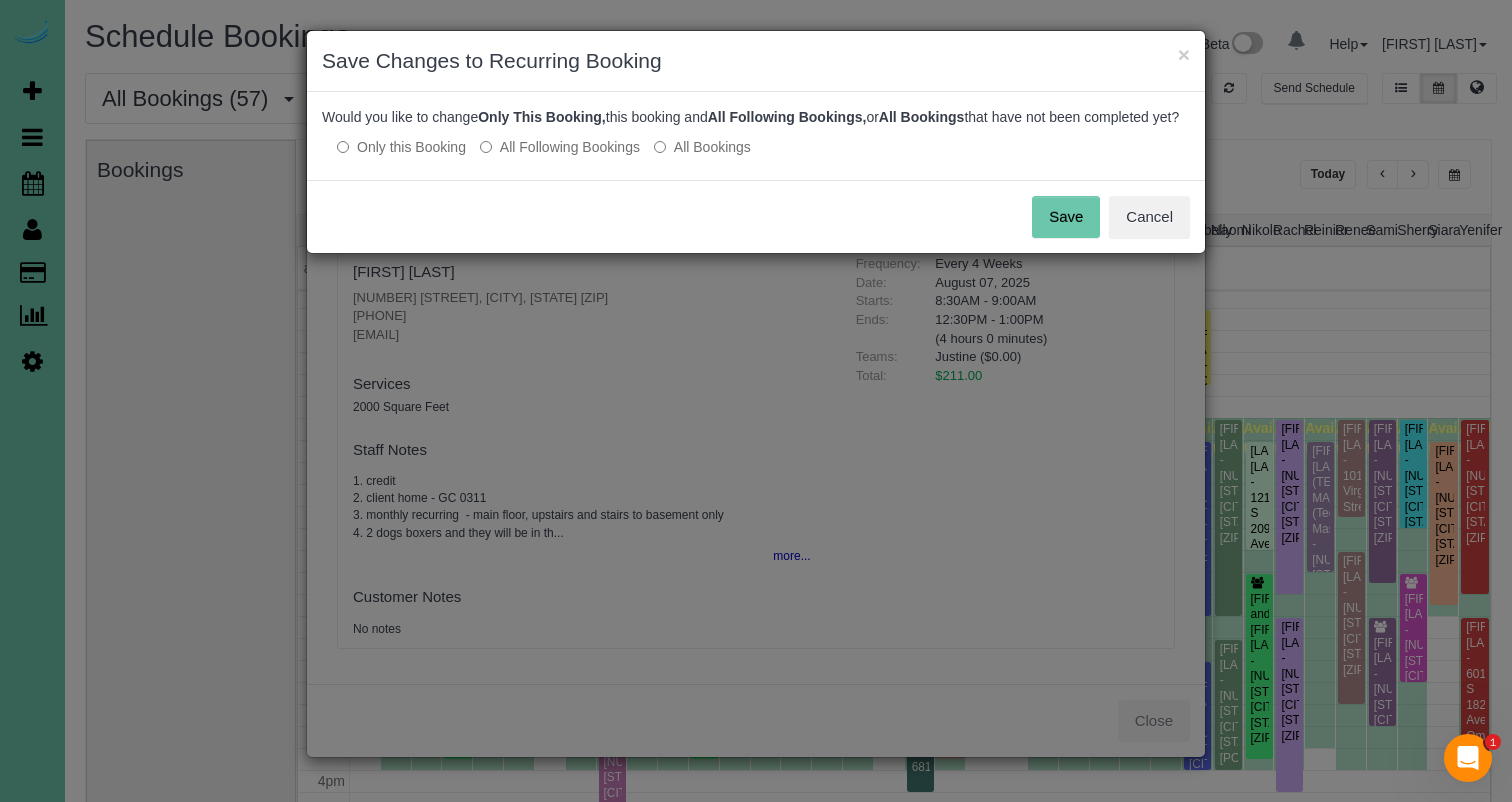 click on "Save" at bounding box center (1066, 217) 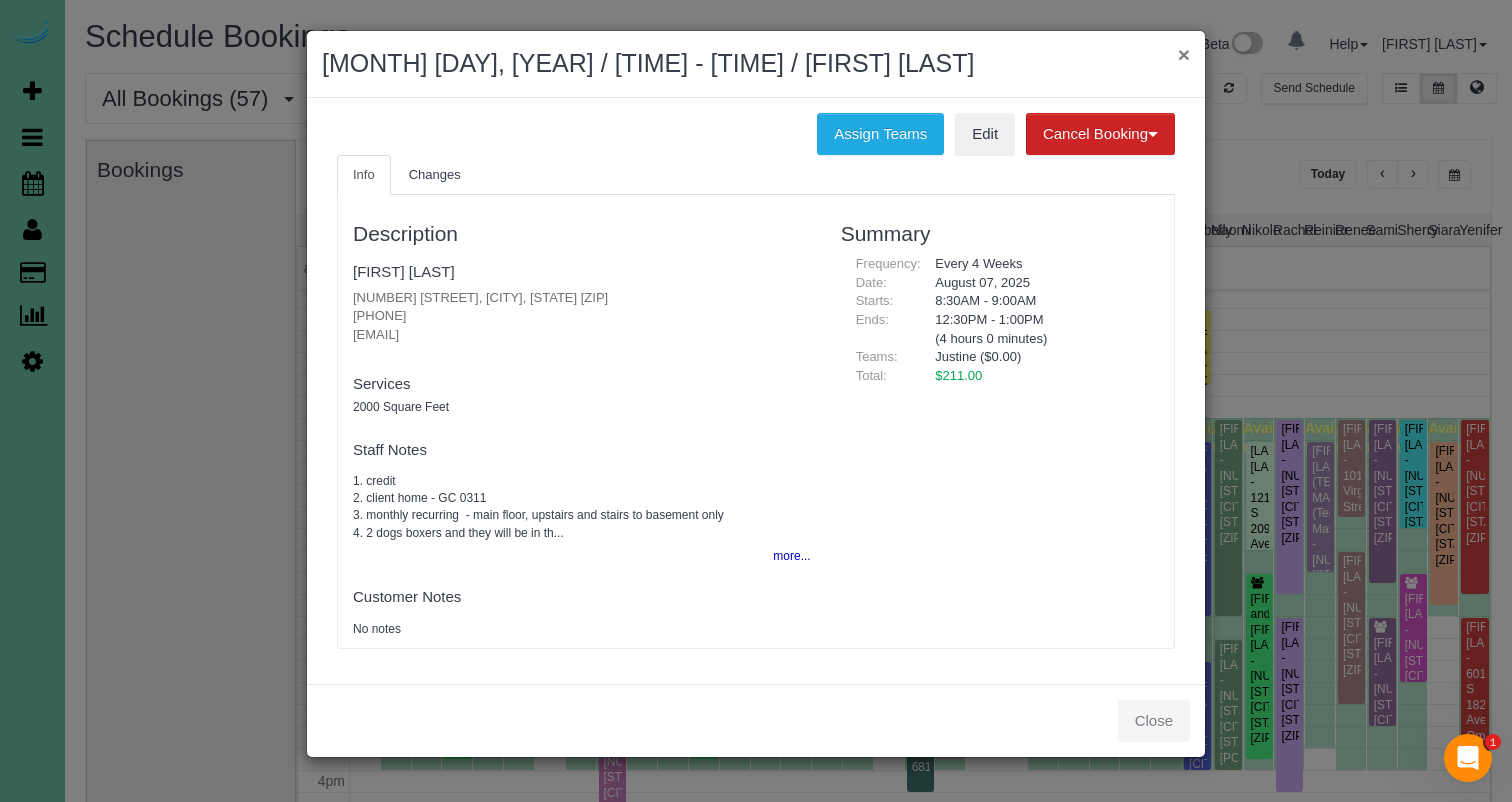 click on "×" at bounding box center [1184, 54] 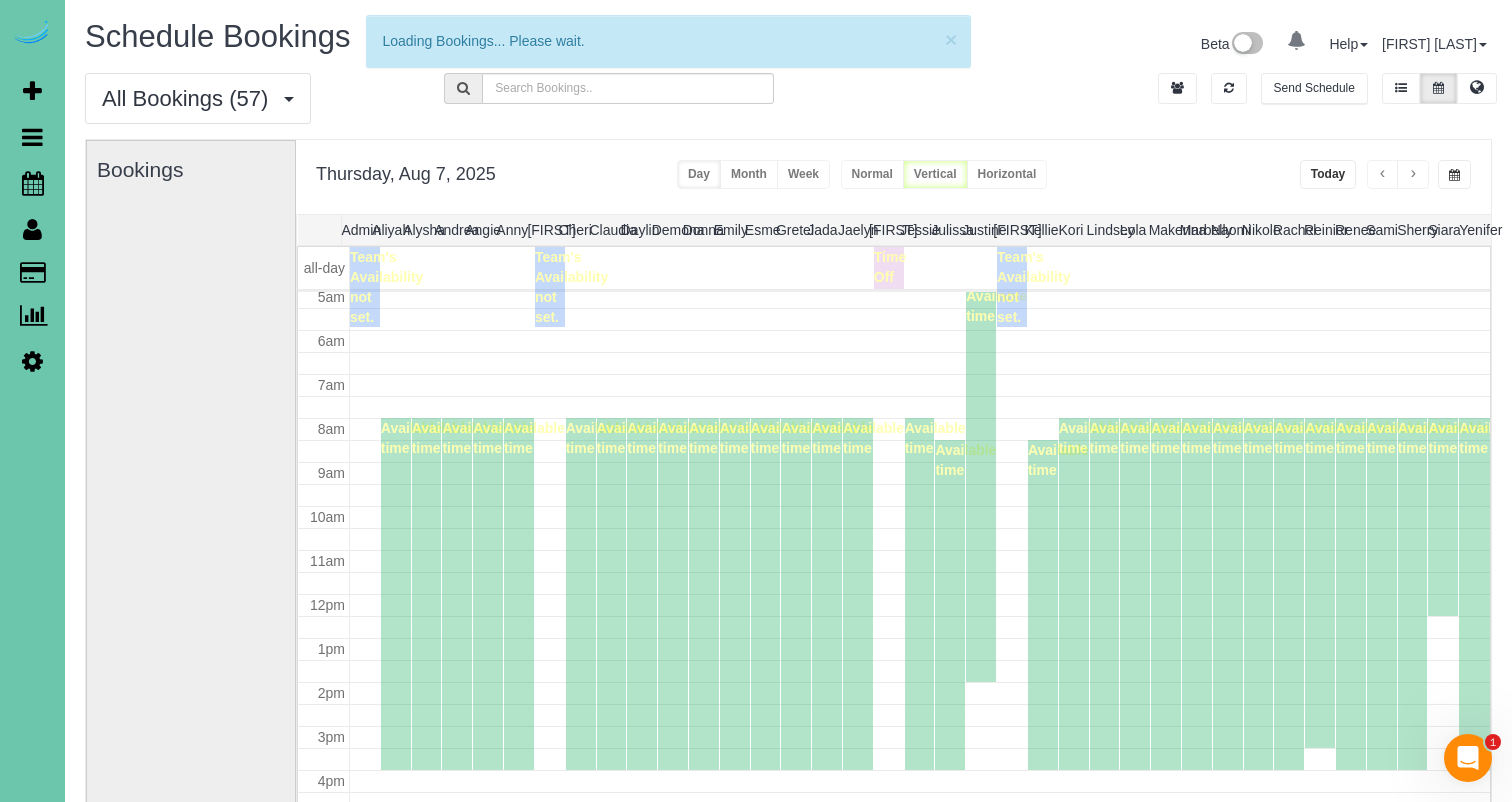 scroll, scrollTop: 225, scrollLeft: 0, axis: vertical 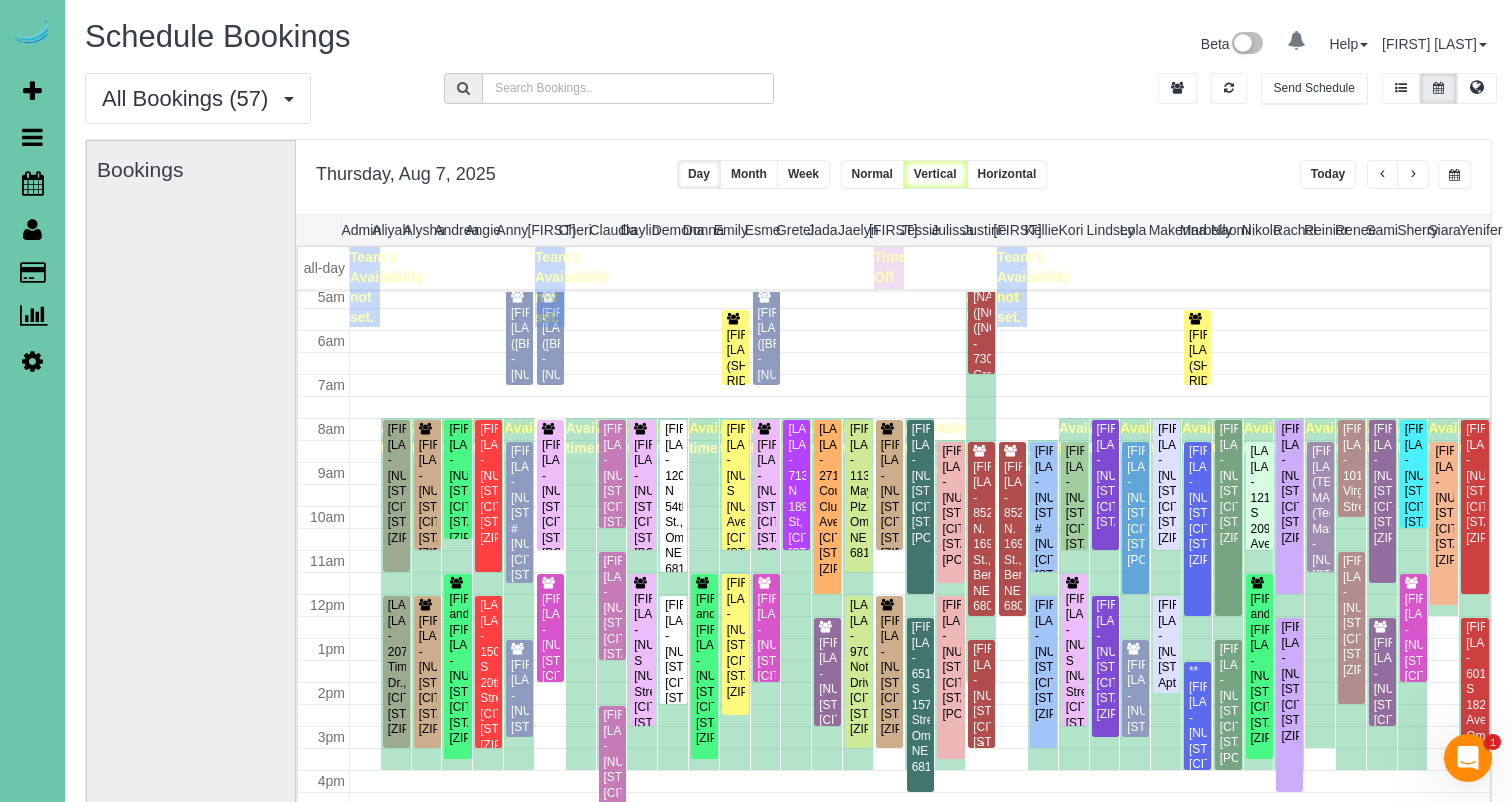 click on "[FIRST] [LAST] - [NUMBER] [STREET], [CITY], [STATE] [ZIP]" at bounding box center (981, 704) 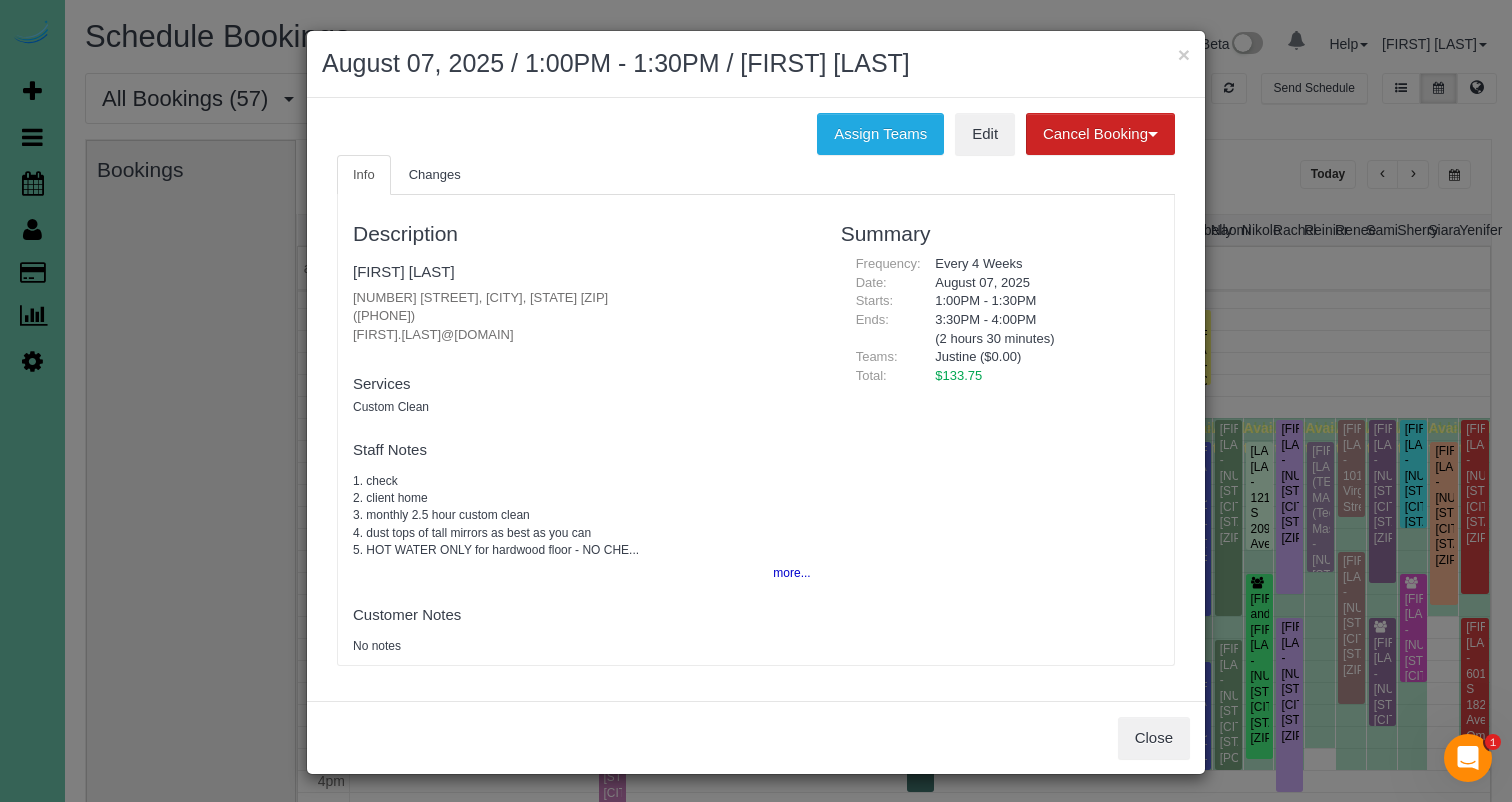 click on "×
Edit Time Log - [FIRST]
Team
[FIRST]
Booking
[FIRST] [LAST]
[DATE] [TIME] - [TIME]
Custom Clean [NUMBER]
Other Assigned Teams
NO OTHER TEAMS
Time Credited
Est. Duration
[NUMBER]hrs [NUMBER]mins
En Route start
[DATE] [TIME]
En Route end
Checked in
Checked out
[DATE] [TIME]" at bounding box center (756, 399) 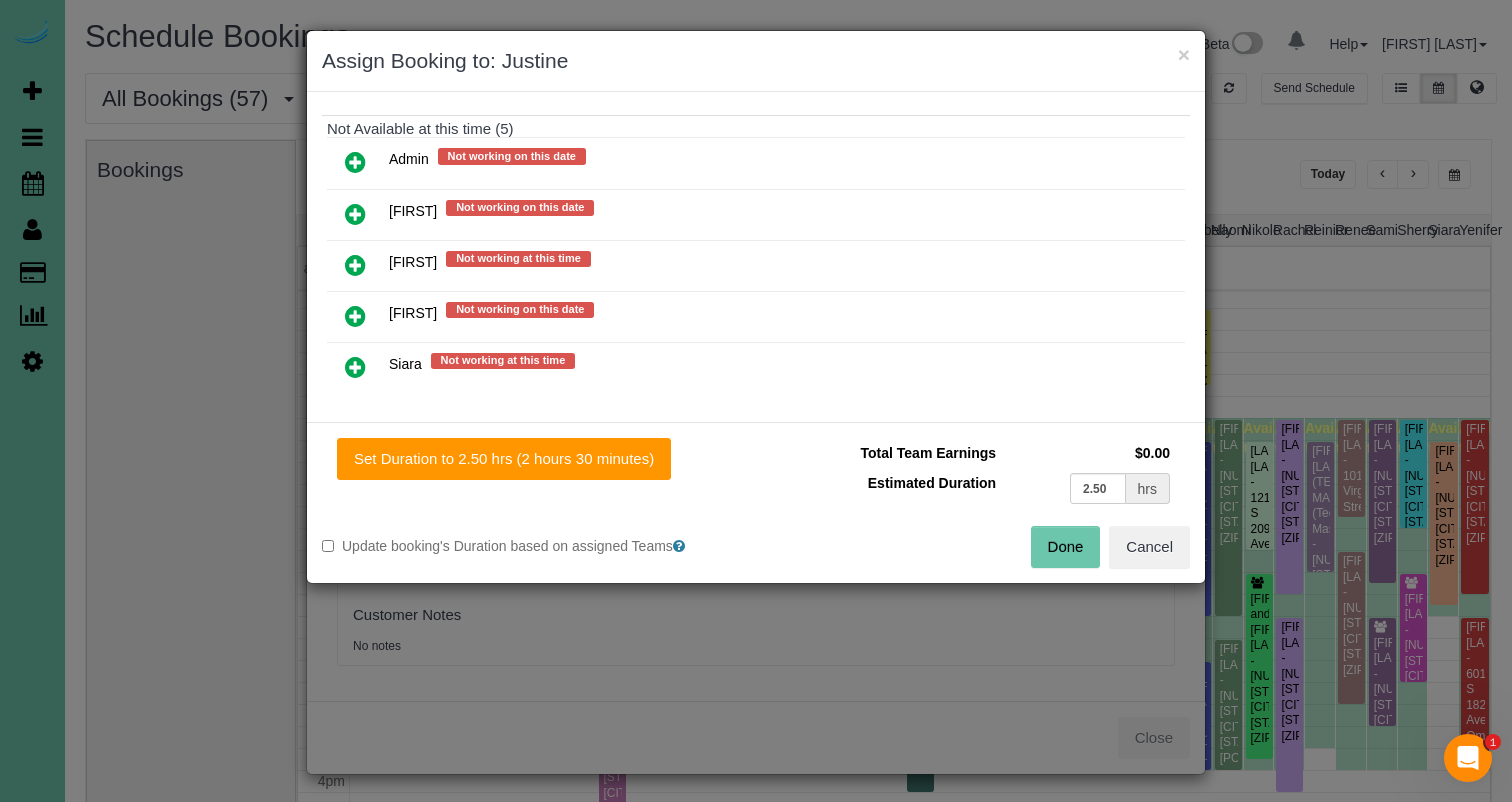scroll, scrollTop: 678, scrollLeft: 0, axis: vertical 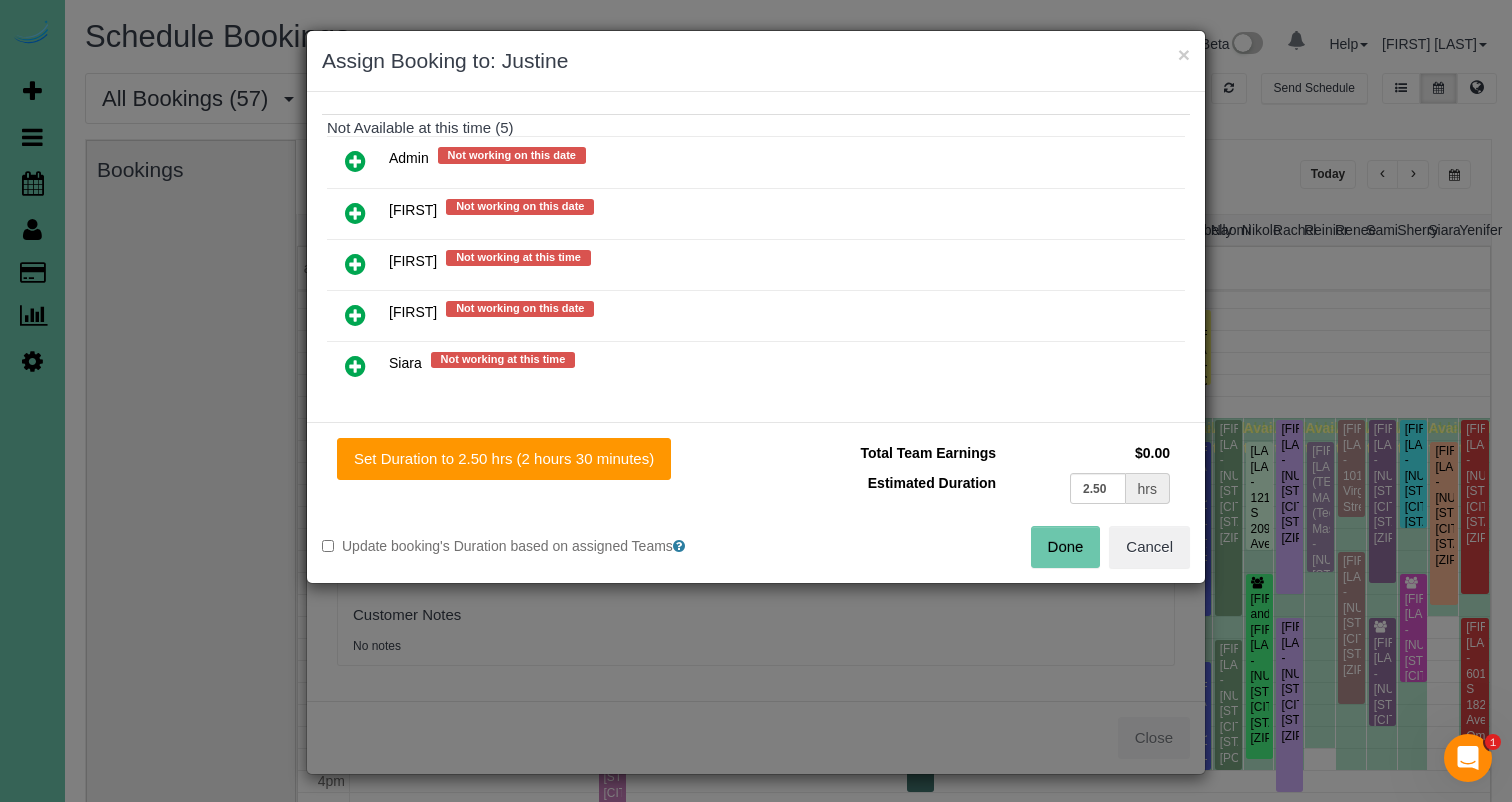 drag, startPoint x: 357, startPoint y: 304, endPoint x: 405, endPoint y: 339, distance: 59.405388 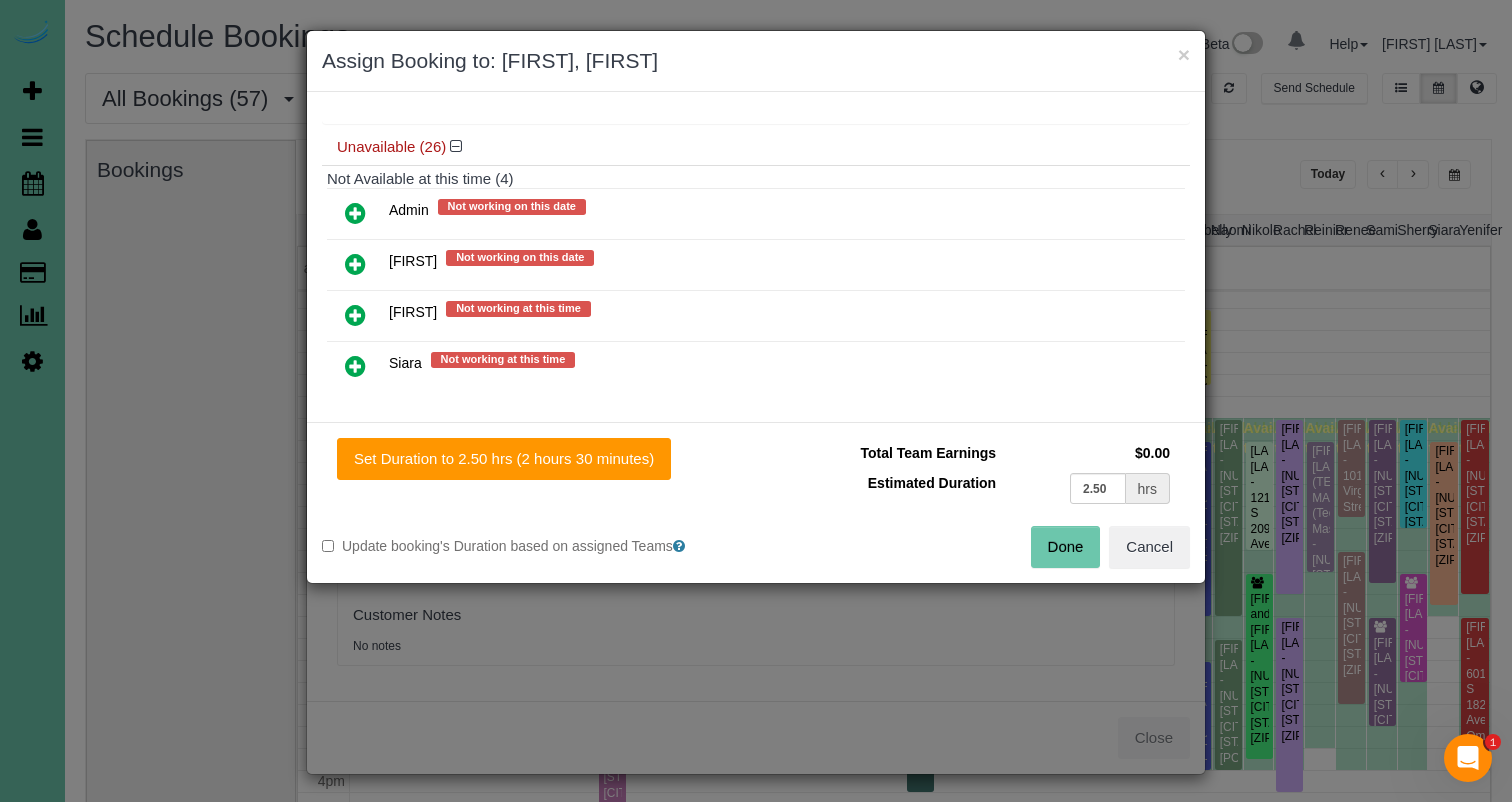 drag, startPoint x: 648, startPoint y: 457, endPoint x: 713, endPoint y: 463, distance: 65.27634 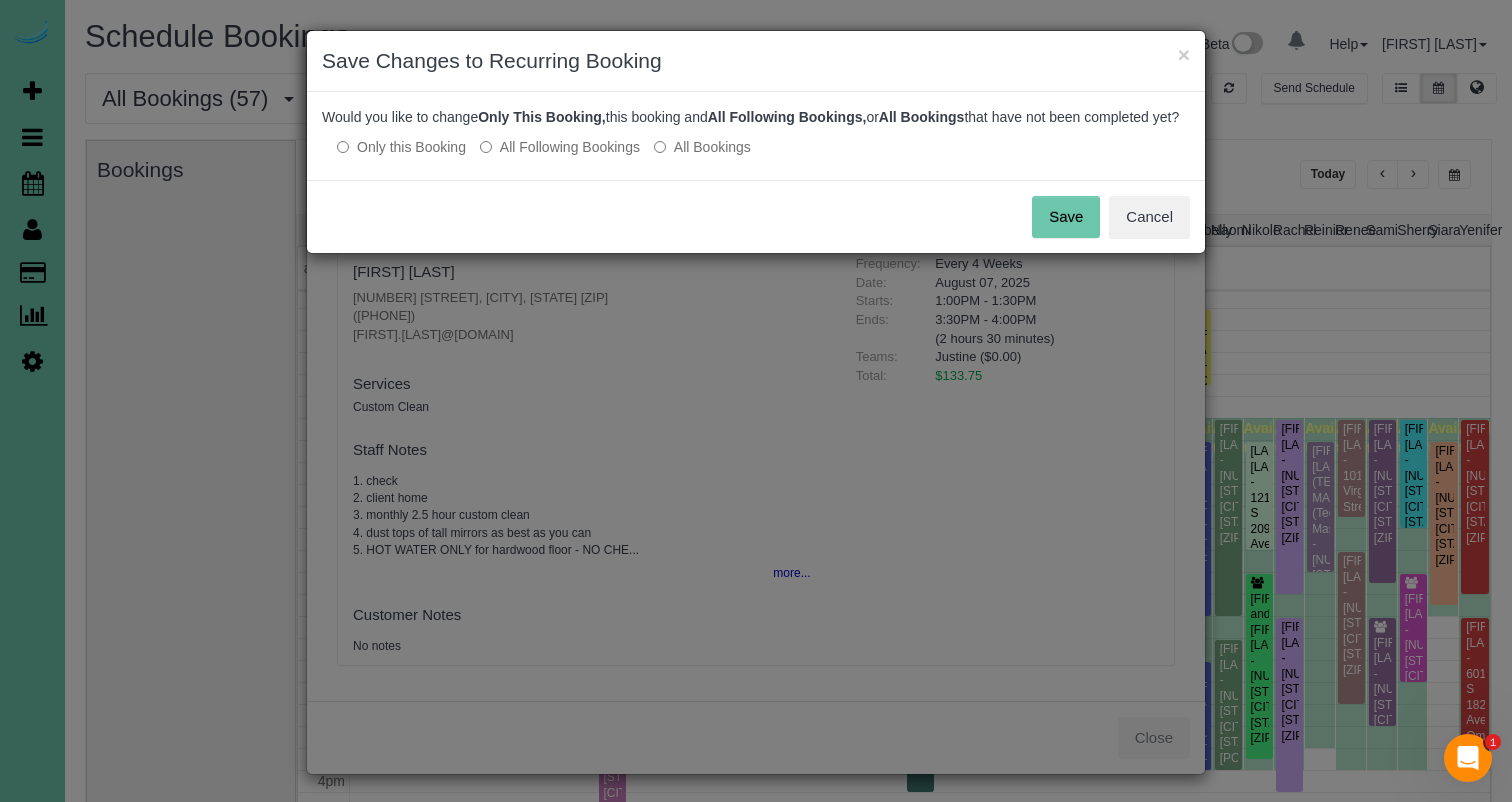 click on "Save" at bounding box center [1066, 217] 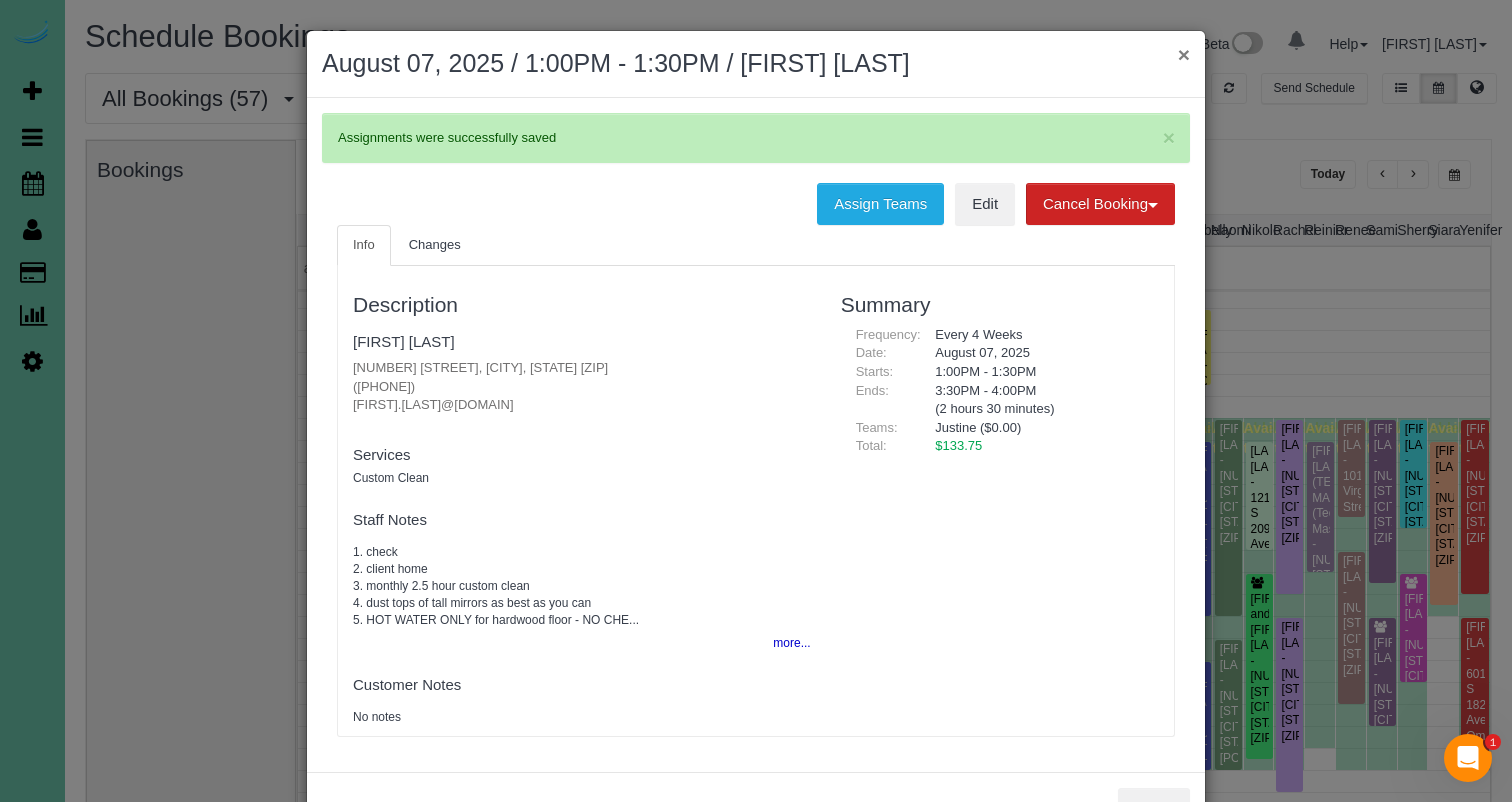 click on "×" at bounding box center (1184, 54) 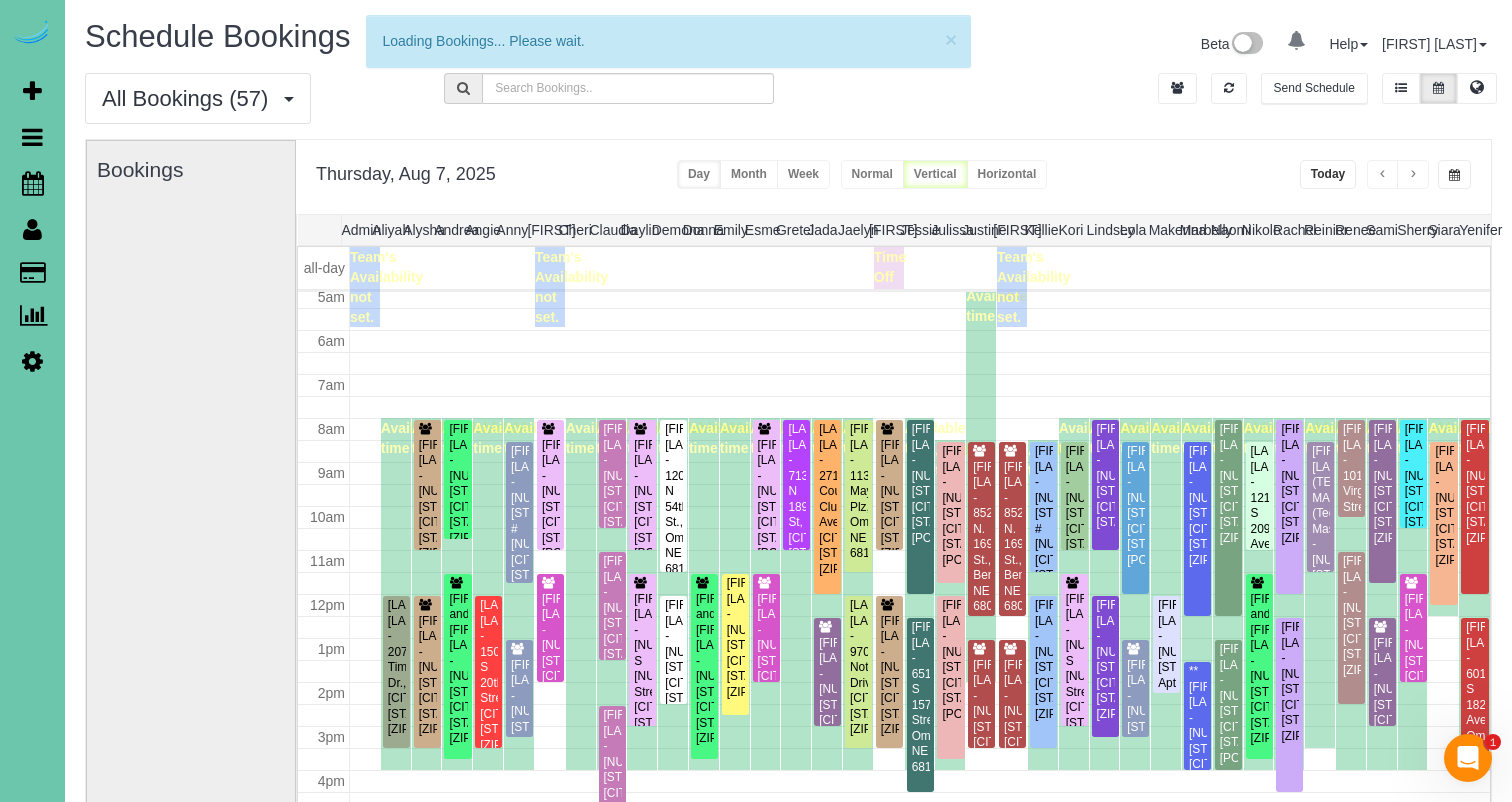 scroll, scrollTop: 225, scrollLeft: 0, axis: vertical 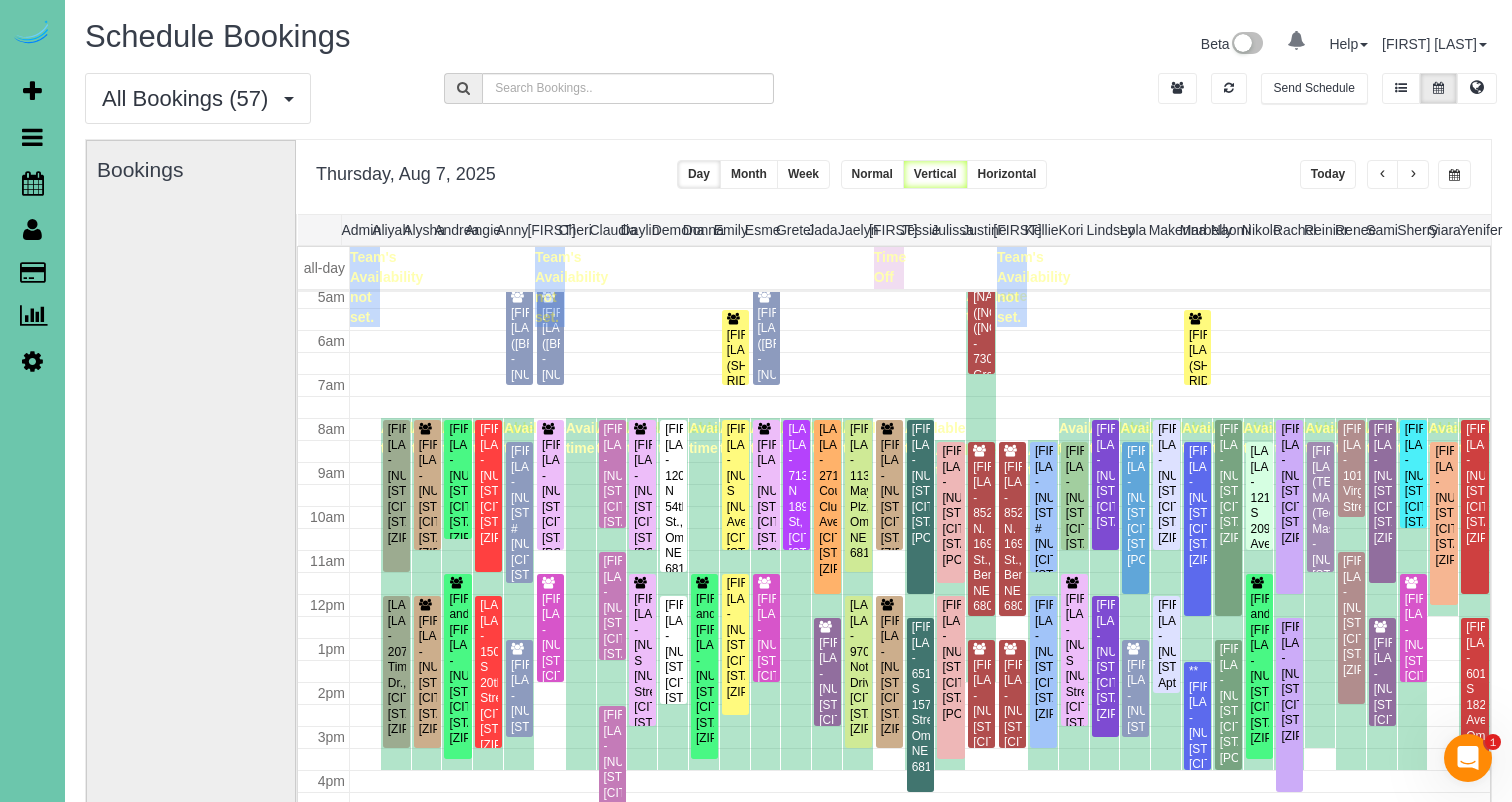 click at bounding box center [1413, 175] 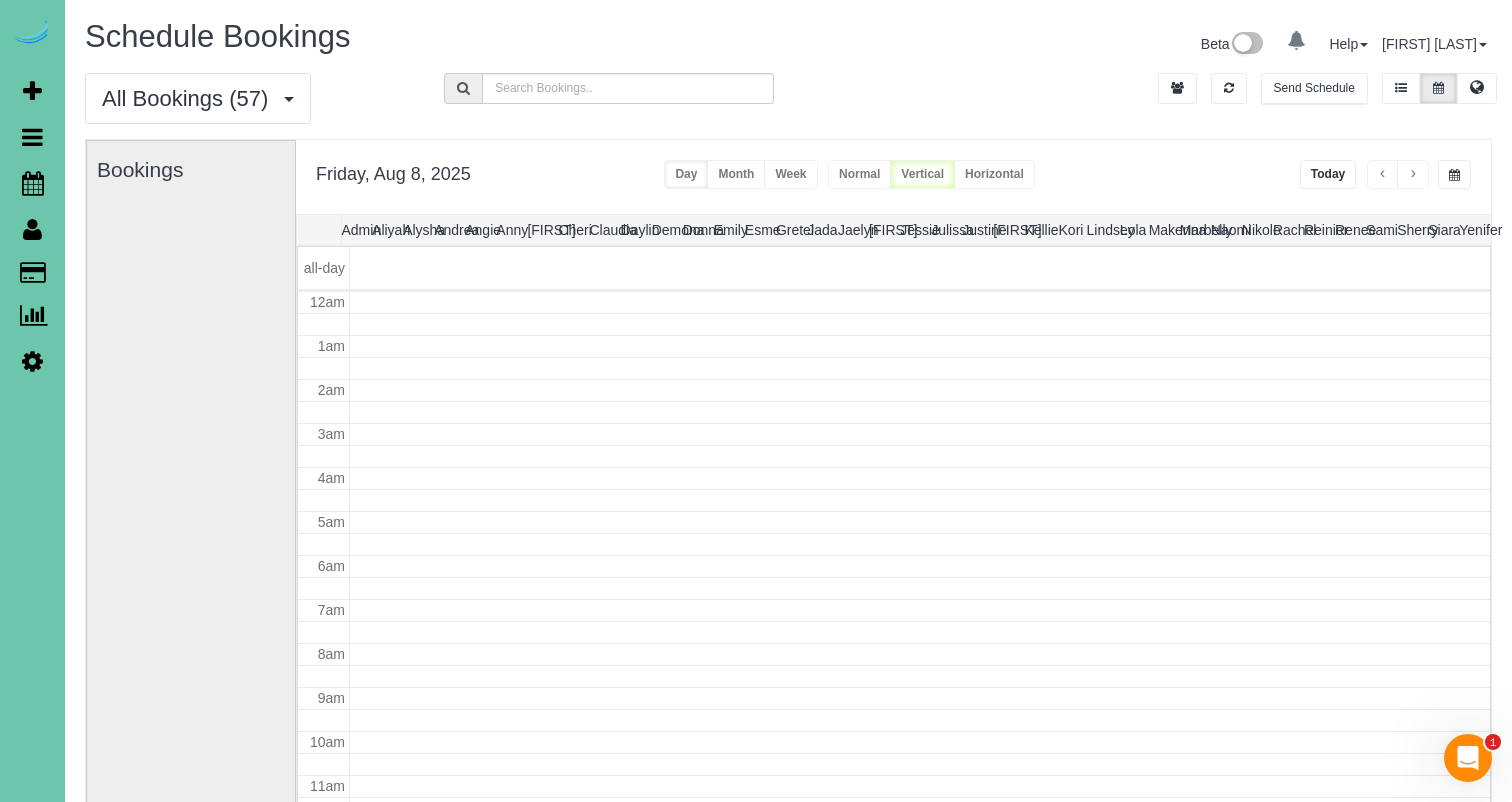 scroll, scrollTop: 265, scrollLeft: 0, axis: vertical 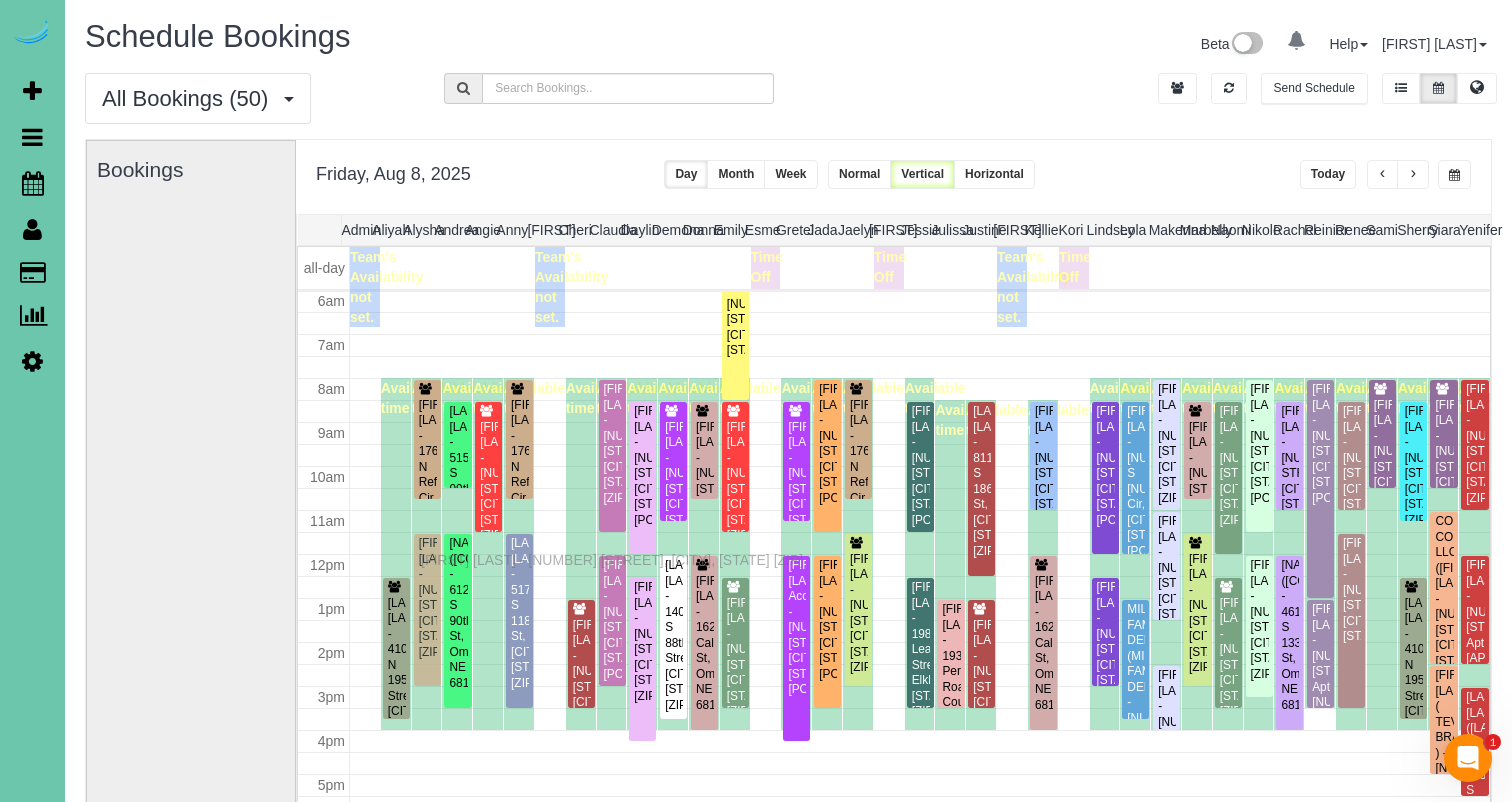 drag, startPoint x: 425, startPoint y: 600, endPoint x: 426, endPoint y: 557, distance: 43.011627 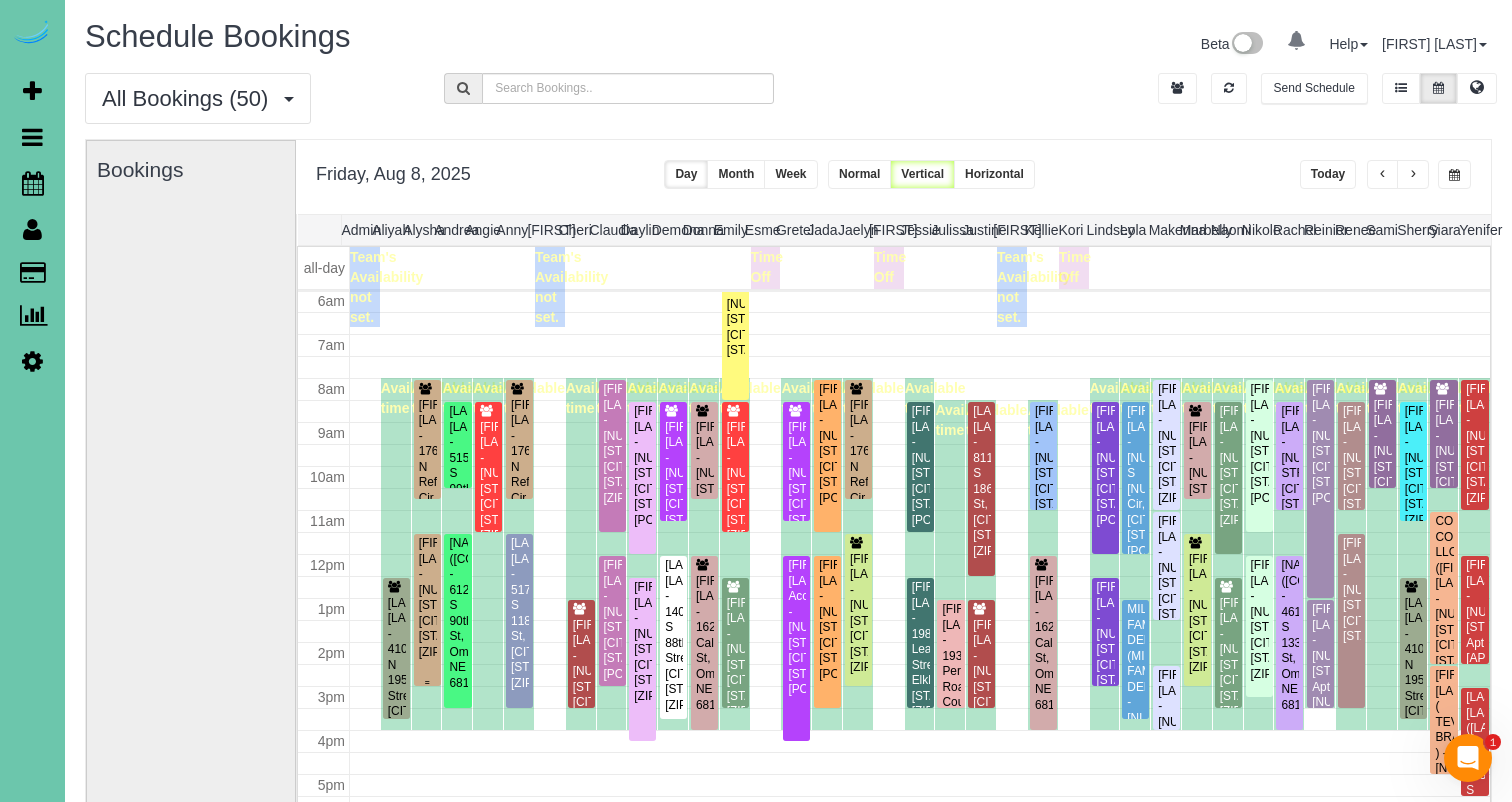scroll, scrollTop: 265, scrollLeft: 0, axis: vertical 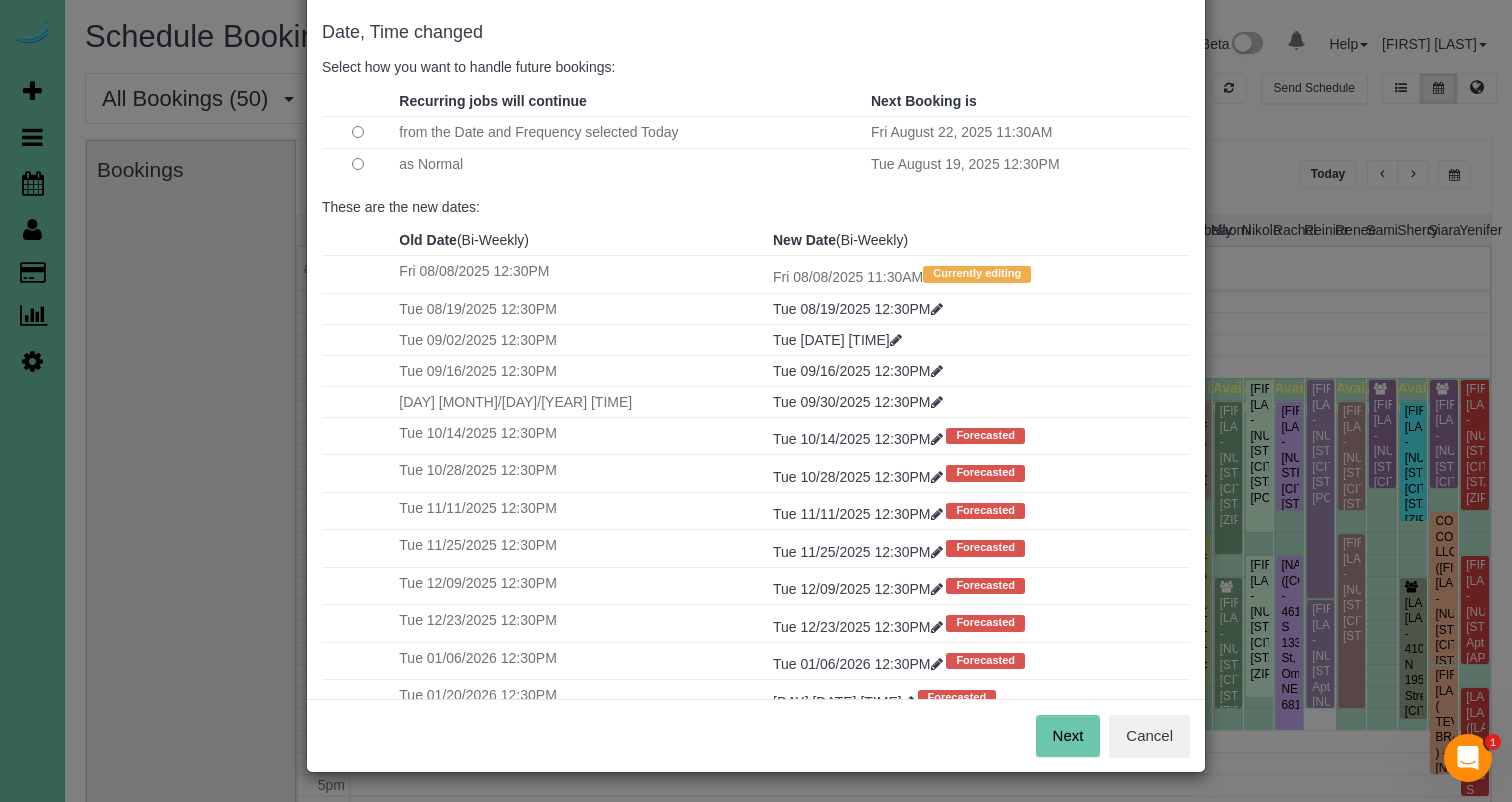 click on "Next" at bounding box center [1068, 736] 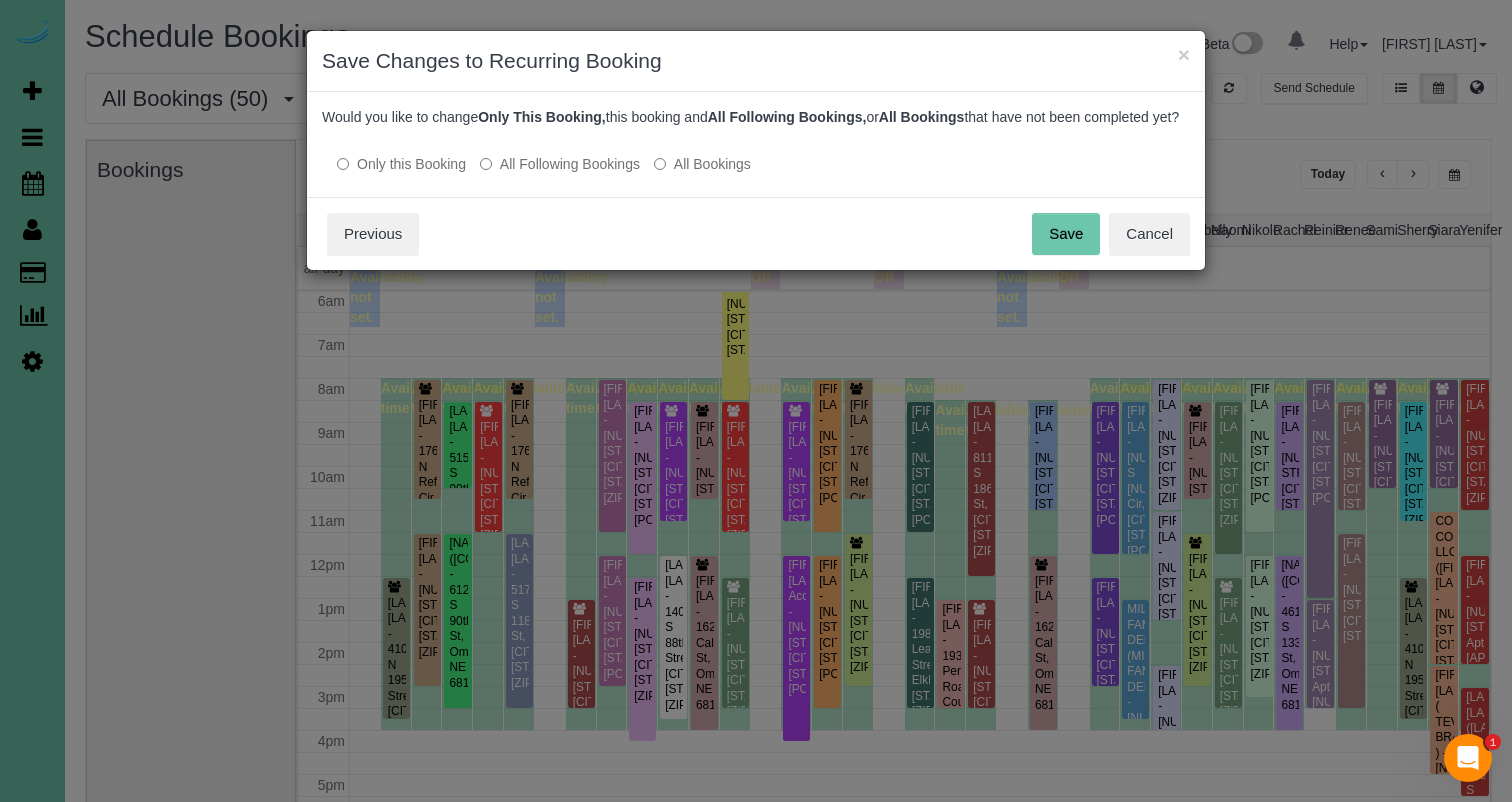 click on "Save" at bounding box center (1066, 234) 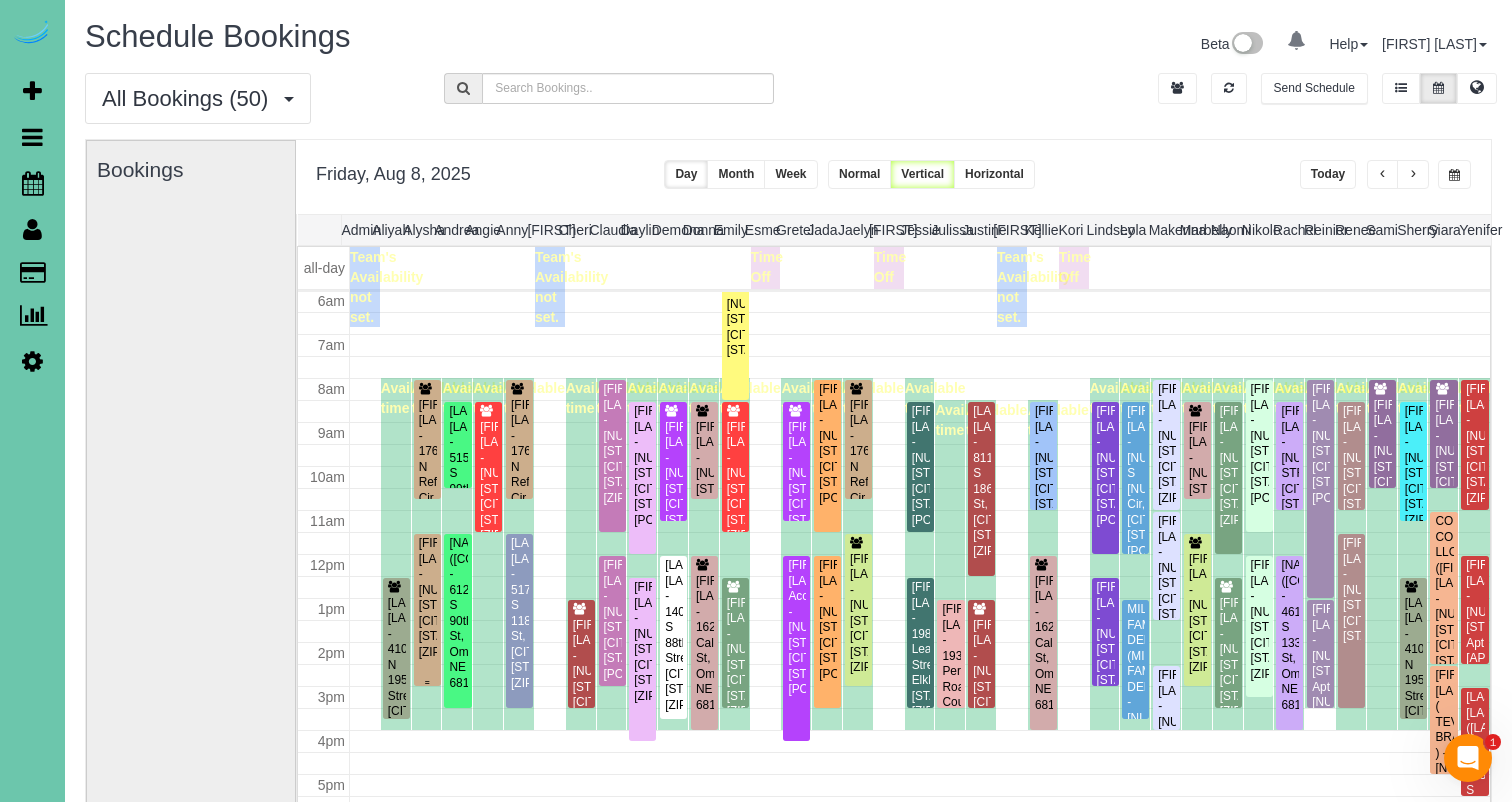 click on "[FIRST] [LAST] - [NUMBER] [STREET], [CITY], [STATE] [ZIP]" at bounding box center (427, 598) 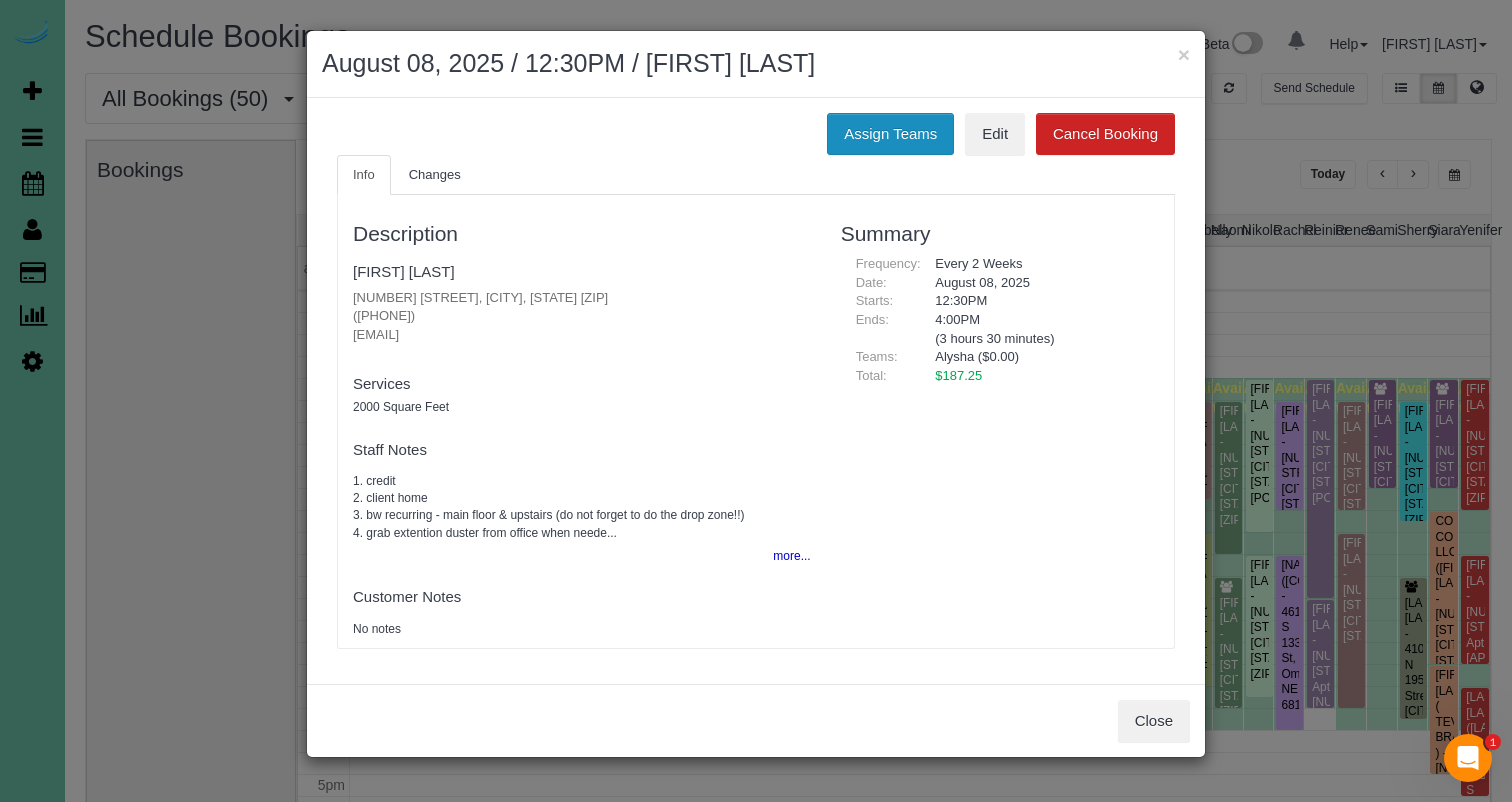 scroll, scrollTop: 265, scrollLeft: 0, axis: vertical 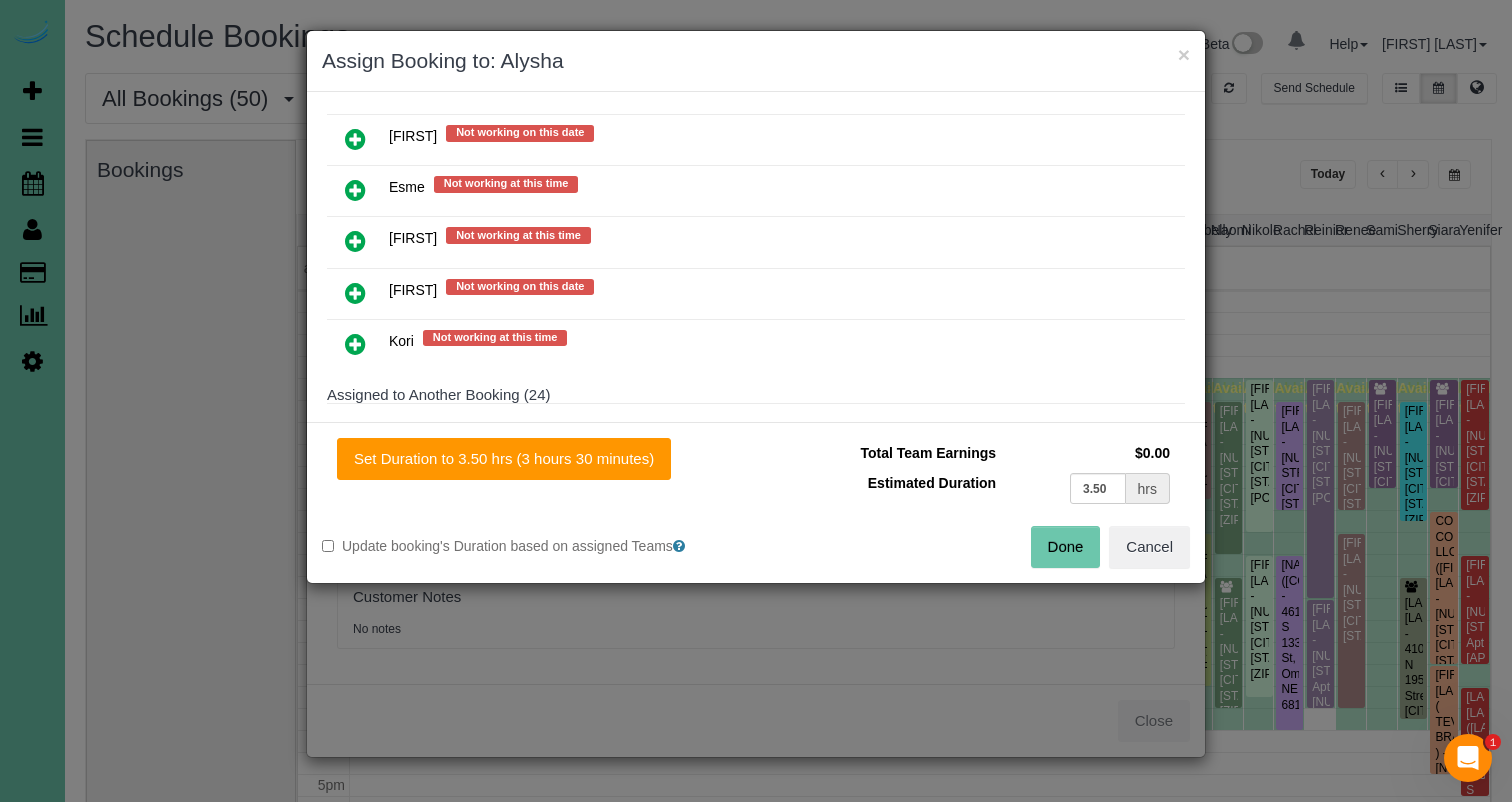 click at bounding box center [355, 241] 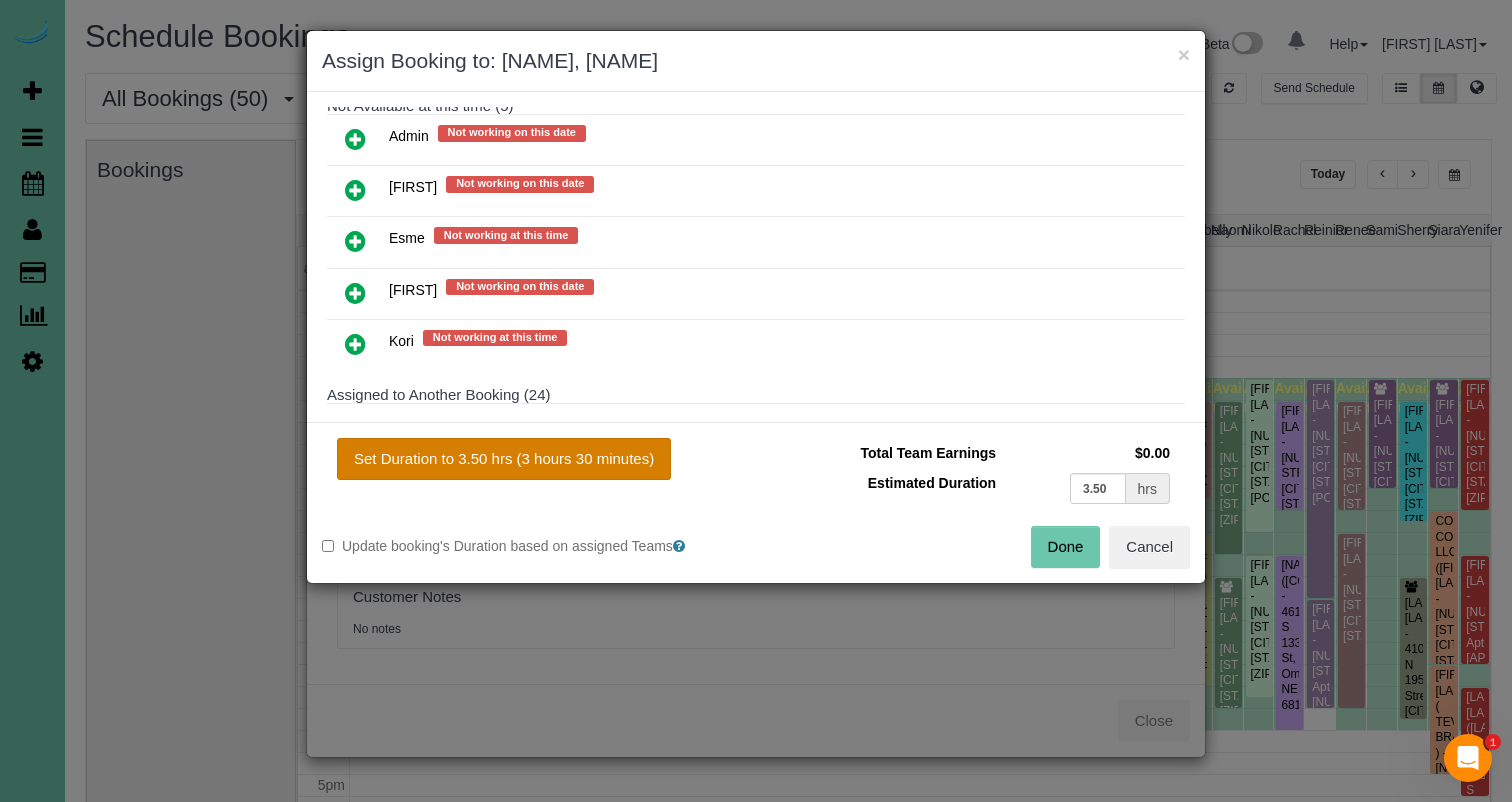 click on "Set Duration to 3.50 hrs (3 hours 30 minutes)" at bounding box center (504, 459) 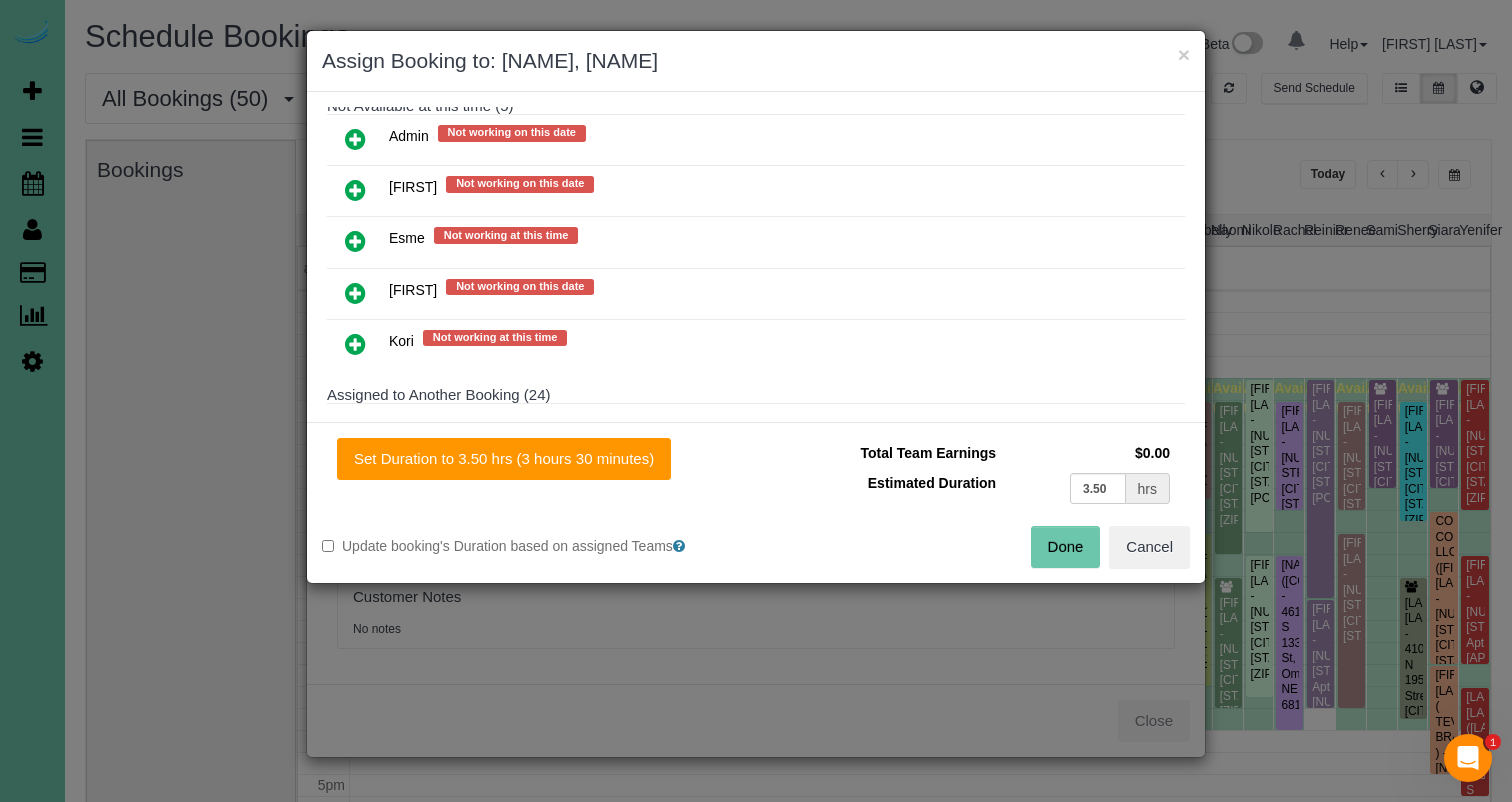 drag, startPoint x: 1044, startPoint y: 550, endPoint x: 819, endPoint y: 430, distance: 255 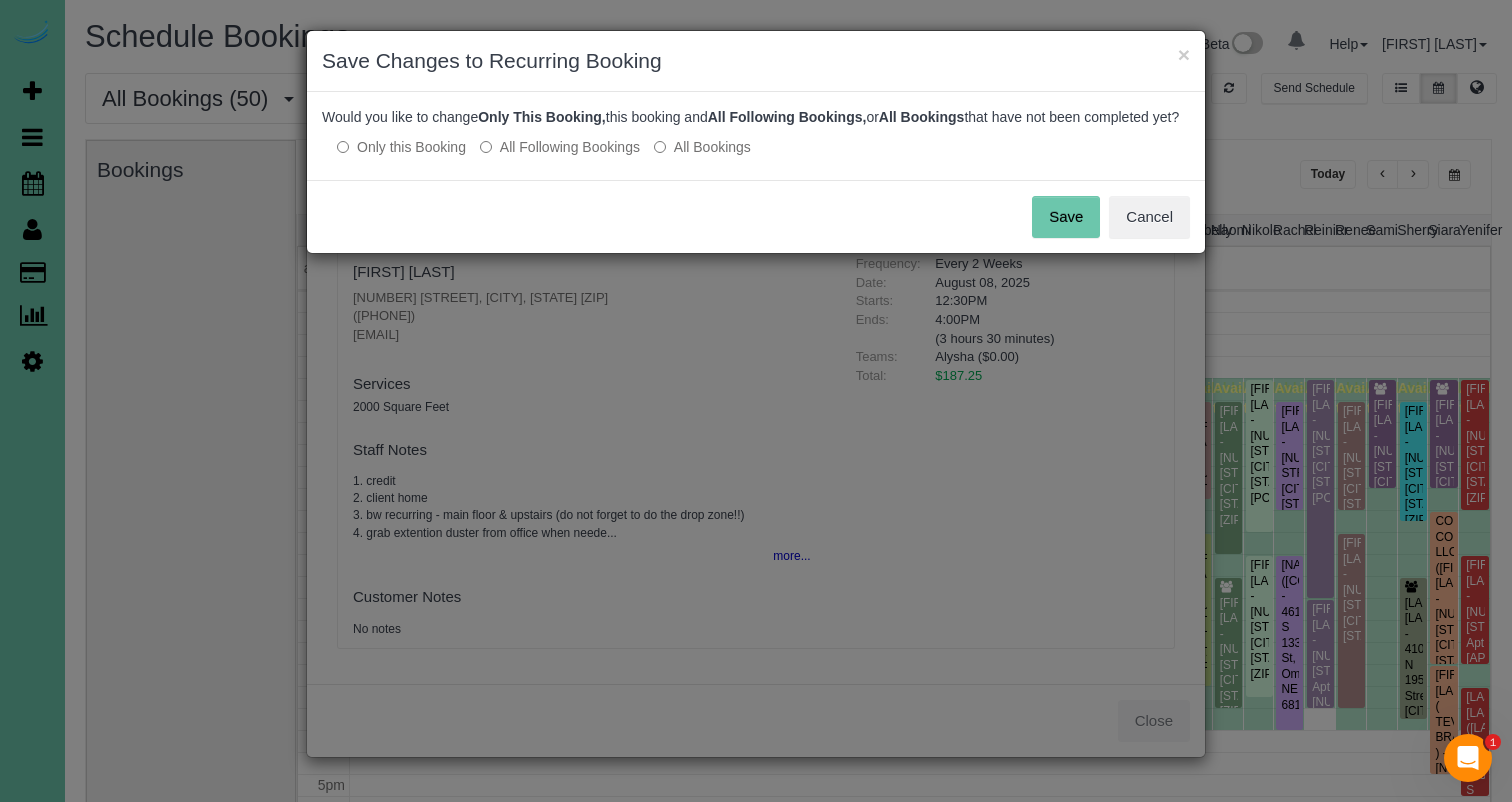 click on "Save" at bounding box center (1066, 217) 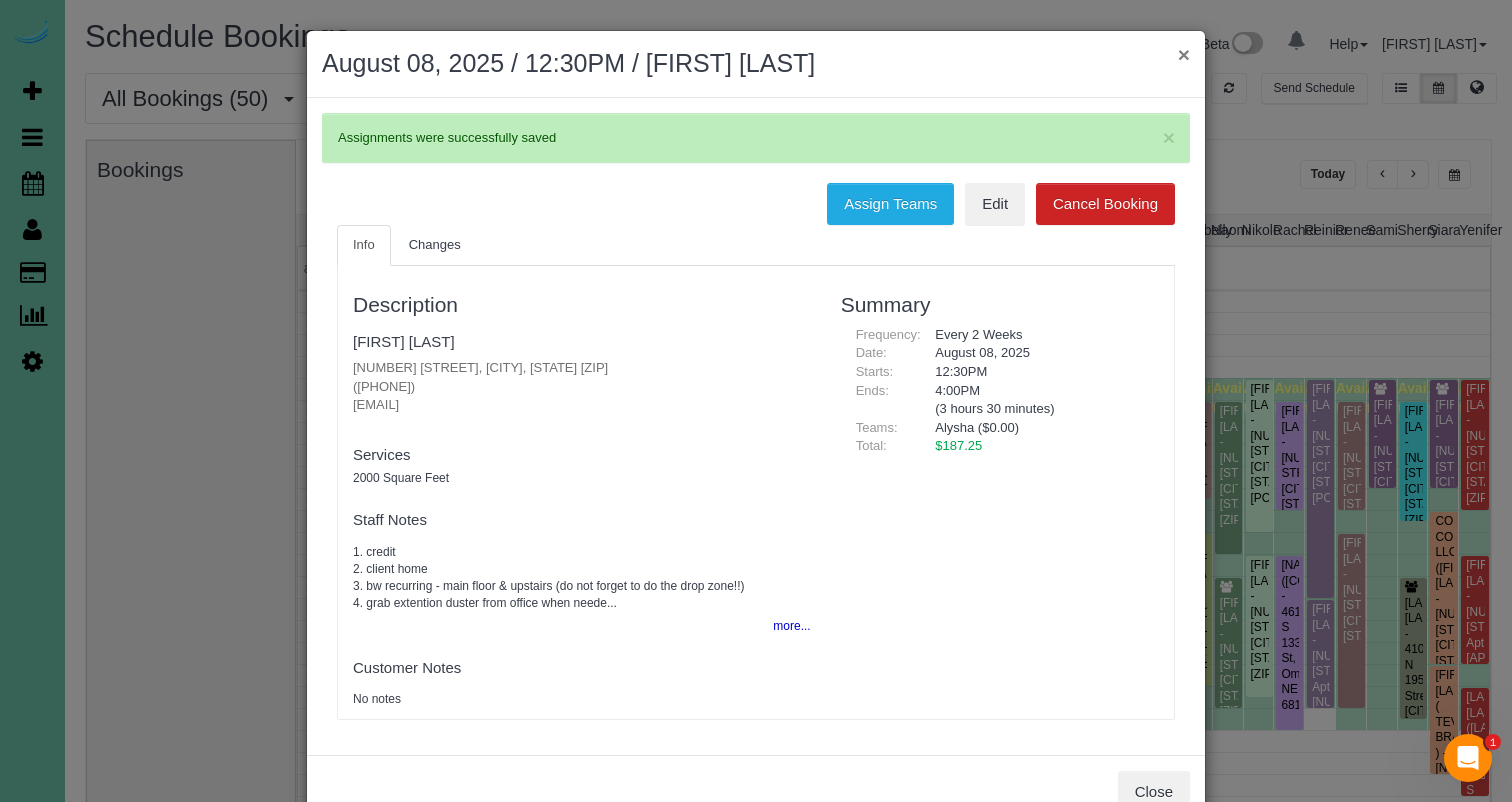 click on "×" at bounding box center (1184, 54) 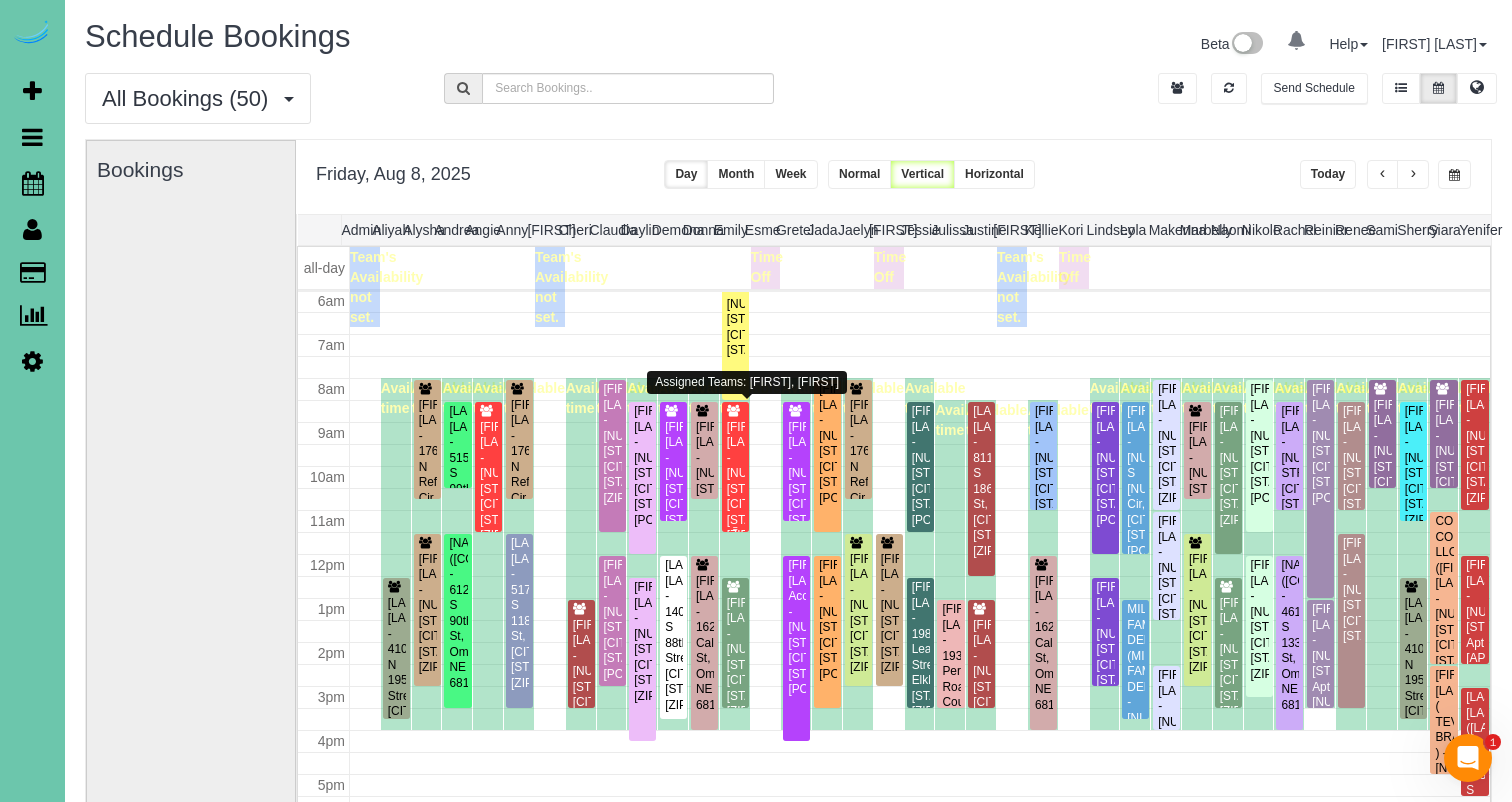 scroll, scrollTop: 266, scrollLeft: 0, axis: vertical 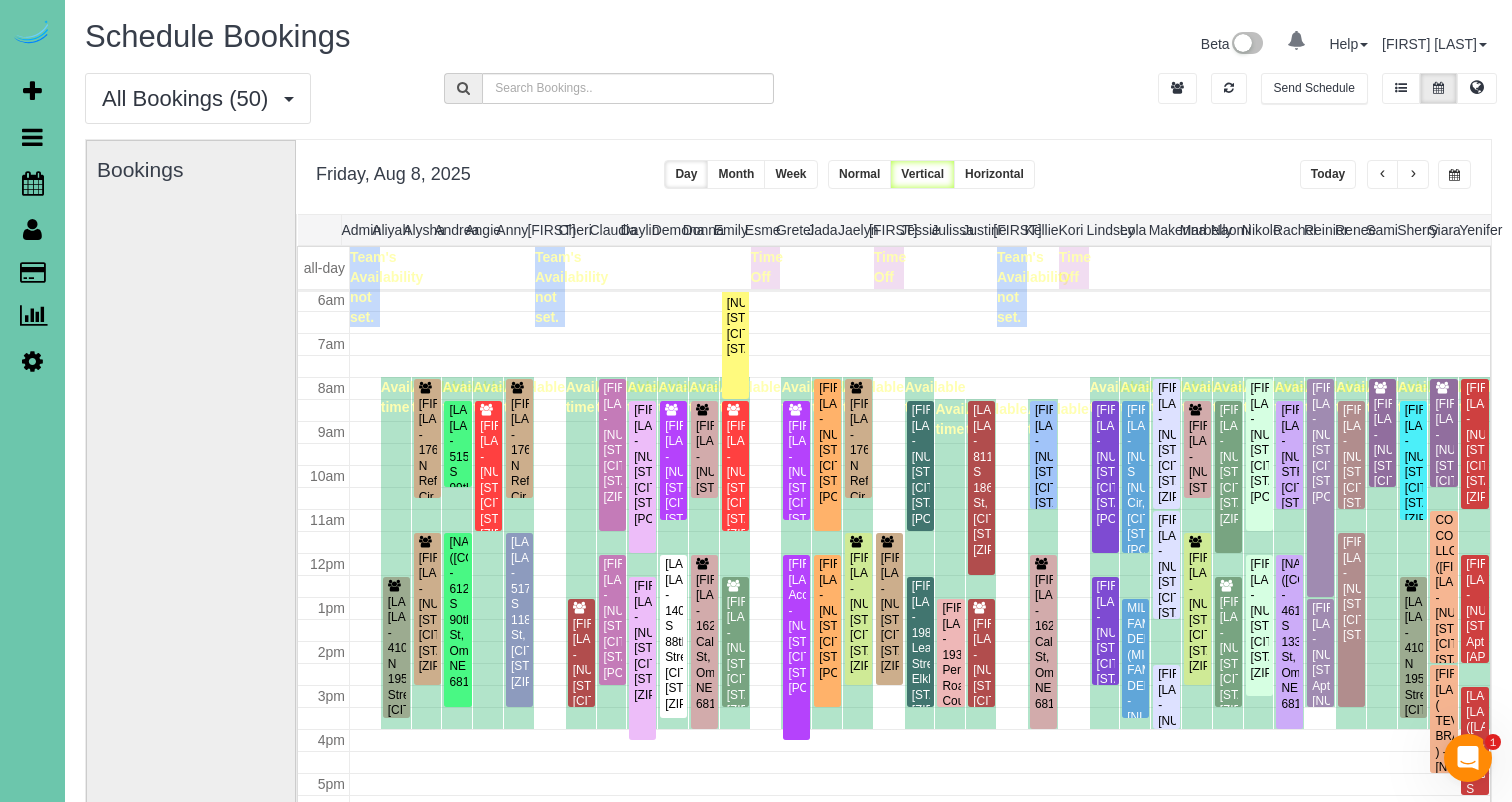 click at bounding box center (1454, 174) 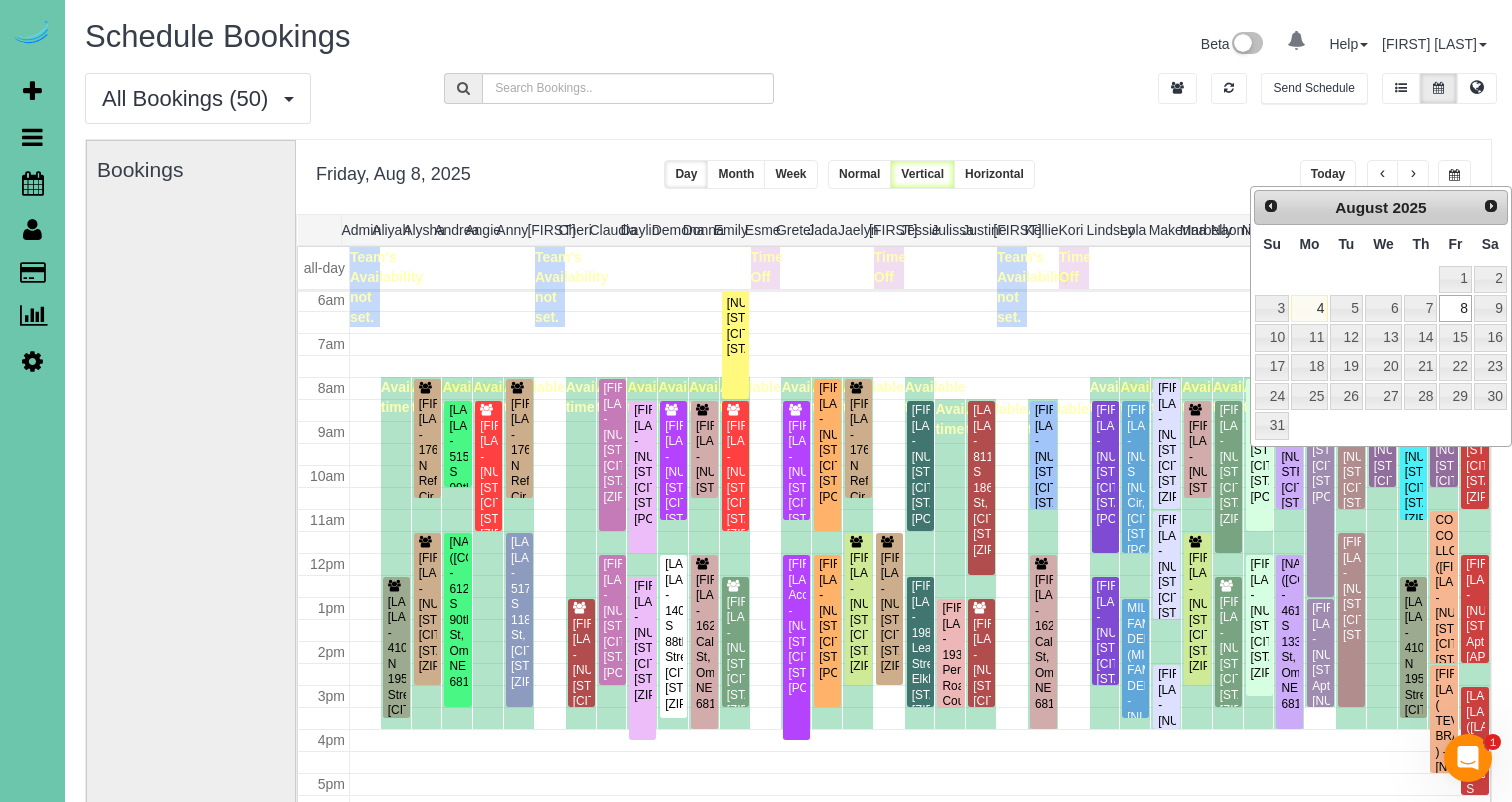 click at bounding box center (1384, 279) 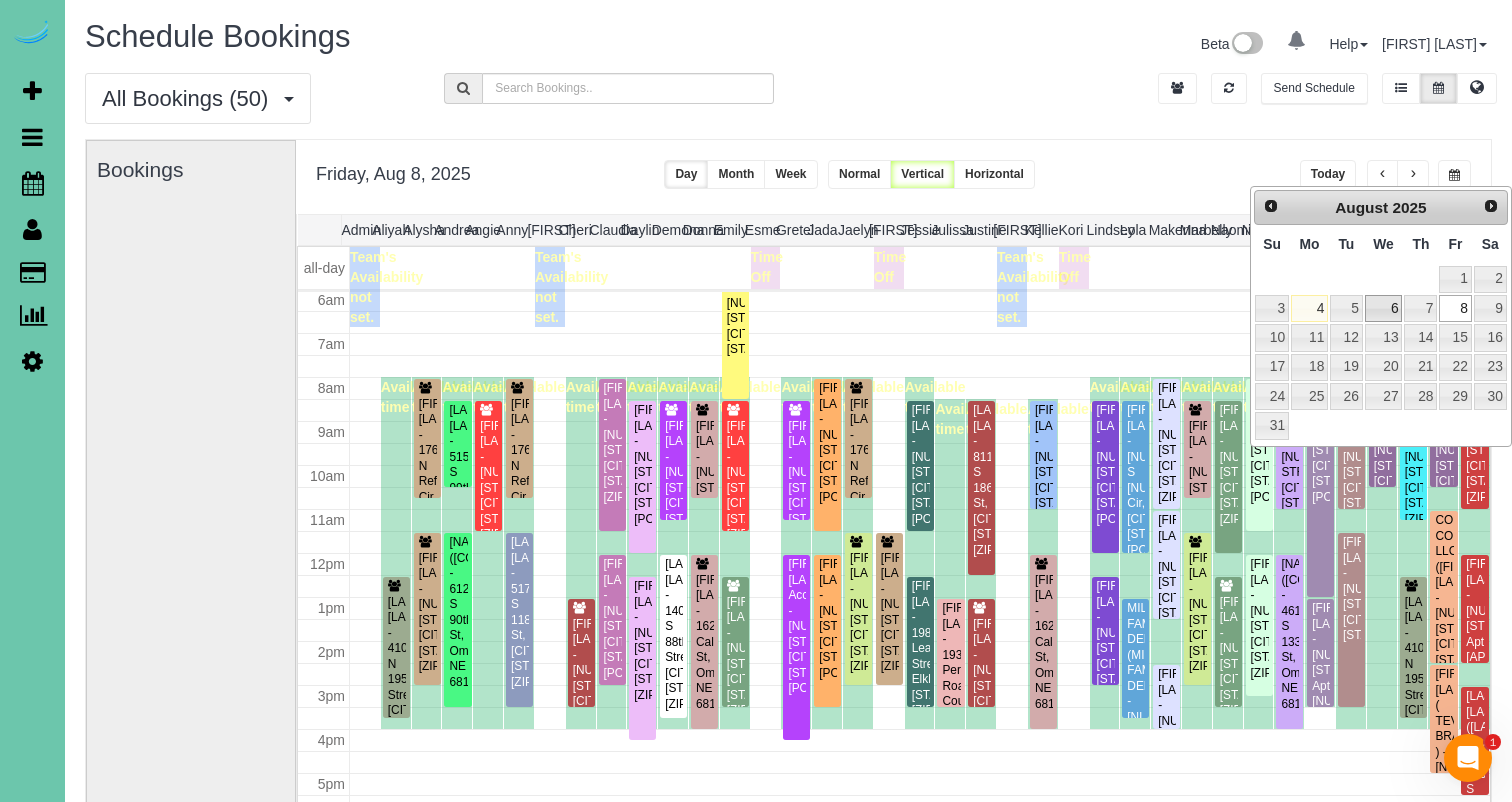 click on "6" at bounding box center (1384, 308) 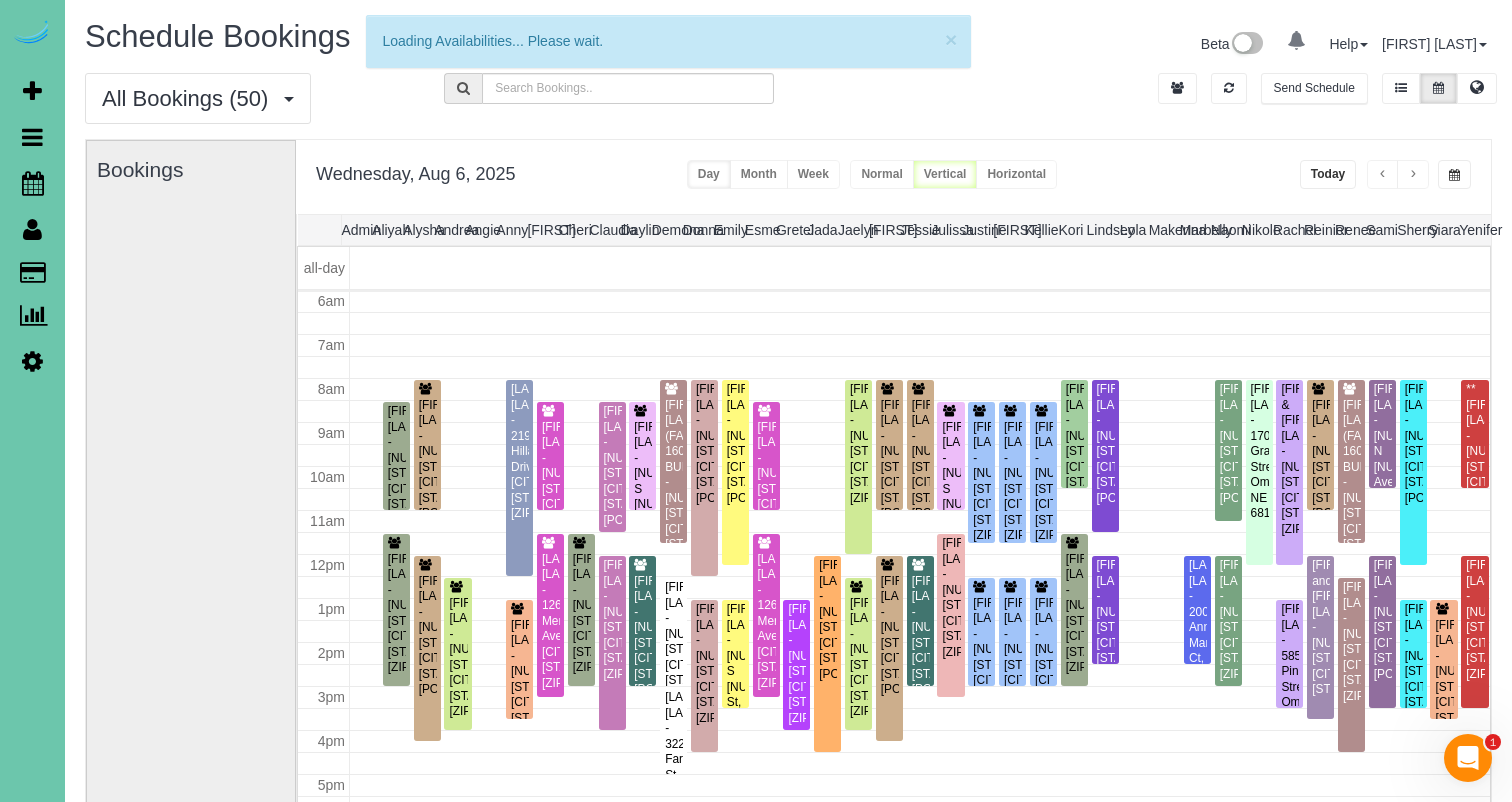 scroll, scrollTop: 265, scrollLeft: 0, axis: vertical 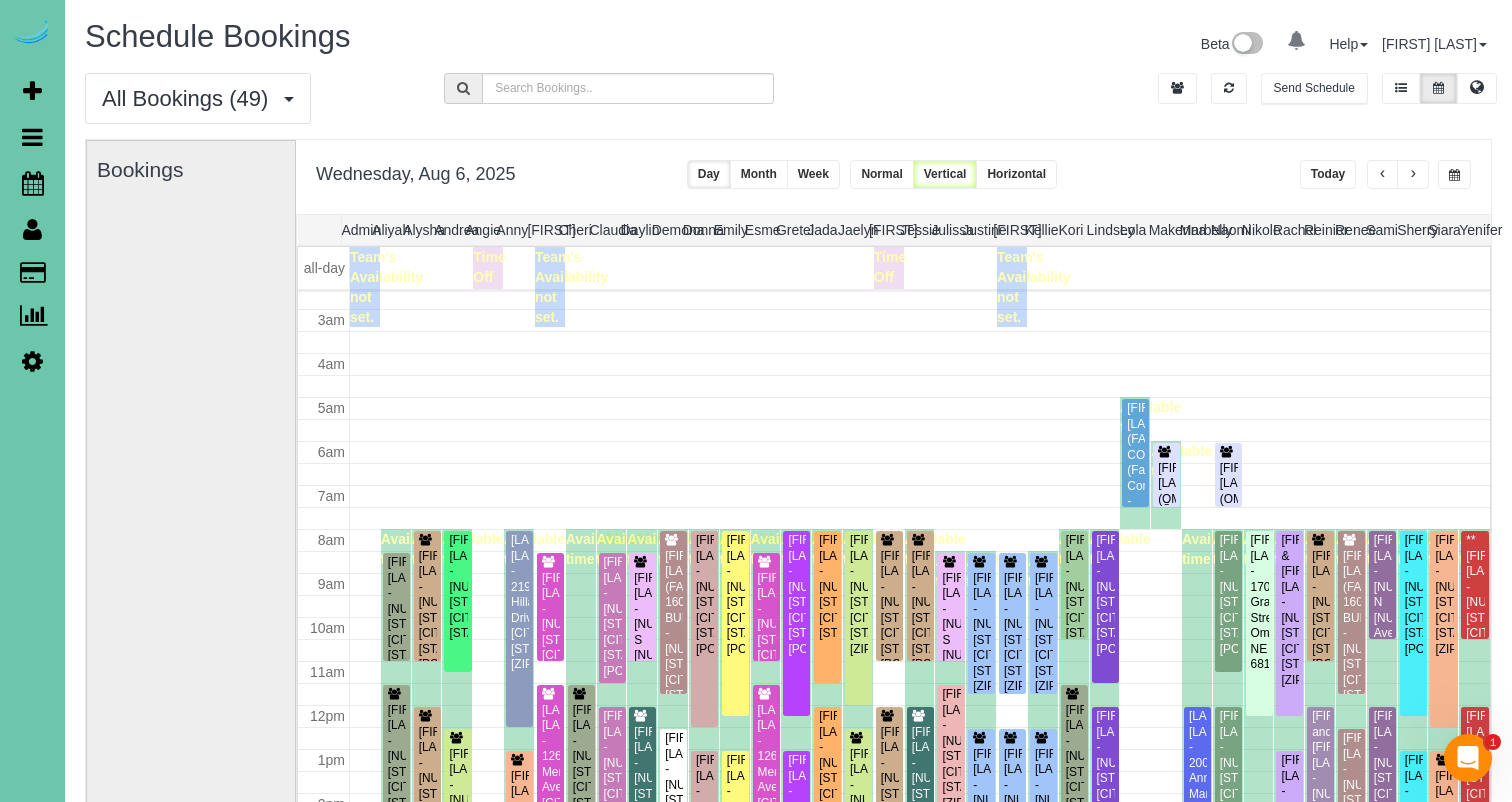 click on "[FIRST] [LAST] (OMAHA STREET SCHOOL) (Omaha Street School) - [NUMBER] [STREET], [CITY], [STATE] [ZIP]" at bounding box center (1166, 569) 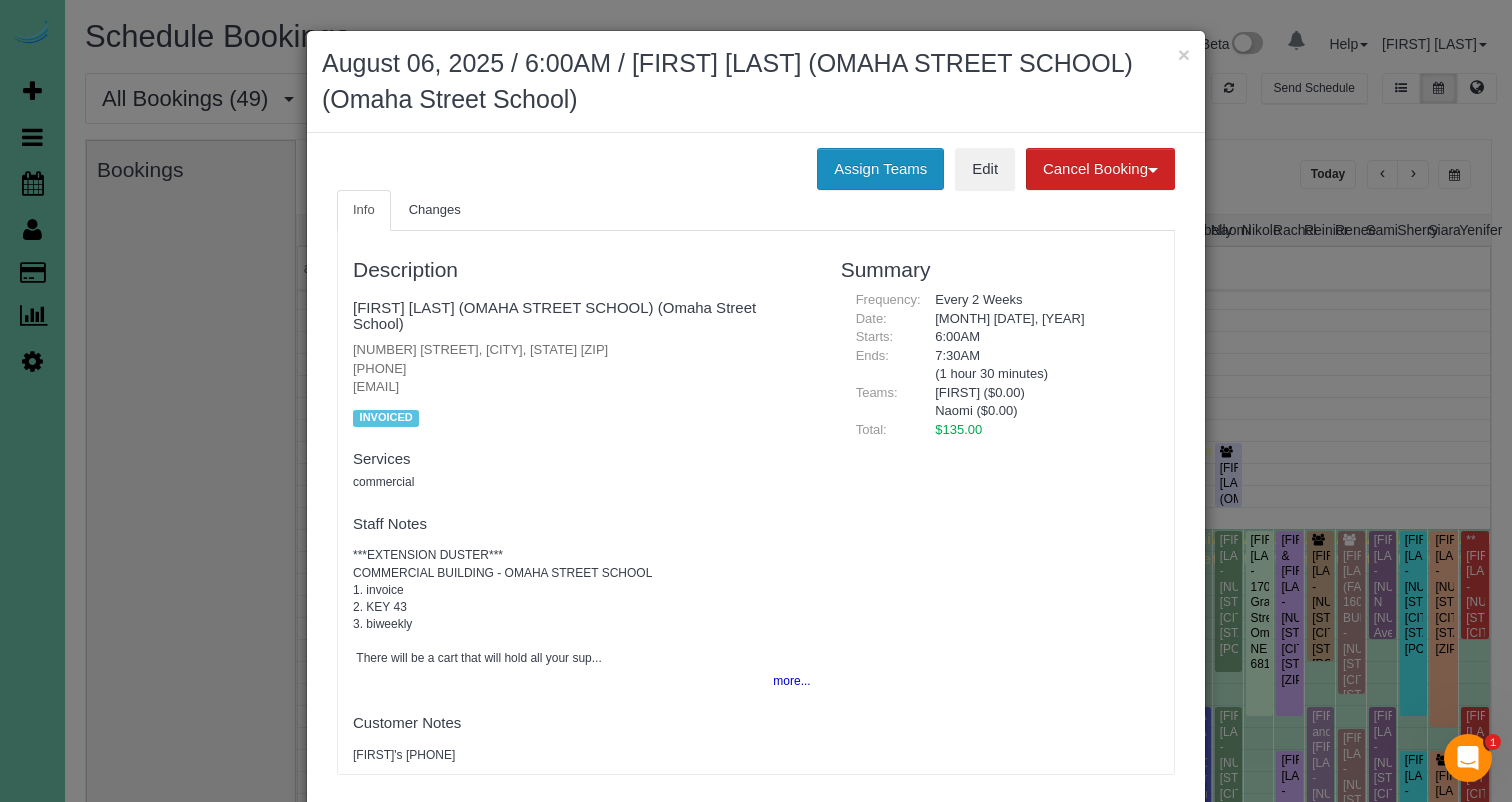 click on "Assign Teams" at bounding box center [880, 169] 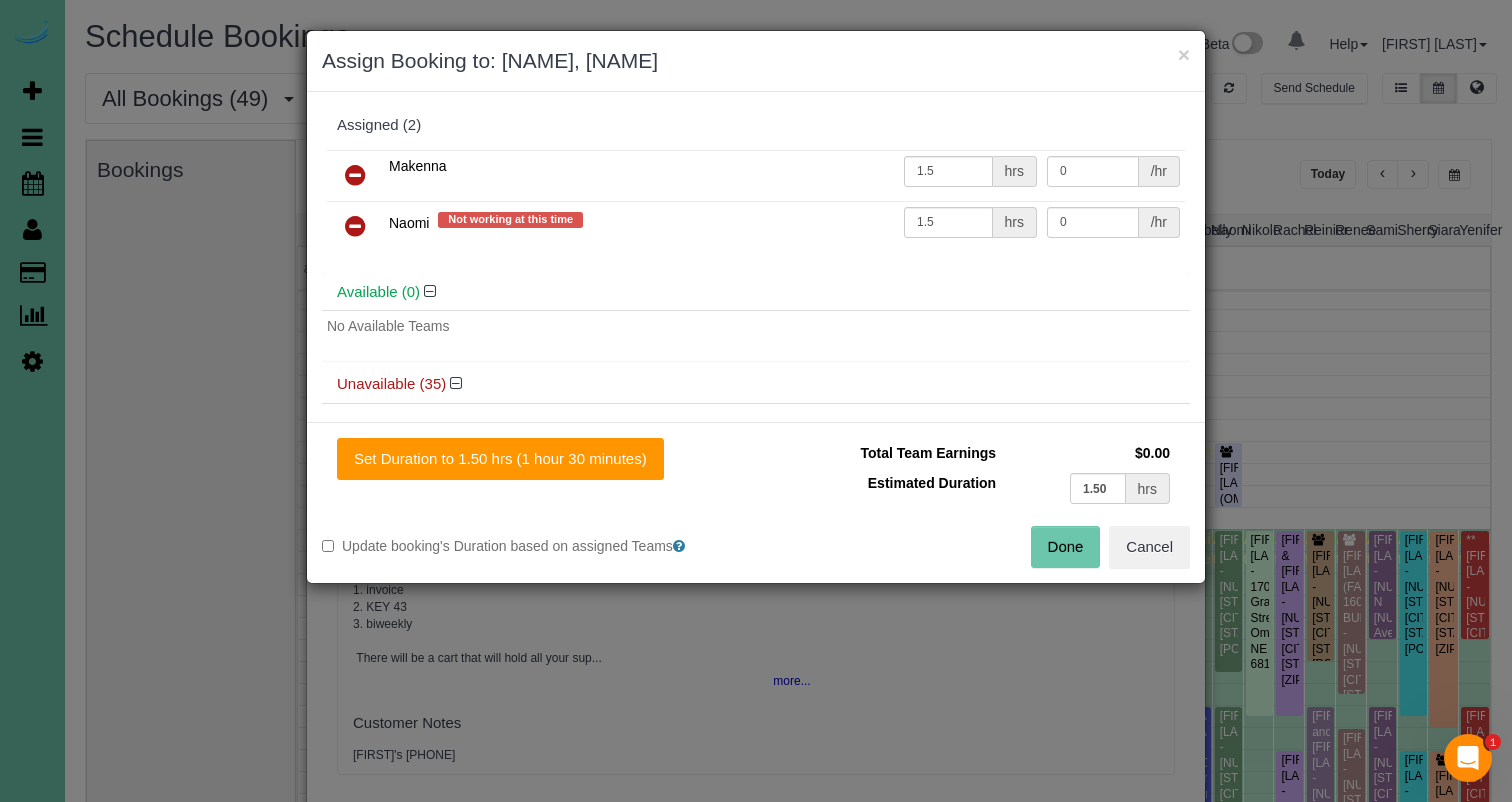 click at bounding box center (355, 175) 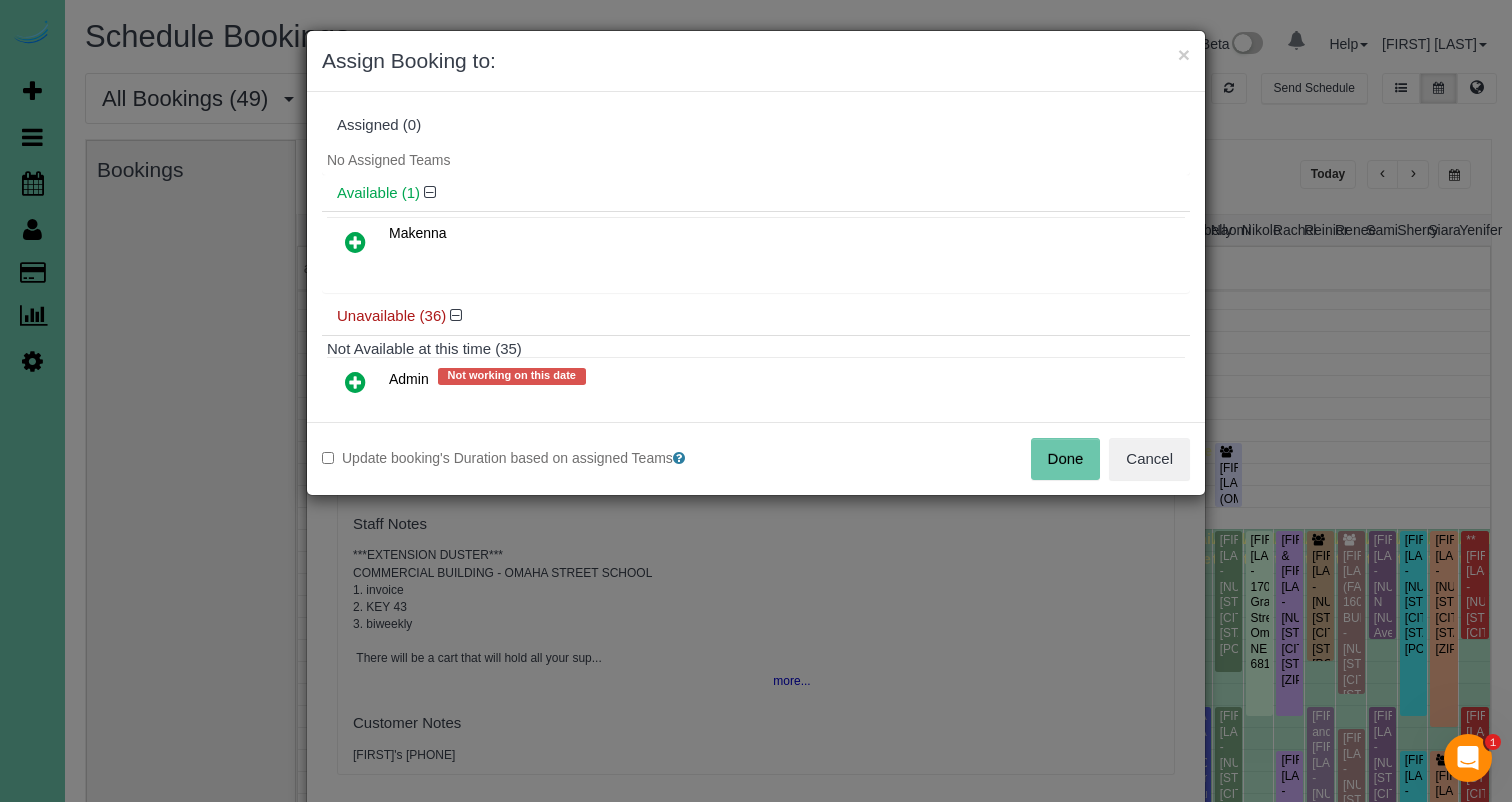click on "Done" at bounding box center (1066, 459) 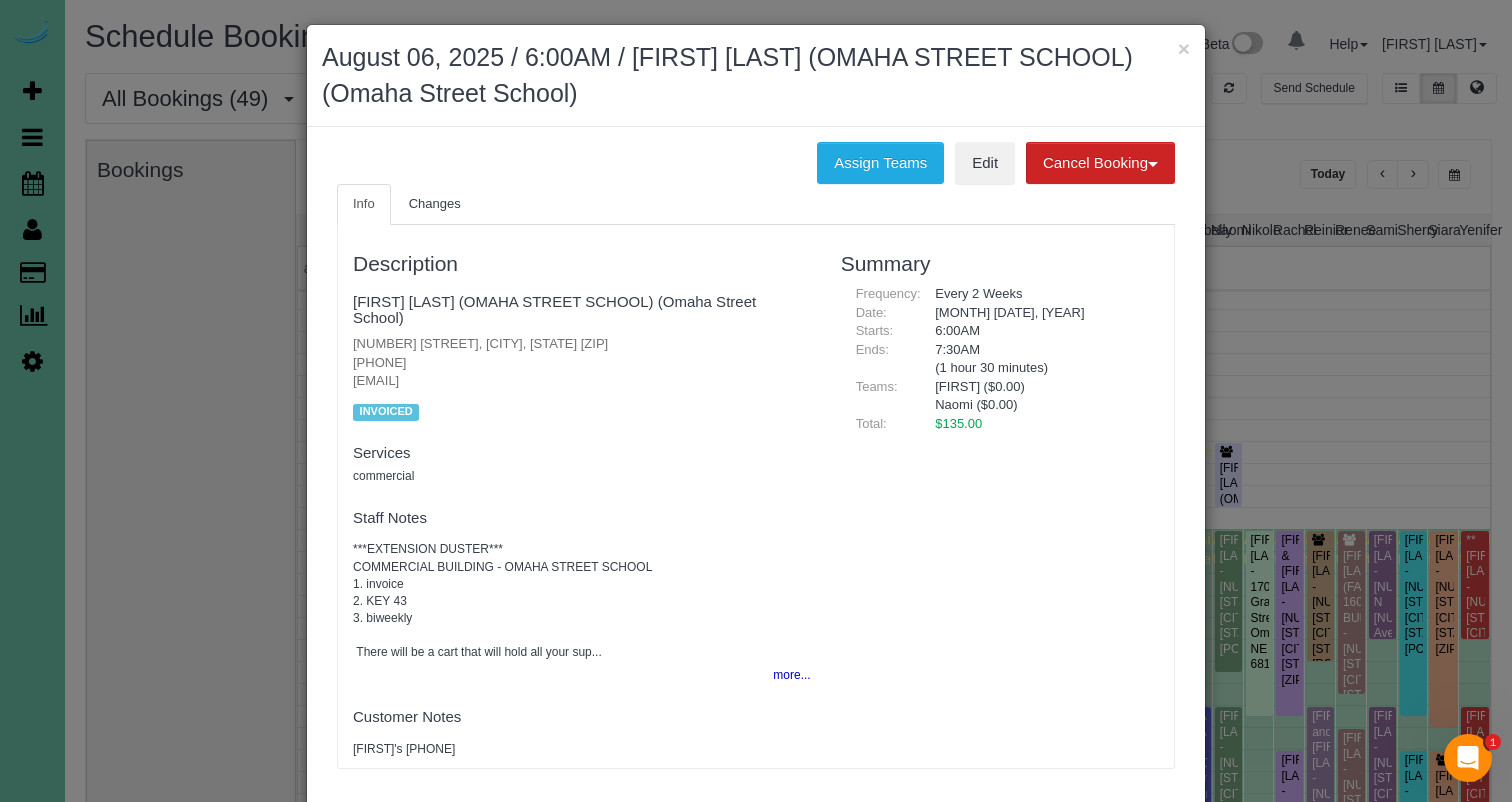 scroll, scrollTop: 14, scrollLeft: 0, axis: vertical 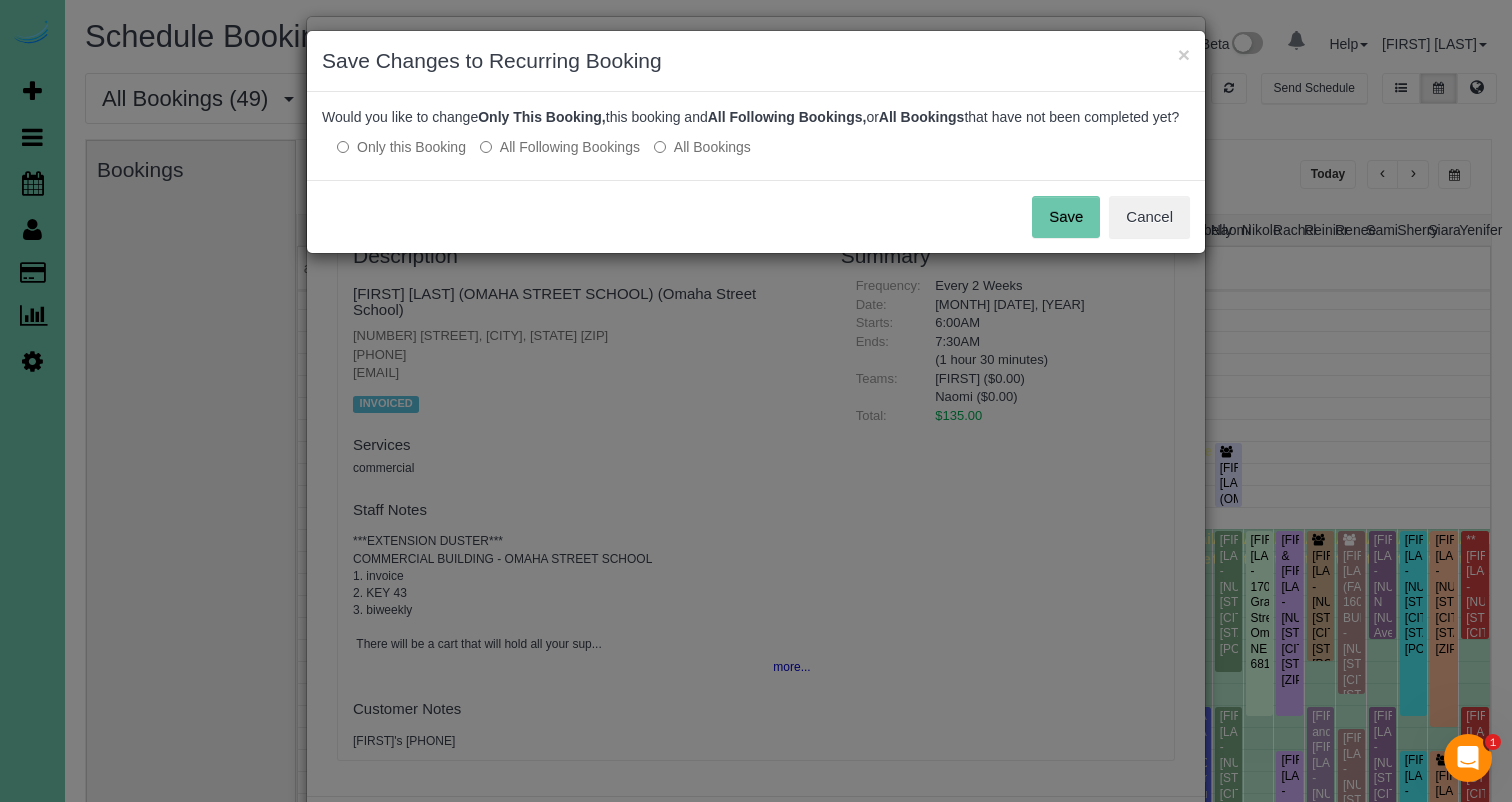 click on "All Following Bookings" at bounding box center [560, 147] 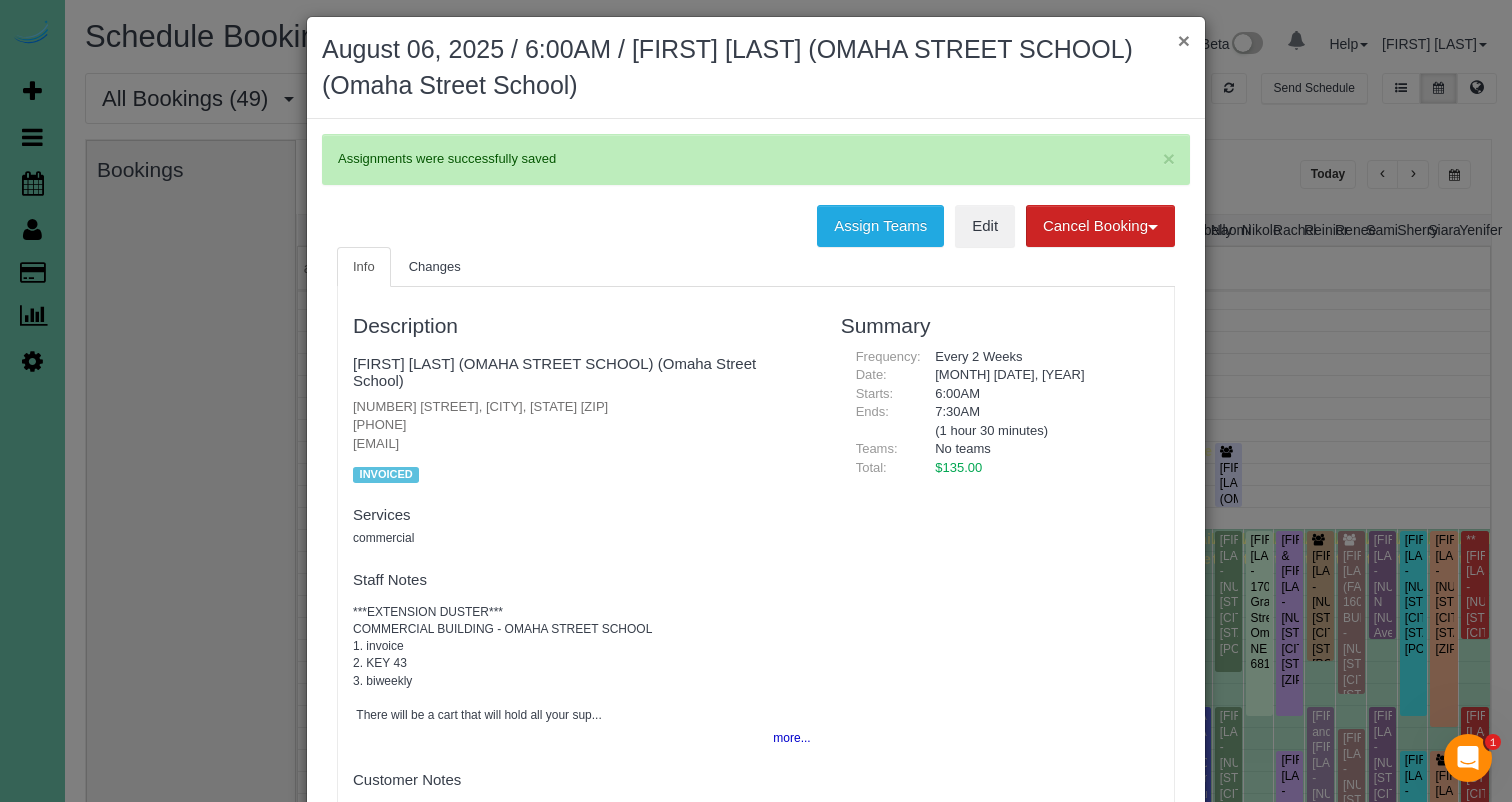 click on "×" at bounding box center (1184, 40) 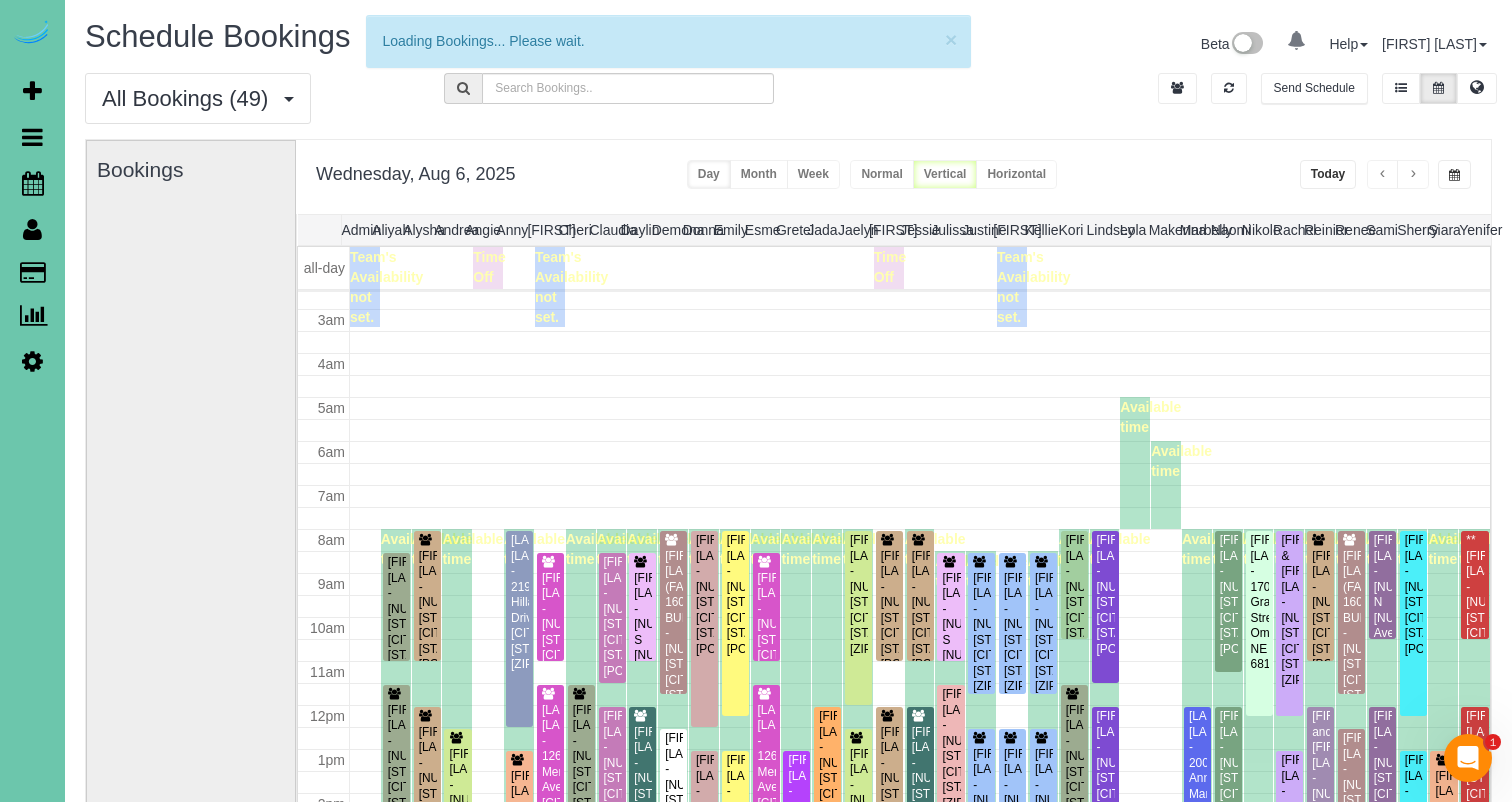 scroll, scrollTop: 114, scrollLeft: 0, axis: vertical 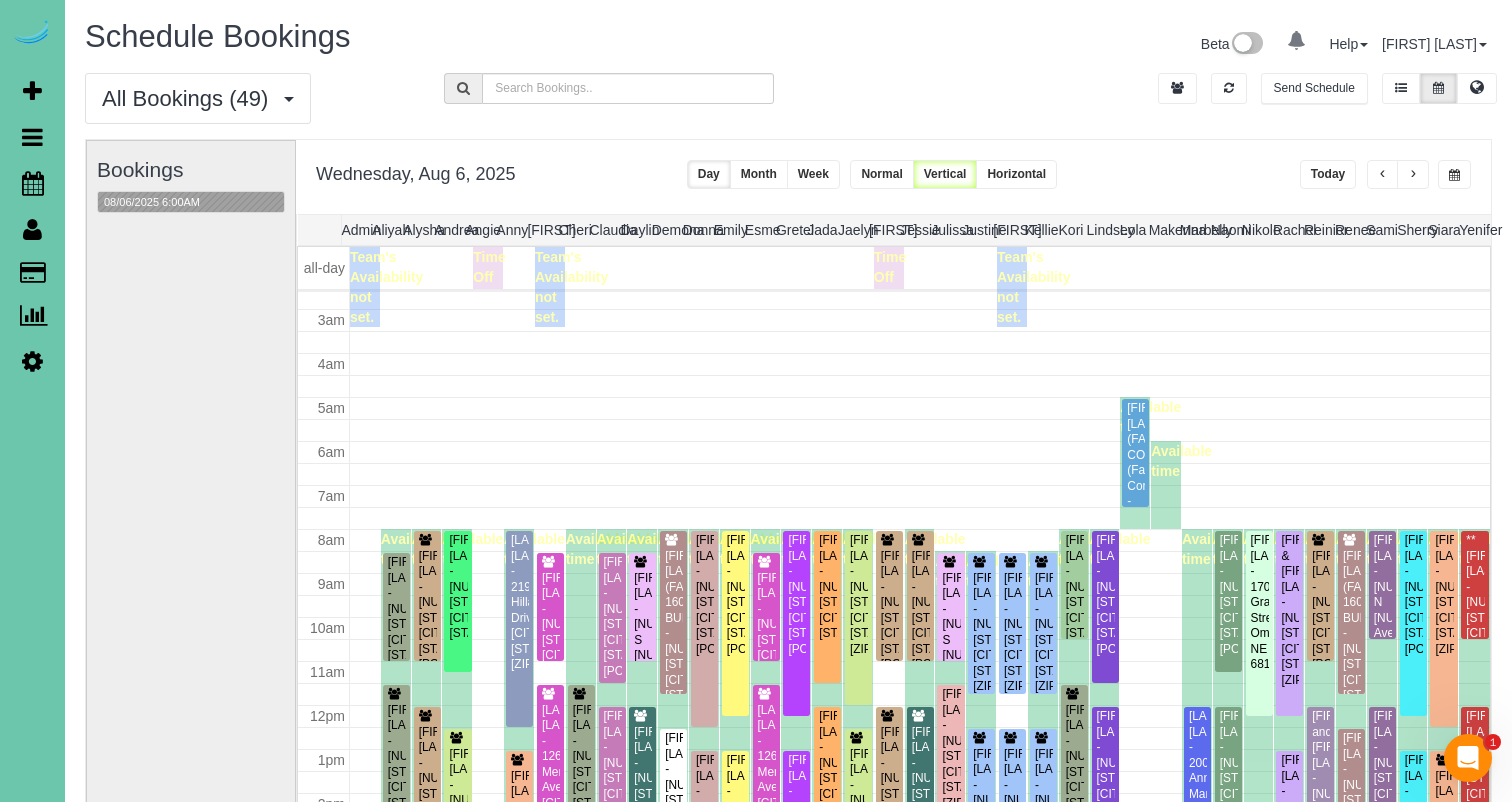click on "[FIRST] [LAST]
My Account
Change Password
Email Preferences
Community
Log Out" at bounding box center (1148, 46) 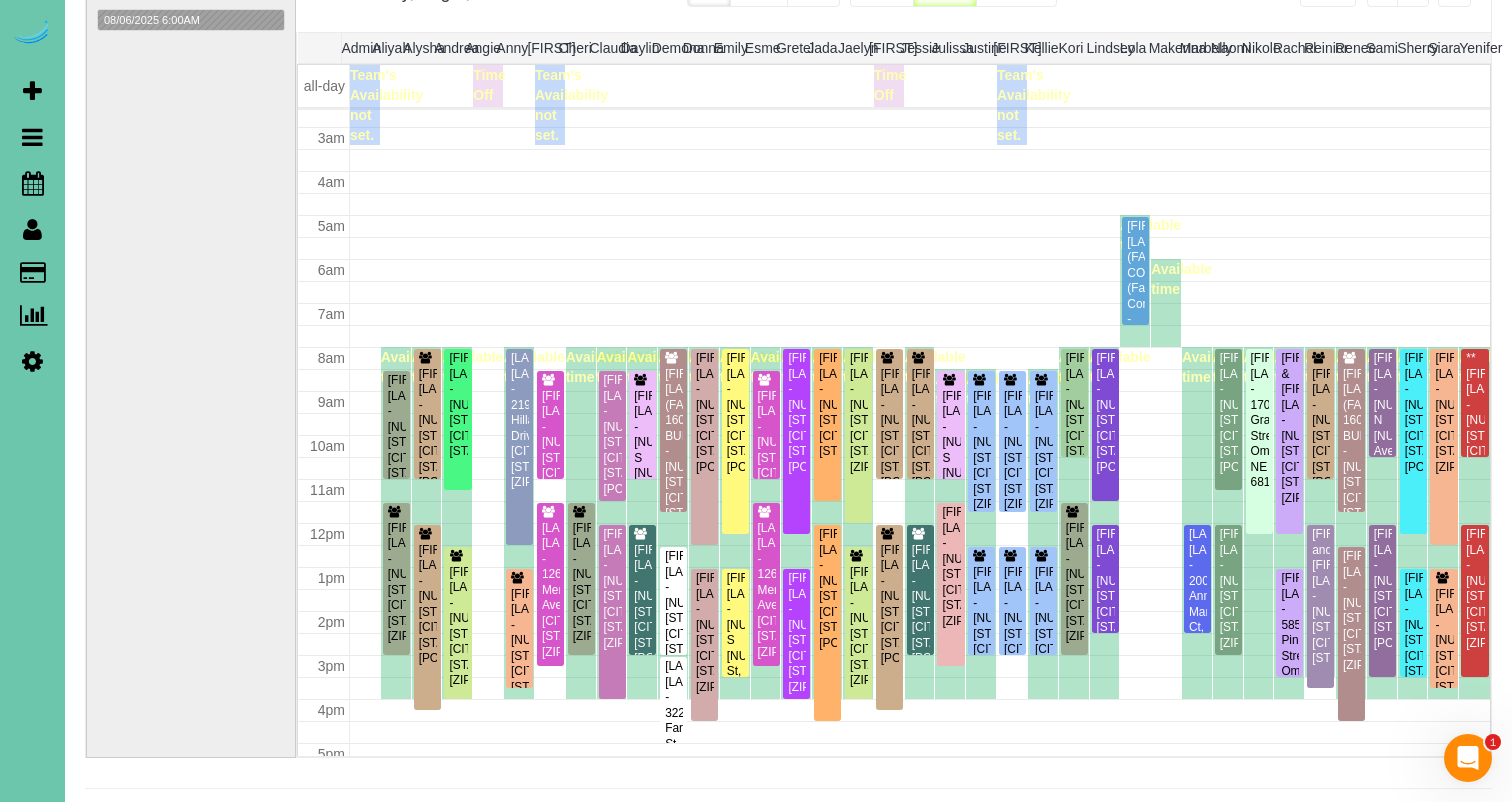 scroll, scrollTop: 100, scrollLeft: 0, axis: vertical 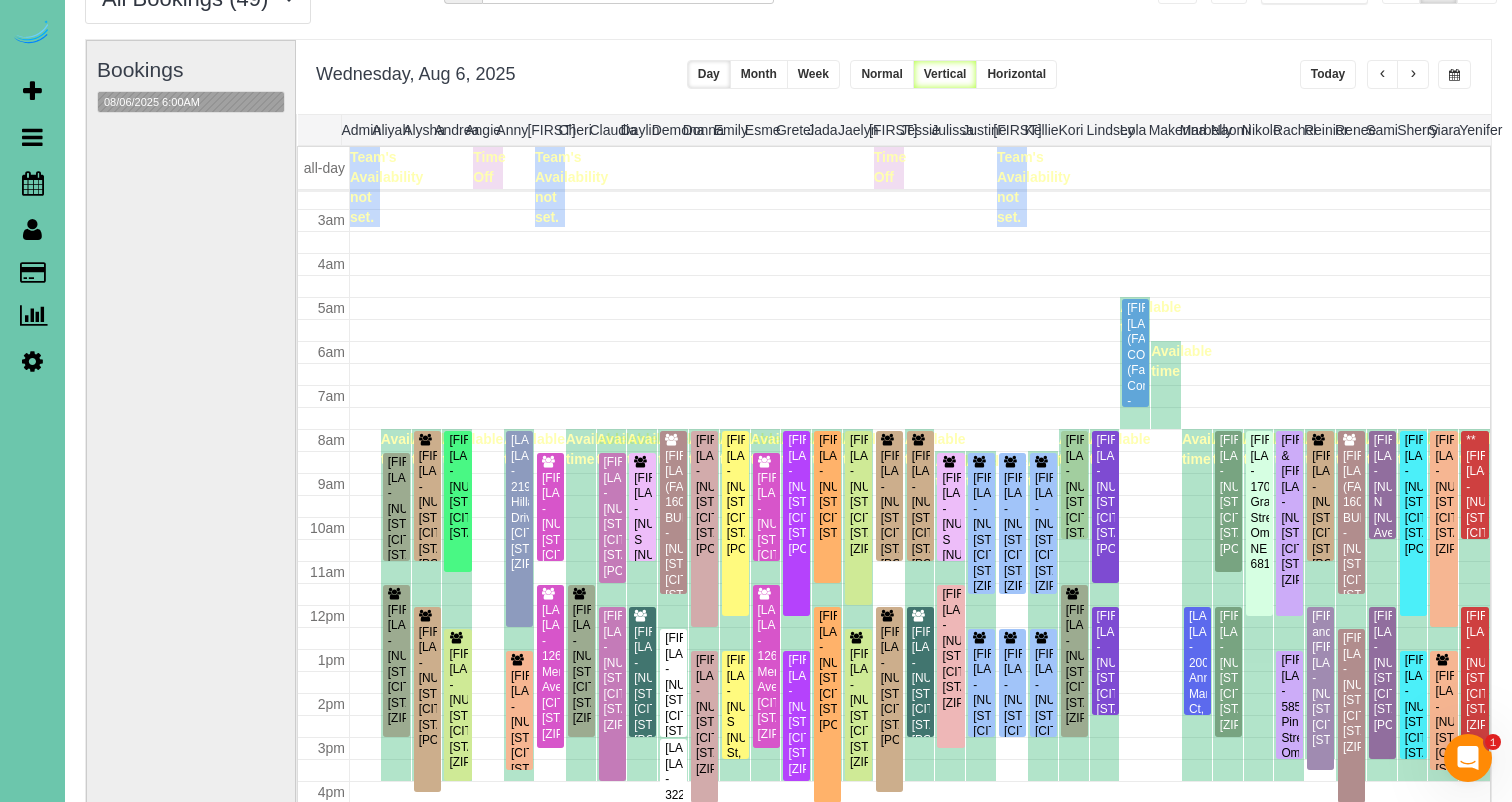 click at bounding box center [1413, 75] 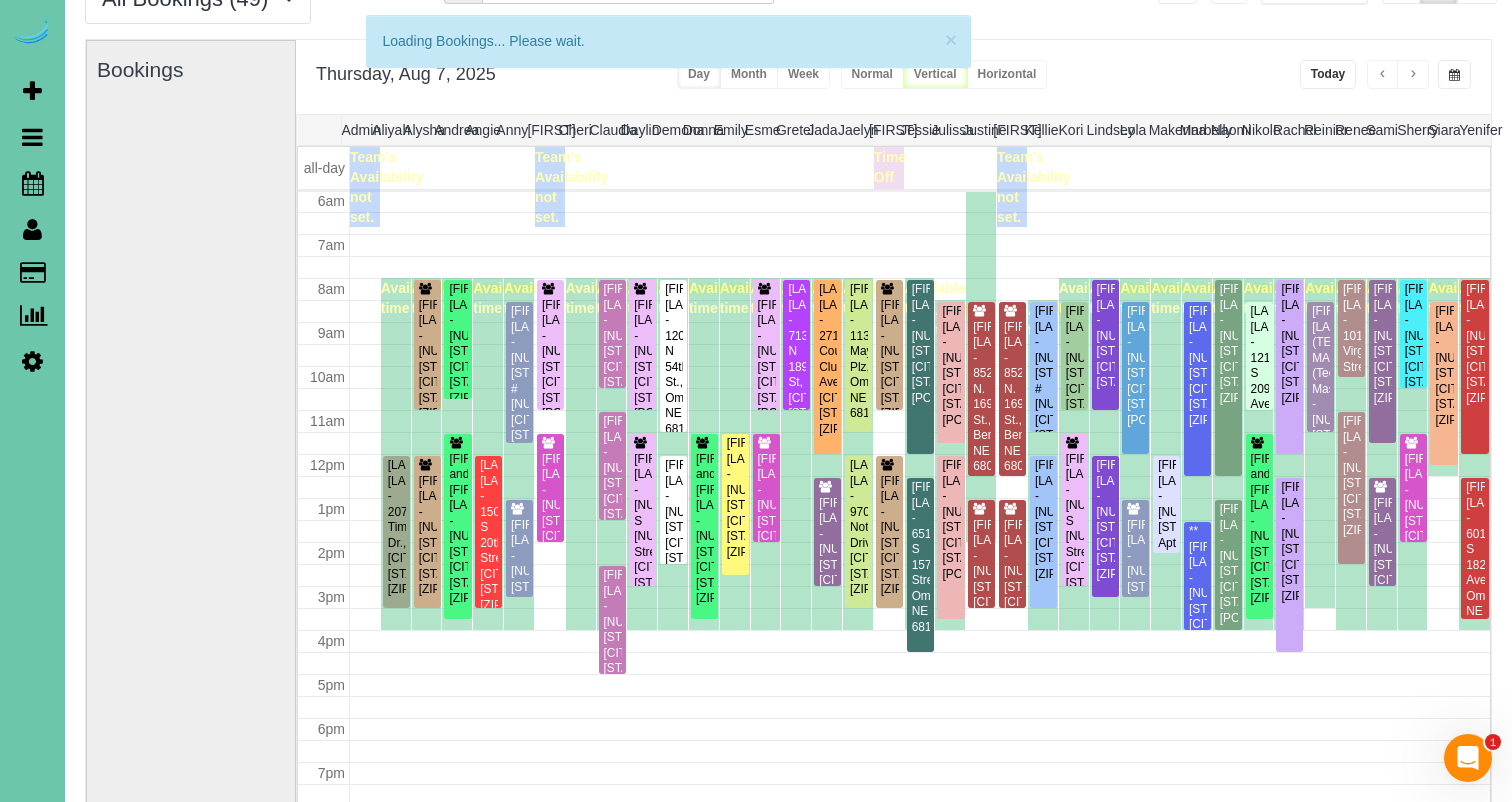scroll, scrollTop: 265, scrollLeft: 0, axis: vertical 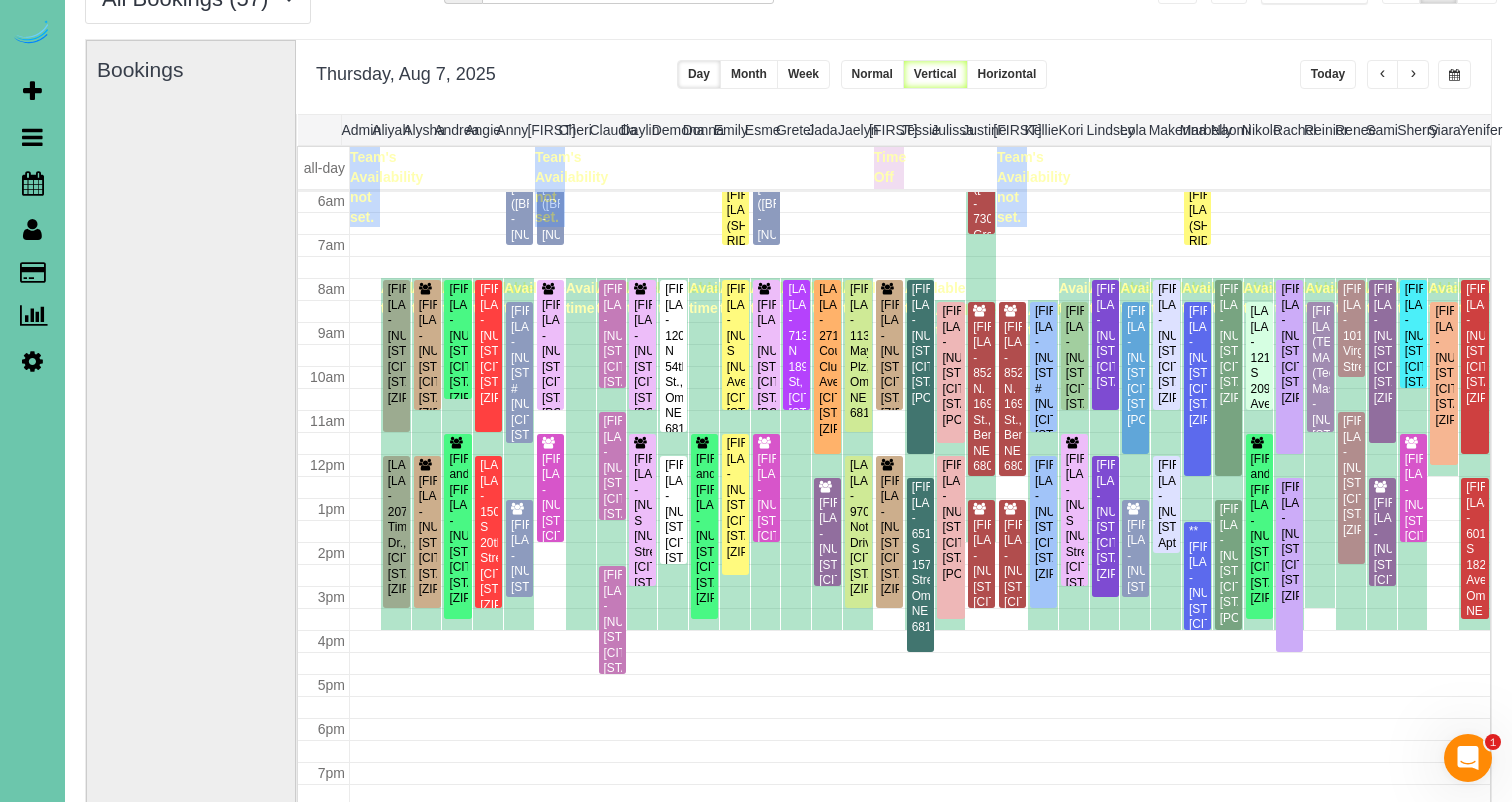 click at bounding box center [1383, 74] 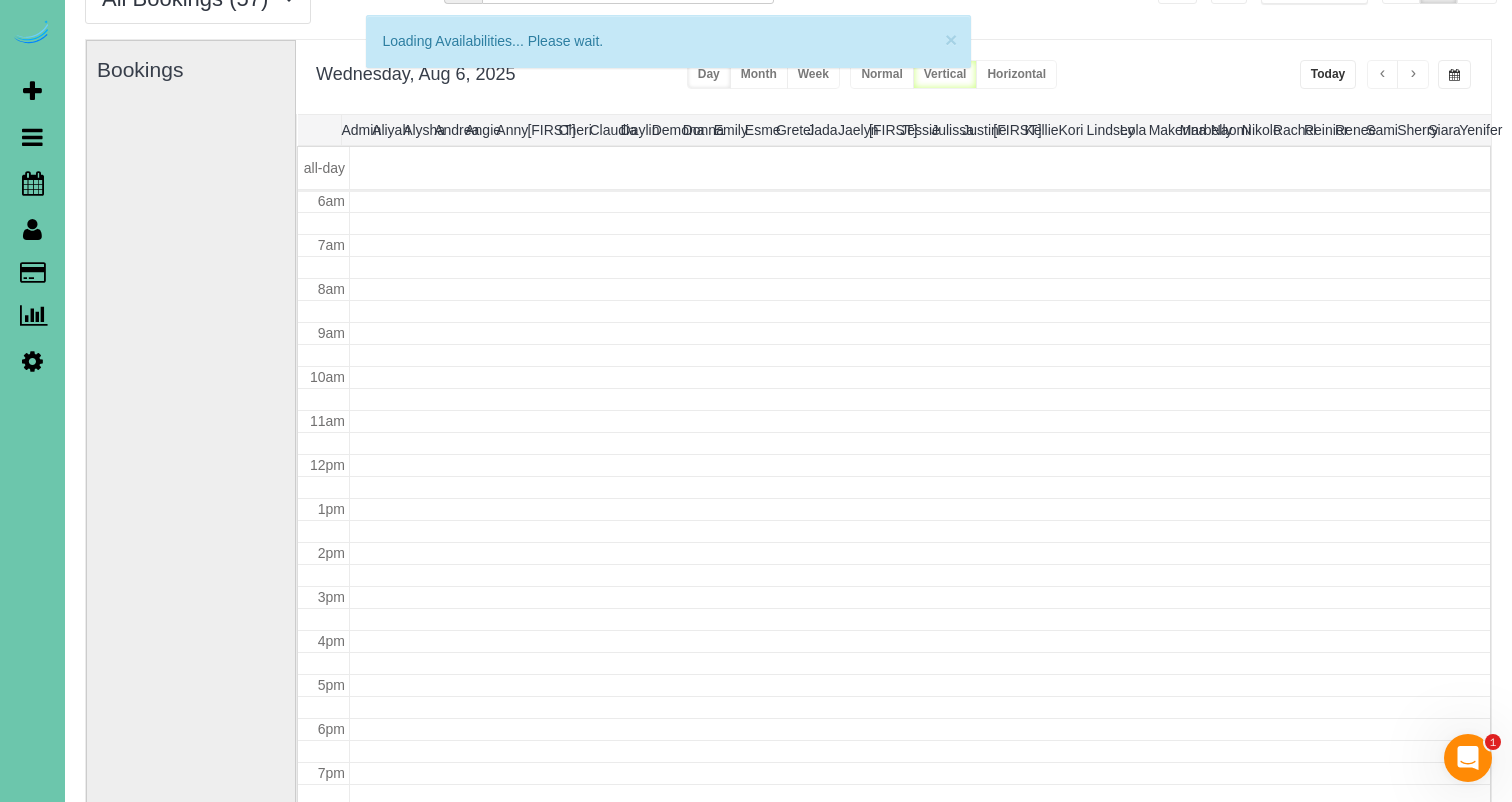 scroll, scrollTop: 265, scrollLeft: 0, axis: vertical 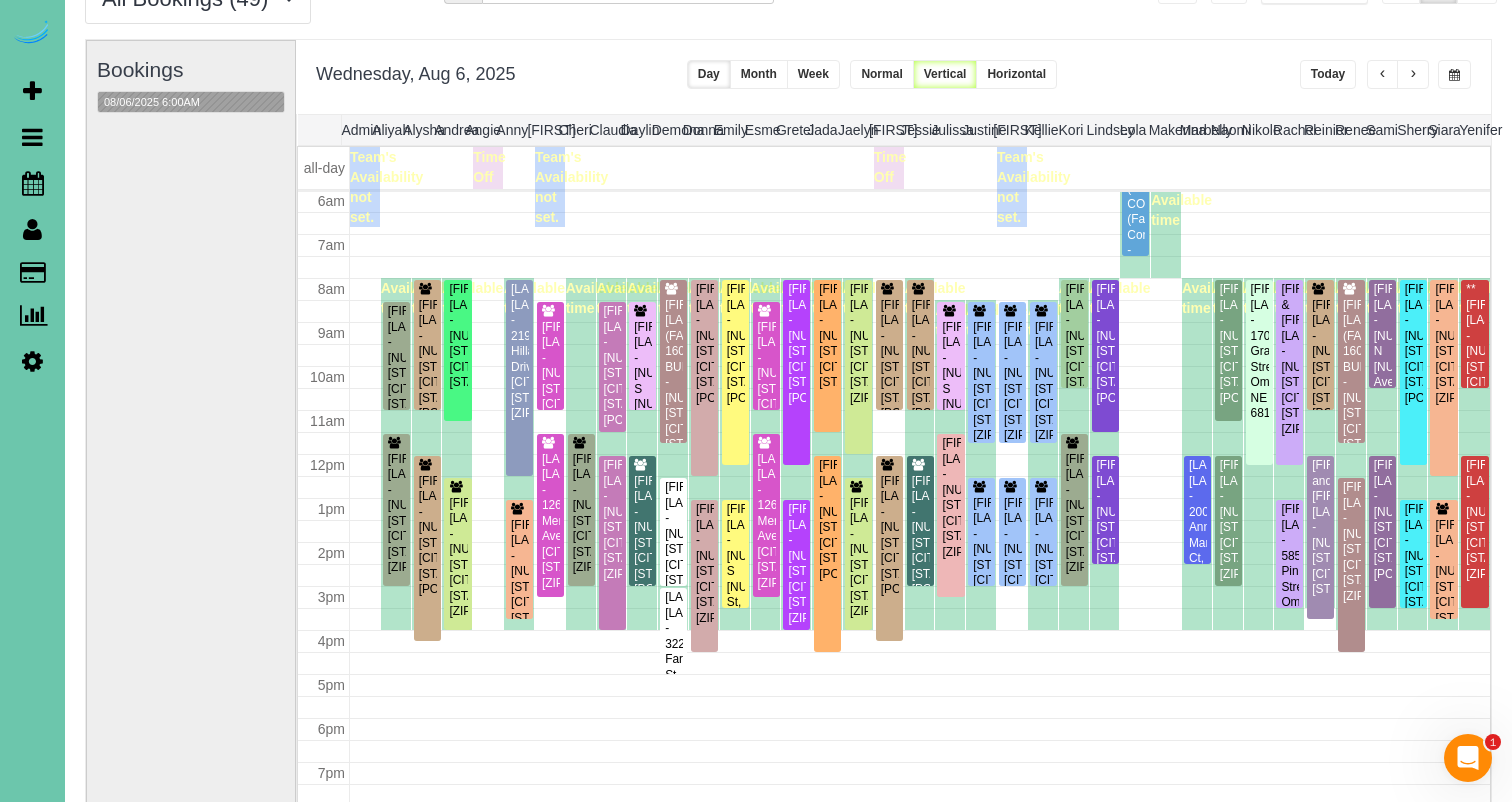 click at bounding box center [1383, 75] 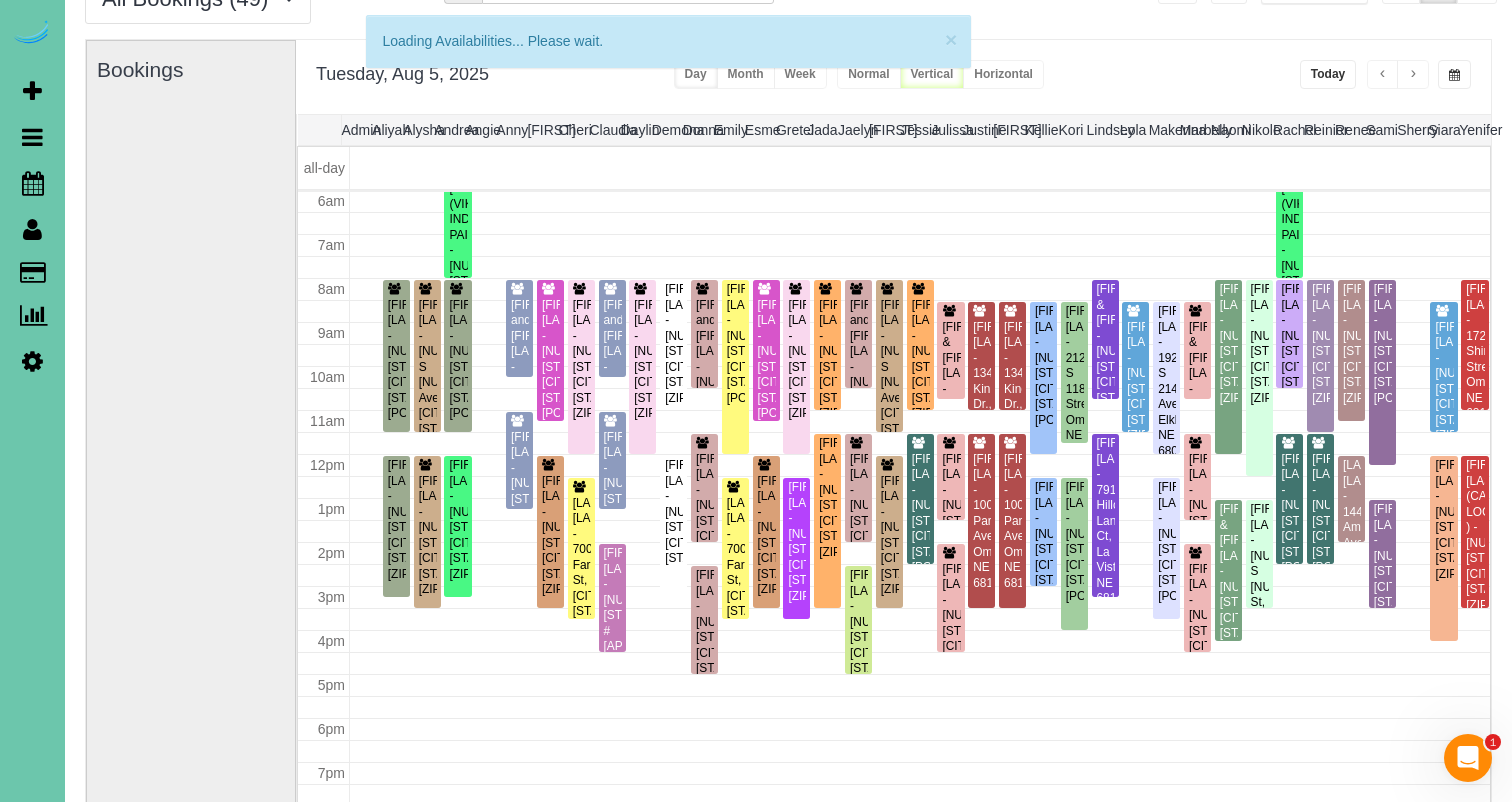 scroll, scrollTop: 265, scrollLeft: 0, axis: vertical 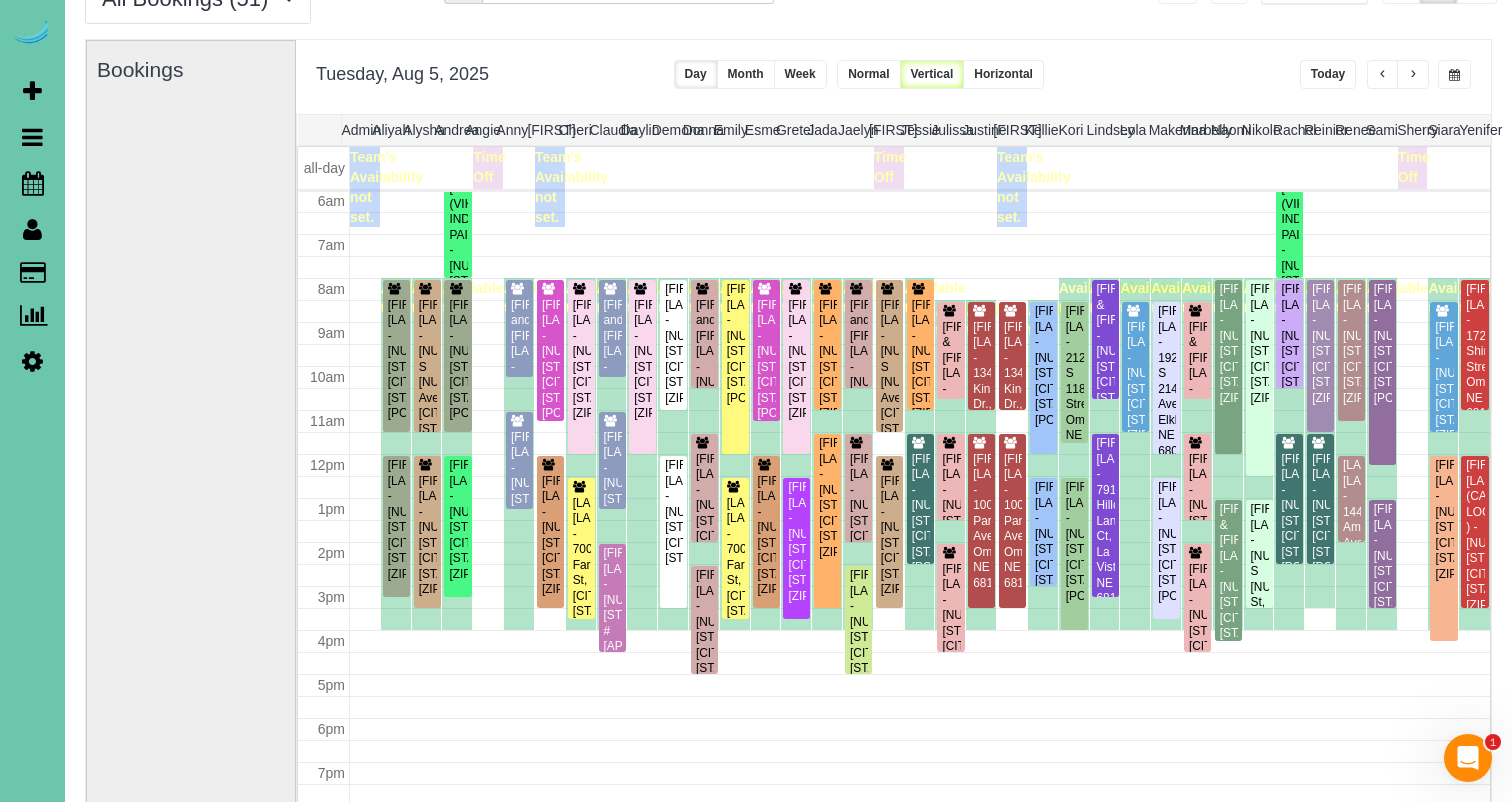 click at bounding box center [1413, 75] 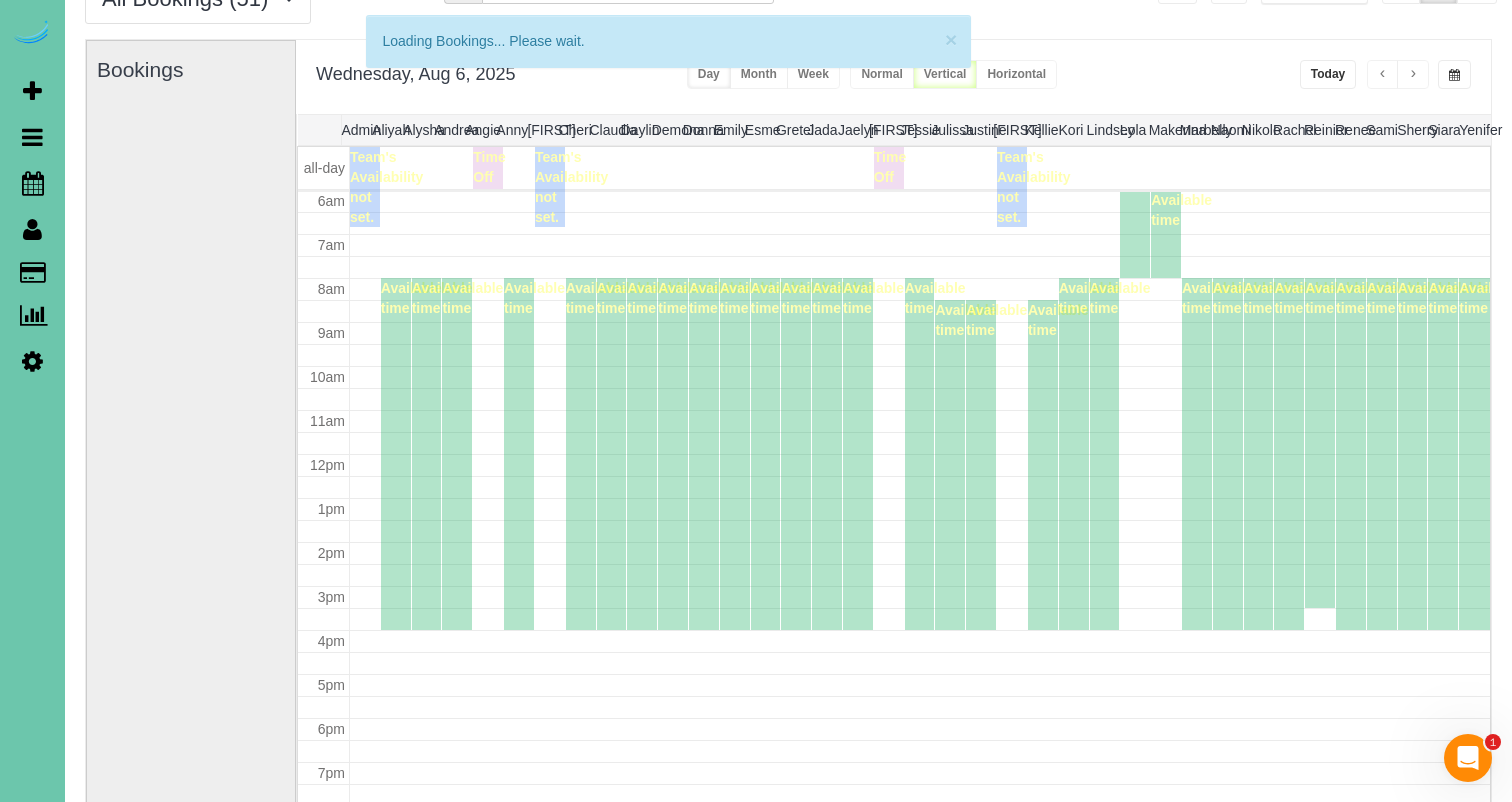 scroll, scrollTop: 265, scrollLeft: 0, axis: vertical 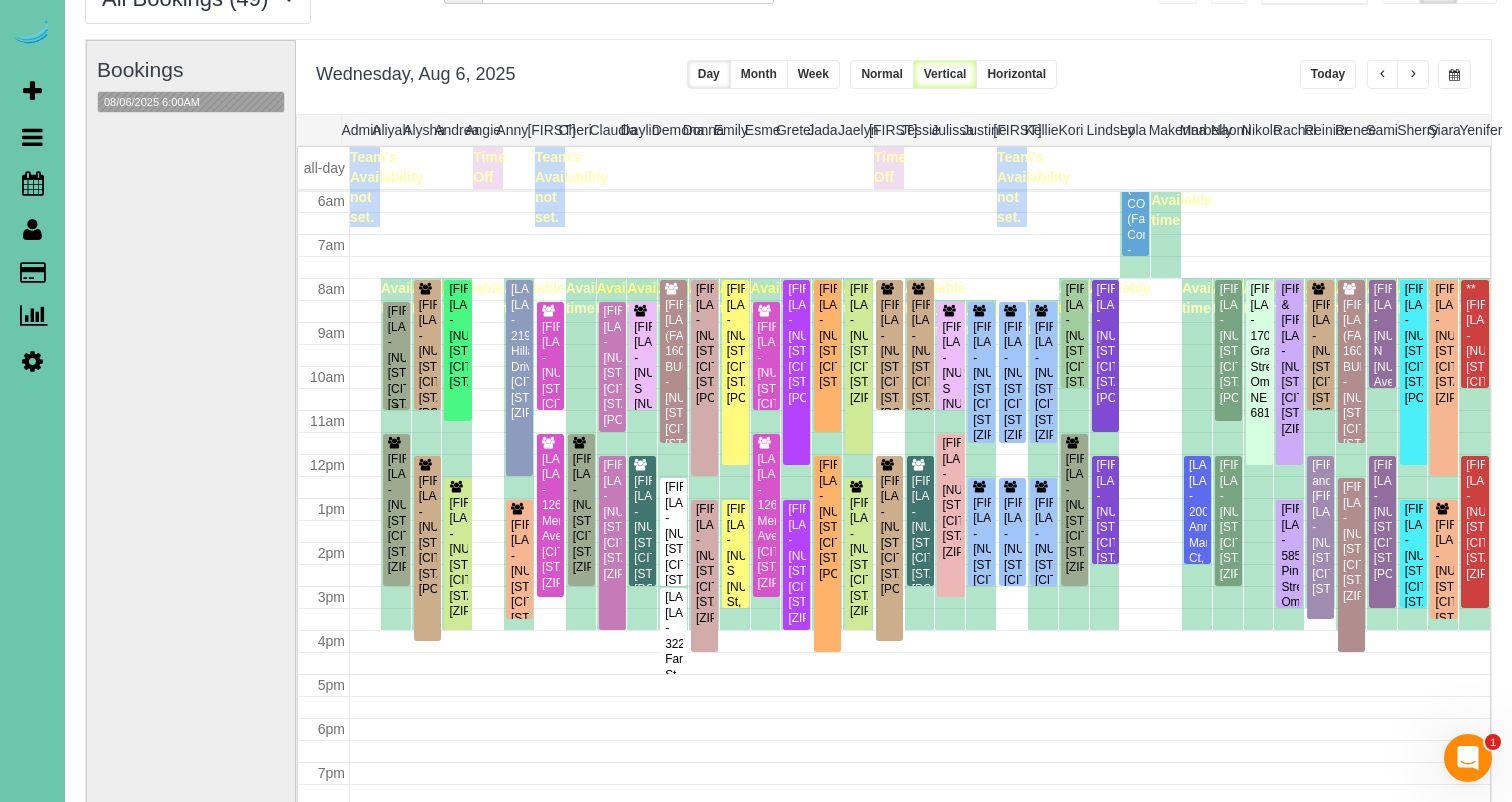 click on "[FIRST] [LAST] - [NUMBER] [STREET], [CITY], [STATE] [ZIP]" at bounding box center (396, 366) 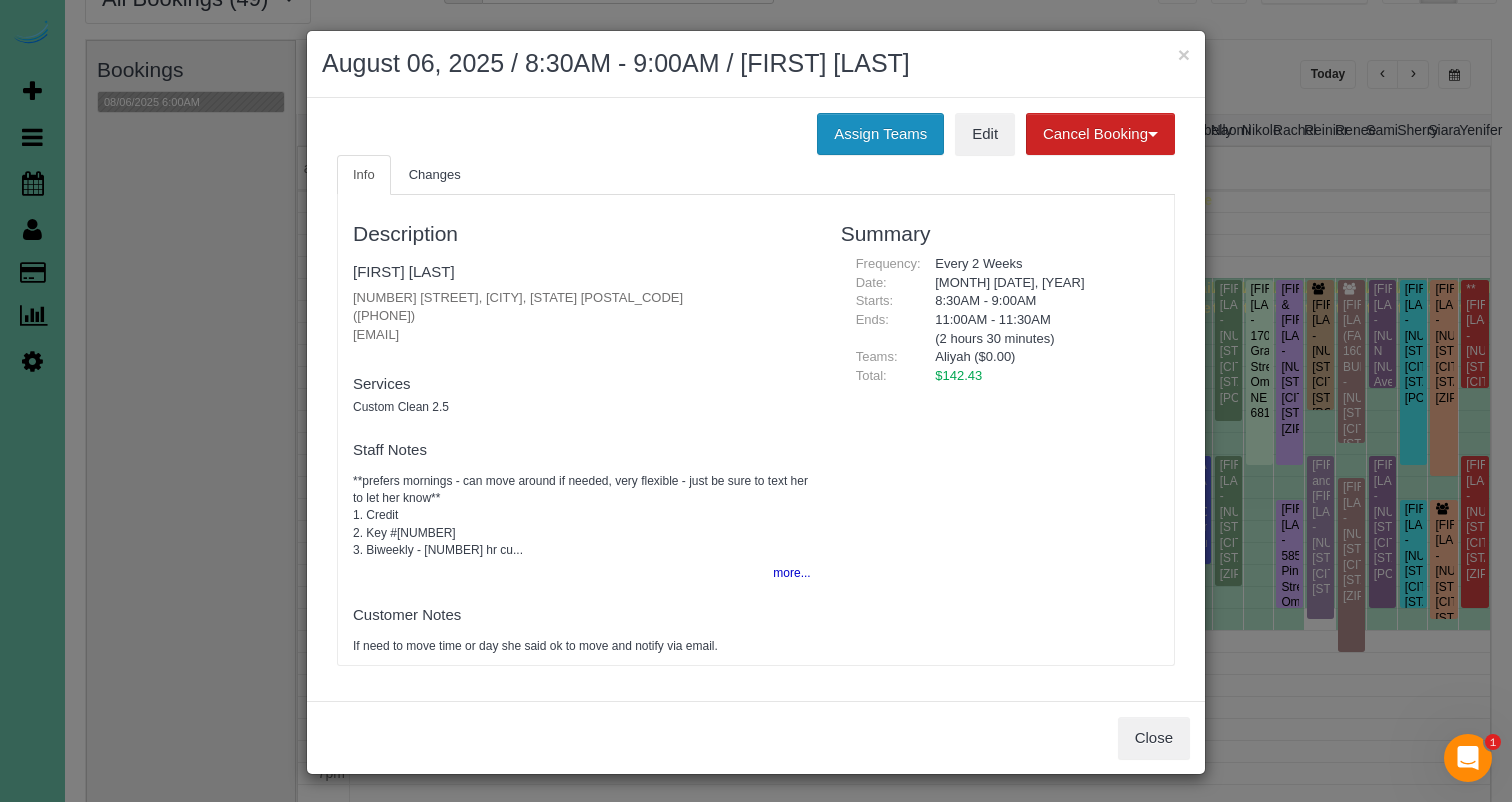 click on "Assign Teams" at bounding box center (880, 134) 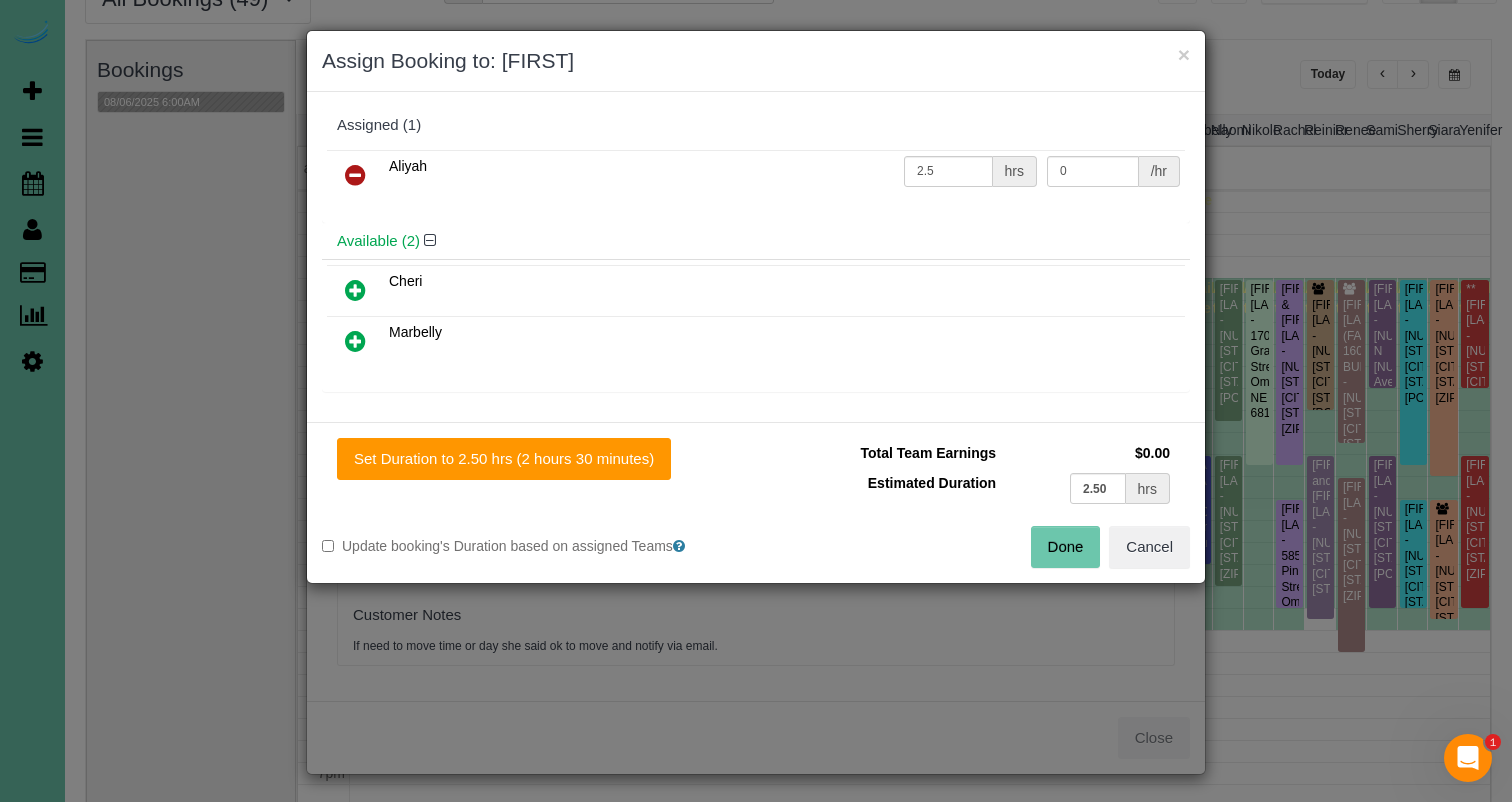 drag, startPoint x: 355, startPoint y: 168, endPoint x: 354, endPoint y: 185, distance: 17.029387 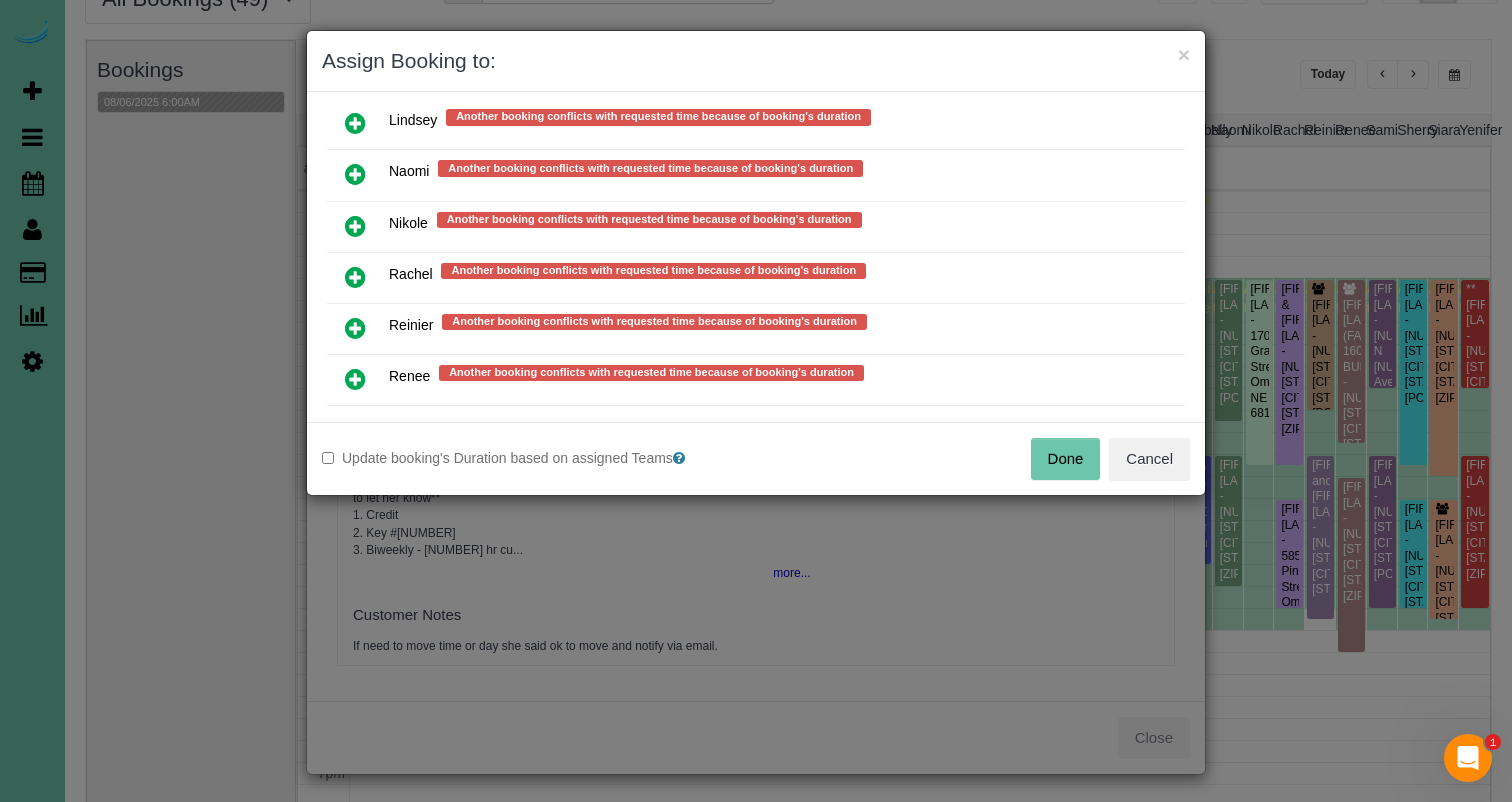 scroll, scrollTop: 1625, scrollLeft: 0, axis: vertical 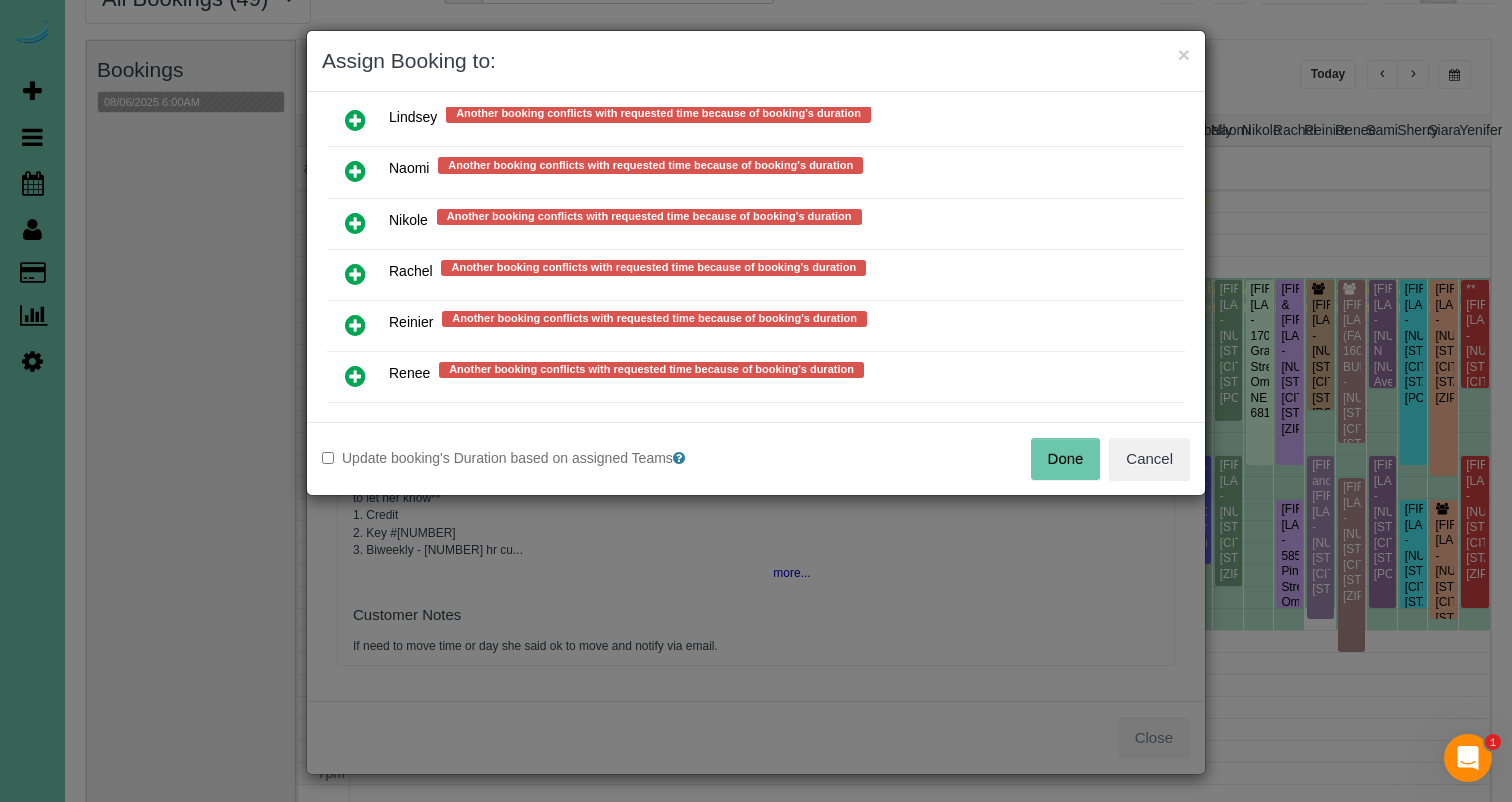 click at bounding box center [355, 325] 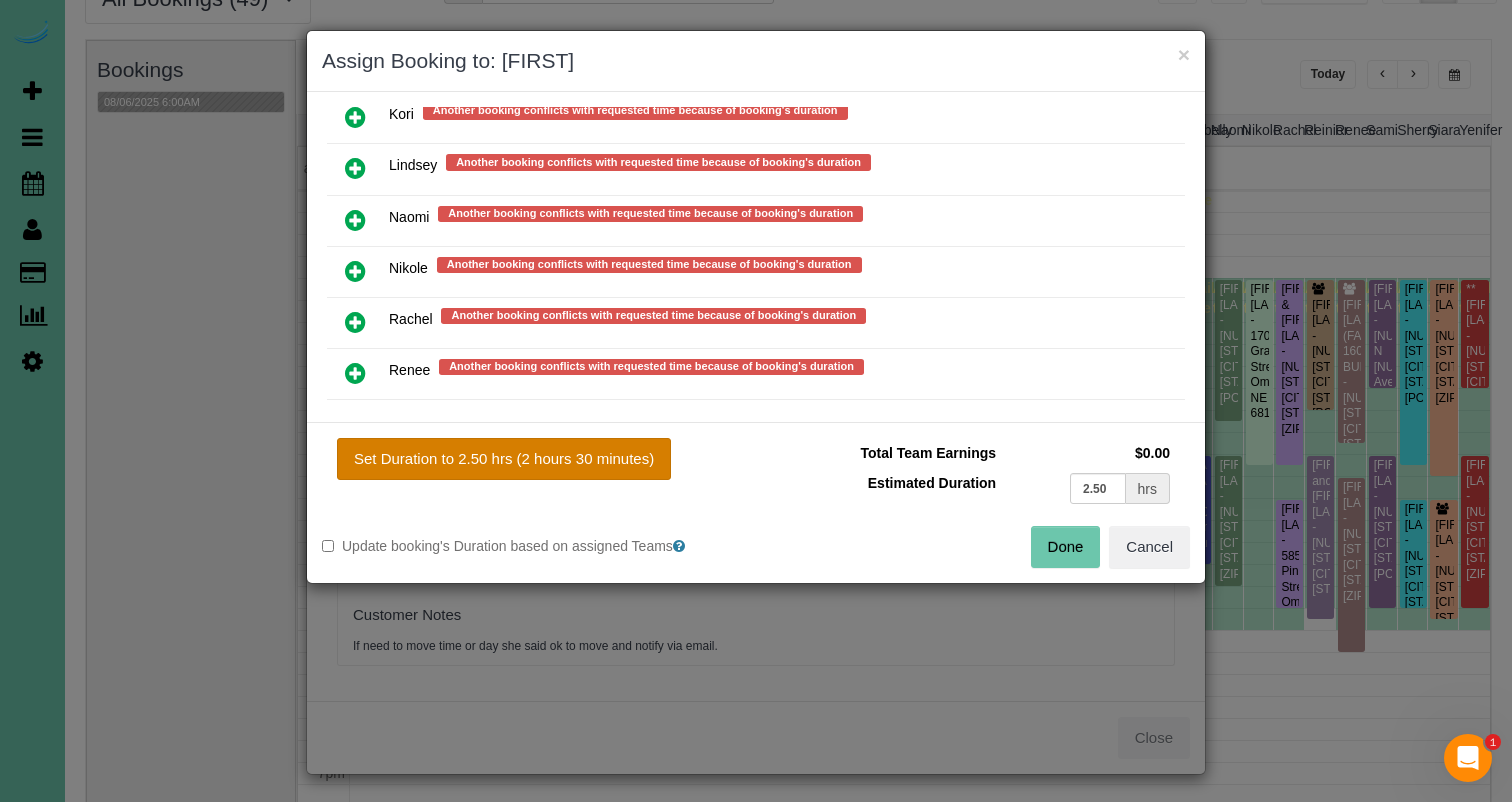 drag, startPoint x: 494, startPoint y: 450, endPoint x: 530, endPoint y: 453, distance: 36.124783 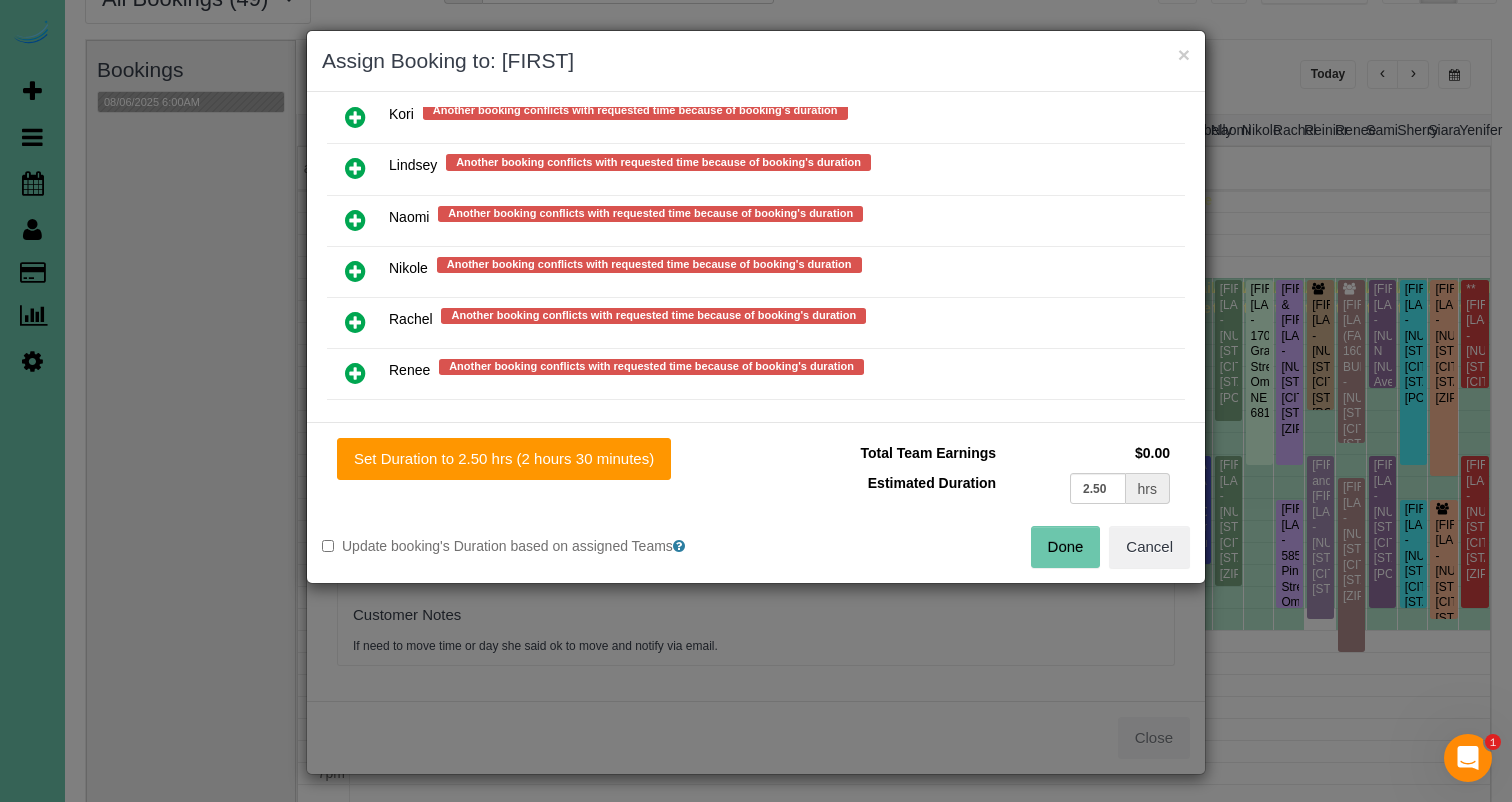 drag, startPoint x: 1043, startPoint y: 542, endPoint x: 957, endPoint y: 502, distance: 94.847244 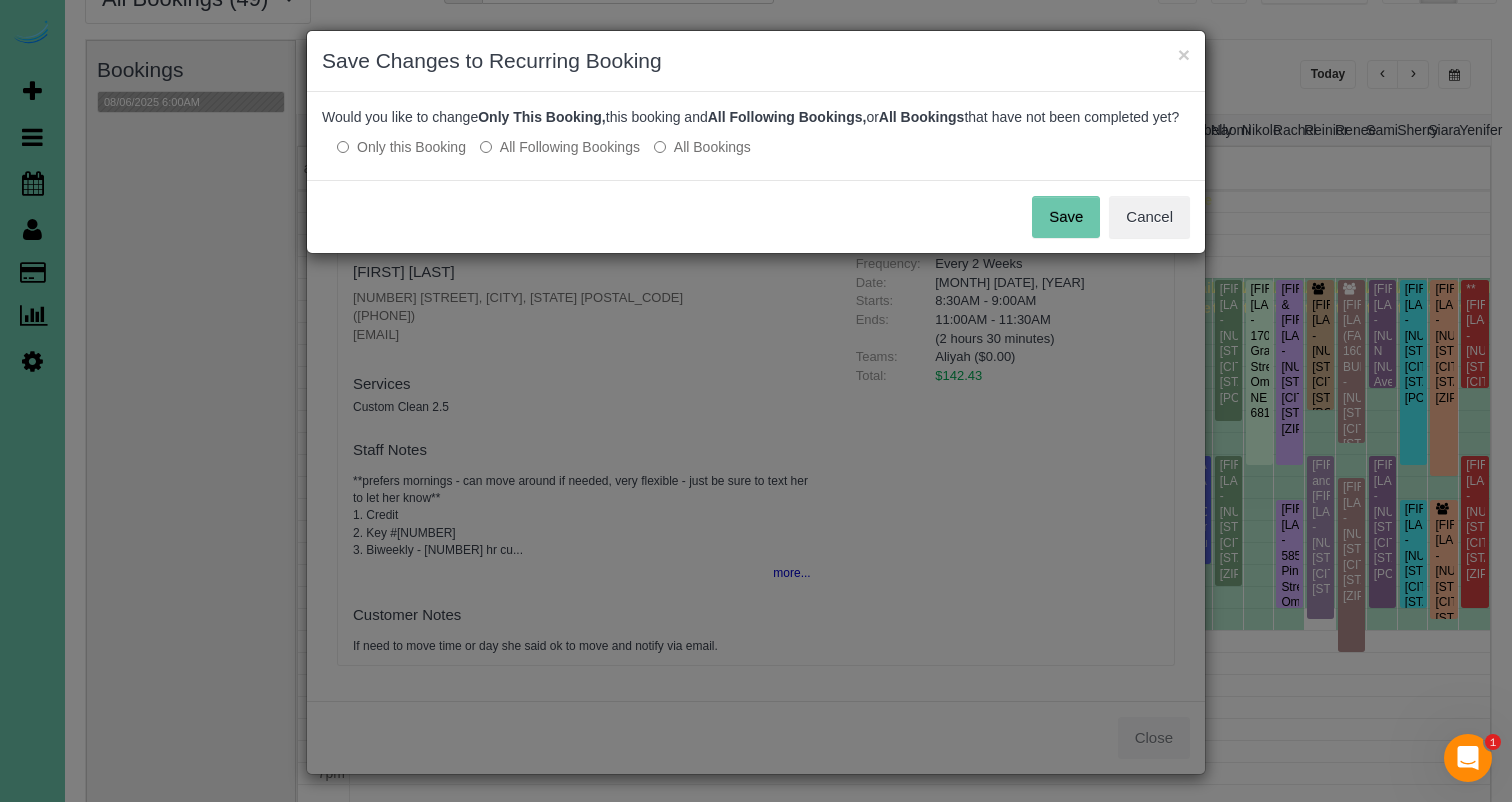 click on "Save" at bounding box center [1066, 217] 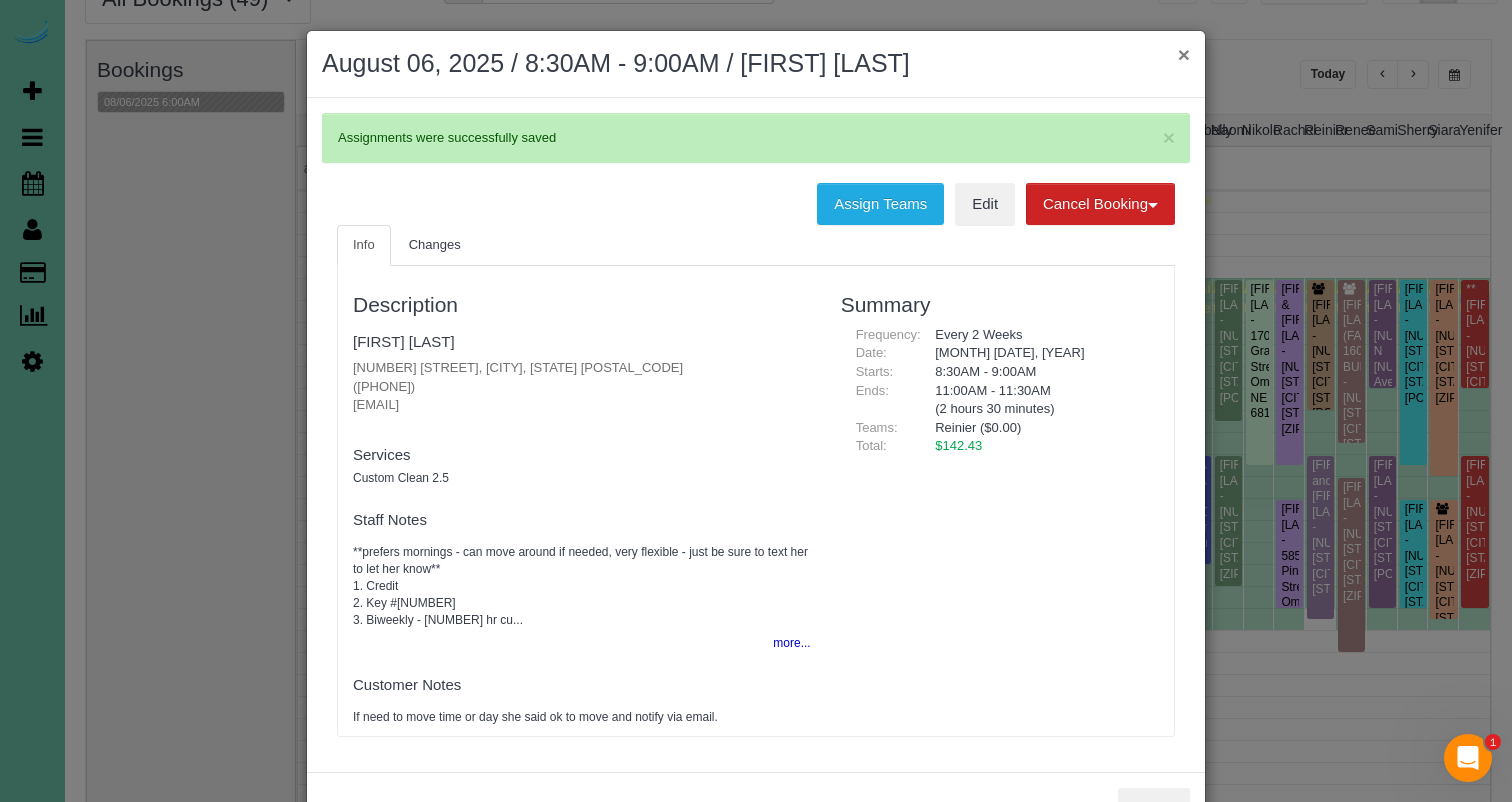 click on "×" at bounding box center [1184, 54] 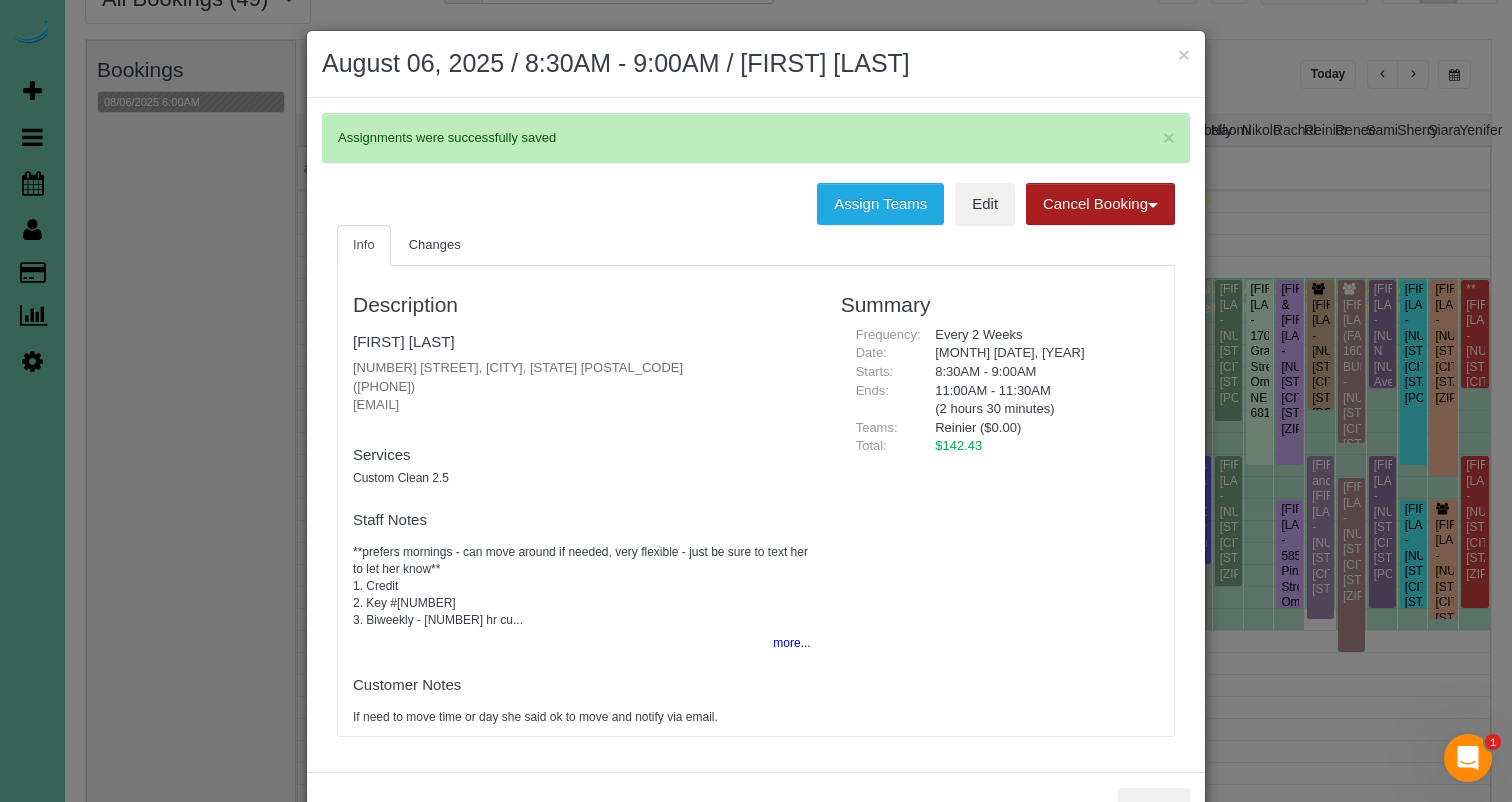 scroll, scrollTop: 265, scrollLeft: 0, axis: vertical 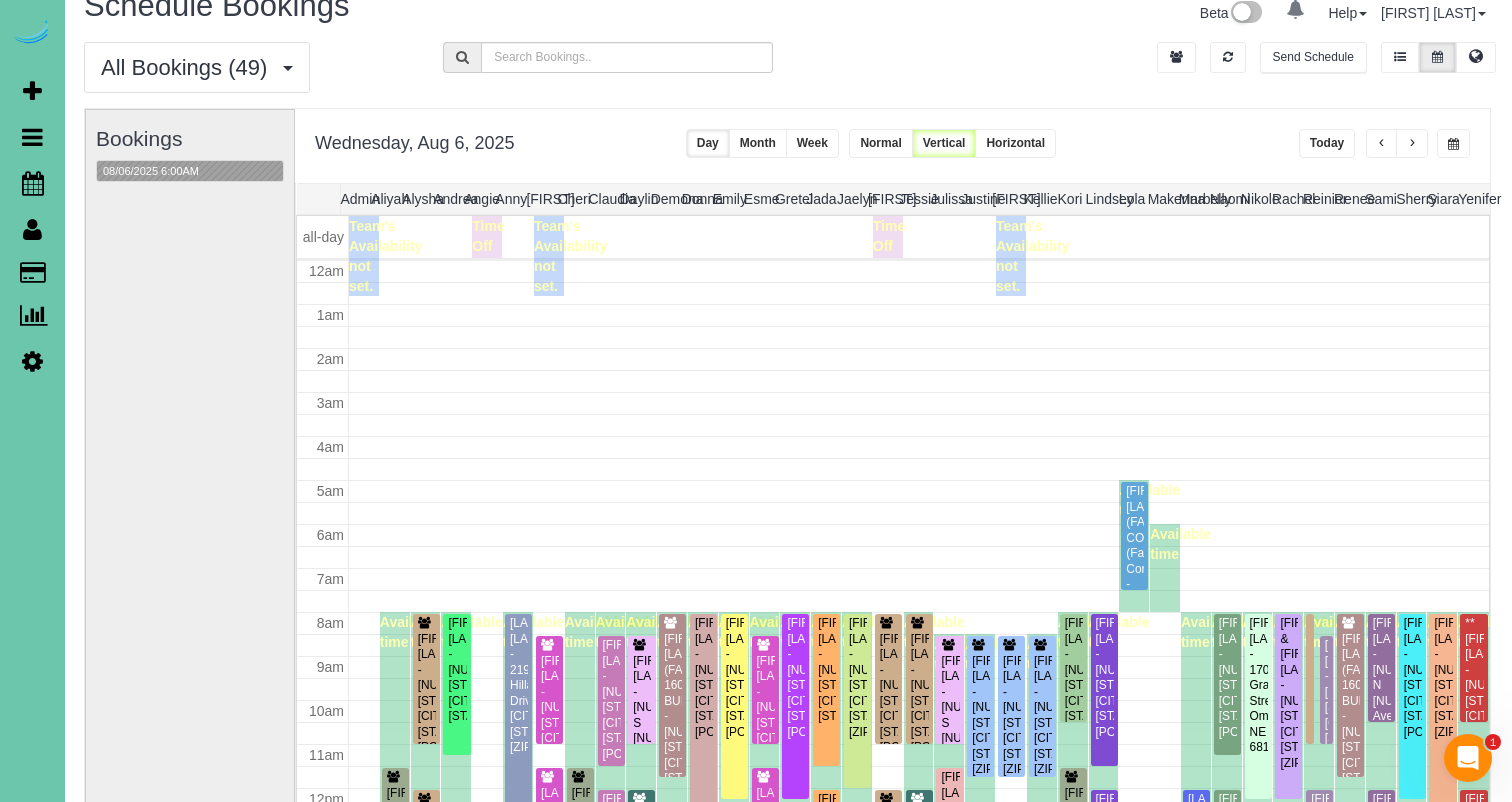click on "Week" at bounding box center (812, 143) 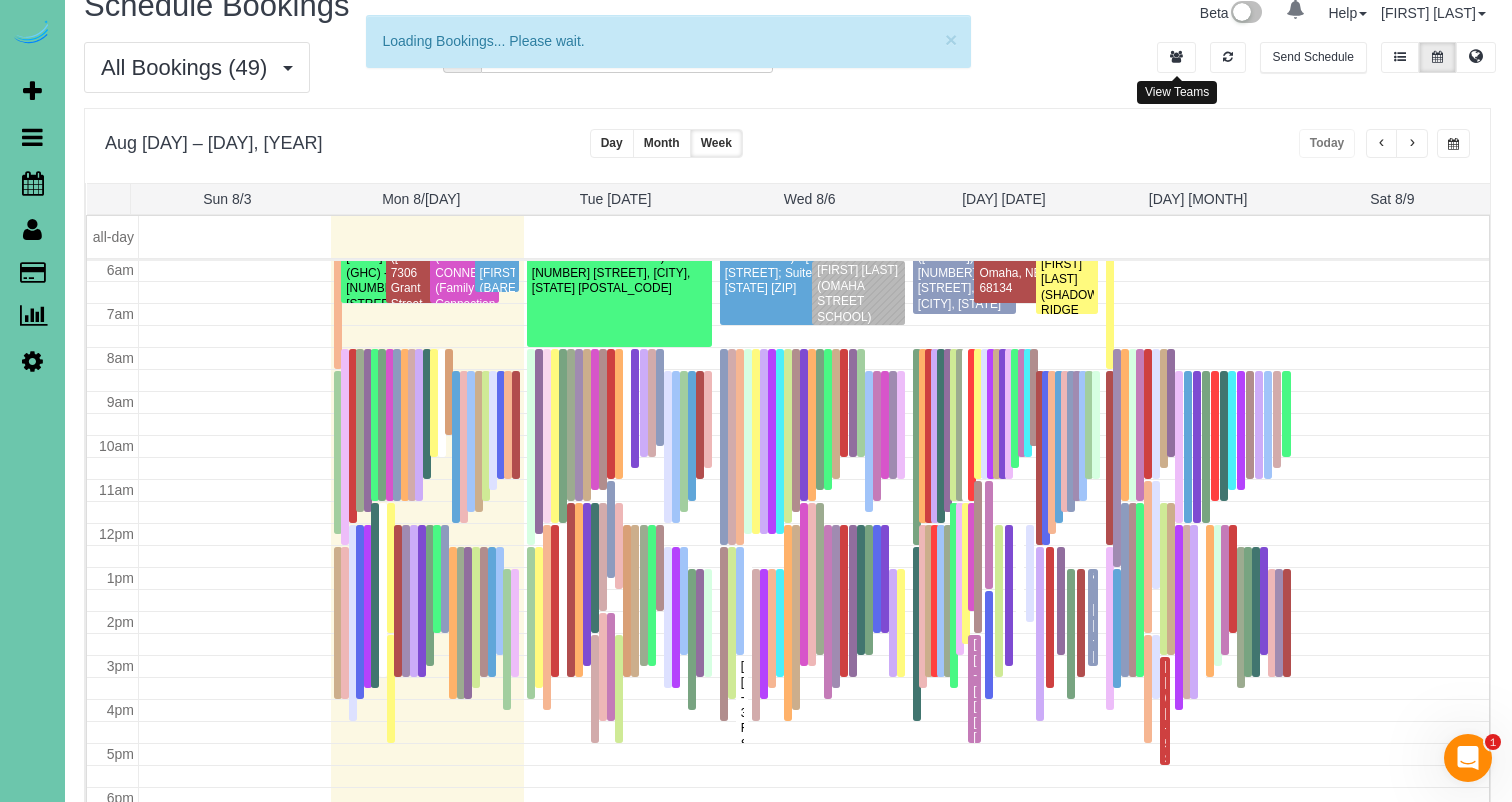 click at bounding box center [1176, 57] 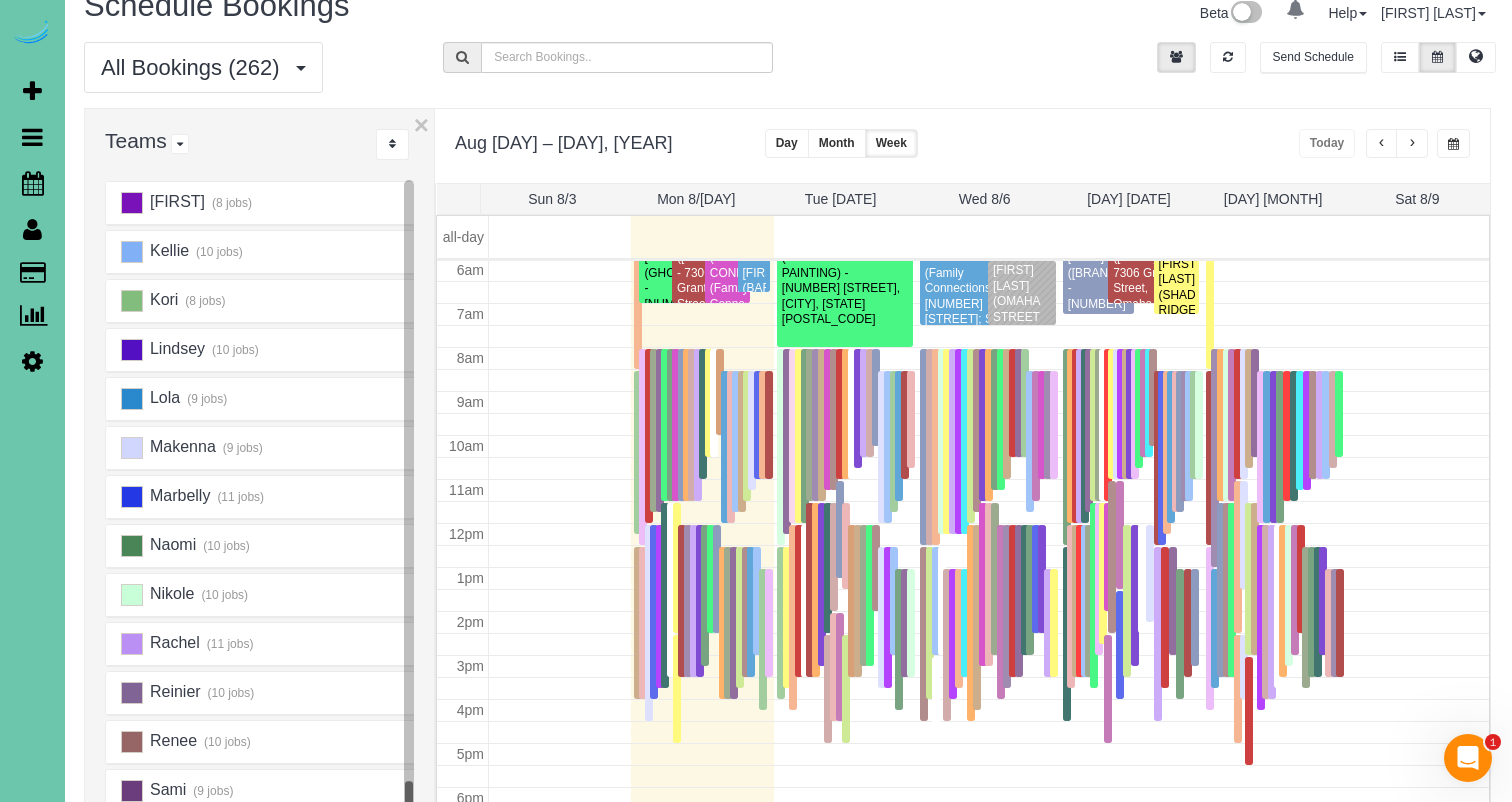 scroll, scrollTop: 1034, scrollLeft: 0, axis: vertical 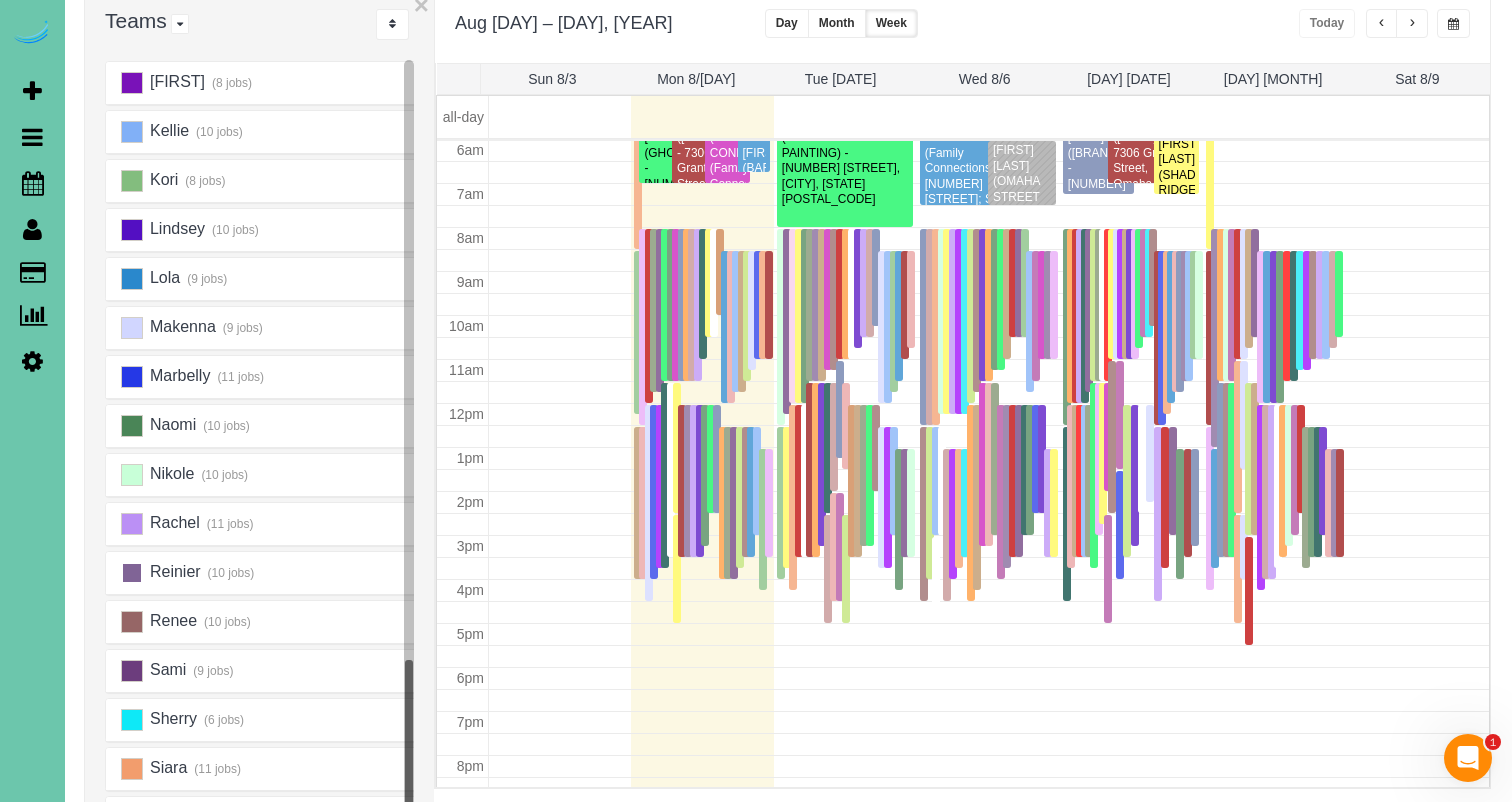 click at bounding box center [132, 573] 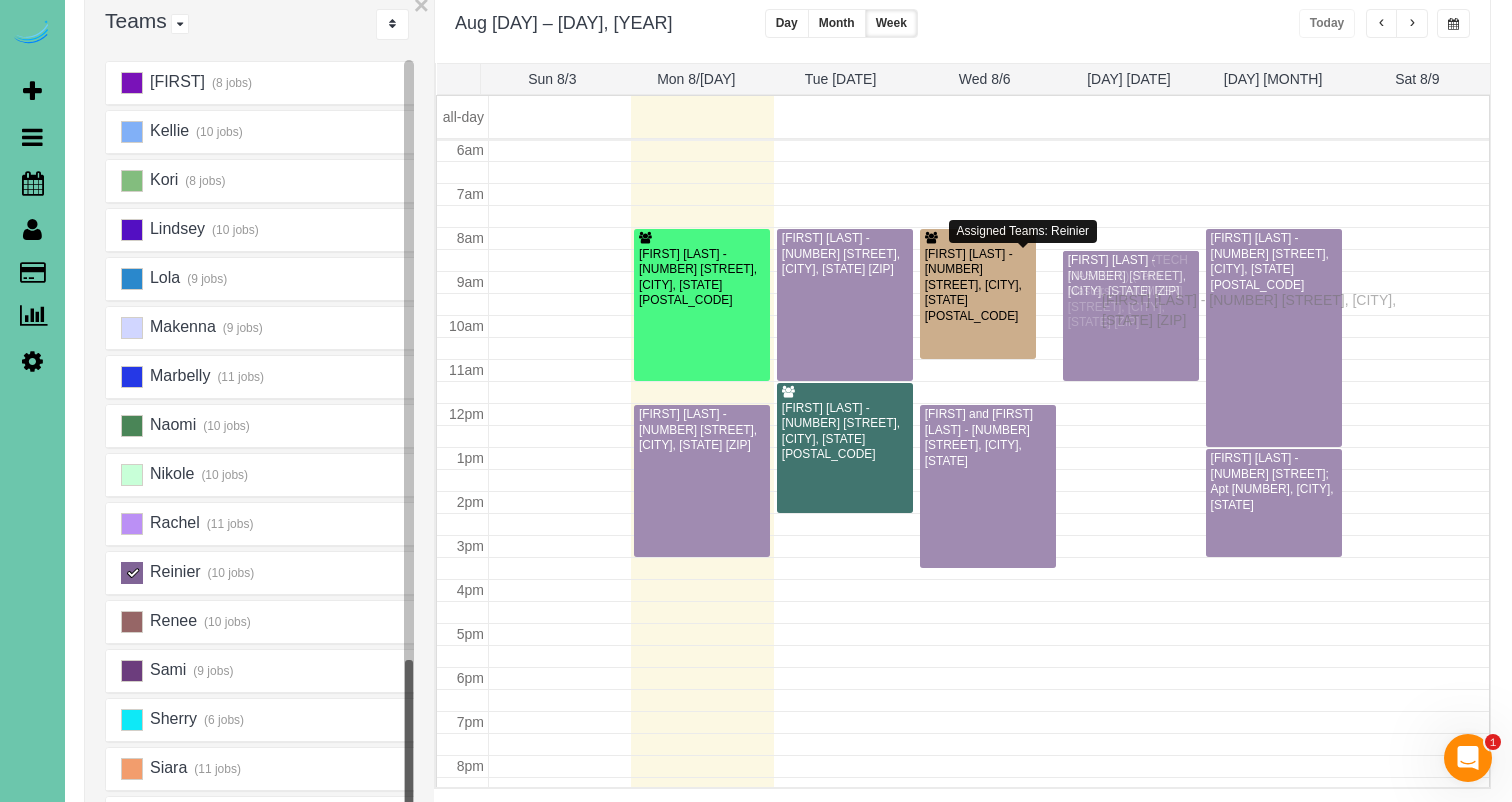 drag, startPoint x: 1020, startPoint y: 298, endPoint x: 1107, endPoint y: 297, distance: 87.005745 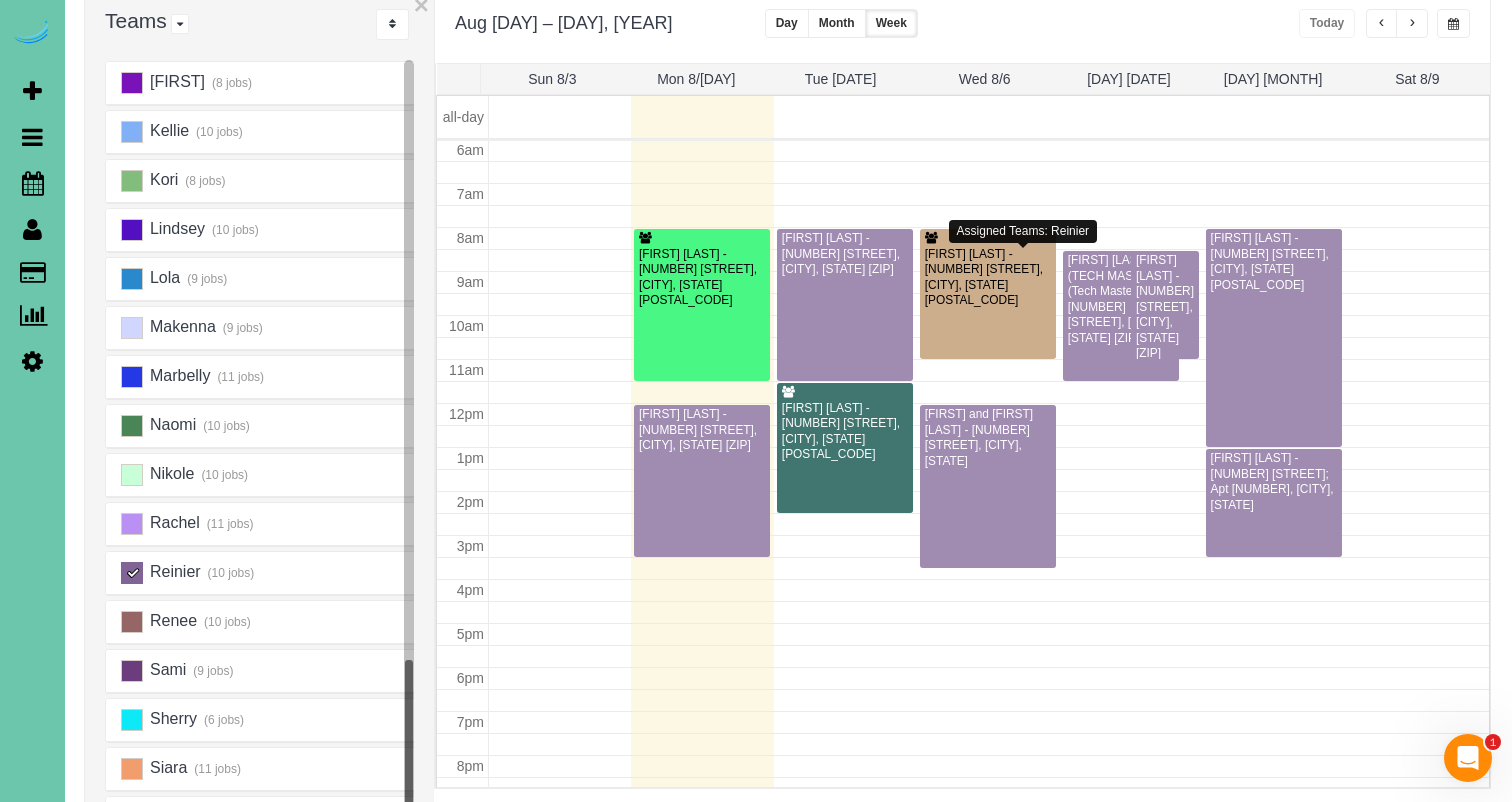 scroll, scrollTop: 265, scrollLeft: 0, axis: vertical 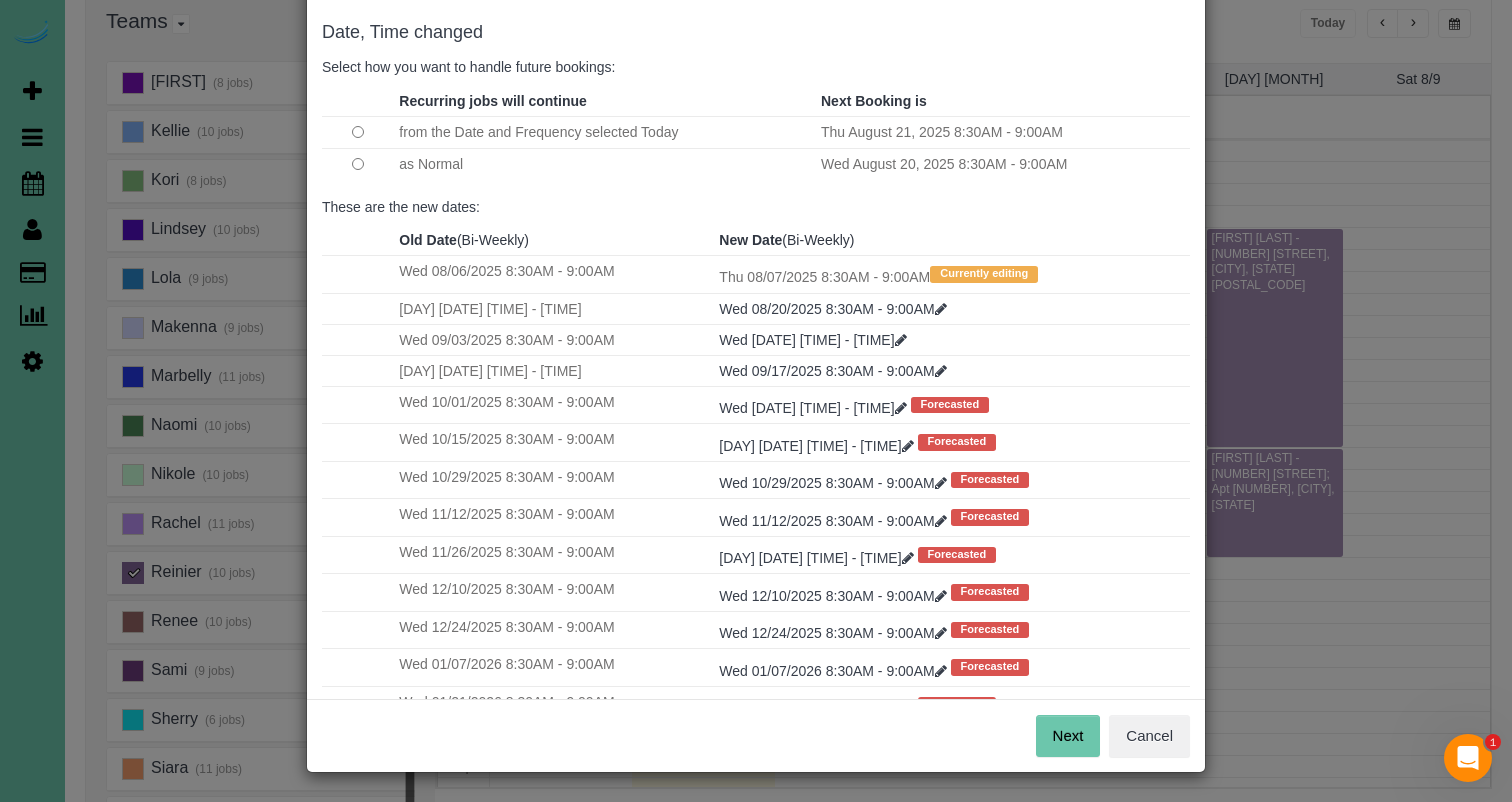 click on "Next" at bounding box center [1068, 736] 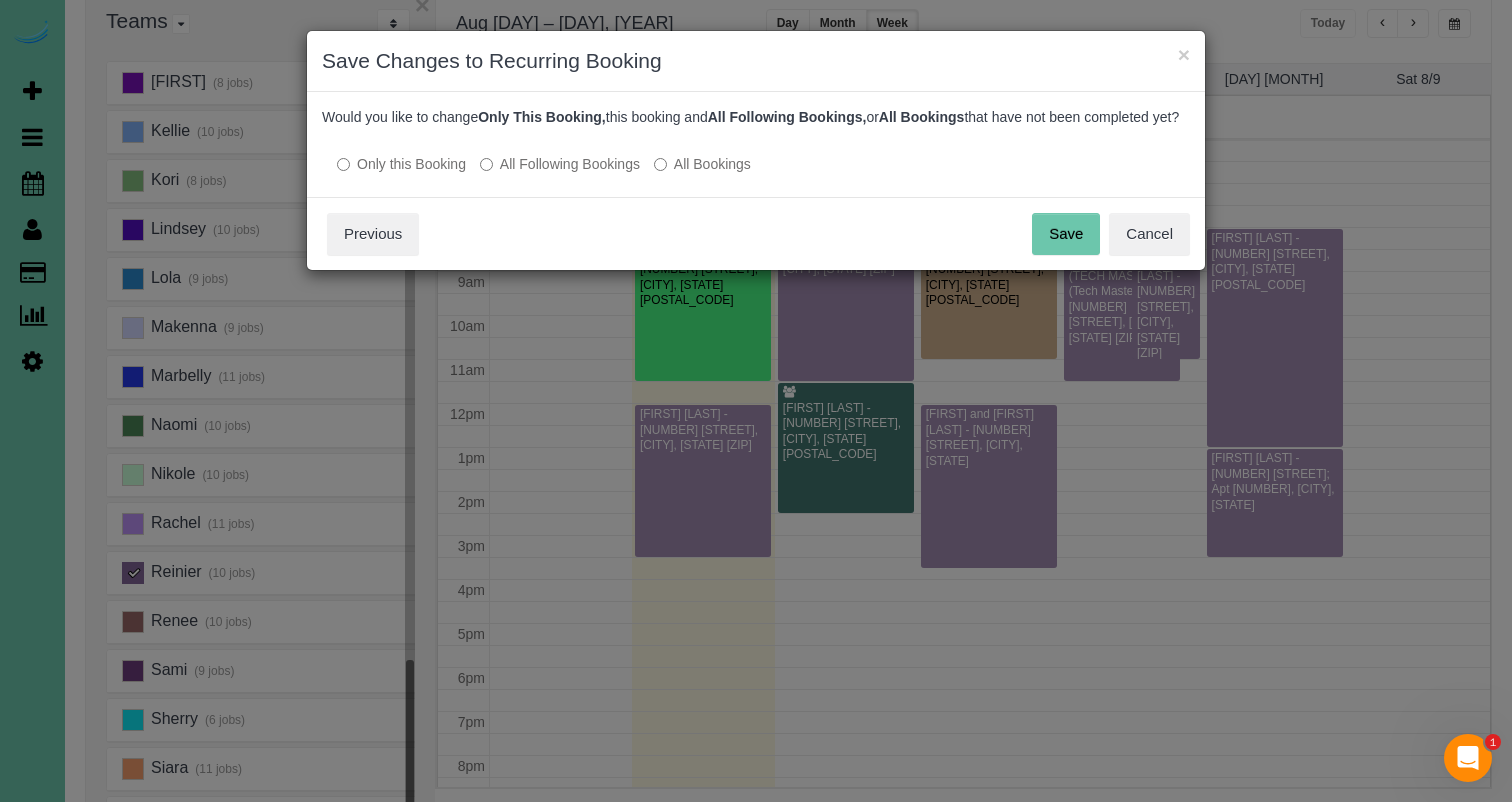 scroll, scrollTop: 0, scrollLeft: 0, axis: both 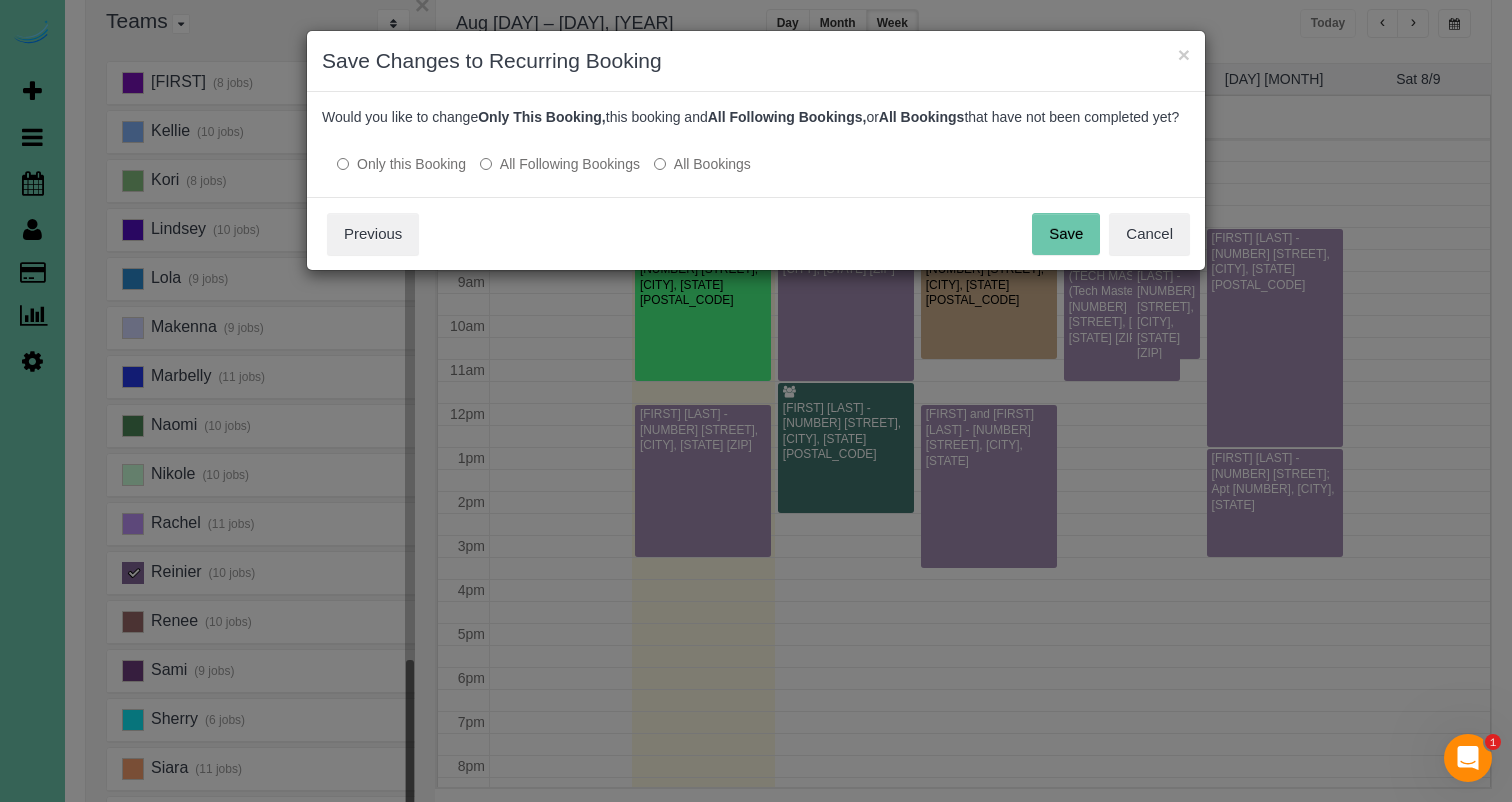 drag, startPoint x: 1066, startPoint y: 246, endPoint x: 1011, endPoint y: 260, distance: 56.753853 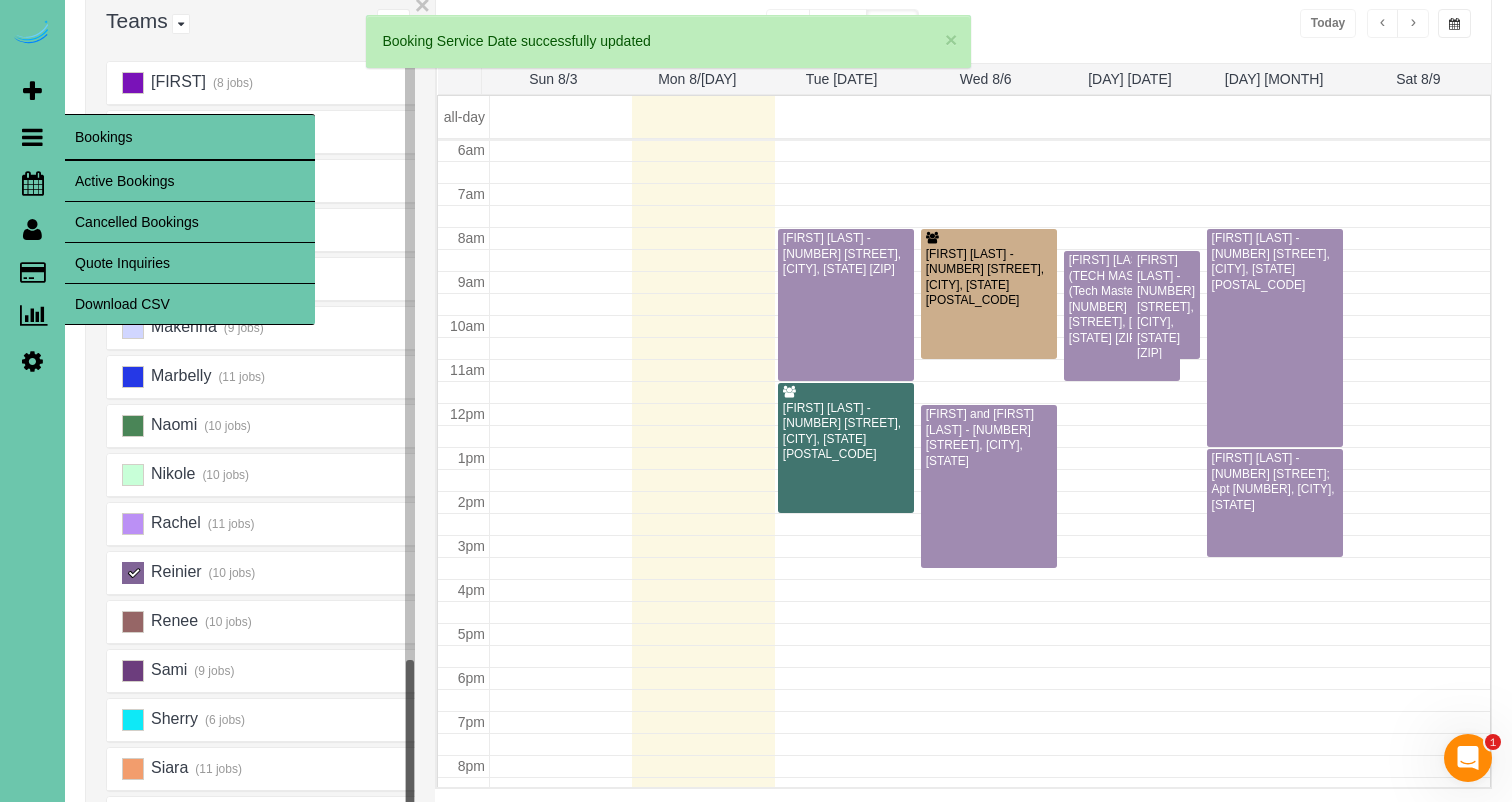 scroll, scrollTop: 265, scrollLeft: 0, axis: vertical 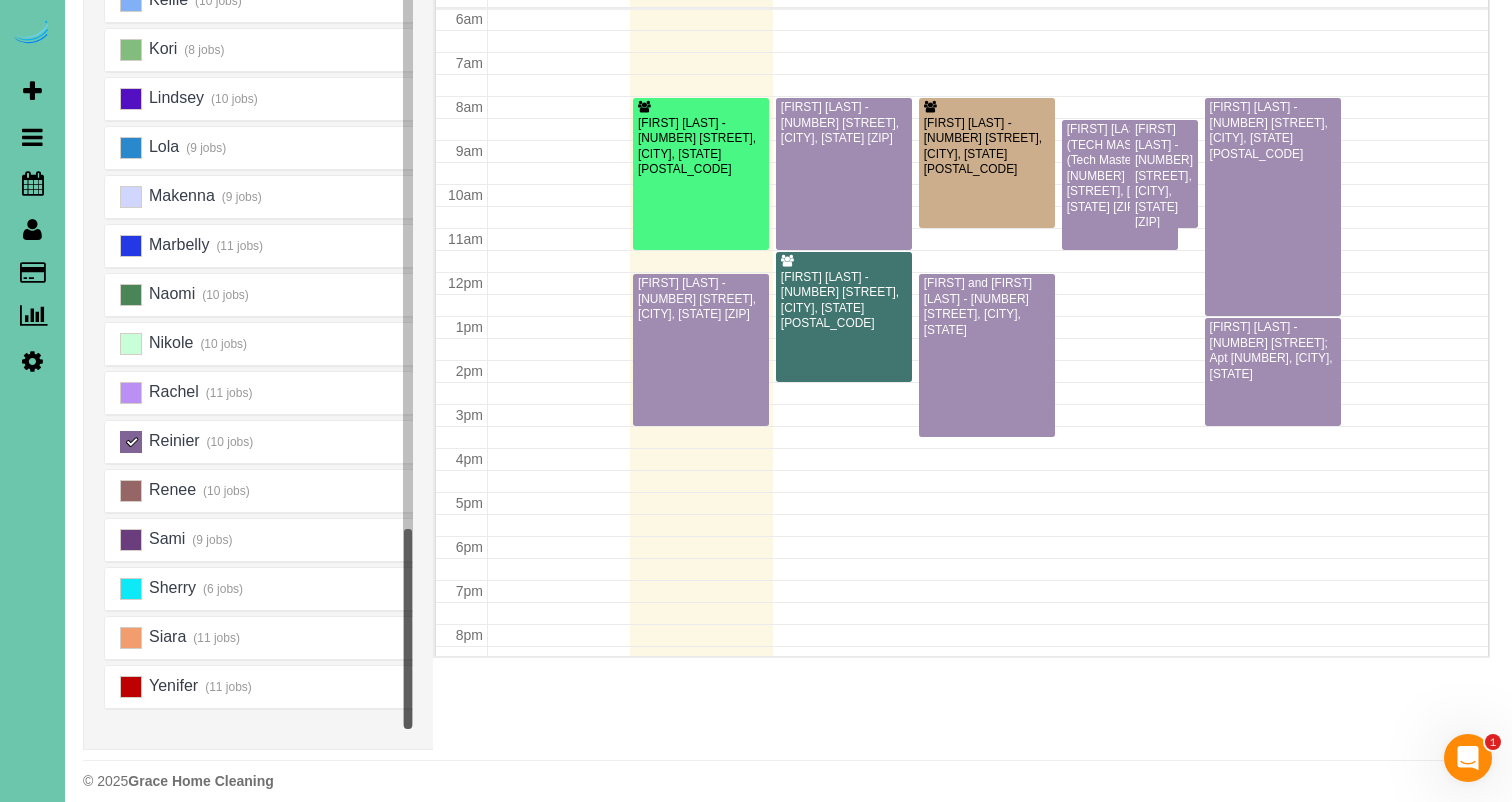 click at bounding box center (131, 442) 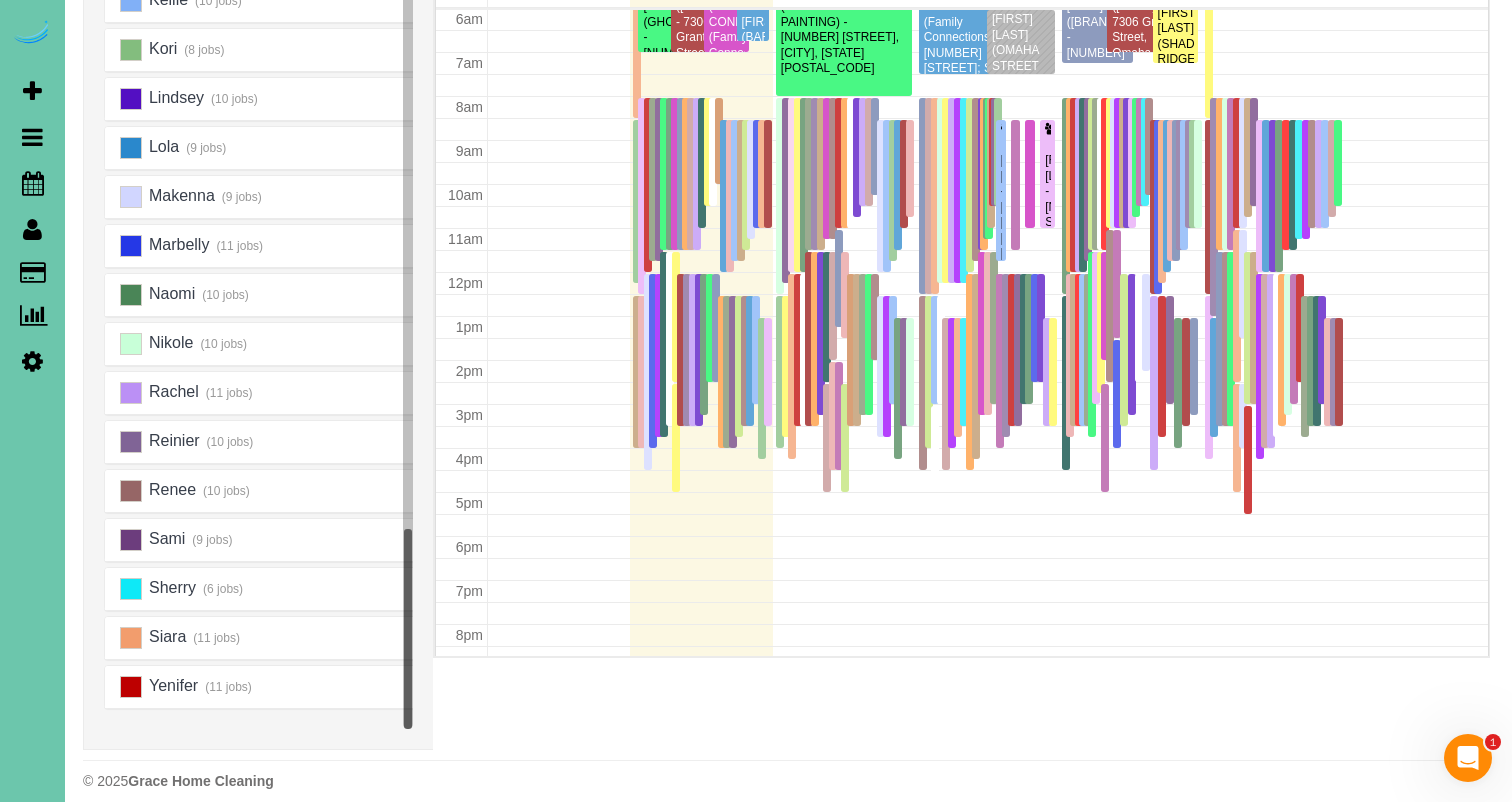 scroll, scrollTop: 265, scrollLeft: 0, axis: vertical 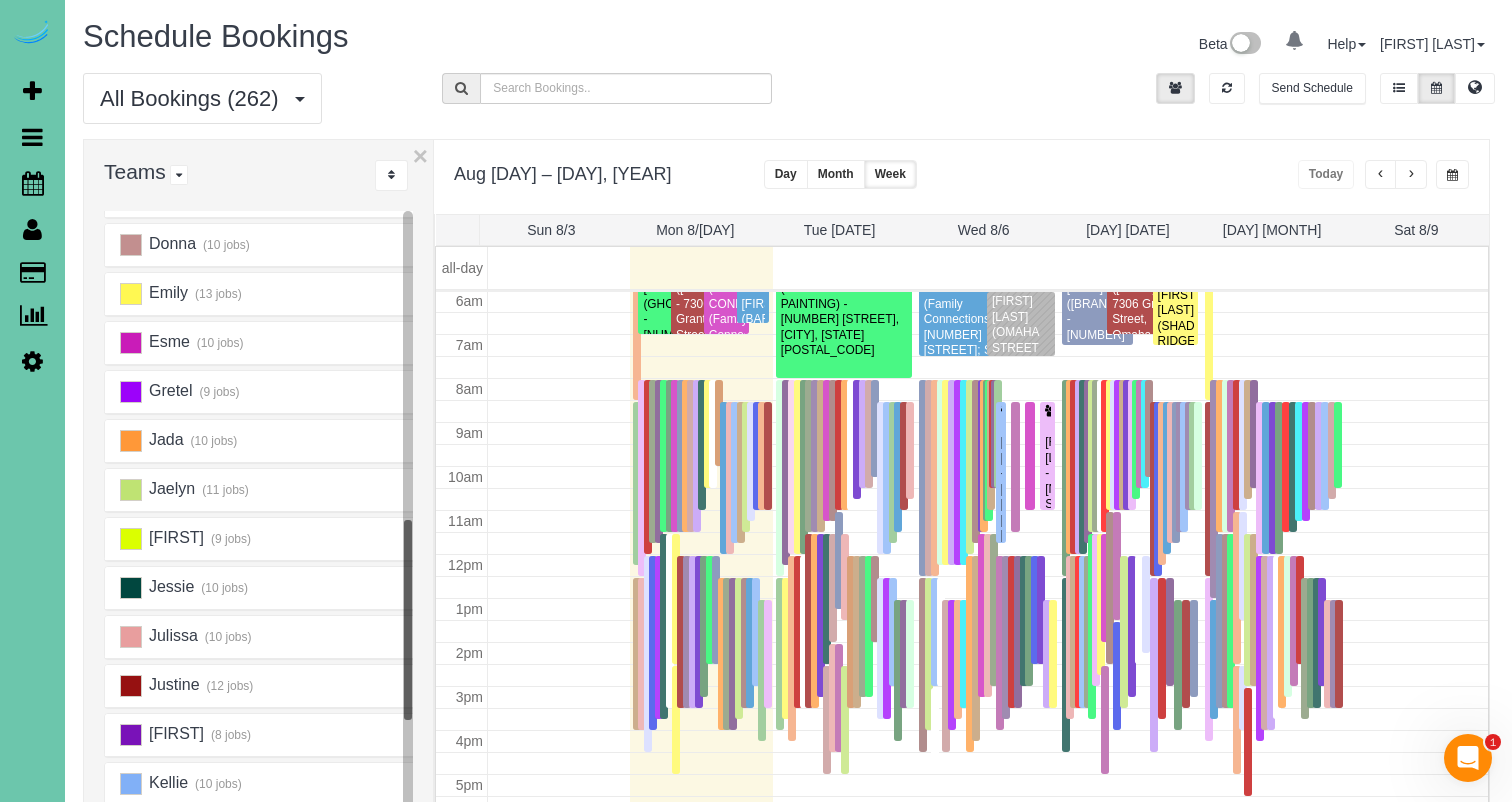 click at bounding box center [1452, 175] 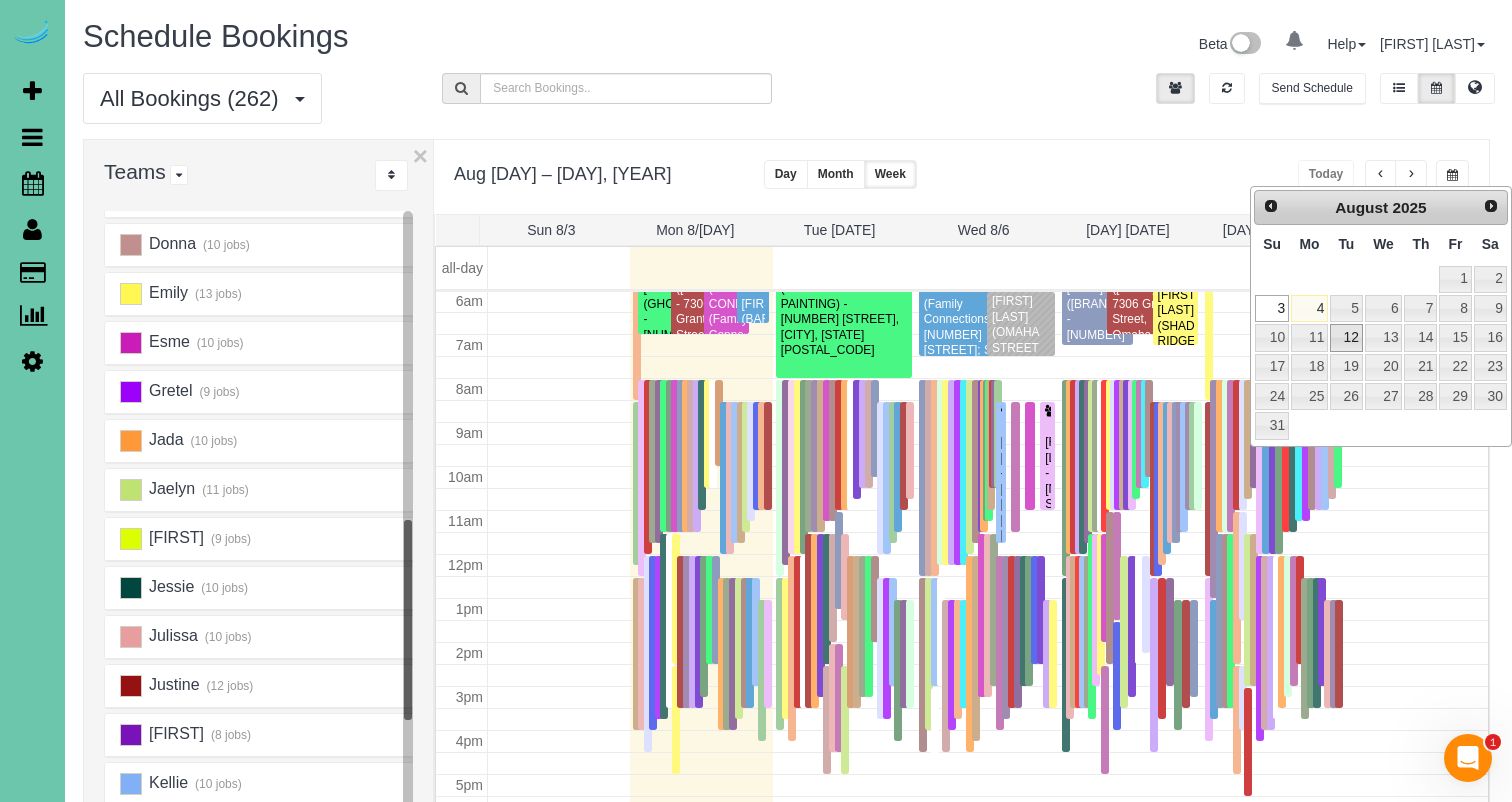 click on "12" at bounding box center [1346, 337] 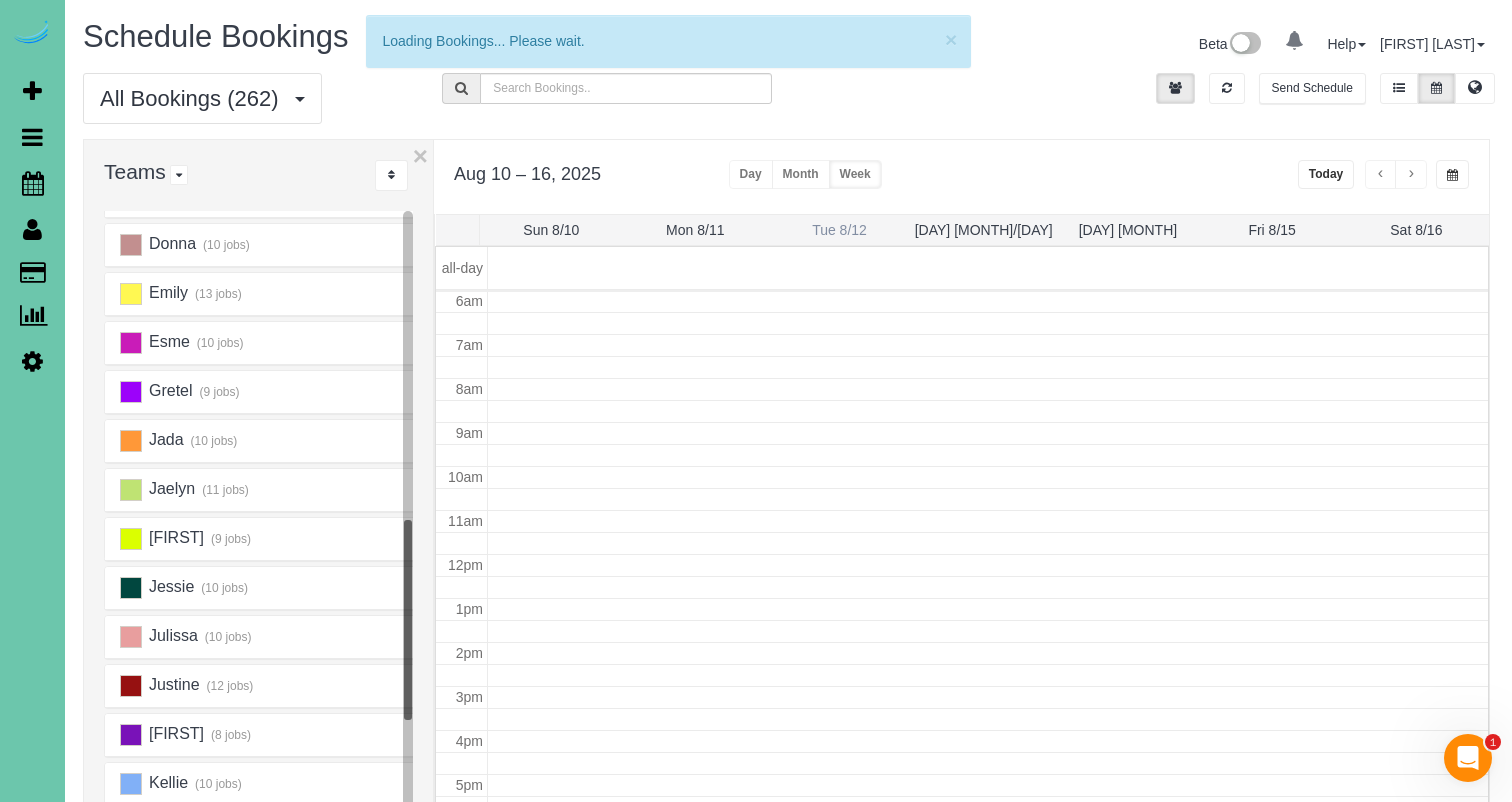 scroll, scrollTop: 265, scrollLeft: 0, axis: vertical 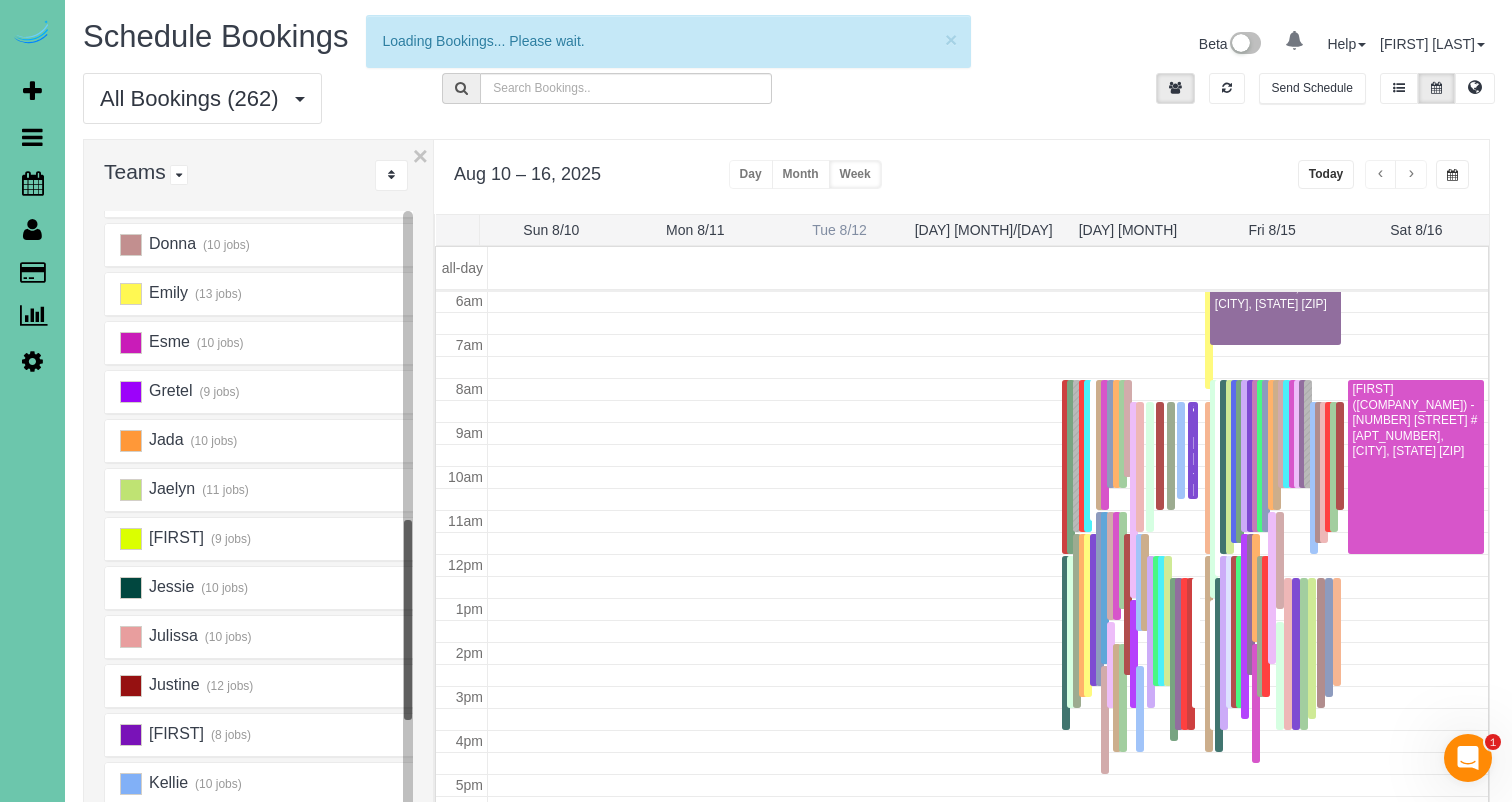 click on "Tue 8/12" at bounding box center (839, 230) 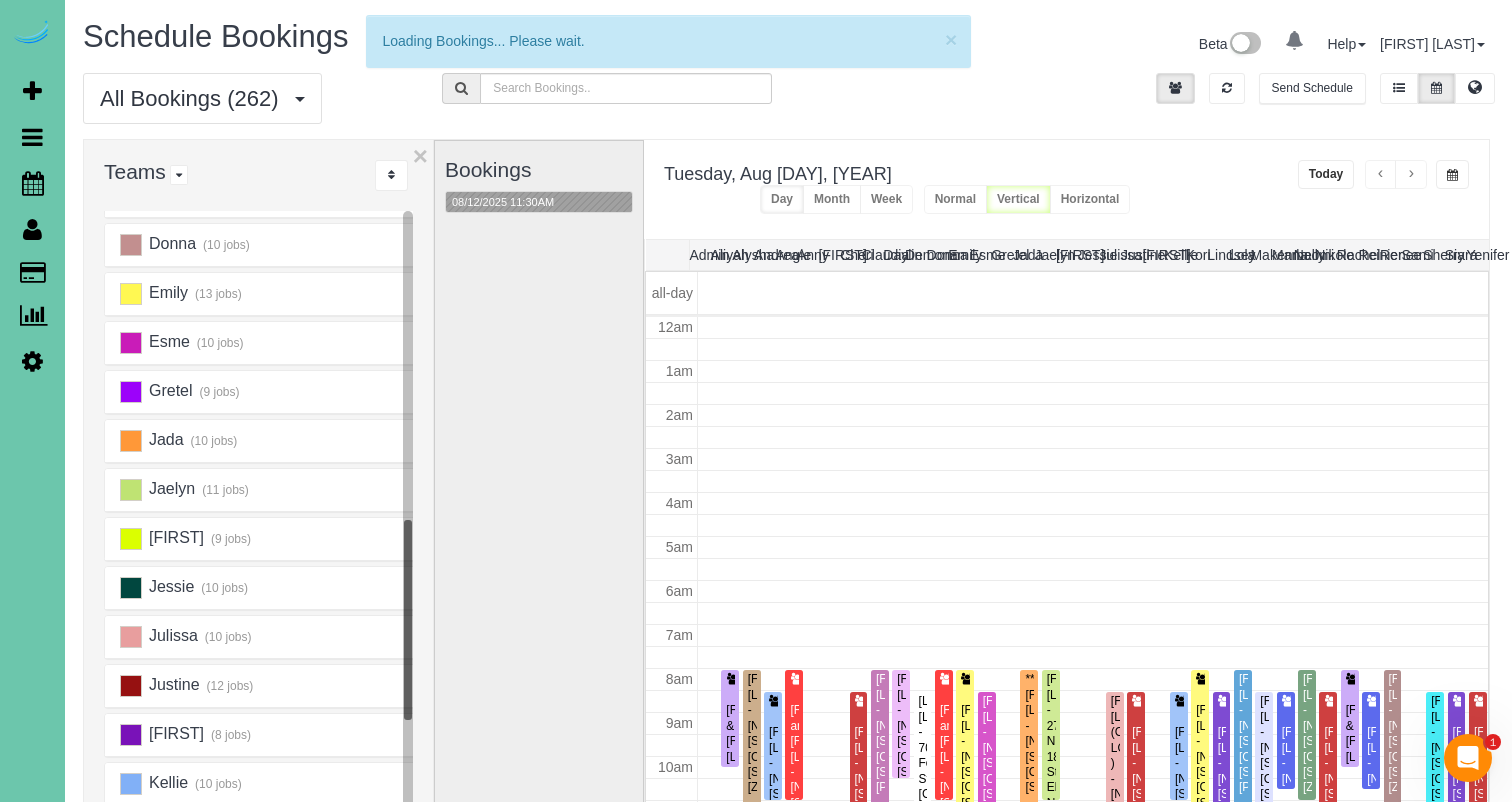 scroll, scrollTop: 265, scrollLeft: 0, axis: vertical 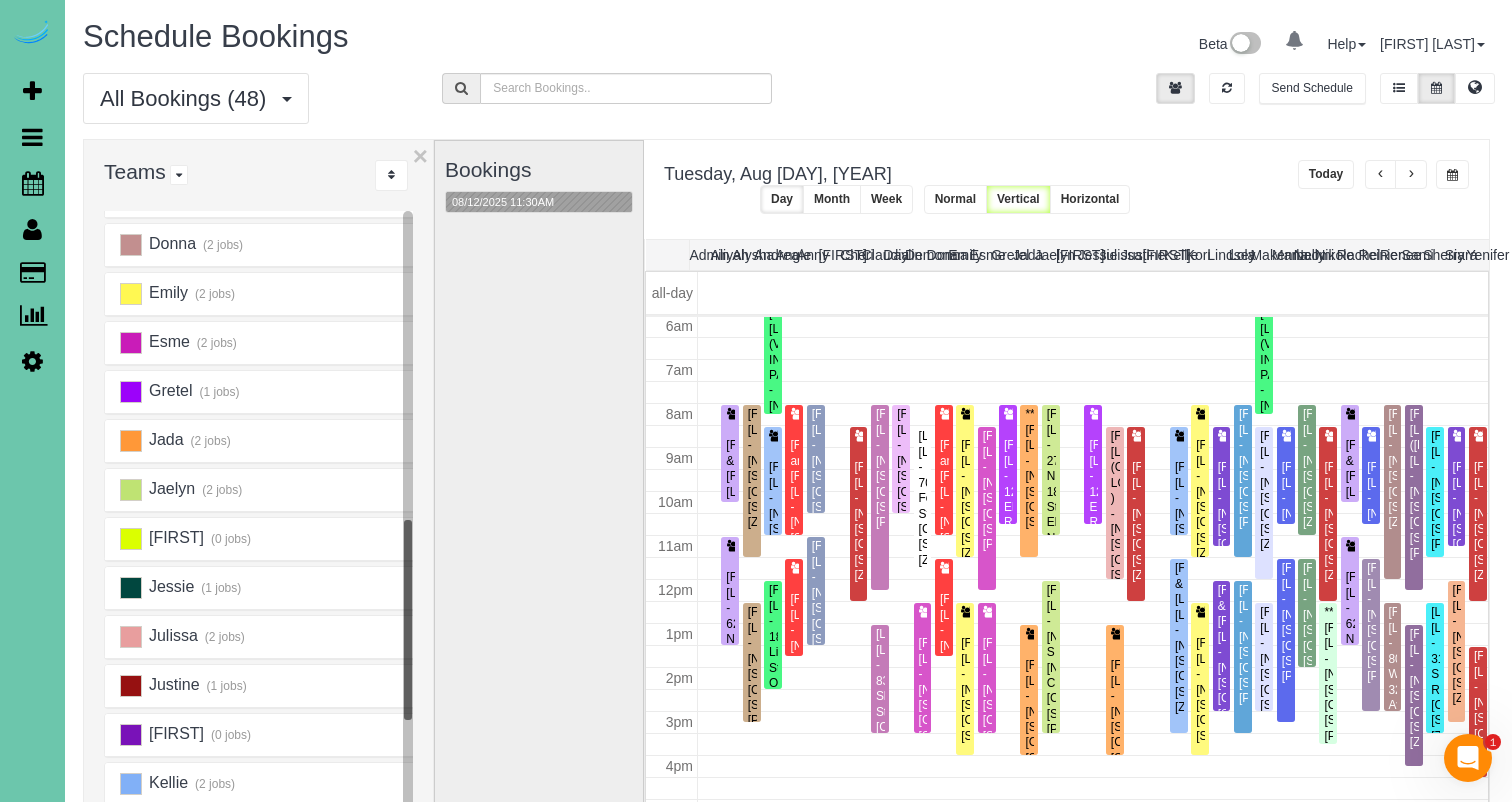 click at bounding box center [1452, 175] 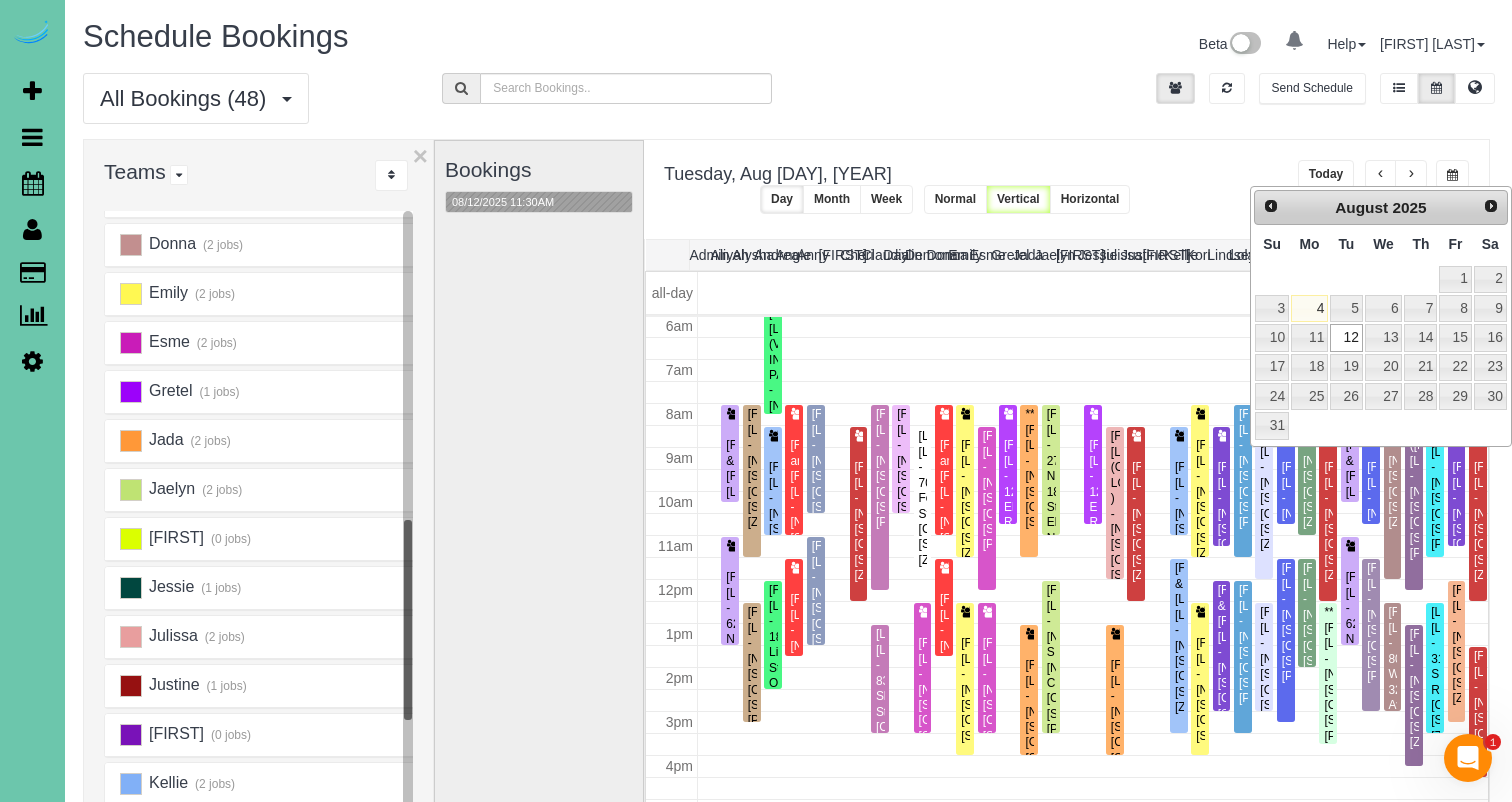 scroll, scrollTop: 0, scrollLeft: 2, axis: horizontal 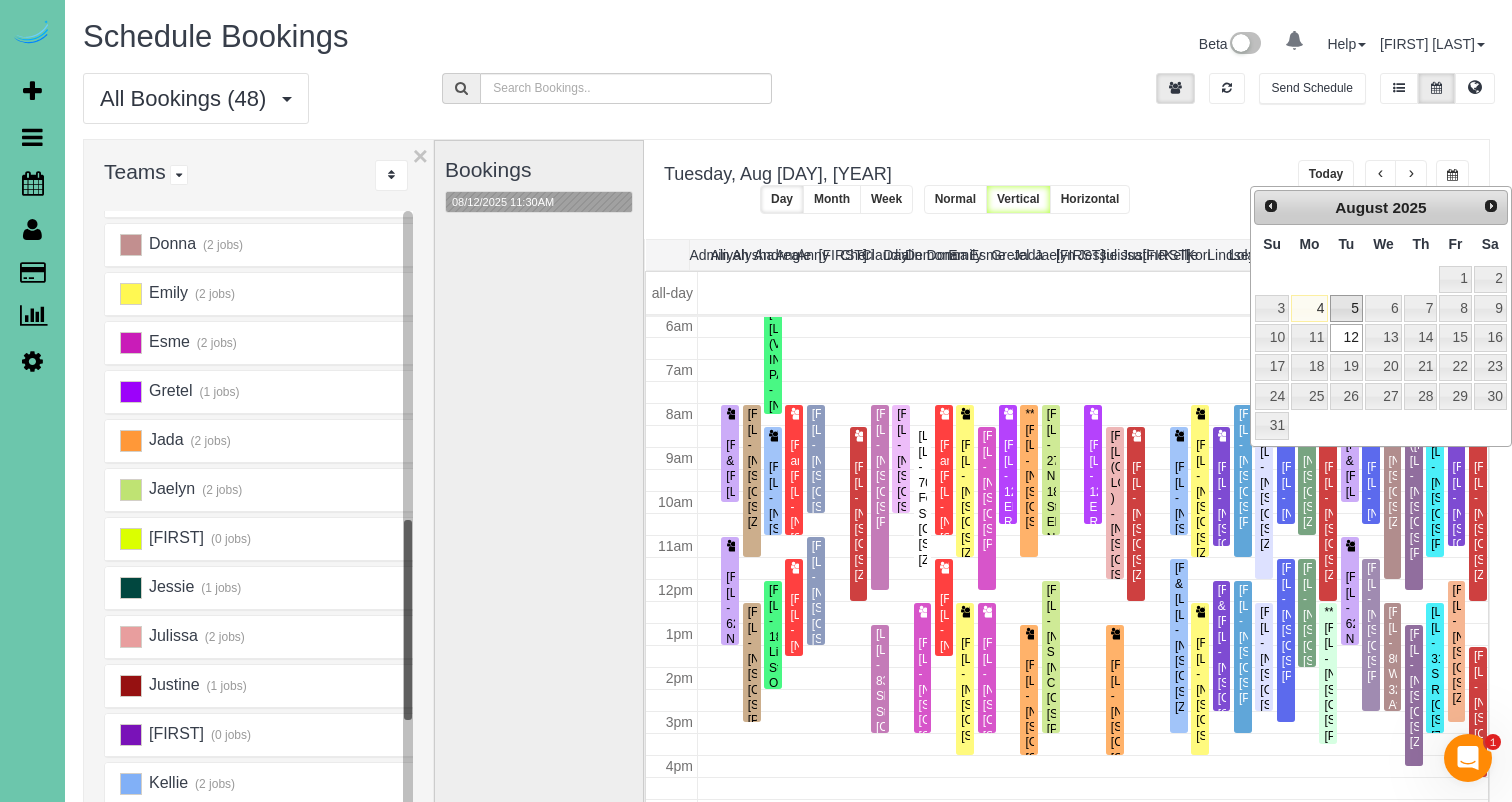 click on "5" at bounding box center (1346, 308) 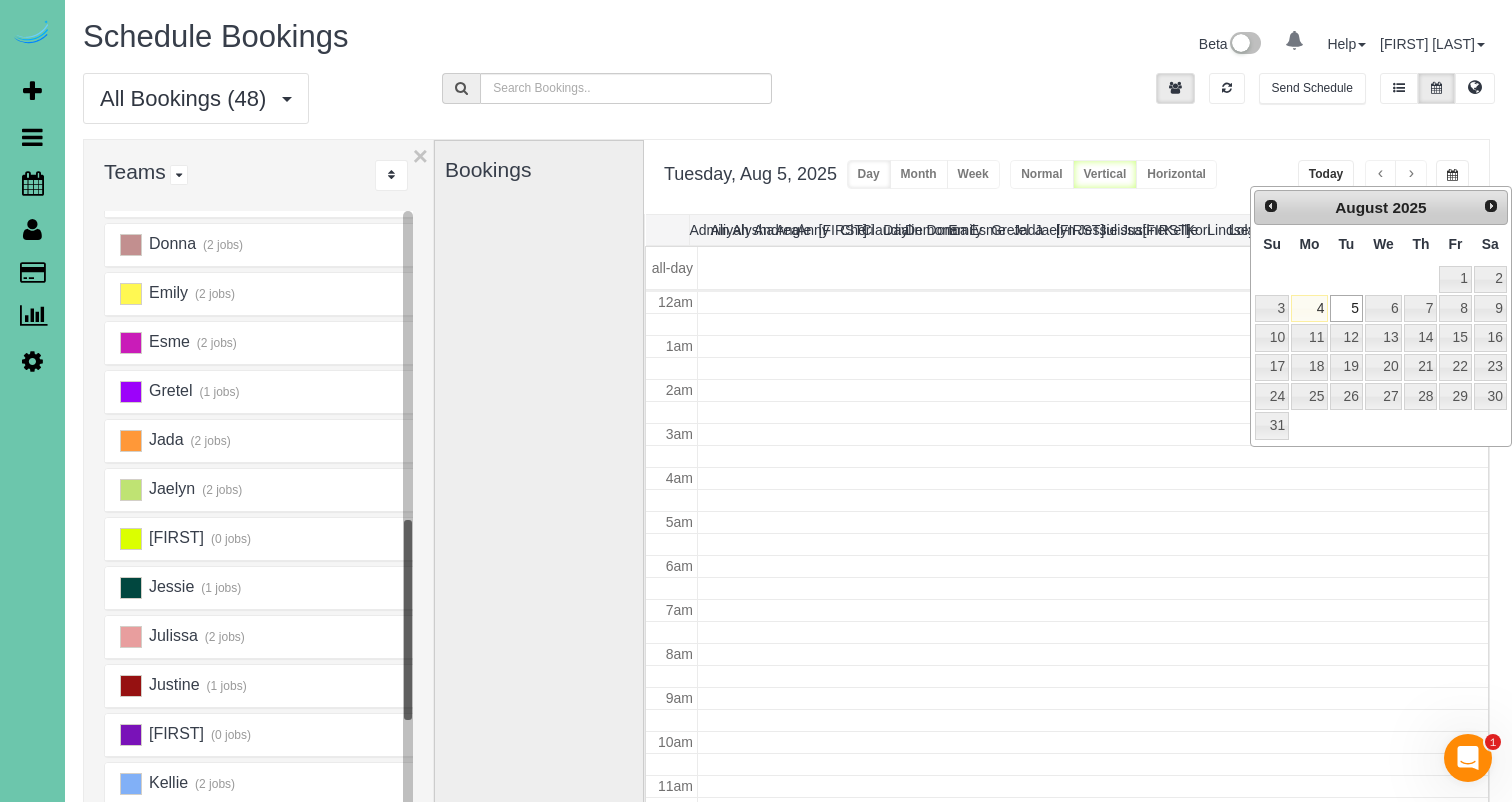 scroll, scrollTop: 265, scrollLeft: 0, axis: vertical 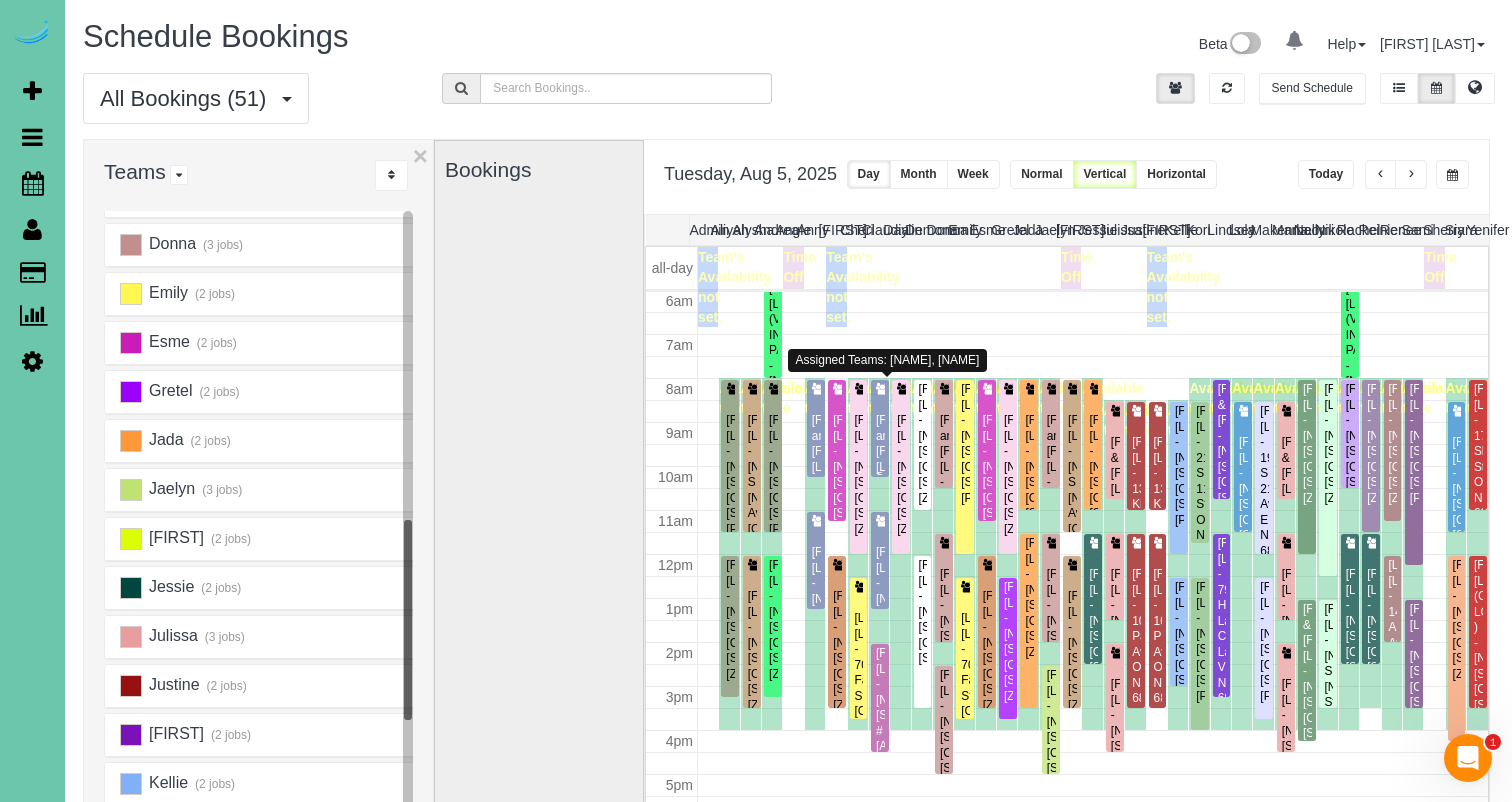 click on "[FIRST] and [FIRST] [LAST] - [NUMBER] [STREET], [CITY], [STATE] [ZIP]" at bounding box center (880, 490) 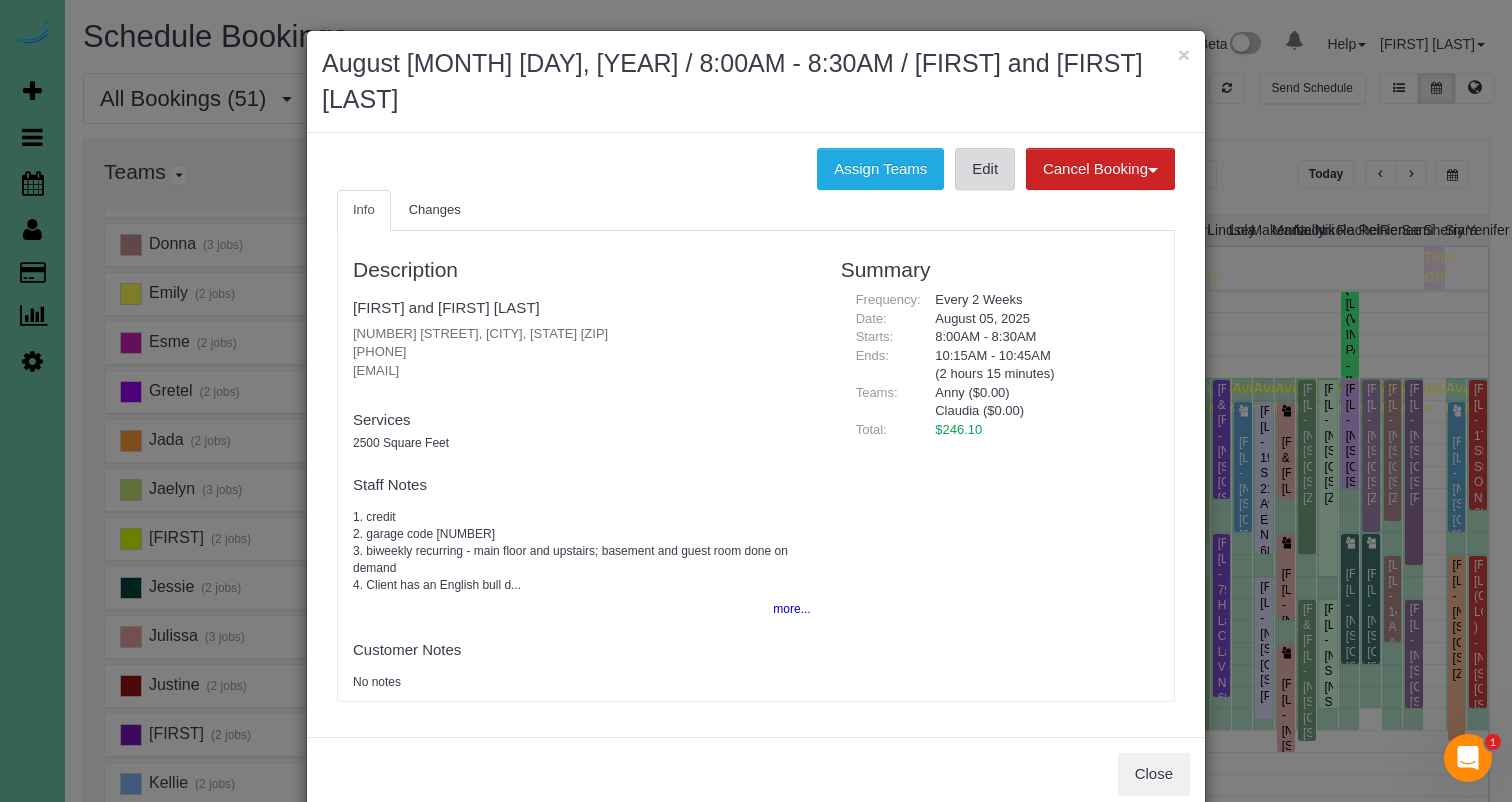 click on "Edit" at bounding box center [985, 169] 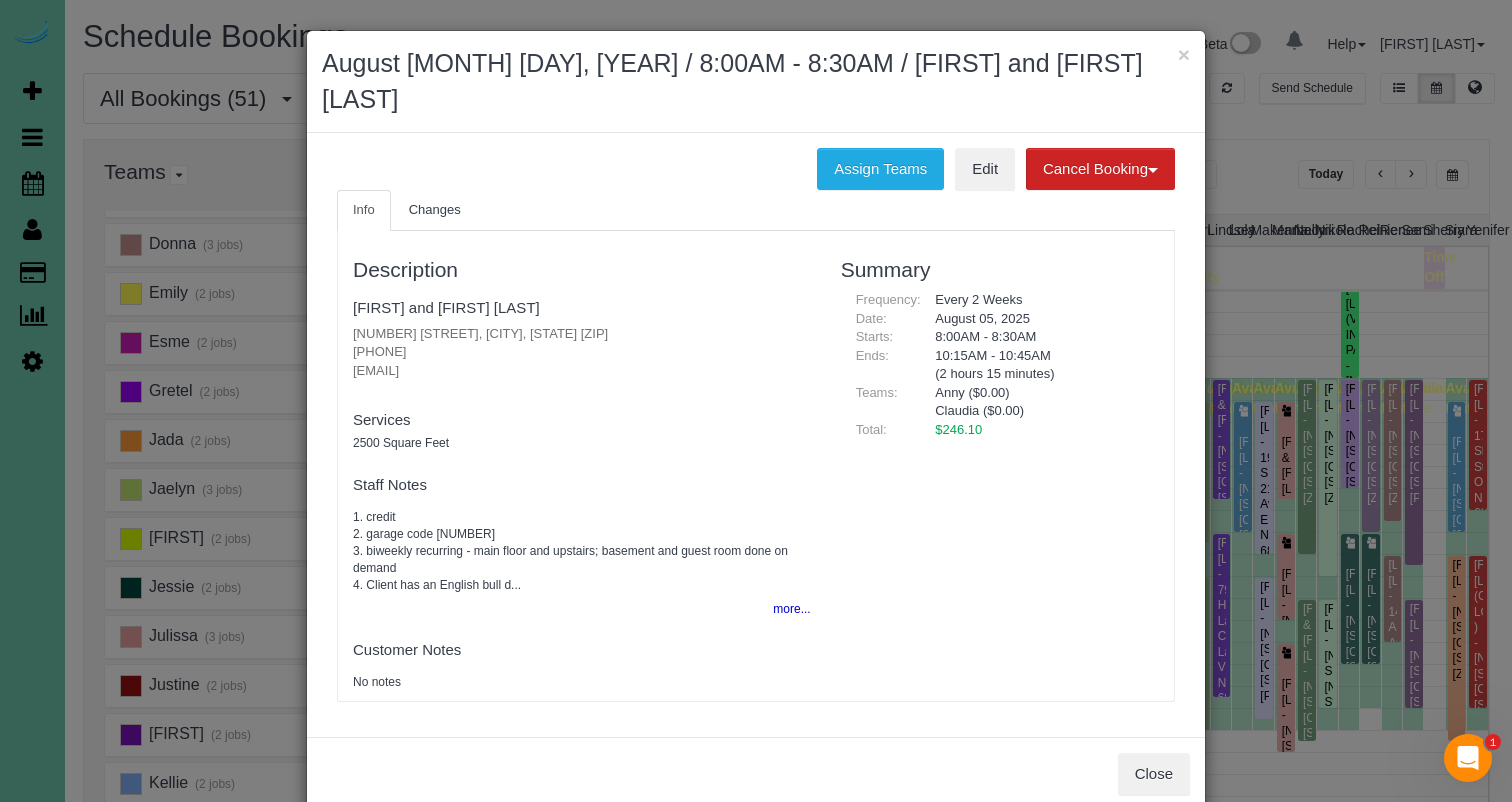 drag, startPoint x: 1153, startPoint y: 747, endPoint x: 1064, endPoint y: 706, distance: 97.98979 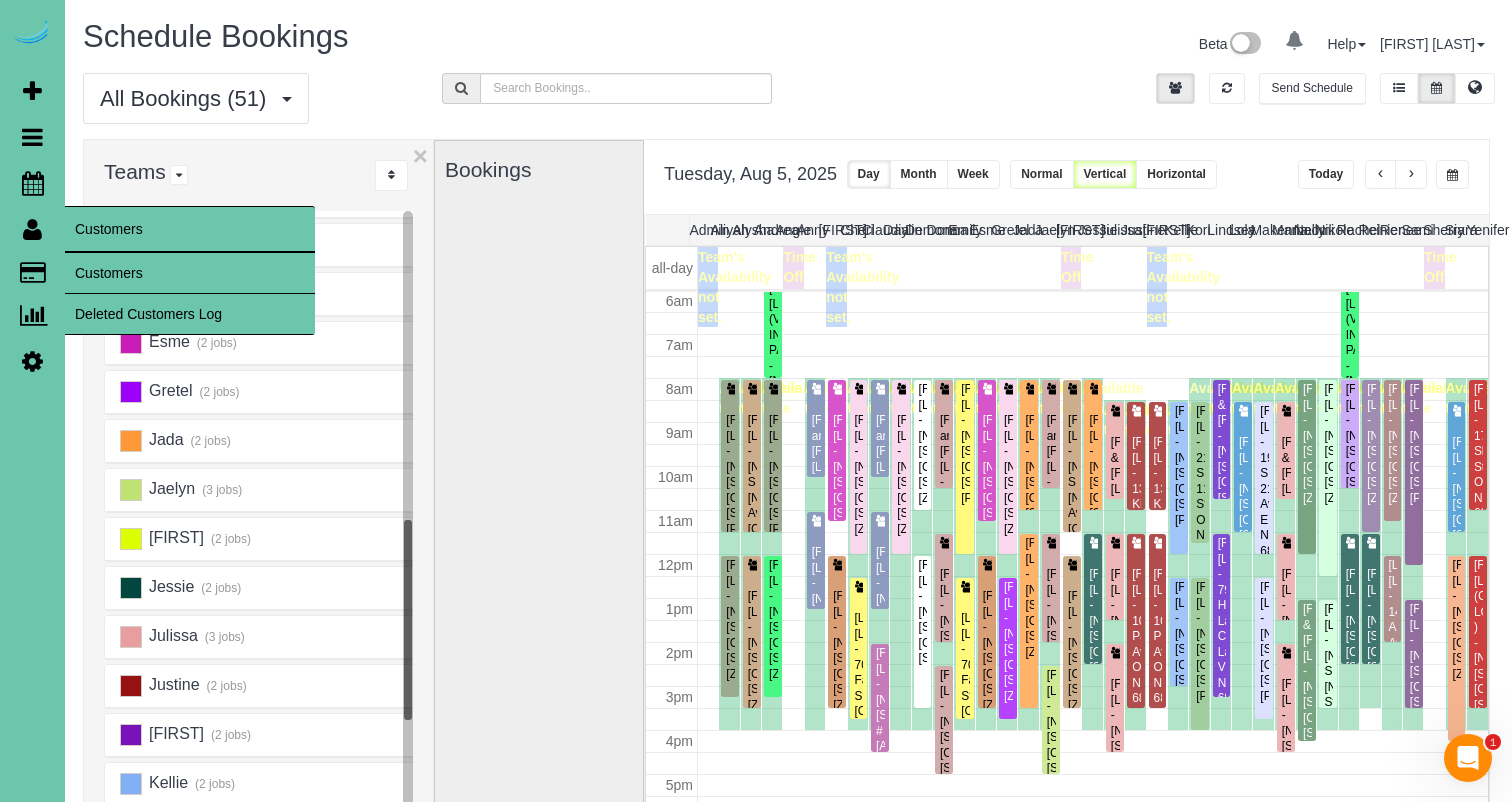 click on "Customers" at bounding box center [190, 273] 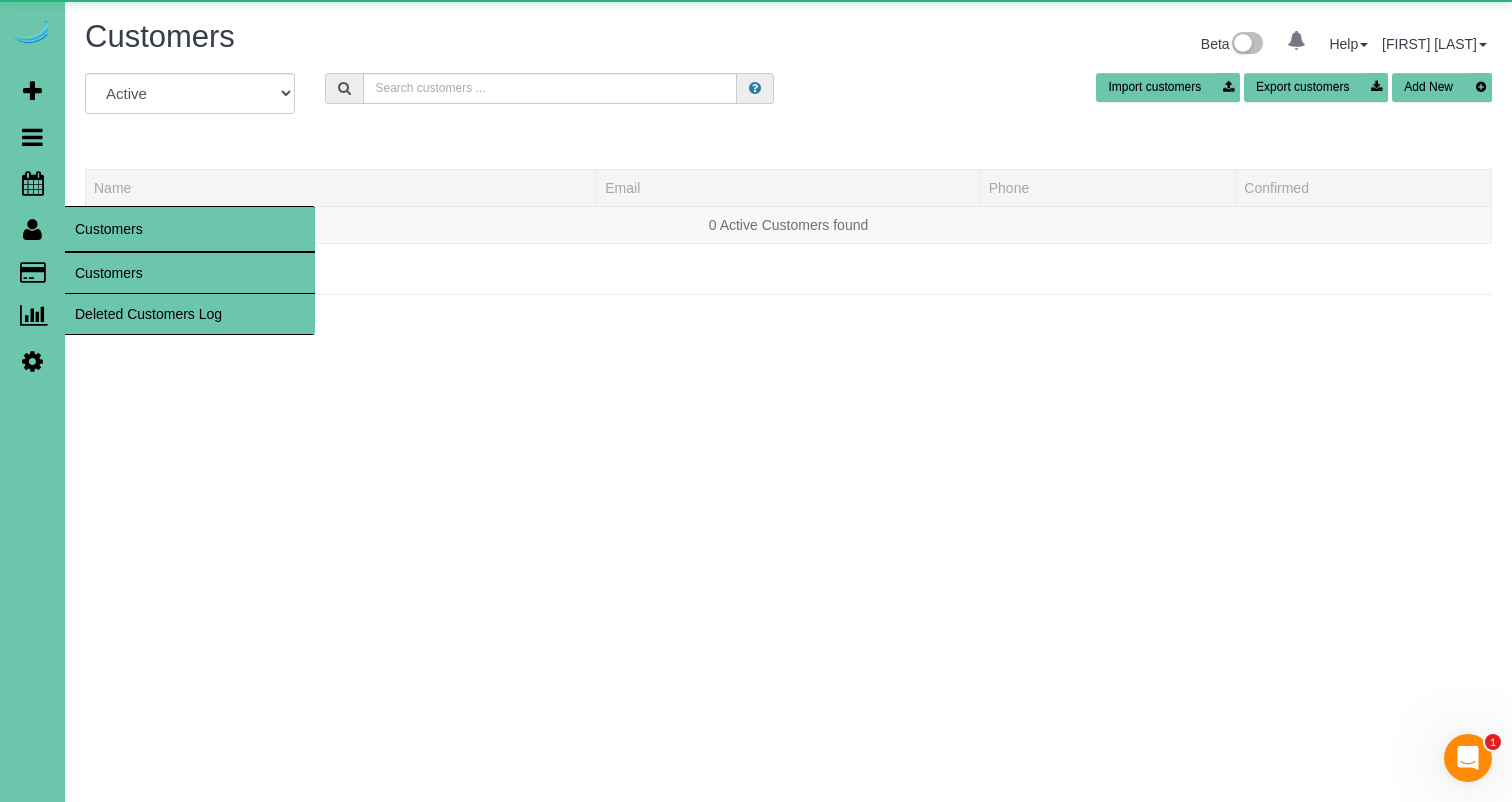 scroll, scrollTop: 0, scrollLeft: 0, axis: both 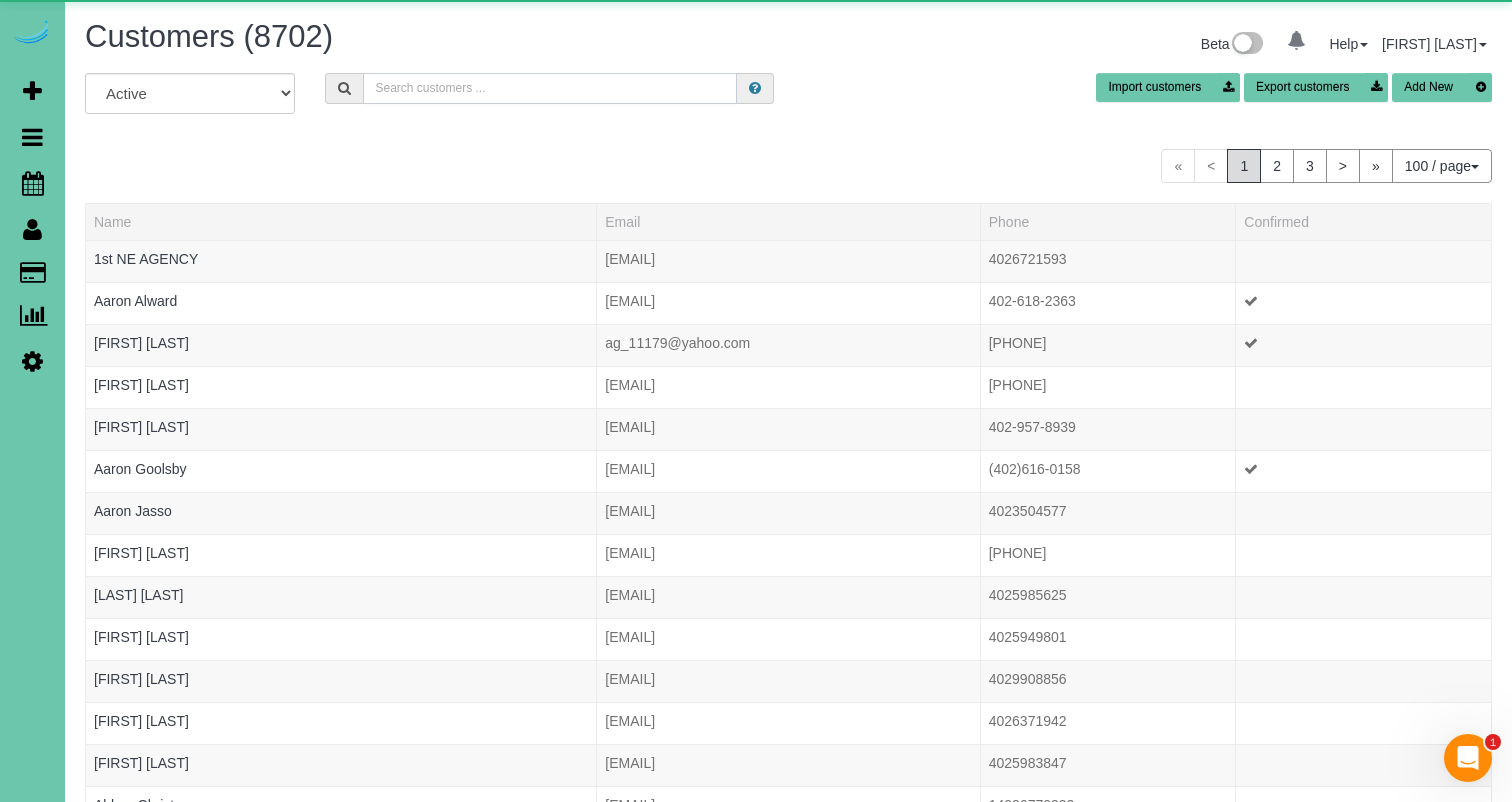 click at bounding box center [550, 88] 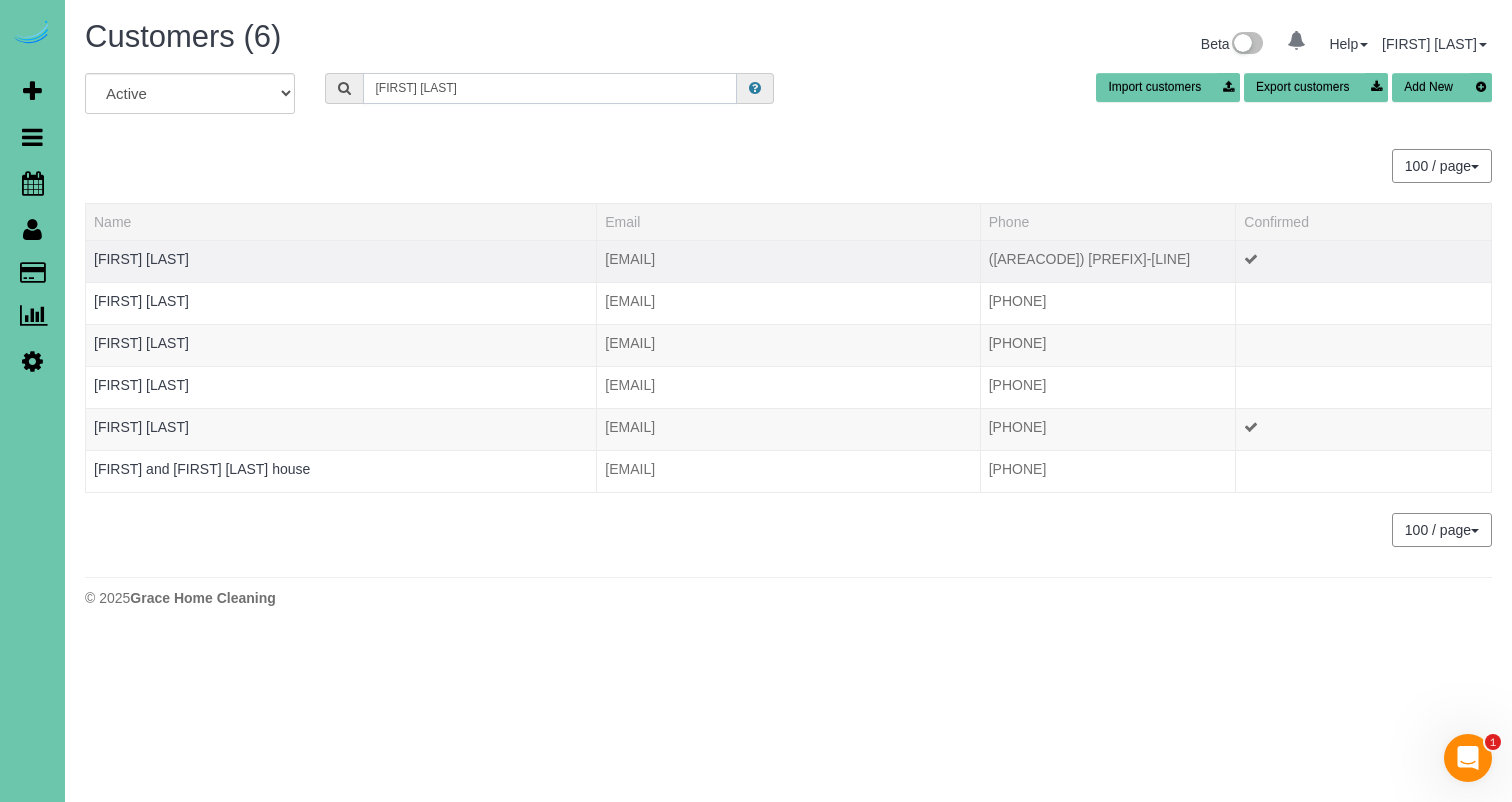 type on "[FIRST] [LAST]" 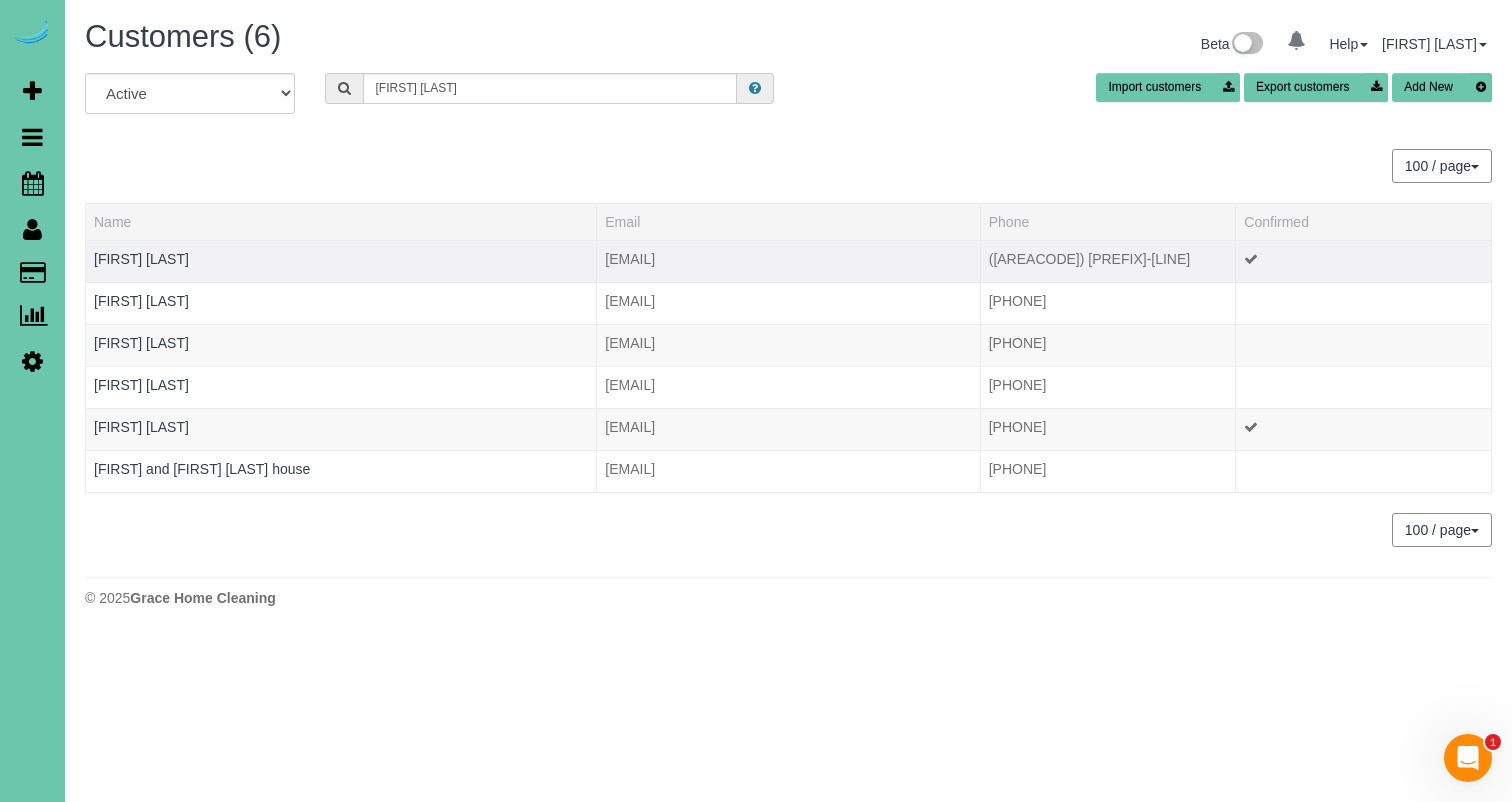 click on "([AREACODE]) [PREFIX]-[LINE]" at bounding box center [1108, 261] 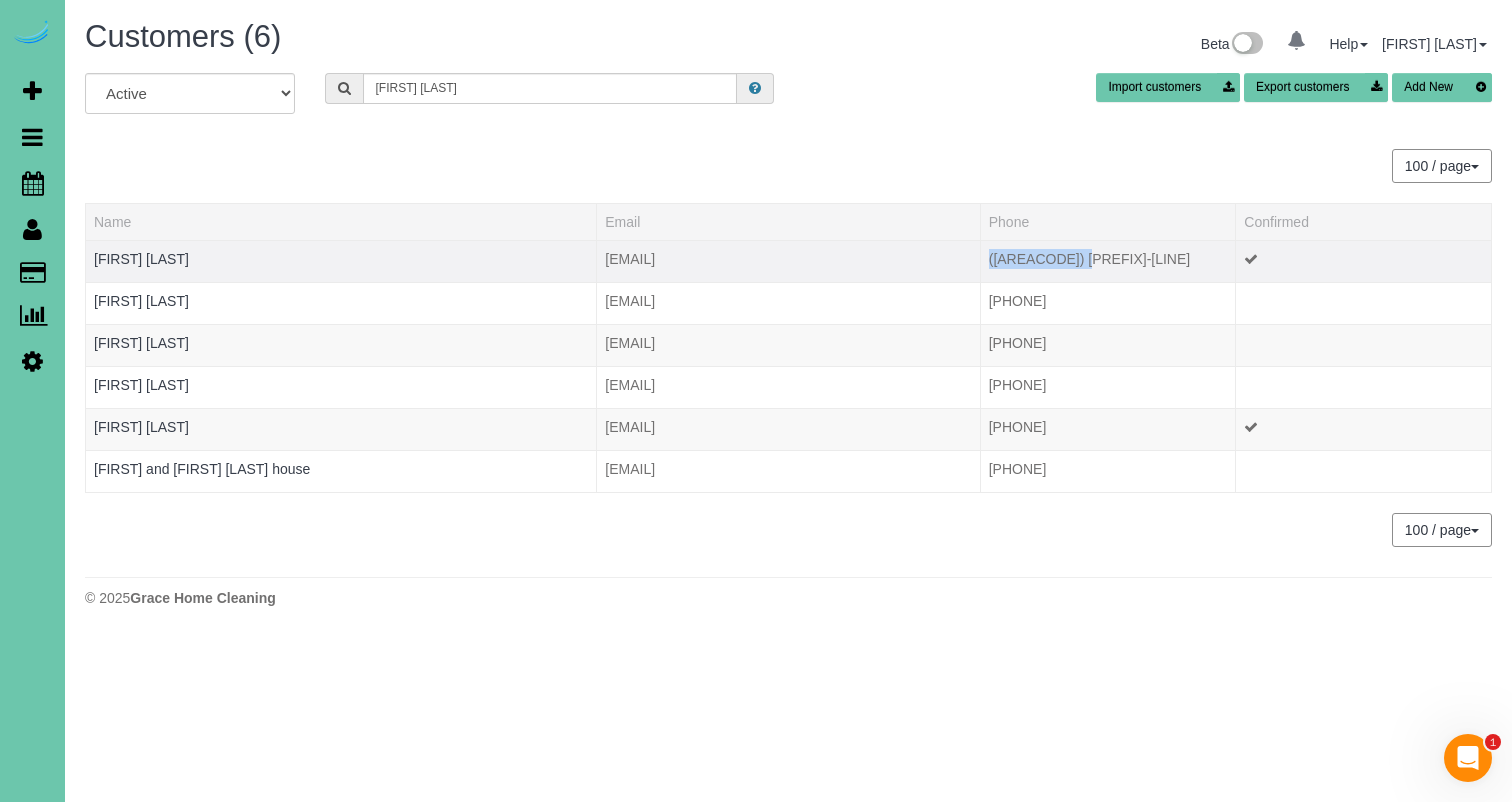 drag, startPoint x: 1125, startPoint y: 255, endPoint x: 984, endPoint y: 256, distance: 141.00354 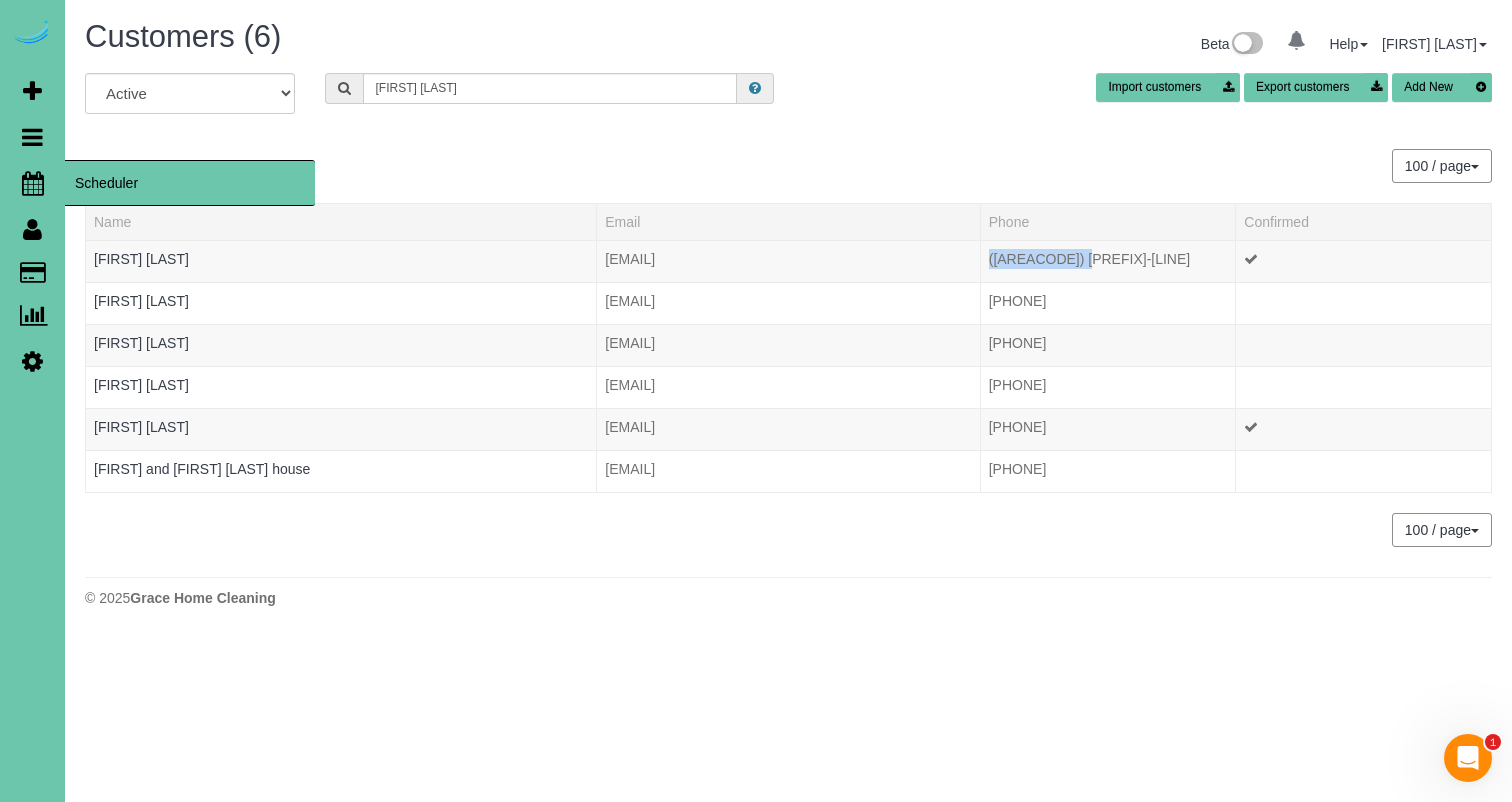 click at bounding box center (33, 183) 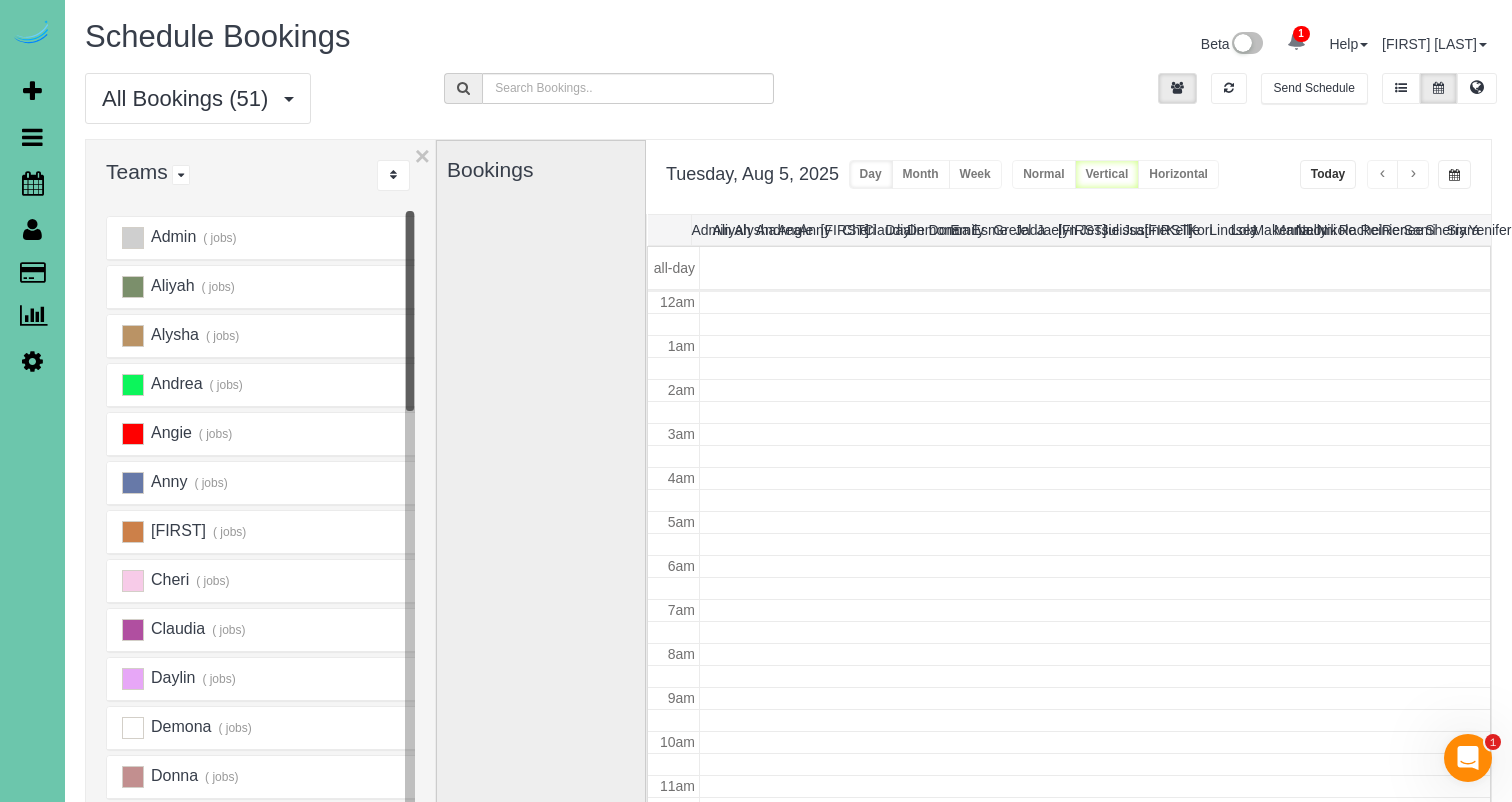 scroll, scrollTop: 265, scrollLeft: 0, axis: vertical 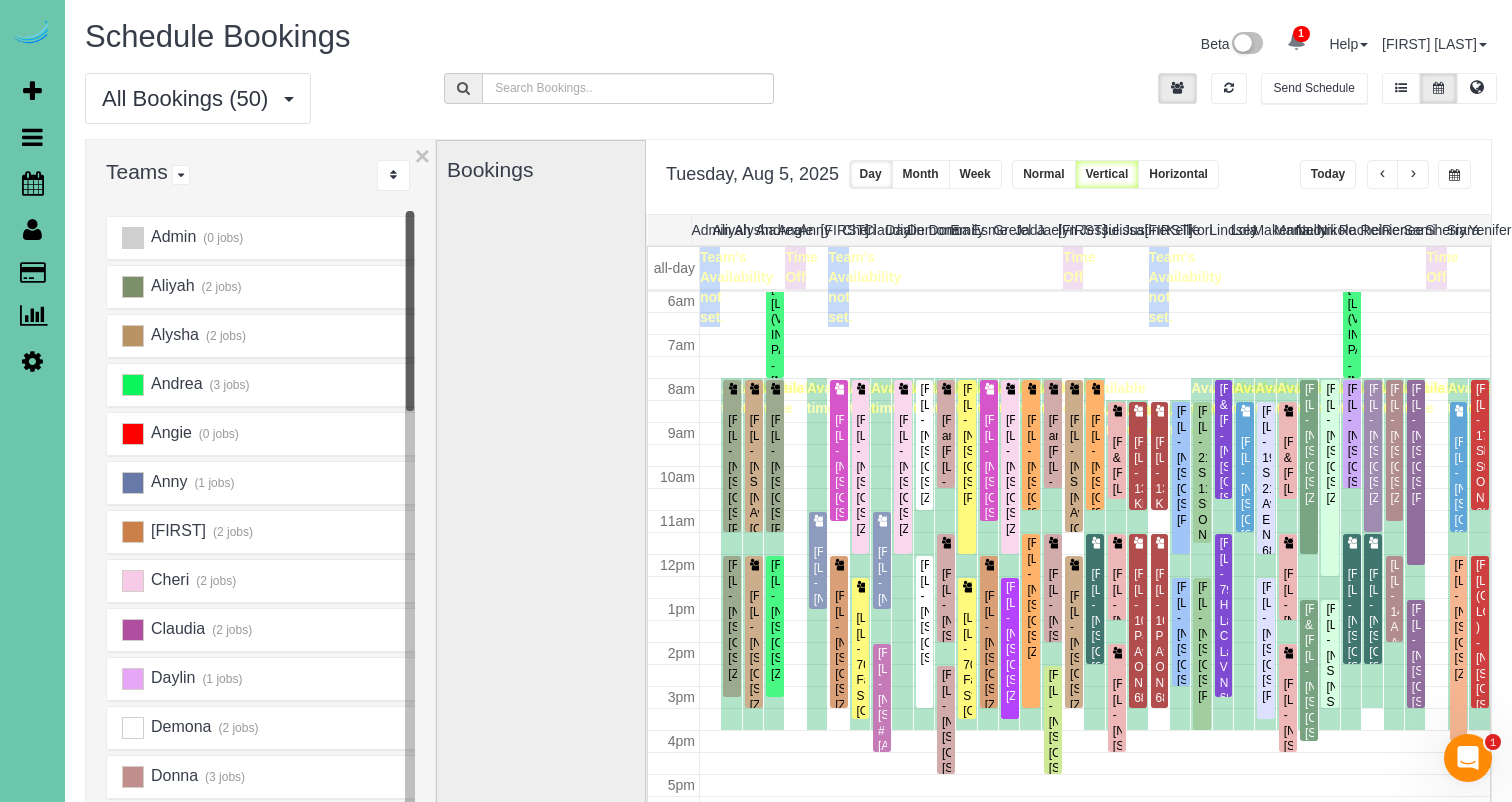 click on "Teams
All Teams
All Active Teams
Rating
A-Z" at bounding box center [260, 175] 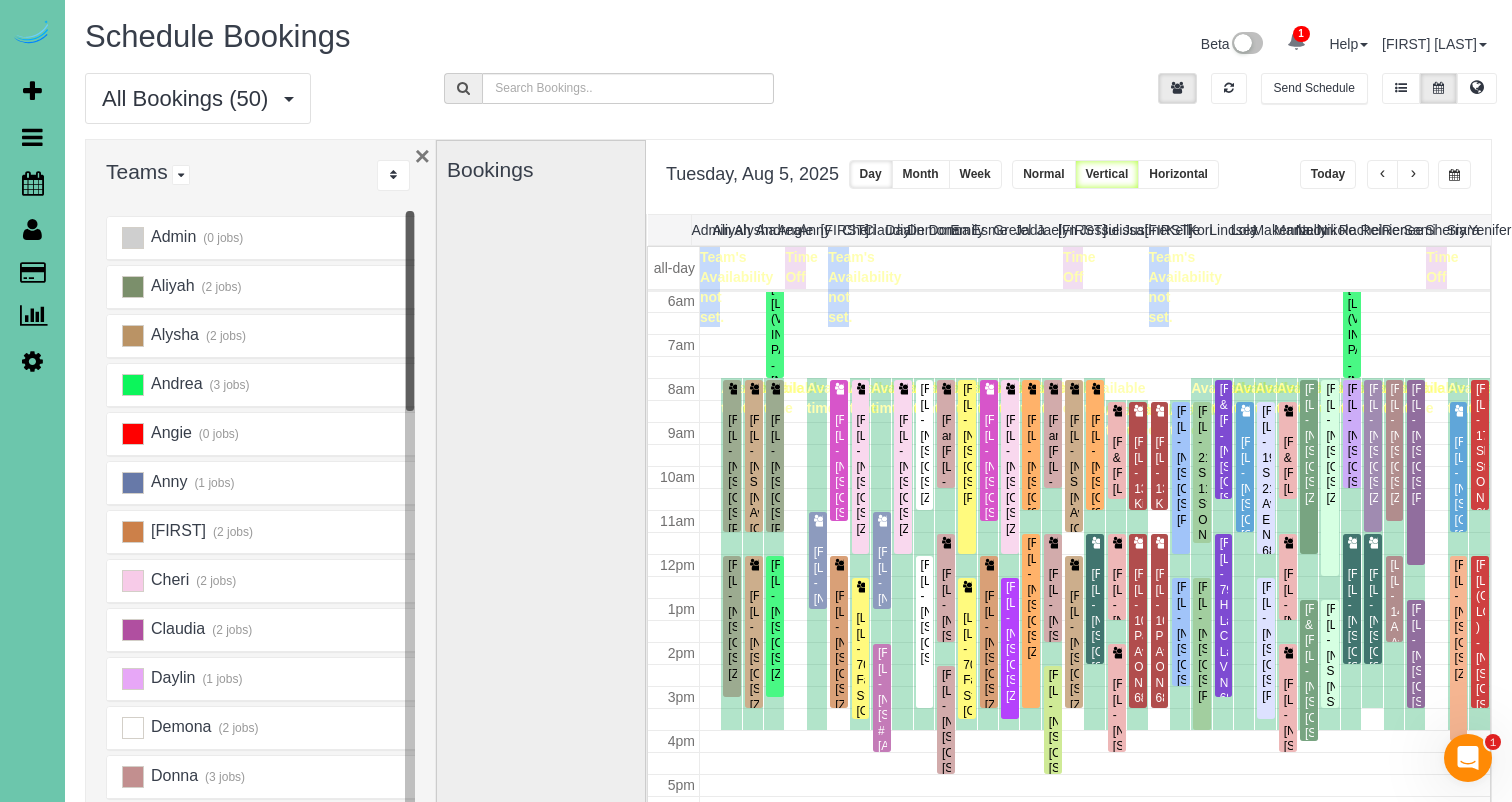 click on "×" at bounding box center [422, 156] 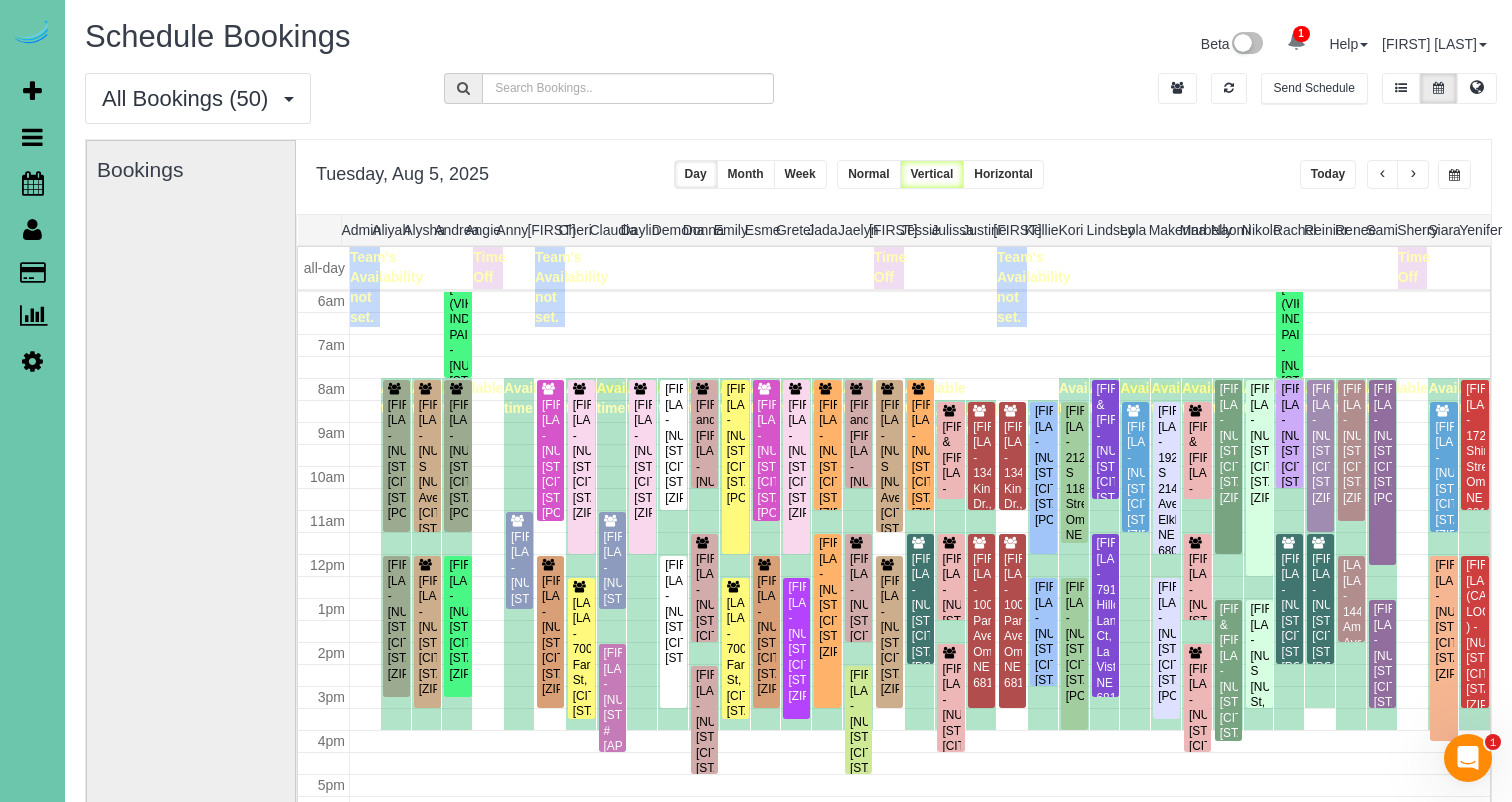 click at bounding box center (1454, 174) 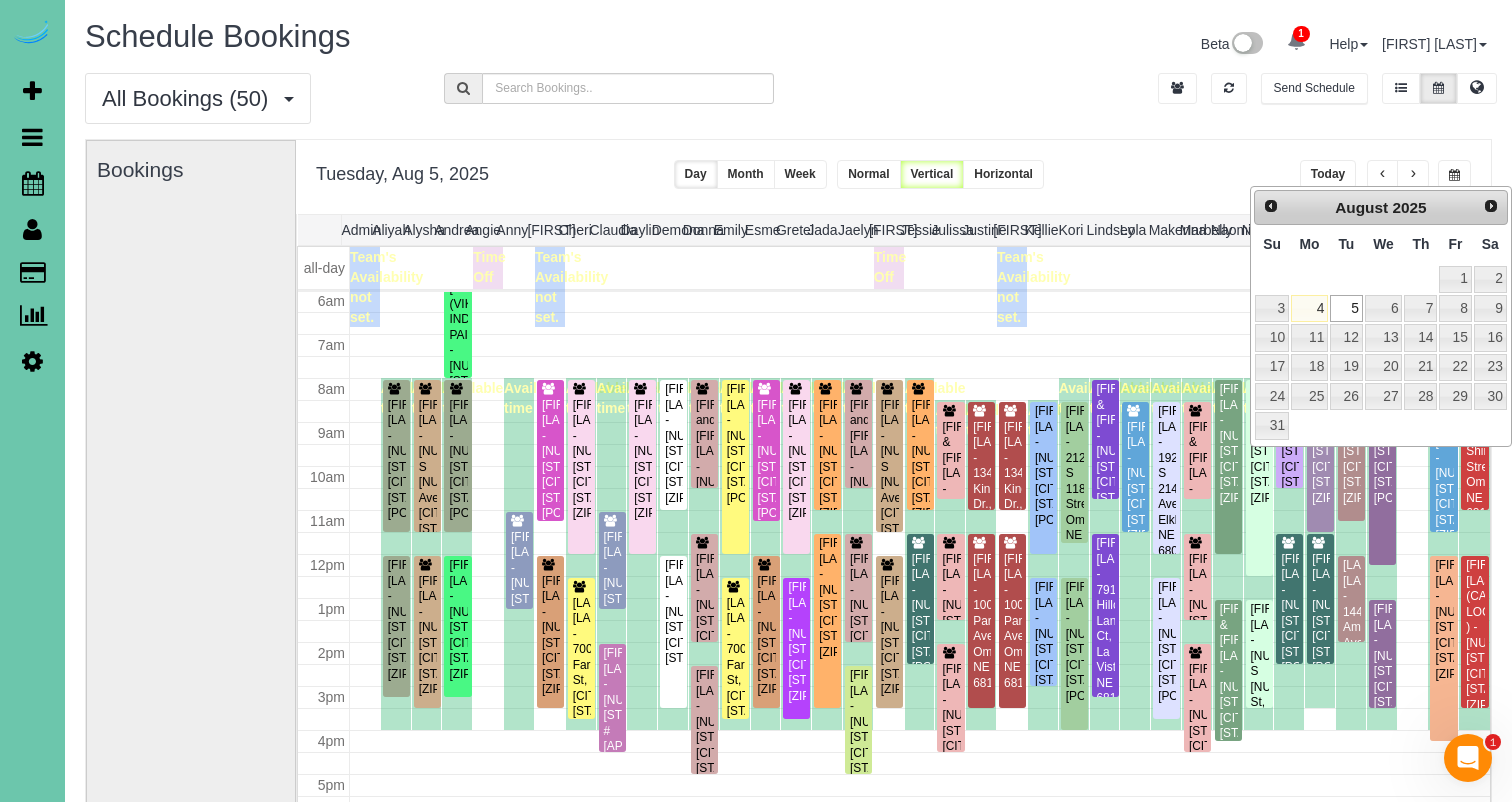 click on "5" at bounding box center (1346, 308) 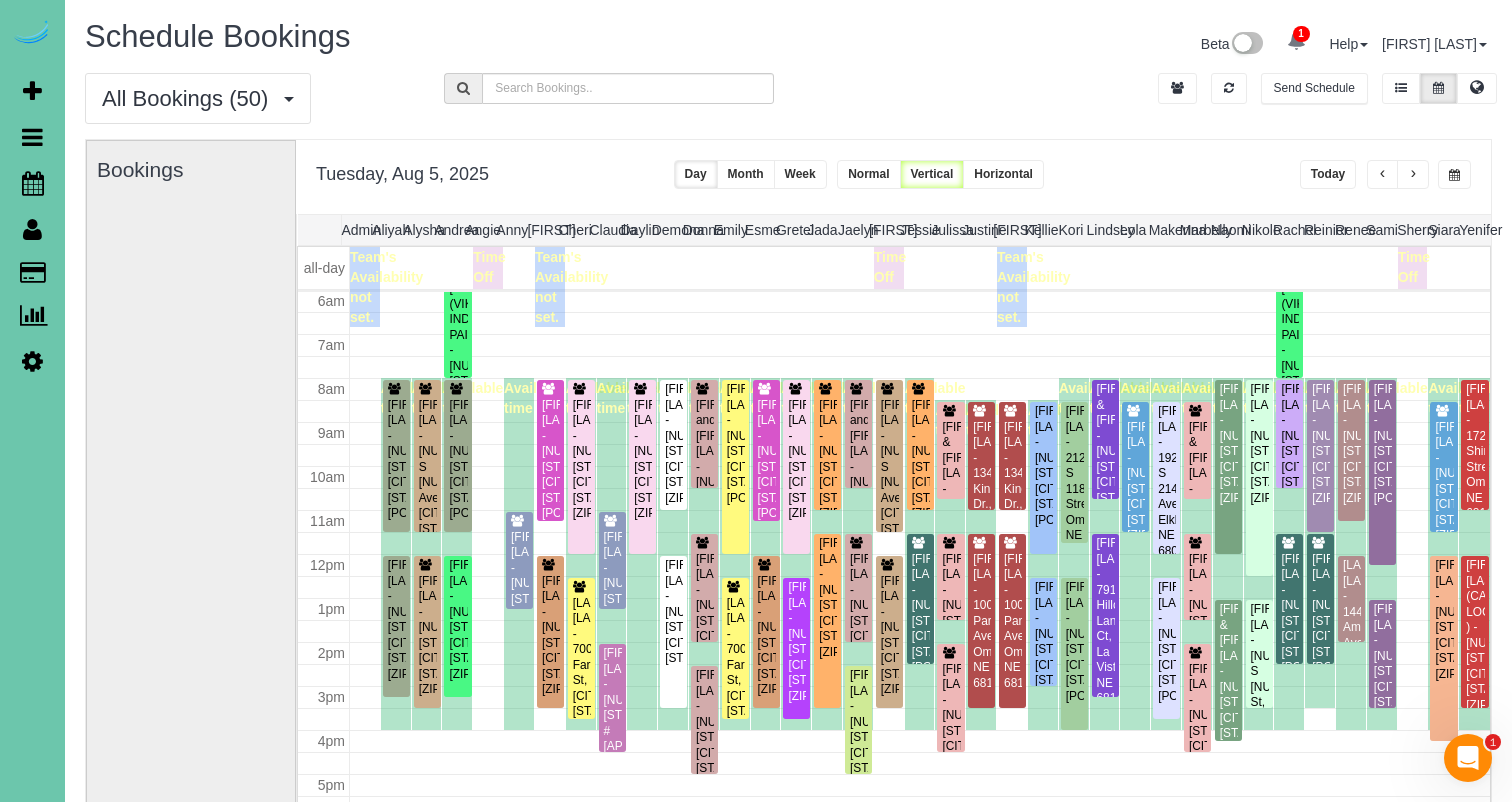 drag, startPoint x: 1453, startPoint y: 174, endPoint x: 1449, endPoint y: 186, distance: 12.649111 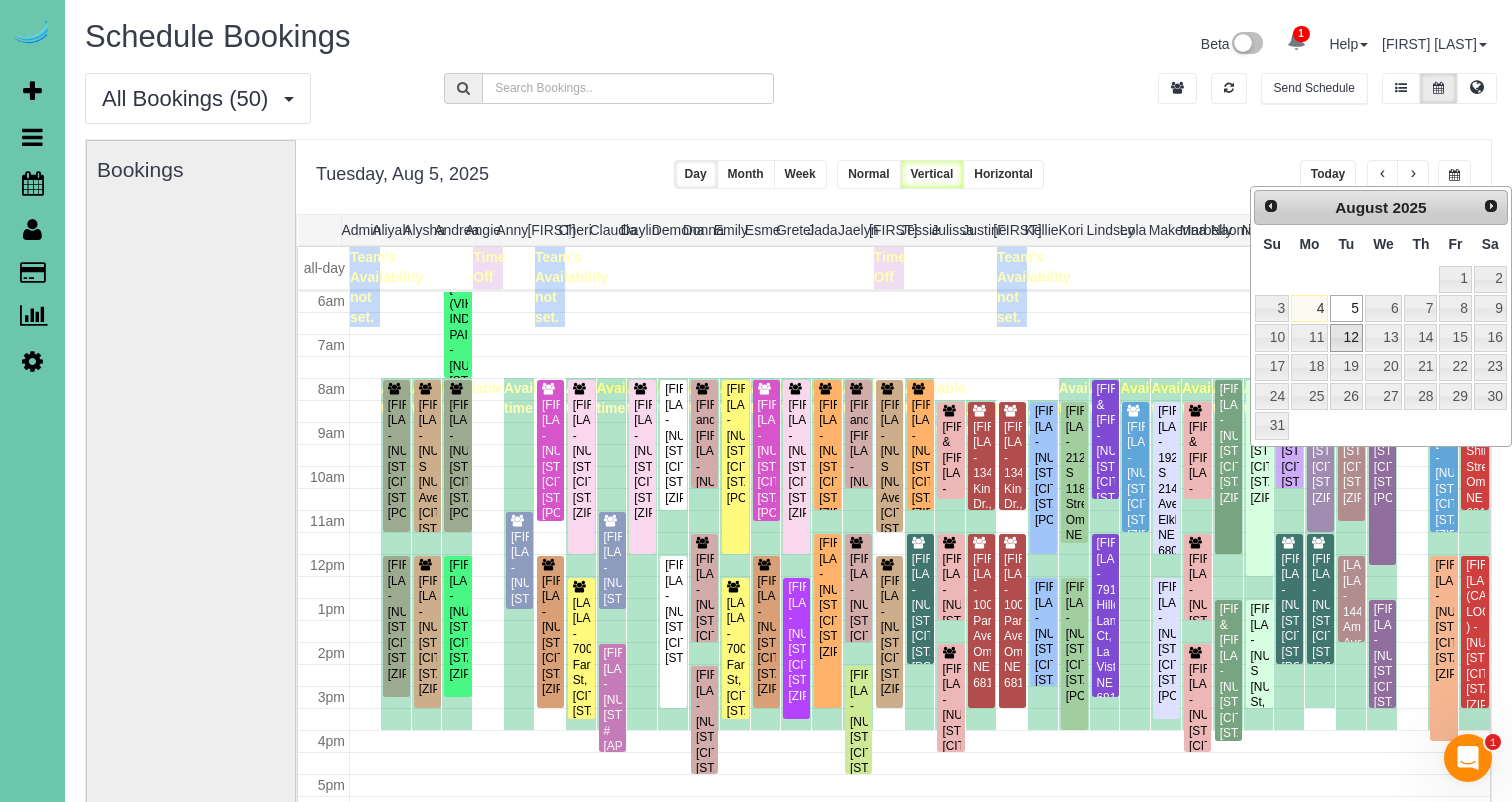 click on "12" at bounding box center (1346, 337) 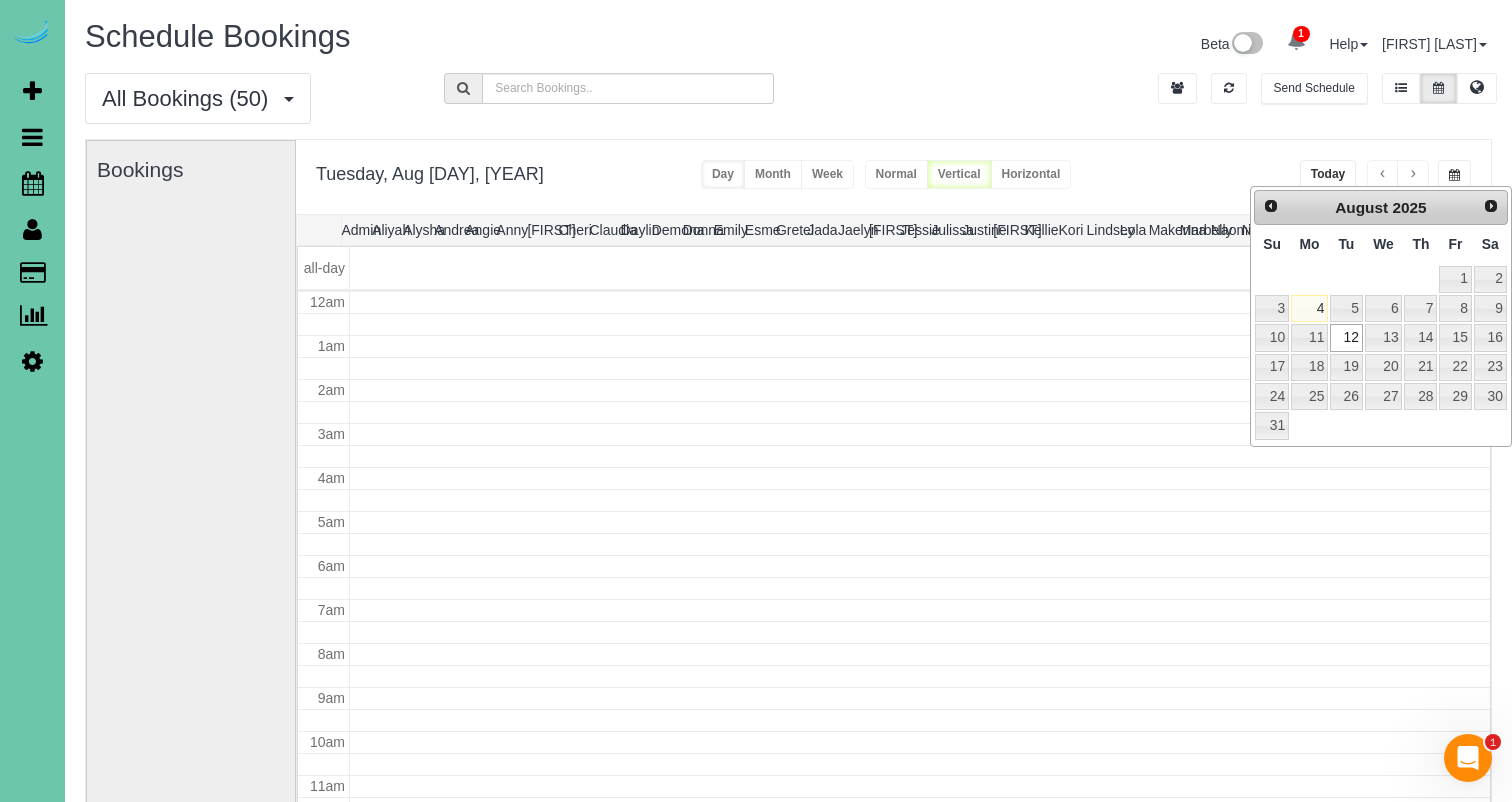 scroll, scrollTop: 265, scrollLeft: 0, axis: vertical 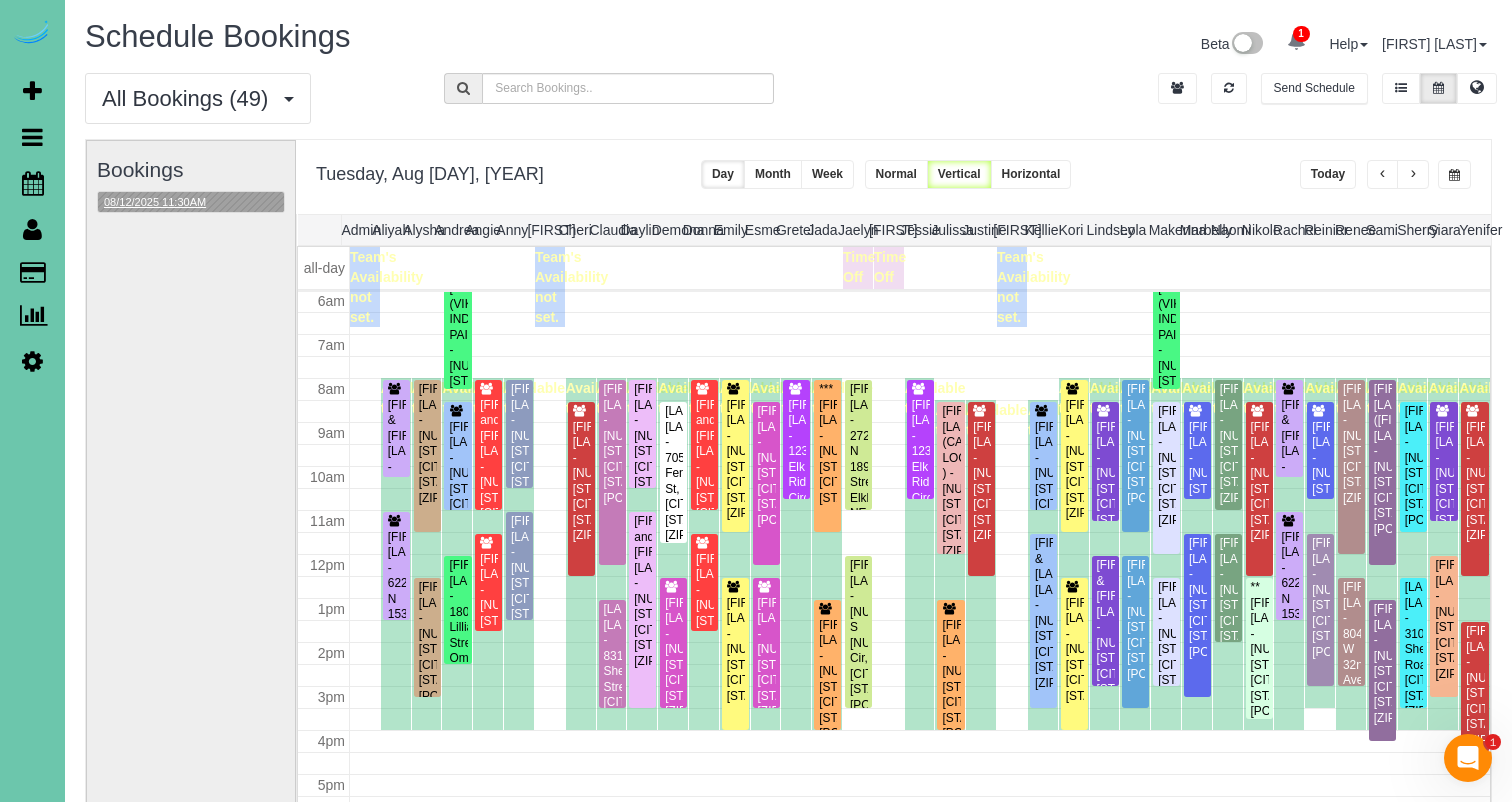 click on "08/12/2025 11:30AM" at bounding box center [155, 202] 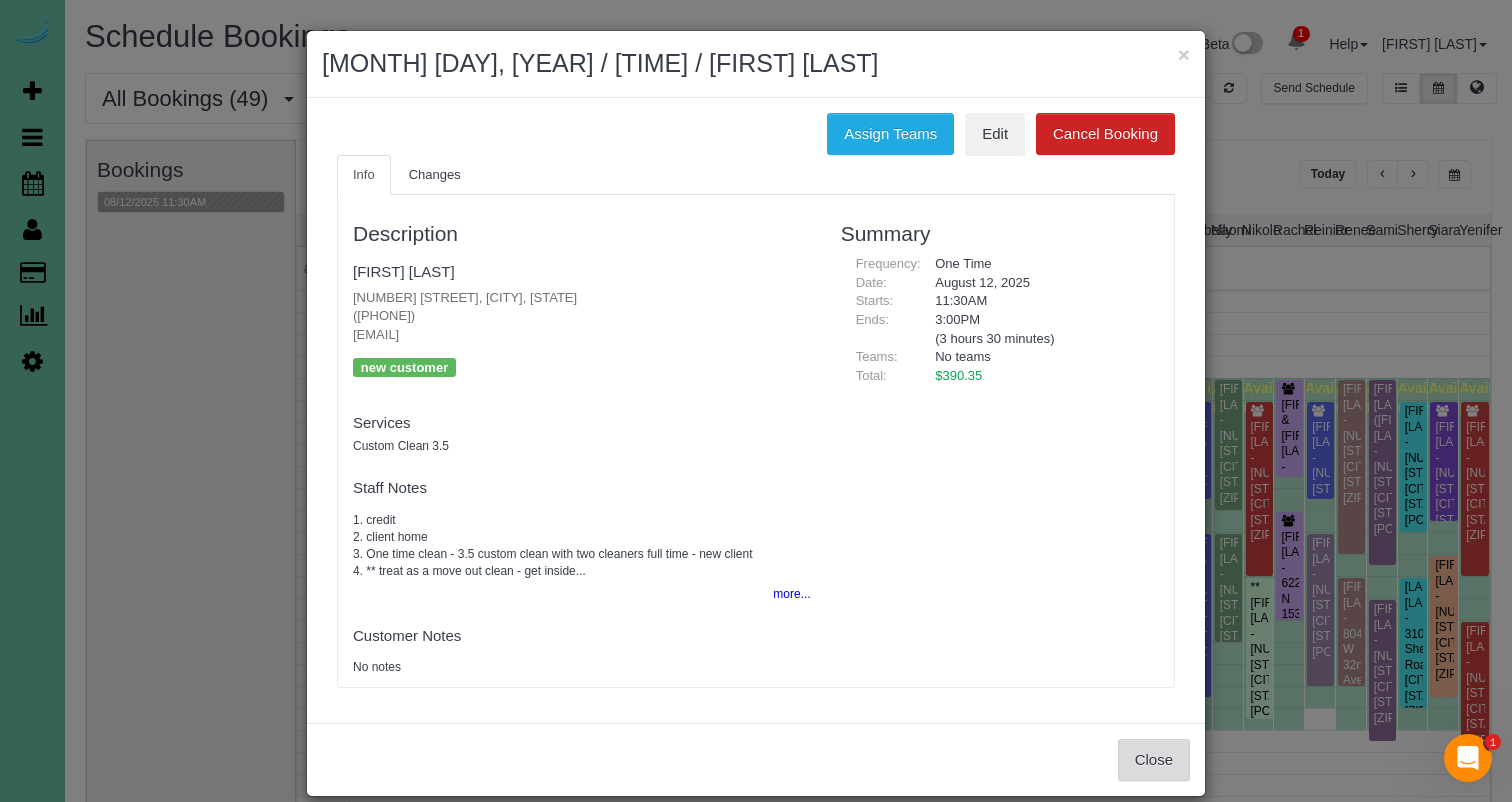 click on "Close" at bounding box center (1154, 760) 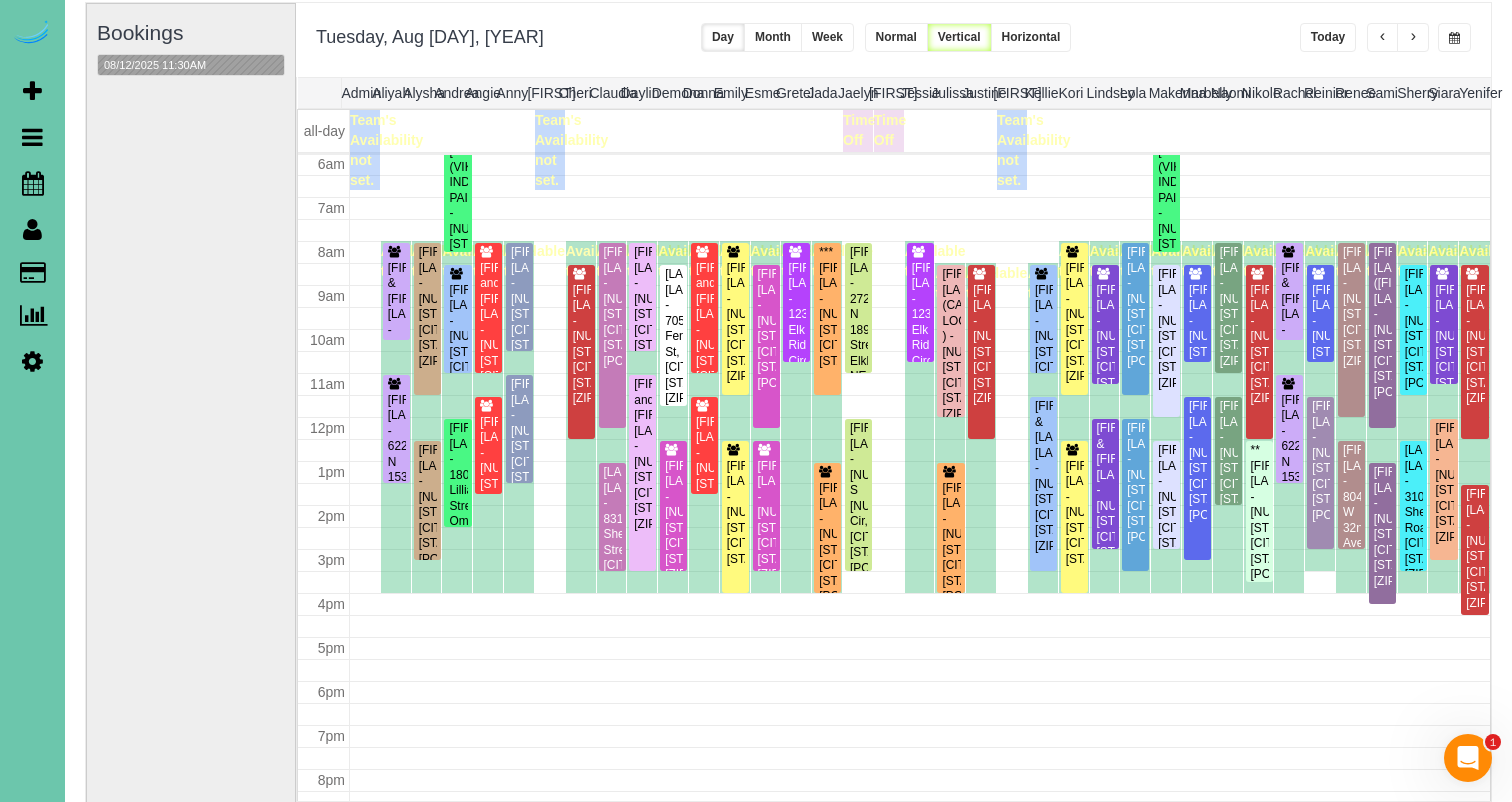 click on "**********" at bounding box center (893, 40) 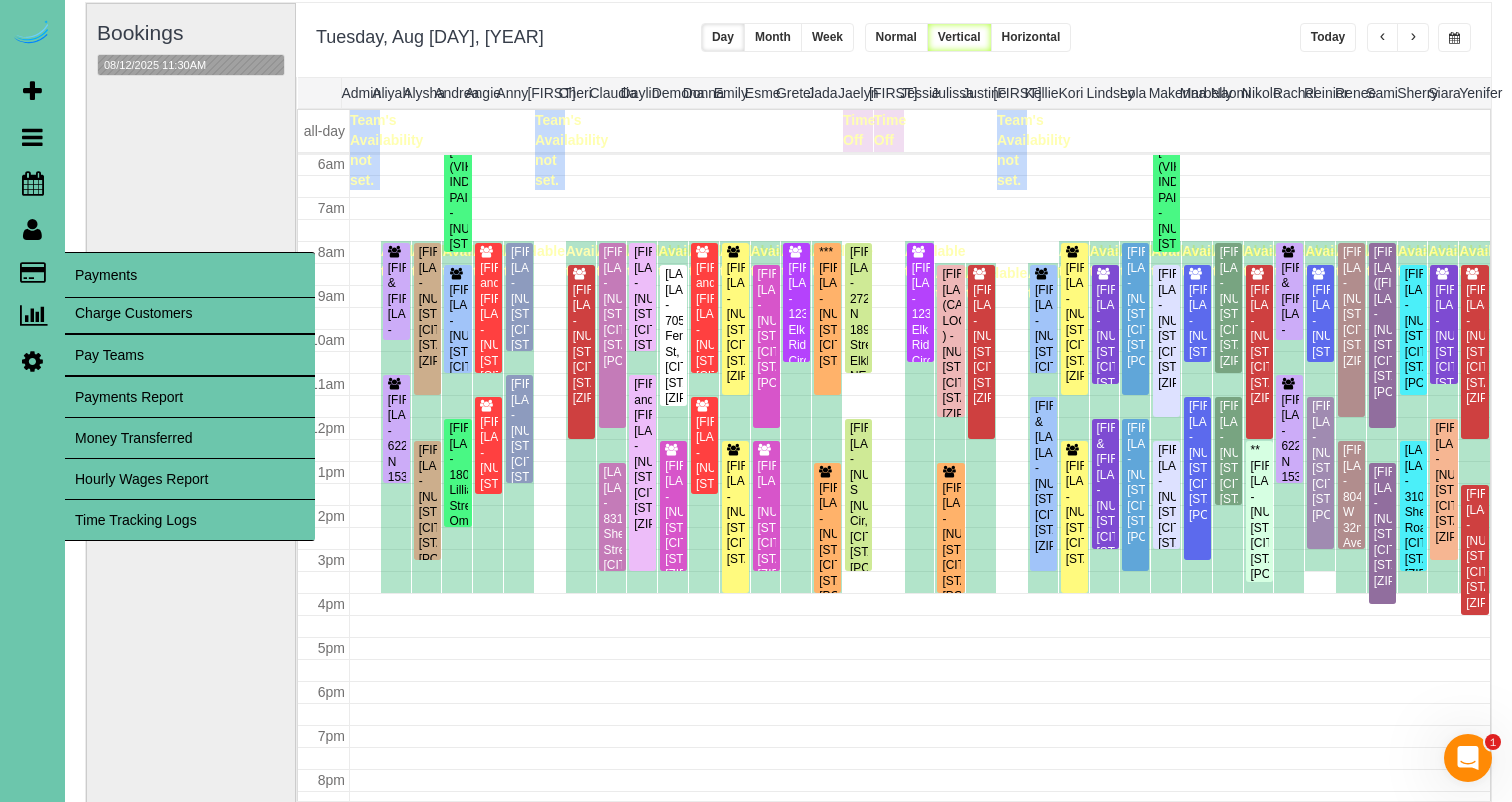click on "Time Tracking Logs" at bounding box center (190, 520) 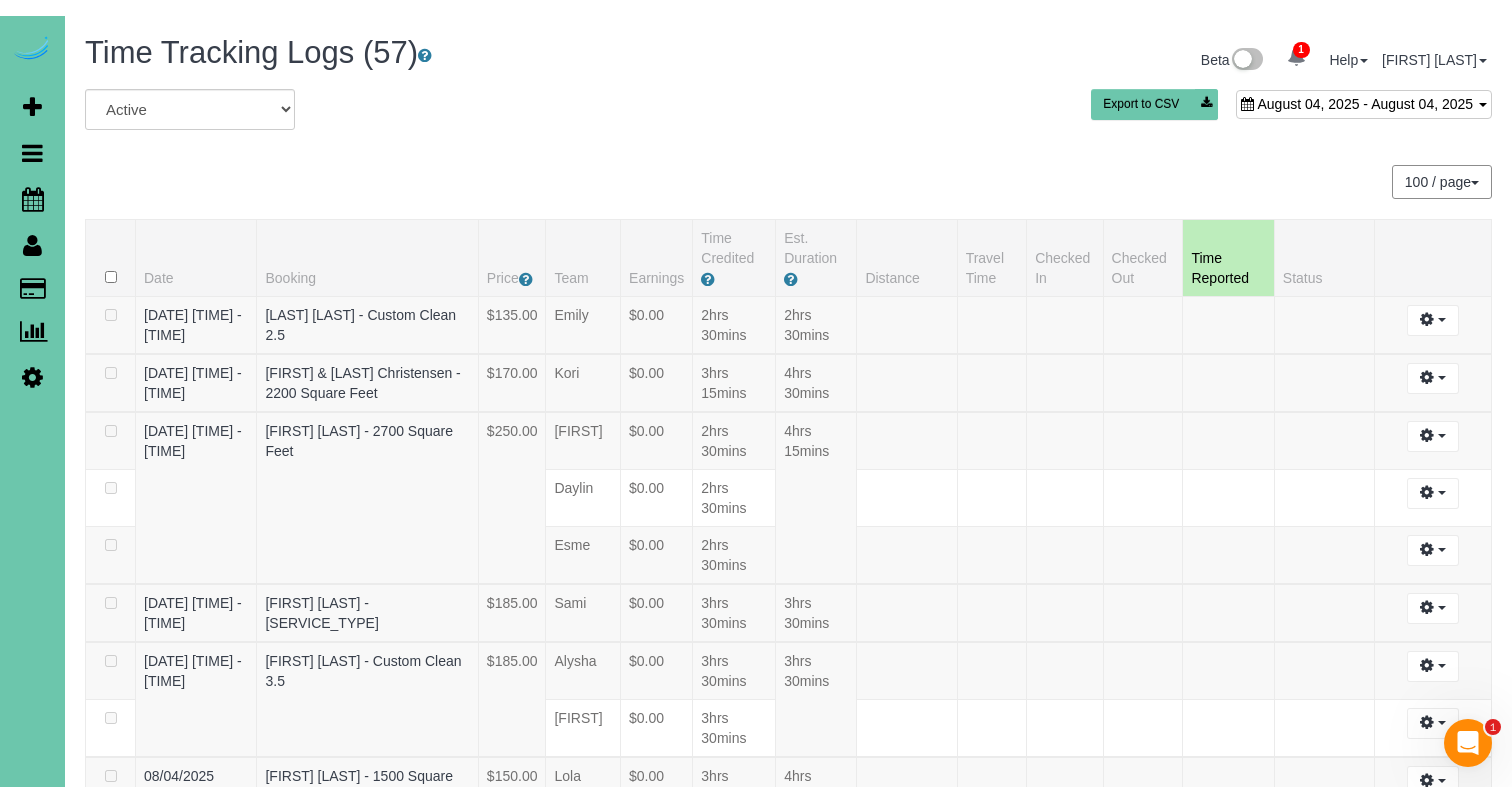scroll, scrollTop: 4018, scrollLeft: 0, axis: vertical 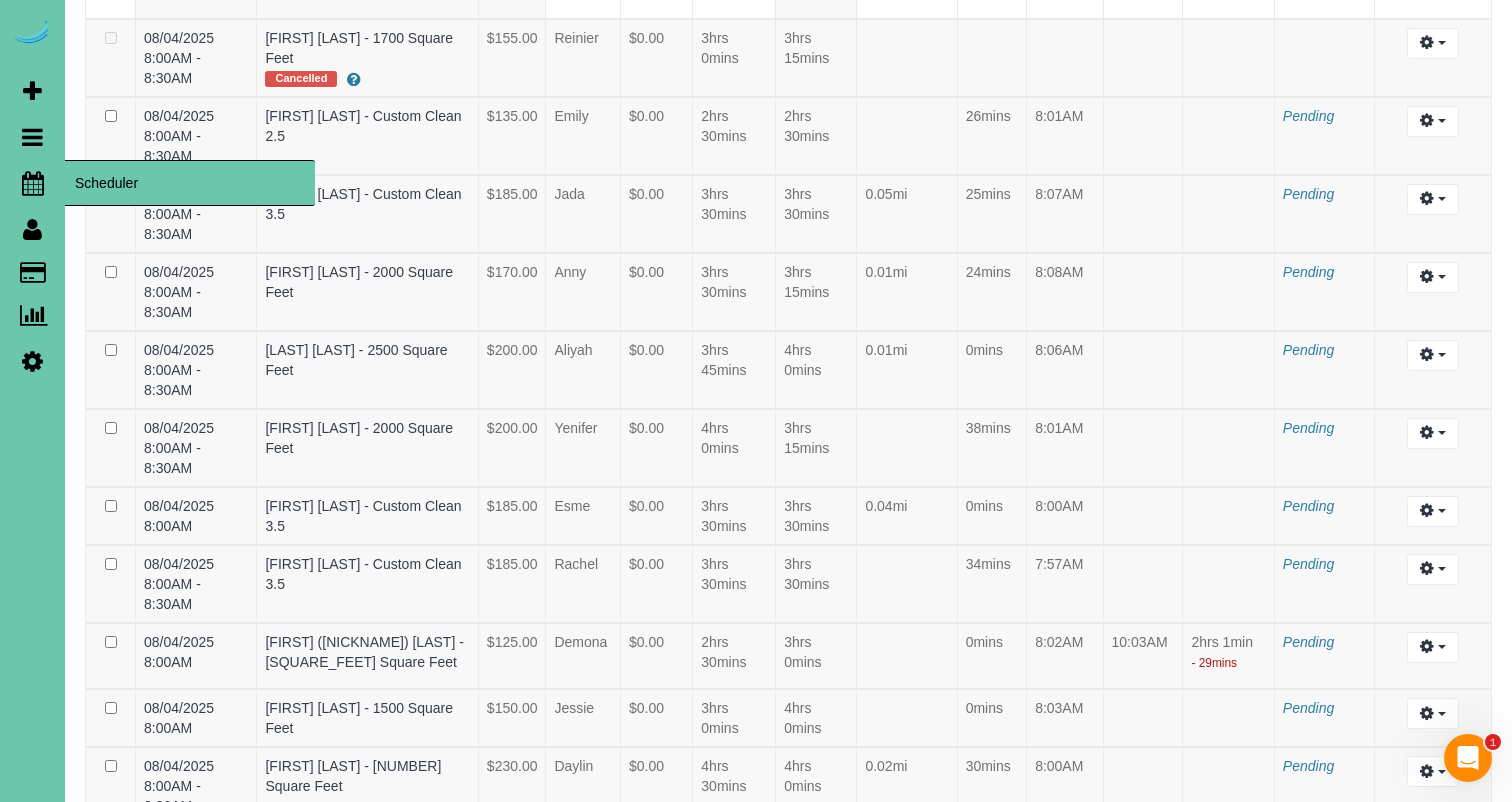 click at bounding box center [33, 183] 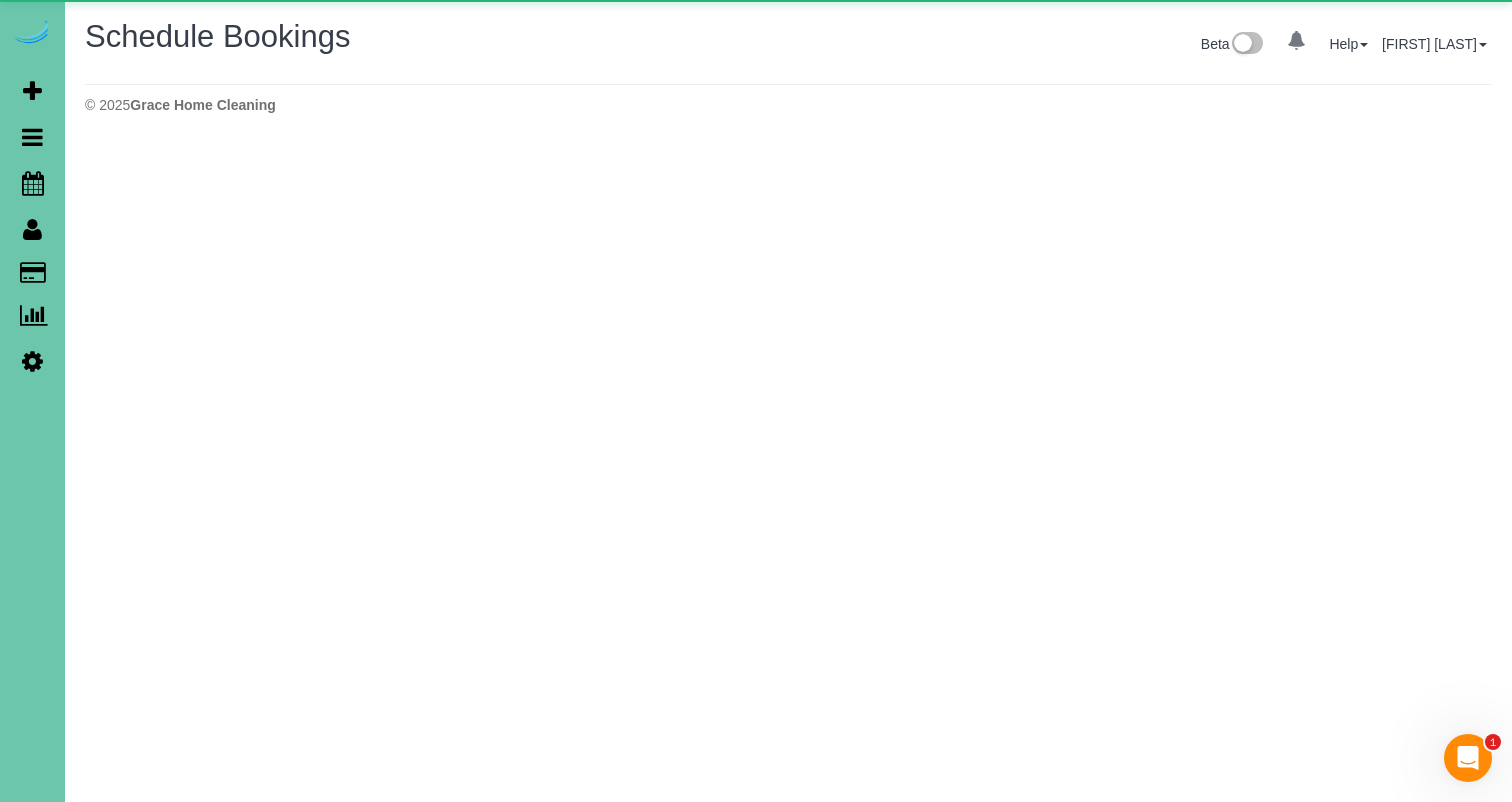 scroll, scrollTop: 0, scrollLeft: 0, axis: both 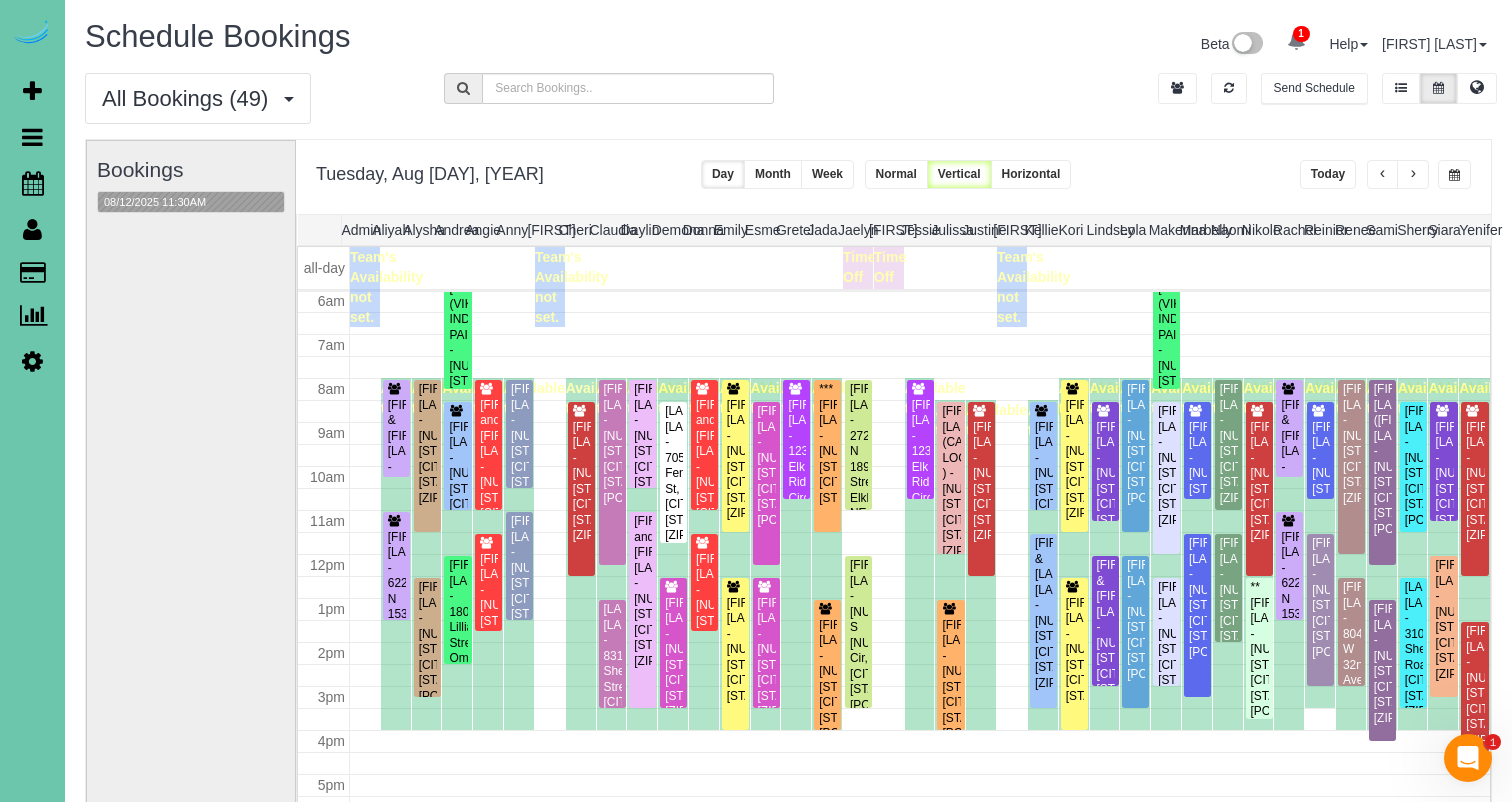 click on "Today" at bounding box center [1328, 174] 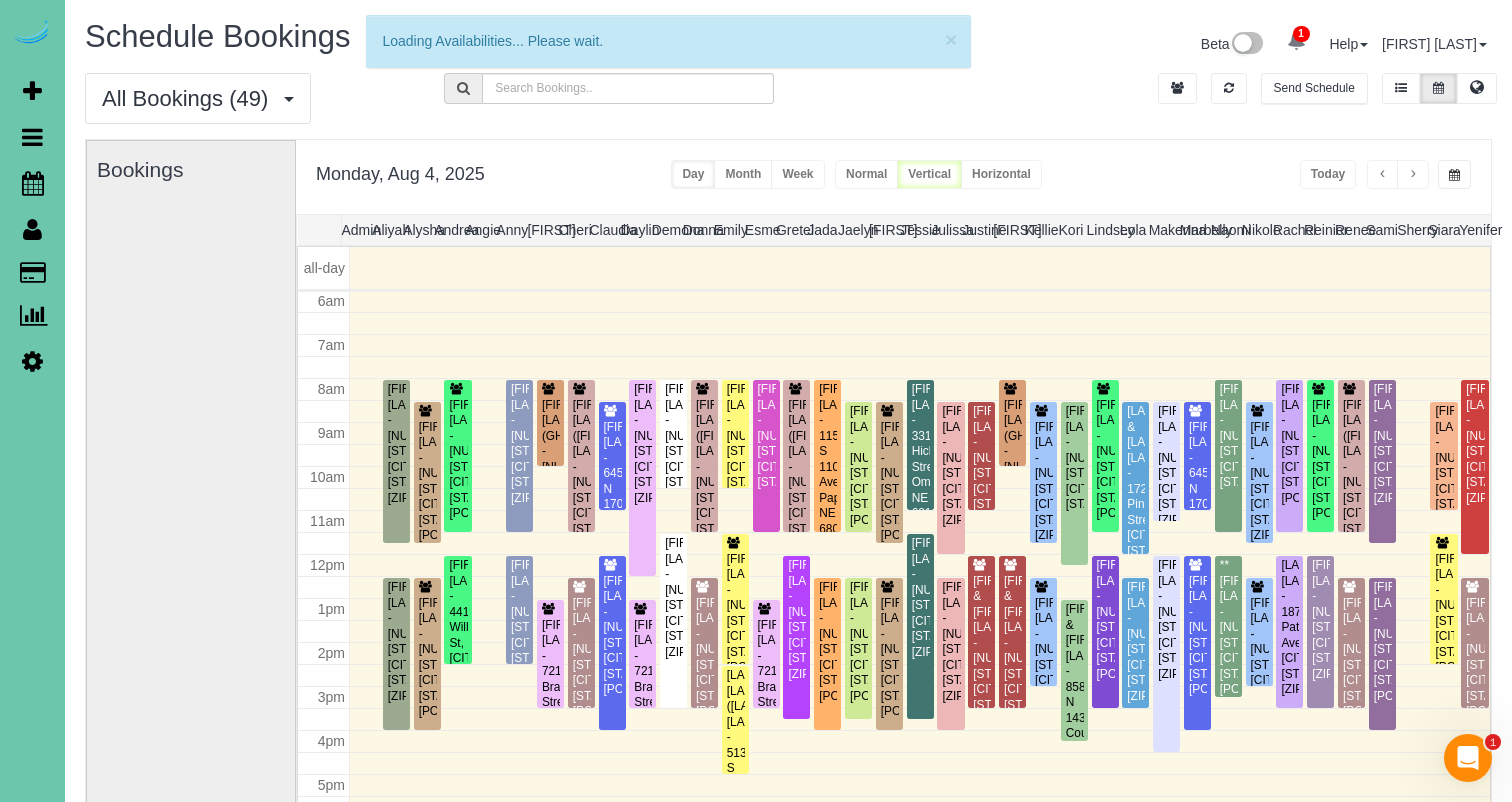 scroll, scrollTop: 265, scrollLeft: 0, axis: vertical 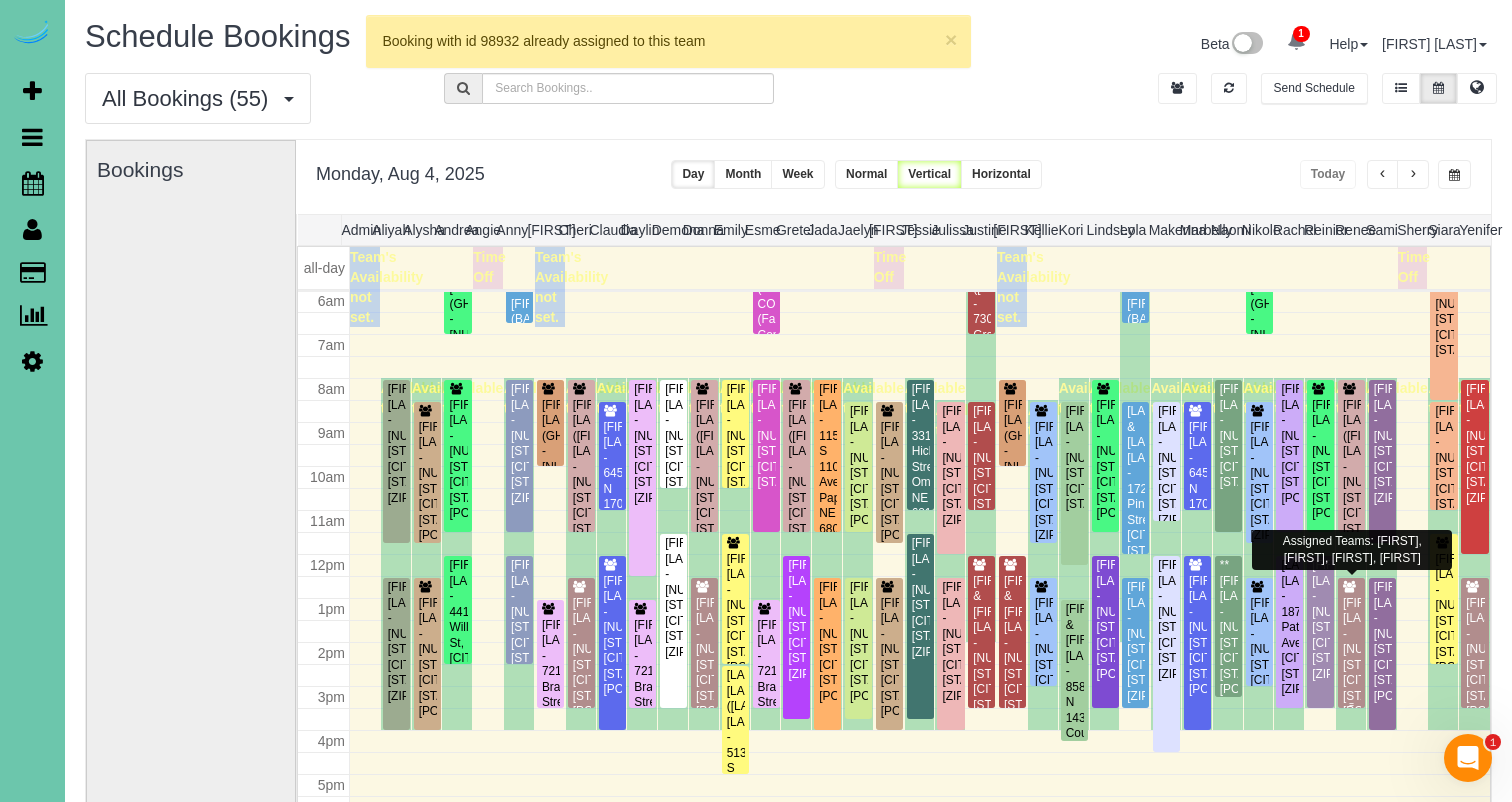 click on "[FIRST] [LAST] - [NUMBER] [STREET], [CITY], [STATE] [POSTAL_CODE]" at bounding box center (1351, 658) 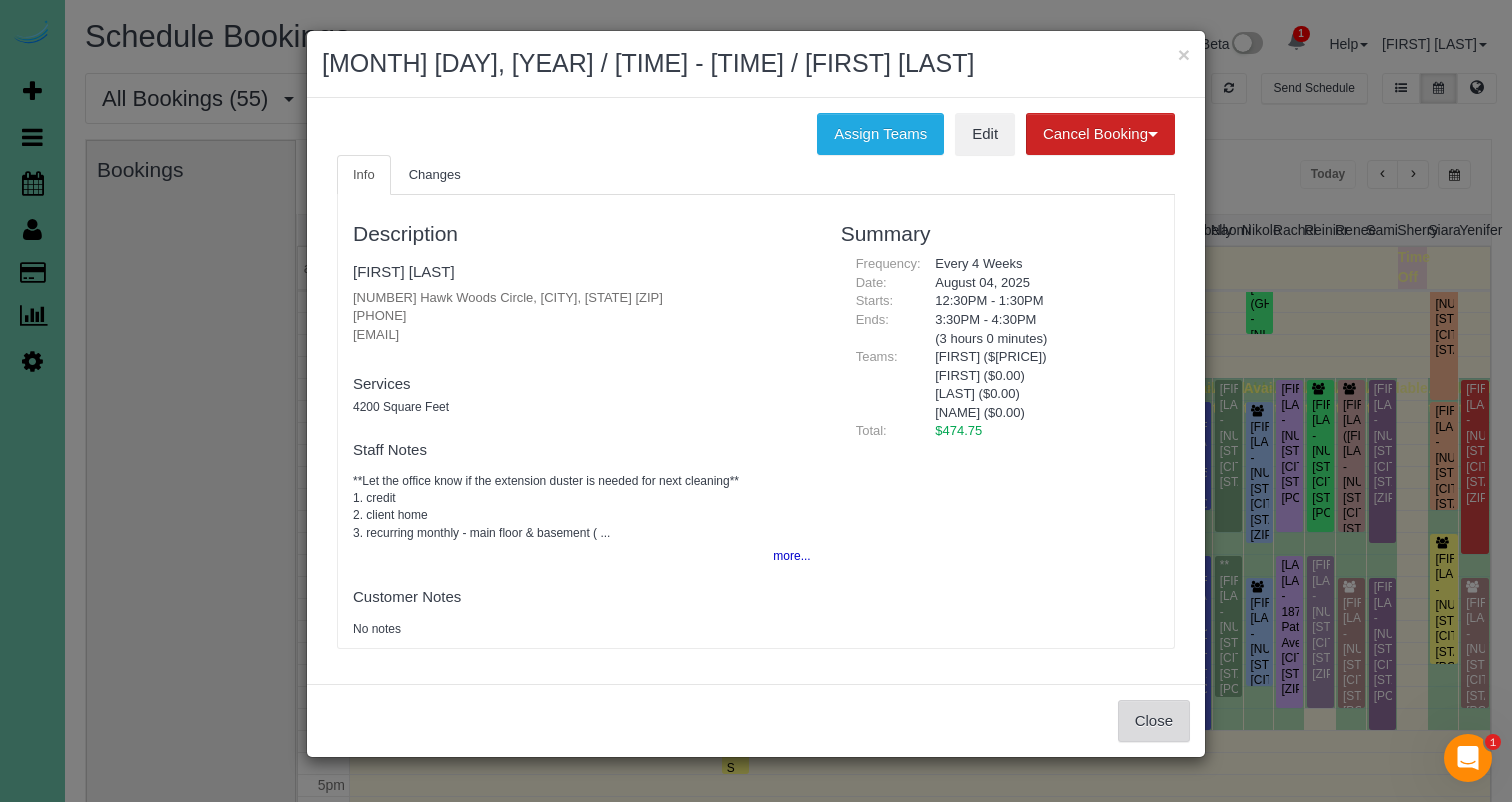 click on "Close" at bounding box center (1154, 721) 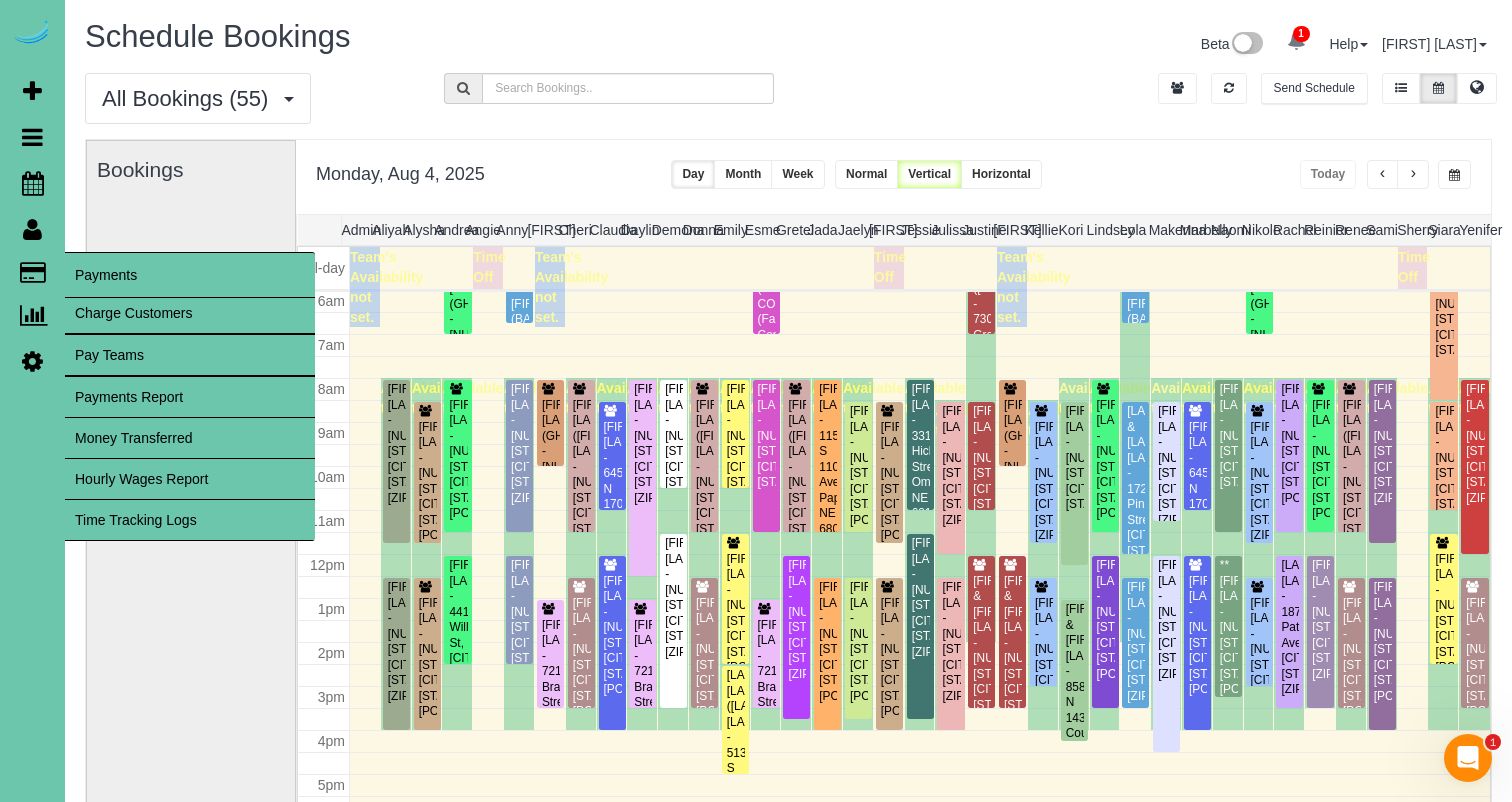 click on "Time Tracking Logs" at bounding box center [190, 520] 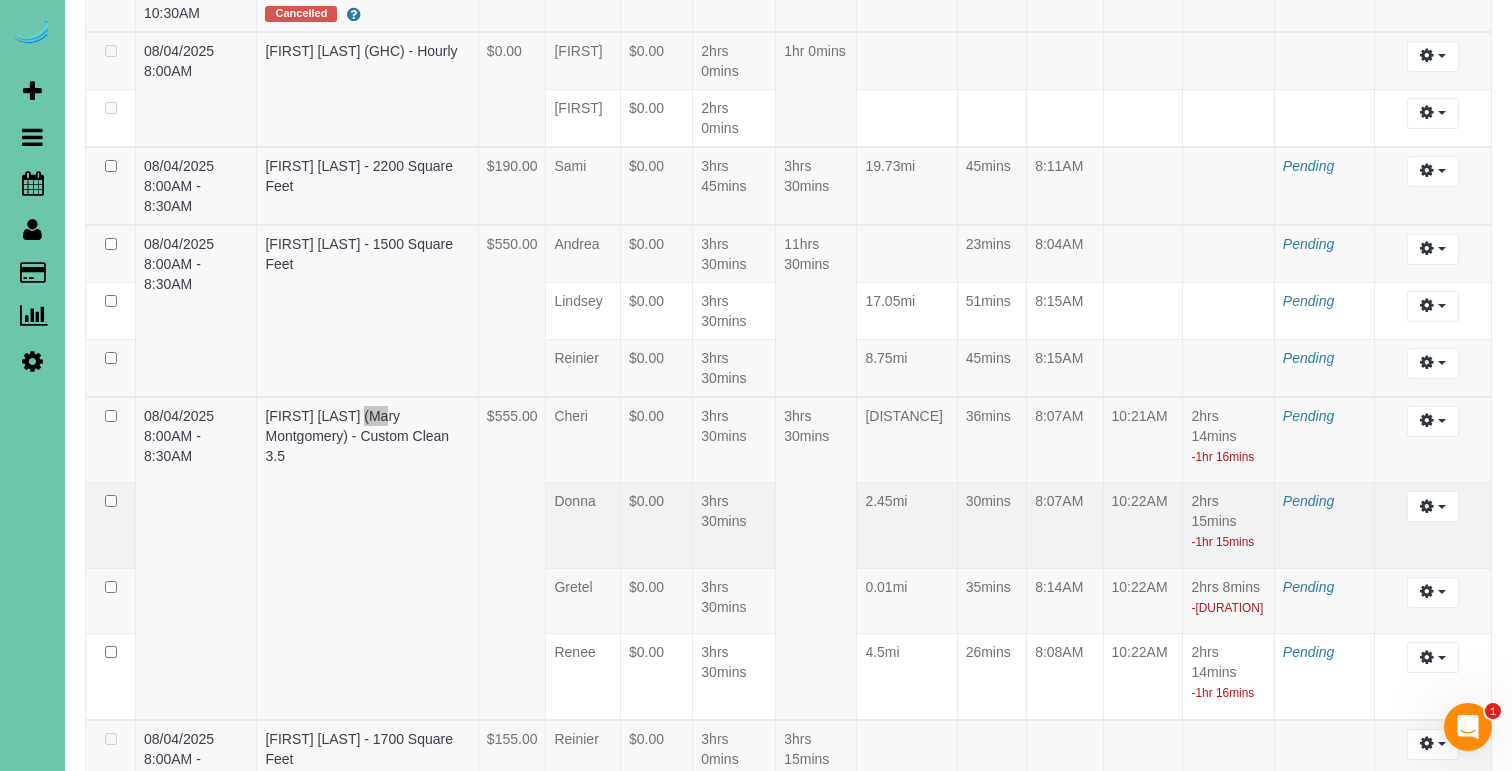 scroll, scrollTop: 3332, scrollLeft: 0, axis: vertical 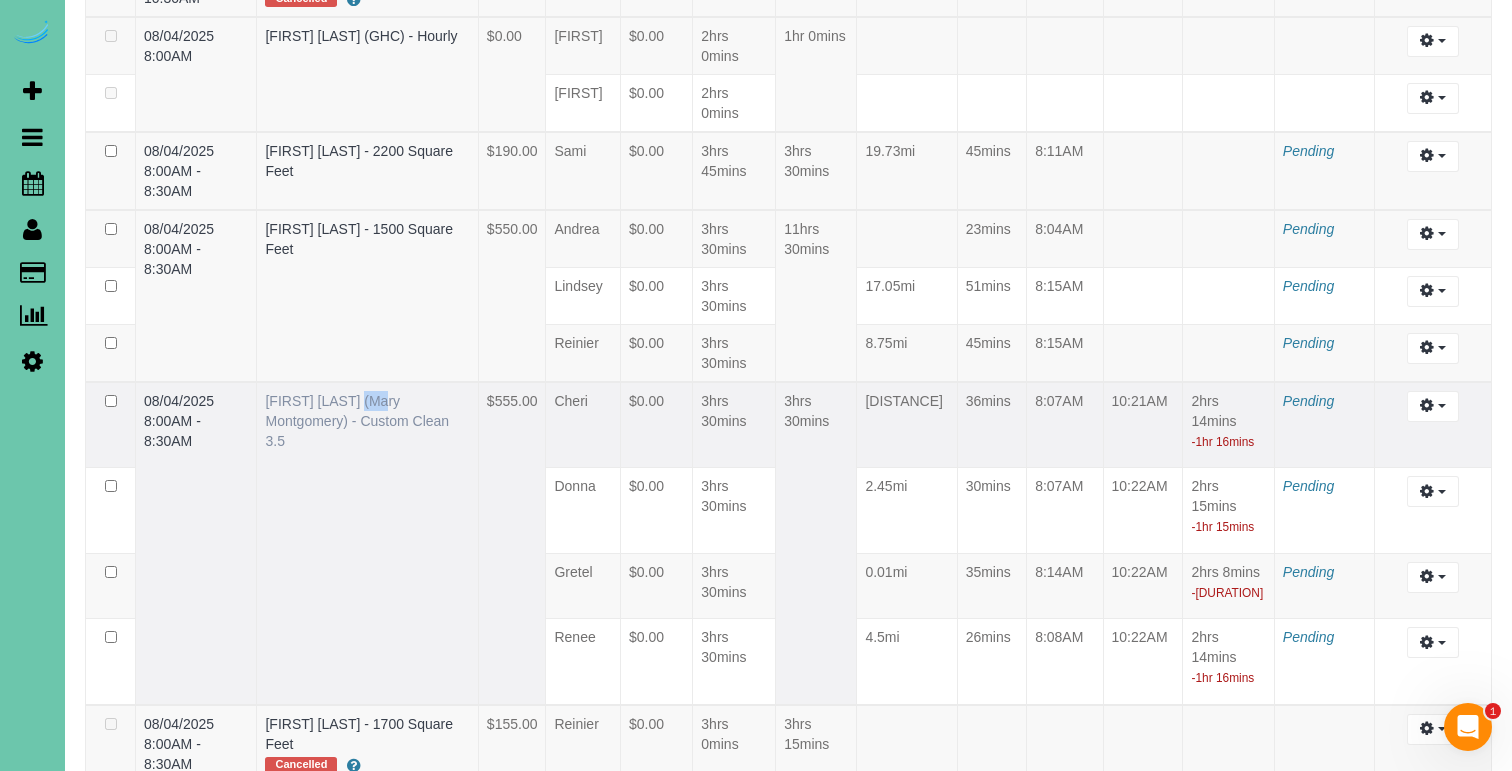 click on "[FIRST] [LAST] (Mary Montgomery) - Custom Clean 3.5" at bounding box center (357, 421) 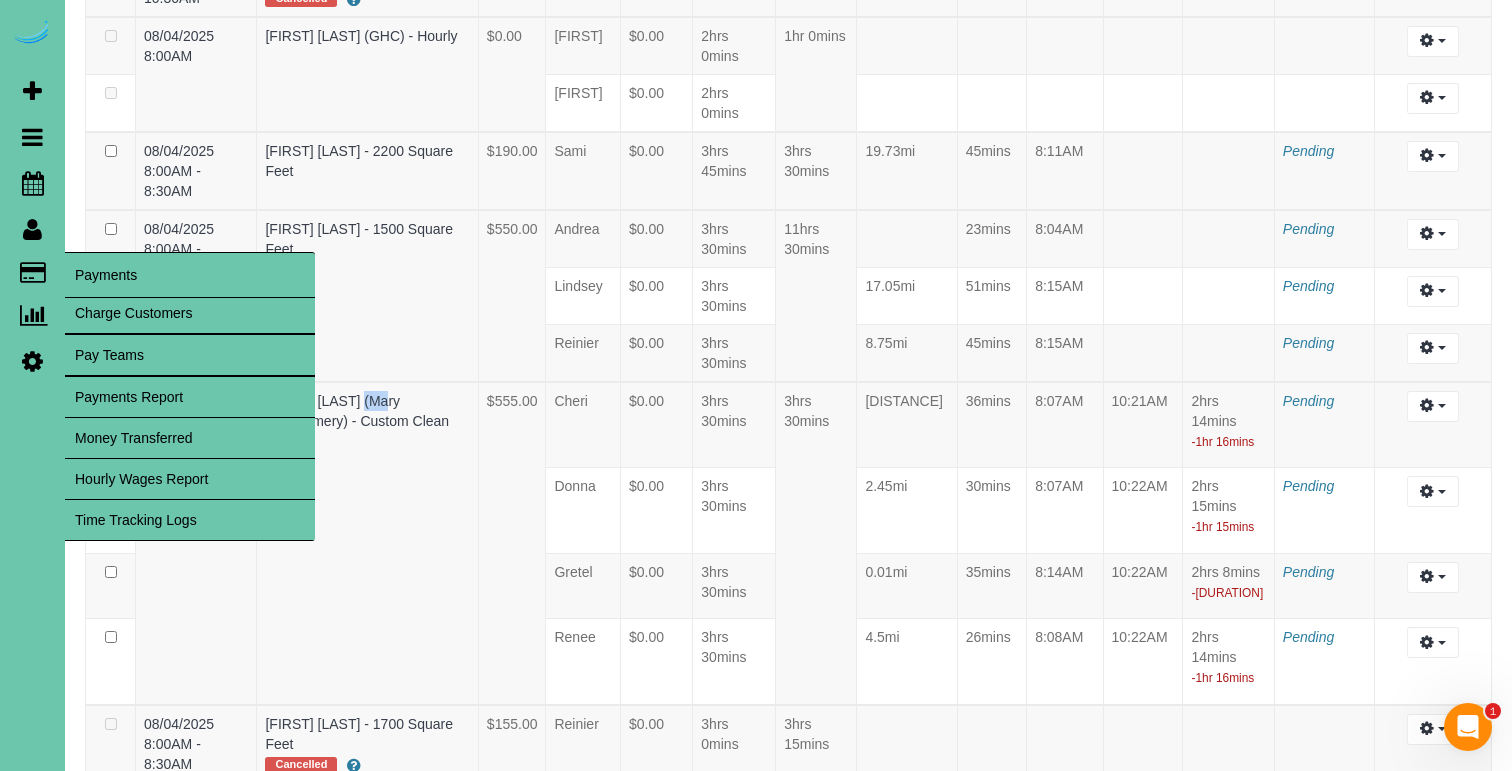 click on "Time Tracking Logs" at bounding box center [190, 520] 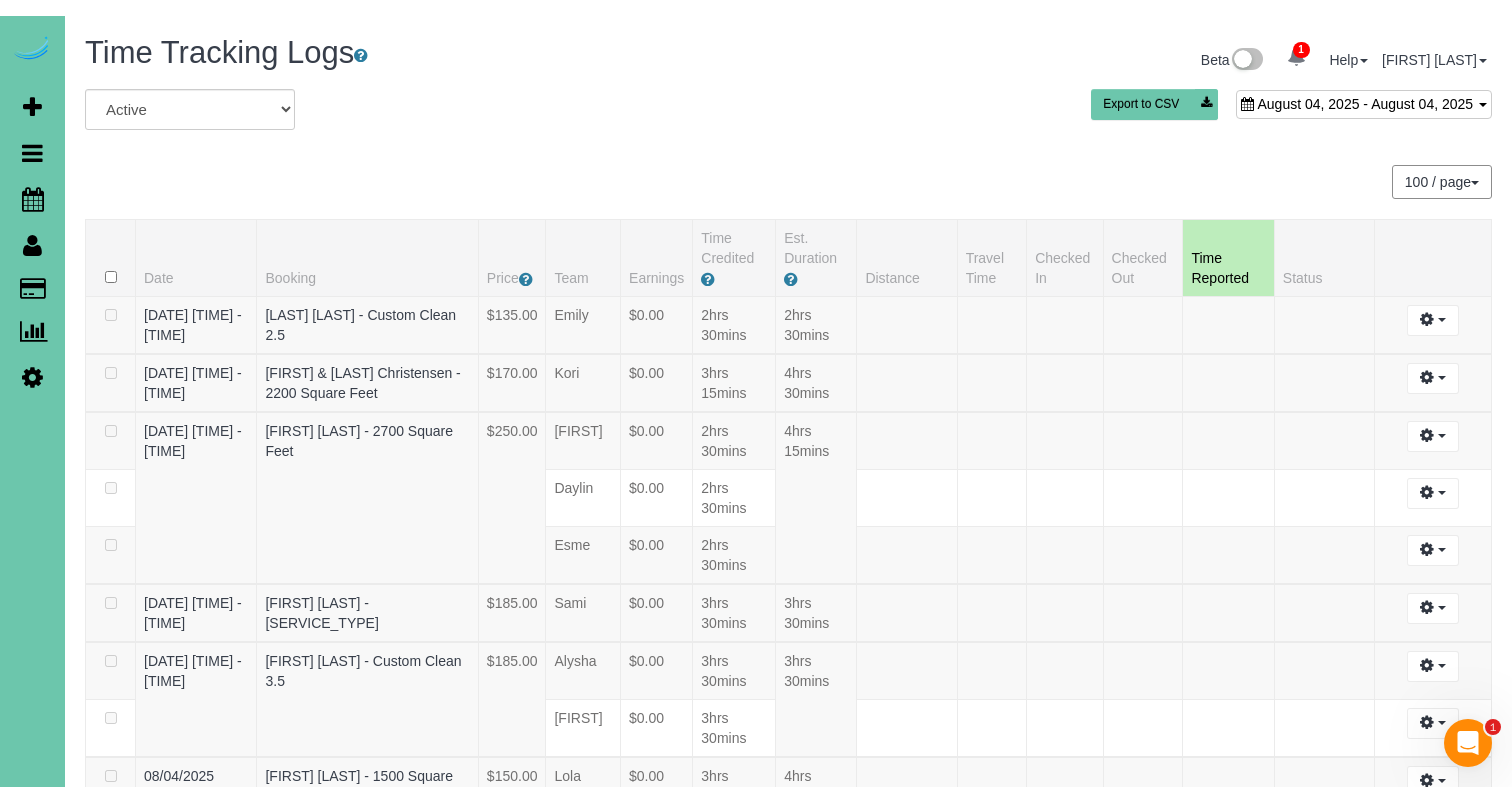 scroll, scrollTop: 0, scrollLeft: 0, axis: both 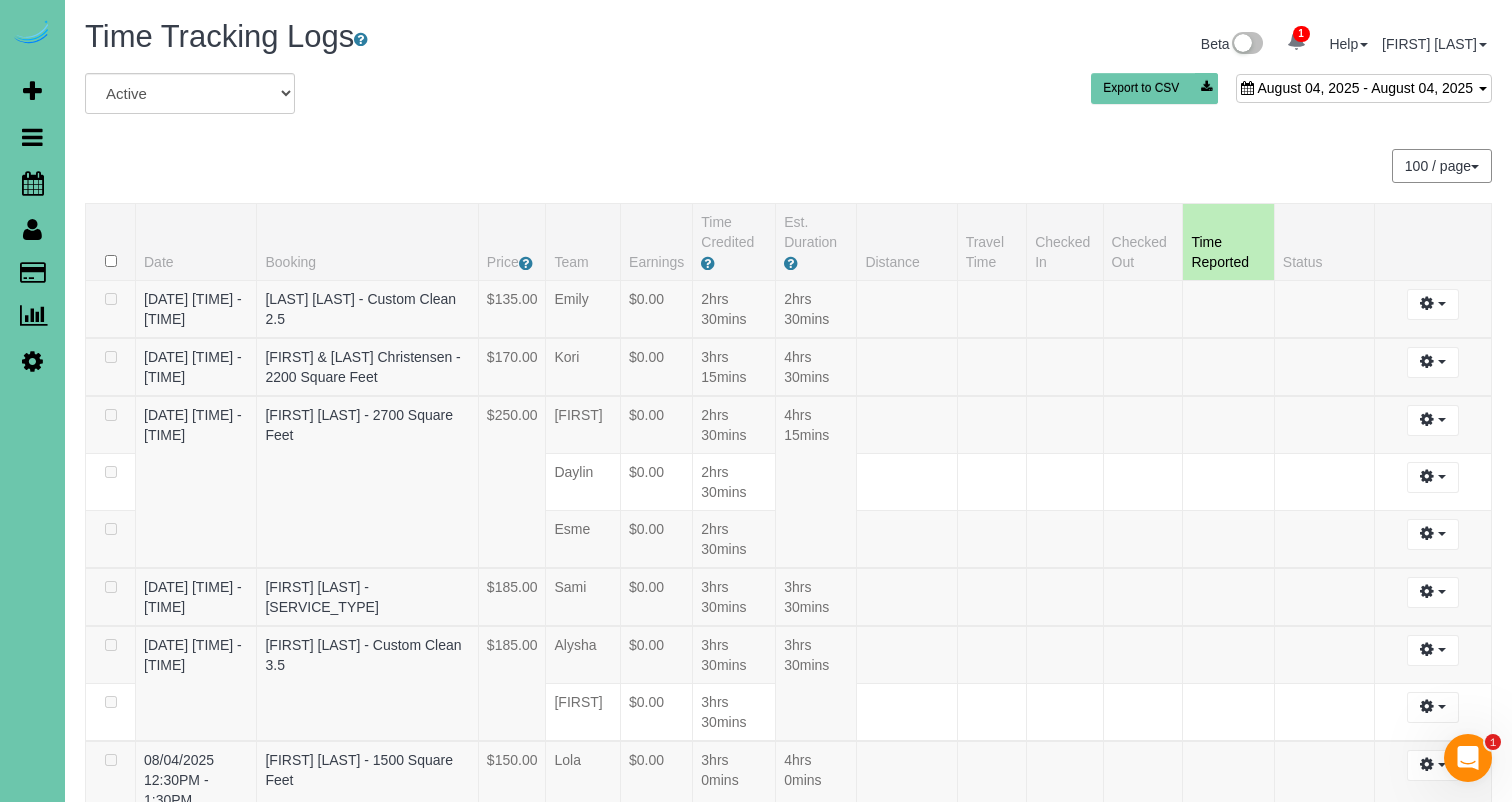 click on "August 04, 2025 - August 04, 2025" at bounding box center [1365, 88] 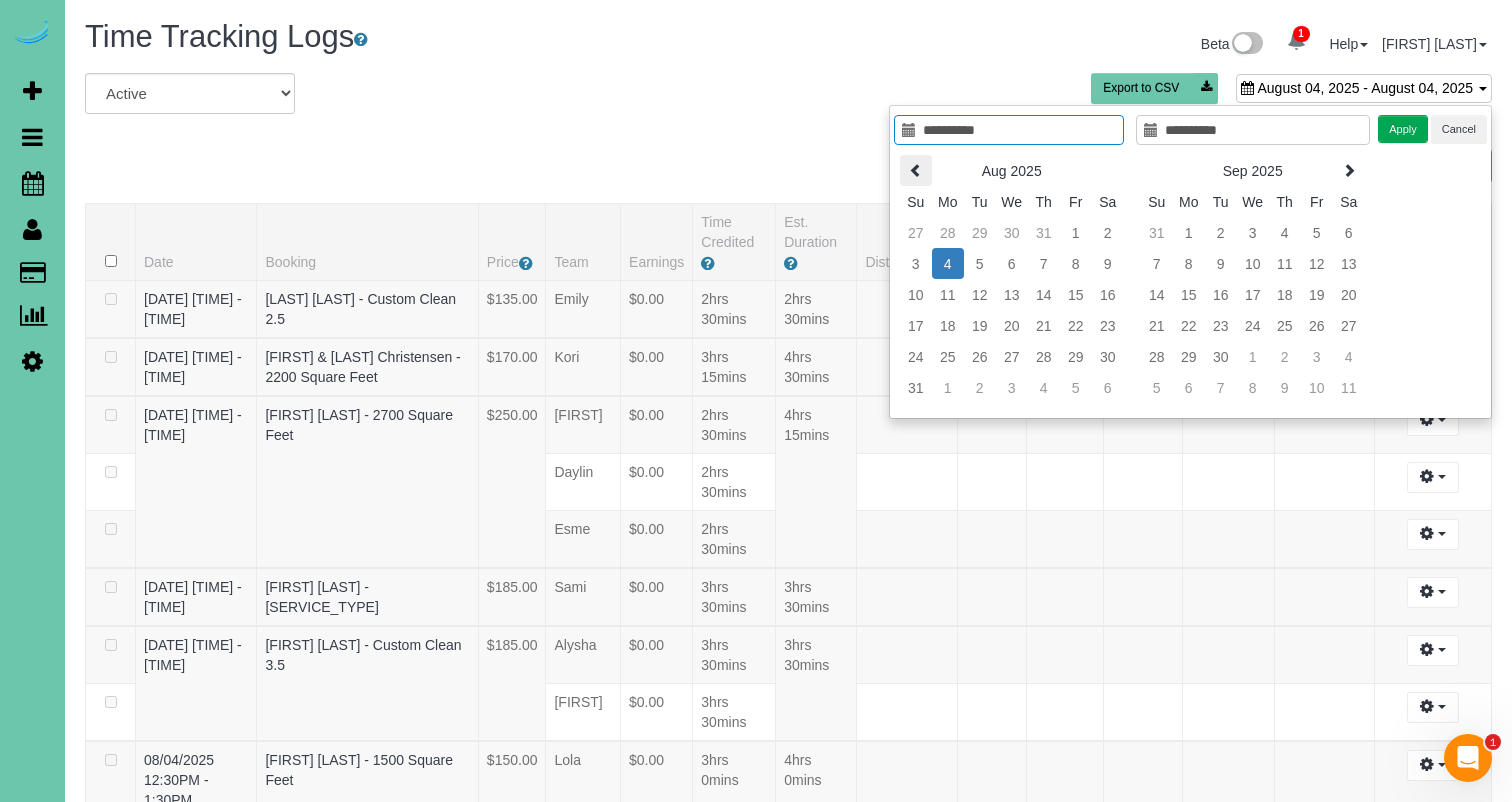 click at bounding box center [916, 170] 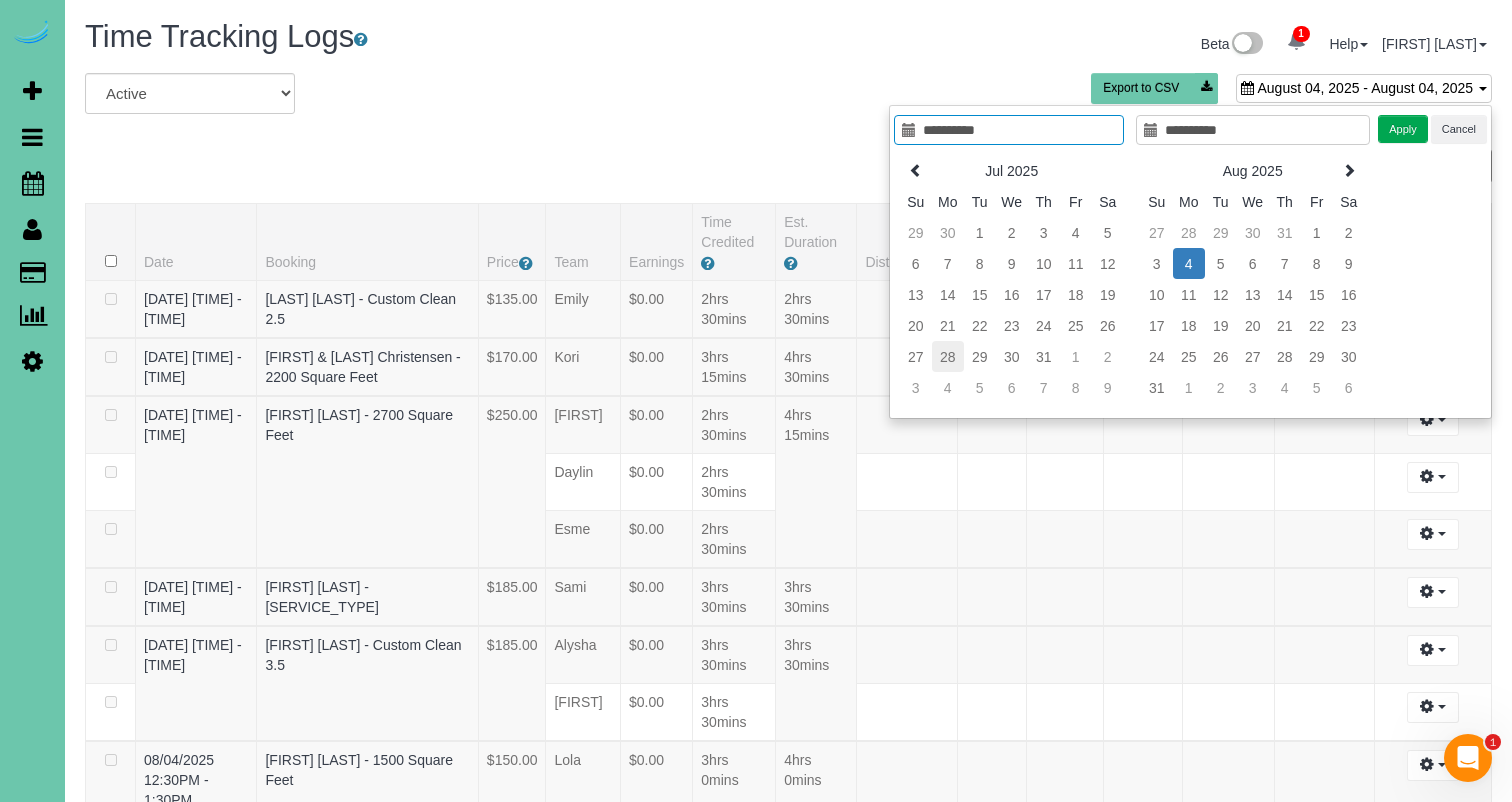 type on "**********" 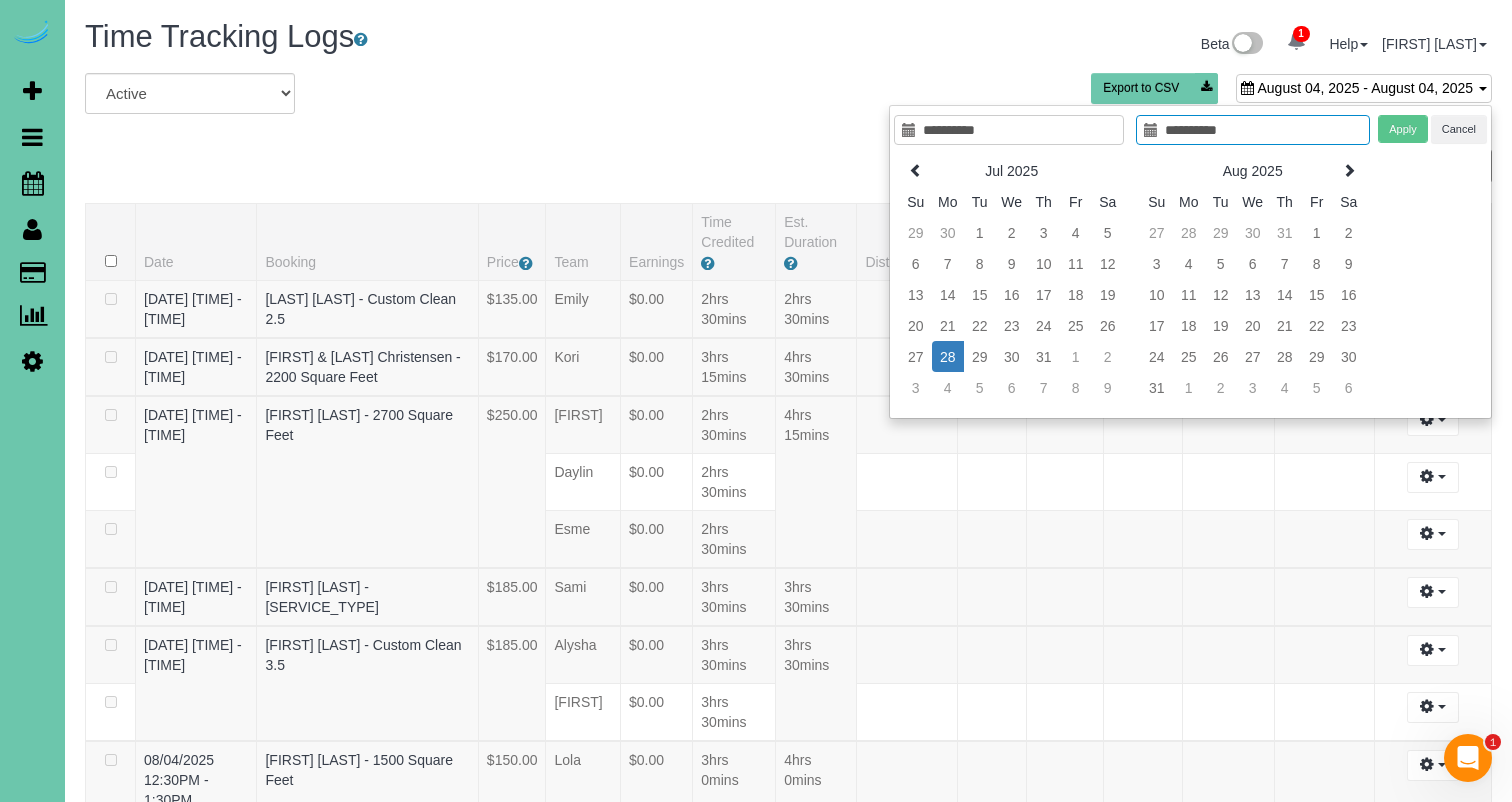 click on "28" at bounding box center (948, 356) 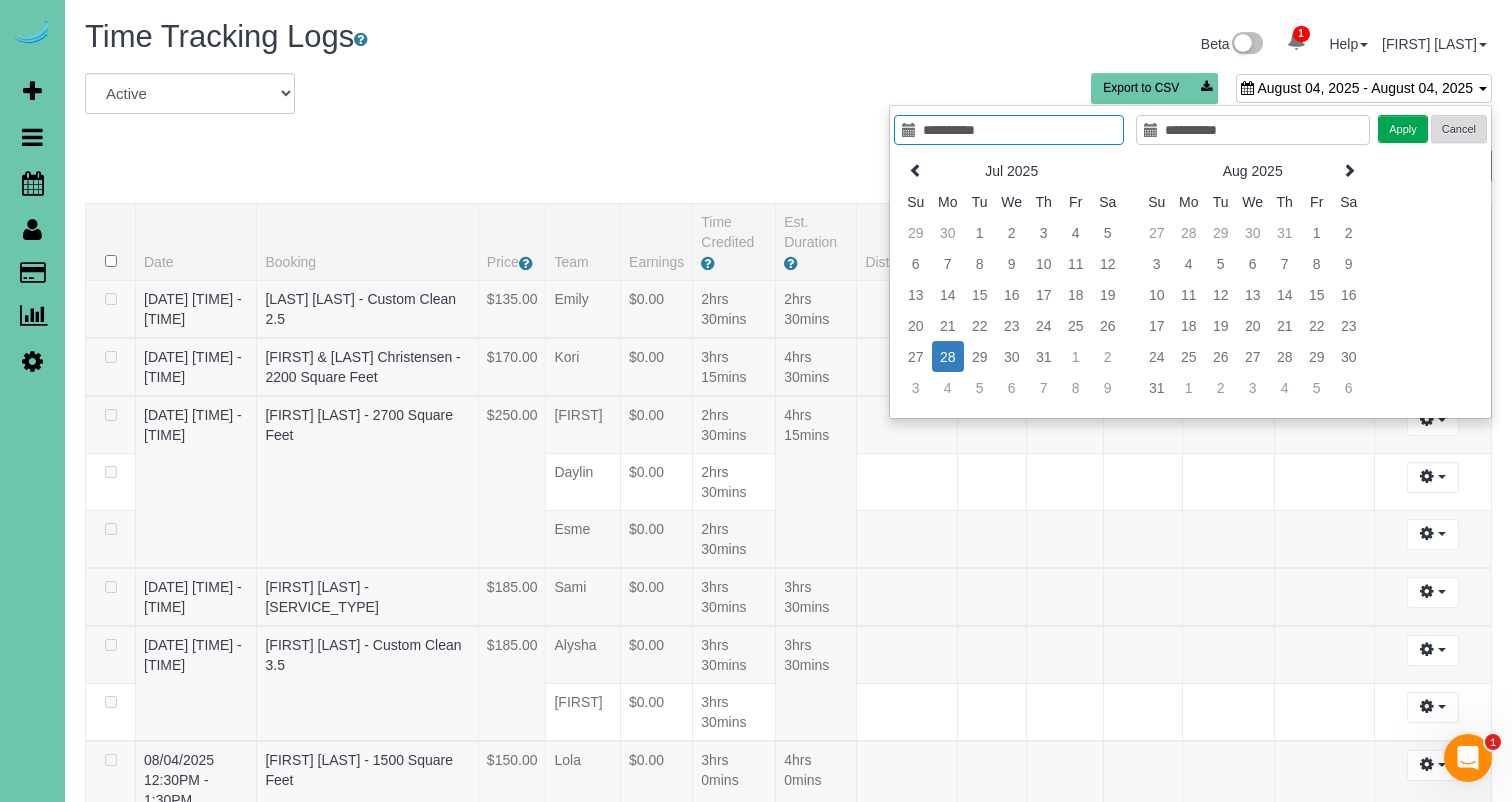 type on "**********" 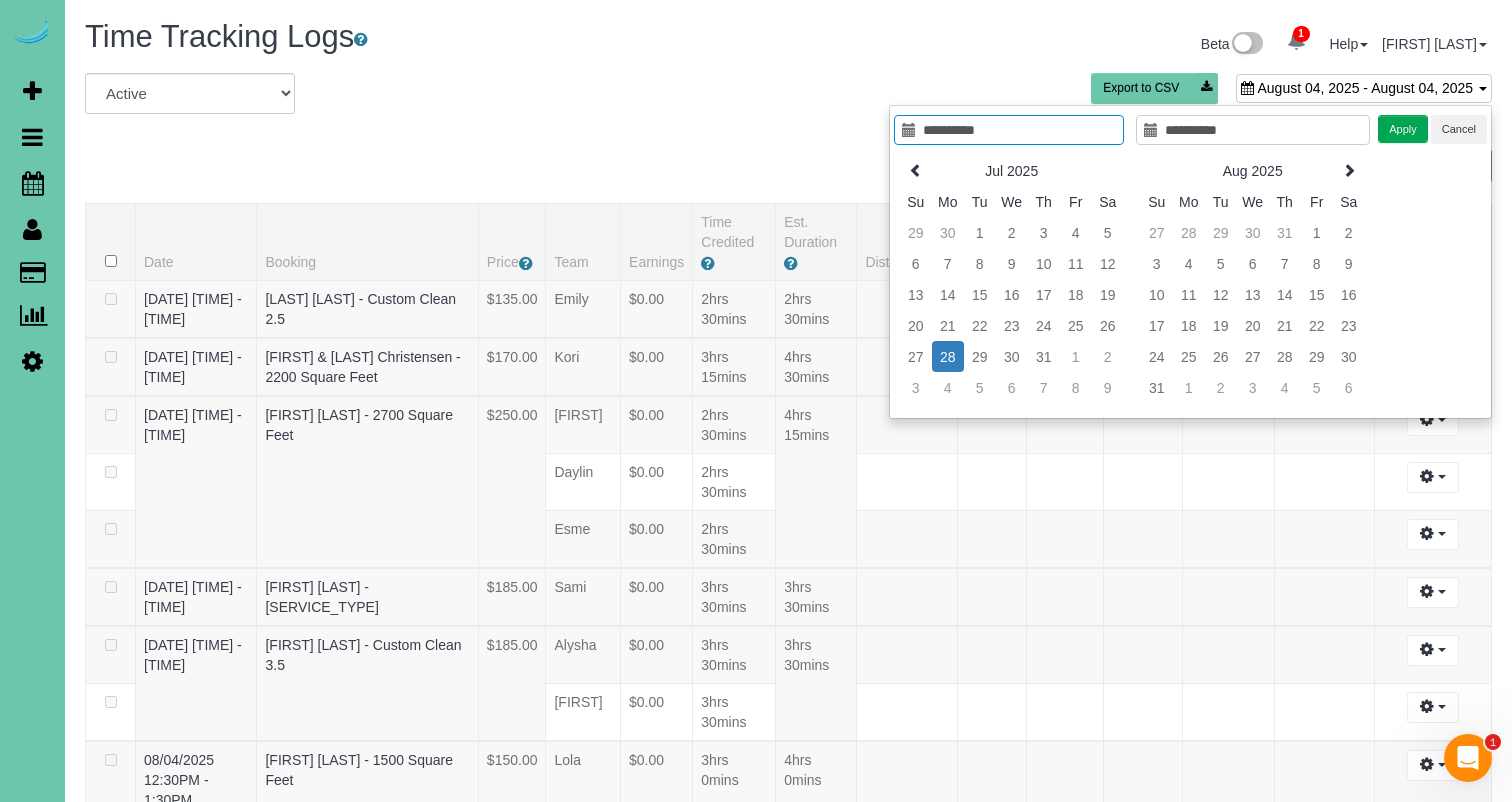 click on "**********" at bounding box center (1190, 262) 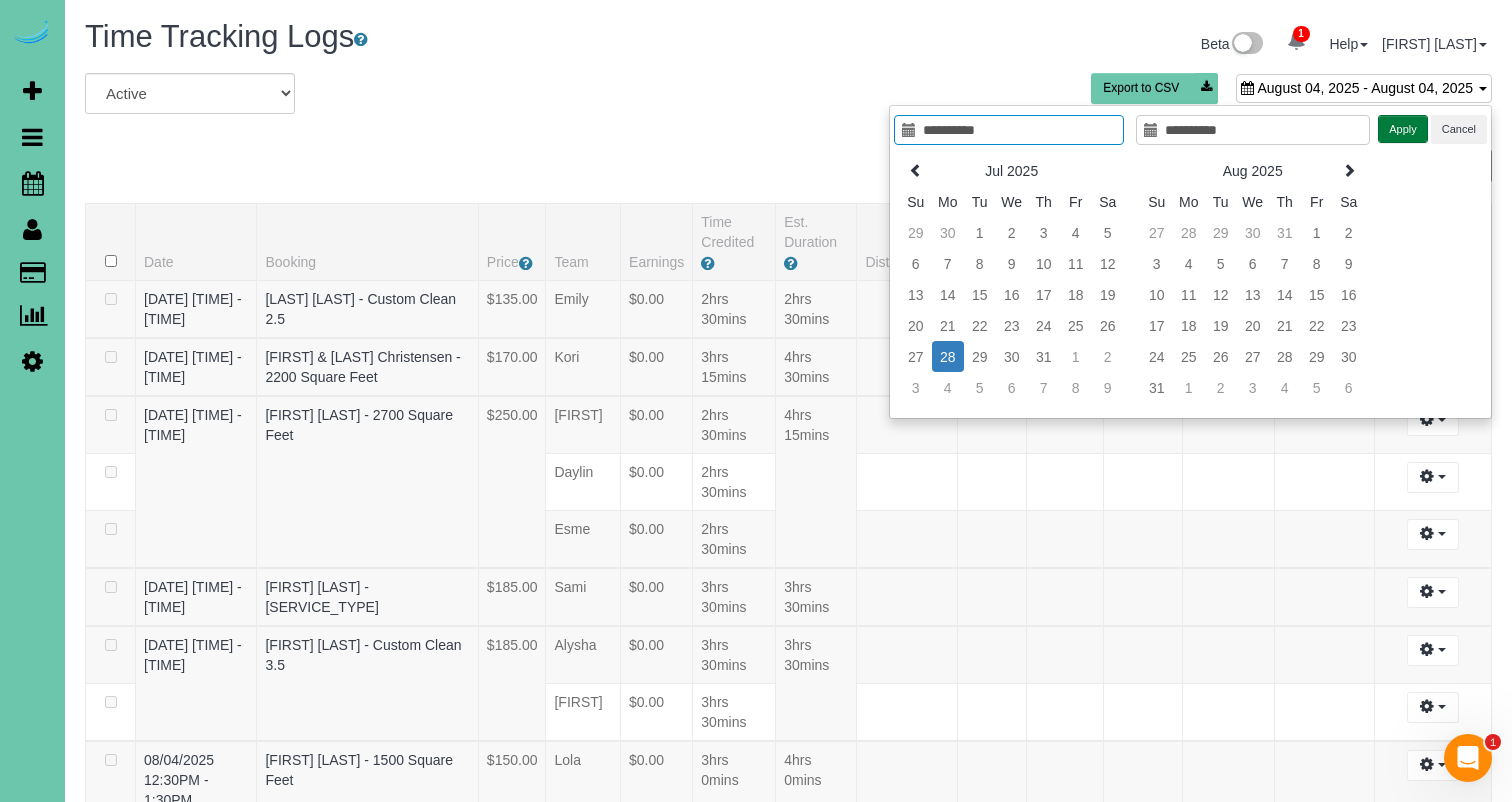 click on "Apply" at bounding box center (1403, 129) 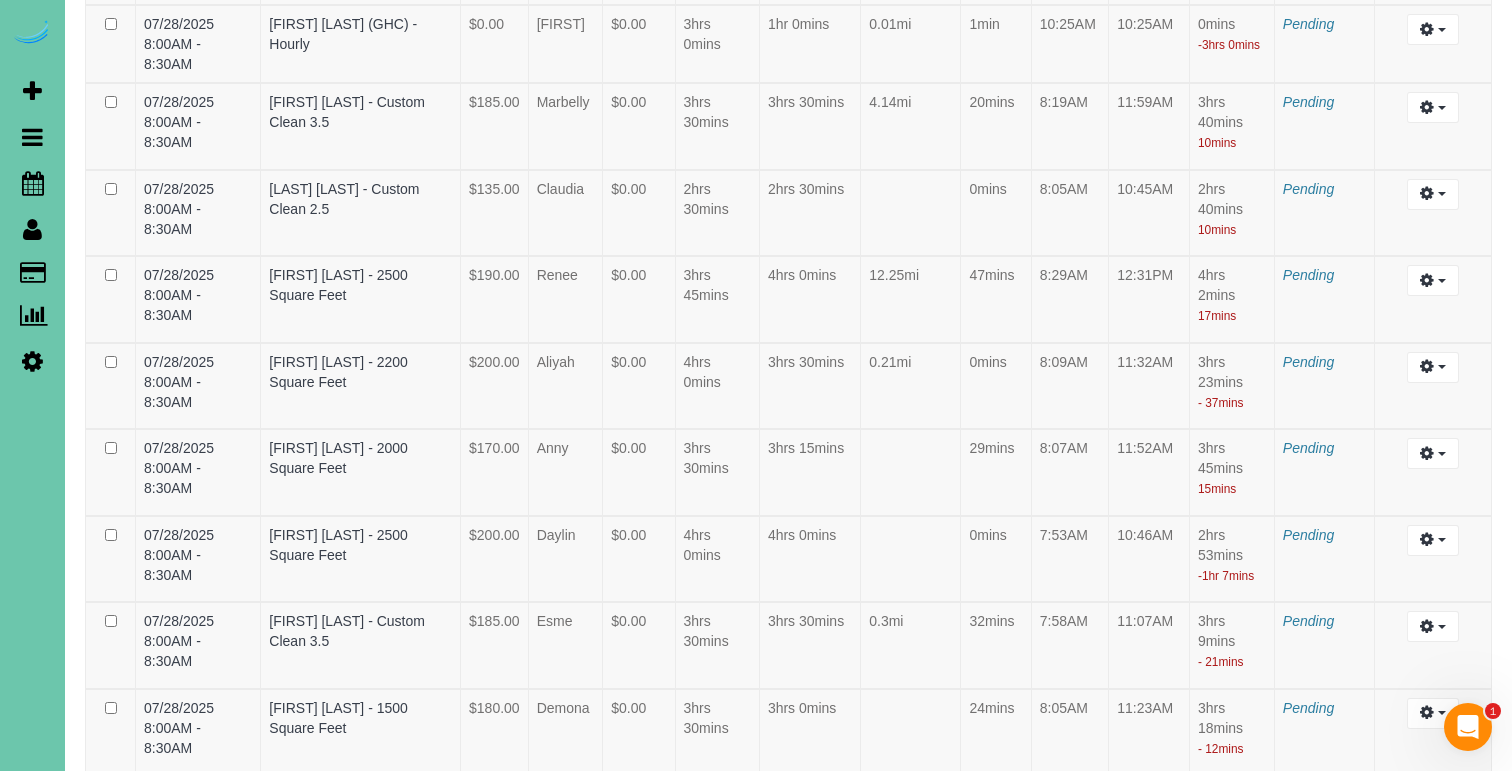 scroll, scrollTop: 2246, scrollLeft: 0, axis: vertical 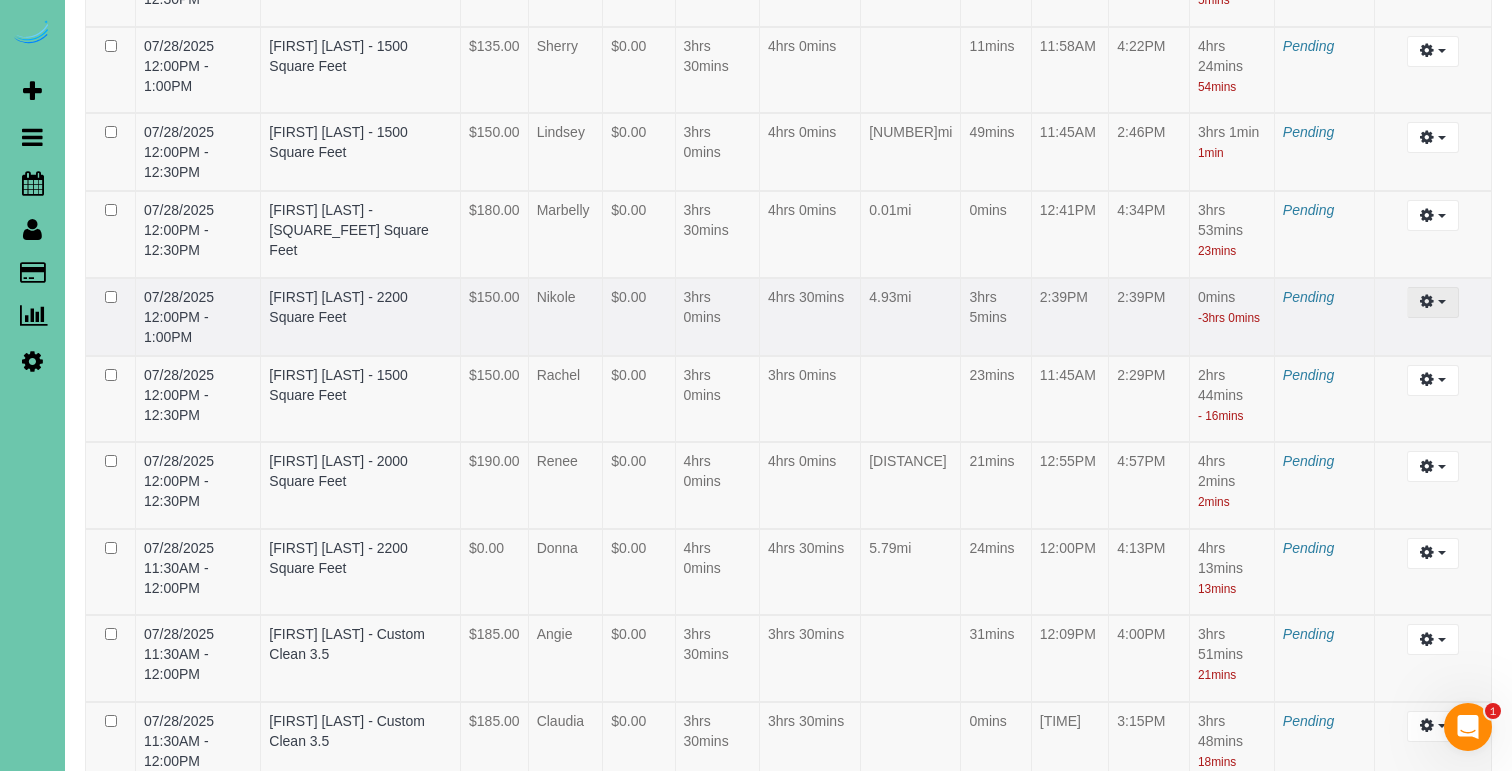 click at bounding box center [1427, 301] 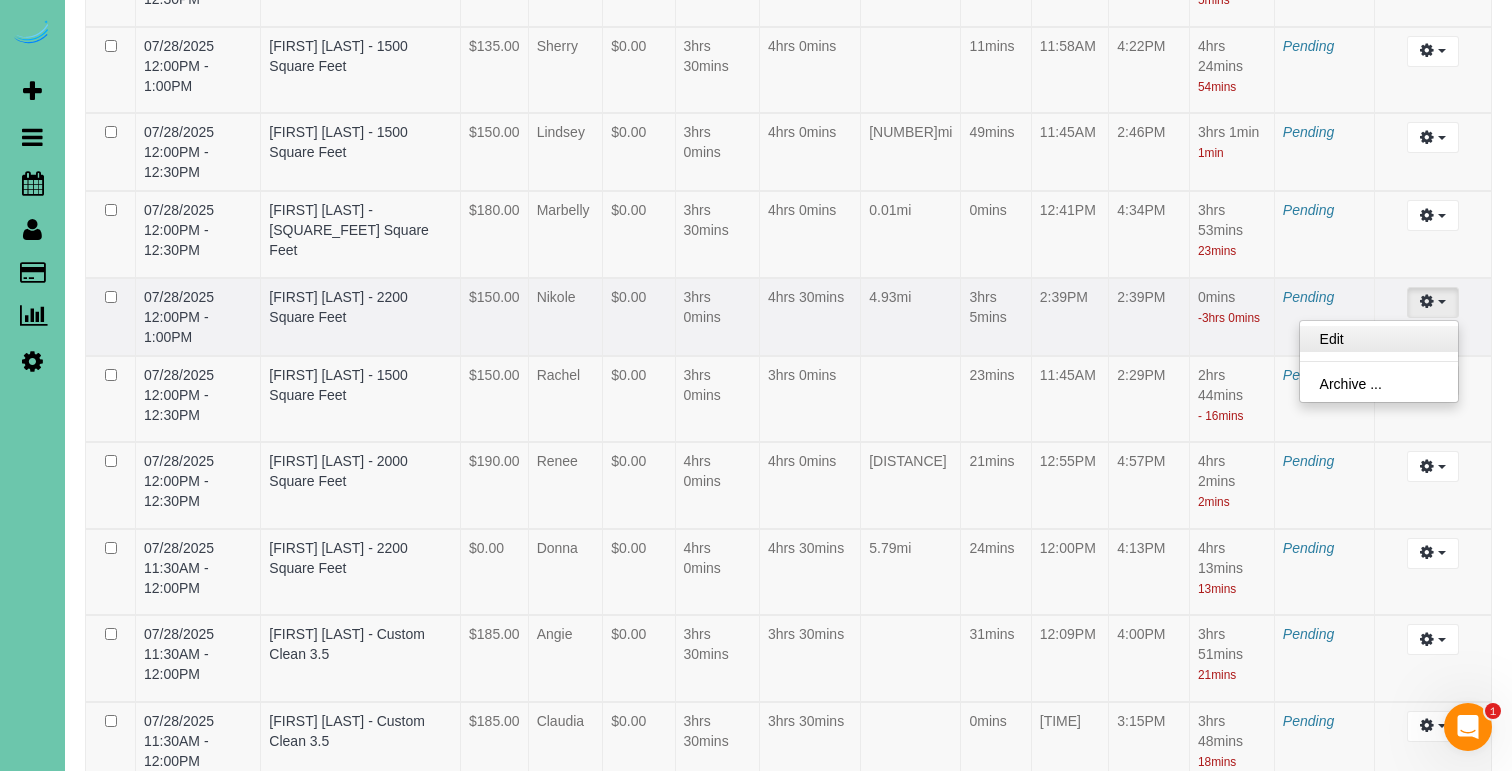 click on "Edit" at bounding box center (1379, 339) 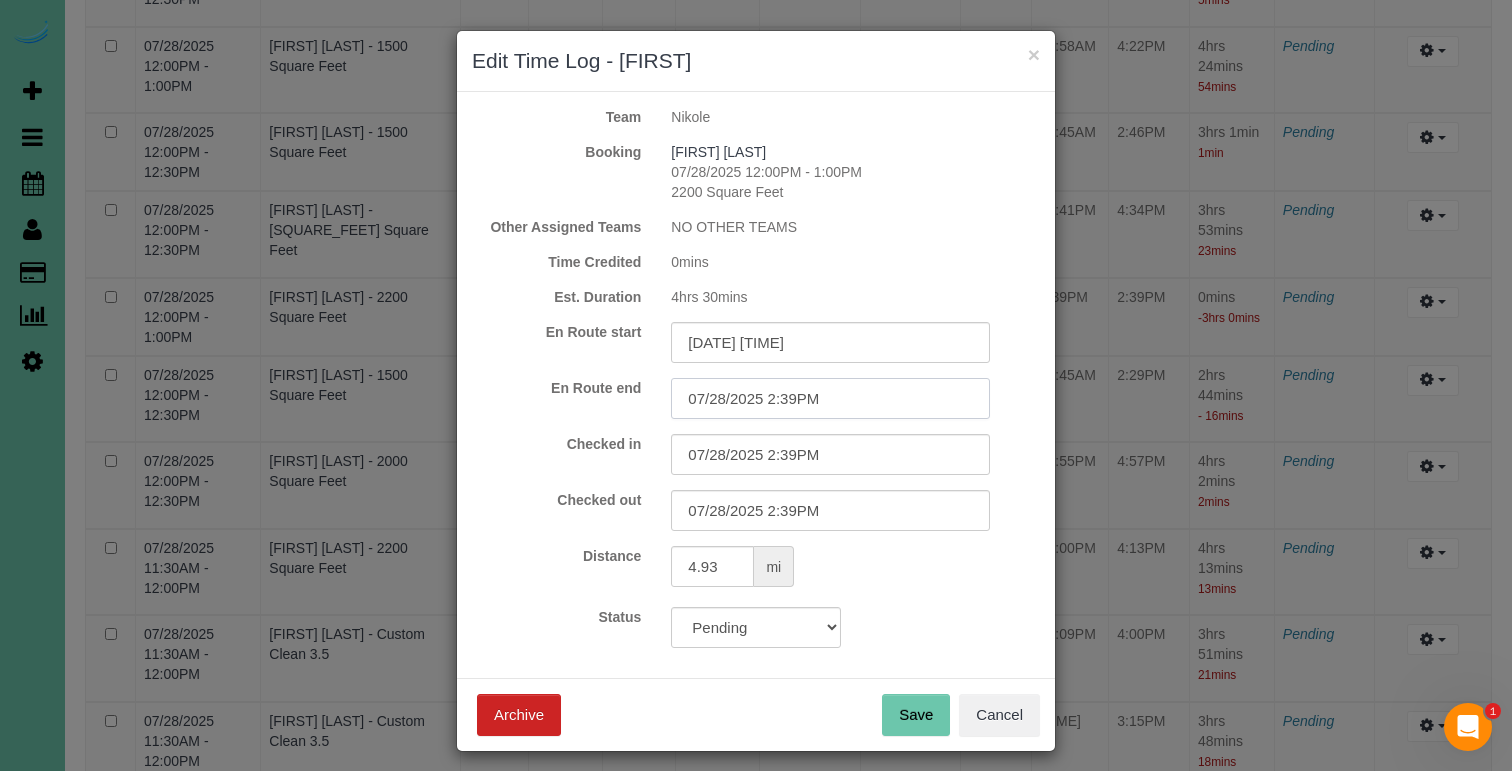 click on "07/28/2025 2:39PM" at bounding box center (830, 398) 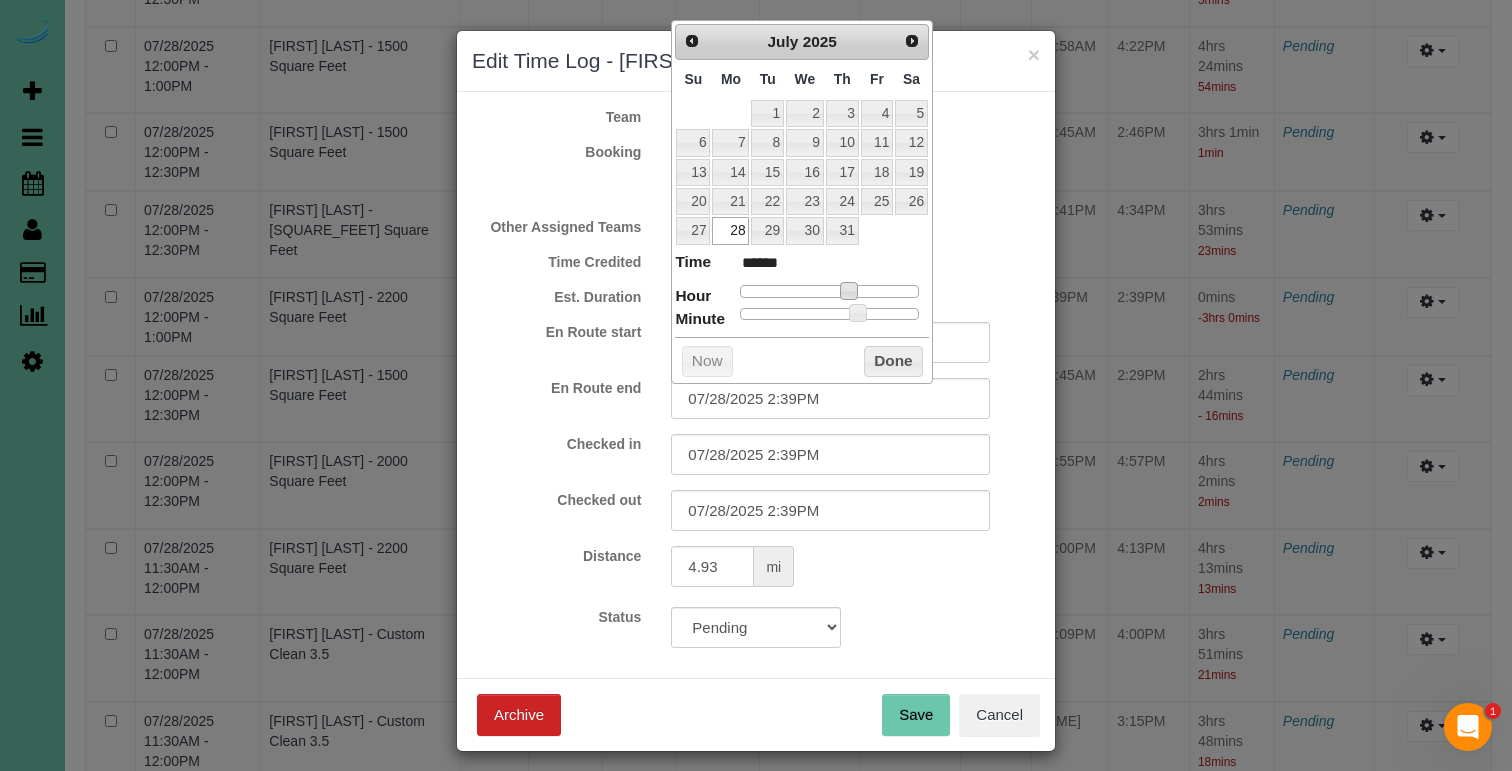 type on "07/28/2025 1:39PM" 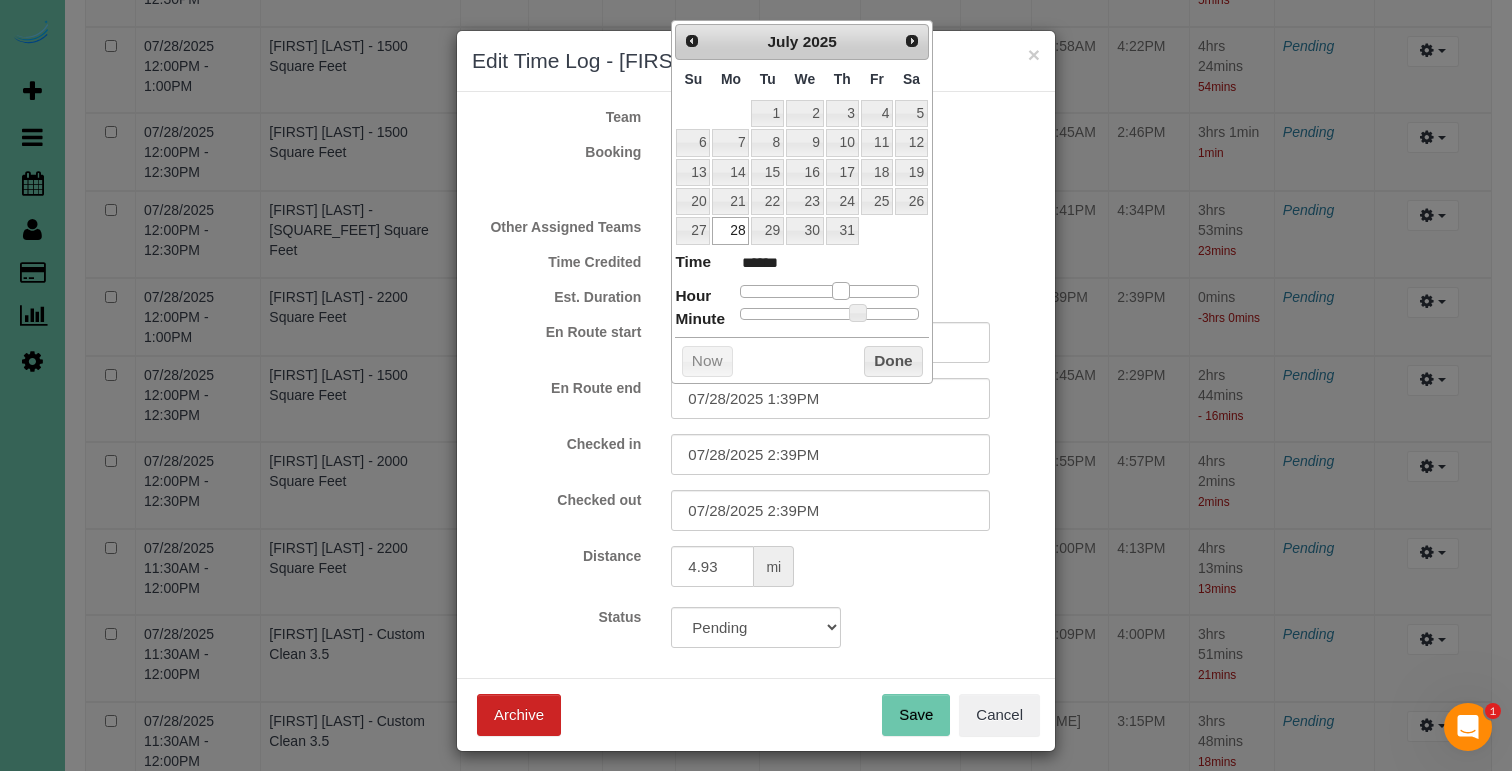 type on "[DATE] [TIME]" 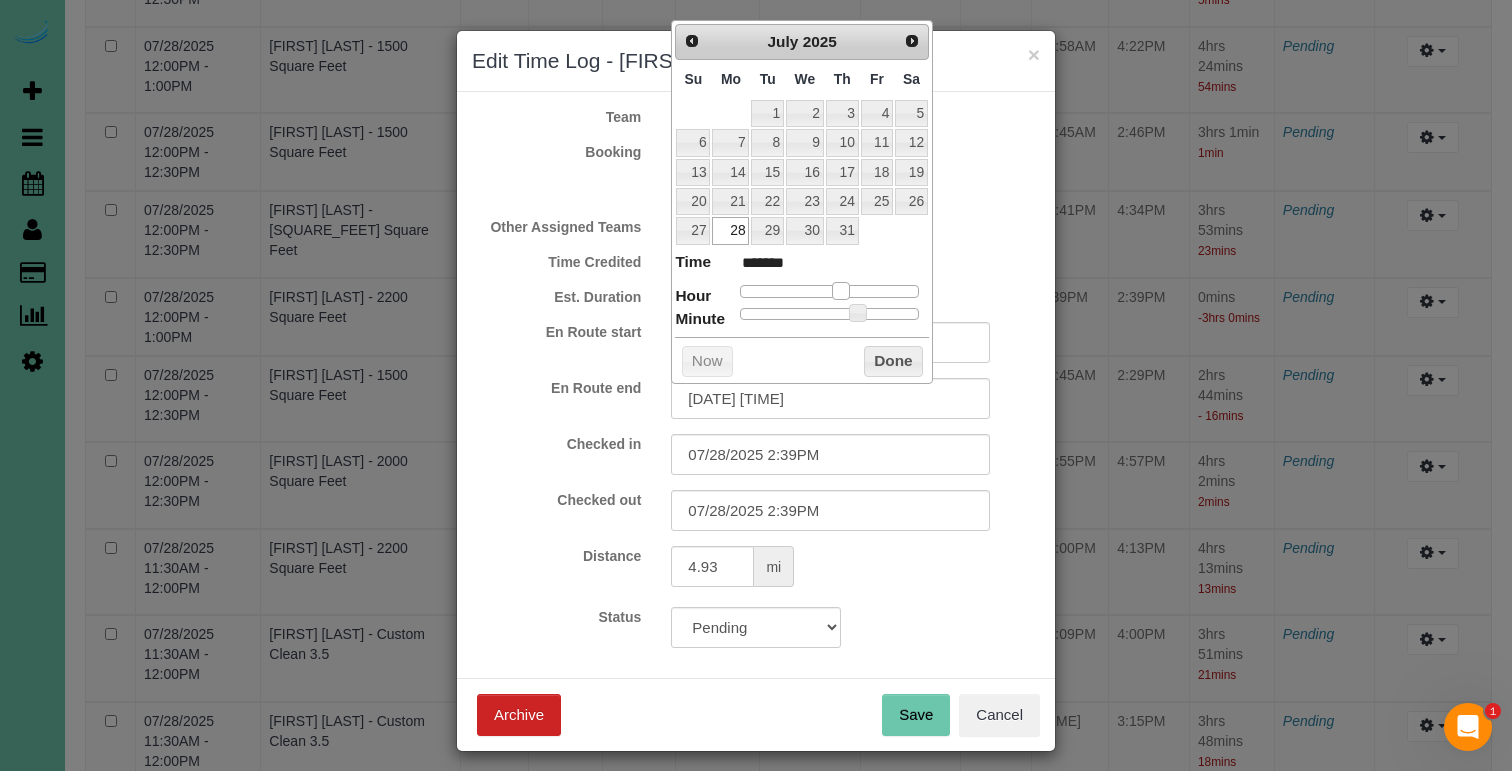 type on "07/28/2025 11:39AM" 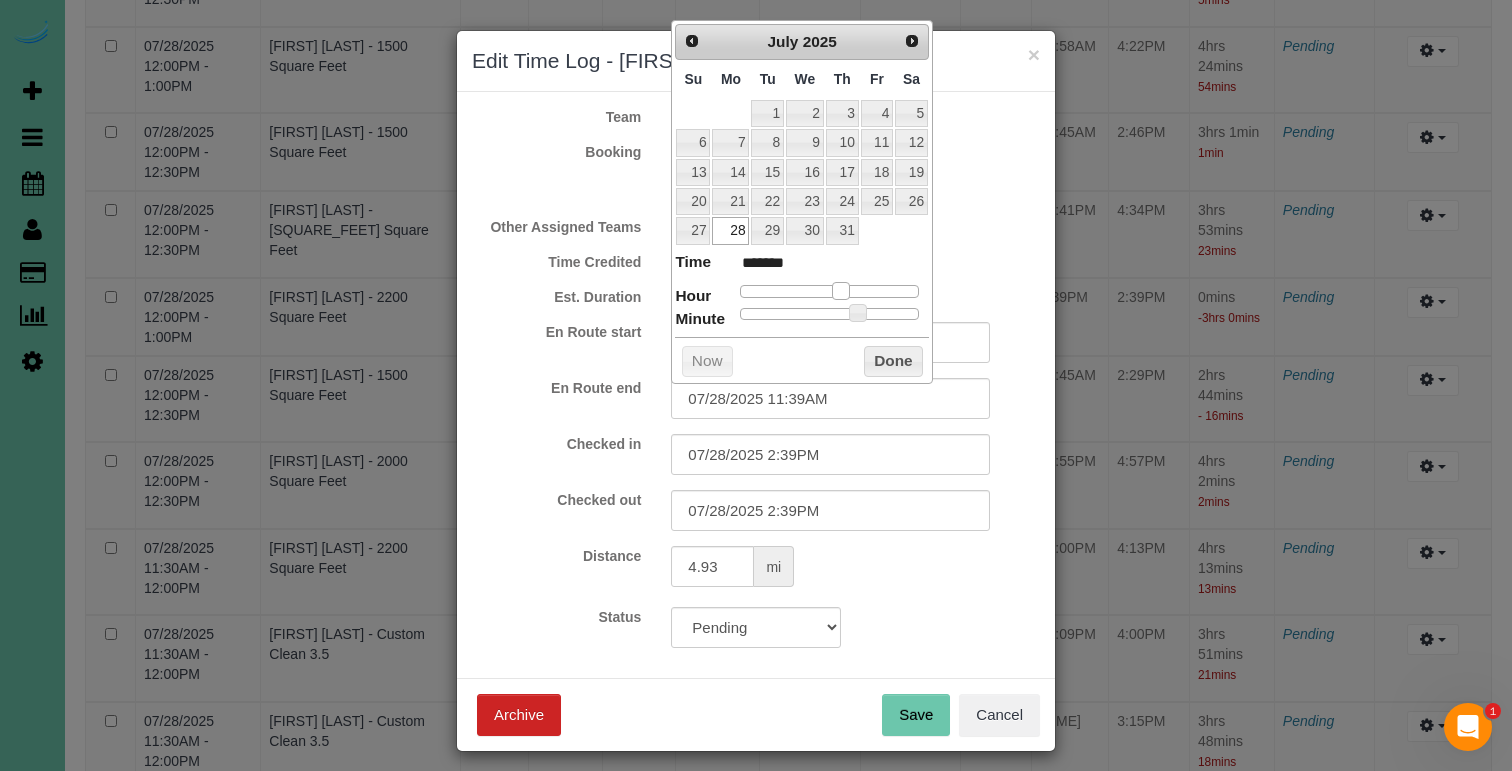 type on "07/28/2025 10:39AM" 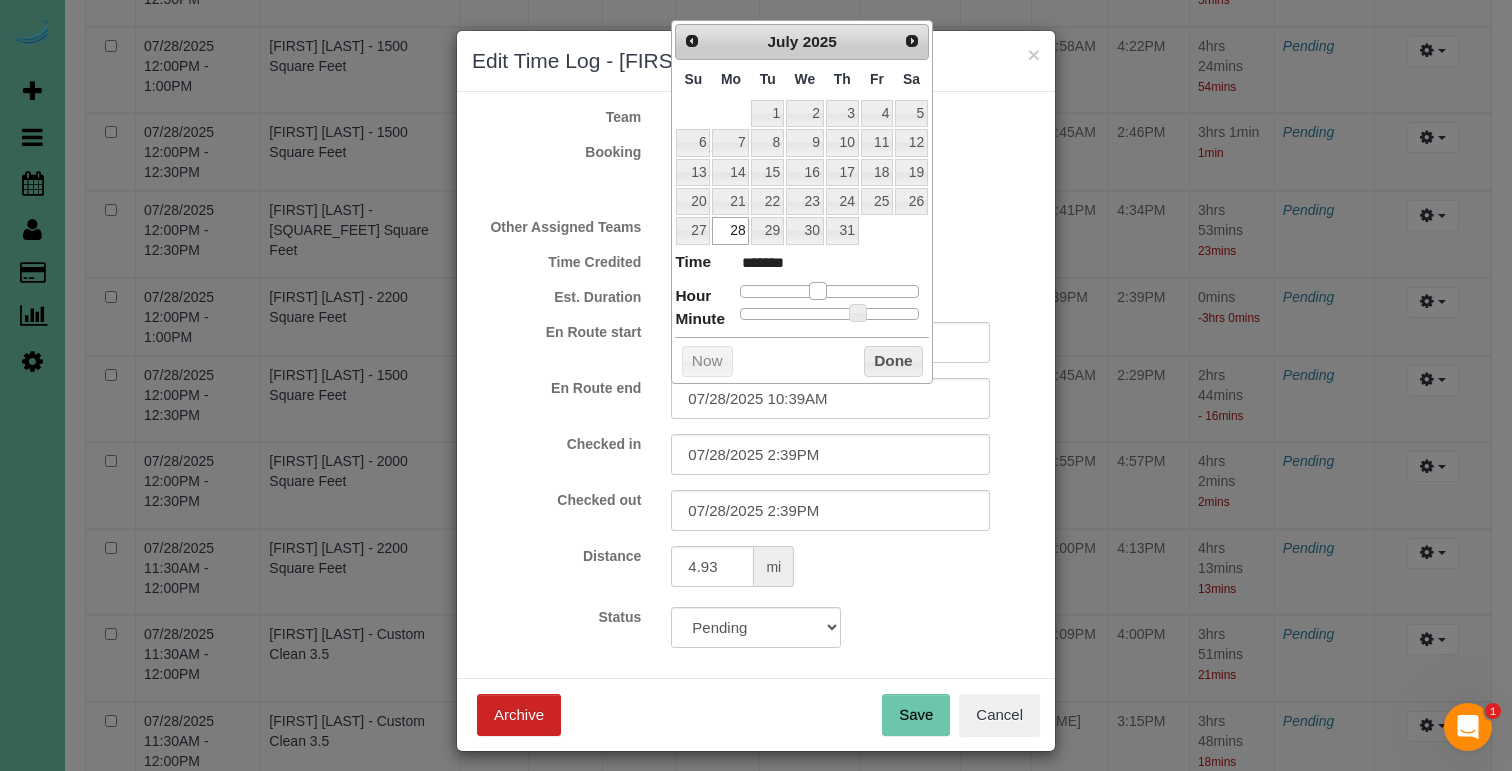 type on "07/28/2025 11:39AM" 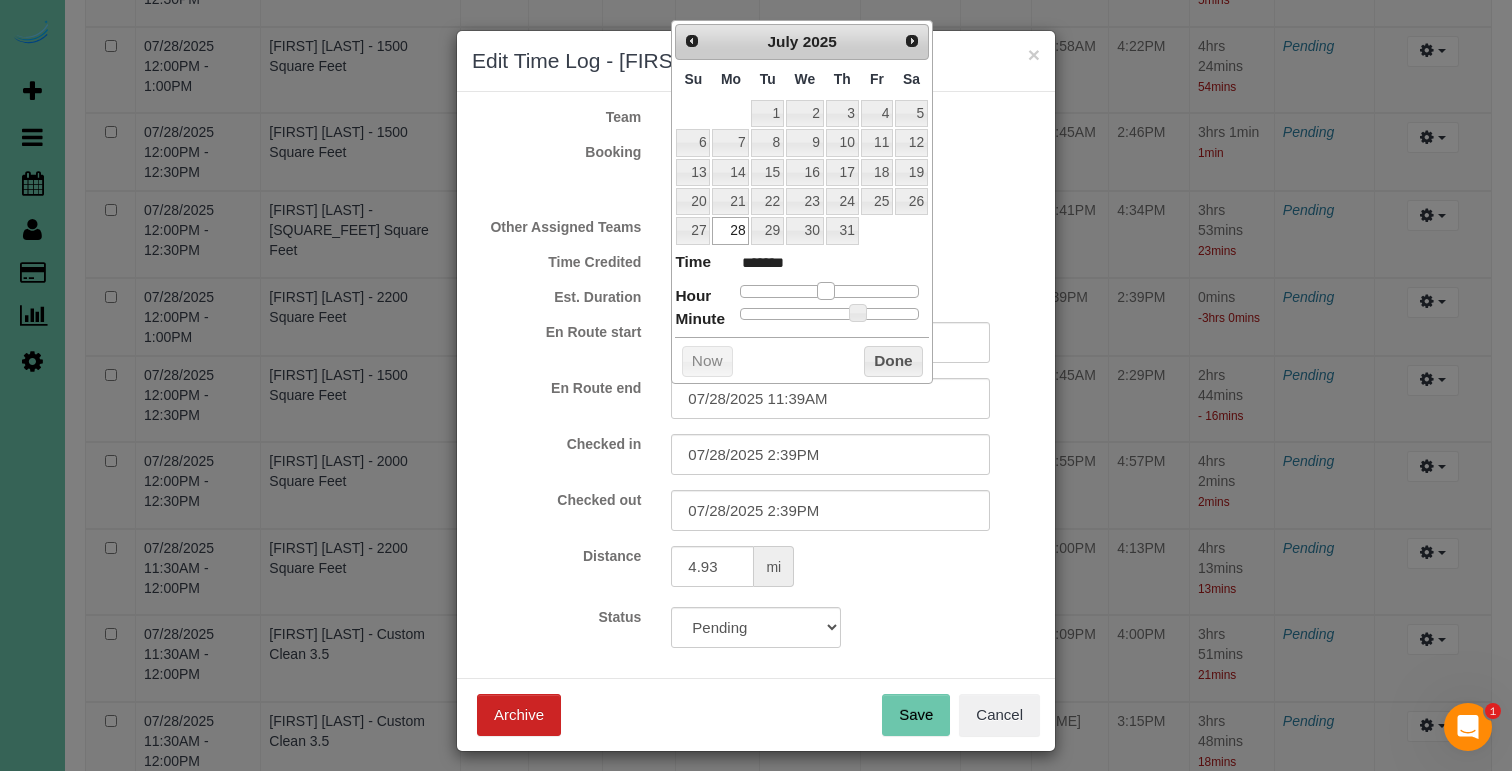 type on "[DATE] [TIME]" 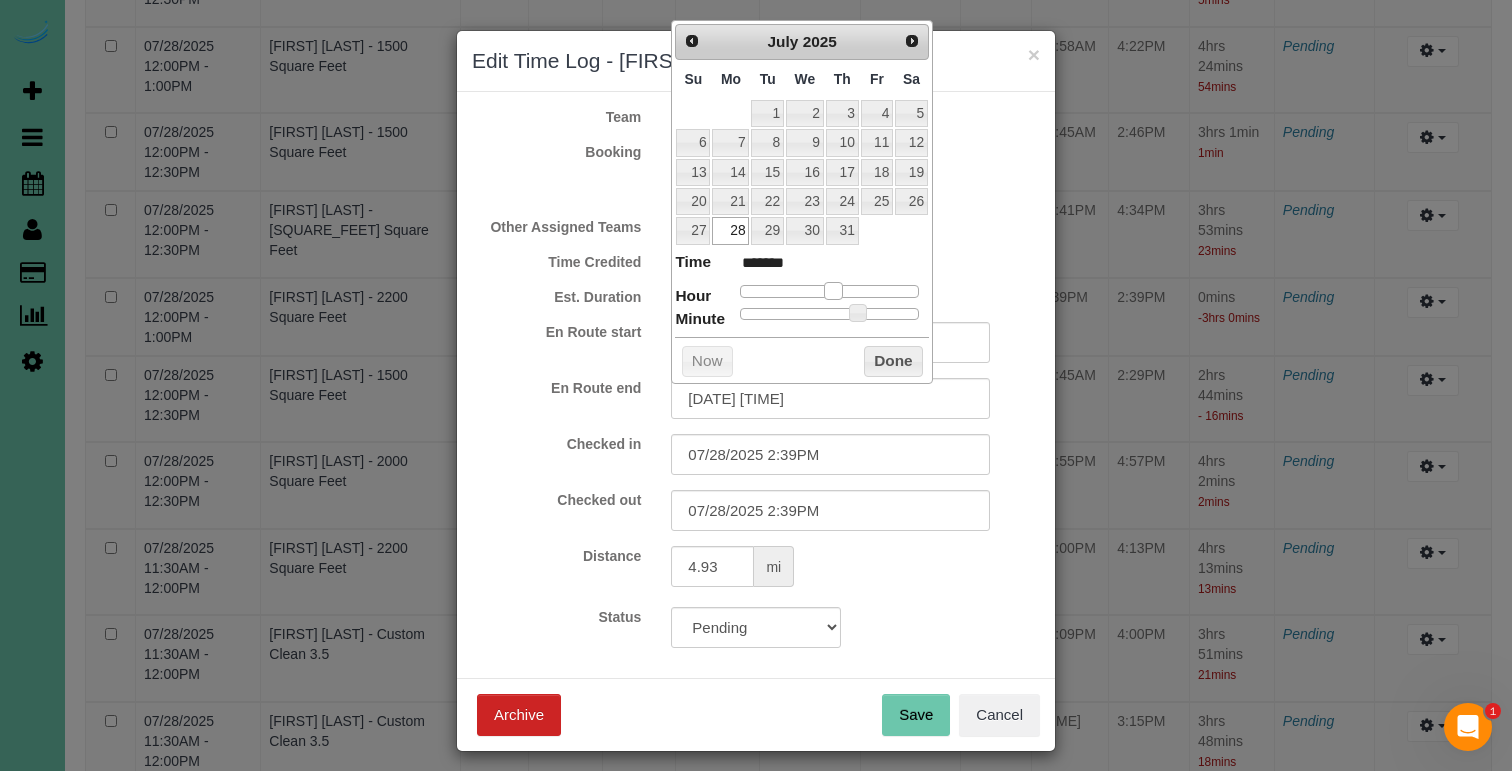 type on "07/28/2025 11:39AM" 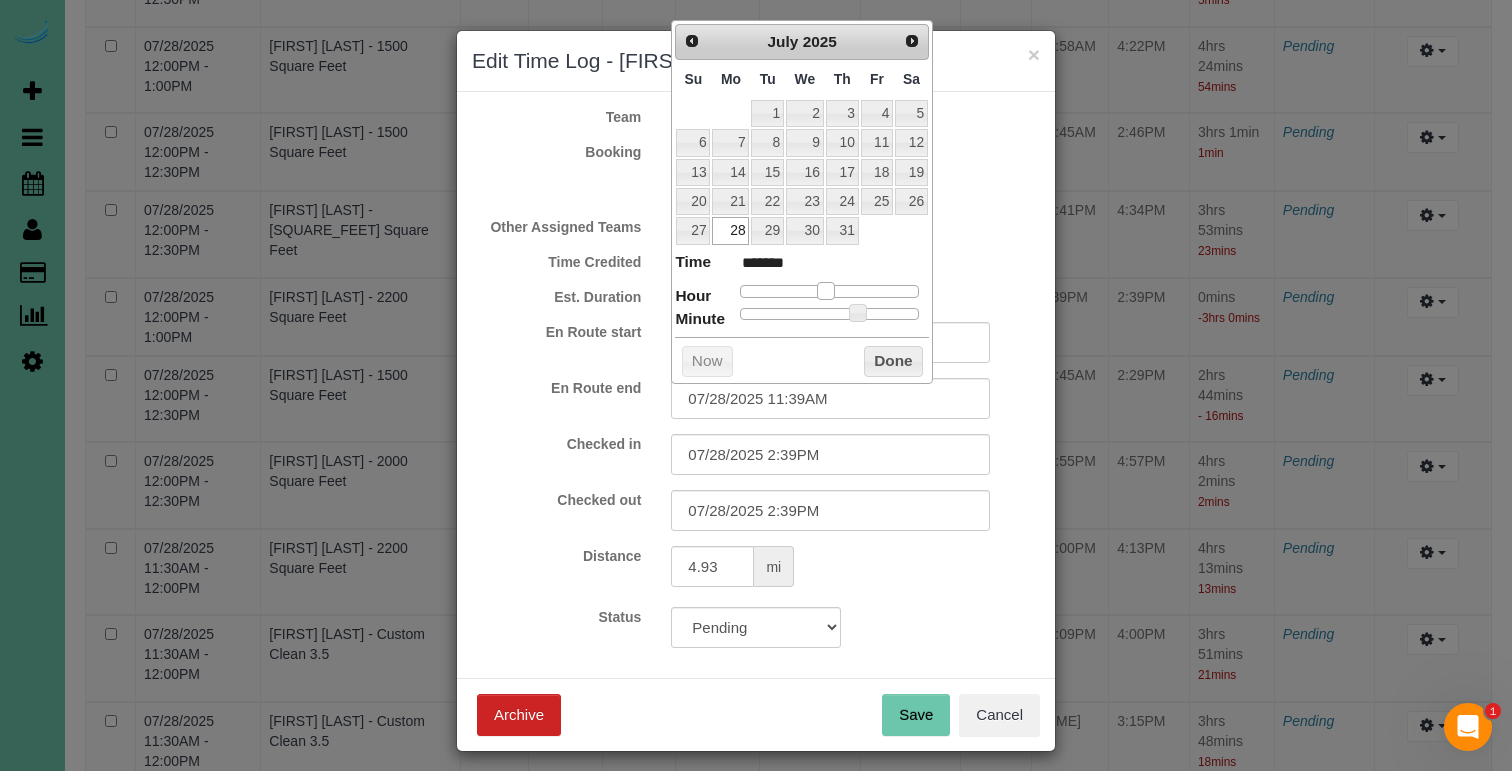 drag, startPoint x: 846, startPoint y: 283, endPoint x: 829, endPoint y: 284, distance: 17.029387 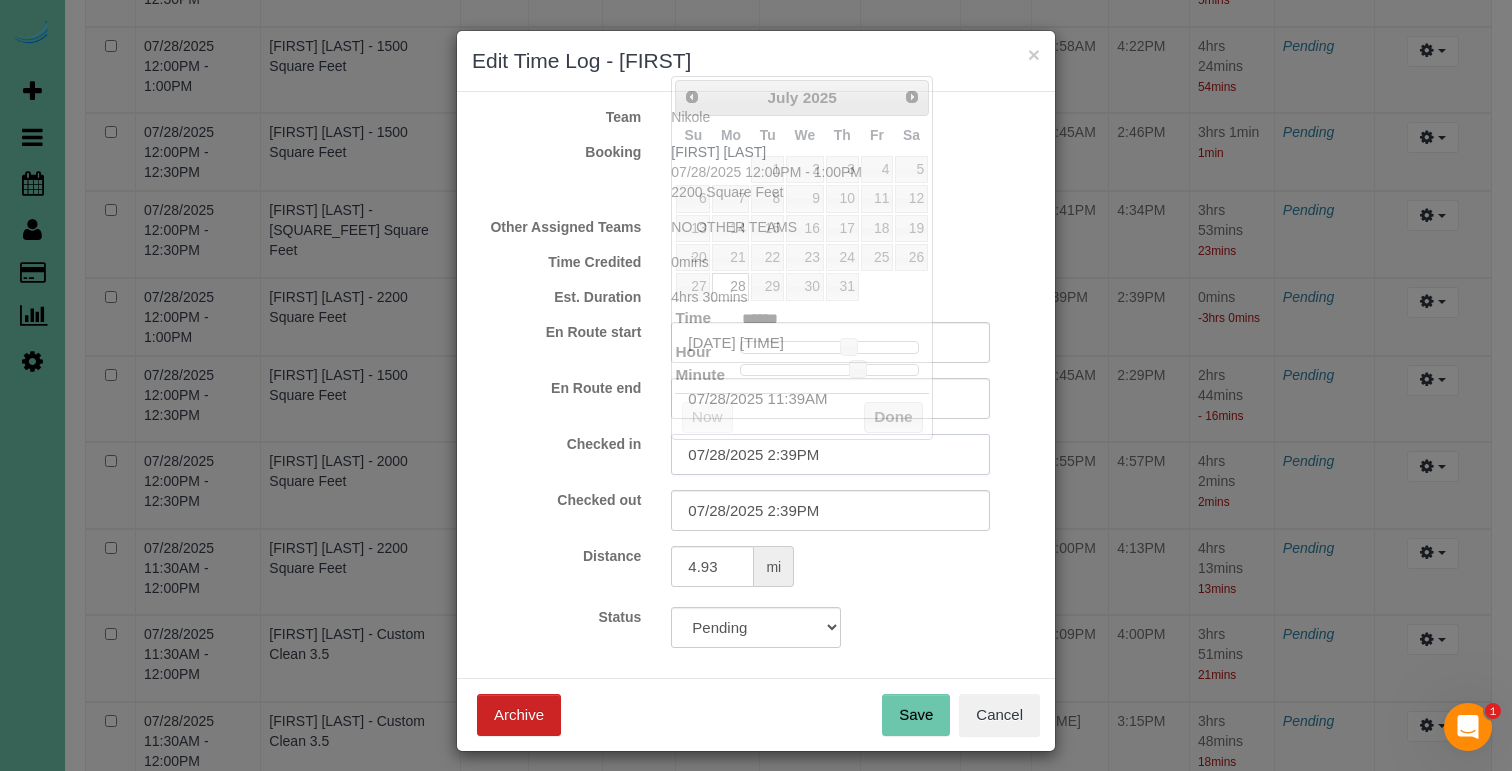 click on "07/28/2025 2:39PM" at bounding box center [830, 454] 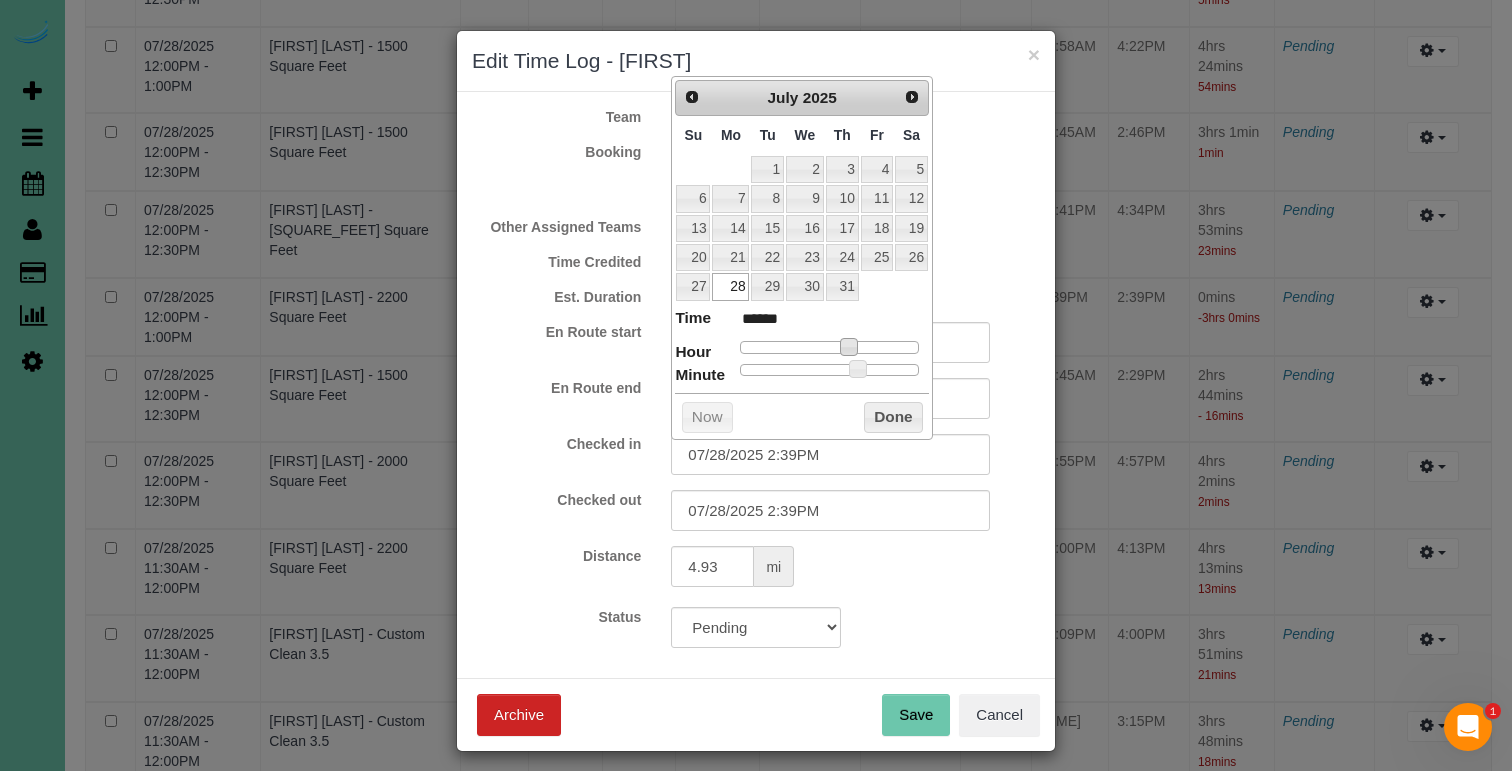 type on "07/28/2025 1:39PM" 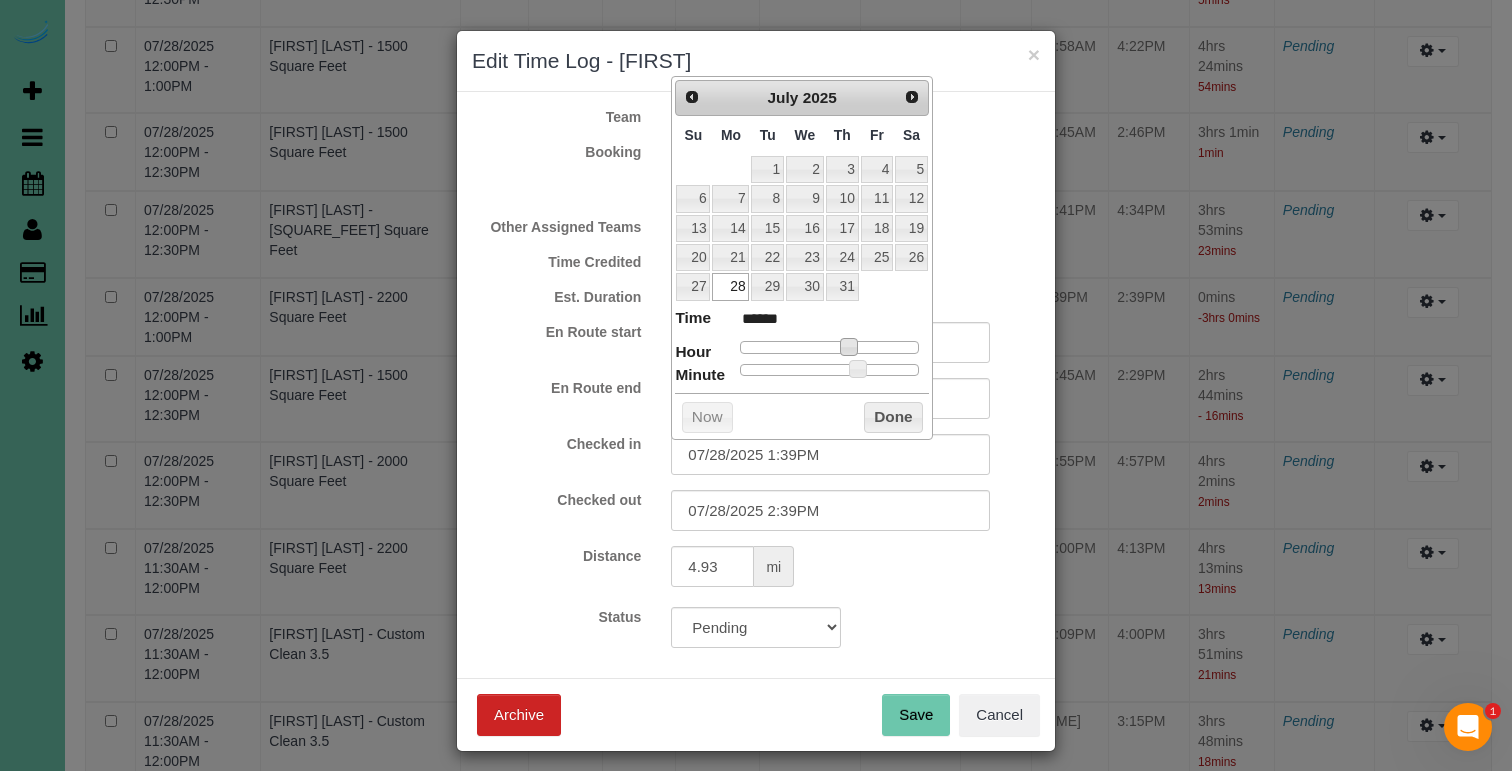 type on "[DATE] [TIME]" 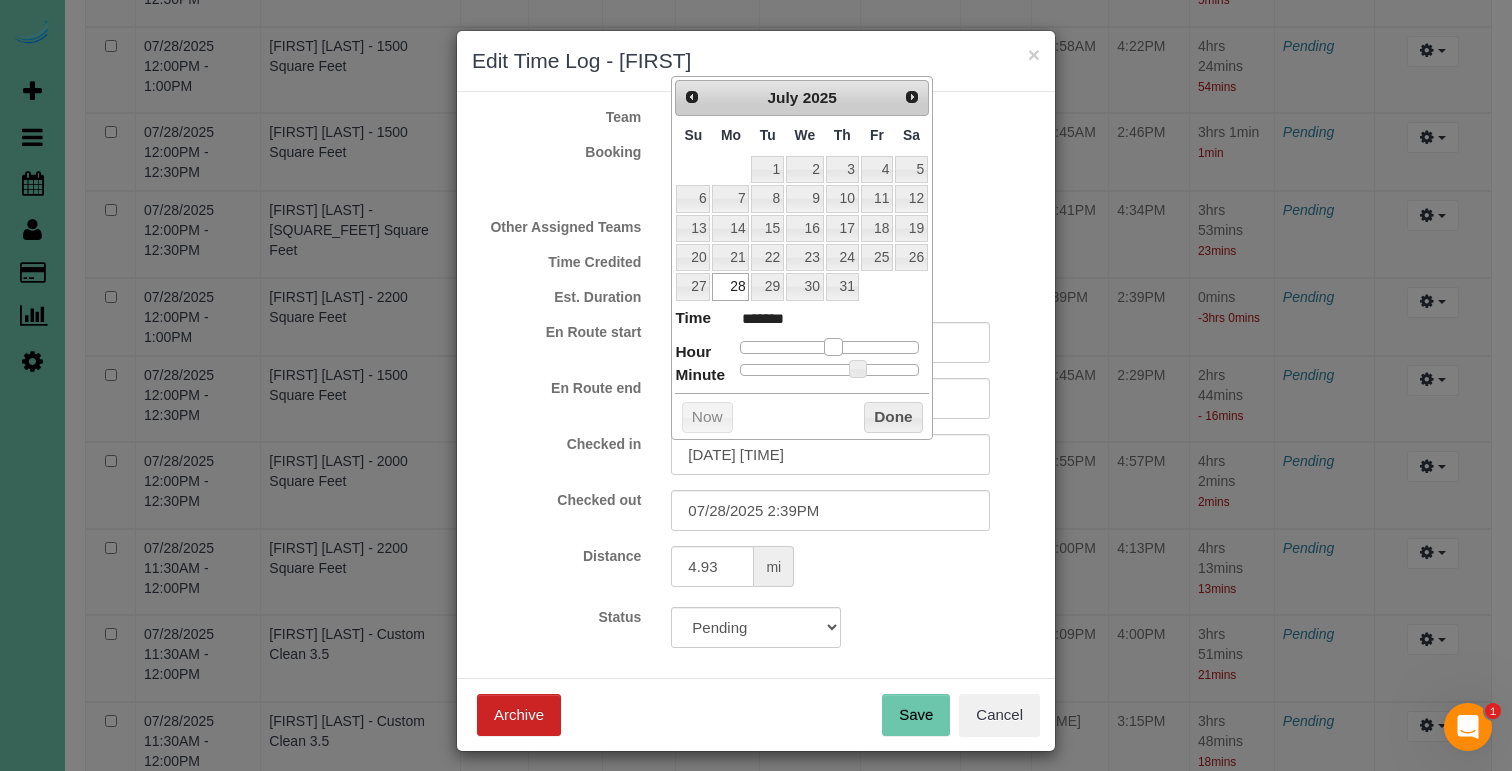 type on "07/28/2025 11:39AM" 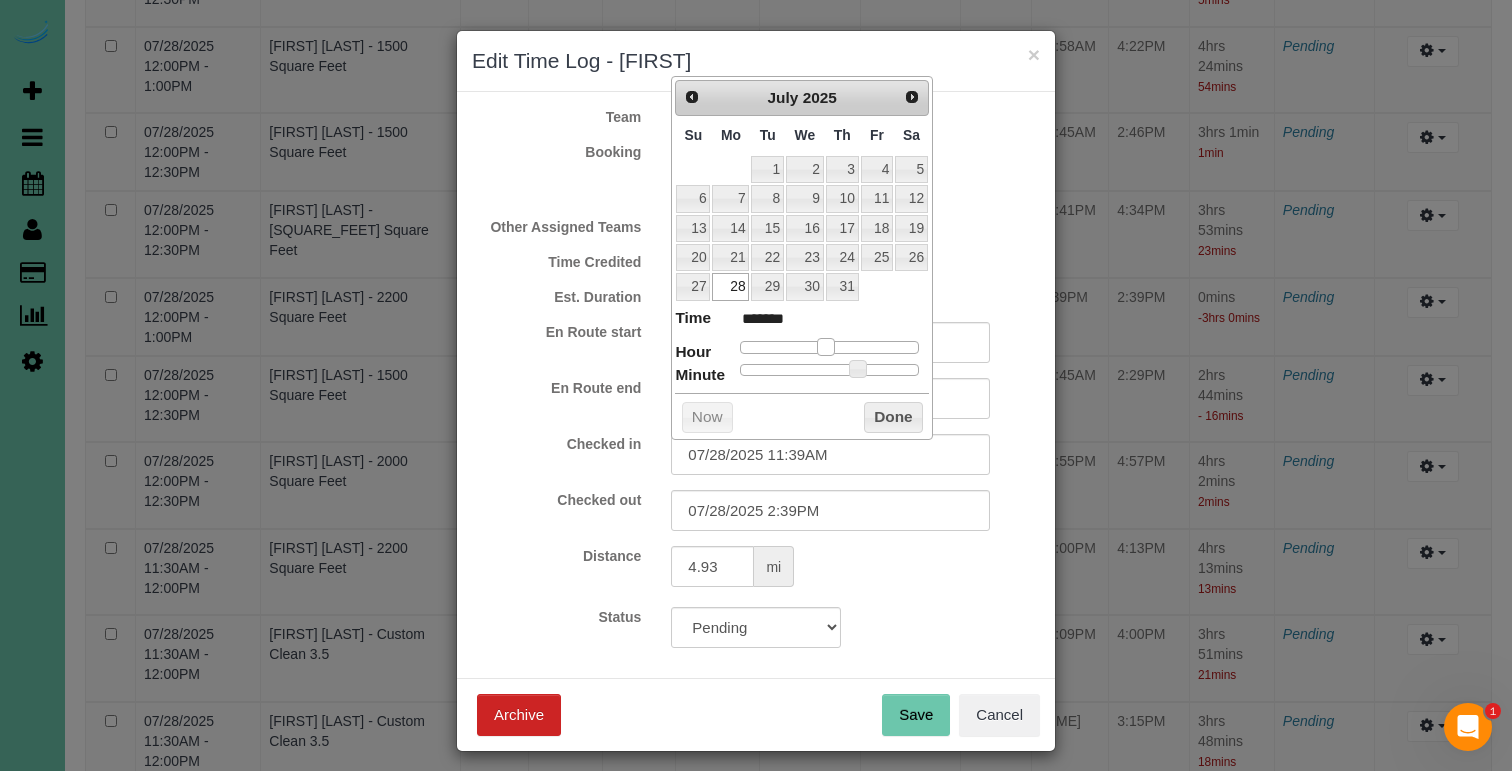 drag, startPoint x: 846, startPoint y: 341, endPoint x: 828, endPoint y: 340, distance: 18.027756 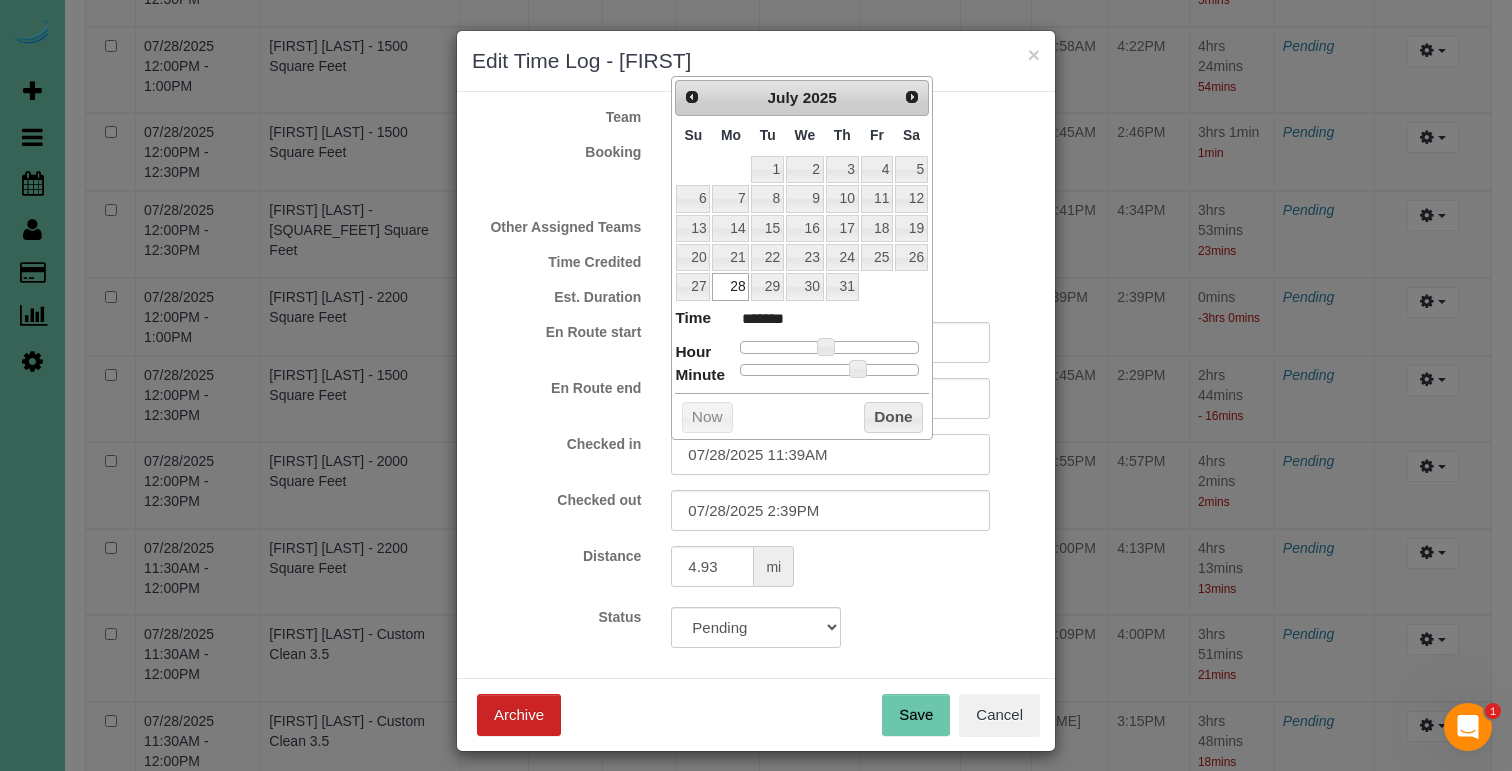 click on "07/28/2025 11:39AM" at bounding box center (830, 454) 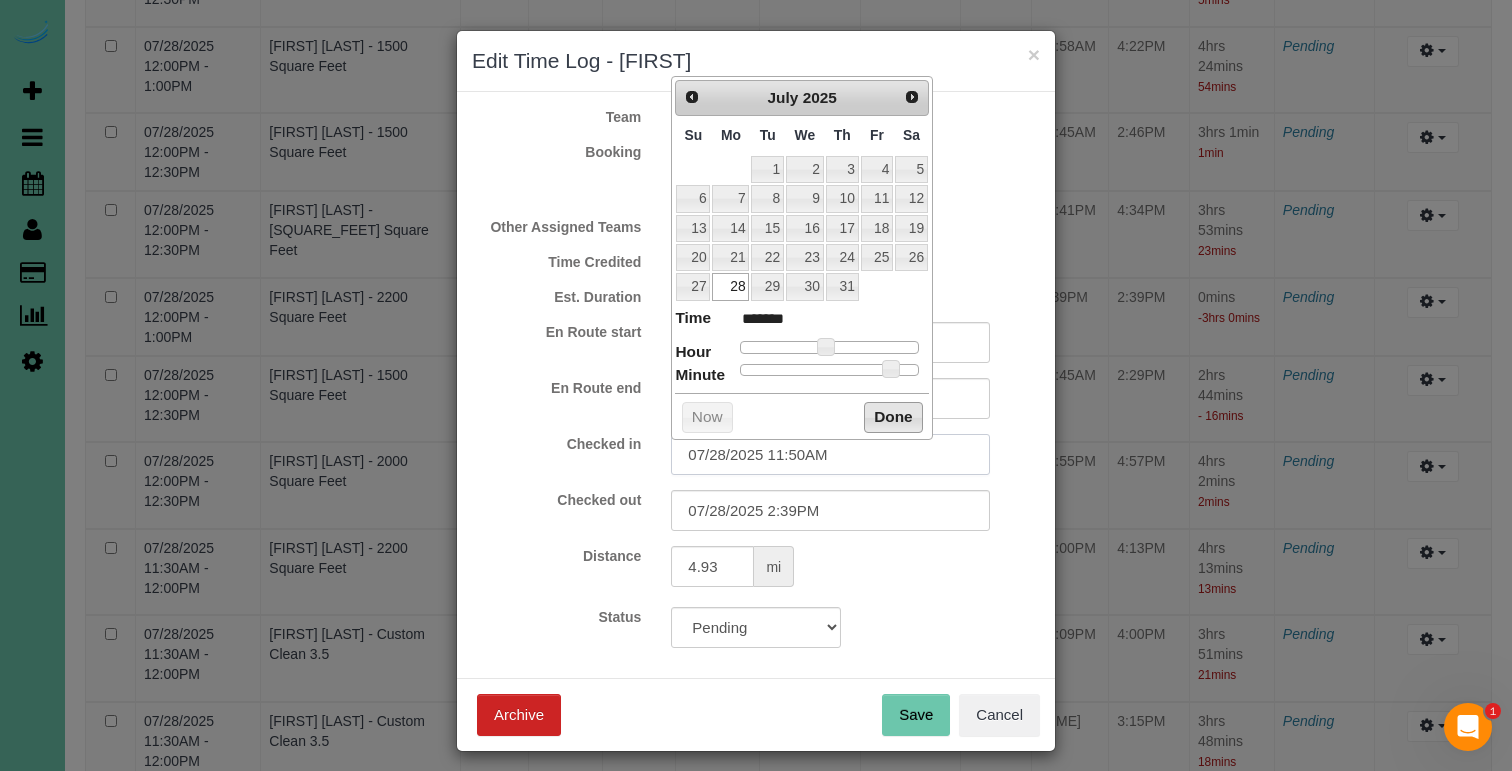 type on "07/28/2025 11:50AM" 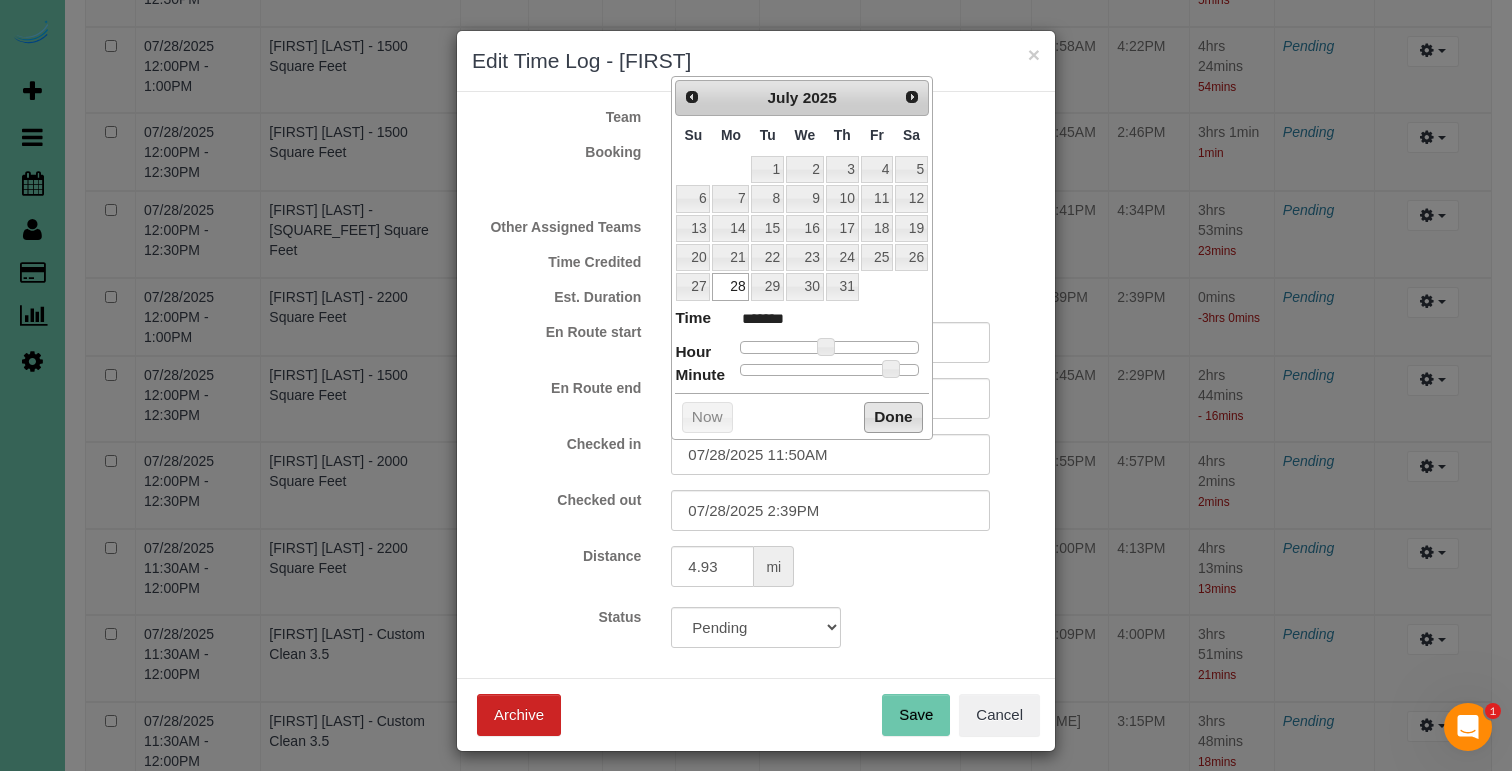 click on "Done" at bounding box center [893, 418] 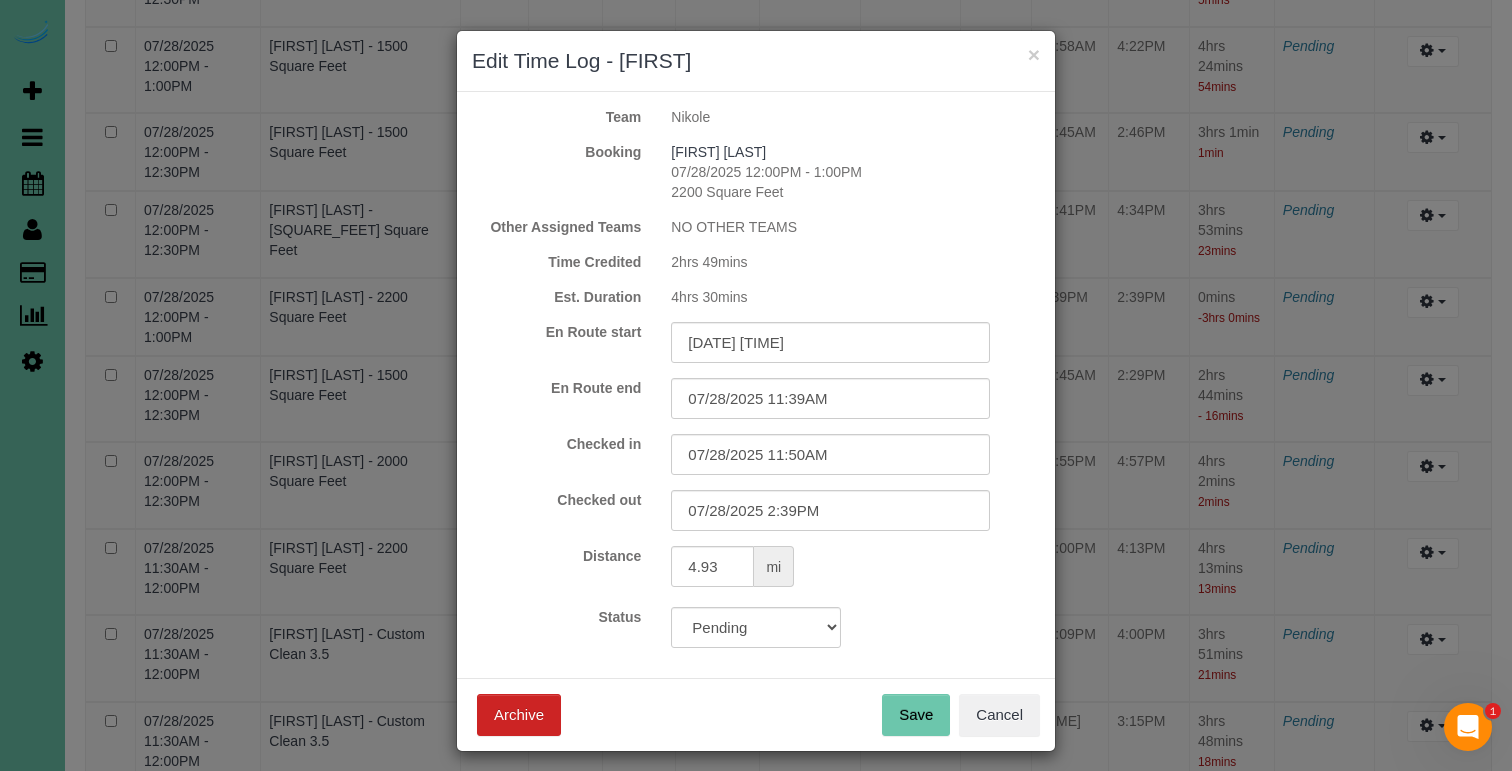 click on "Save" at bounding box center [916, 715] 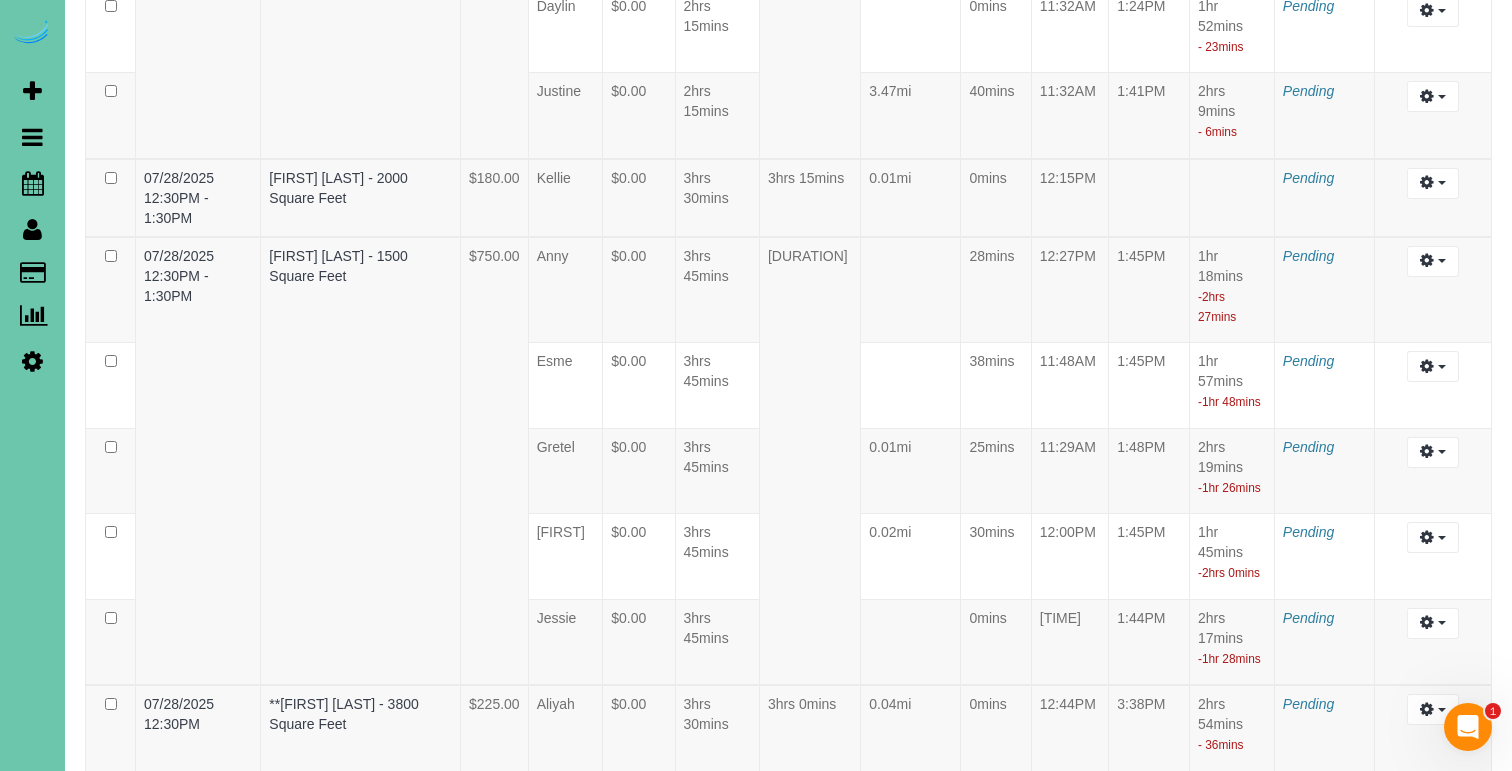 scroll, scrollTop: 848, scrollLeft: 0, axis: vertical 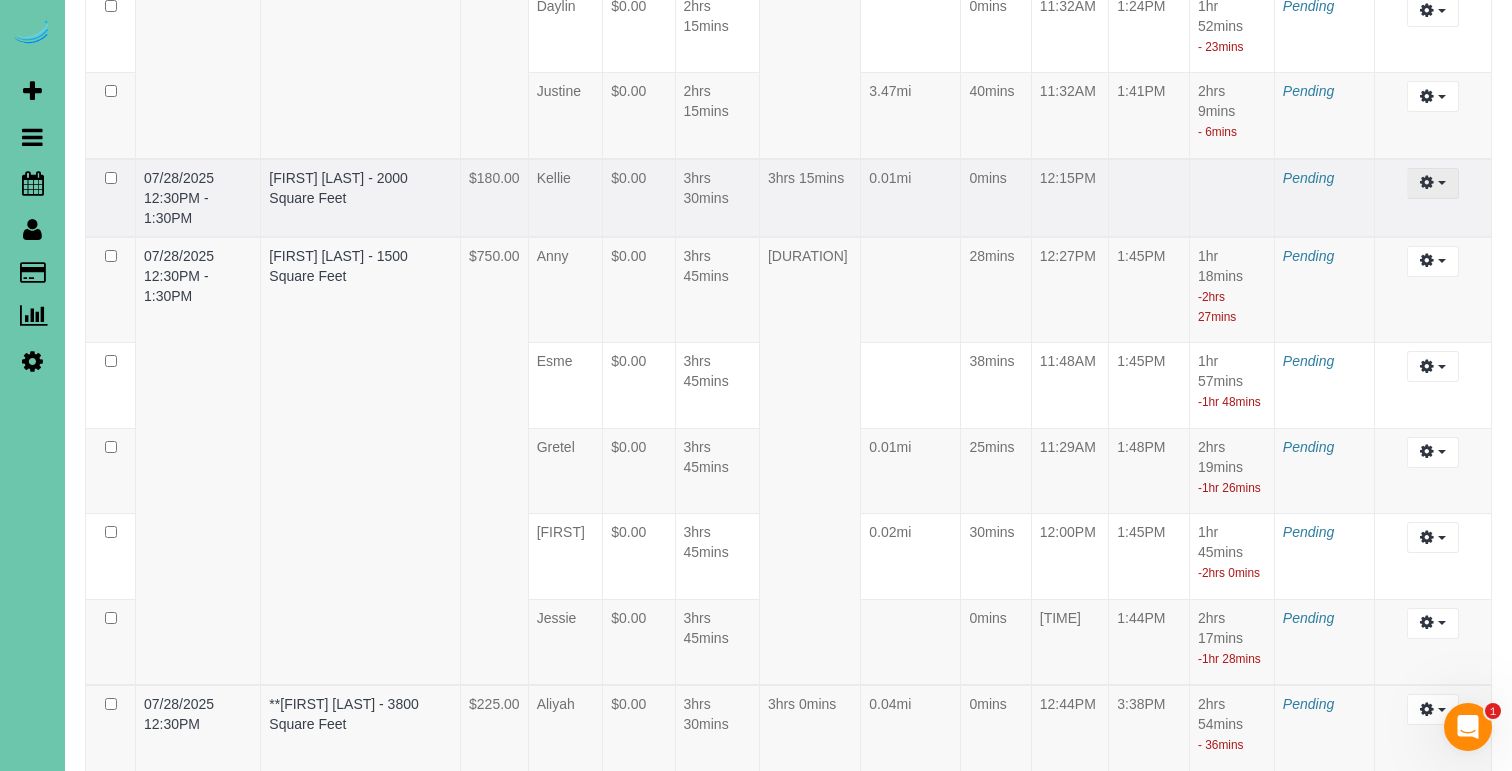 drag, startPoint x: 1417, startPoint y: 203, endPoint x: 1407, endPoint y: 213, distance: 14.142136 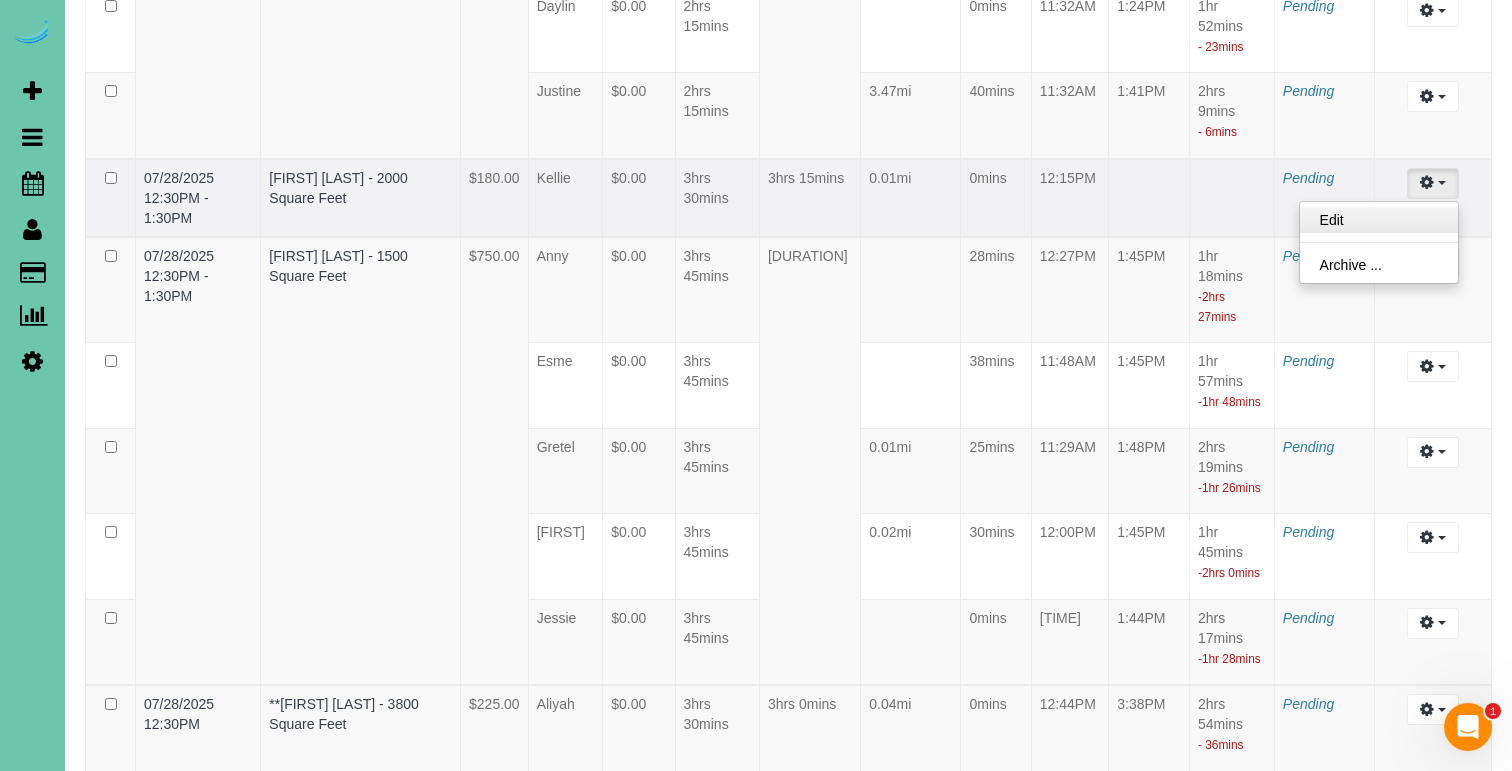 click on "Edit" at bounding box center (1379, 220) 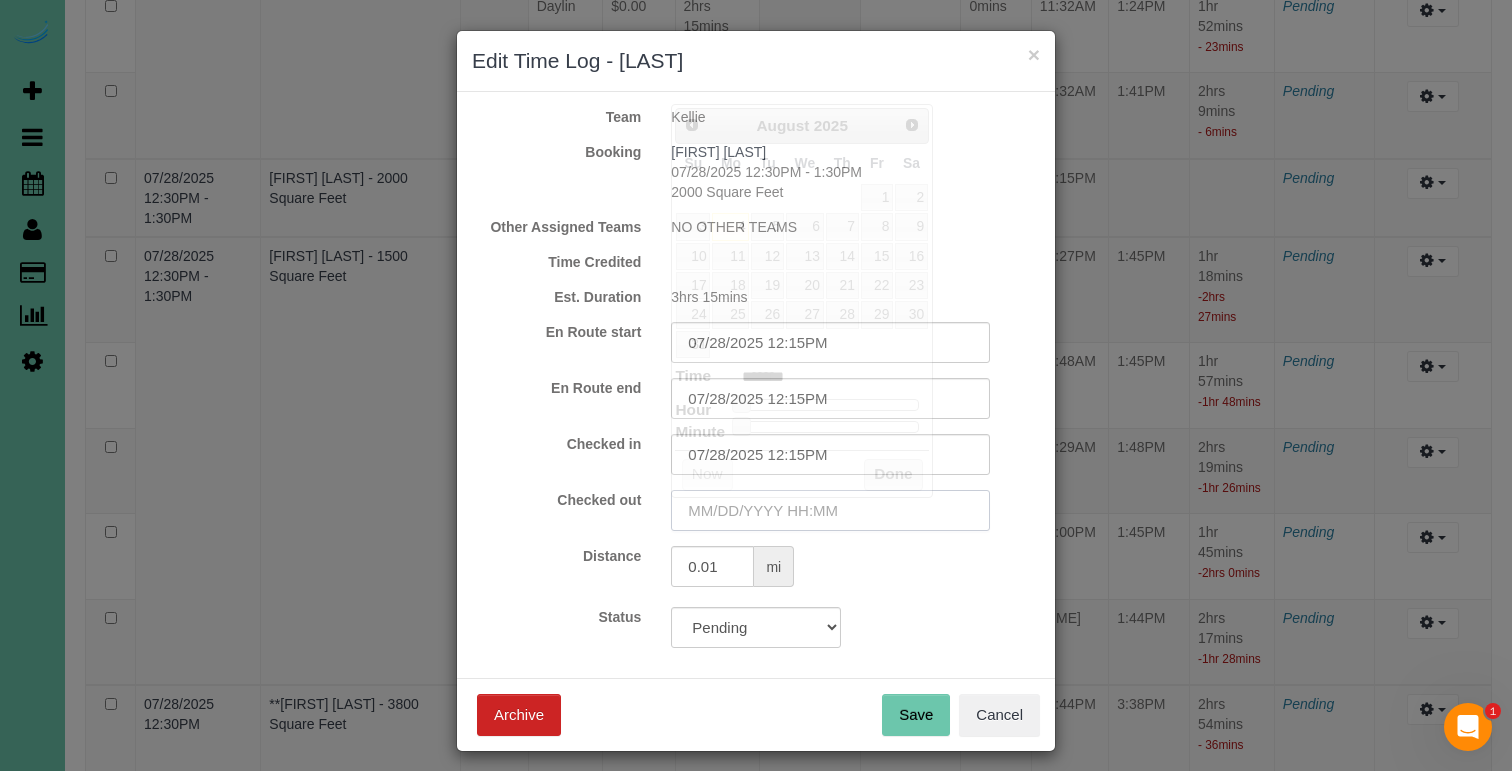 click at bounding box center [830, 510] 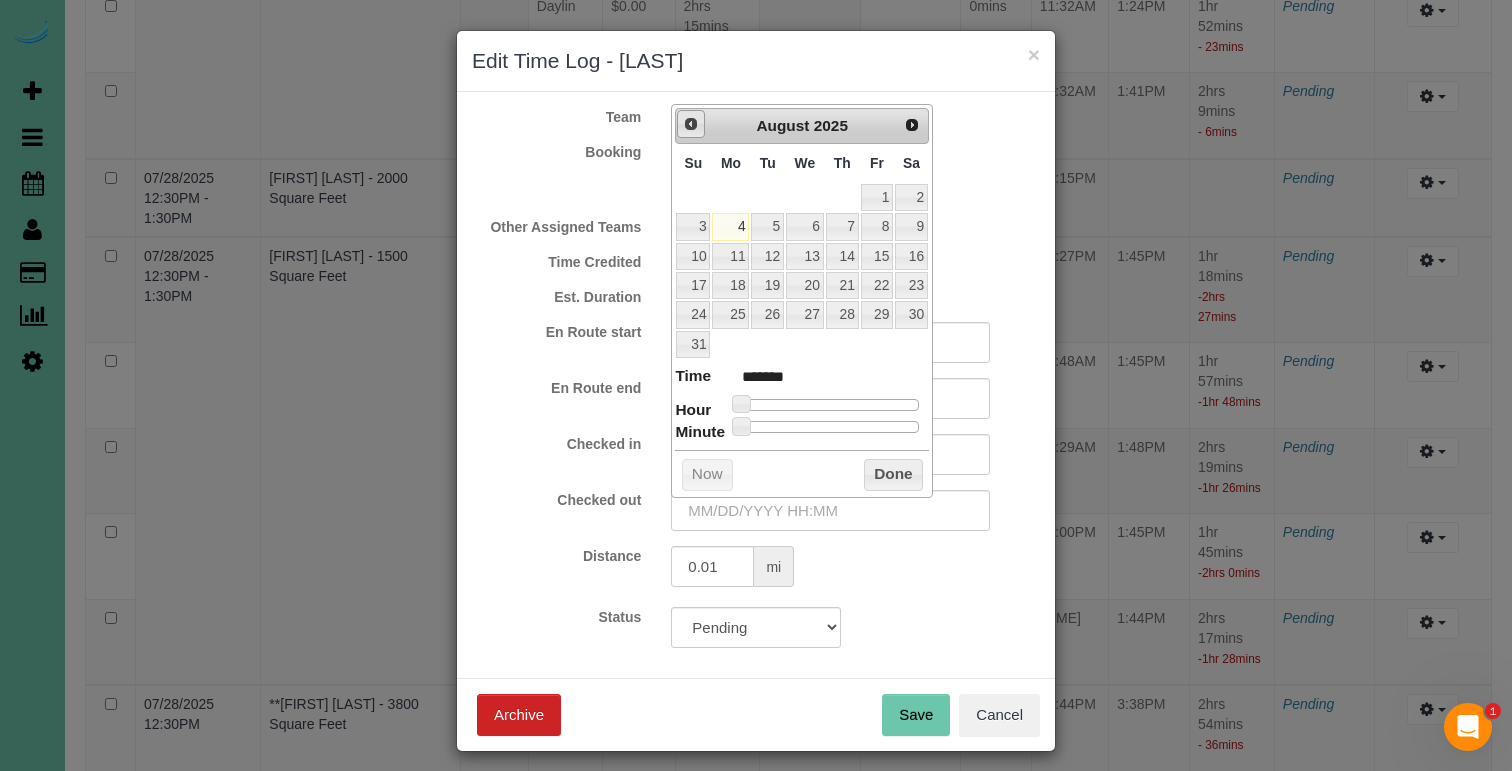 click on "Prev" at bounding box center [691, 124] 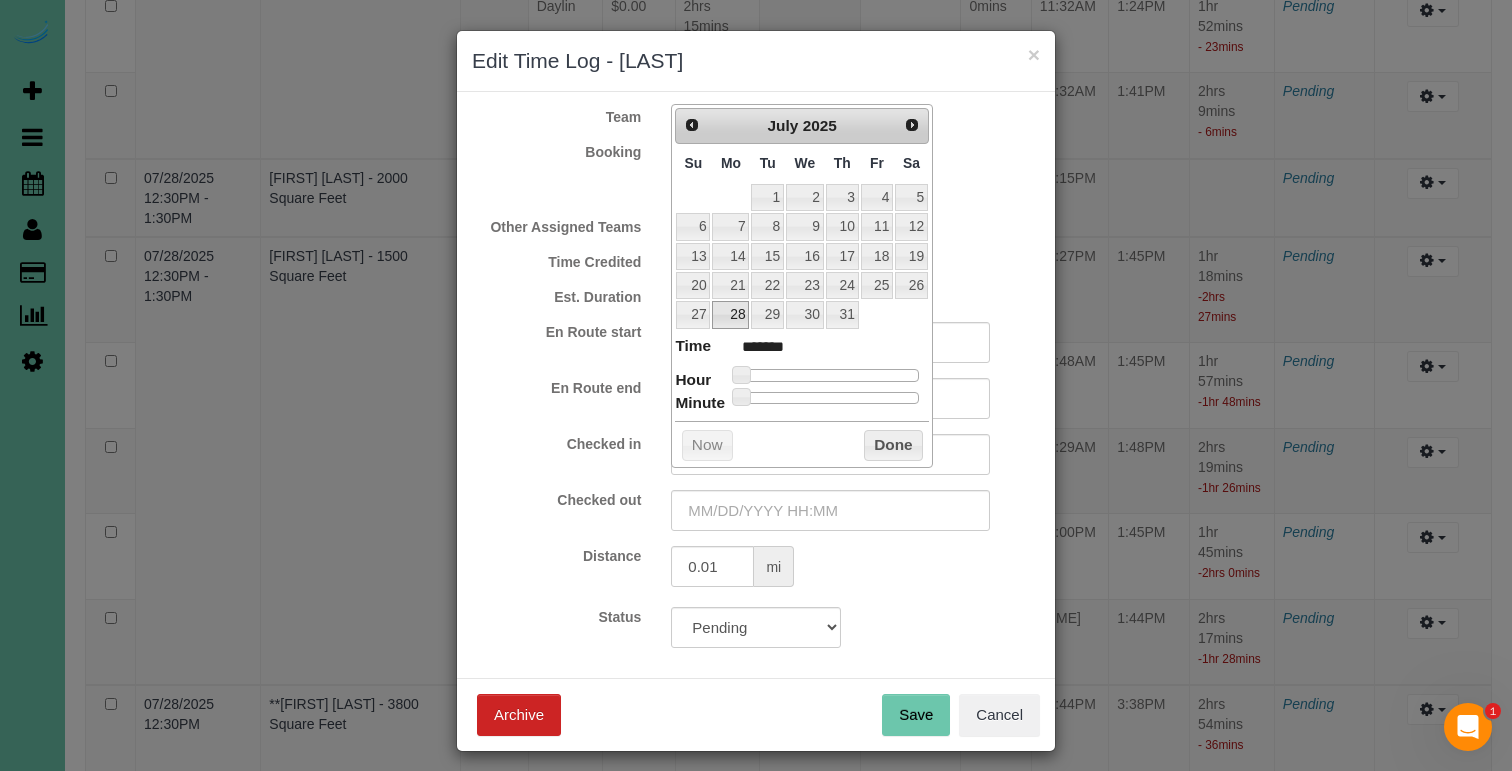 click on "28" at bounding box center [730, 314] 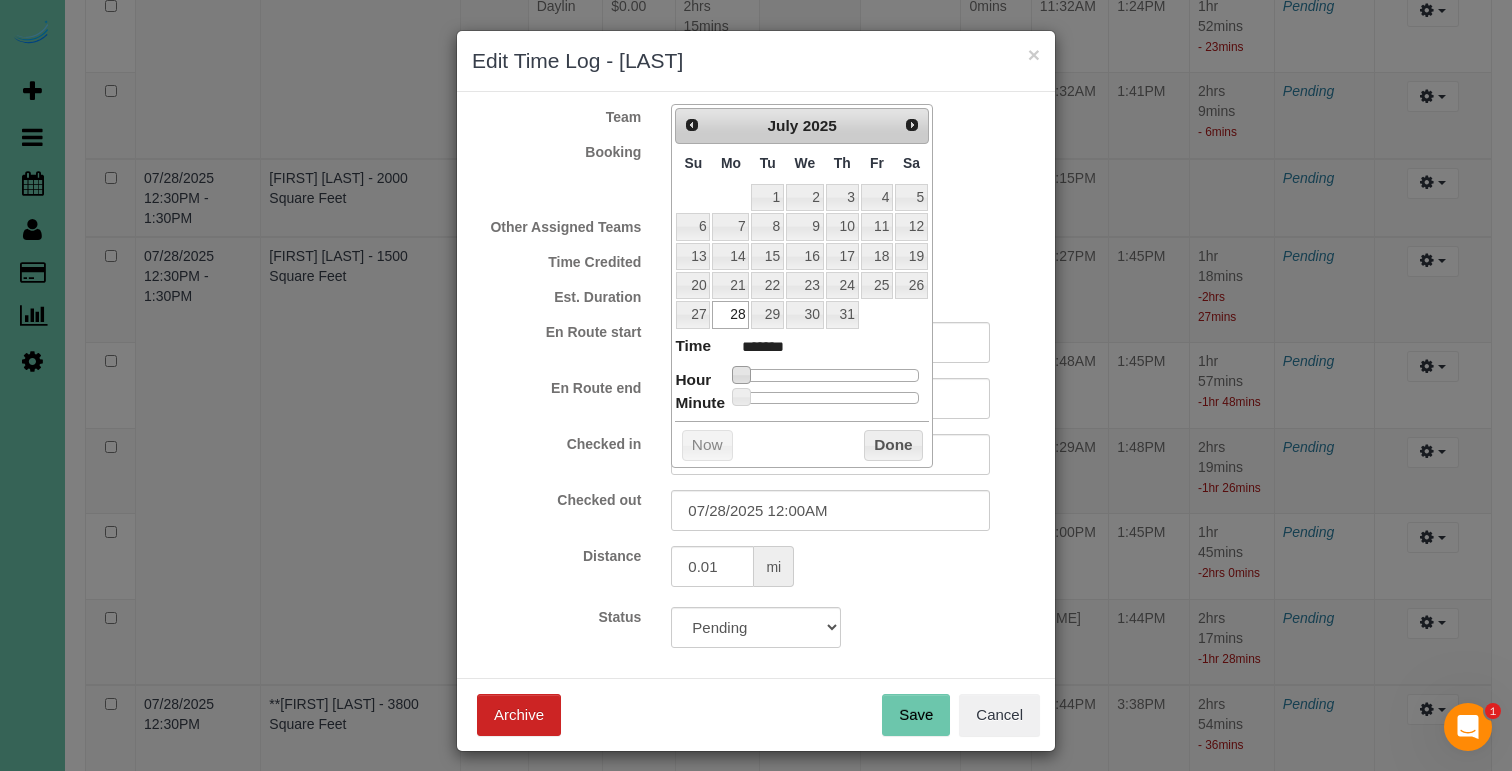 type on "[DATE] [TIME]" 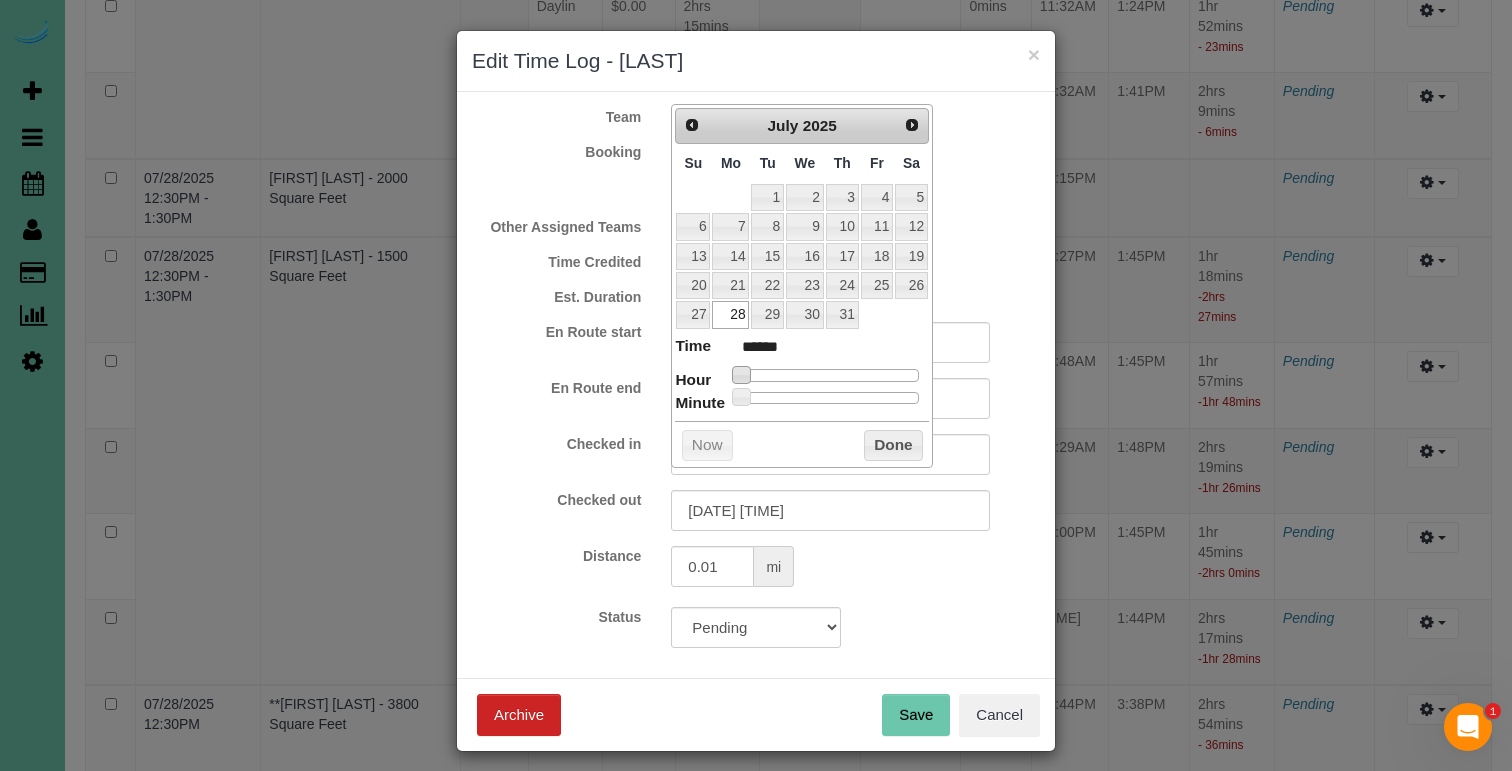 type on "07/28/2025 2:00AM" 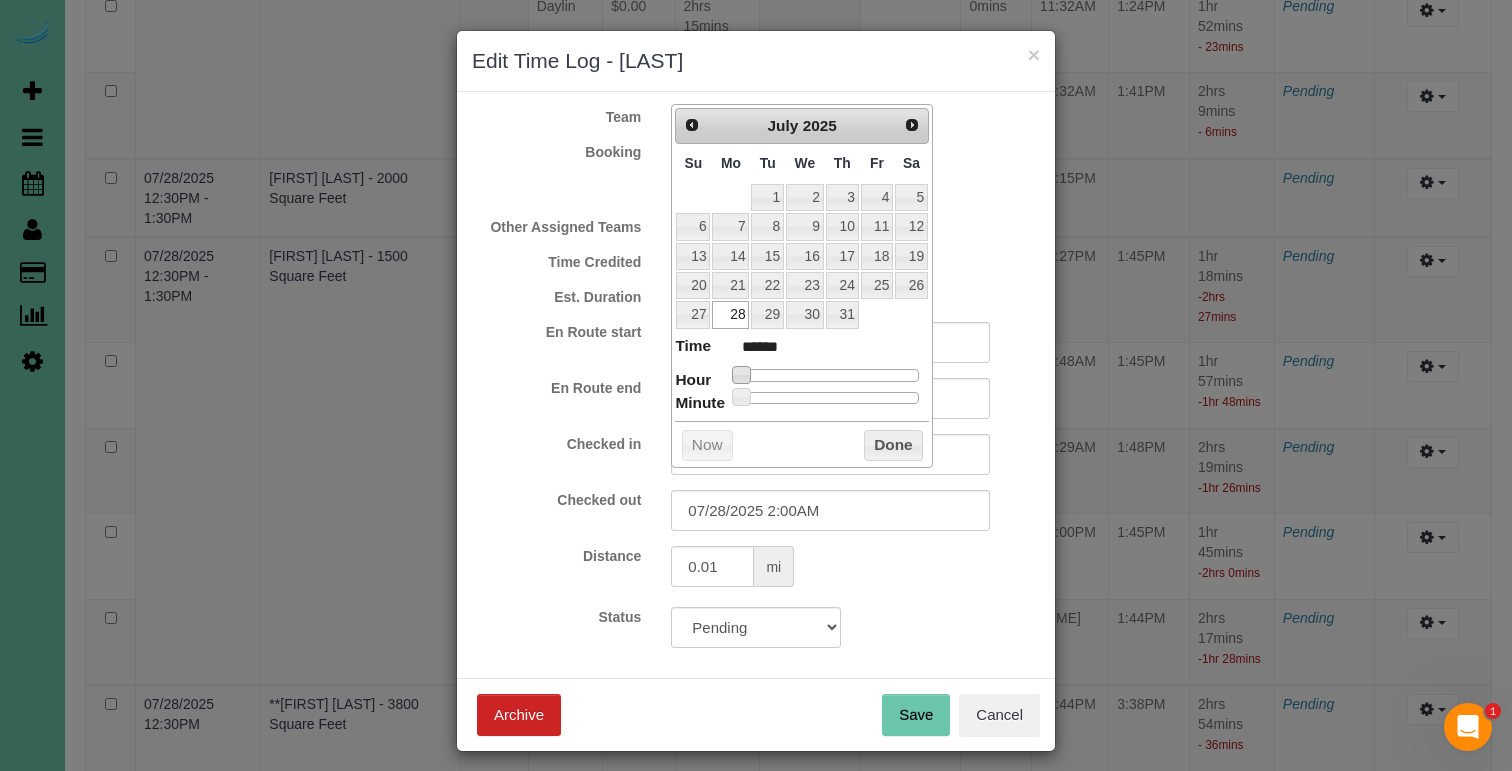 type on "07/28/2025 6:00AM" 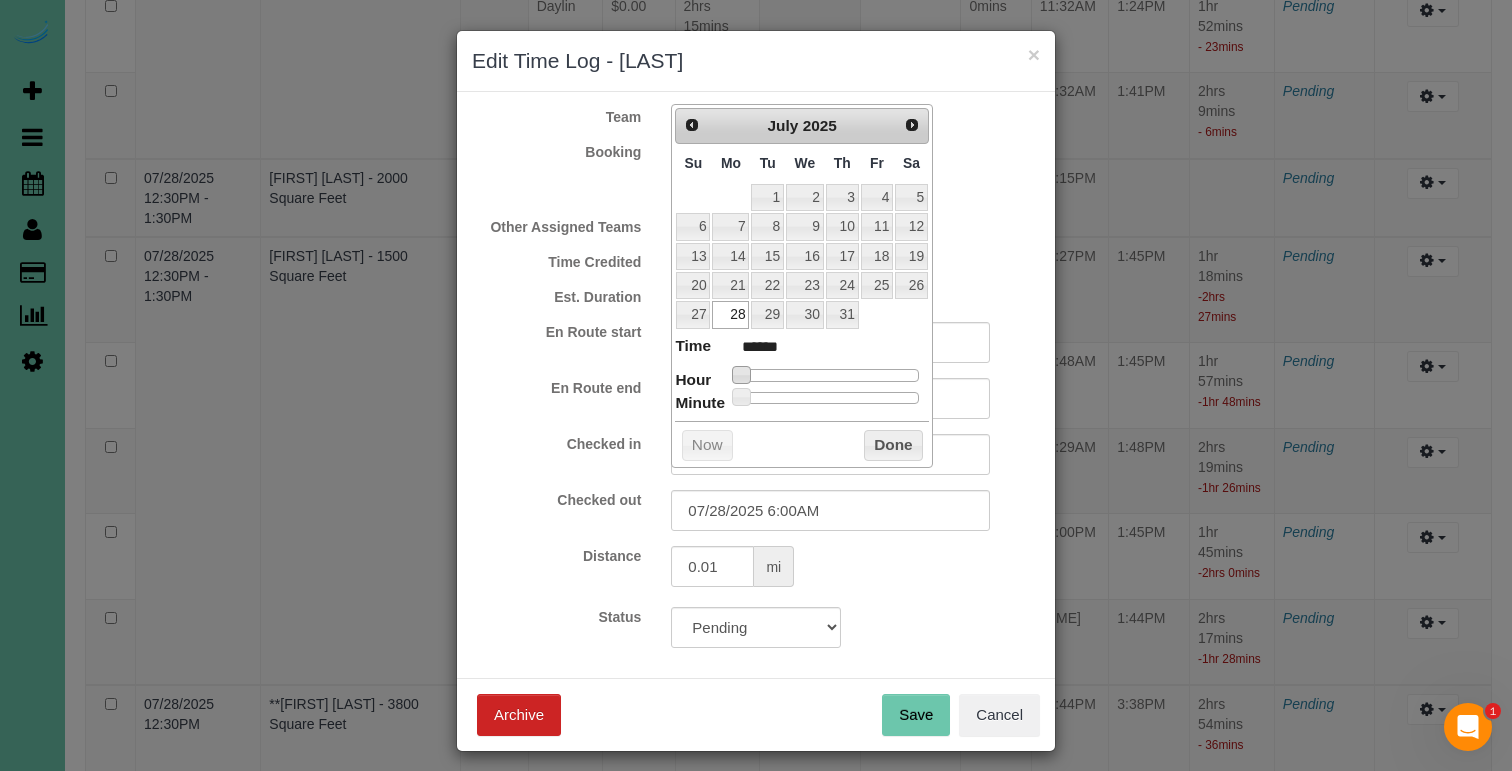 type on "07/28/2025 8:00AM" 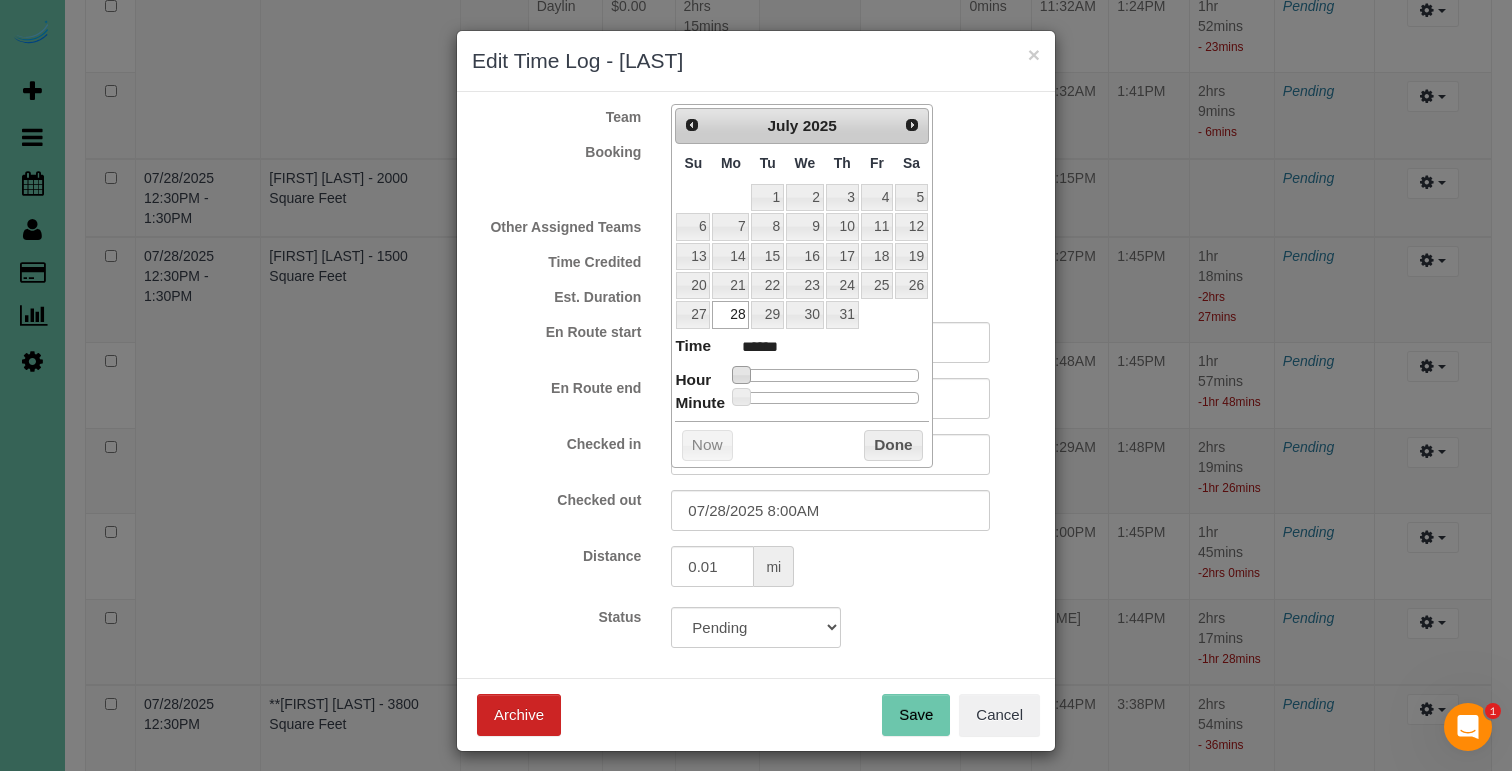 type on "07/28/2025 9:00AM" 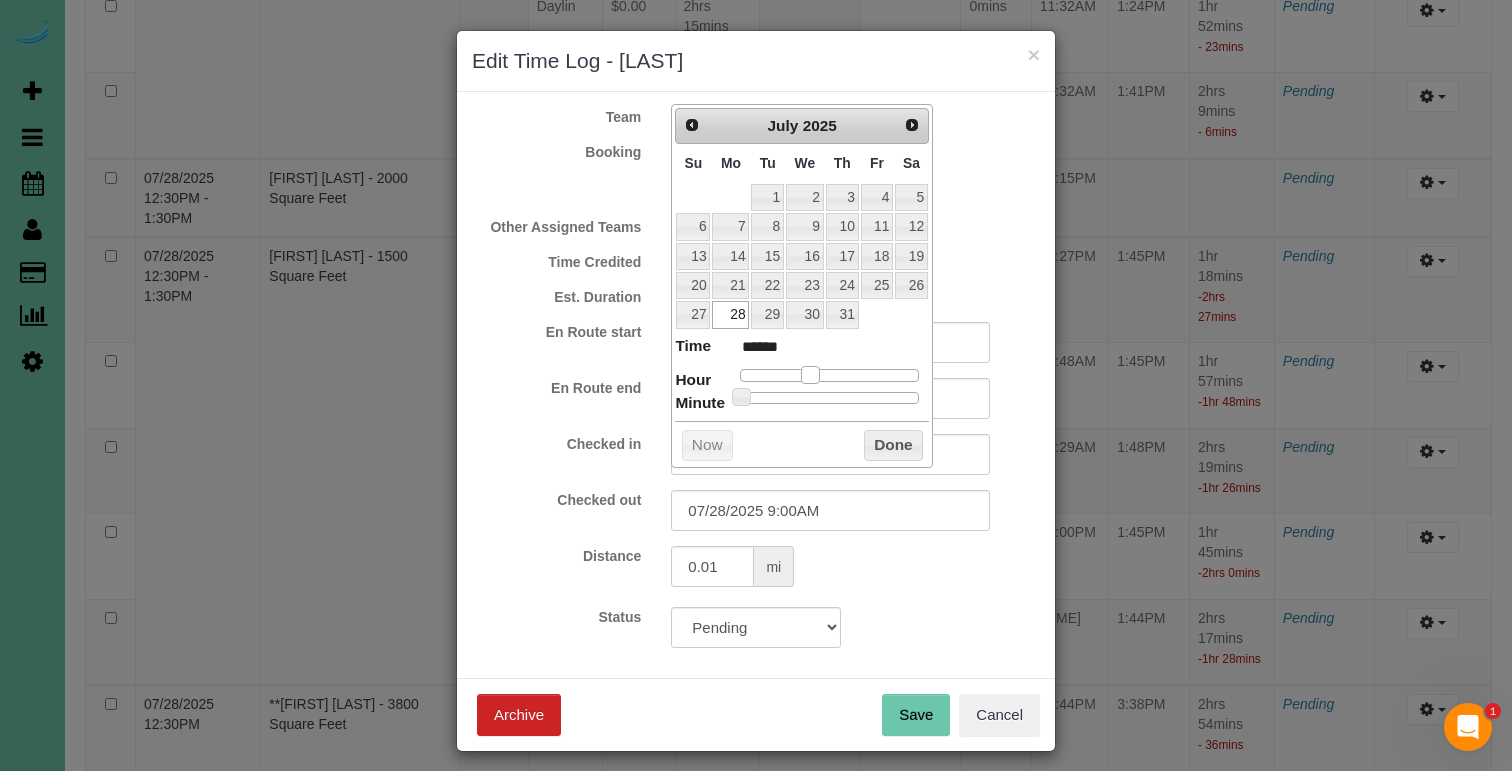 type on "07/28/2025 12:00PM" 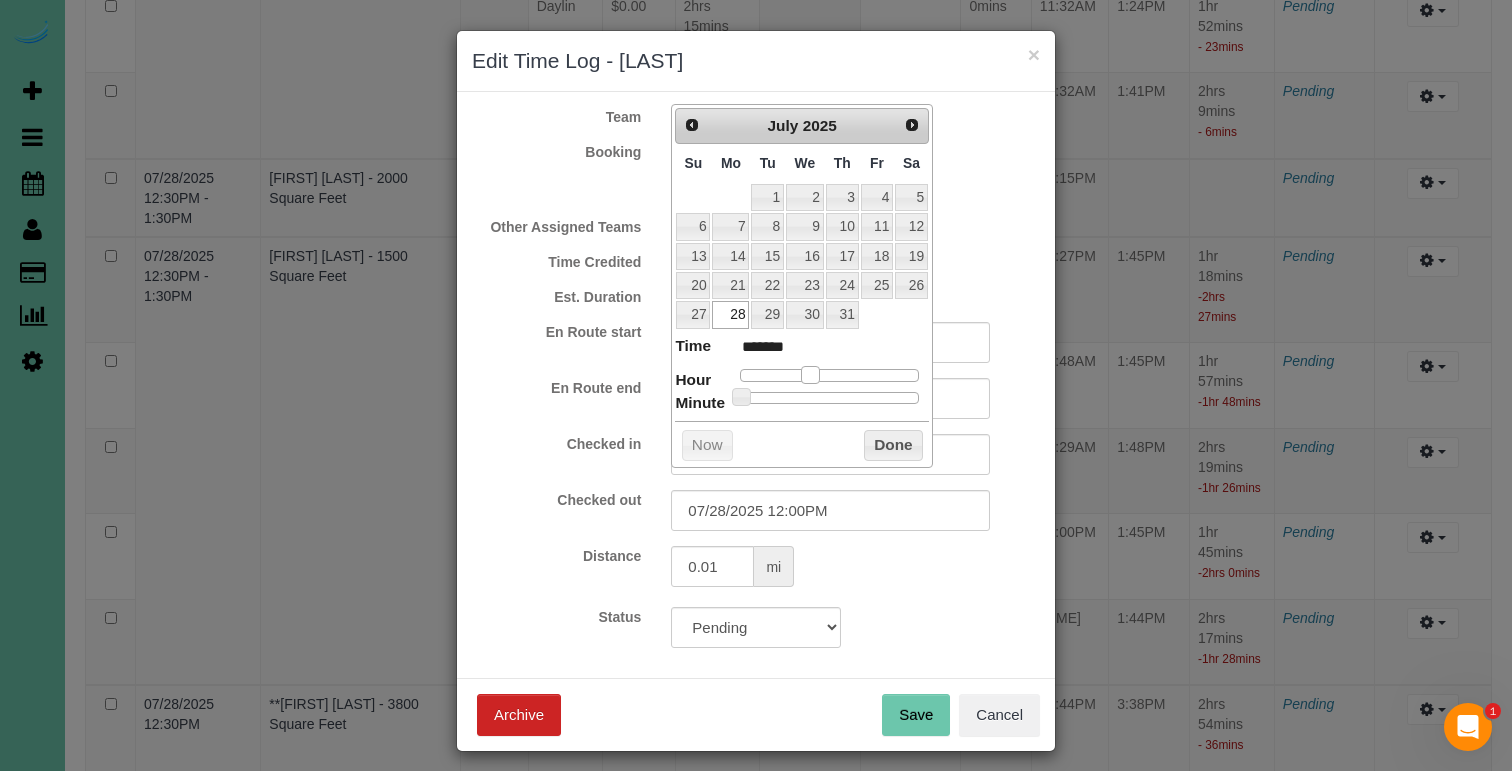type on "[DATE] [TIME]" 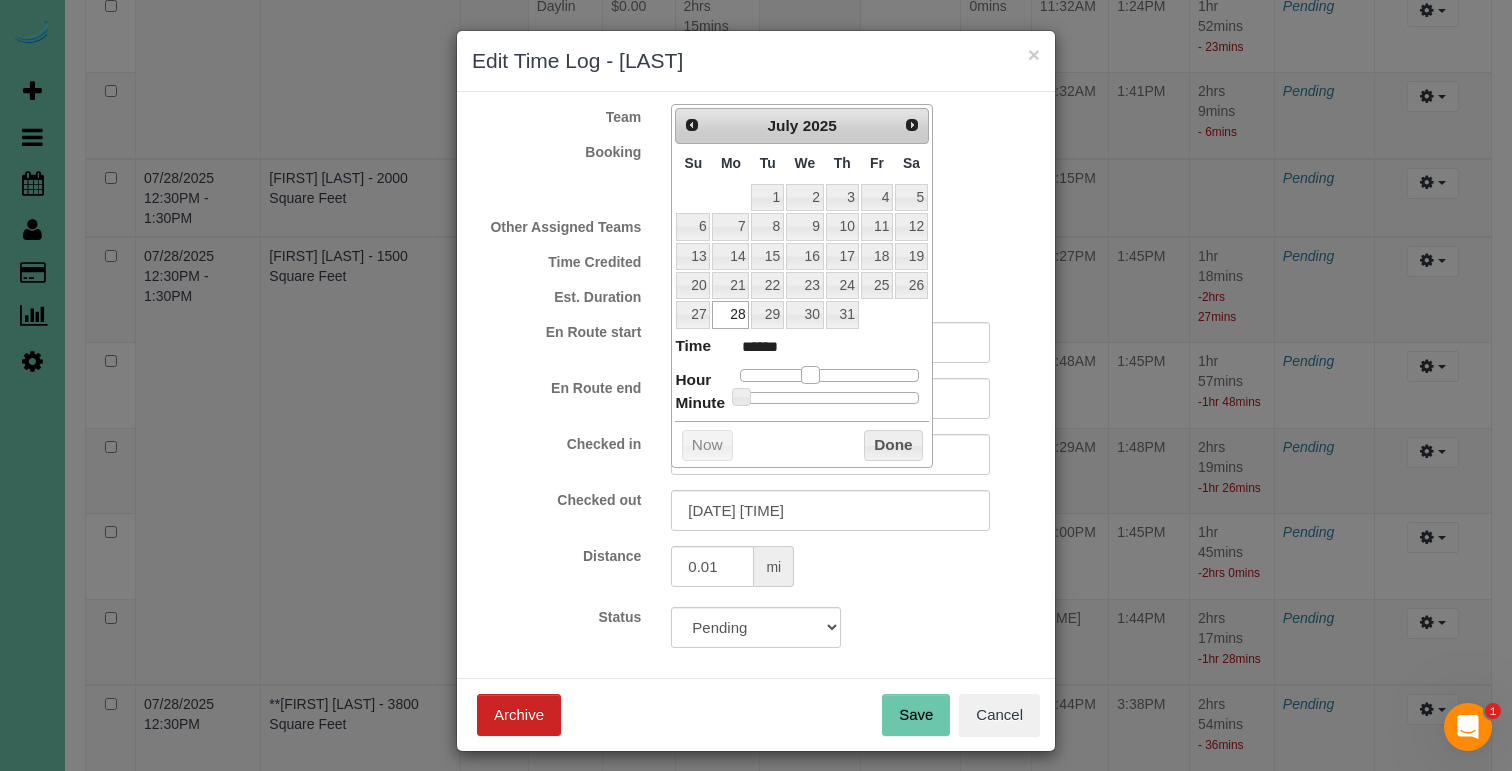 type on "07/28/2025 2:00PM" 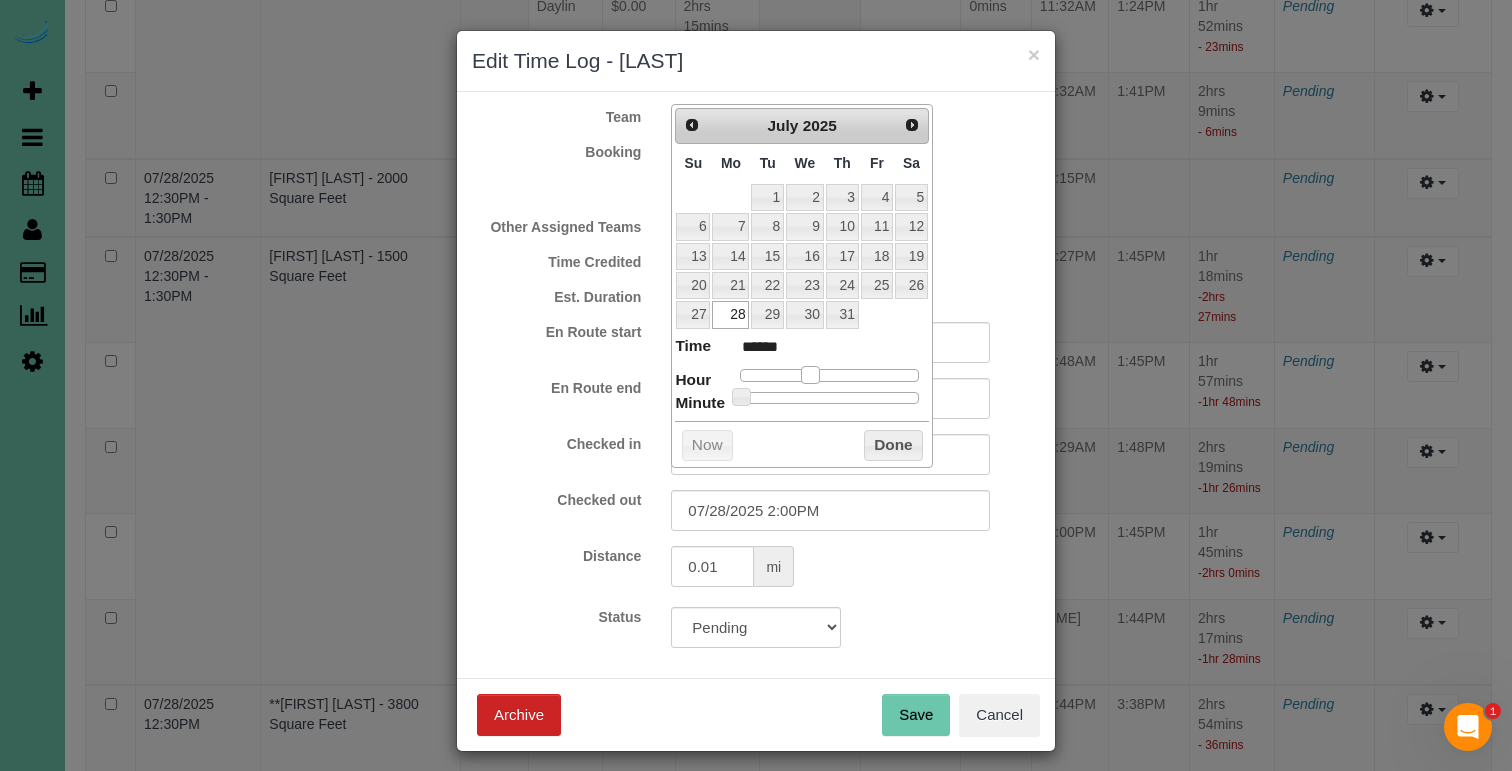 type on "07/28/2025 3:00PM" 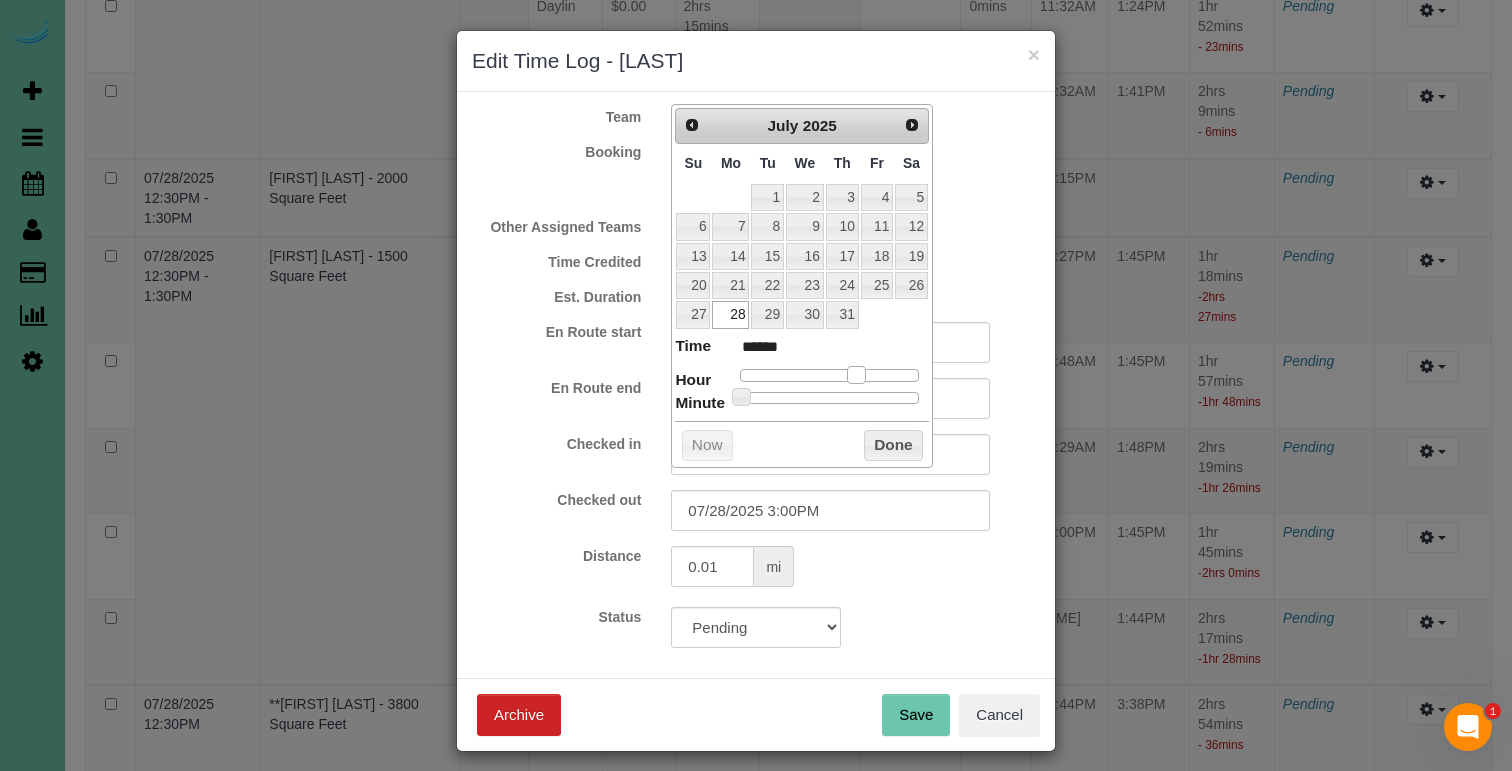 type on "07/28/2025 2:00PM" 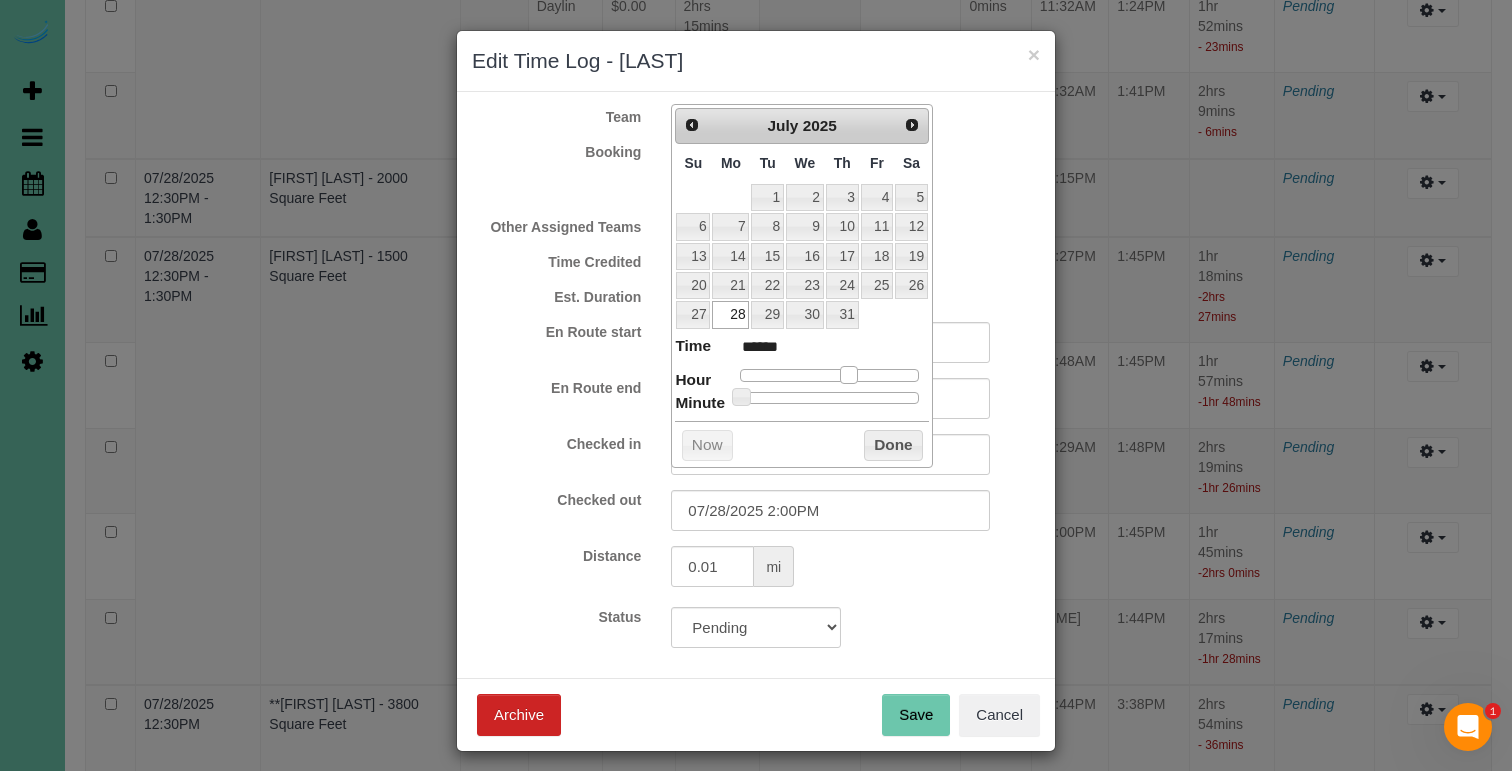 type on "[DATE] [TIME]" 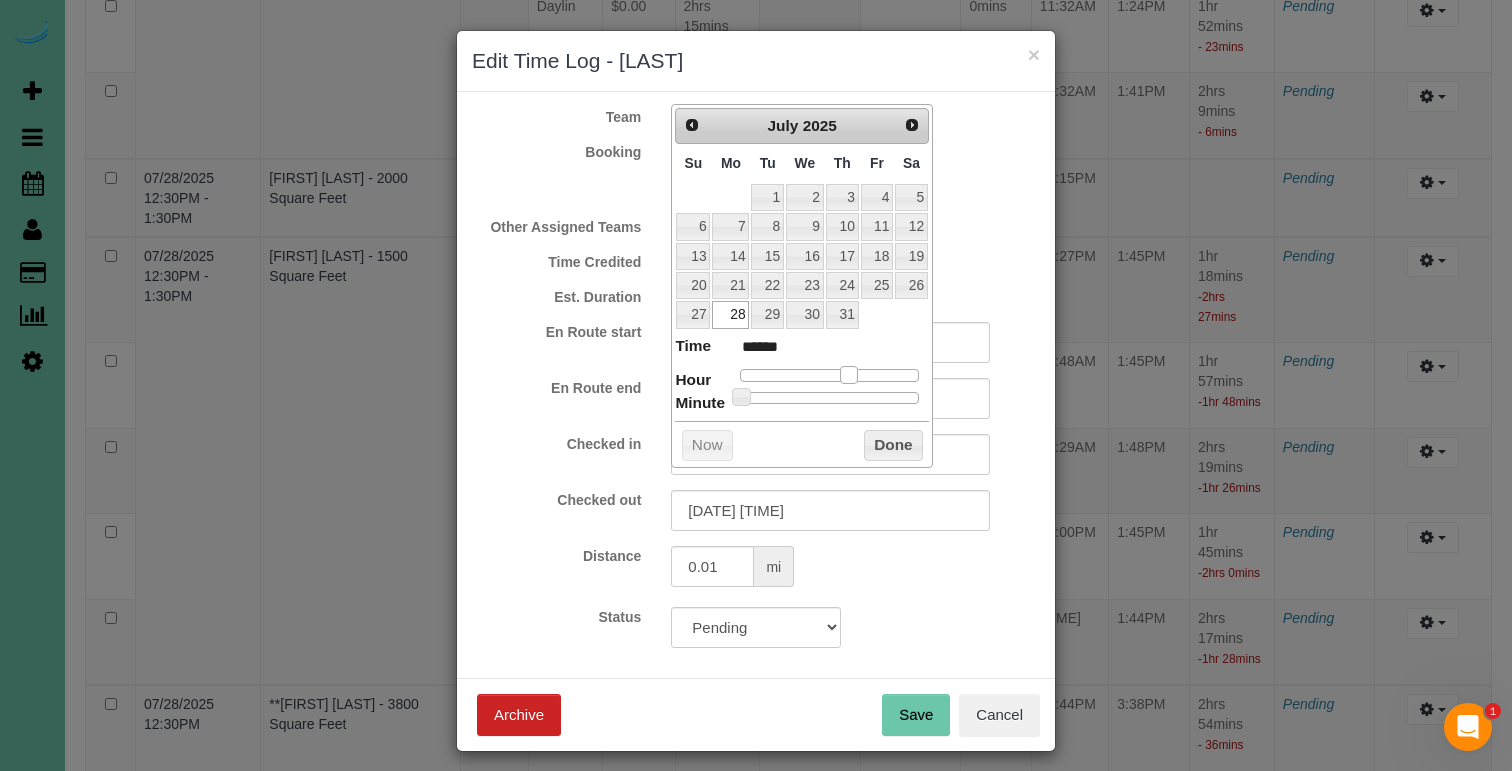 drag, startPoint x: 744, startPoint y: 365, endPoint x: 849, endPoint y: 368, distance: 105.04285 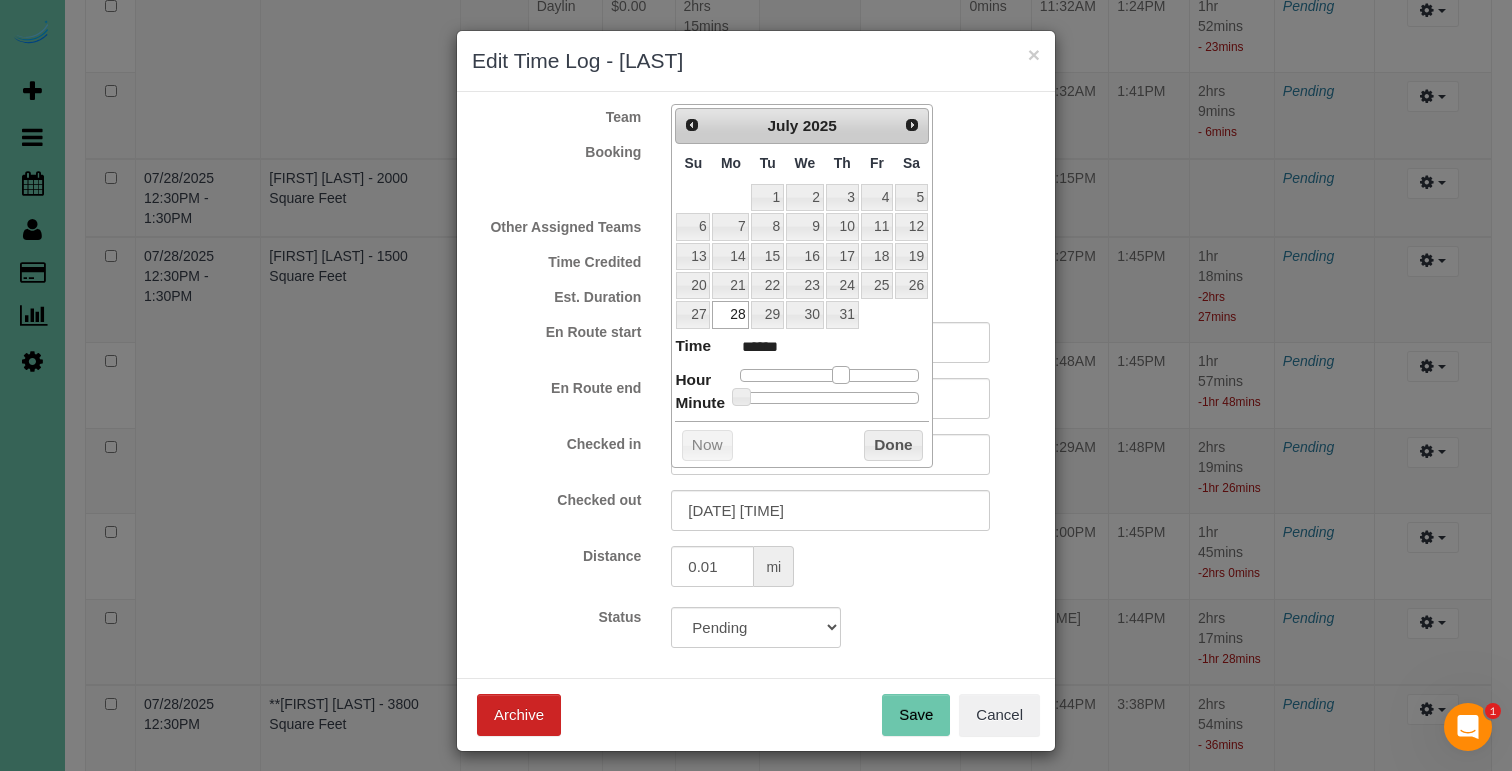 type on "07/28/2025 2:00PM" 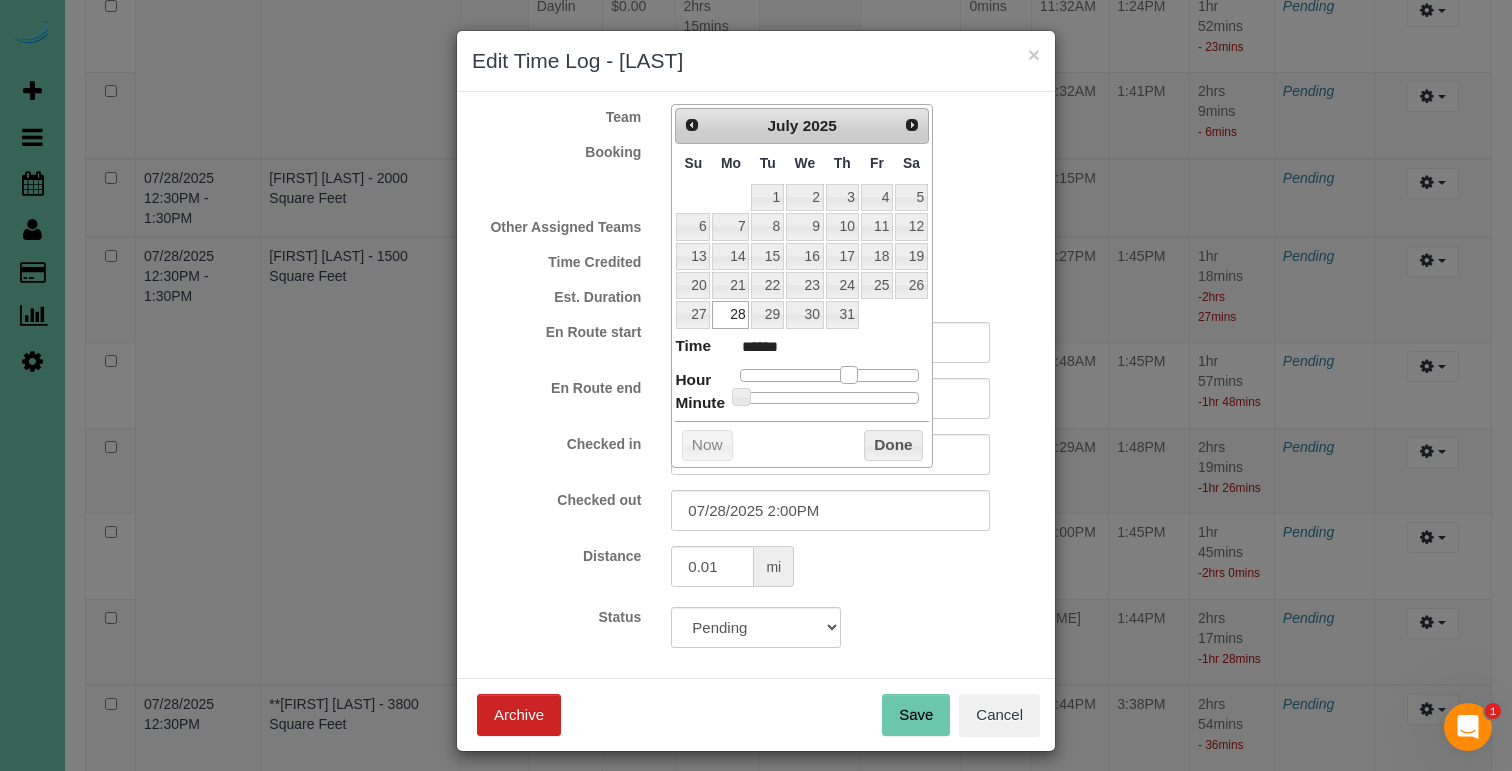 click at bounding box center [849, 375] 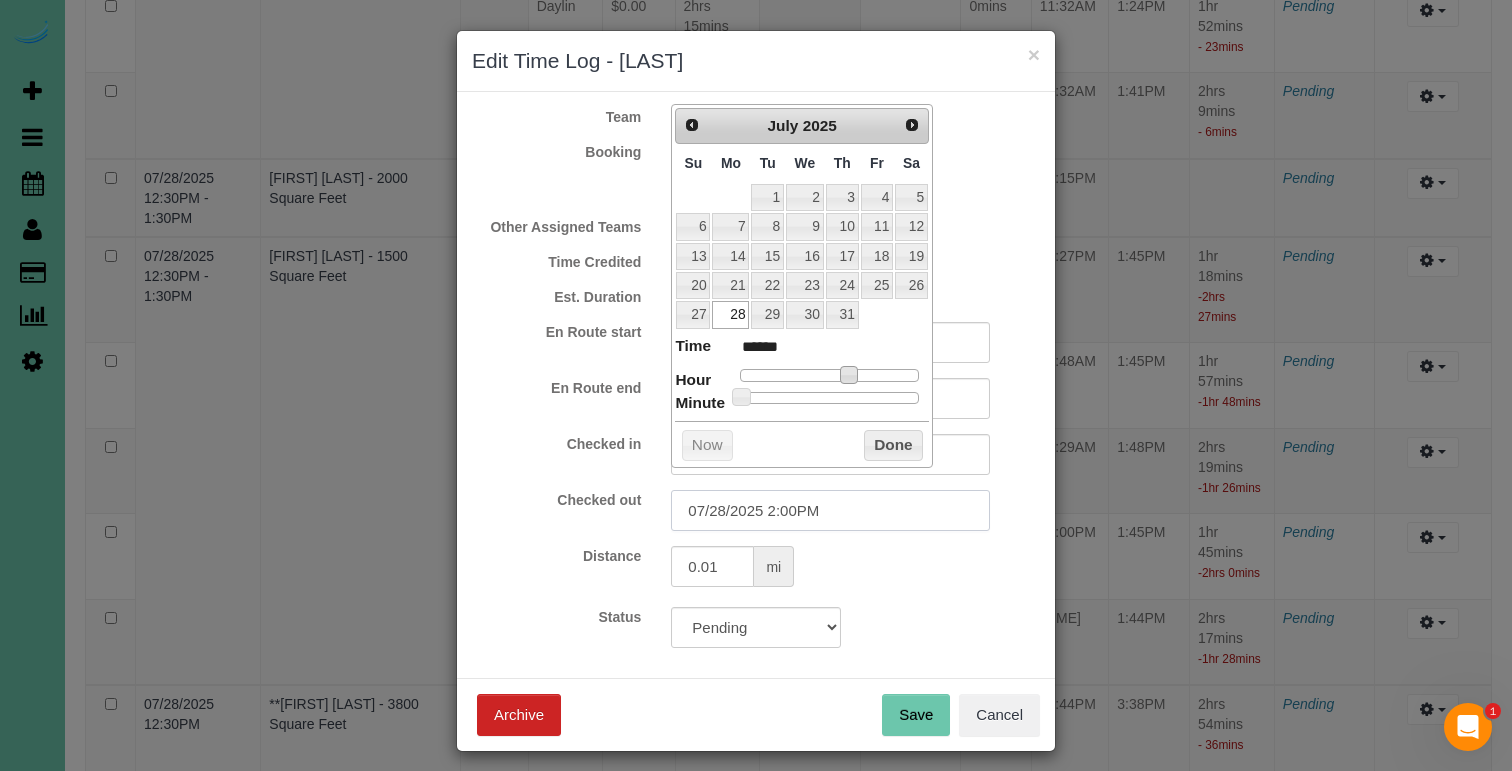 click on "07/28/2025 2:00PM" at bounding box center (830, 510) 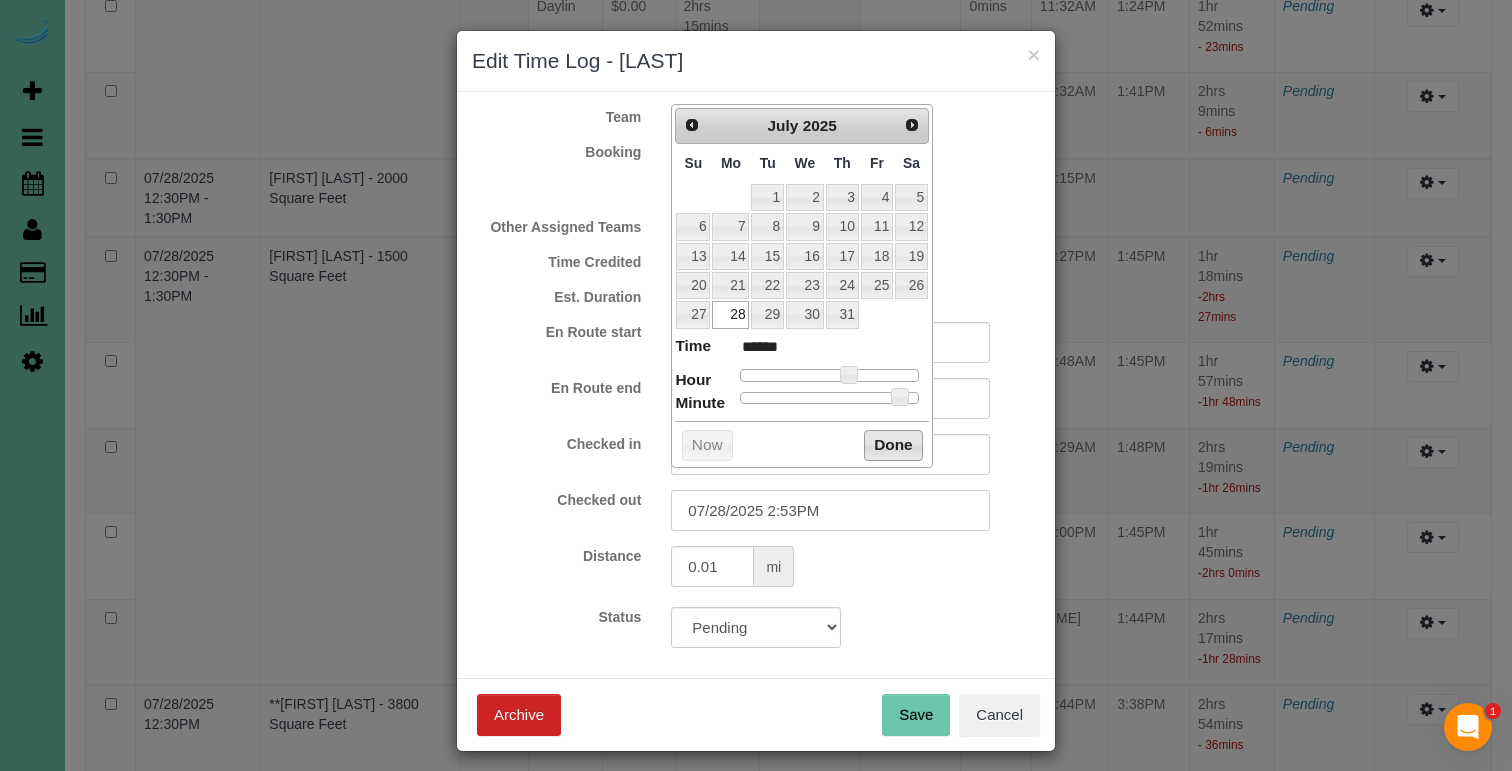 type on "07/28/2025 2:53PM" 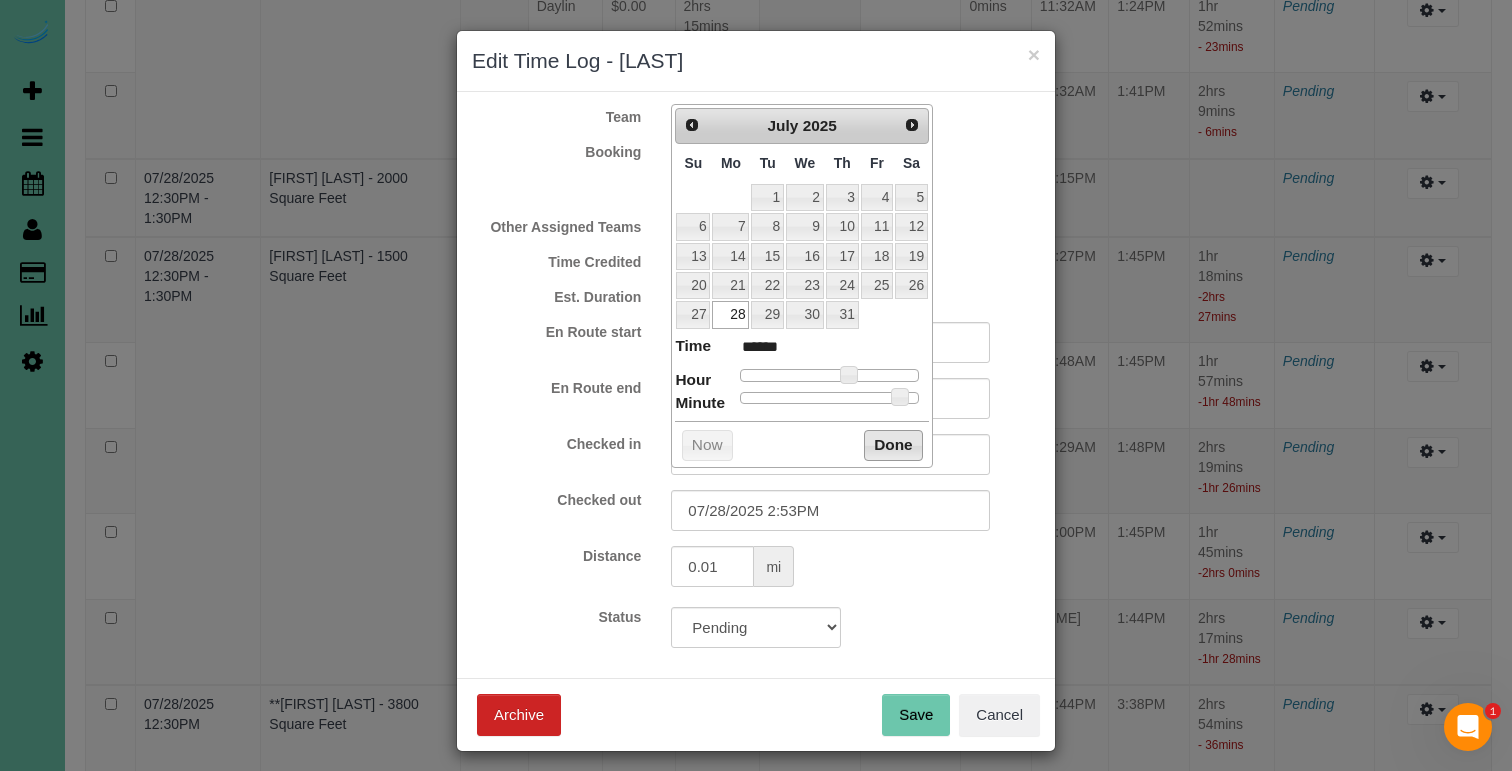click on "Done" at bounding box center (893, 446) 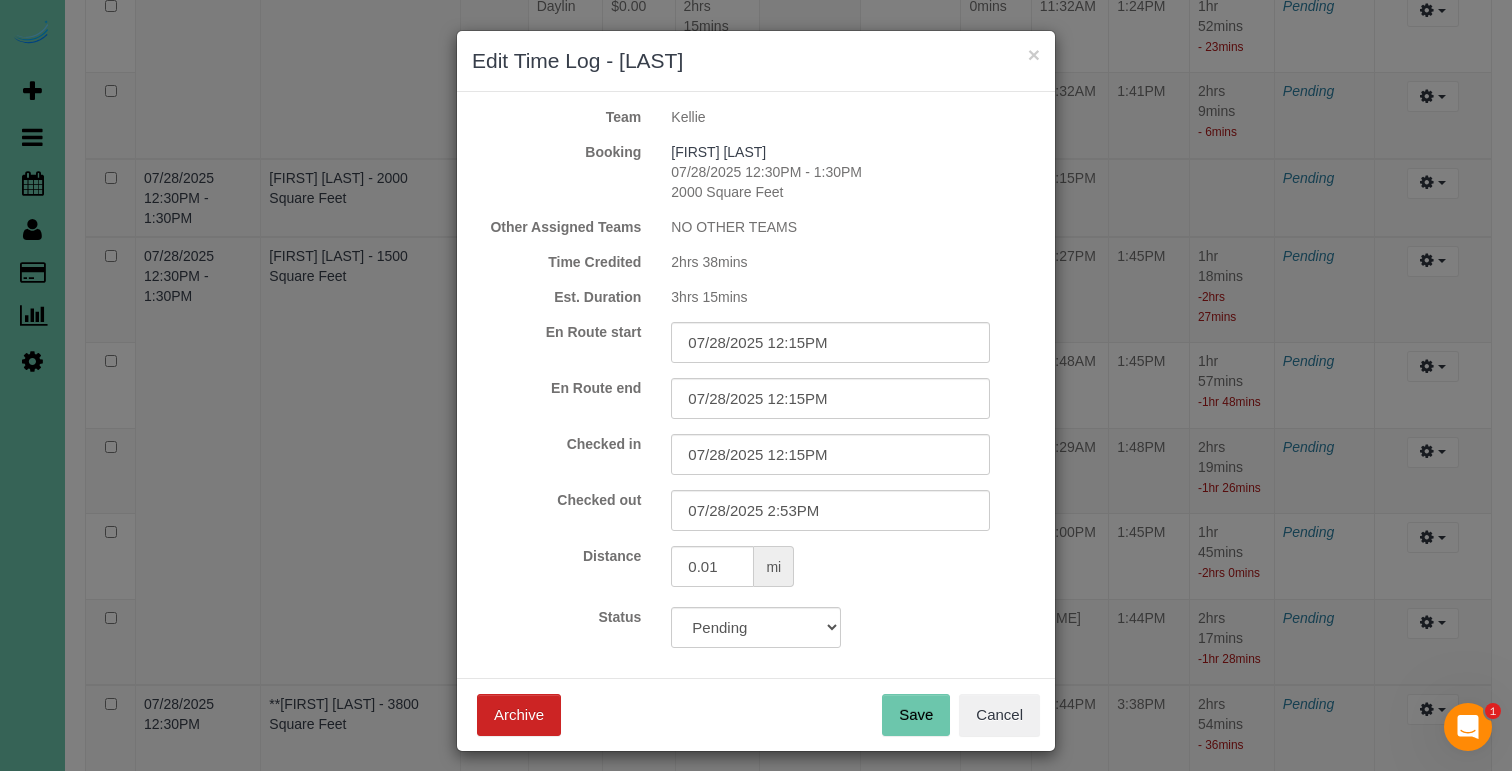 click on "Save" at bounding box center [916, 715] 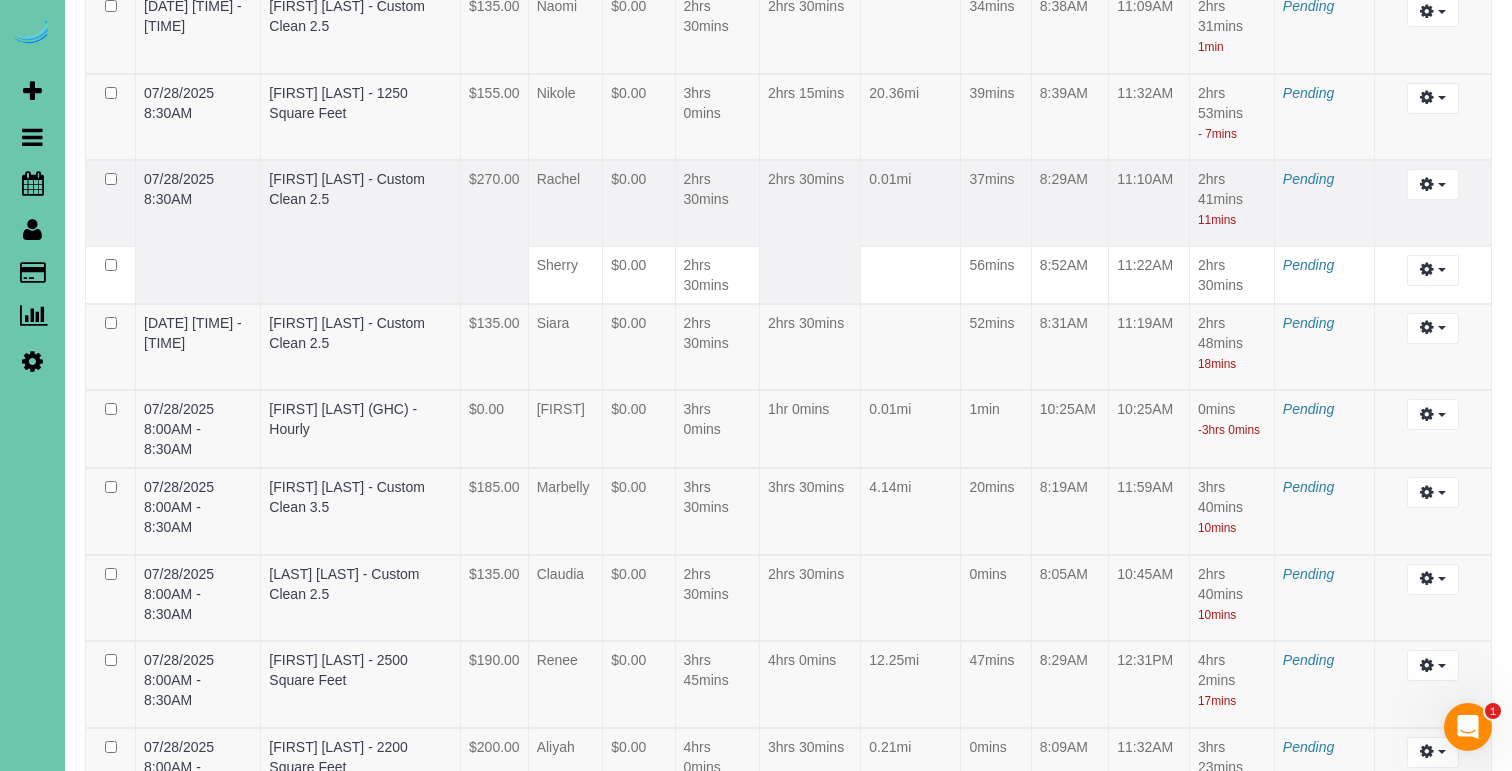 scroll, scrollTop: 4449, scrollLeft: 0, axis: vertical 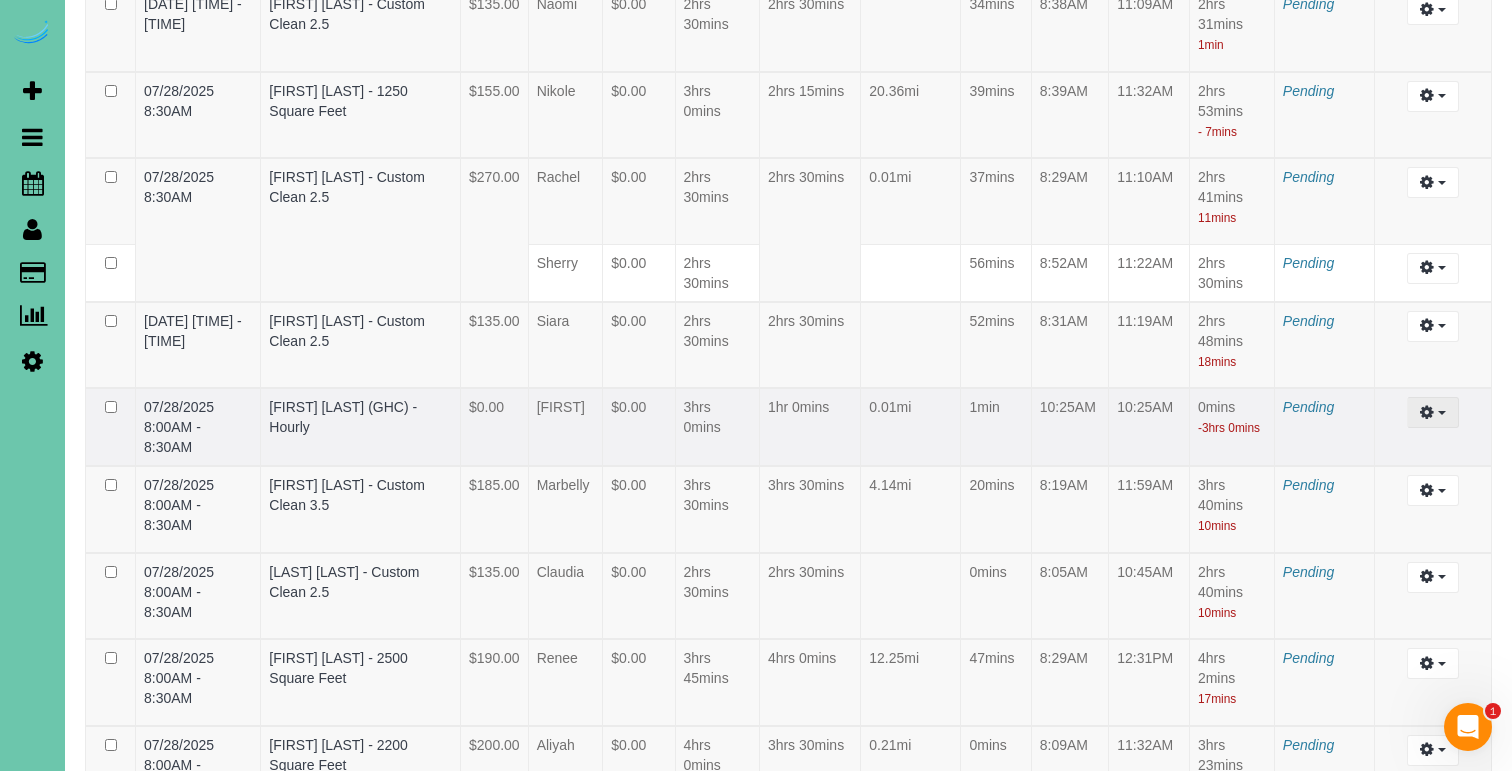 drag, startPoint x: 1422, startPoint y: 535, endPoint x: 1410, endPoint y: 541, distance: 13.416408 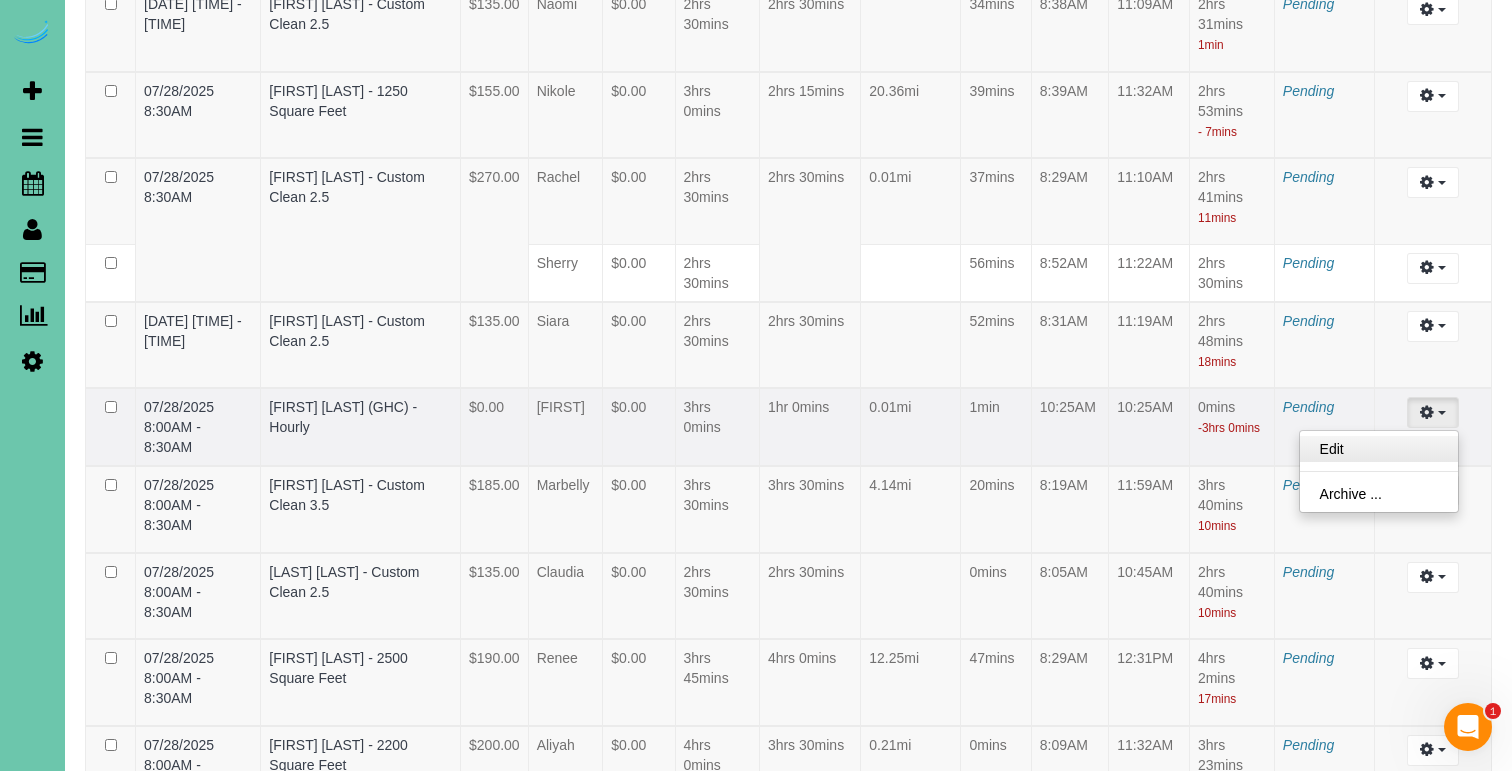 click on "Edit" at bounding box center (1379, 449) 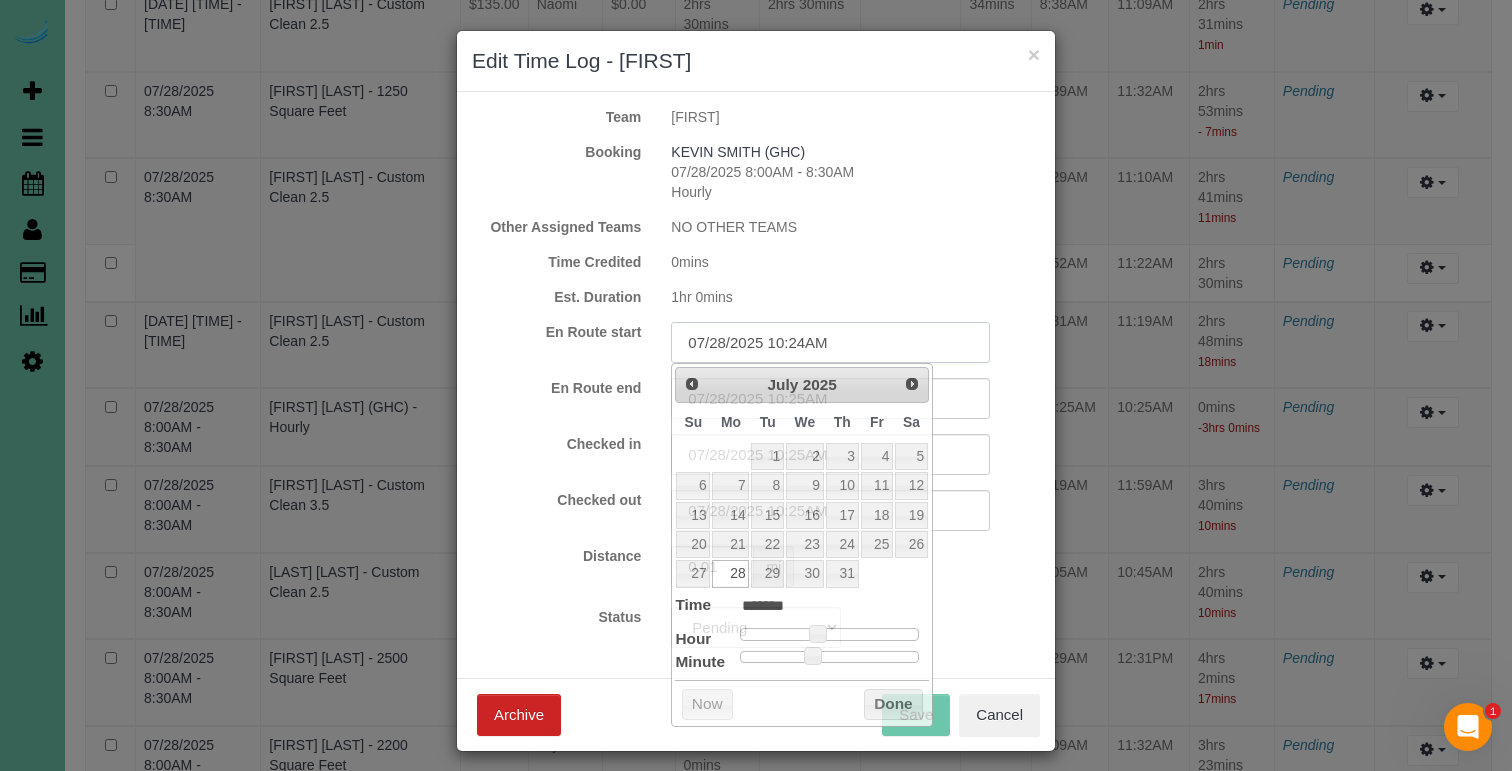 drag, startPoint x: 849, startPoint y: 333, endPoint x: 840, endPoint y: 342, distance: 12.727922 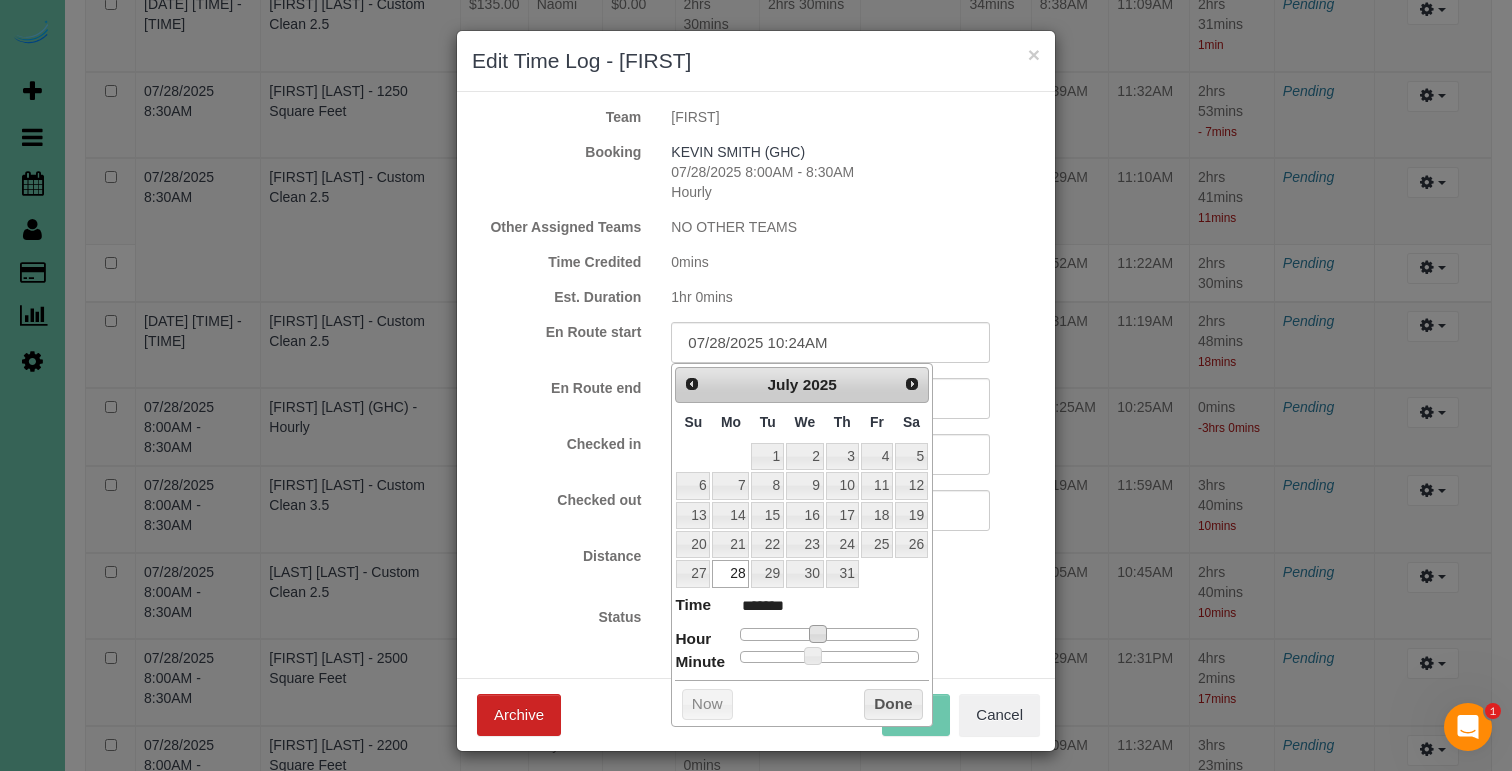 type on "07/28/2025 9:24AM" 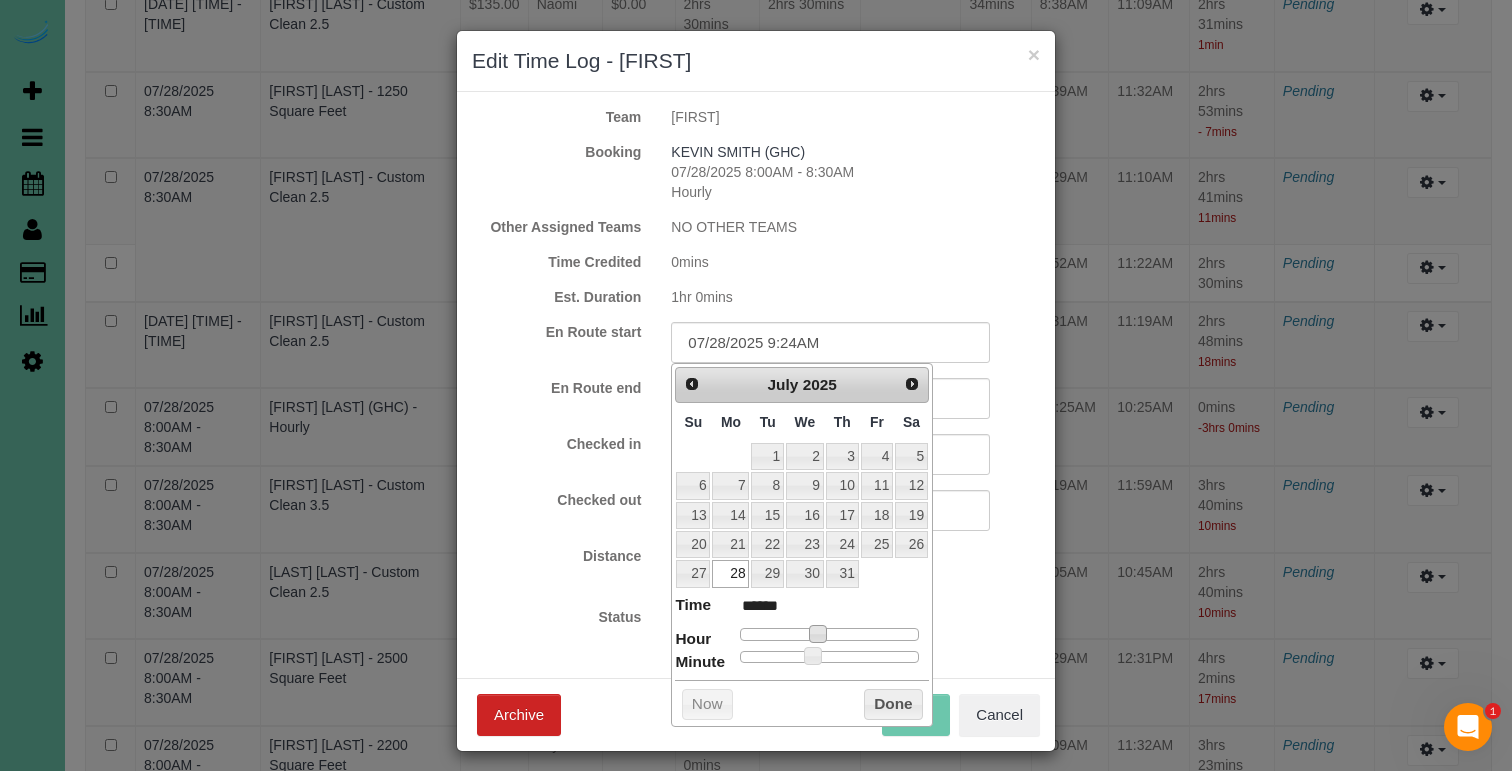 type on "07/28/2025 8:24AM" 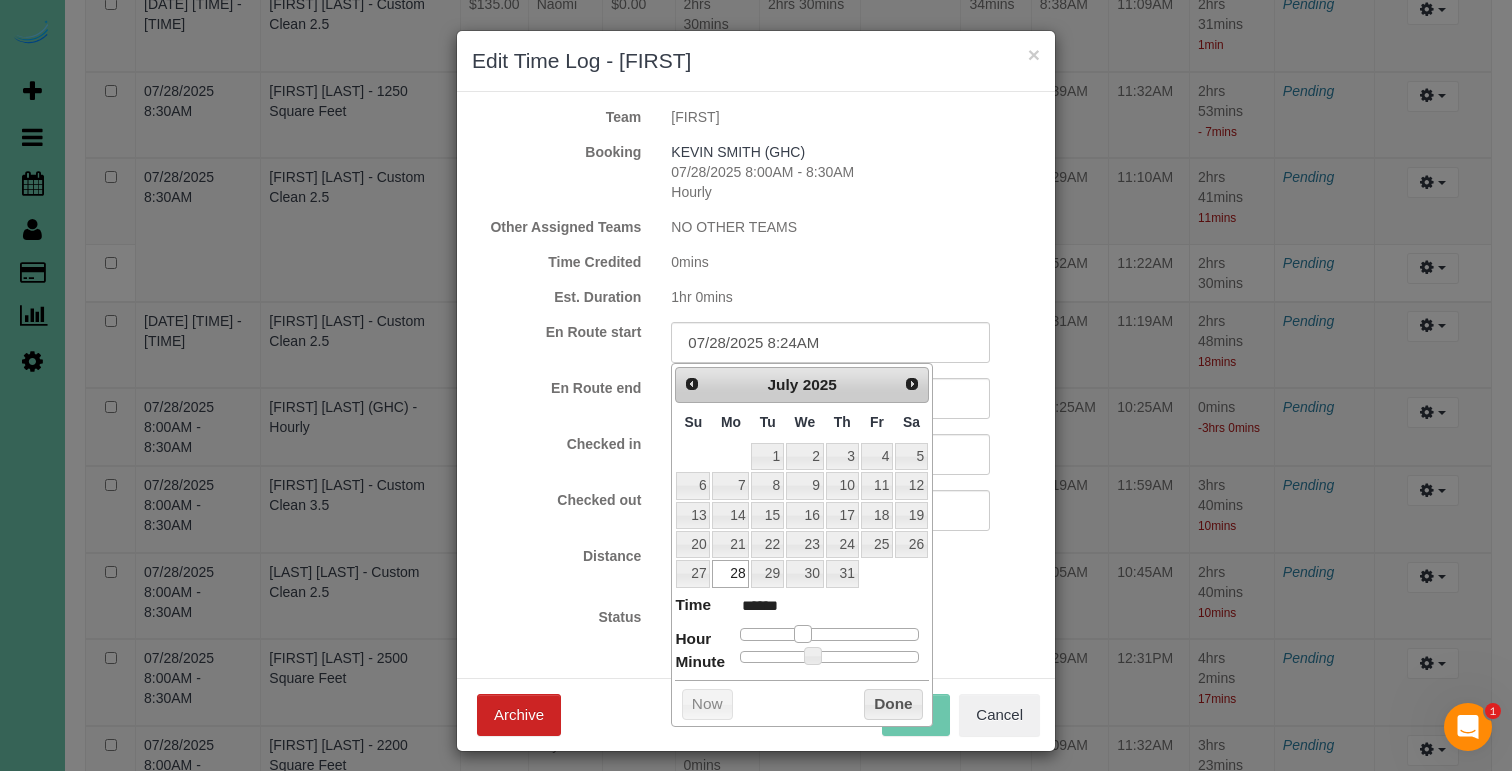 drag, startPoint x: 812, startPoint y: 628, endPoint x: 794, endPoint y: 628, distance: 18 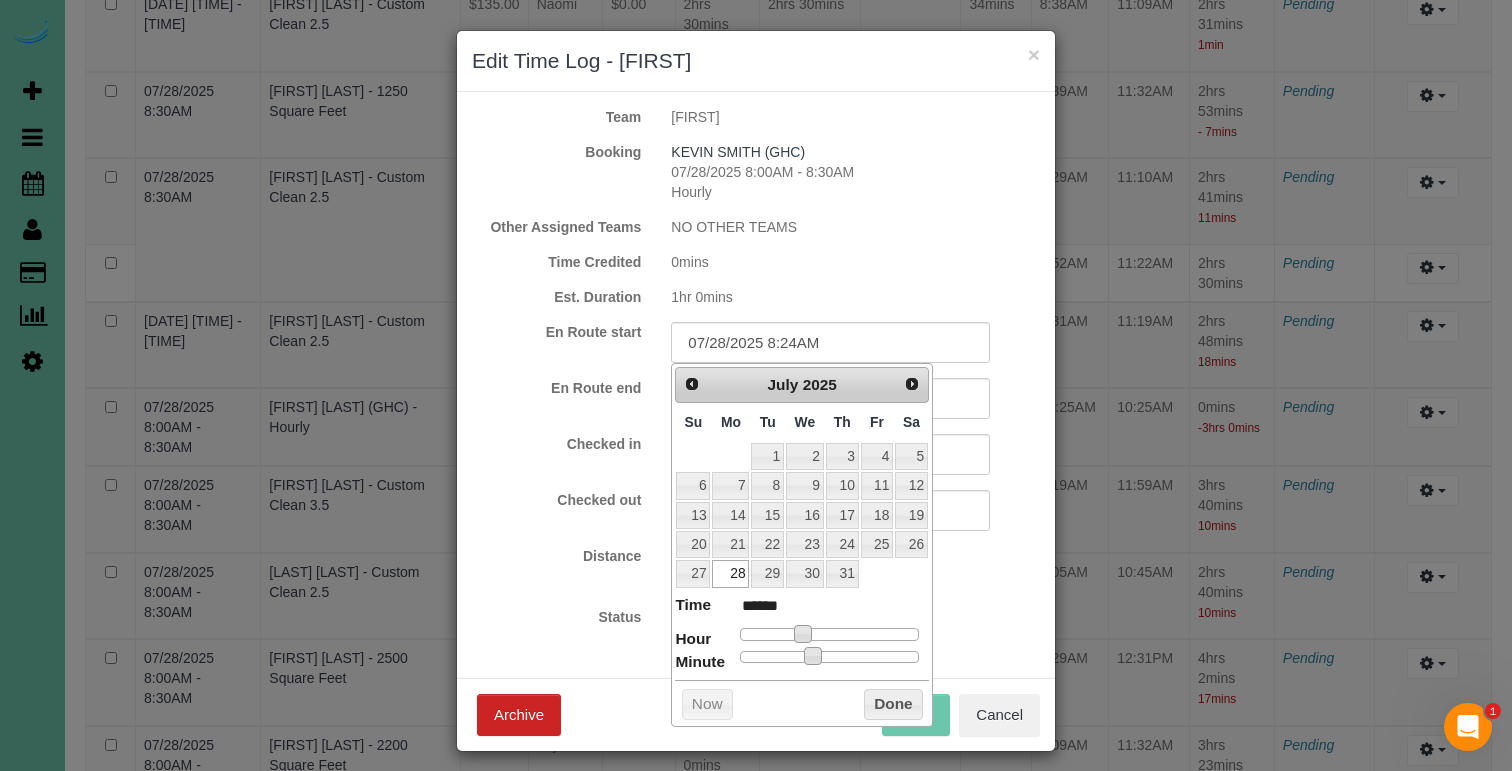 type on "07/28/2025 8:23AM" 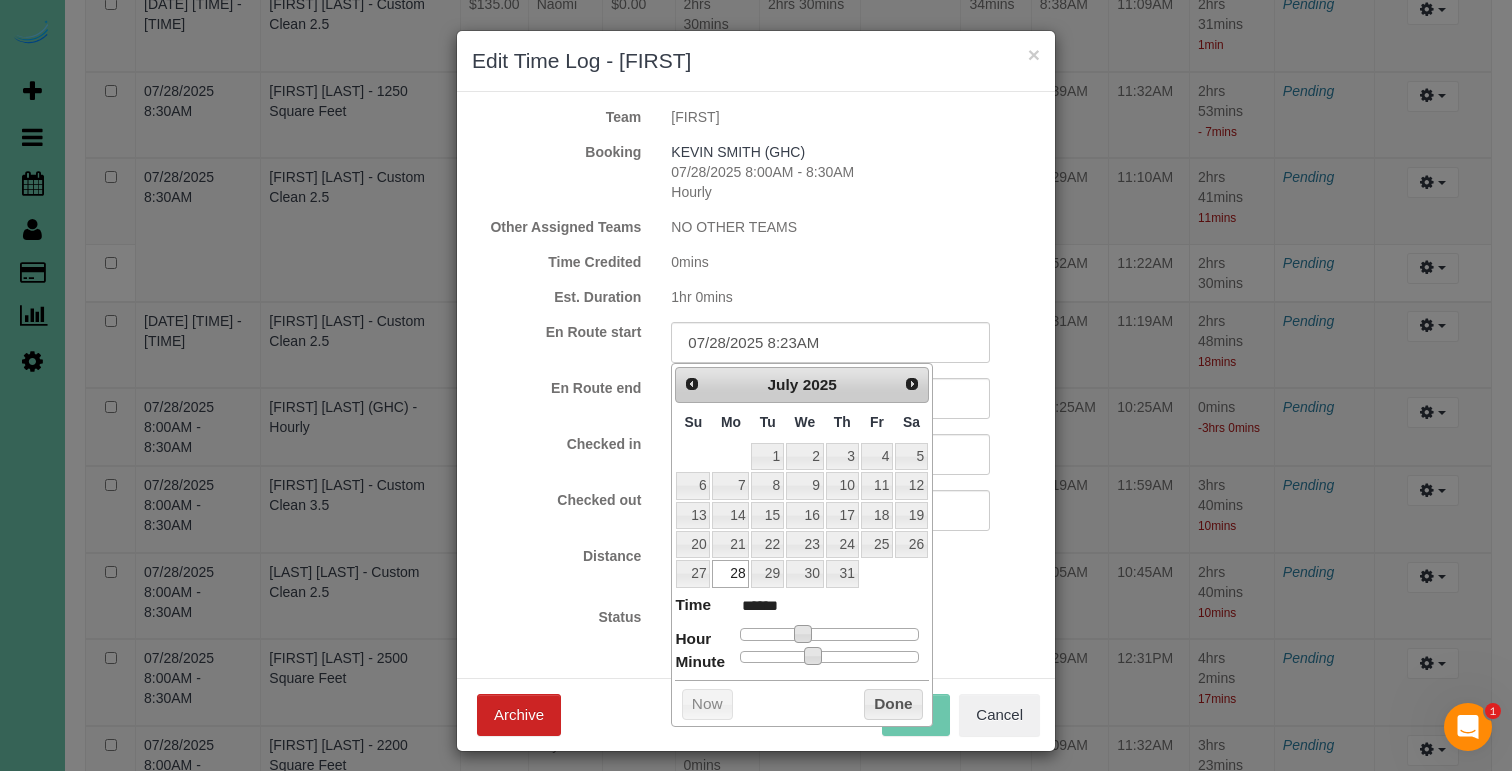 type on "07/28/2025 8:17AM" 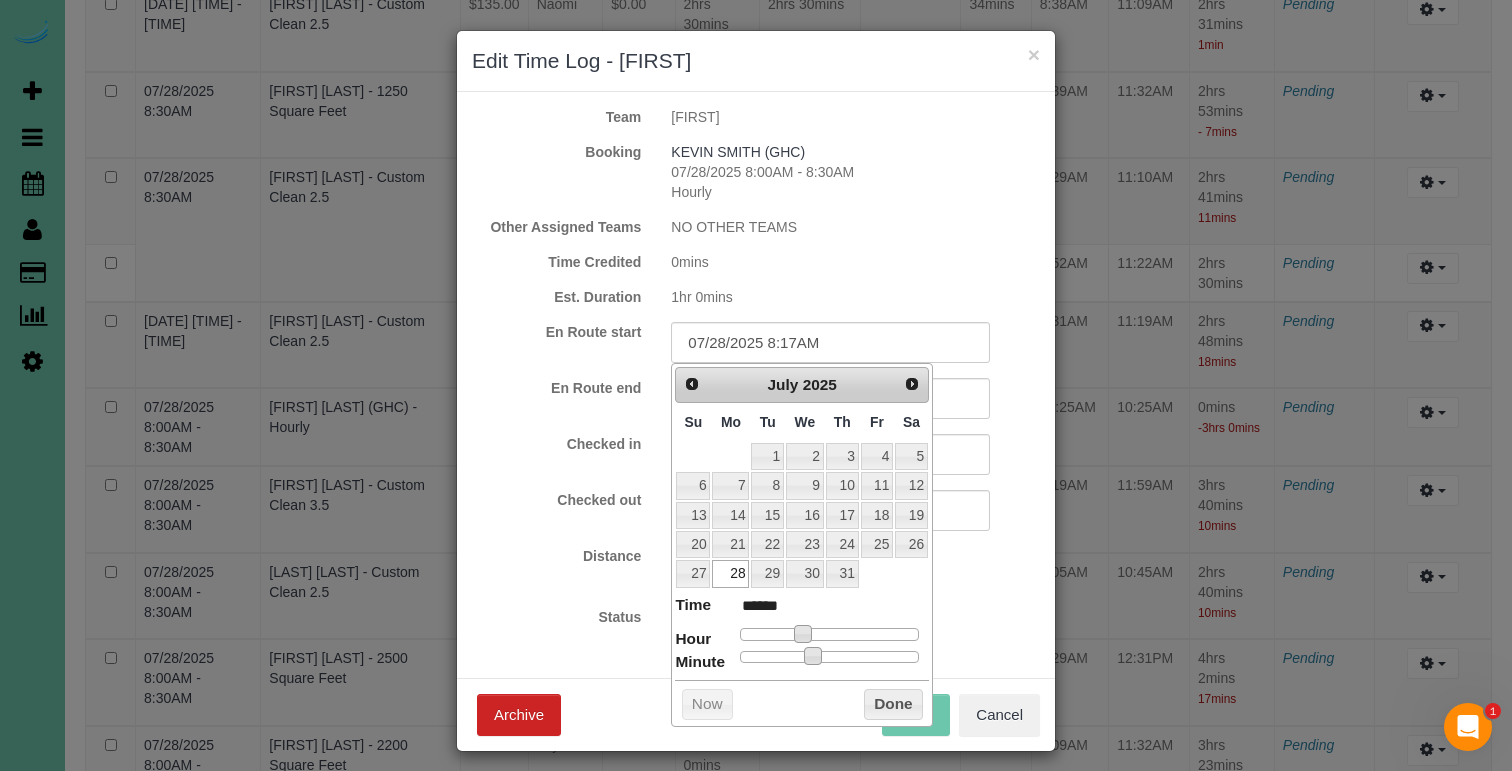 type on "07/28/2025 8:04AM" 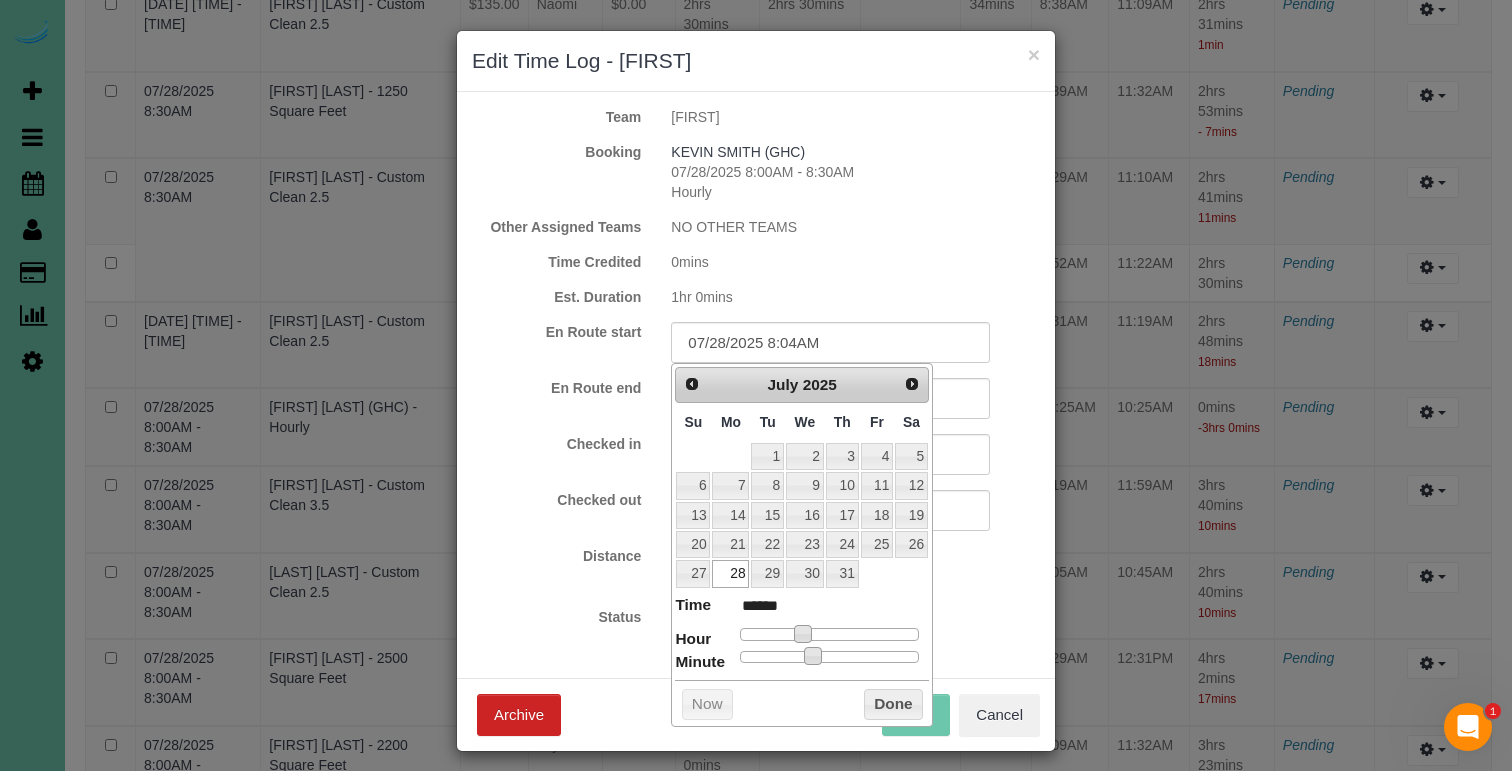 type on "07/28/2025 8:00AM" 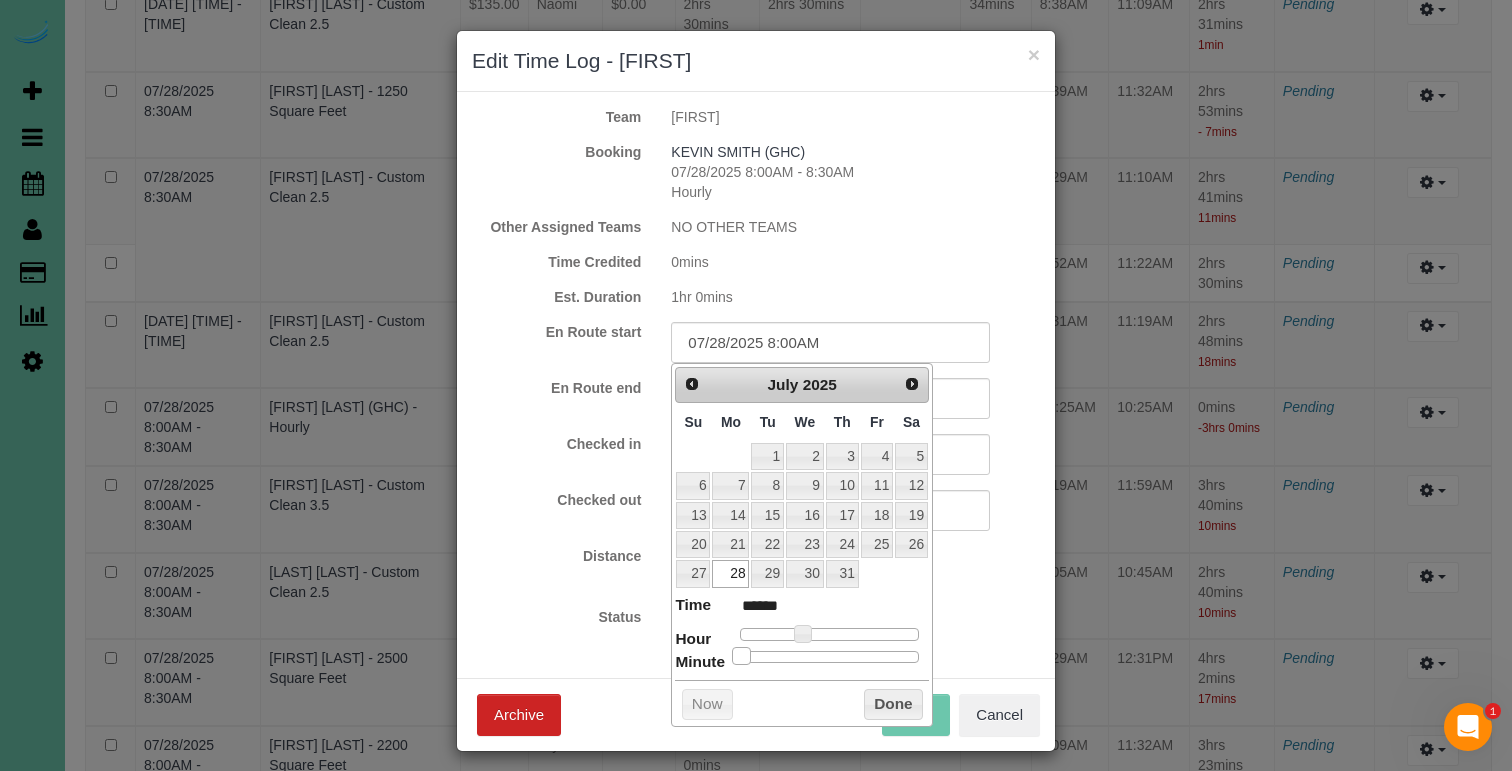 drag, startPoint x: 751, startPoint y: 653, endPoint x: 683, endPoint y: 650, distance: 68.06615 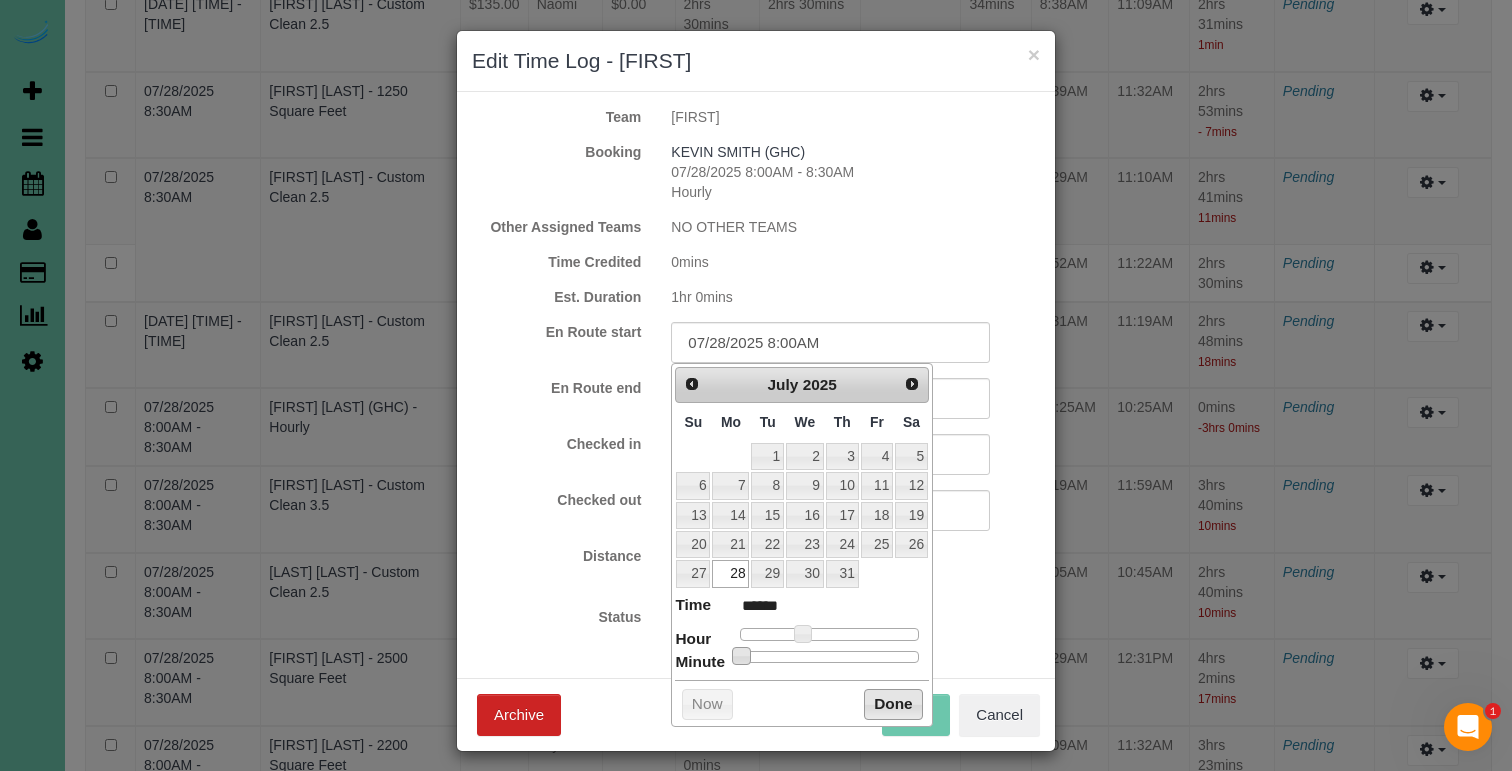 click on "Done" at bounding box center (893, 705) 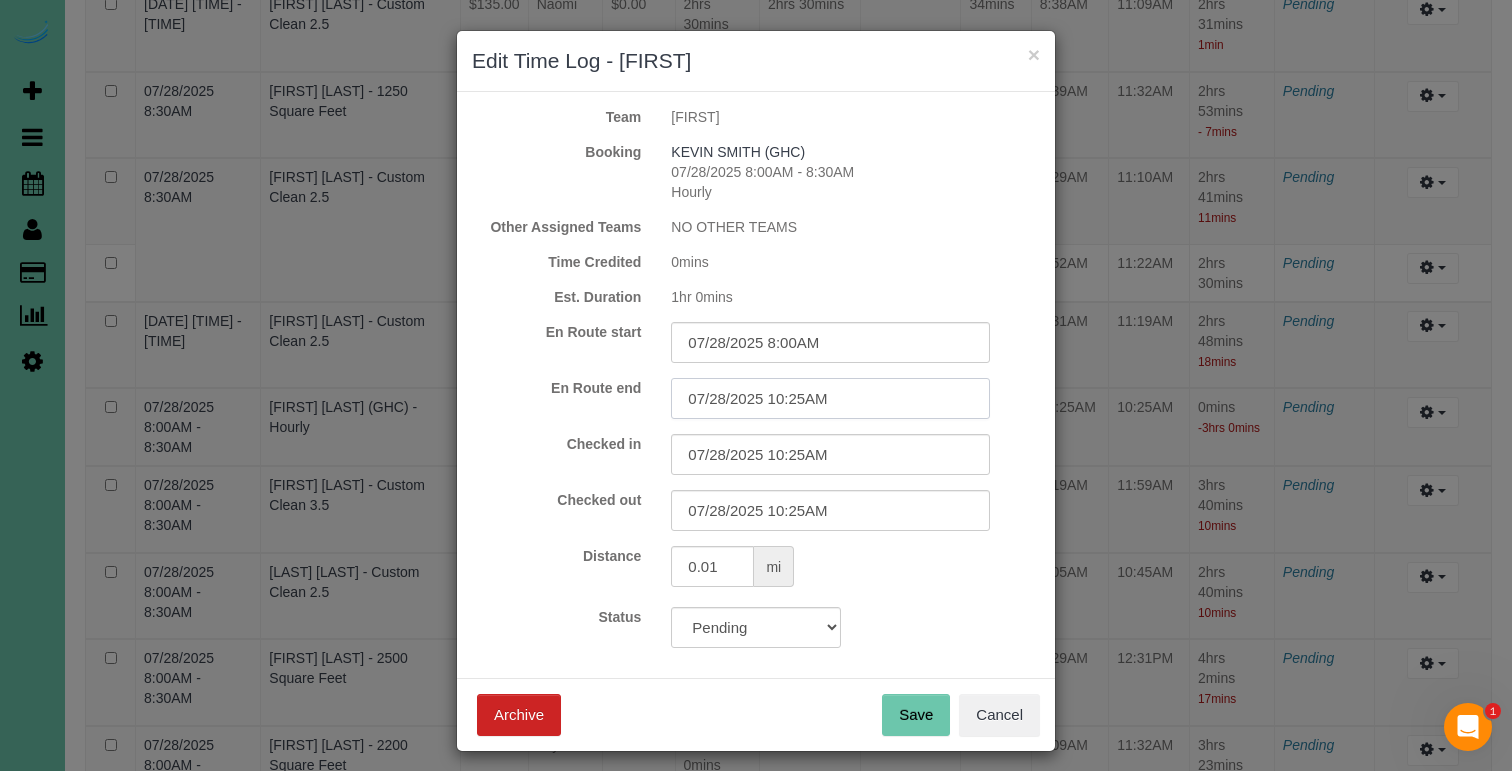 click on "07/28/2025 10:25AM" at bounding box center (830, 398) 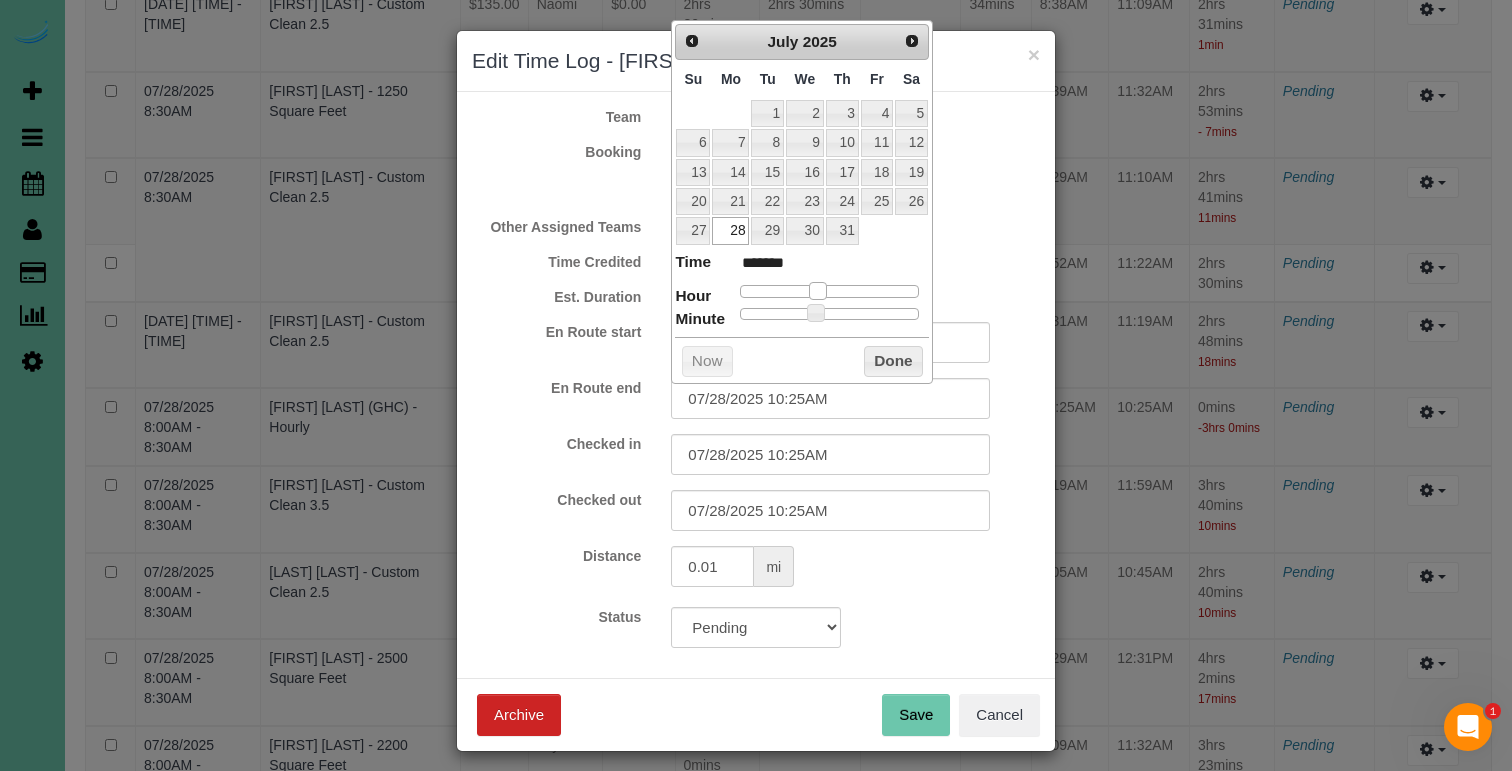 type on "07/28/2025 9:25AM" 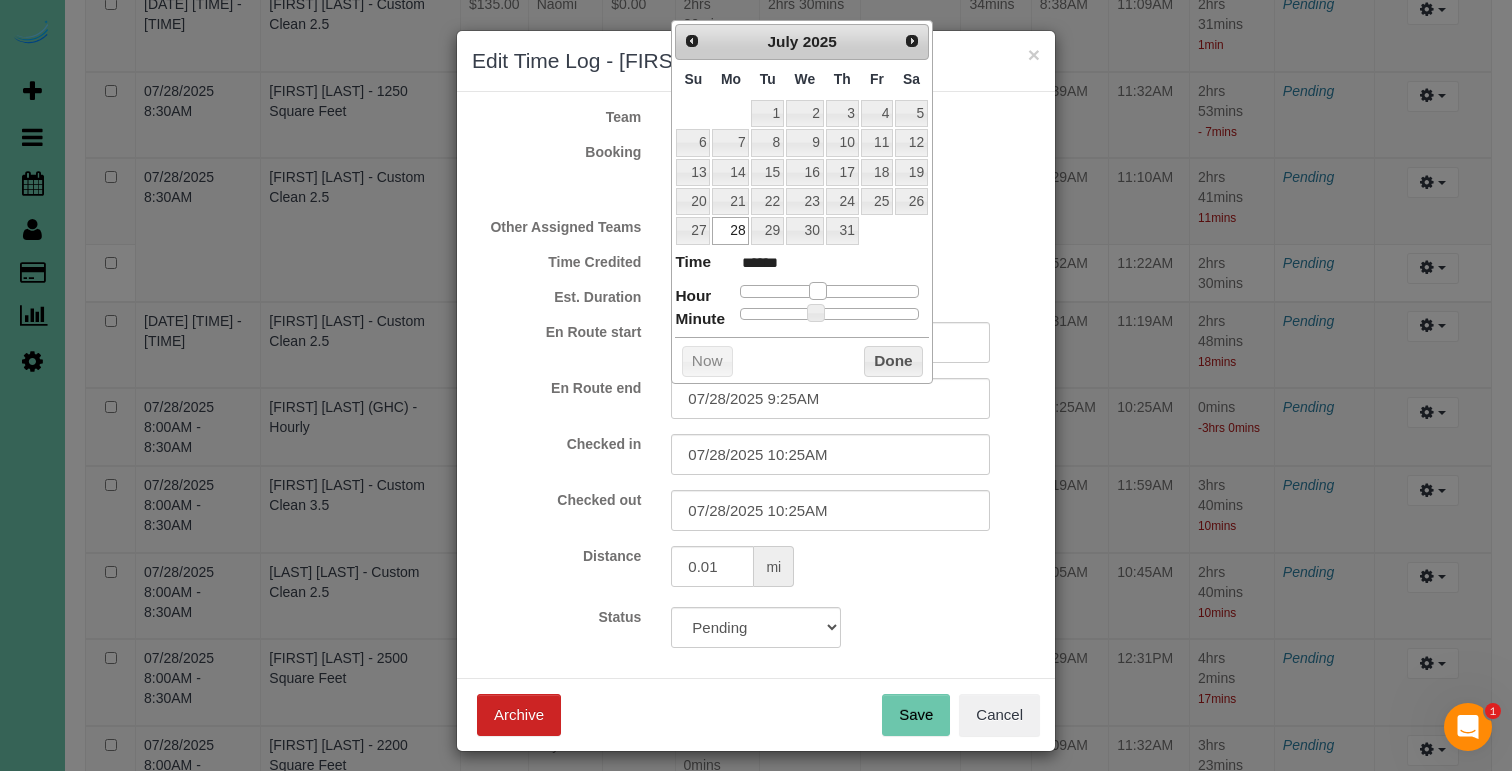 type on "[DATE] [TIME]" 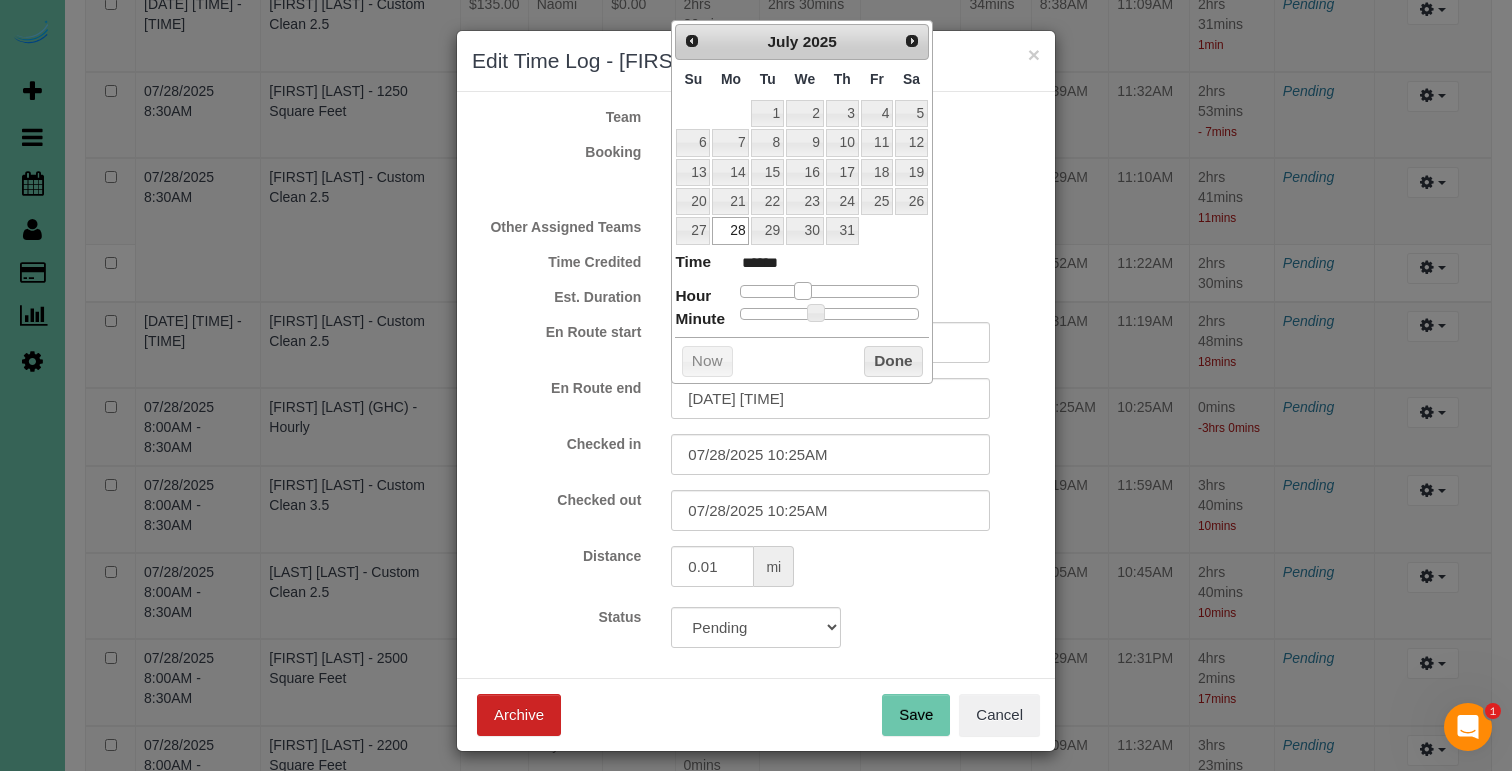 drag, startPoint x: 810, startPoint y: 287, endPoint x: 796, endPoint y: 290, distance: 14.3178215 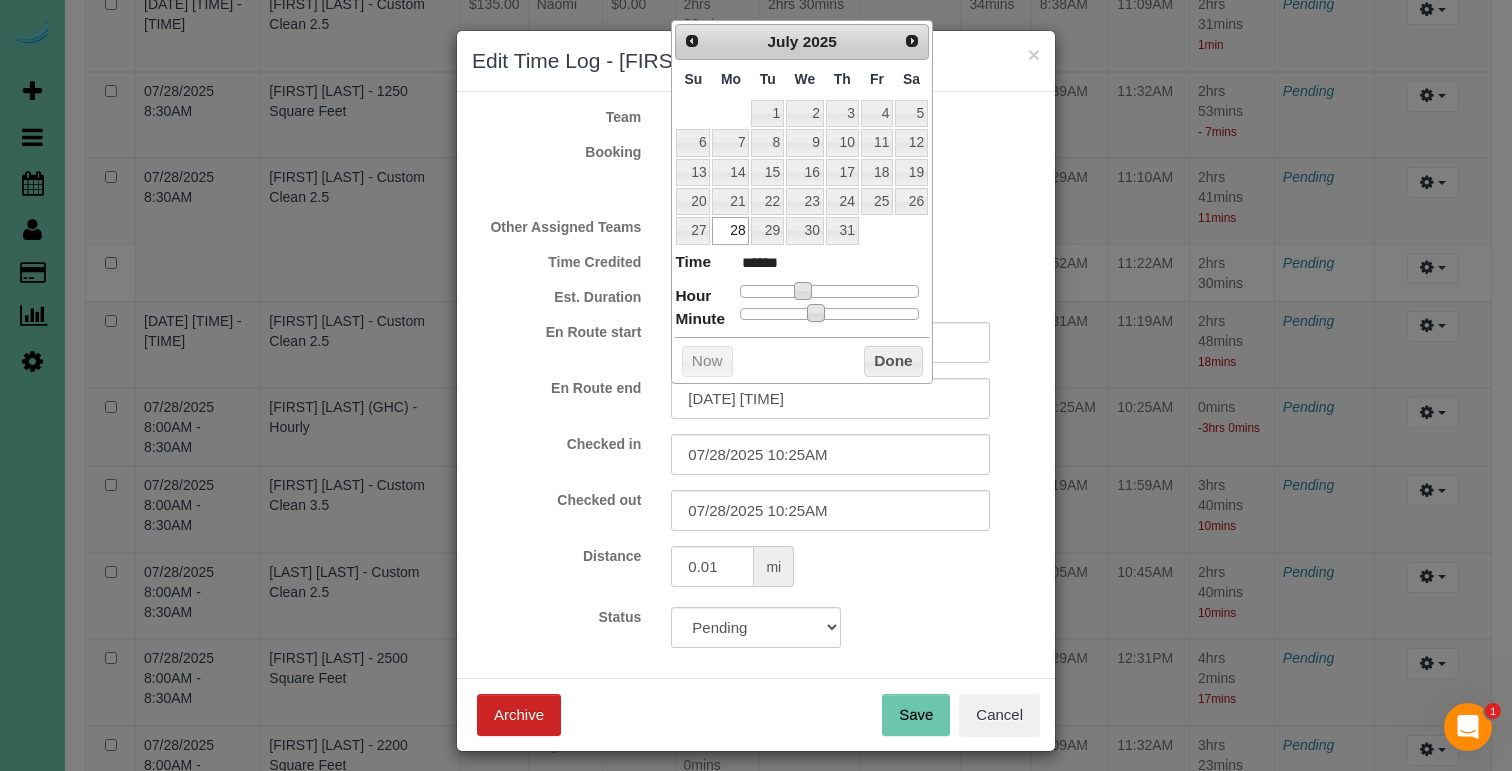 type on "07/28/2025 8:24AM" 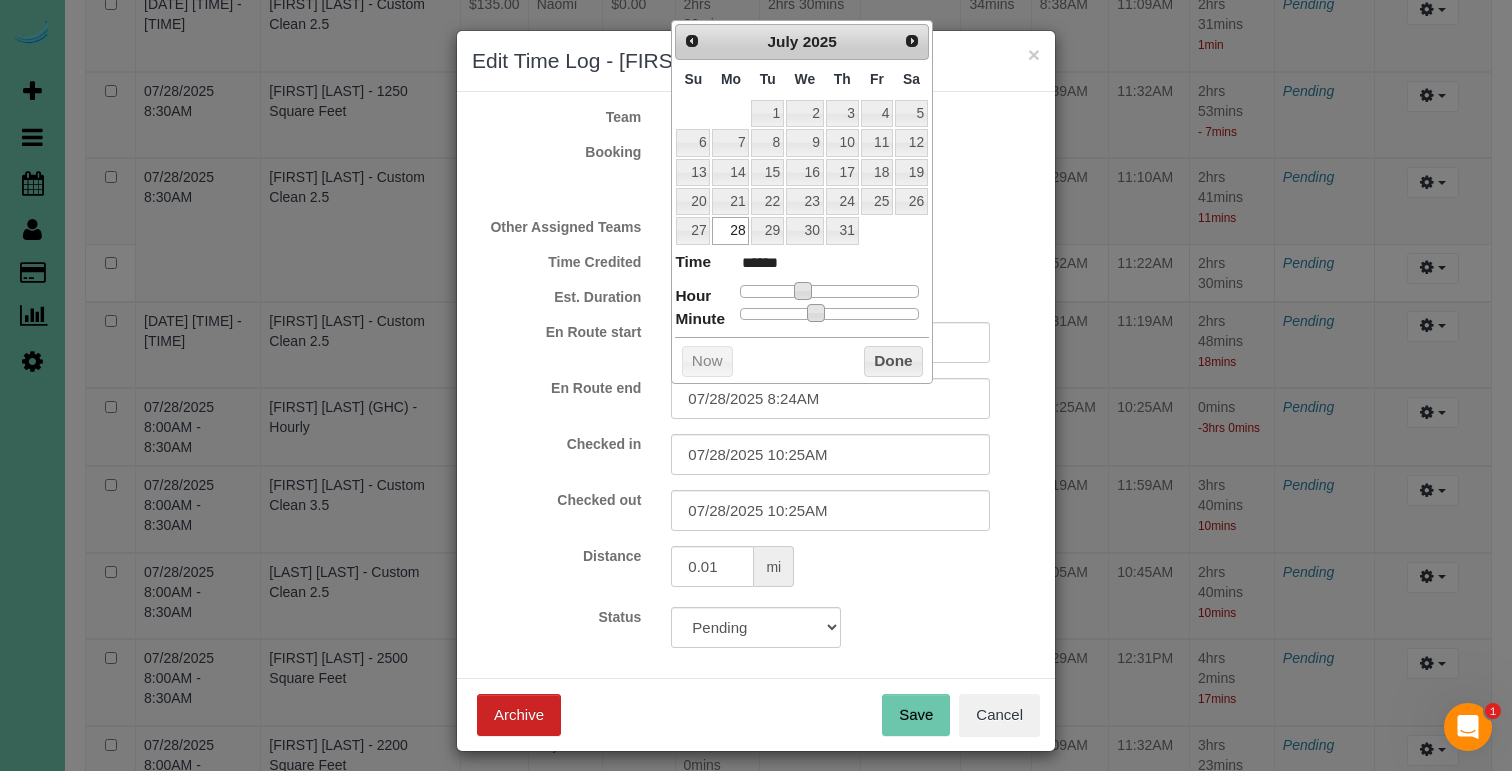 type on "07/28/2025 8:23AM" 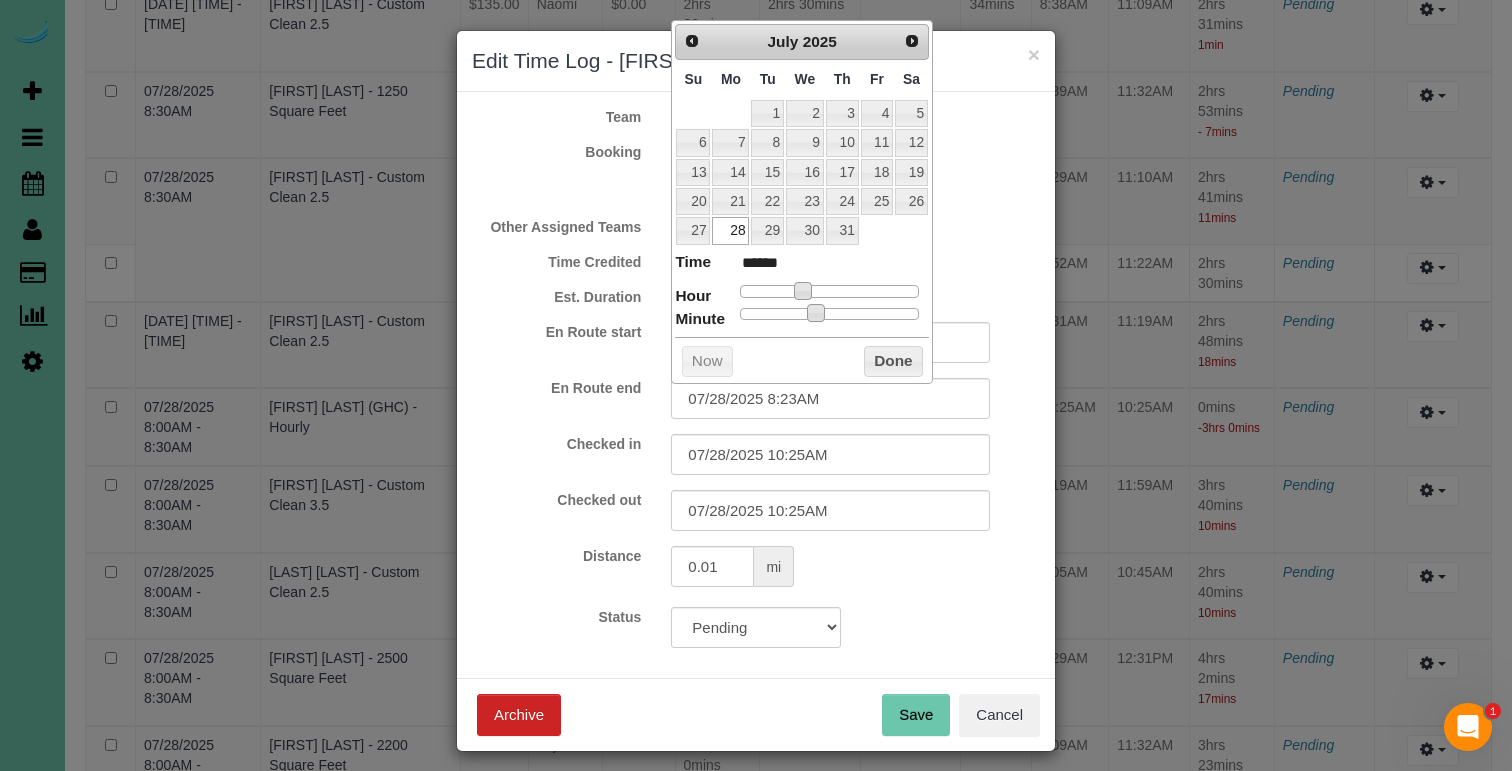type on "07/28/2025 8:19AM" 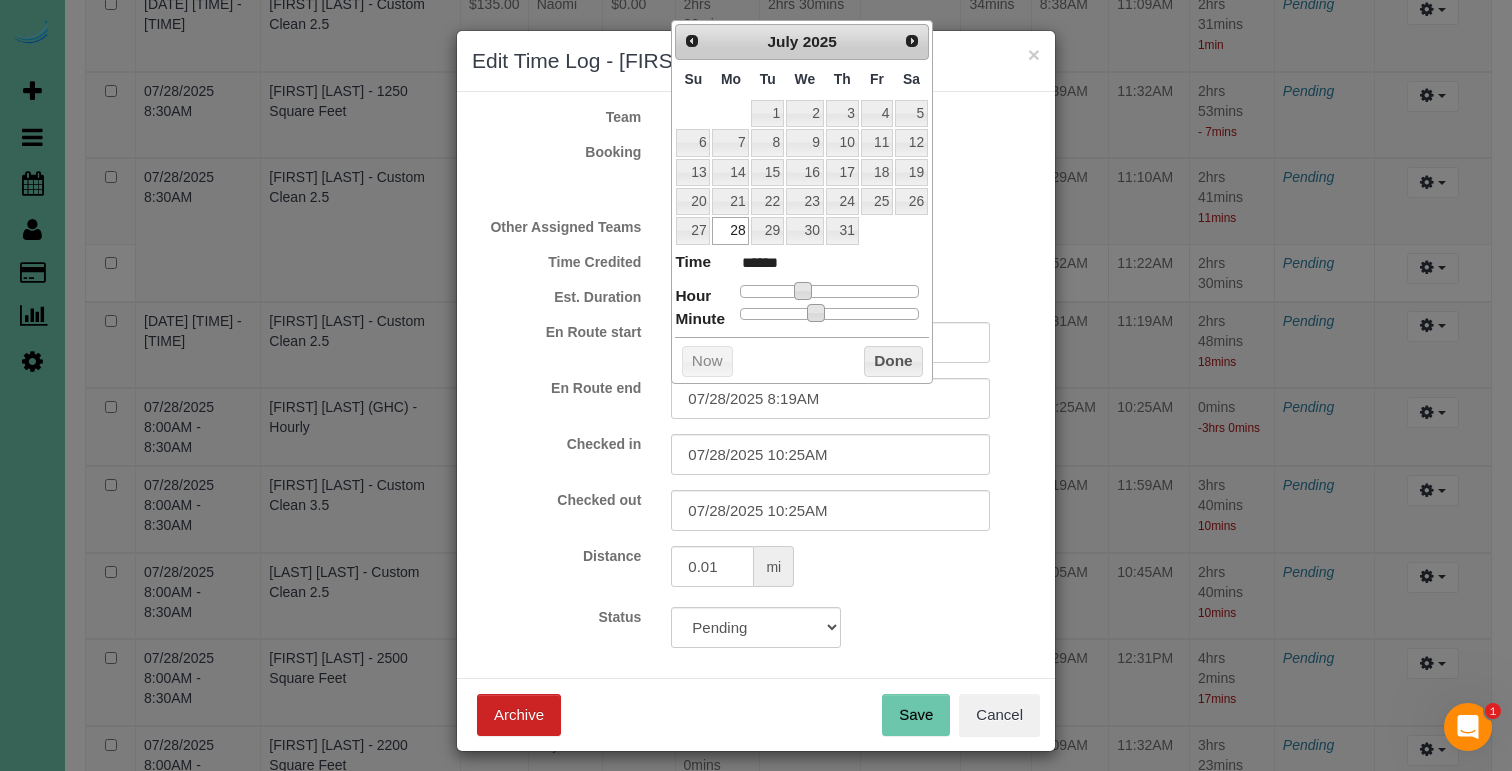 type on "07/28/2025 8:15AM" 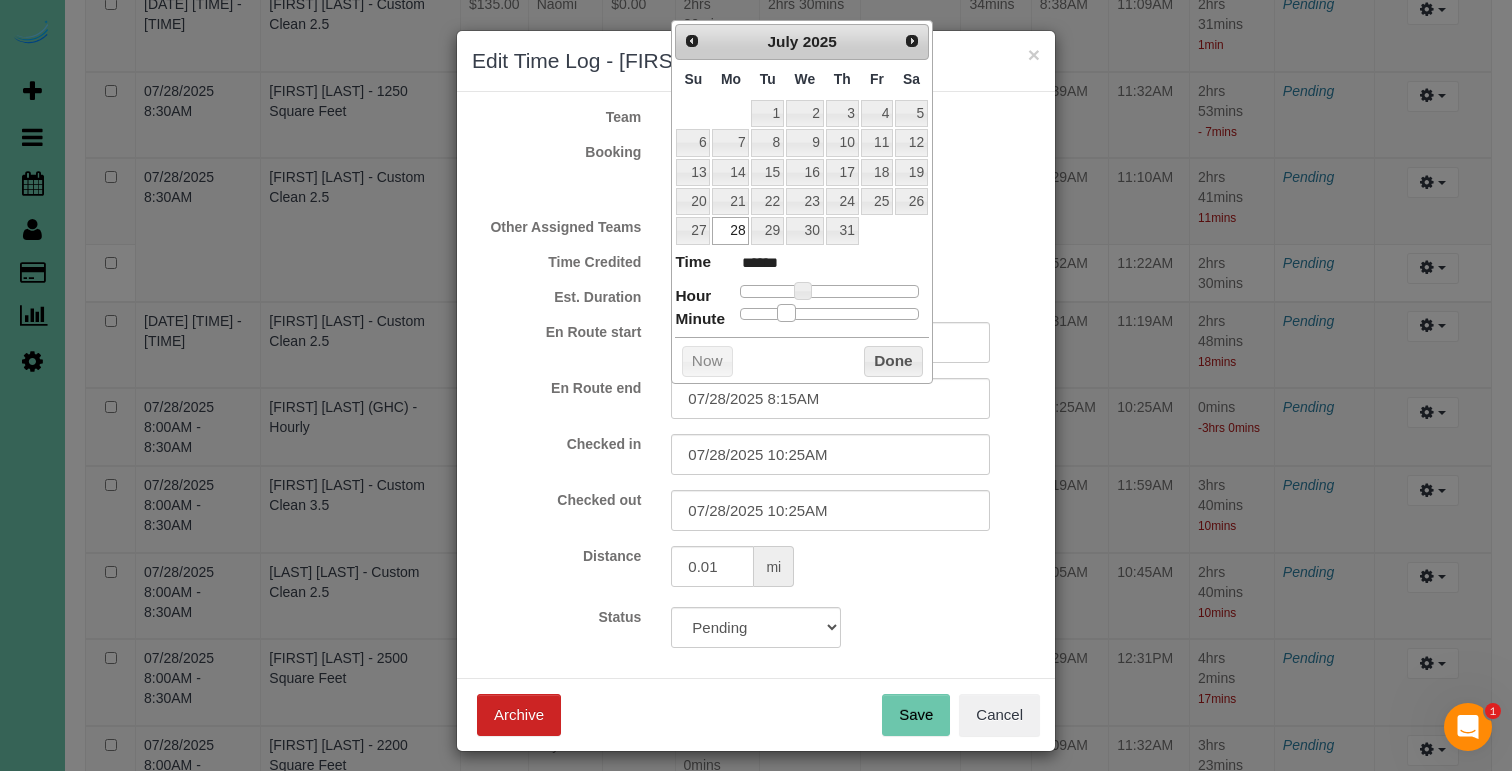 type on "[DATE] [TIME]" 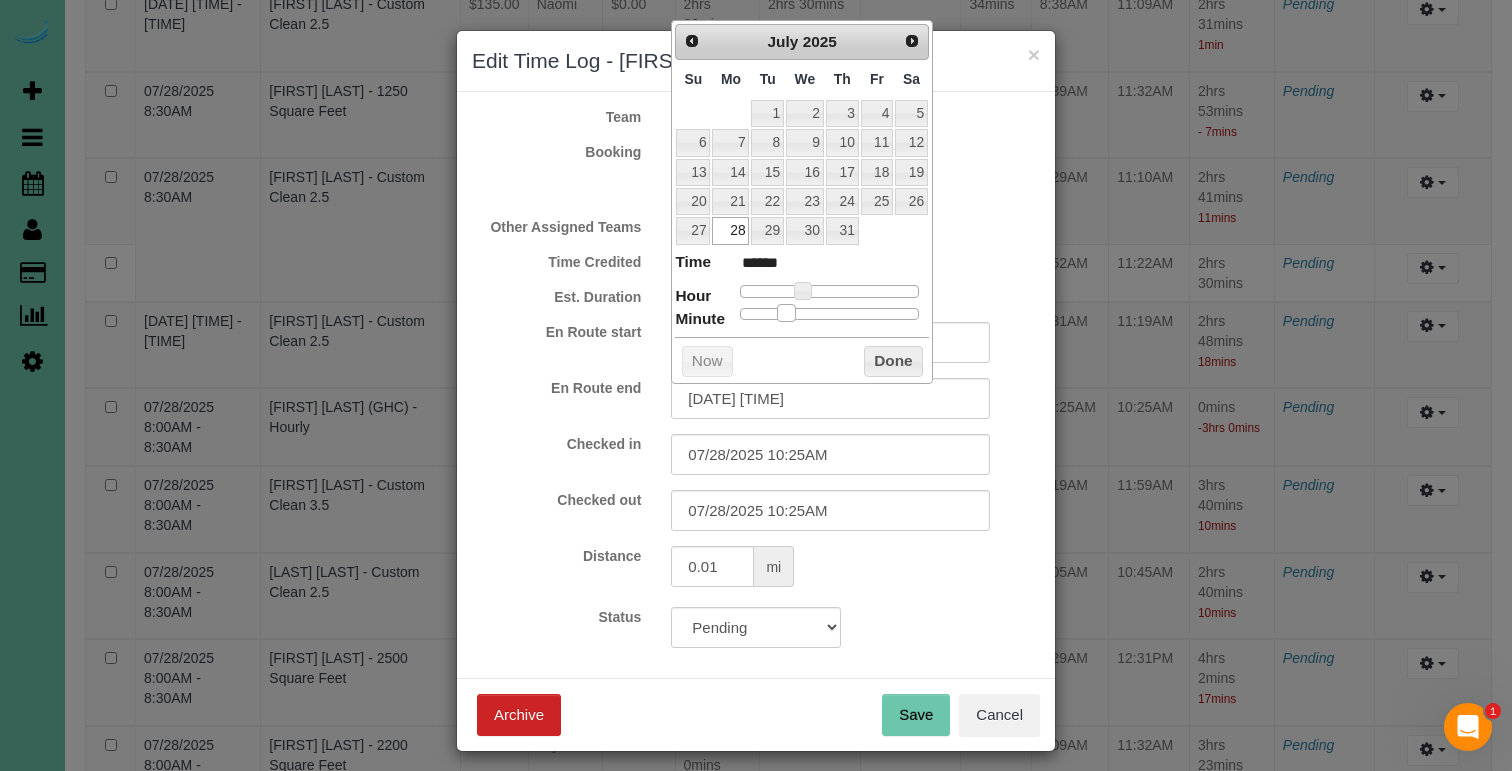 type on "07/28/2025 8:10AM" 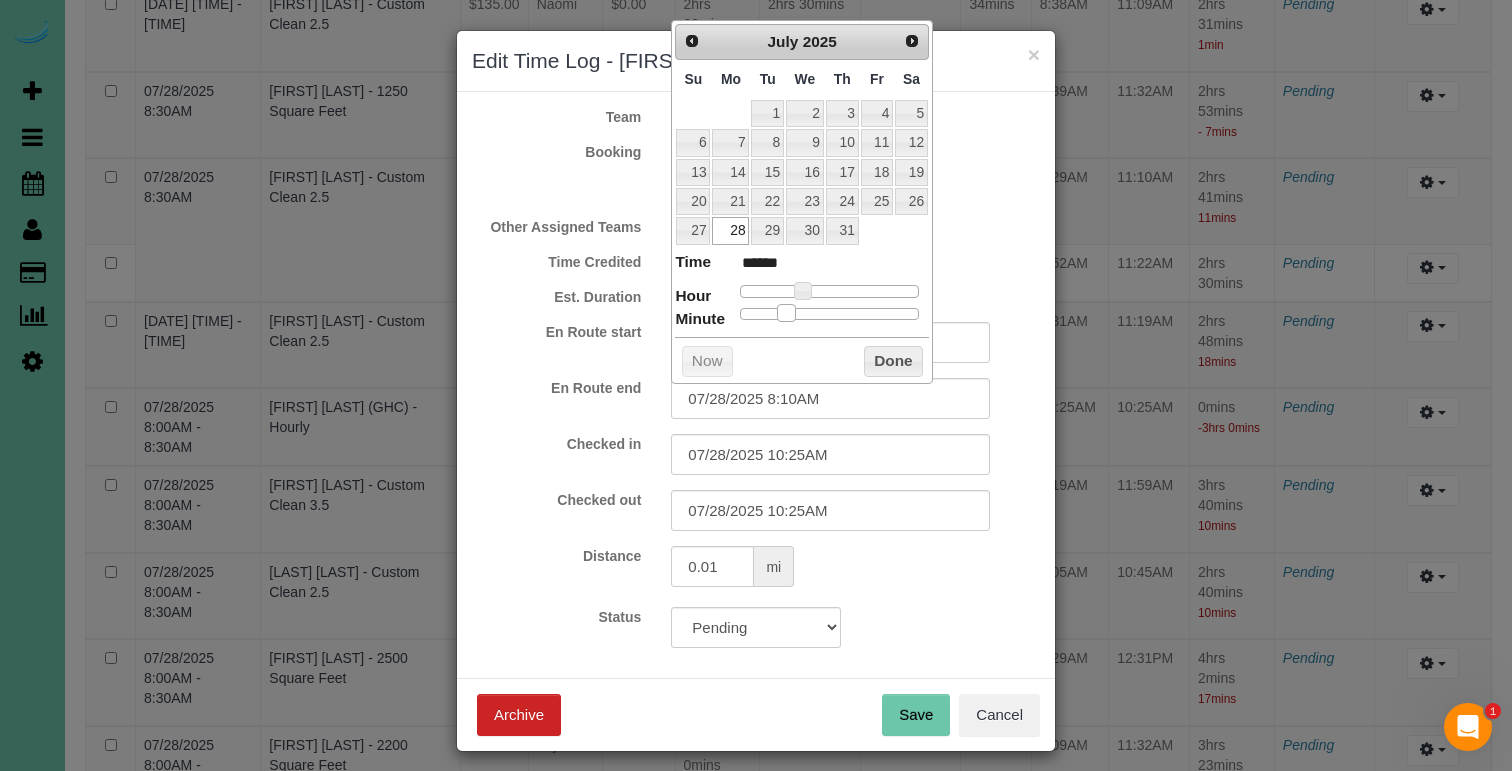 type on "[DATE] [TIME]" 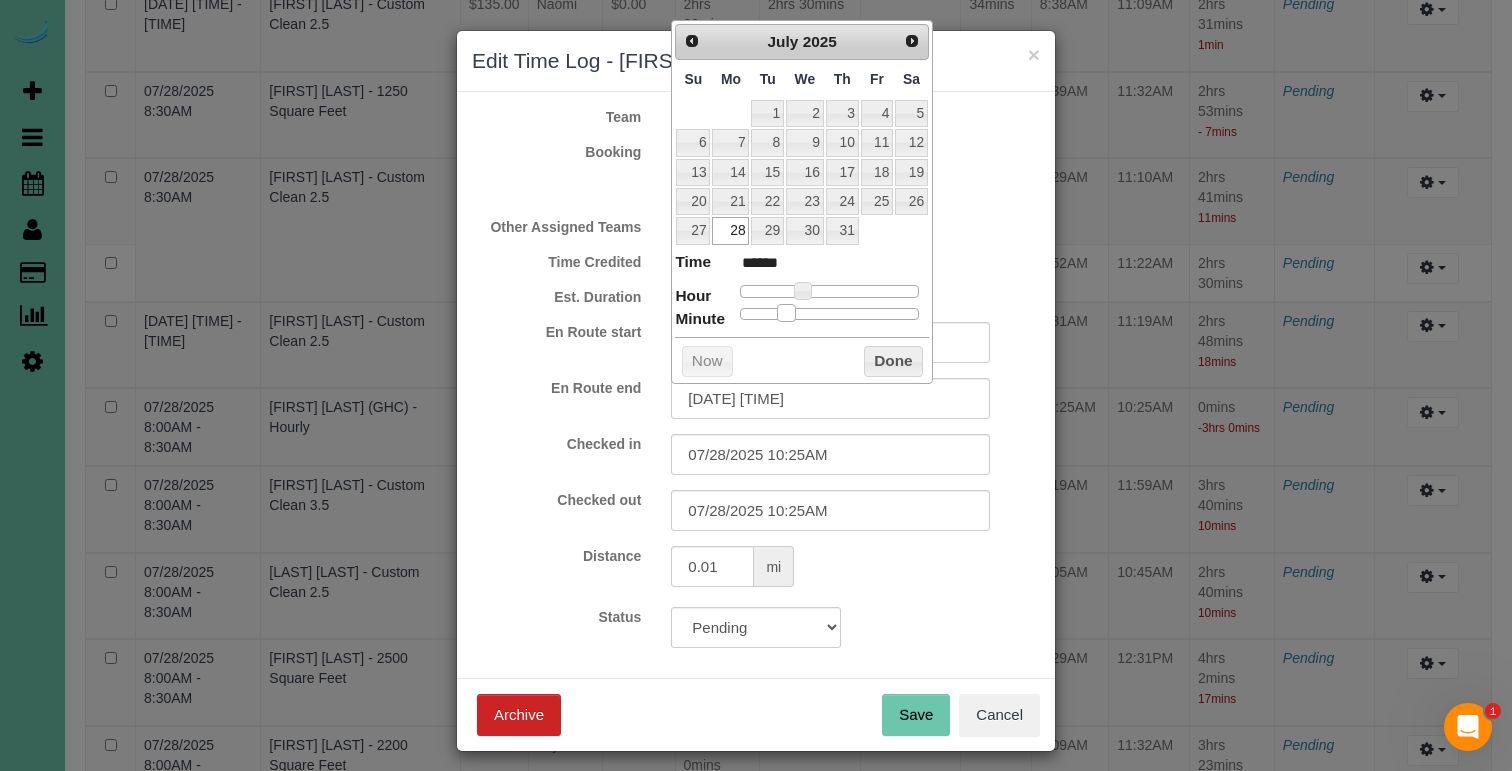 type on "[DATE] [TIME]" 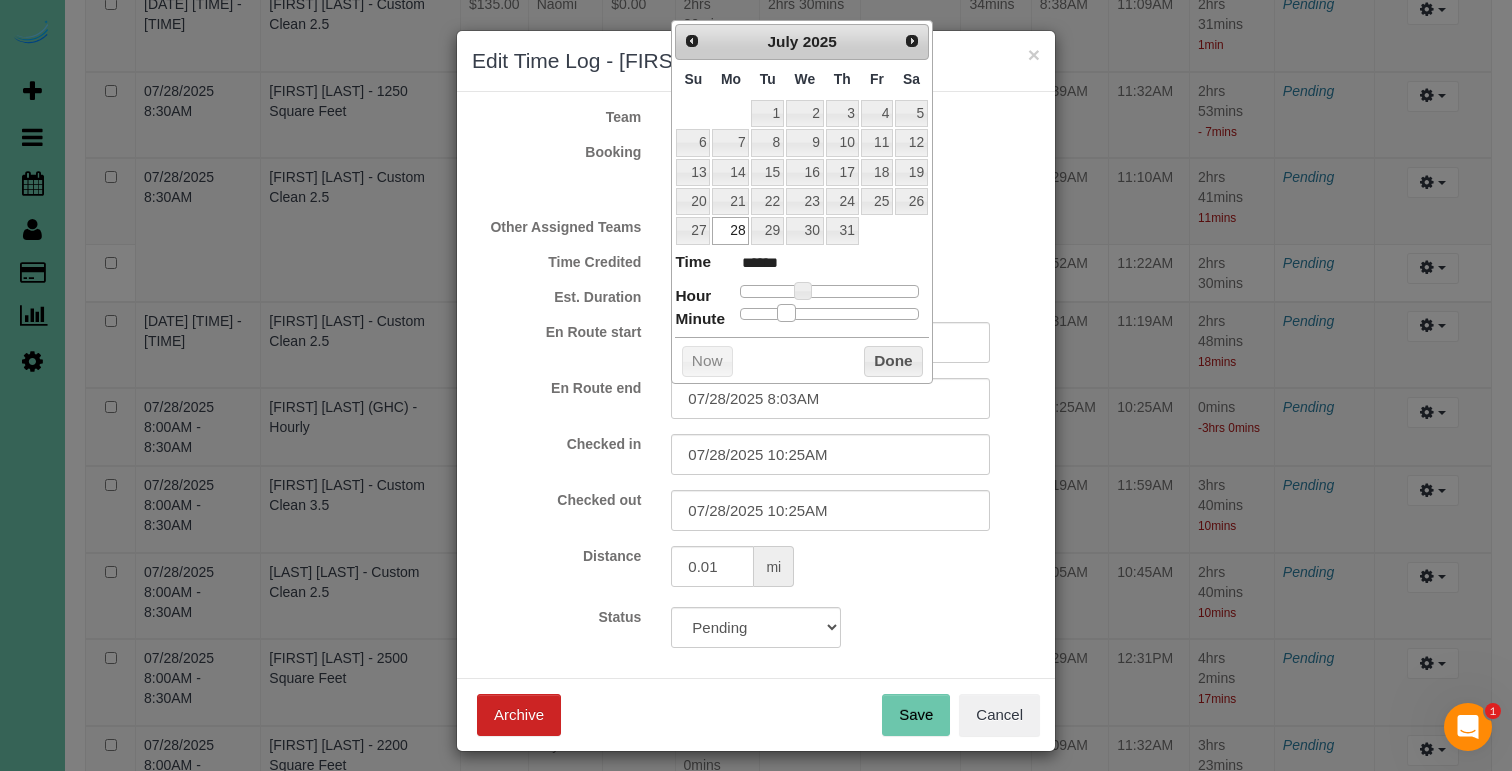 type on "07/28/2025 8:02AM" 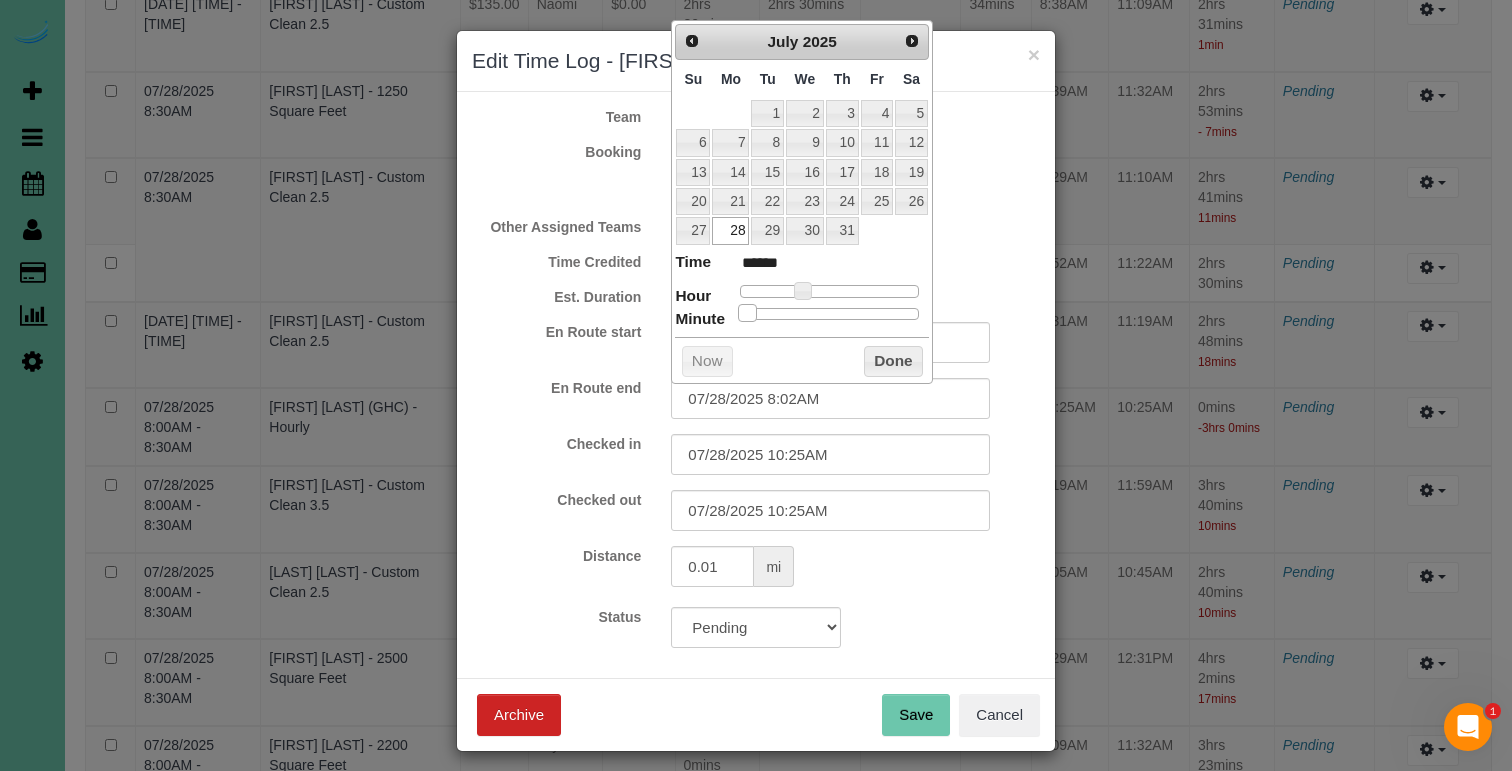 drag, startPoint x: 817, startPoint y: 307, endPoint x: 747, endPoint y: 311, distance: 70.11419 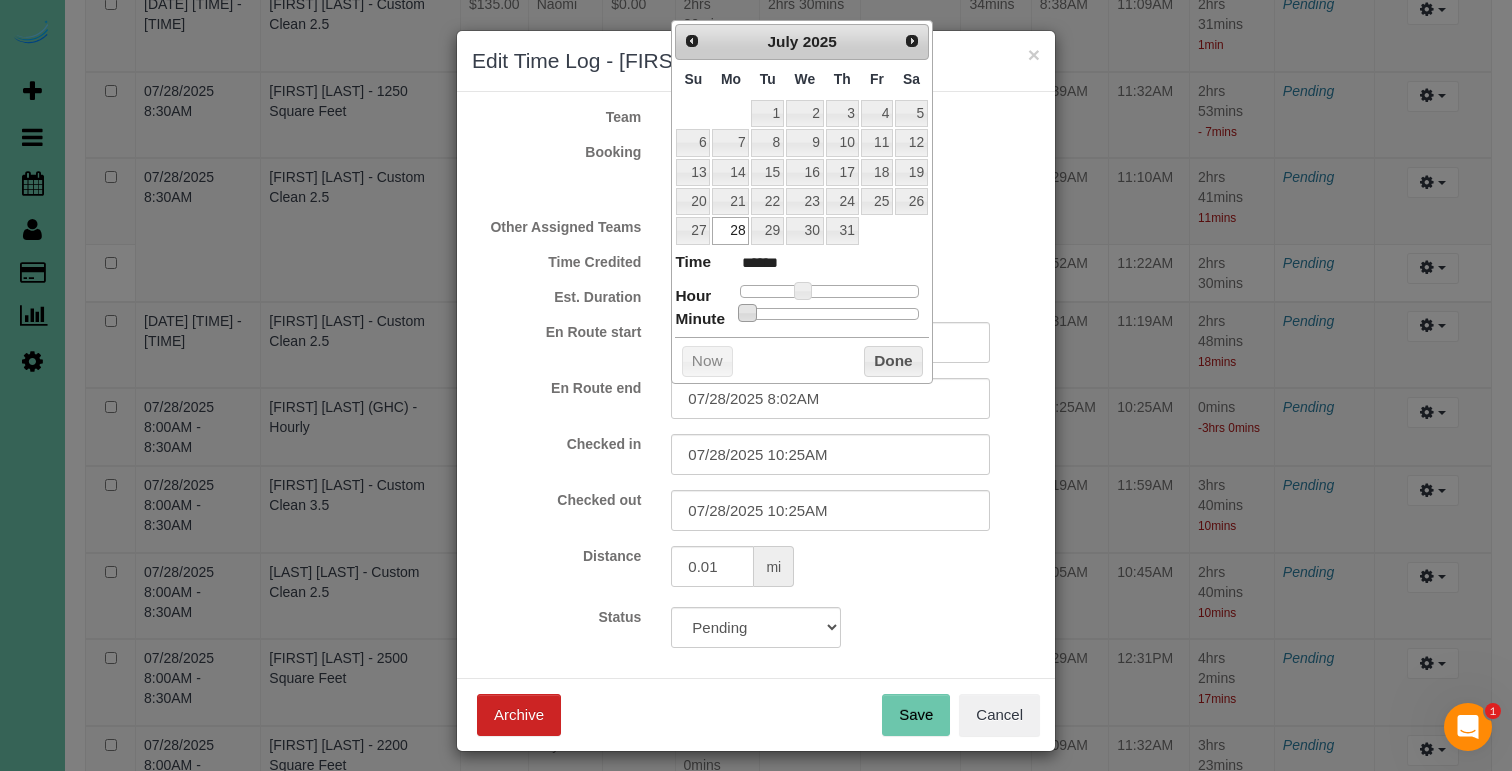type on "07/28/2025 8:01AM" 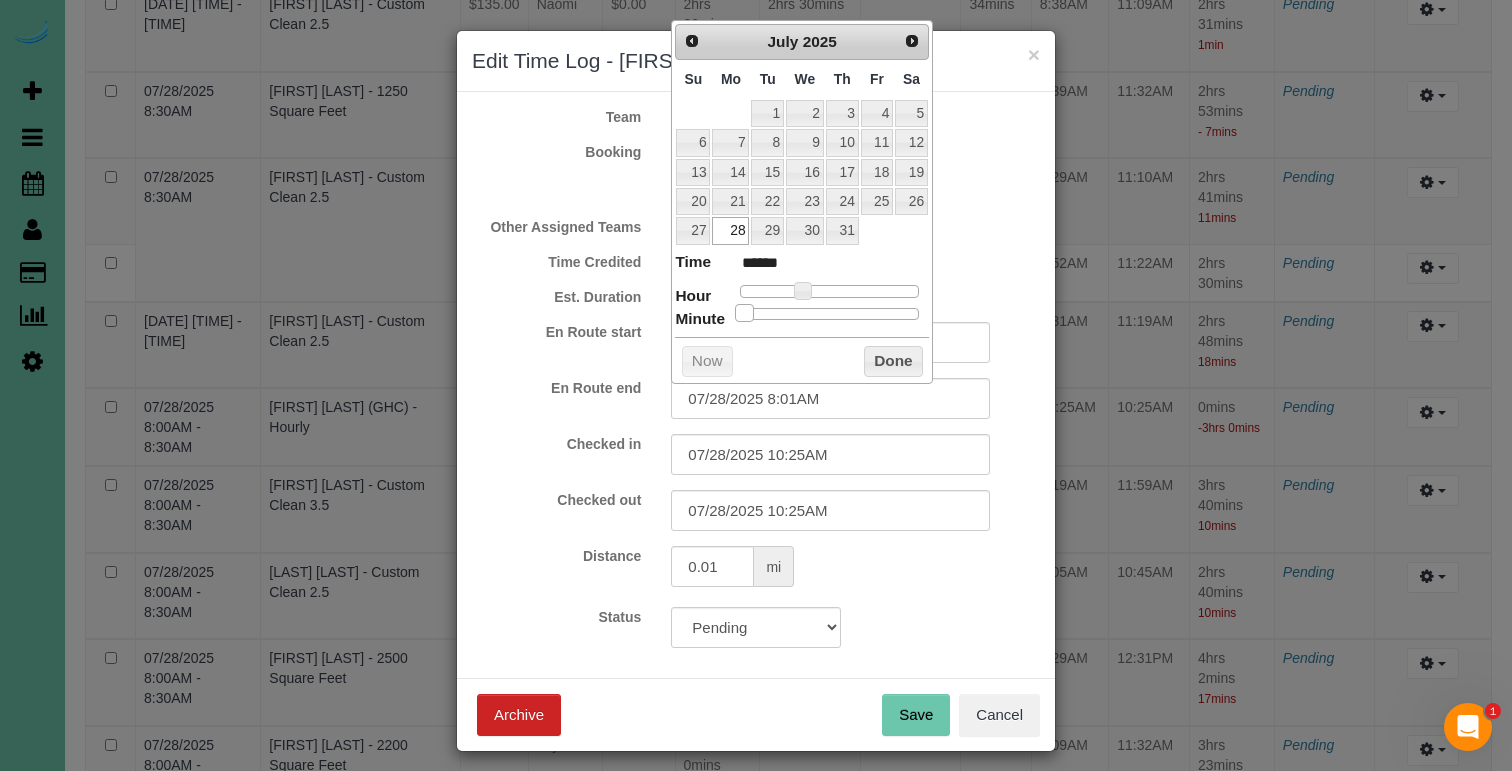 type on "07/28/2025 8:00AM" 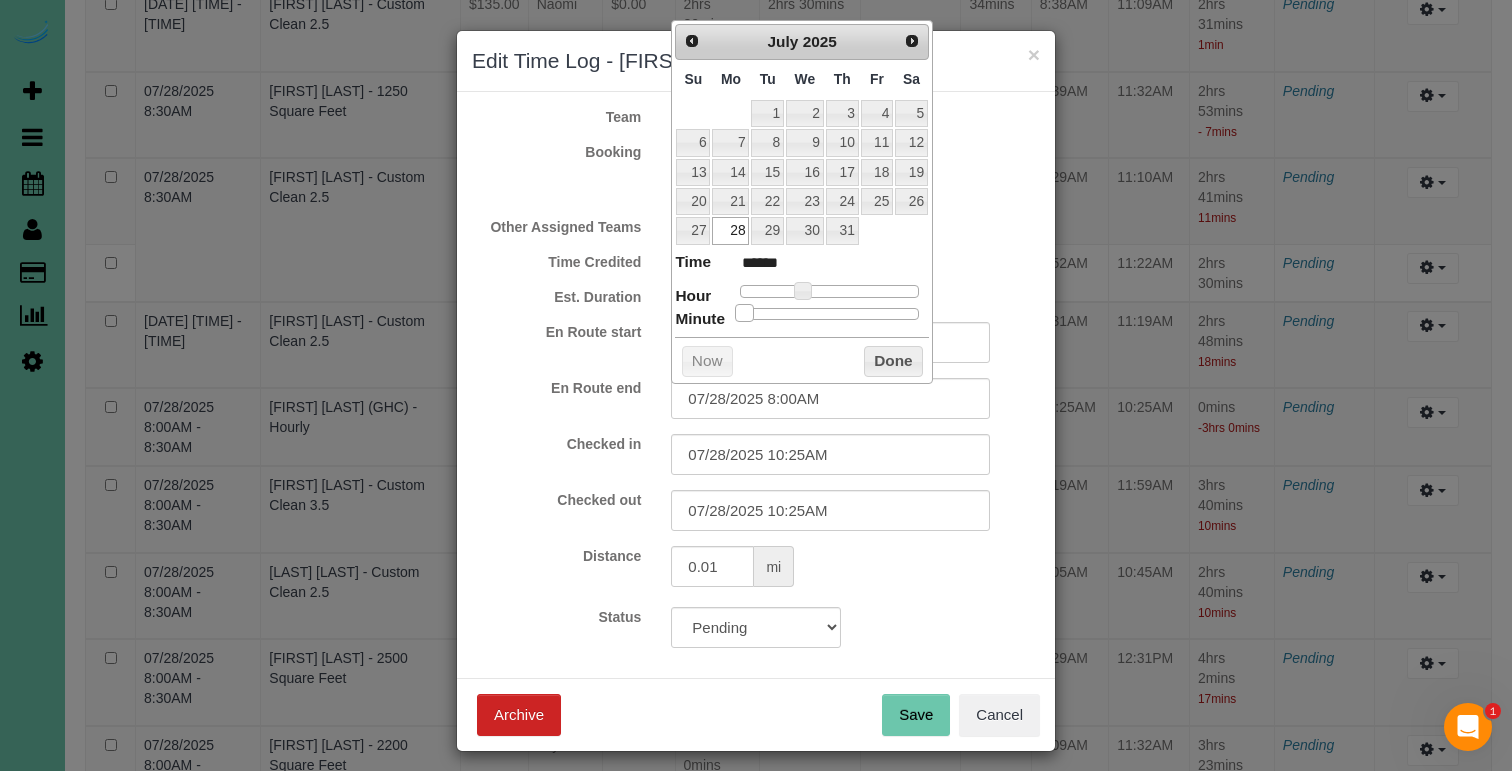 drag, startPoint x: 745, startPoint y: 311, endPoint x: 725, endPoint y: 310, distance: 20.024984 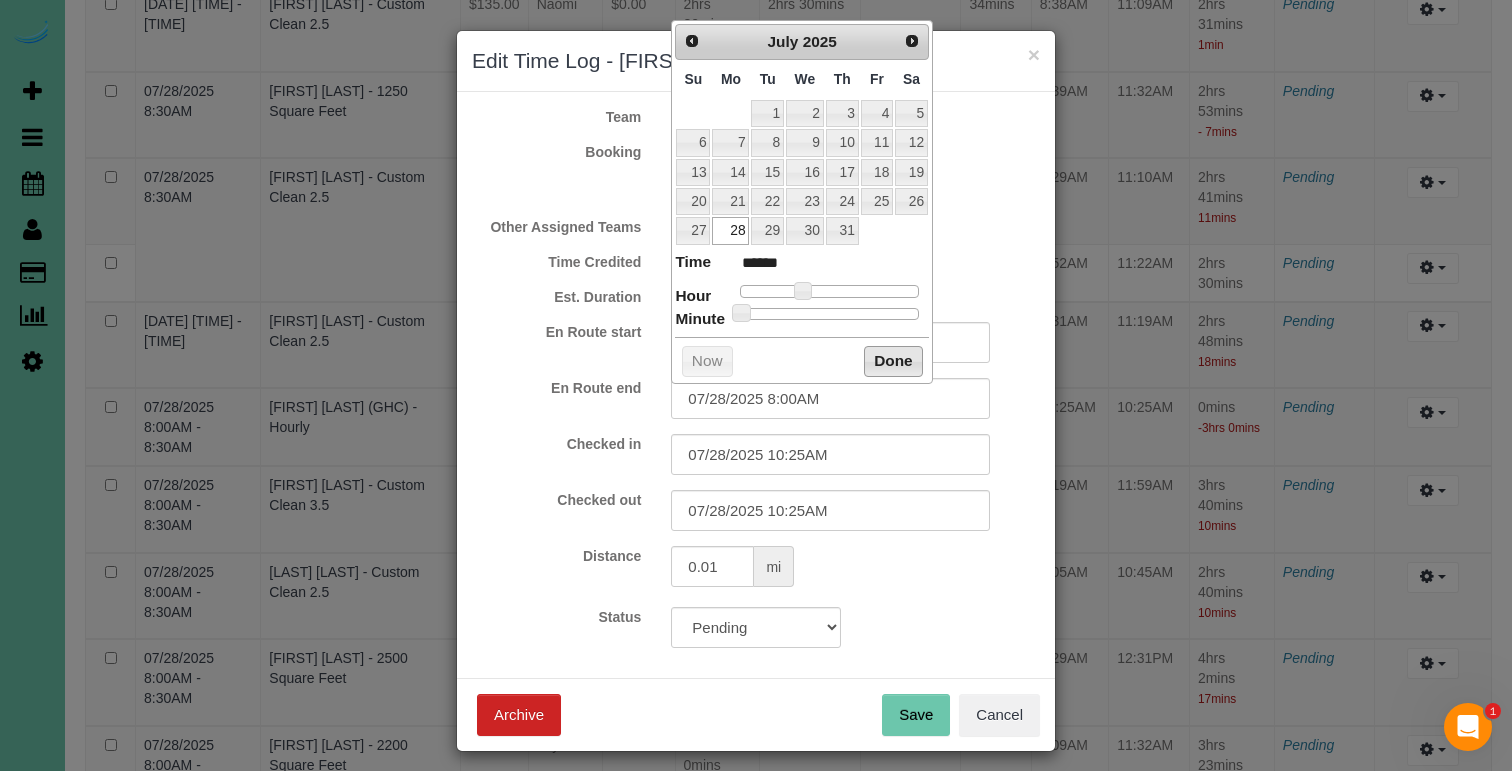 click on "Done" at bounding box center (893, 362) 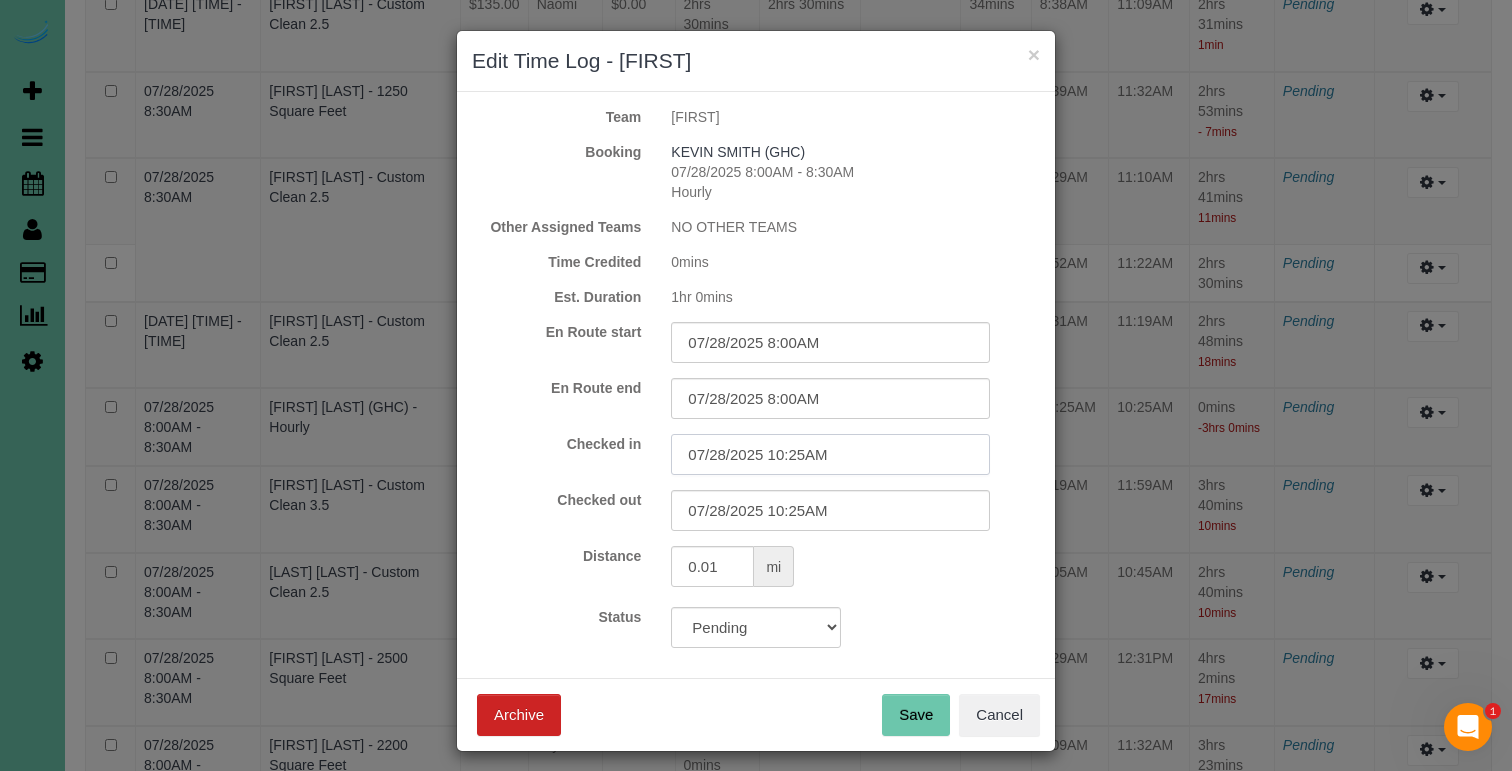 click on "07/28/2025 10:25AM" at bounding box center (830, 454) 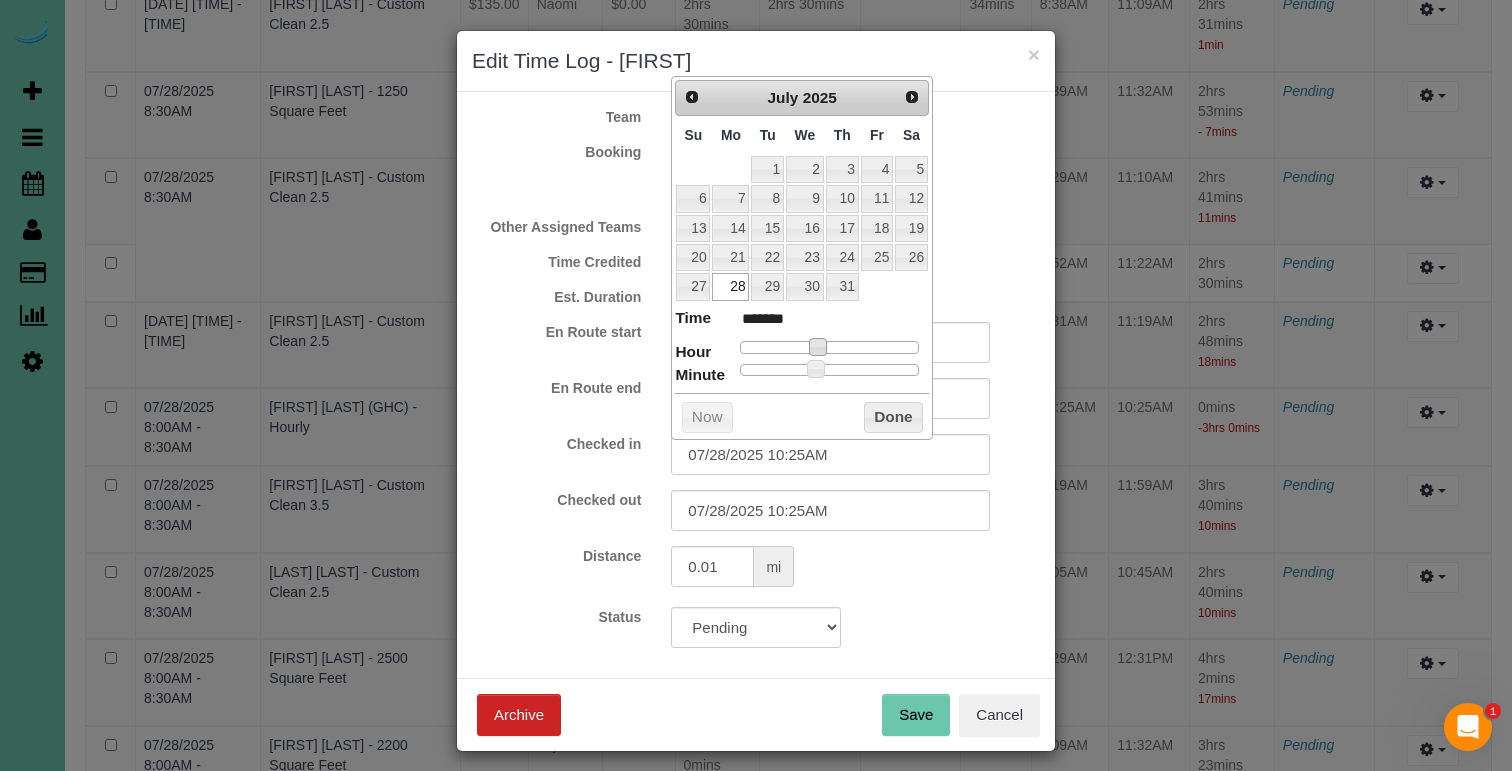 type on "07/28/2025 9:25AM" 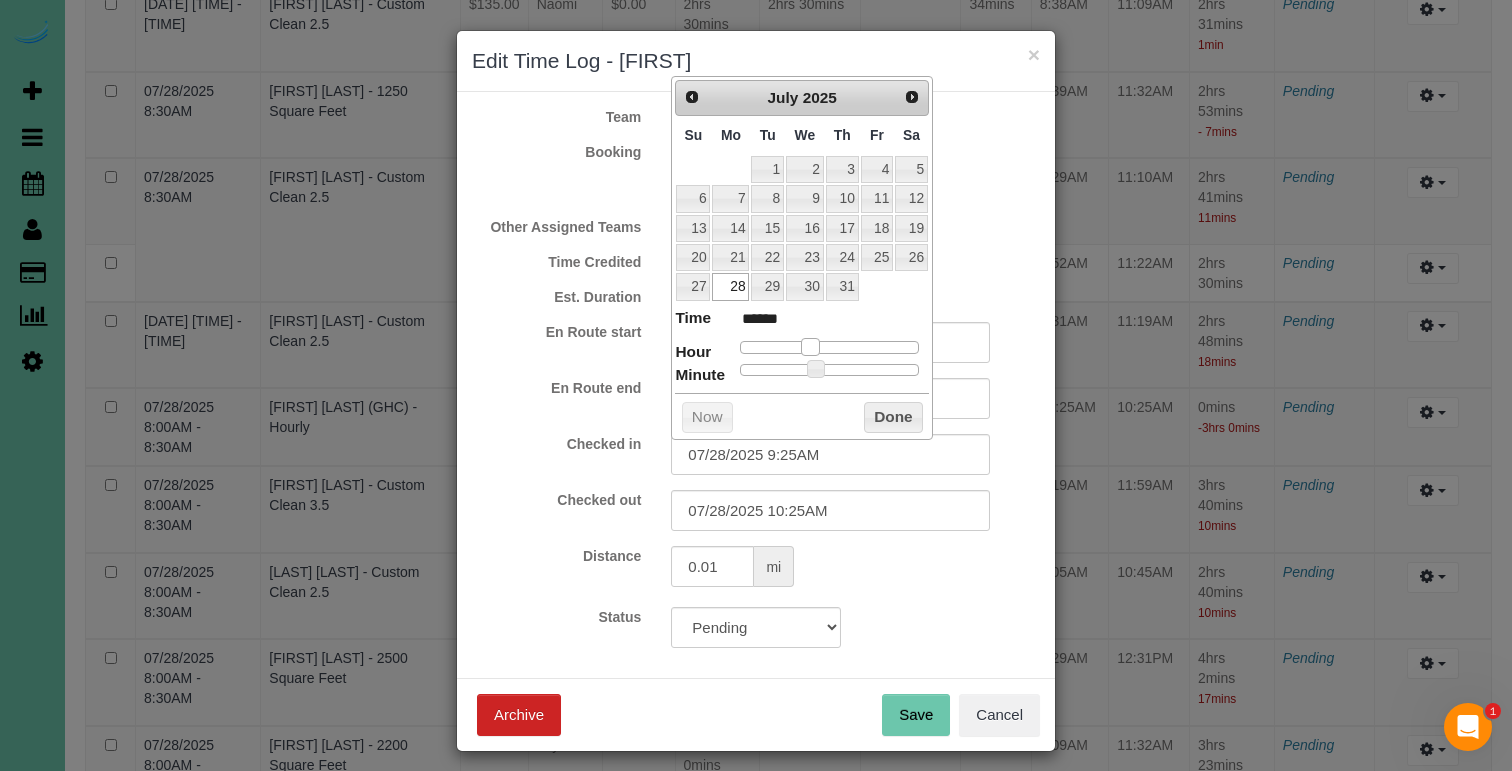 type on "[DATE] [TIME]" 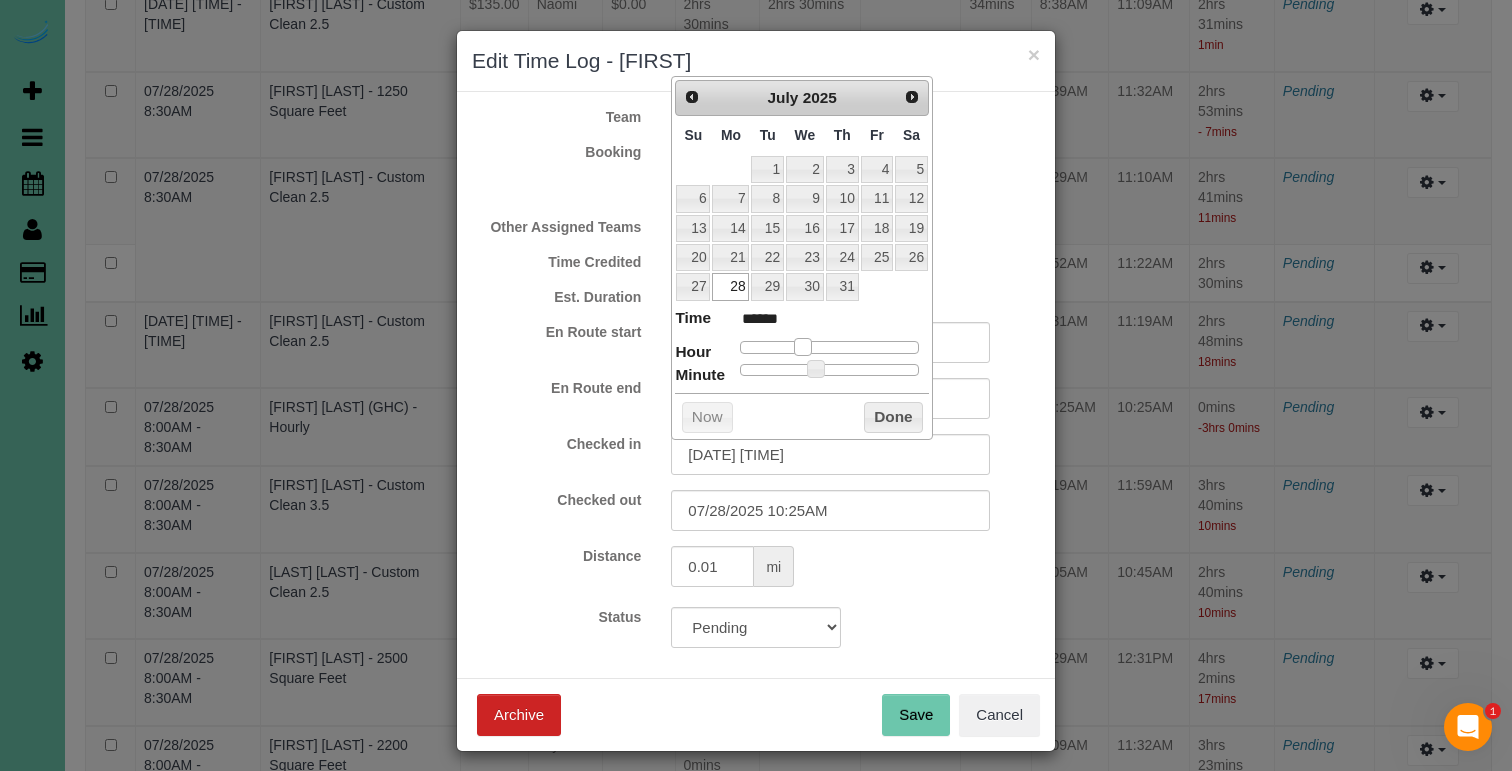 drag, startPoint x: 814, startPoint y: 341, endPoint x: 804, endPoint y: 340, distance: 10.049875 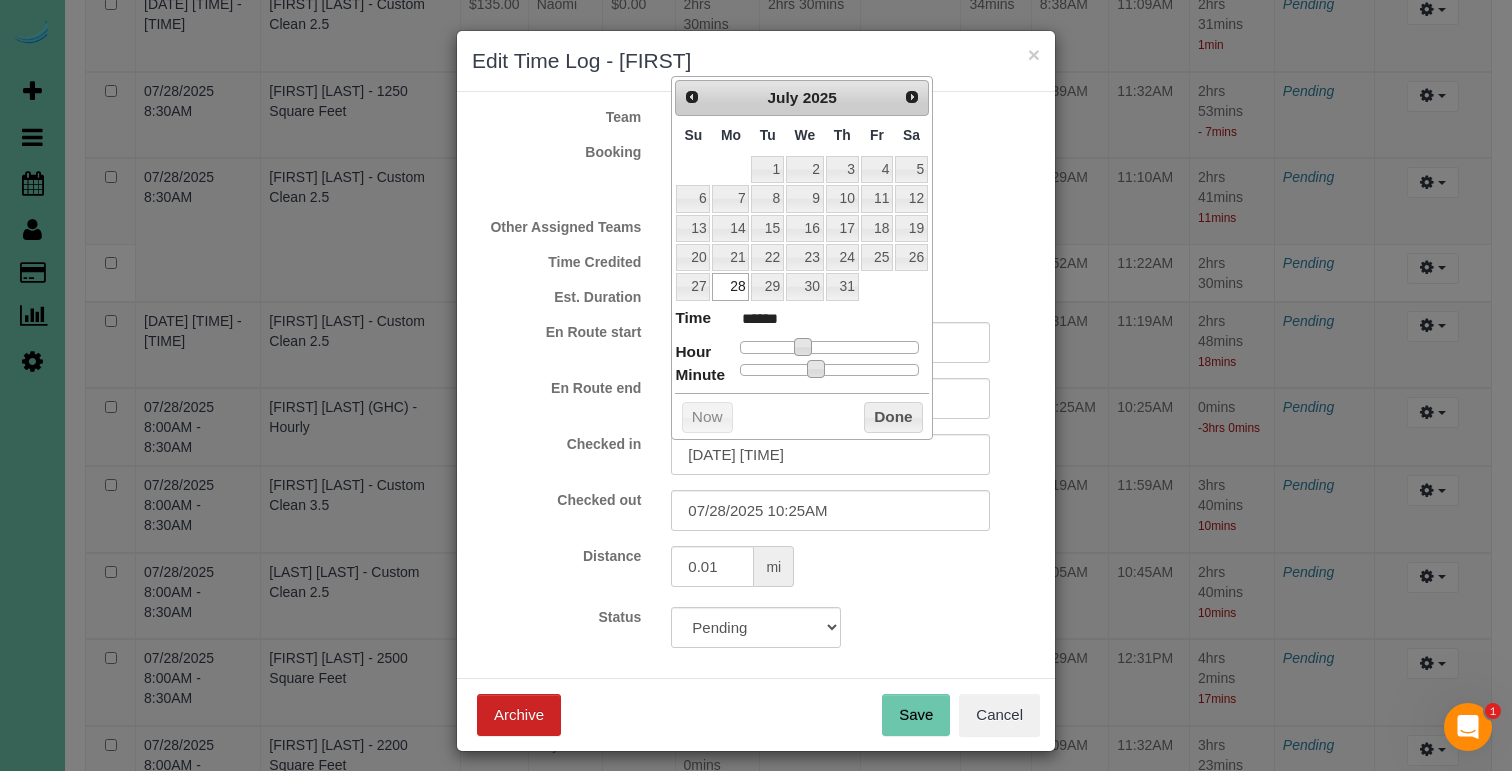 type on "07/28/2025 8:23AM" 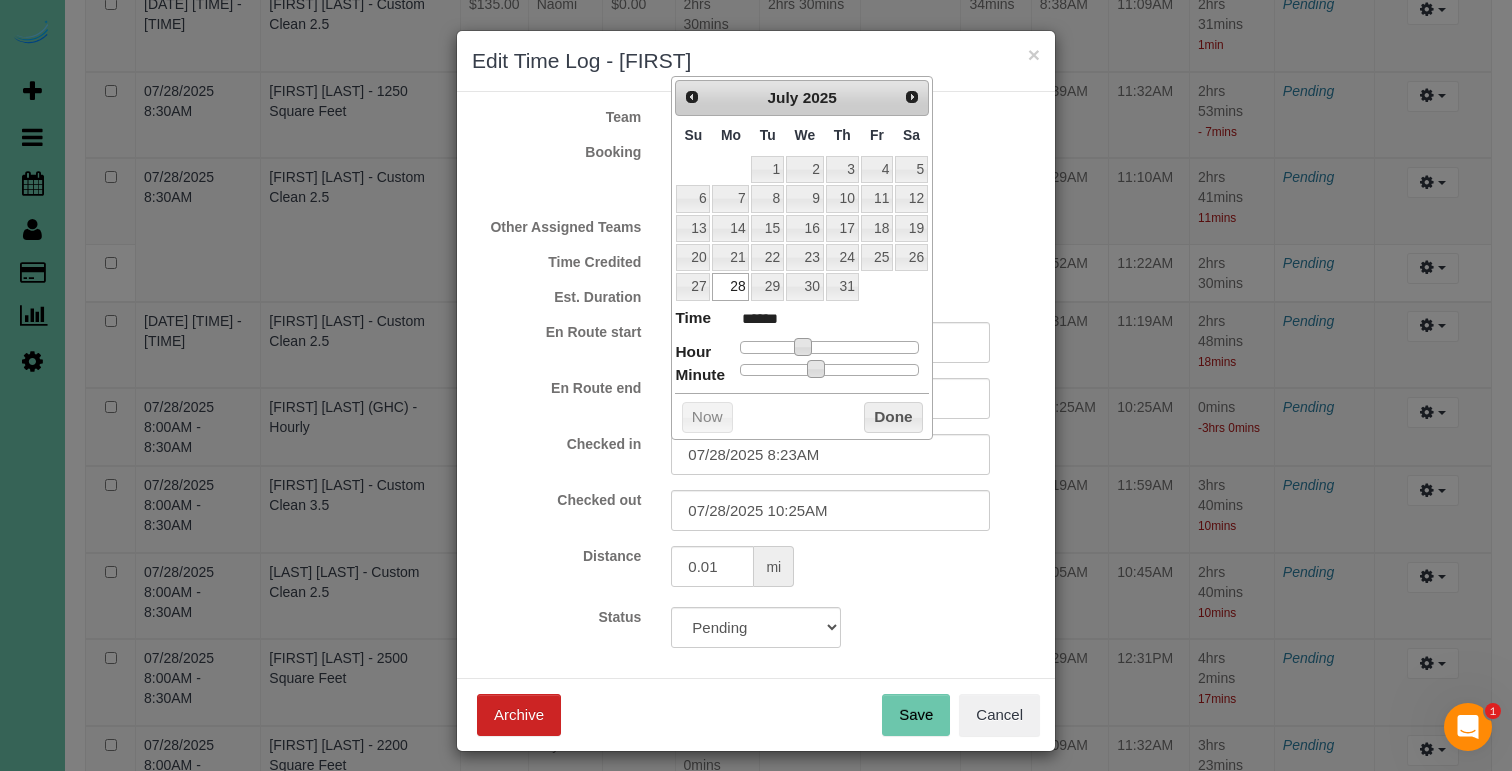 type on "[DATE] [TIME]" 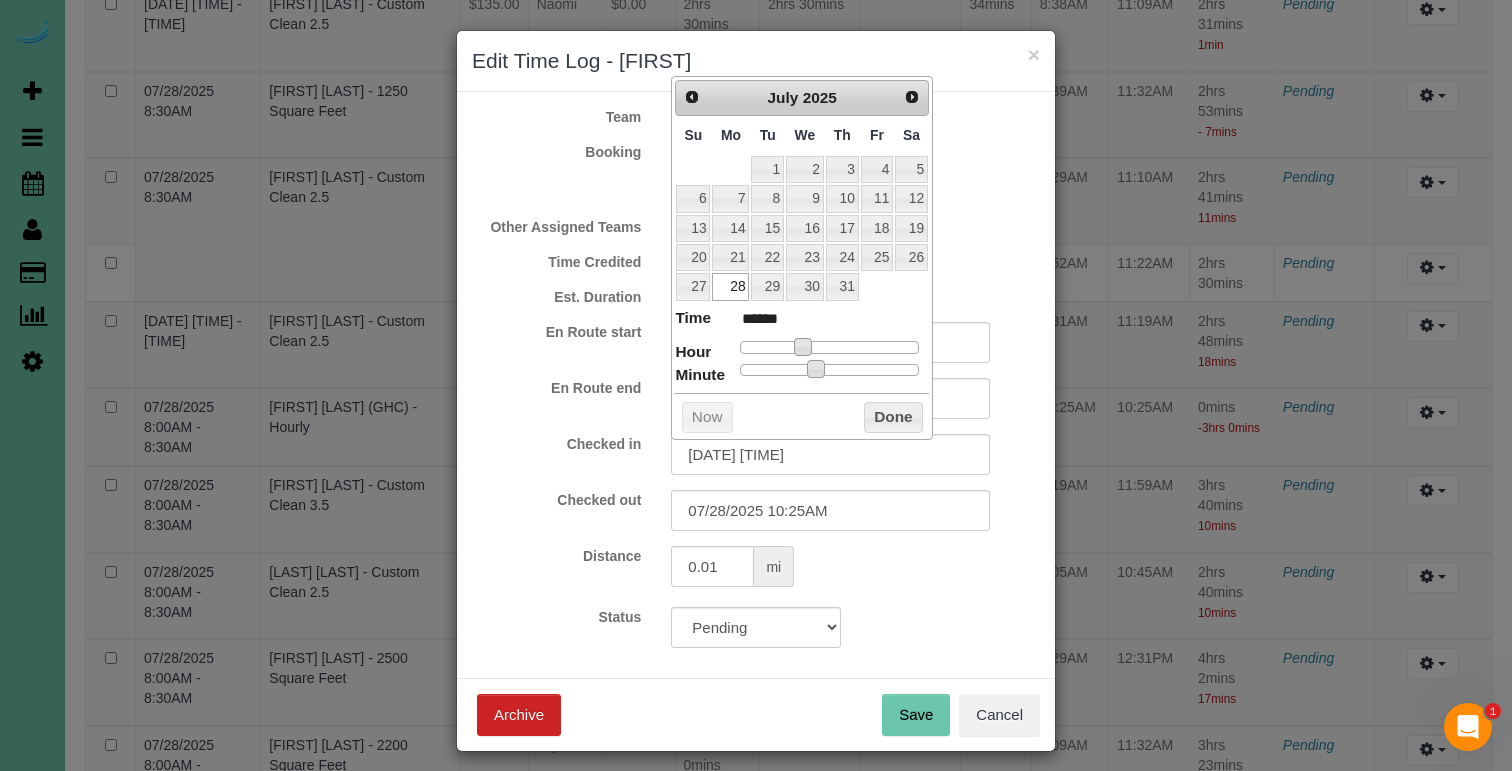 type on "07/28/2025 8:16AM" 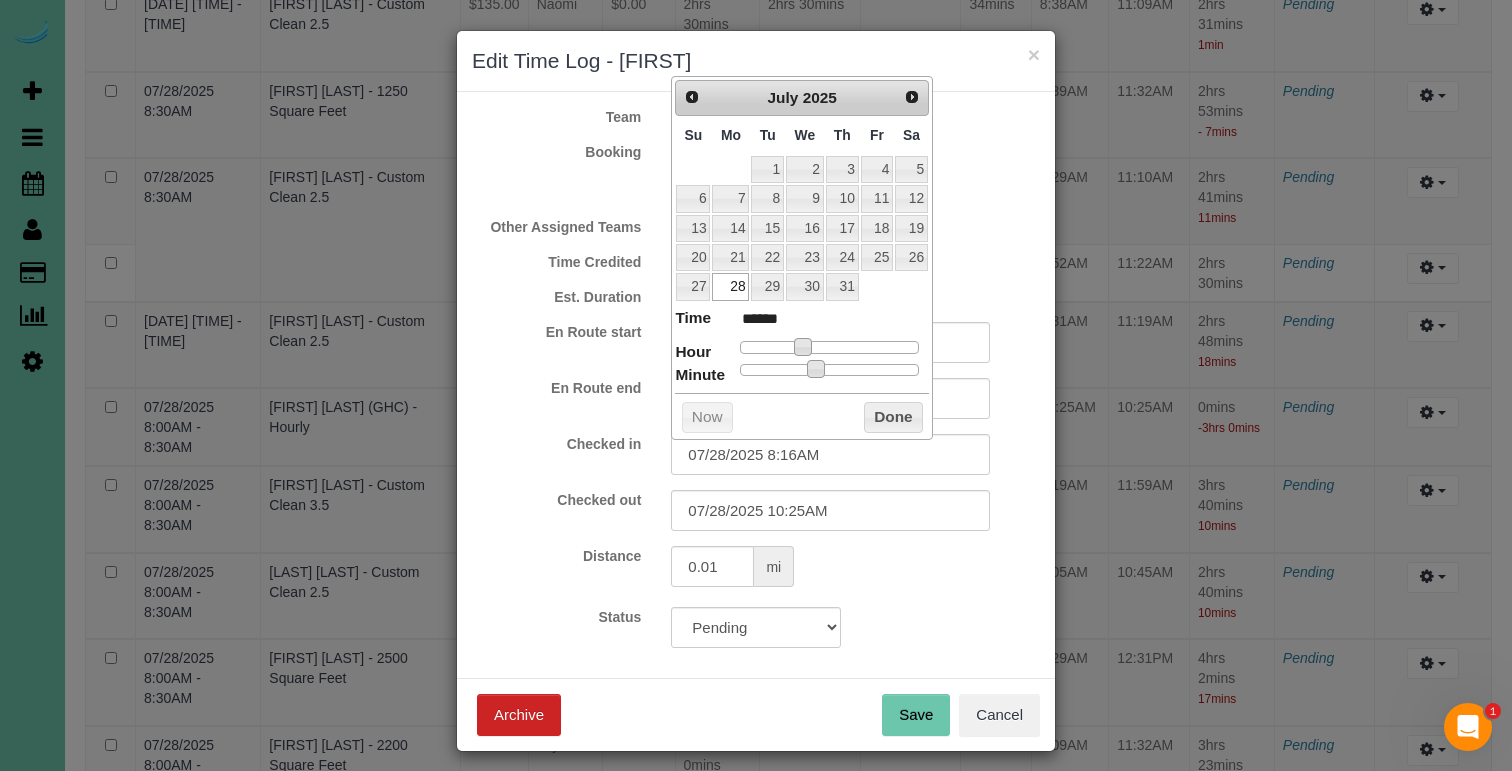 type on "07/28/2025 8:14AM" 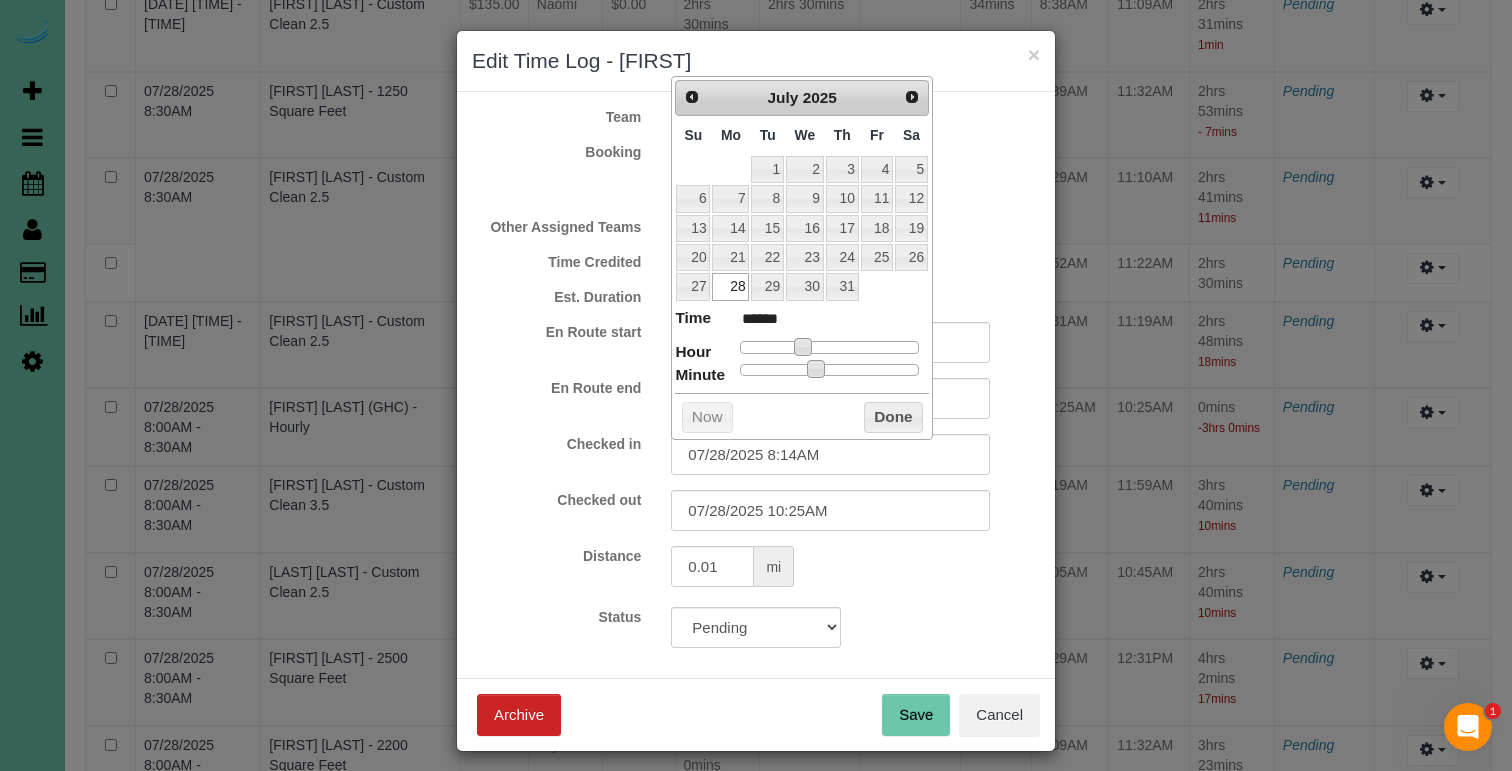type on "[DATE] [TIME]" 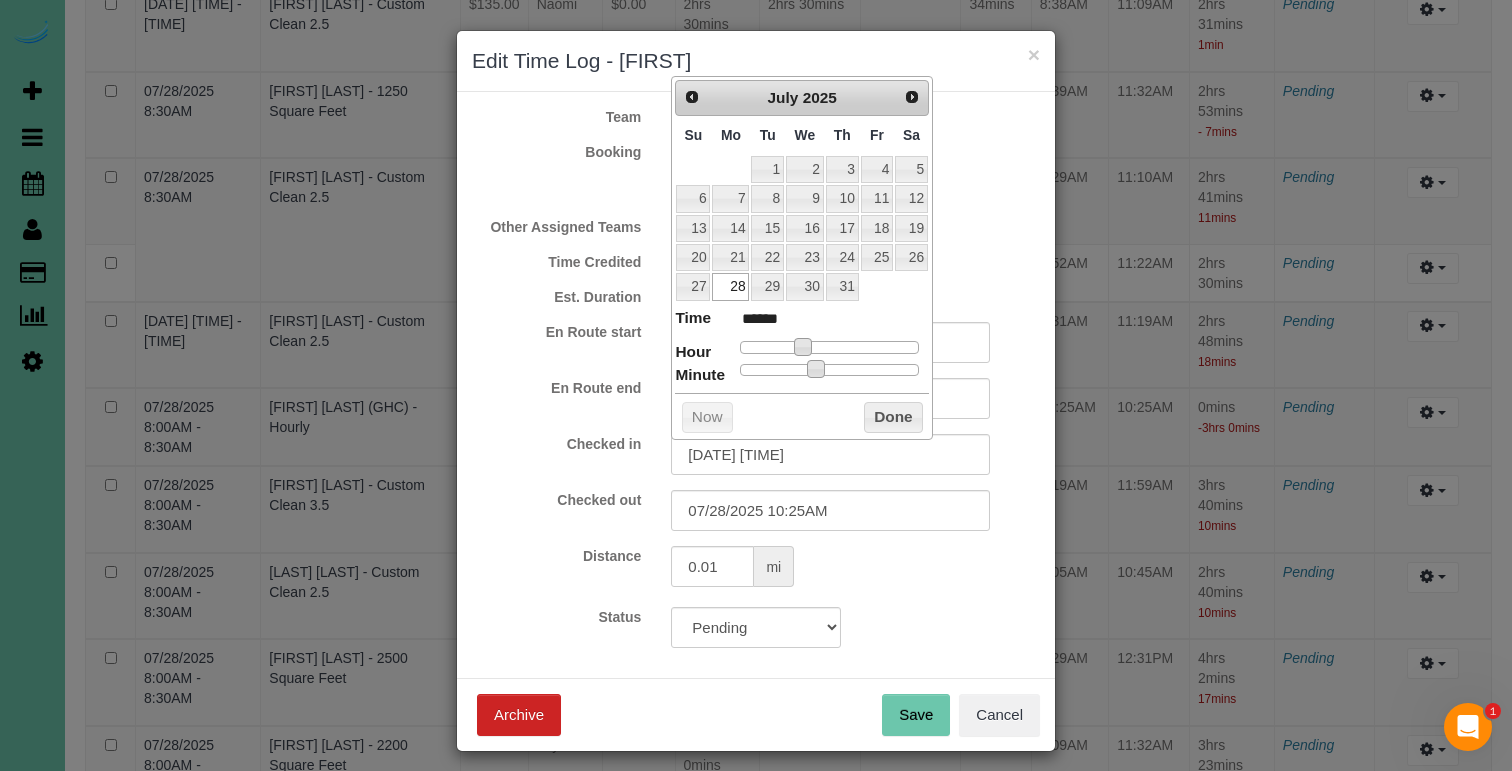 type on "[DATE] [TIME]" 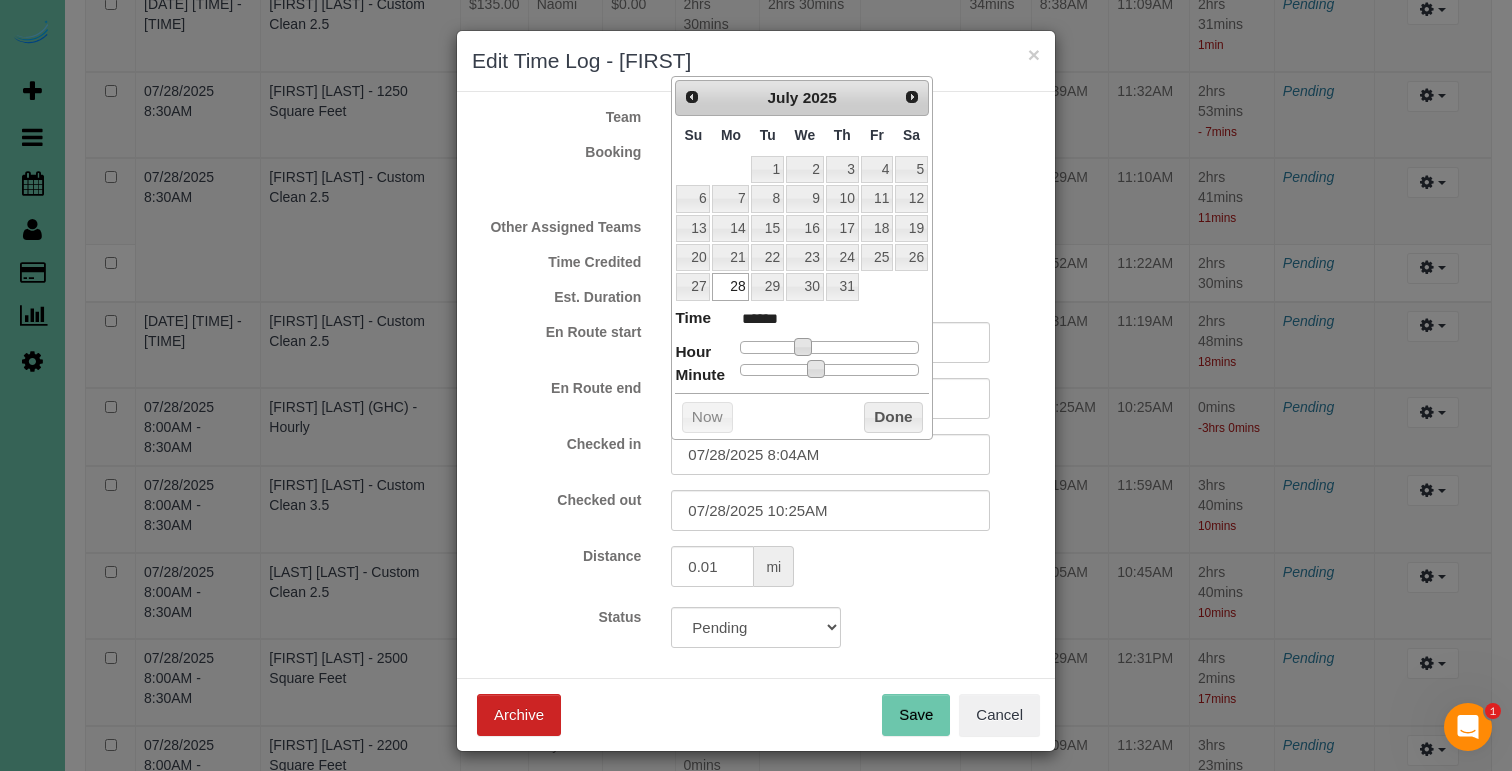 type on "07/28/2025 8:03AM" 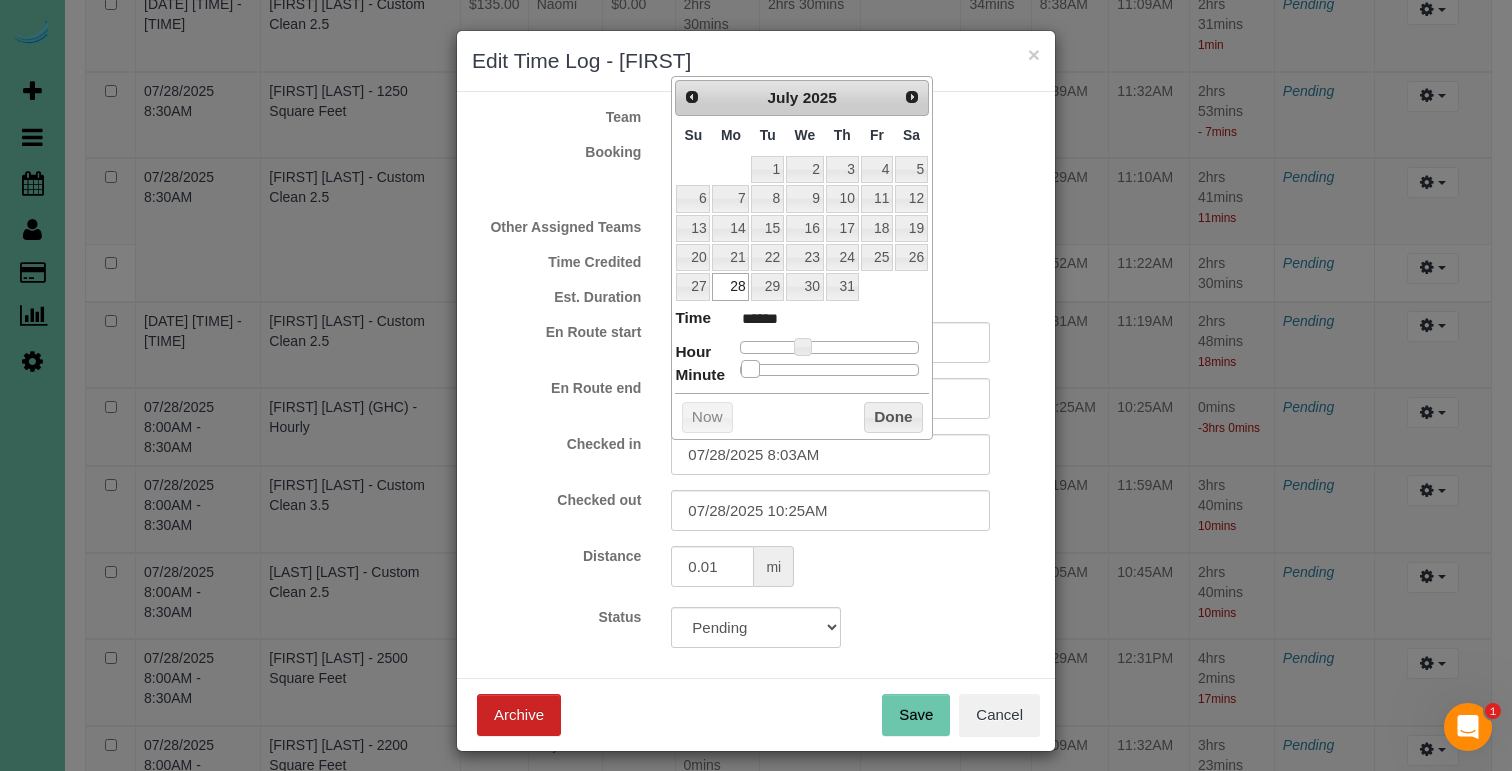 type on "07/28/2025 8:02AM" 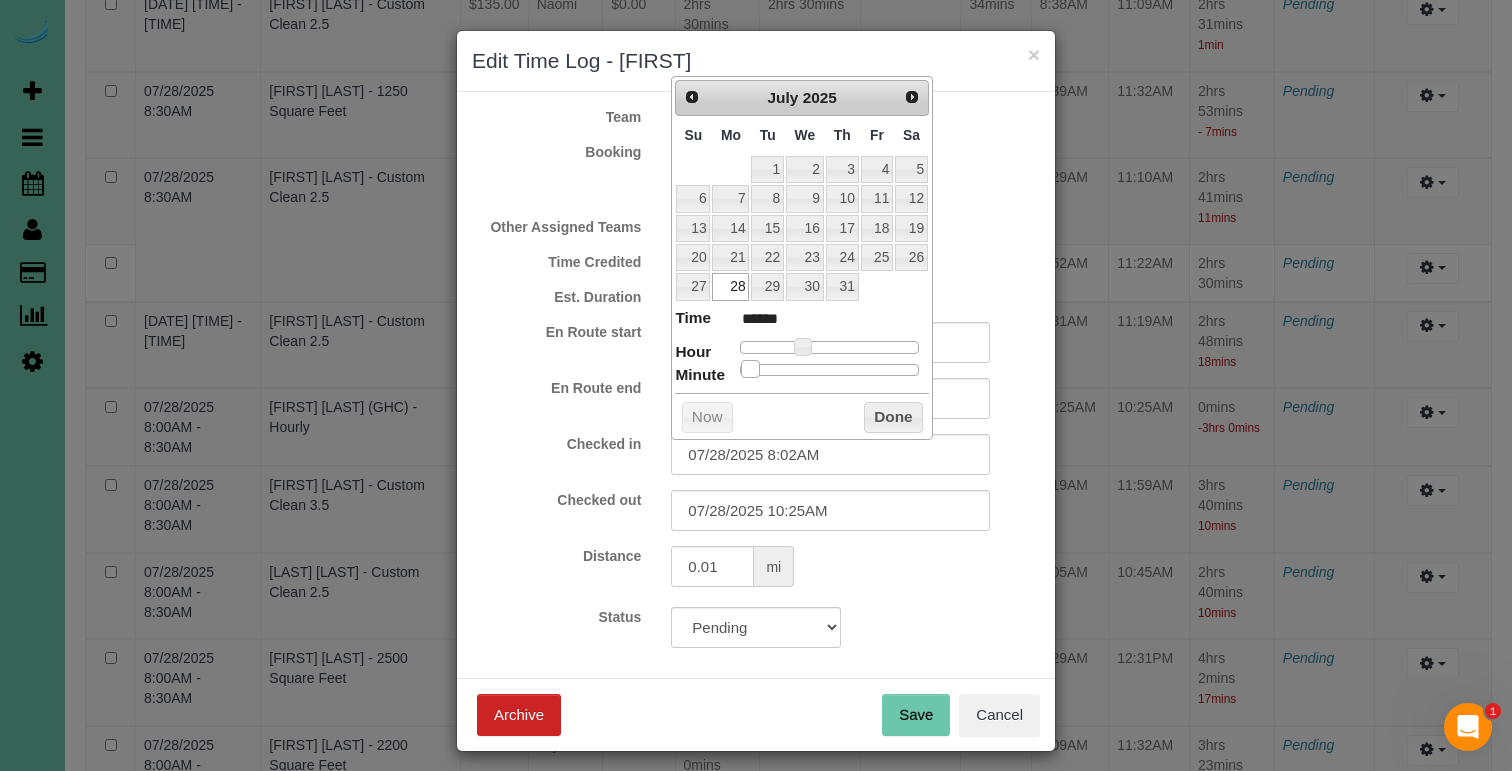 type on "07/28/2025 8:01AM" 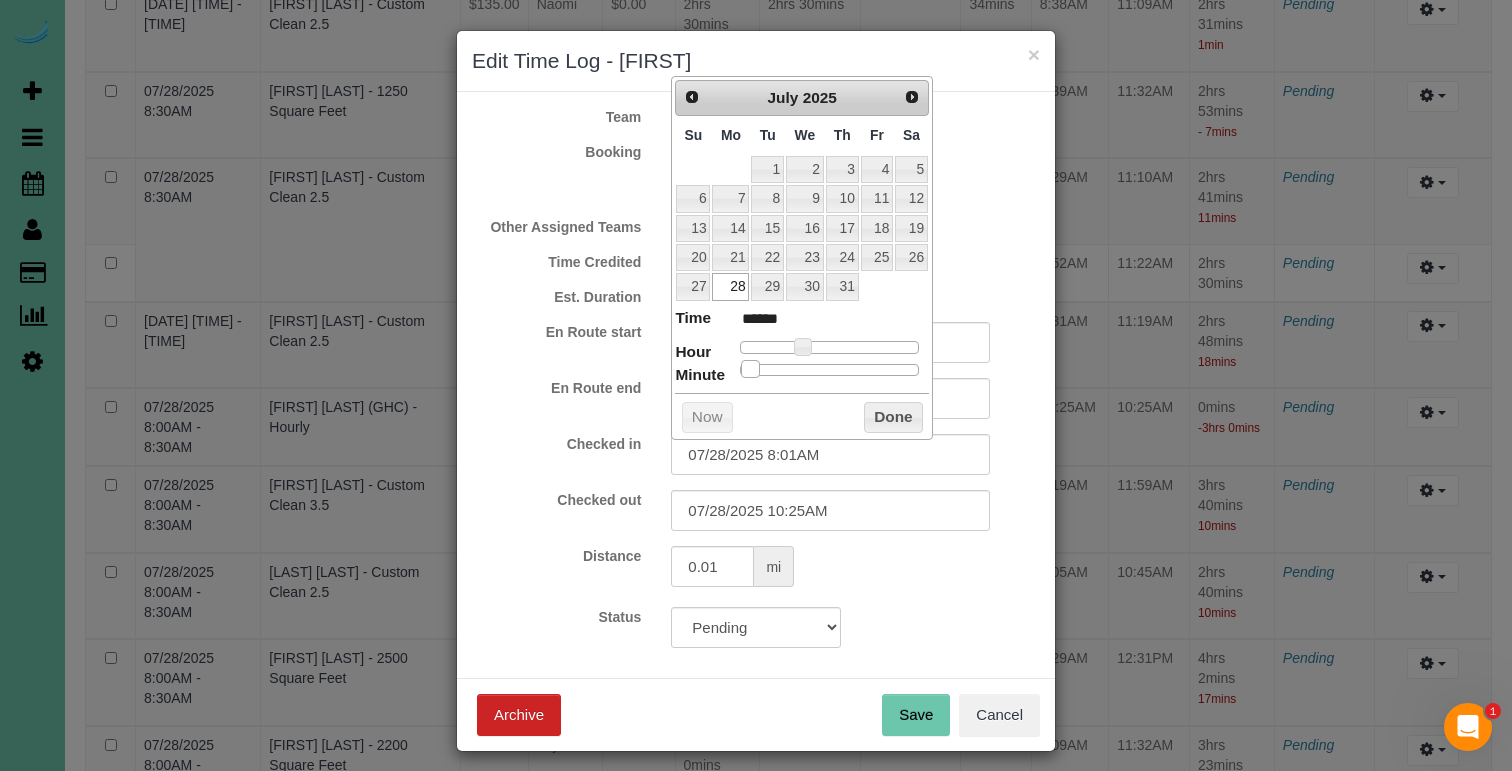 type on "07/28/2025 8:00AM" 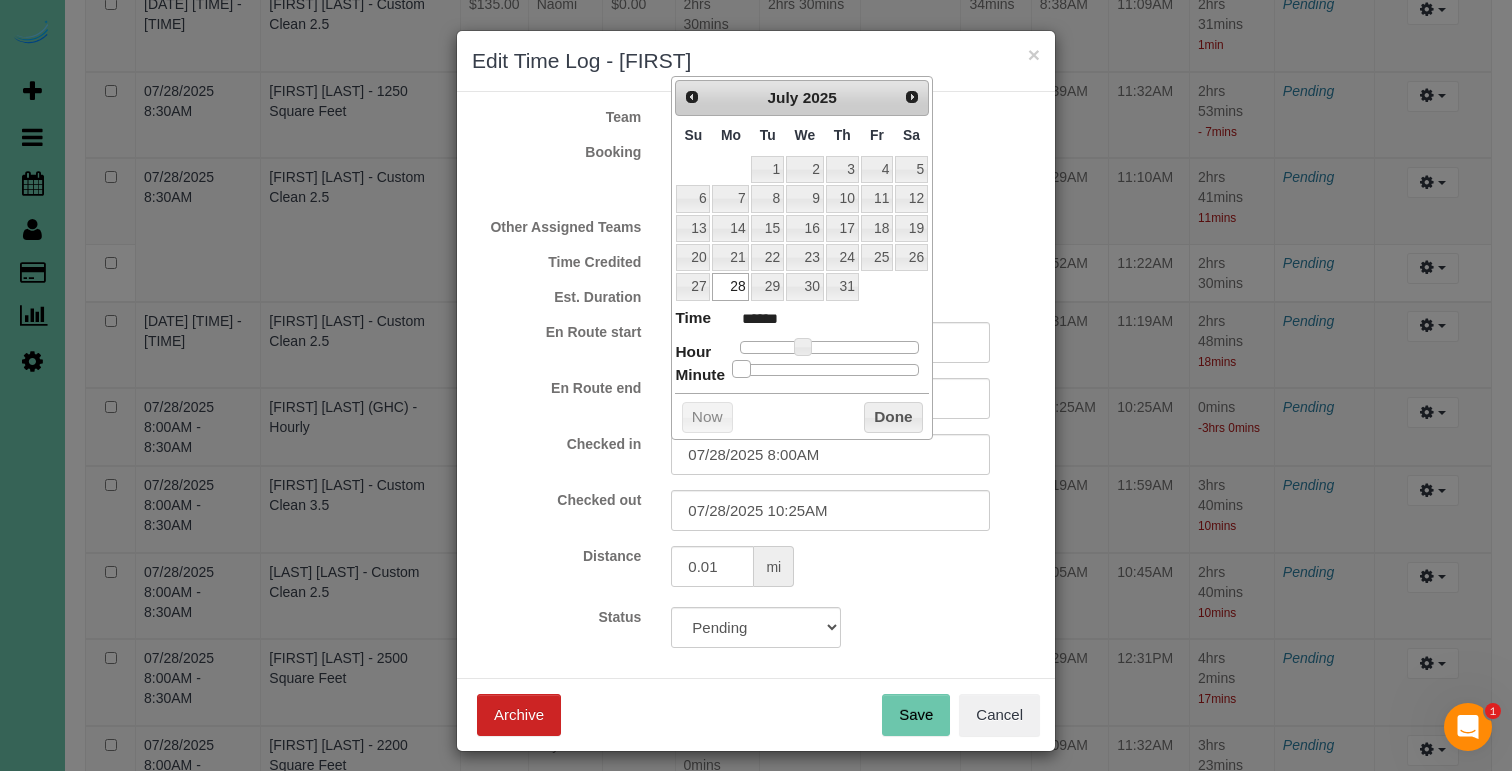 drag, startPoint x: 808, startPoint y: 364, endPoint x: 735, endPoint y: 366, distance: 73.02739 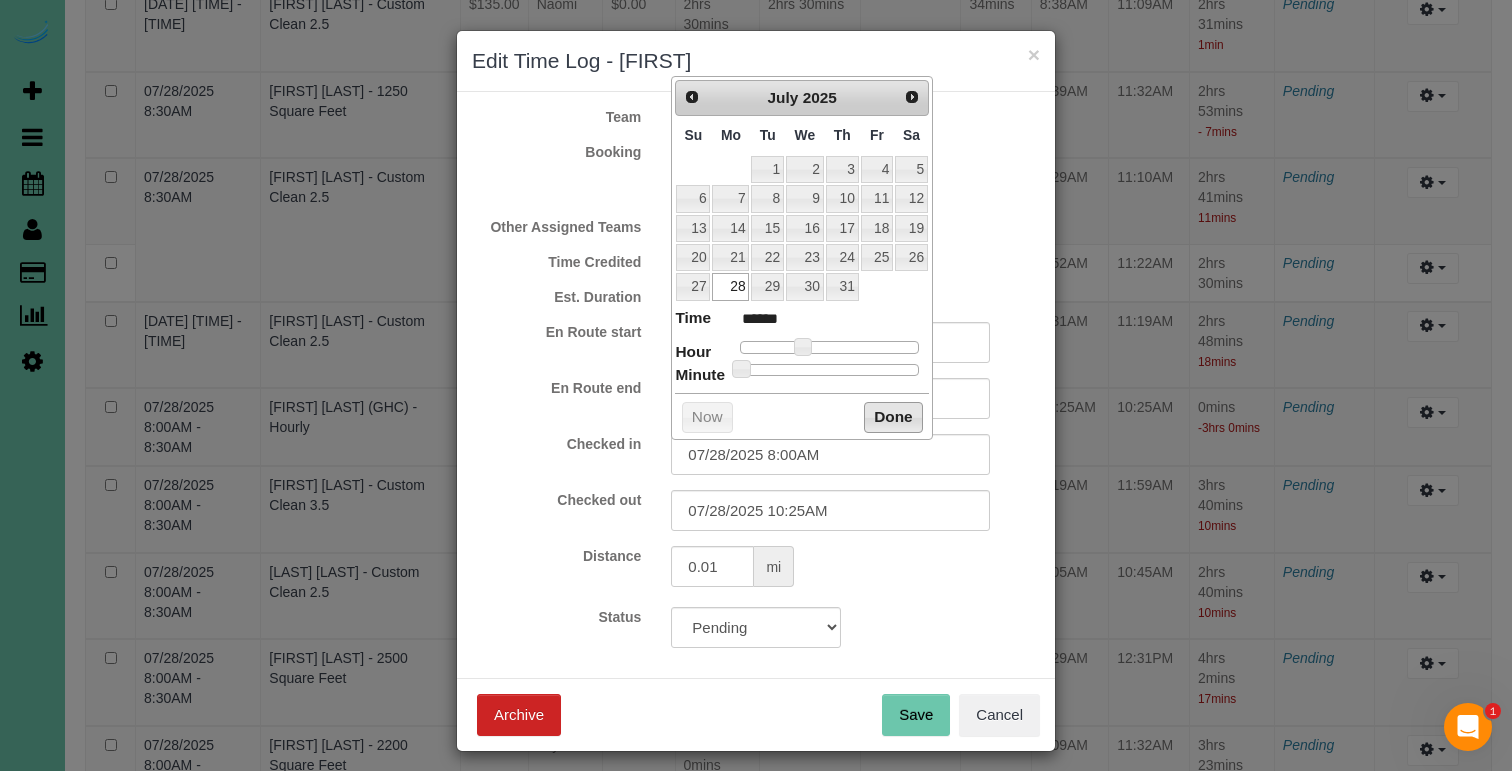 click on "Done" at bounding box center [893, 418] 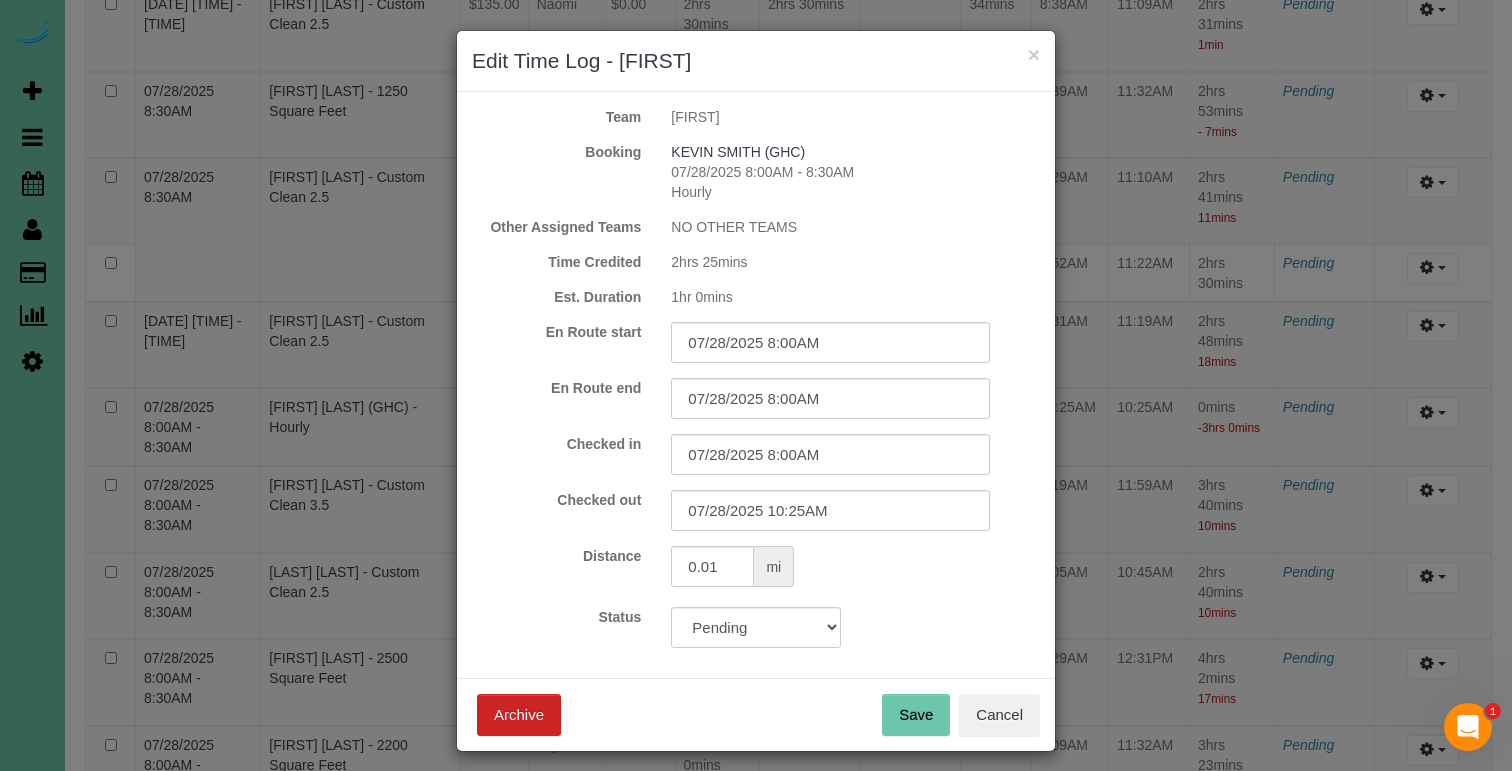 click on "Save" at bounding box center (916, 715) 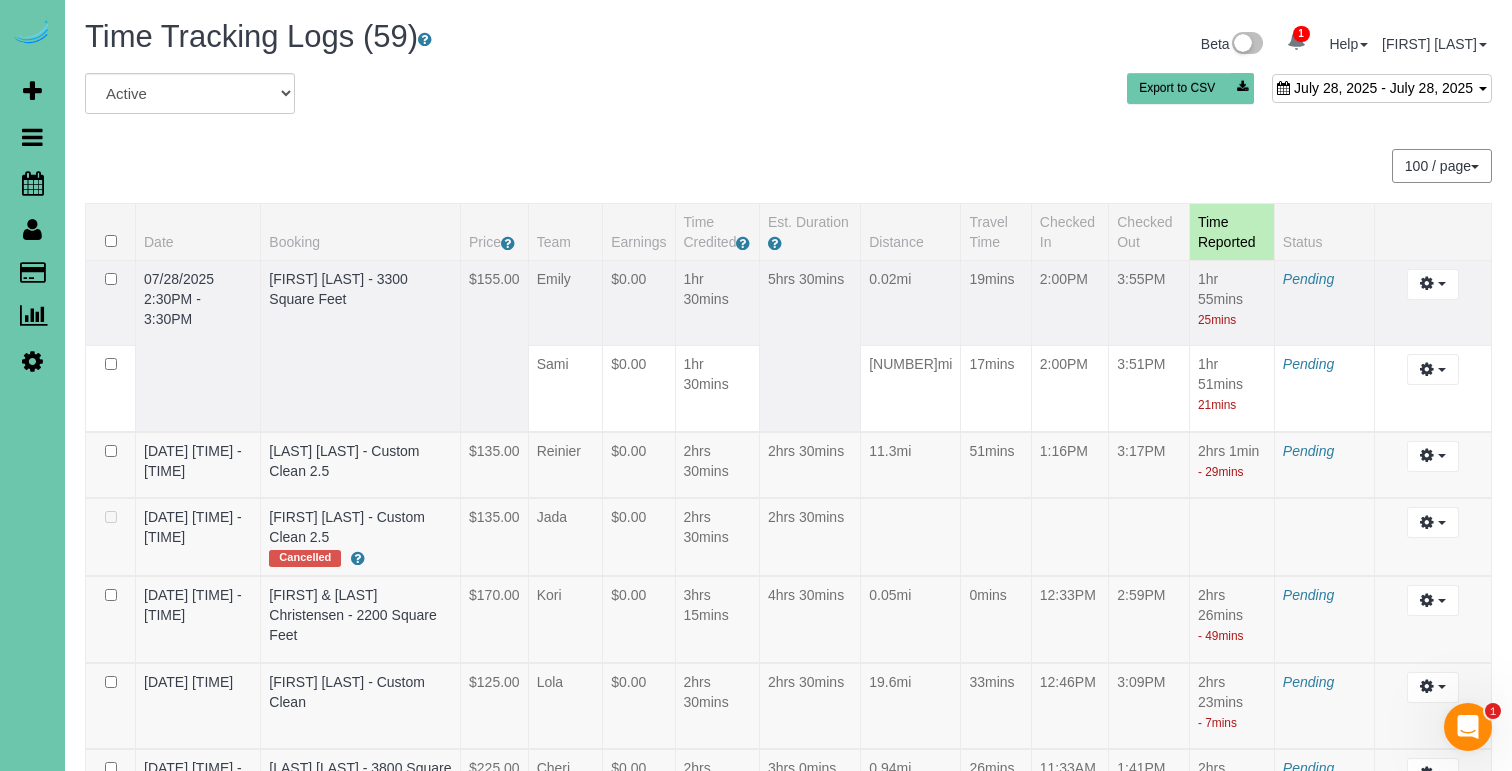 scroll, scrollTop: 0, scrollLeft: 0, axis: both 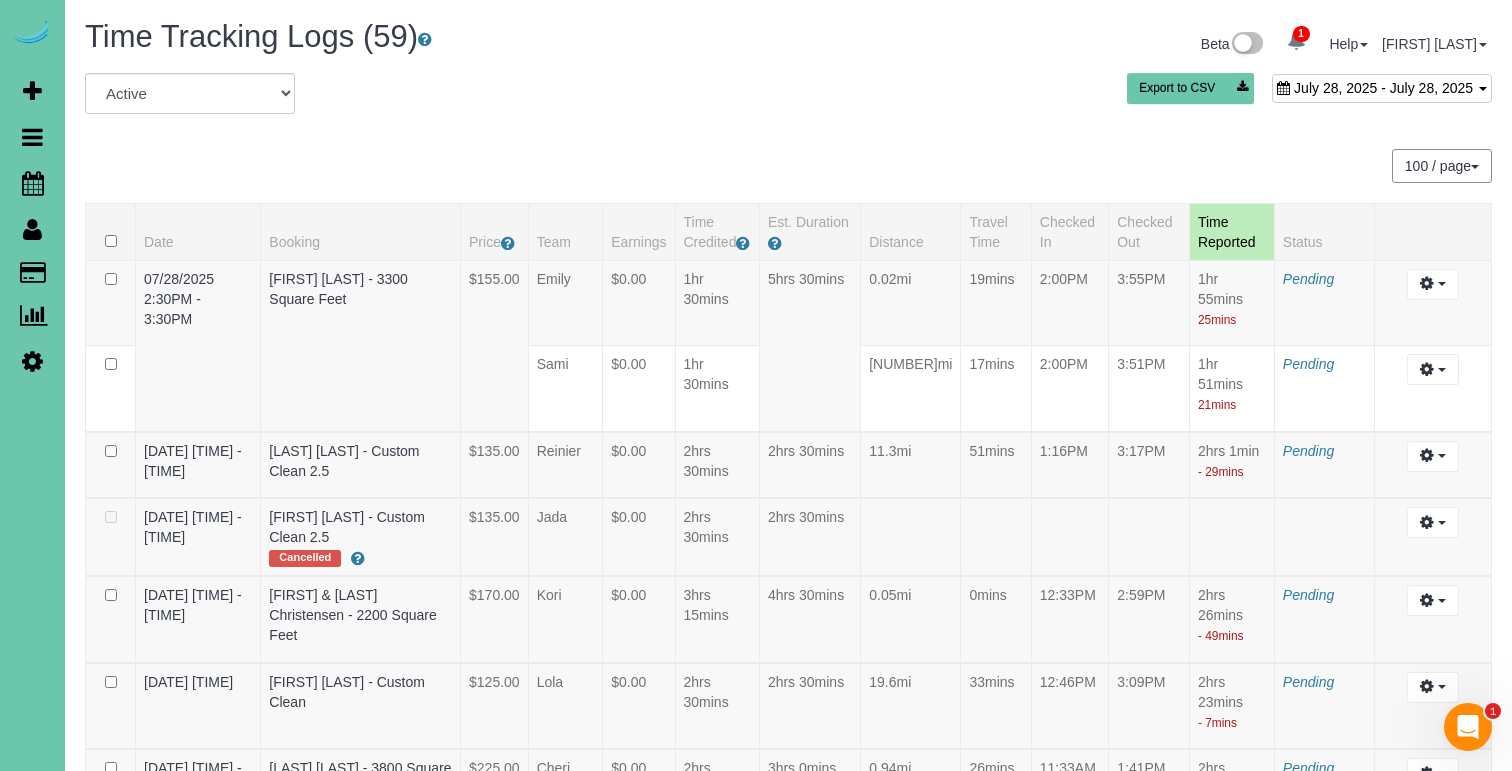 click on "July 28, 2025 - July 28, 2025" at bounding box center (1383, 88) 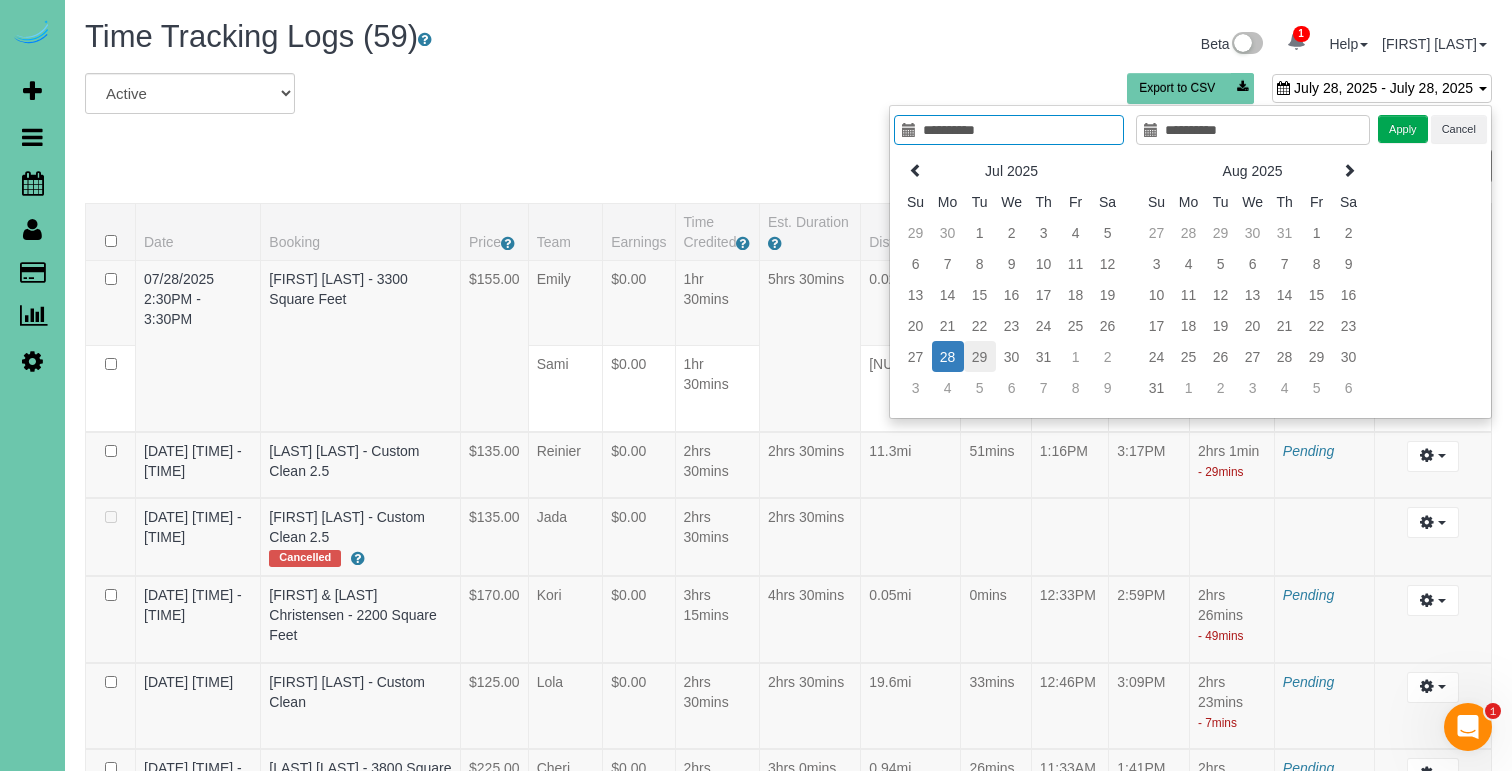 type on "**********" 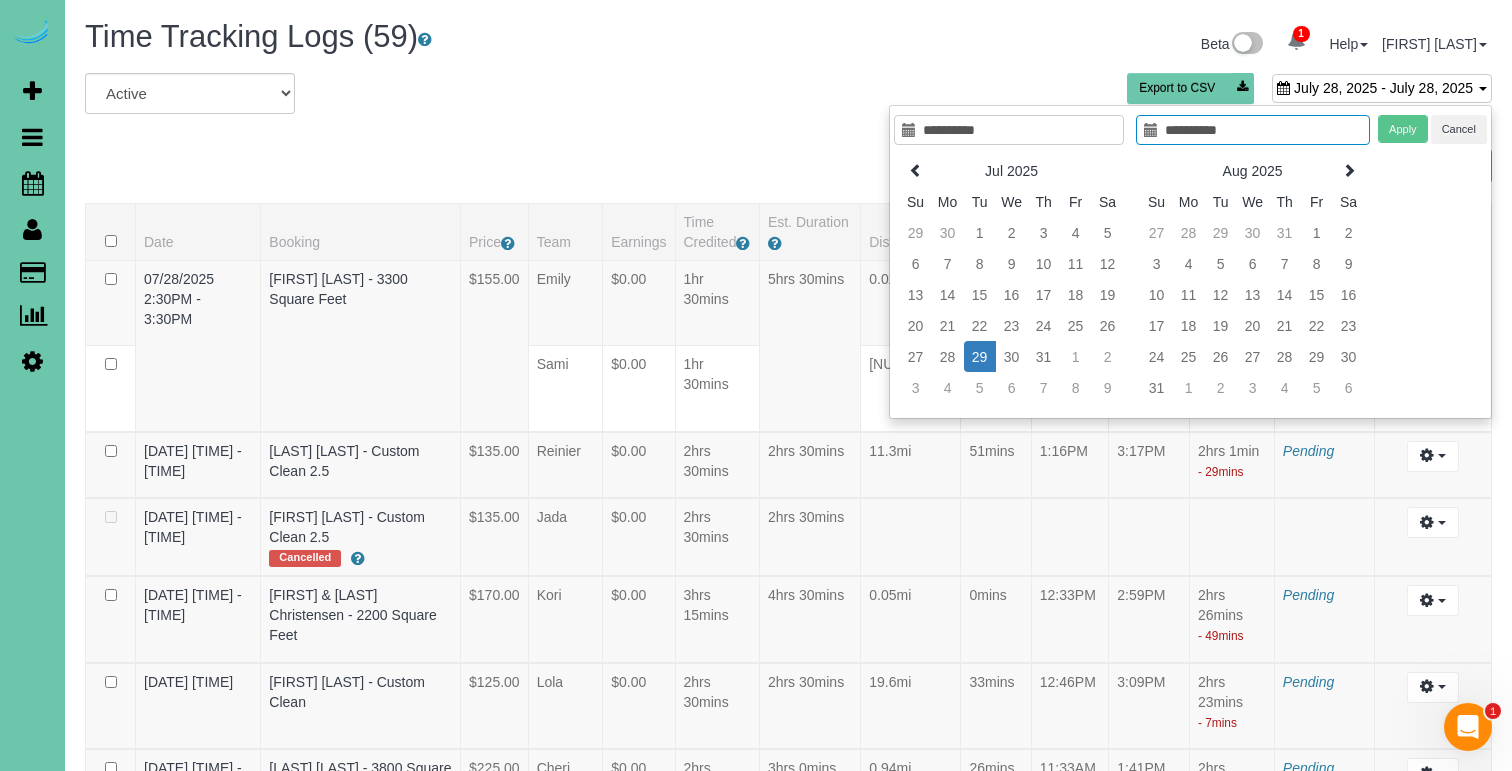 type on "**********" 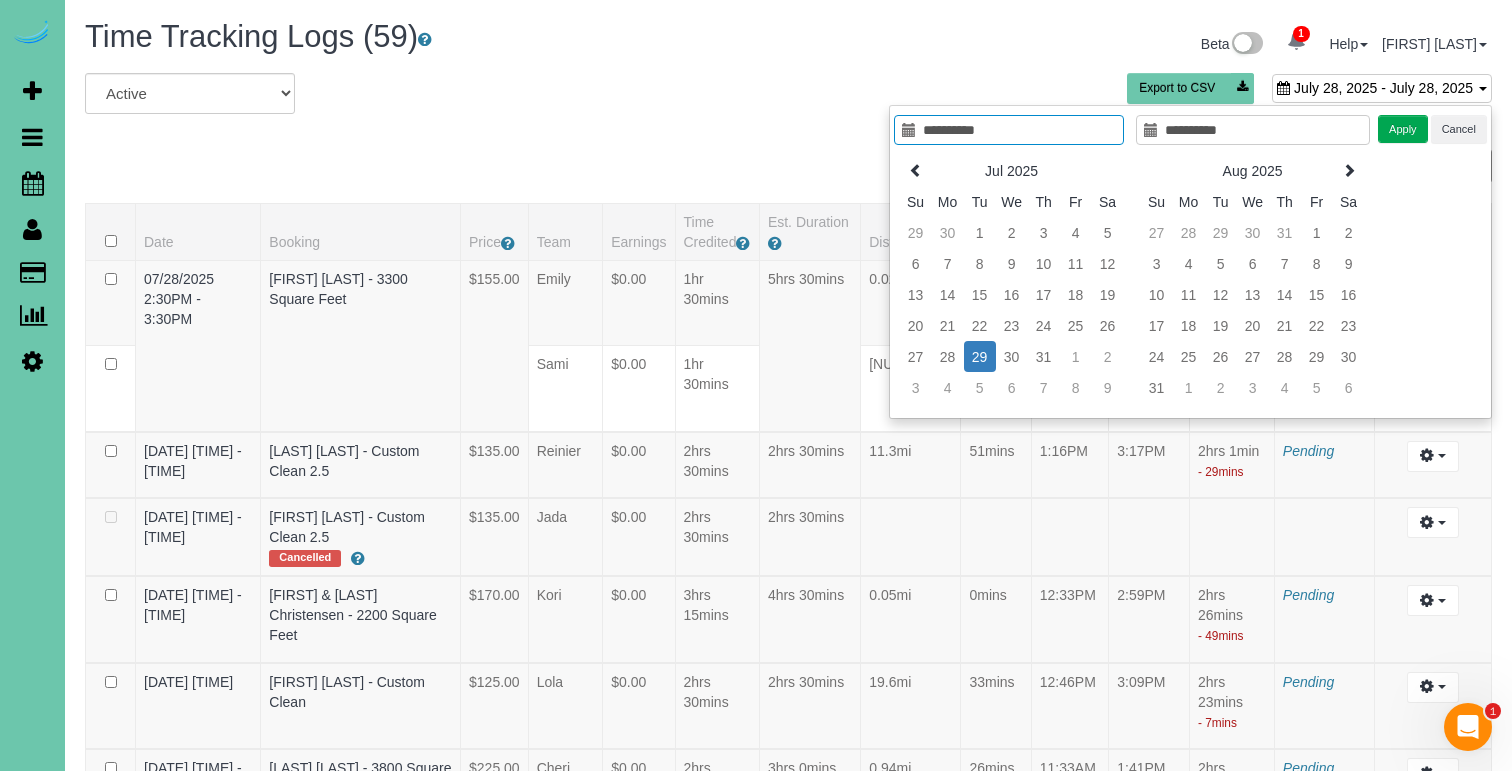 type on "**********" 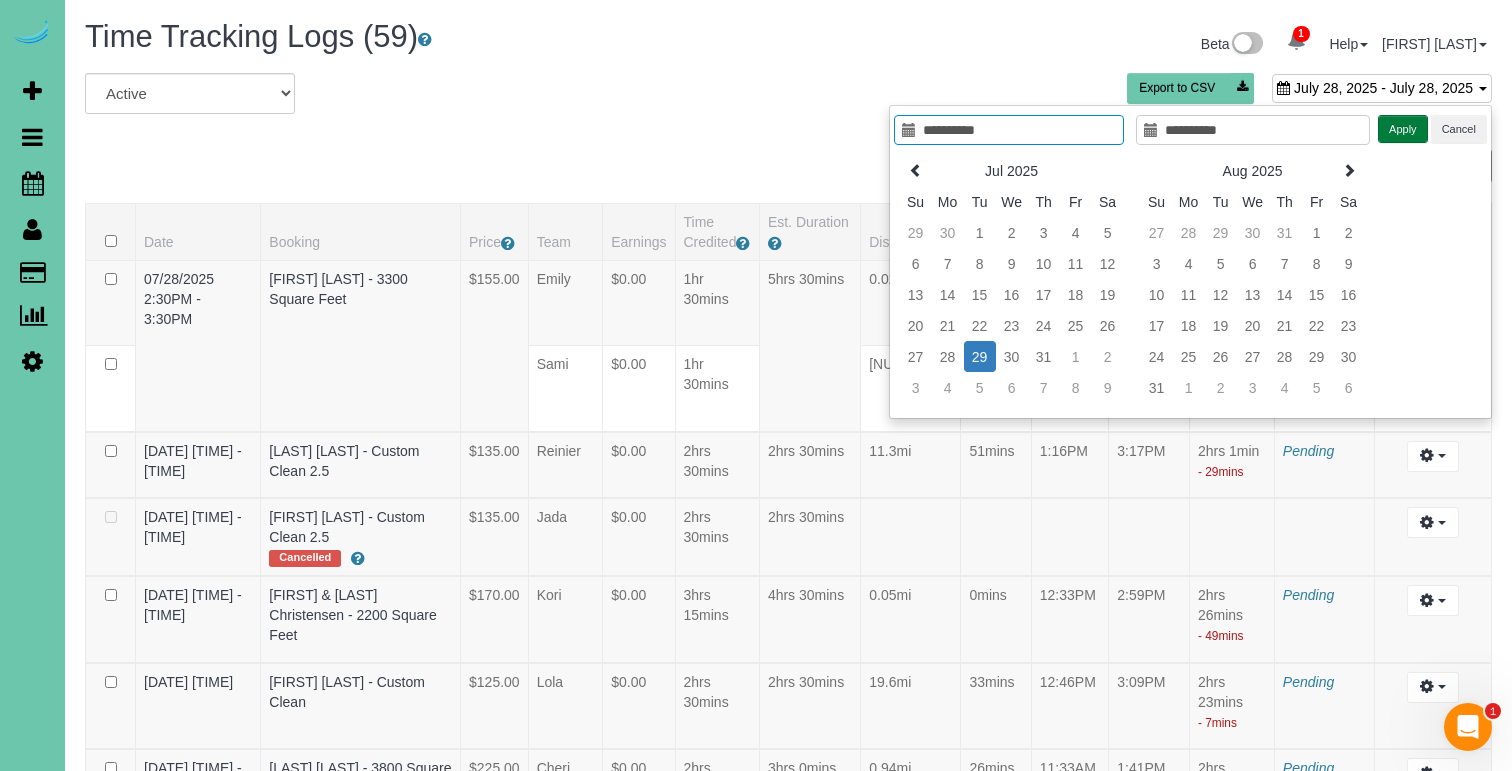 click on "Apply" at bounding box center [1403, 129] 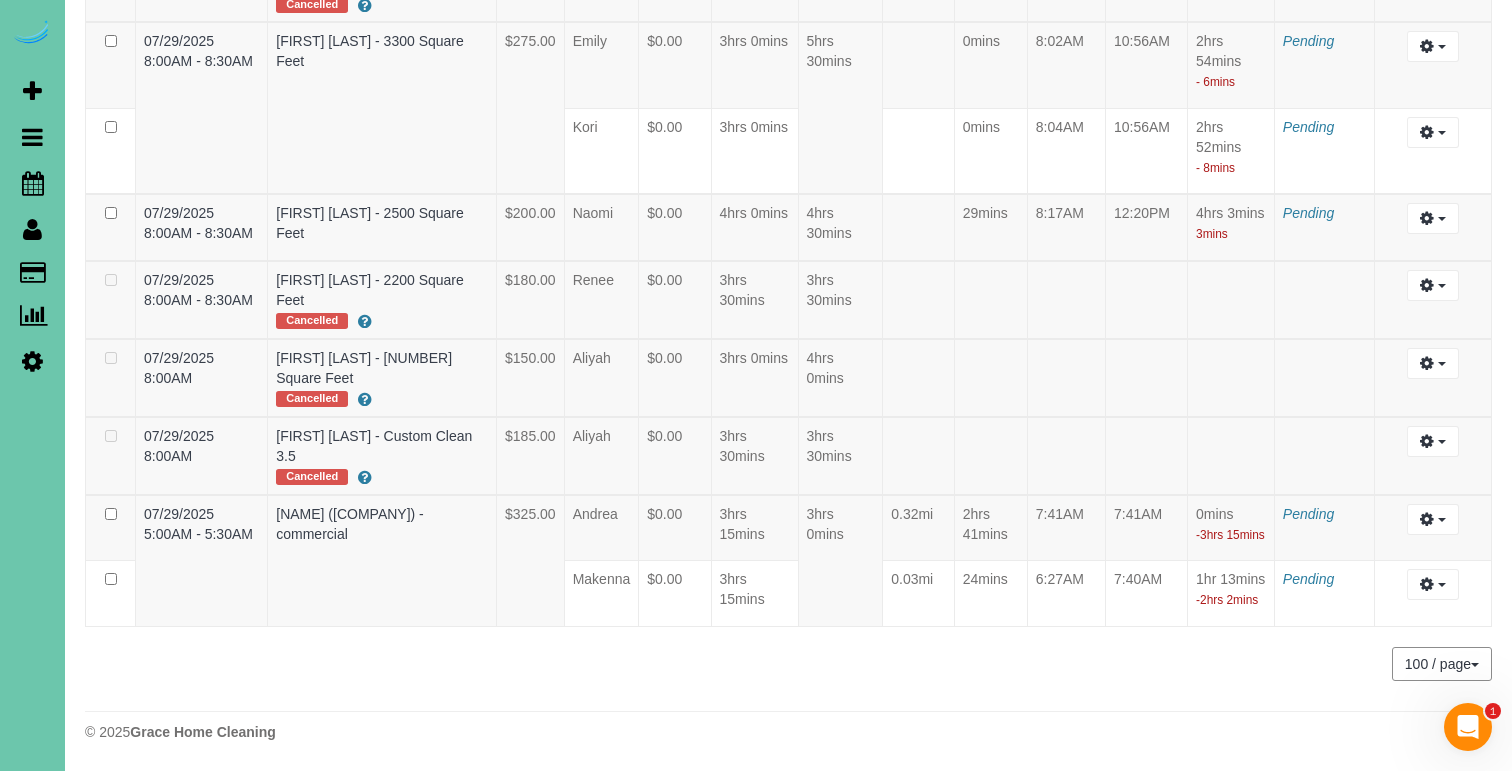 scroll, scrollTop: 7154, scrollLeft: 0, axis: vertical 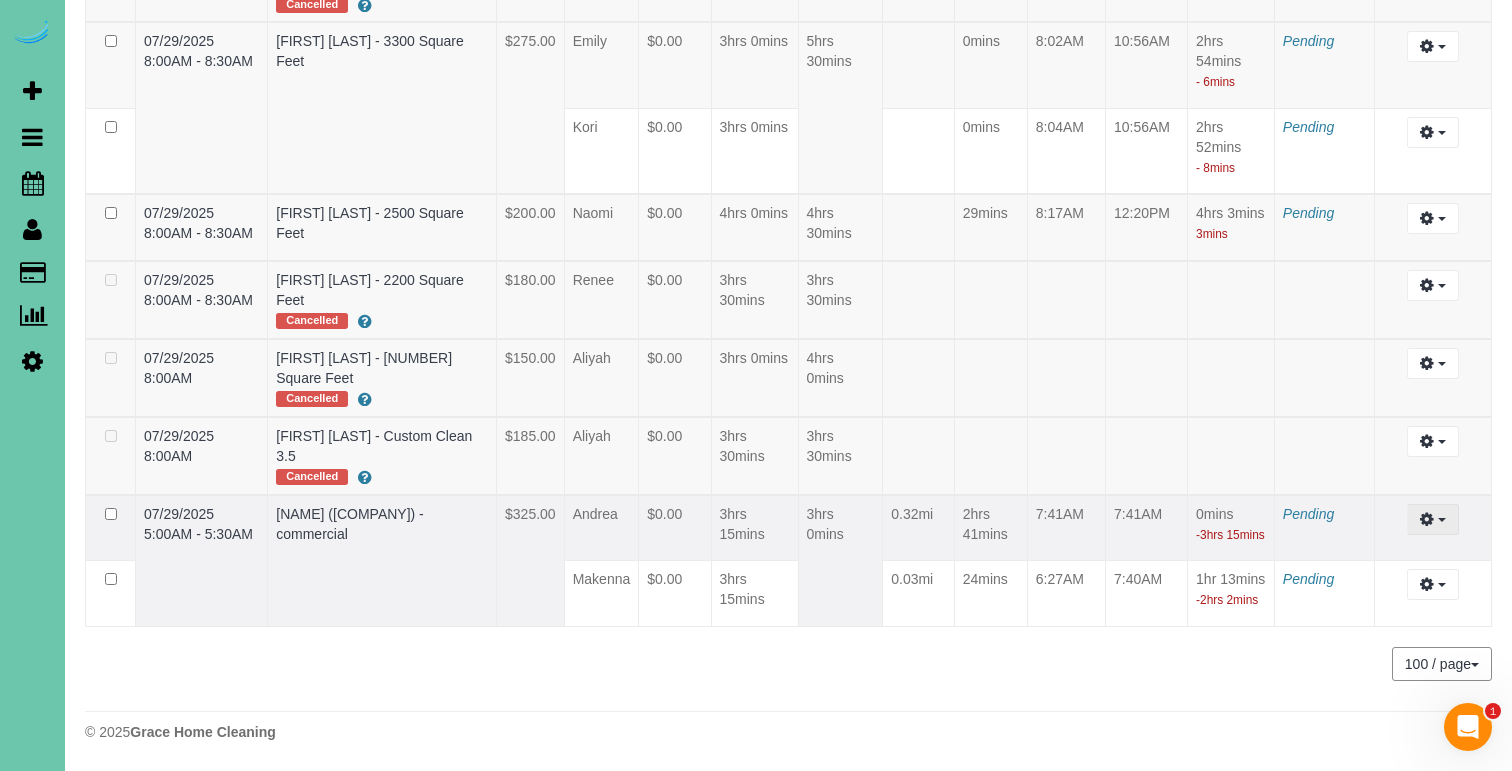 click at bounding box center [1427, 519] 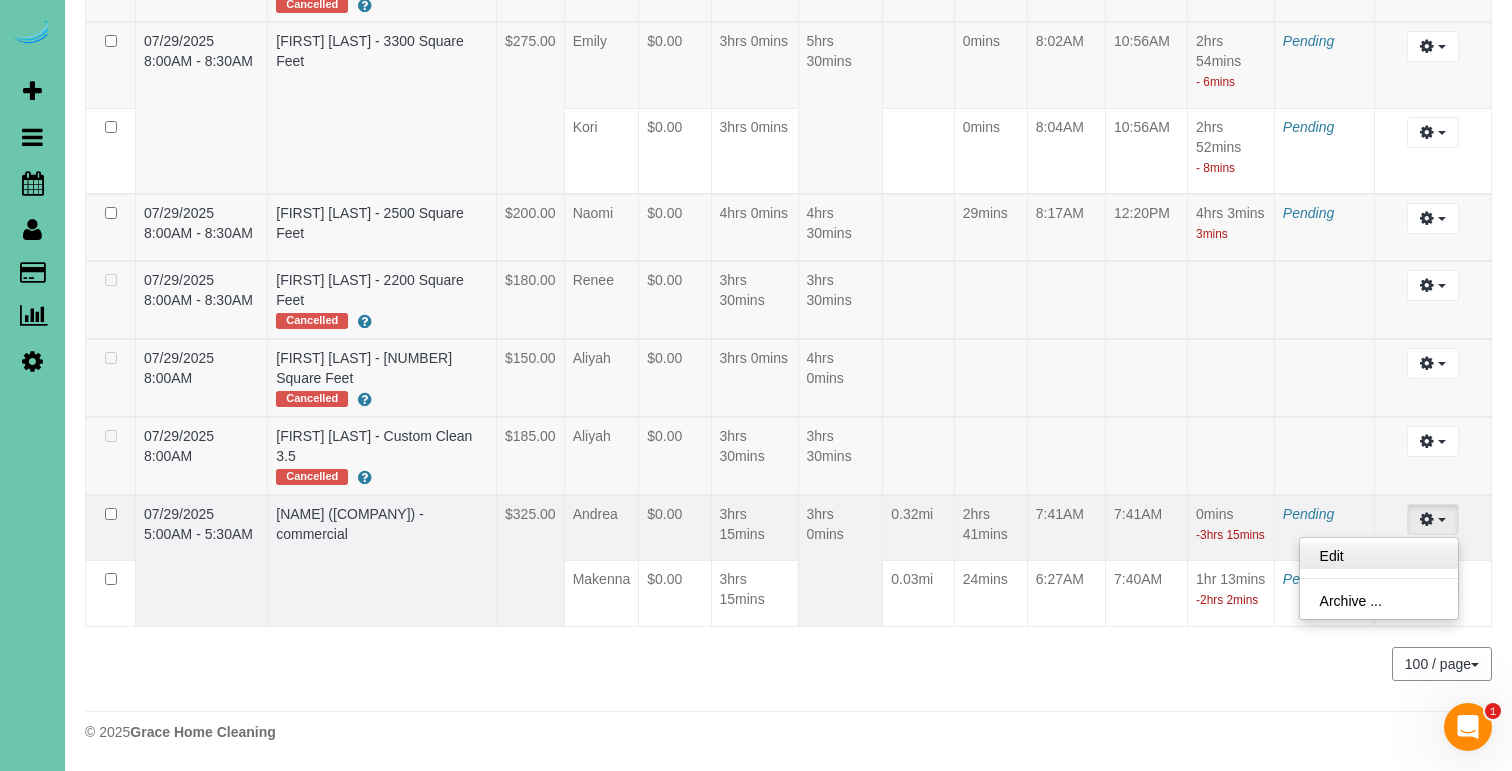 click on "Edit" at bounding box center [1379, 556] 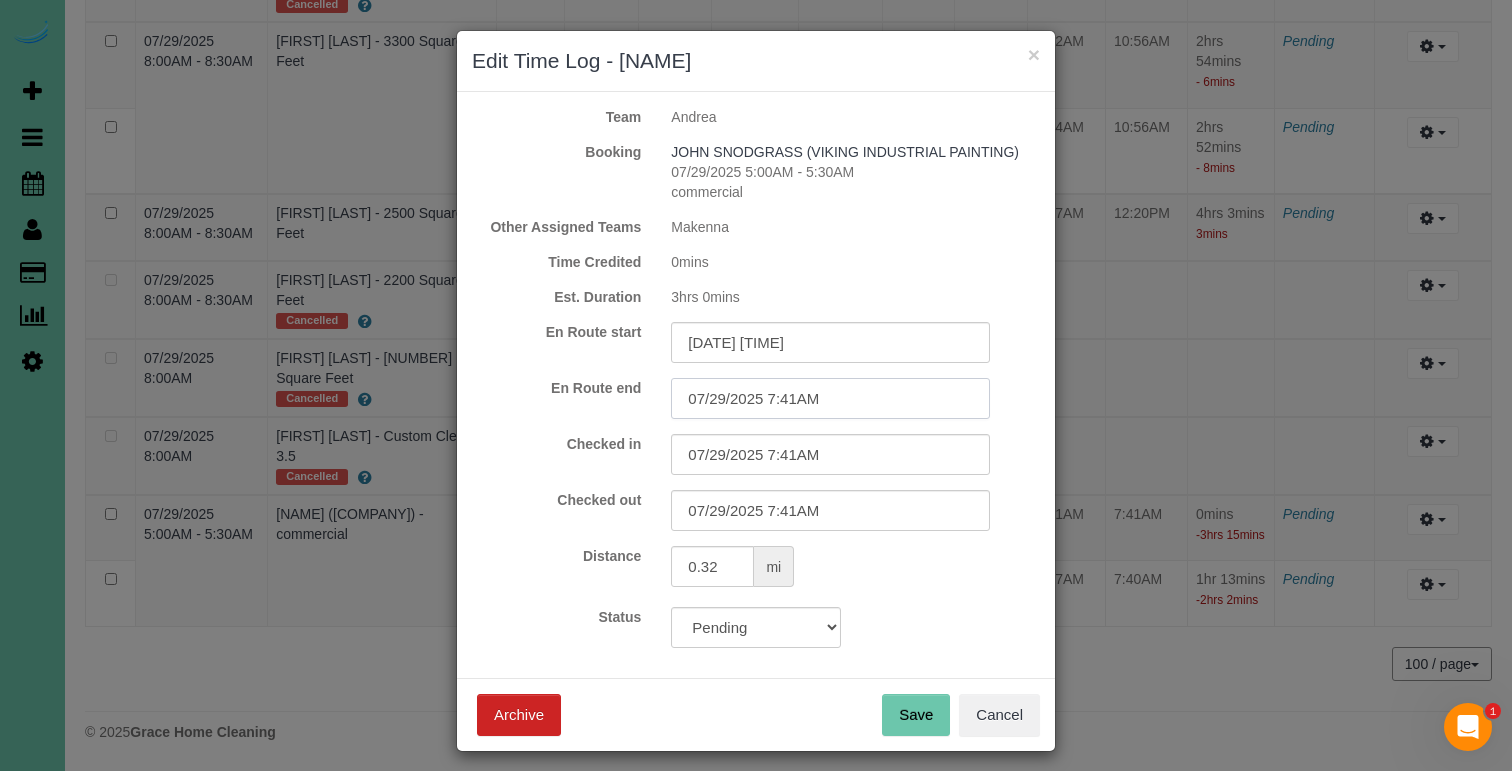 click on "07/29/2025 7:41AM" at bounding box center (830, 398) 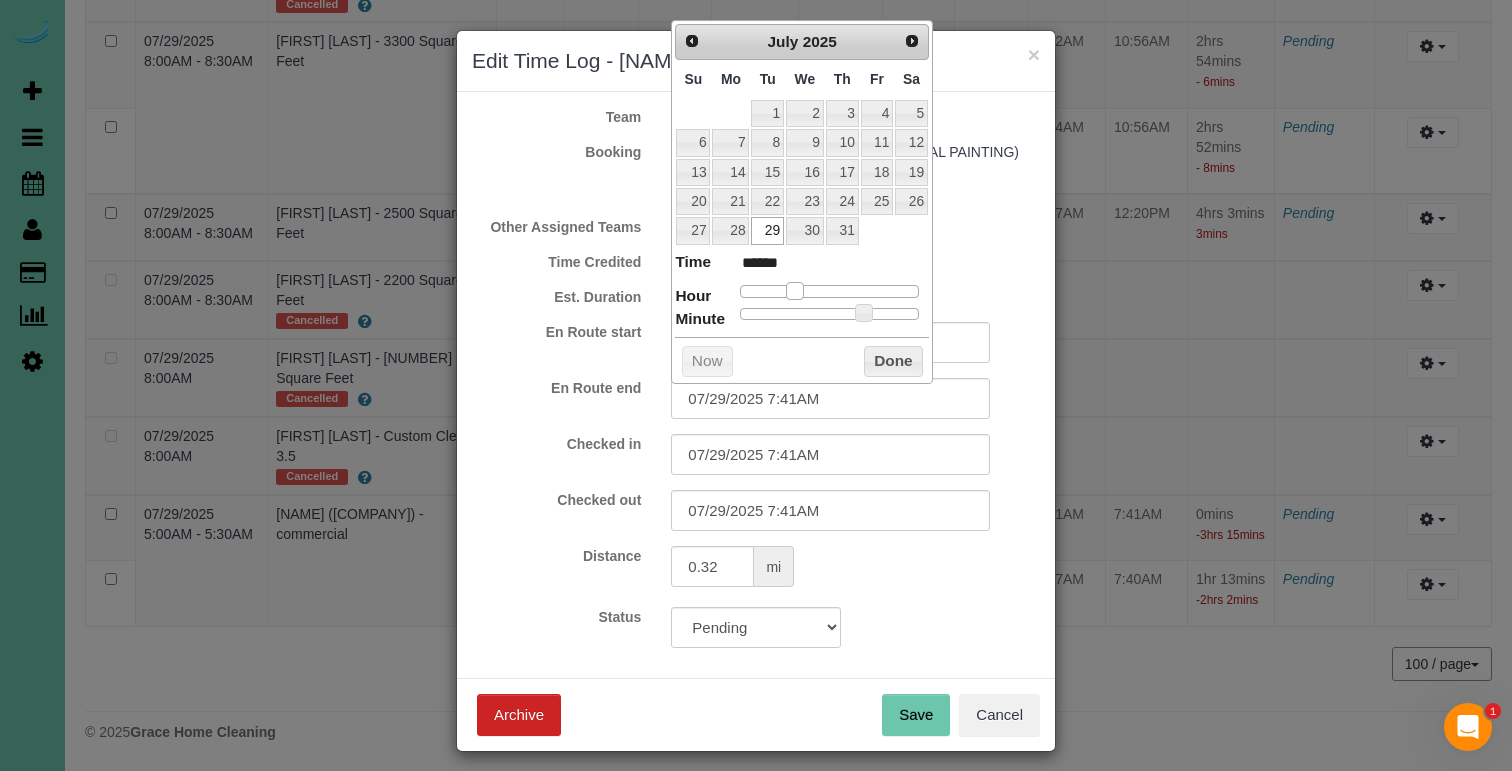 type on "[DATE] [TIME]" 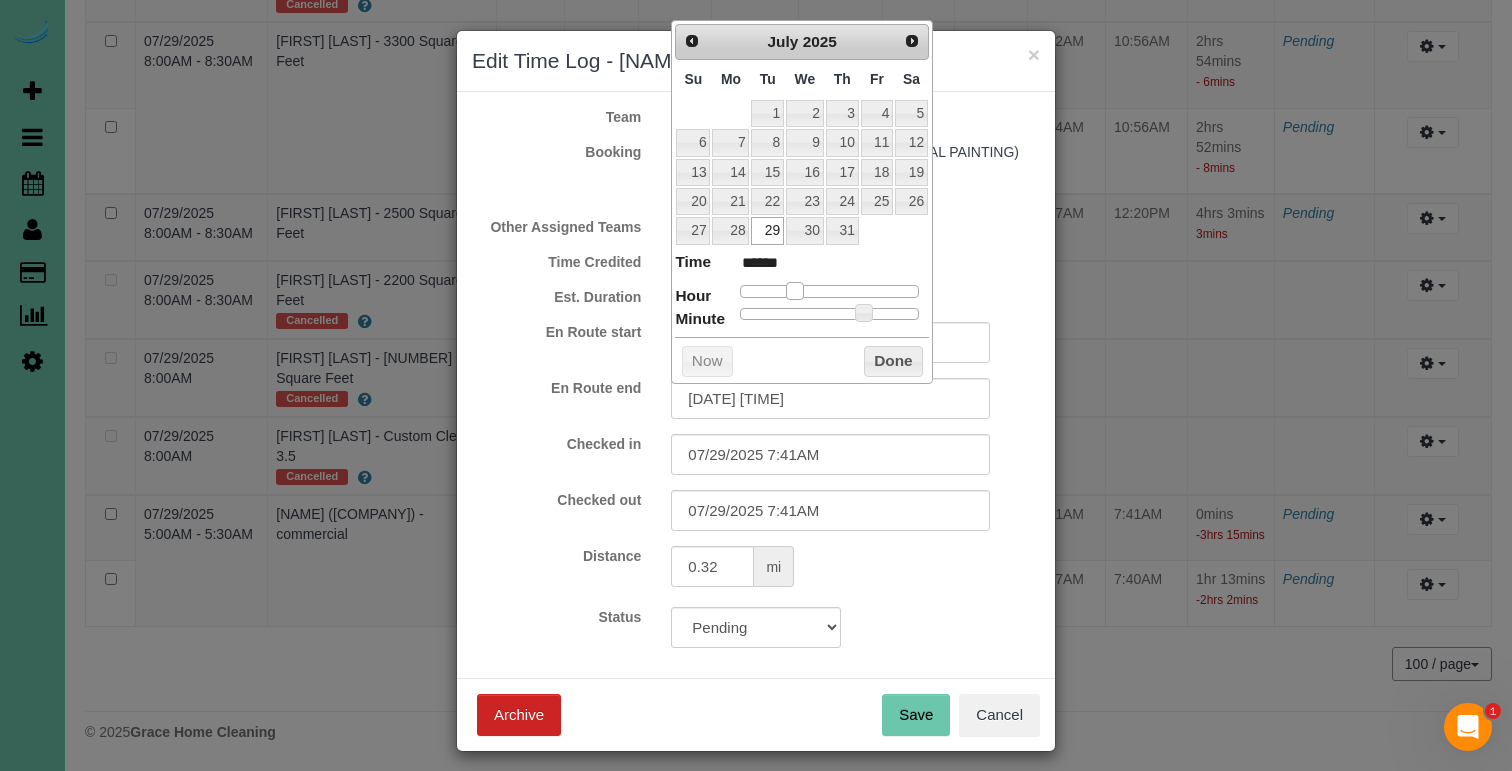 type on "07/29/2025 5:41AM" 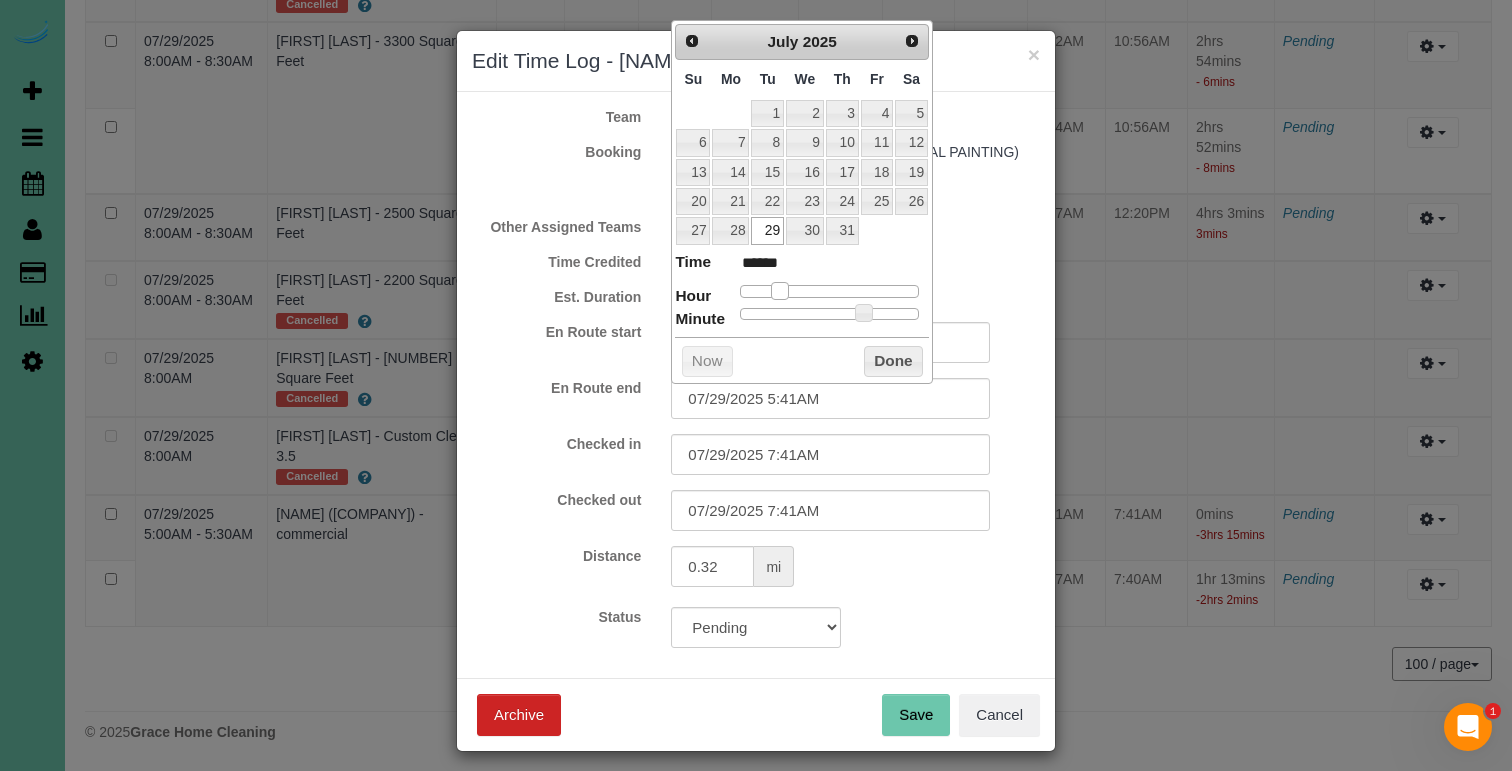 drag, startPoint x: 794, startPoint y: 288, endPoint x: 783, endPoint y: 288, distance: 11 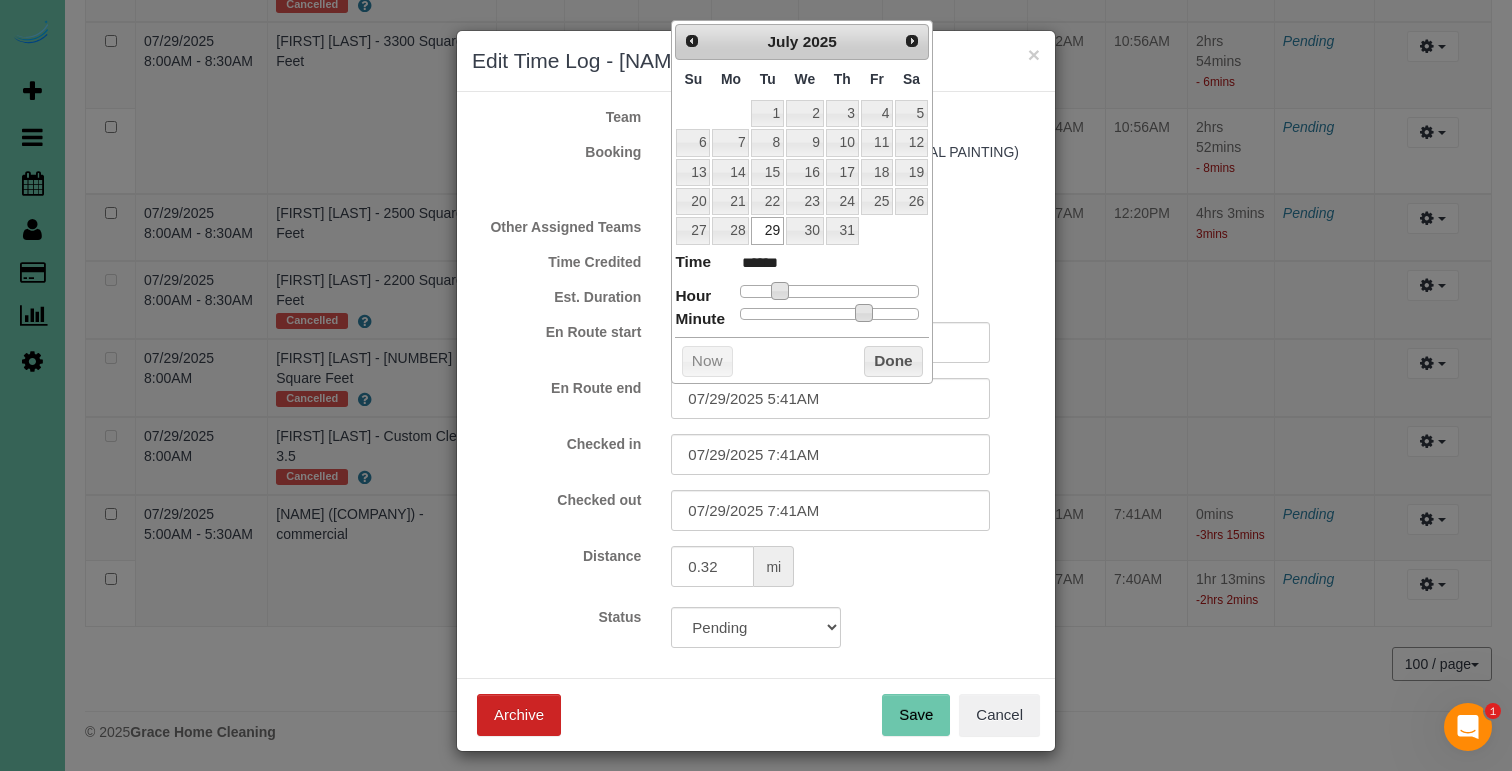 type on "07/29/2025 5:40AM" 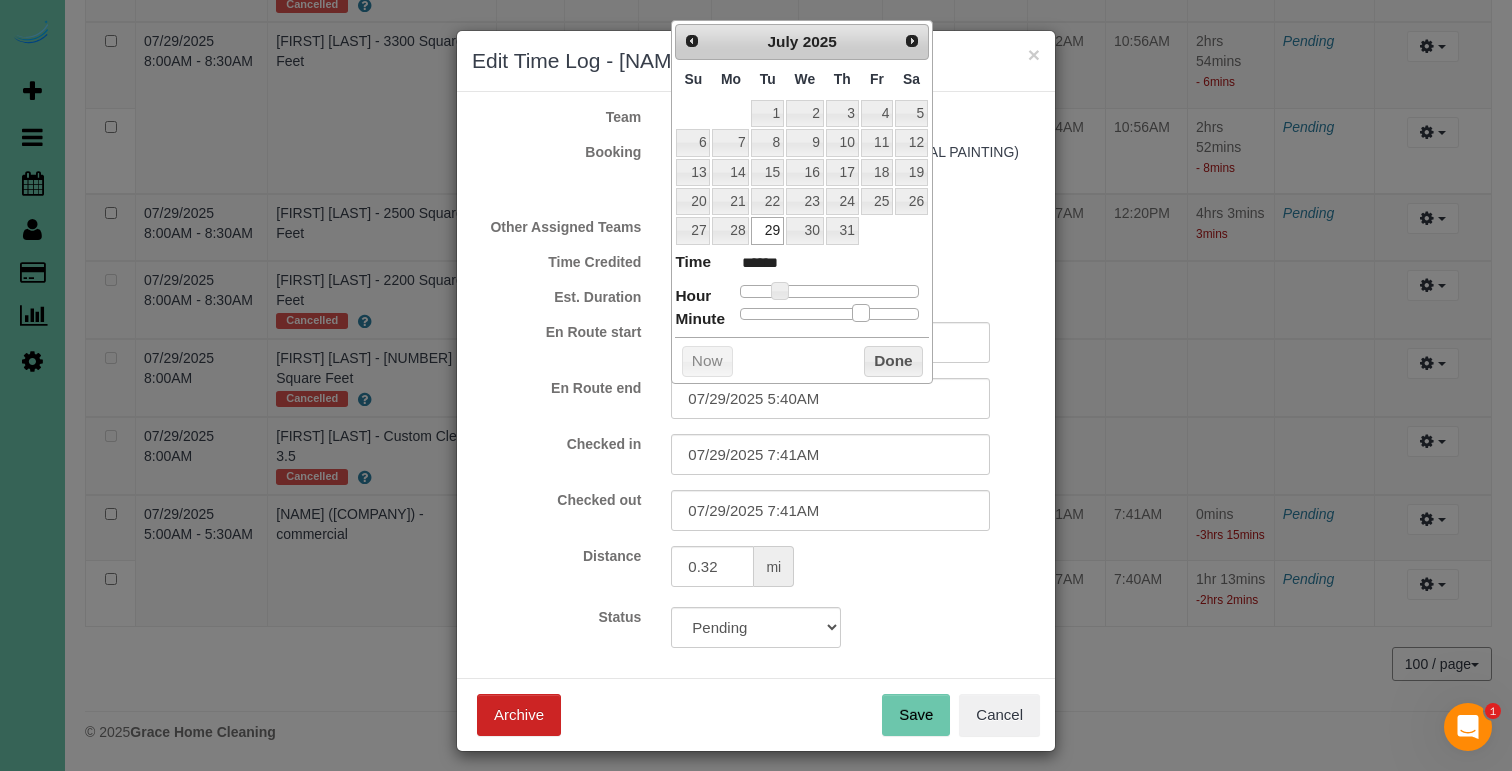 type on "07/29/2025 5:39AM" 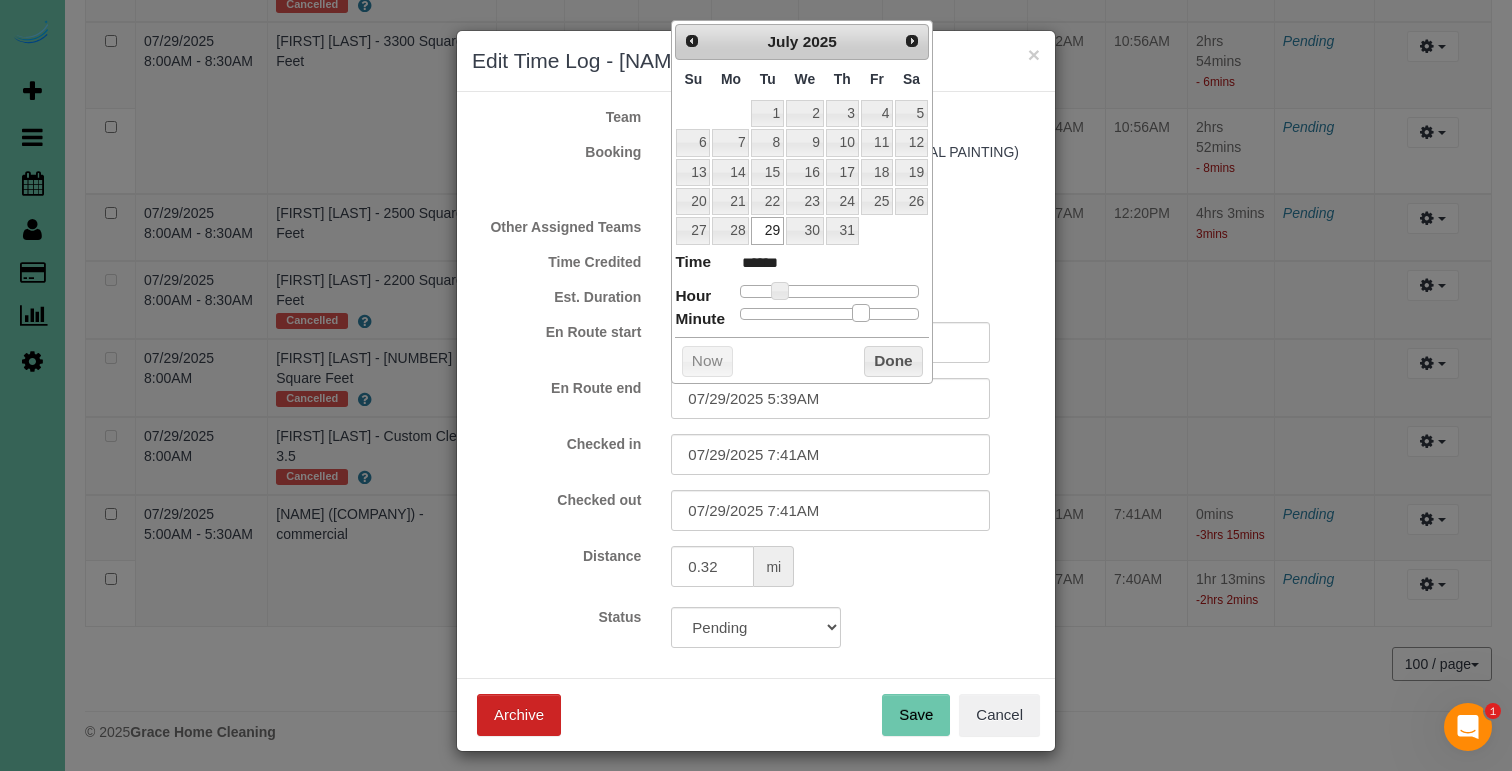 type on "07/29/2025 5:38AM" 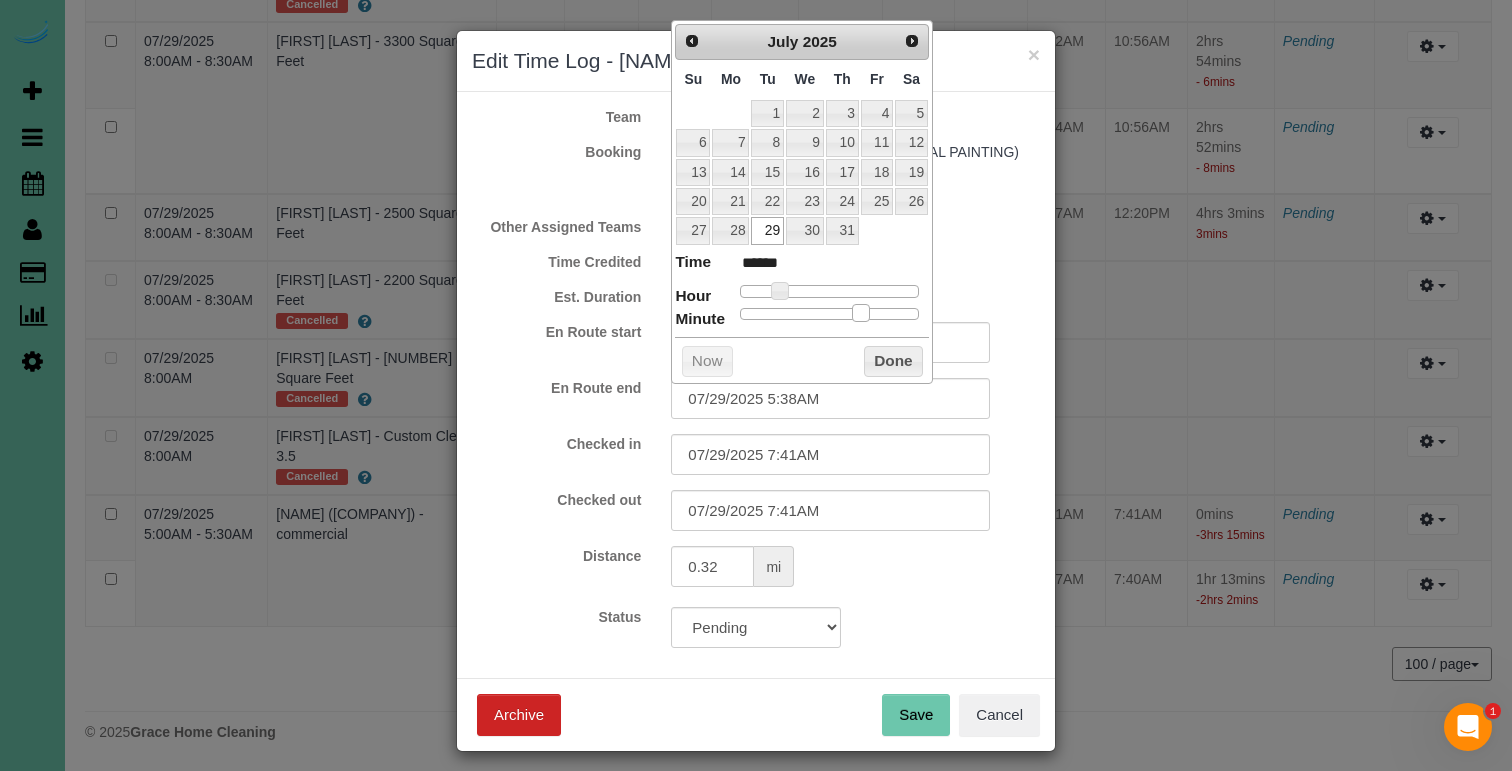 type on "07/29/2025 5:35AM" 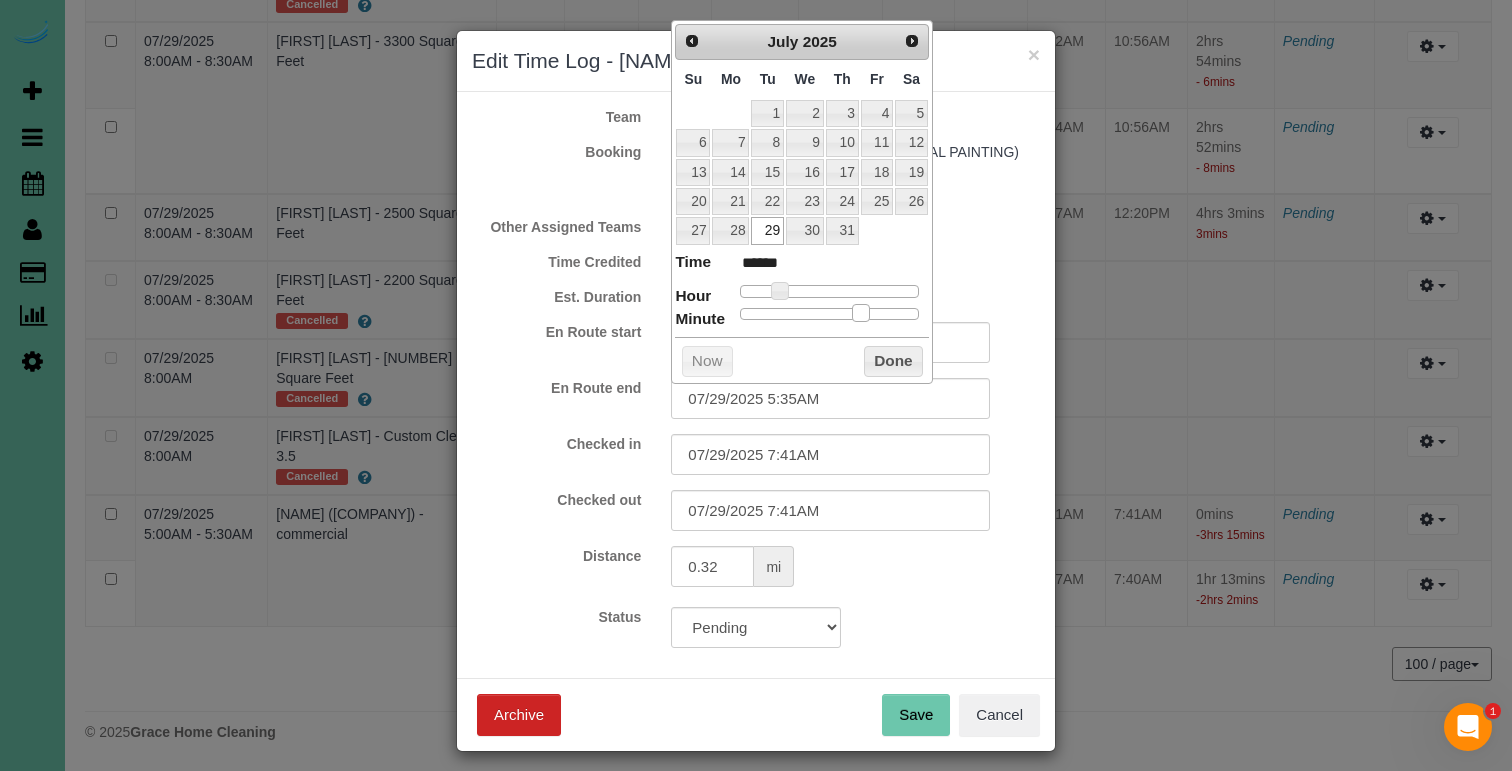 type on "07/29/2025 5:33AM" 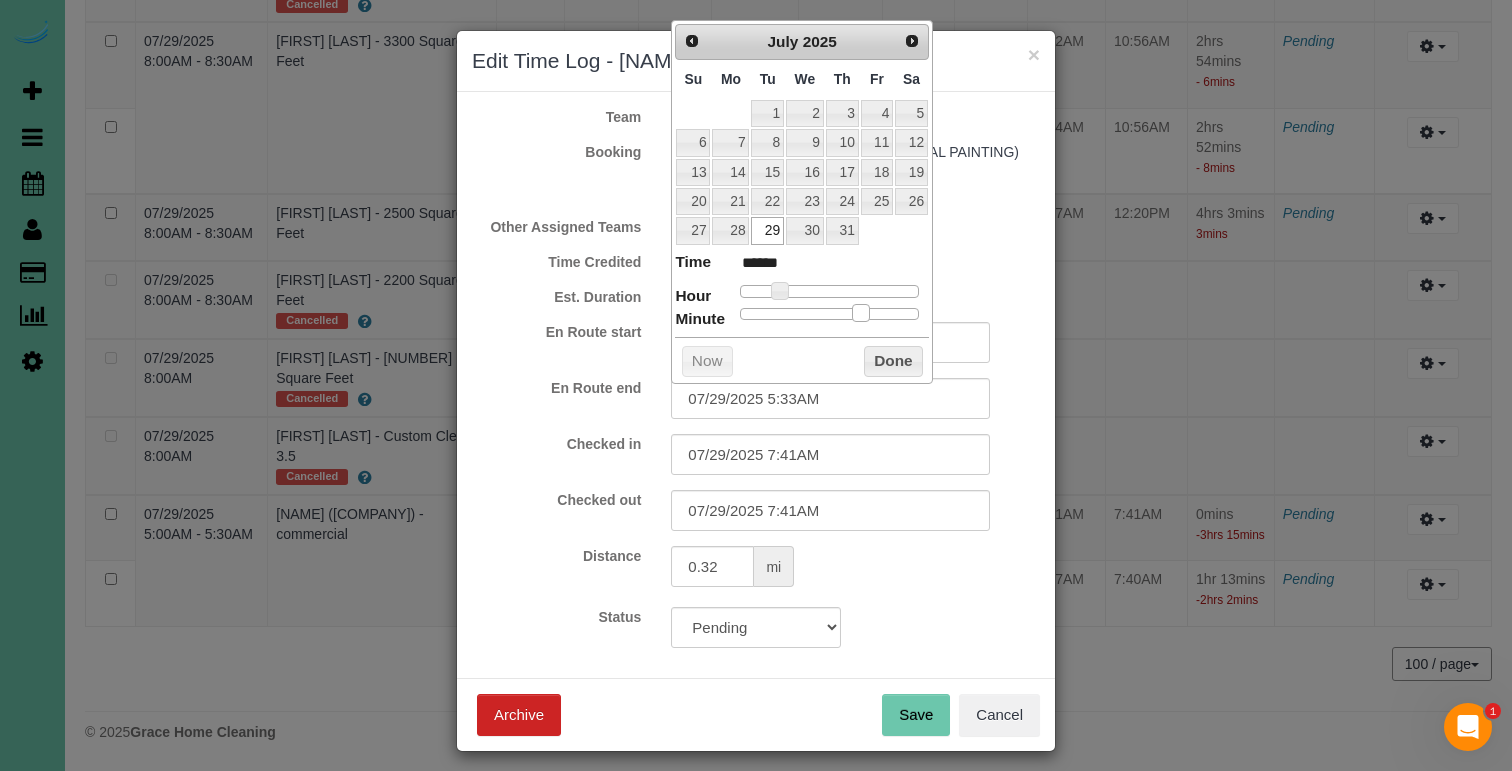type on "07/29/2025 5:31AM" 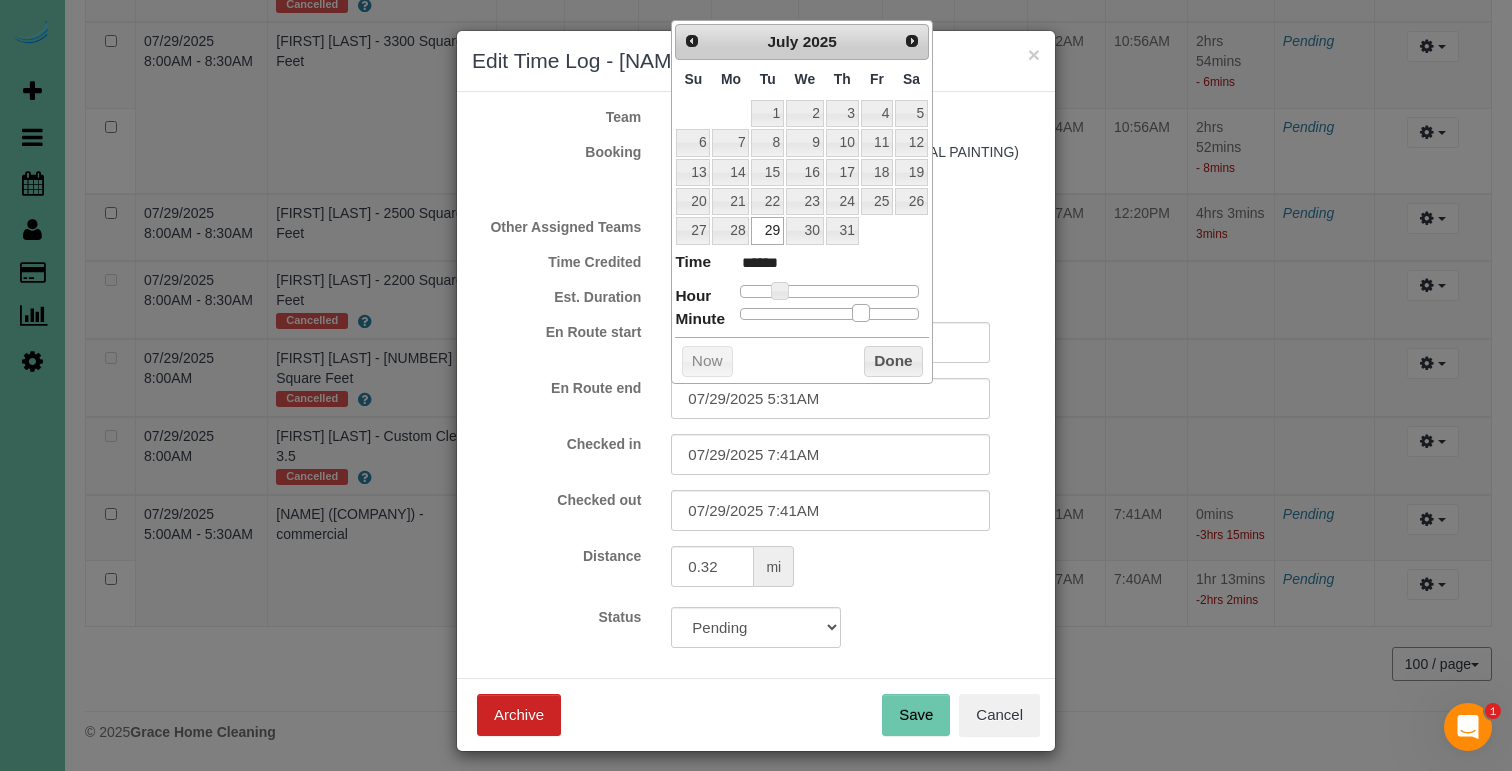 type on "07/29/2025 5:28AM" 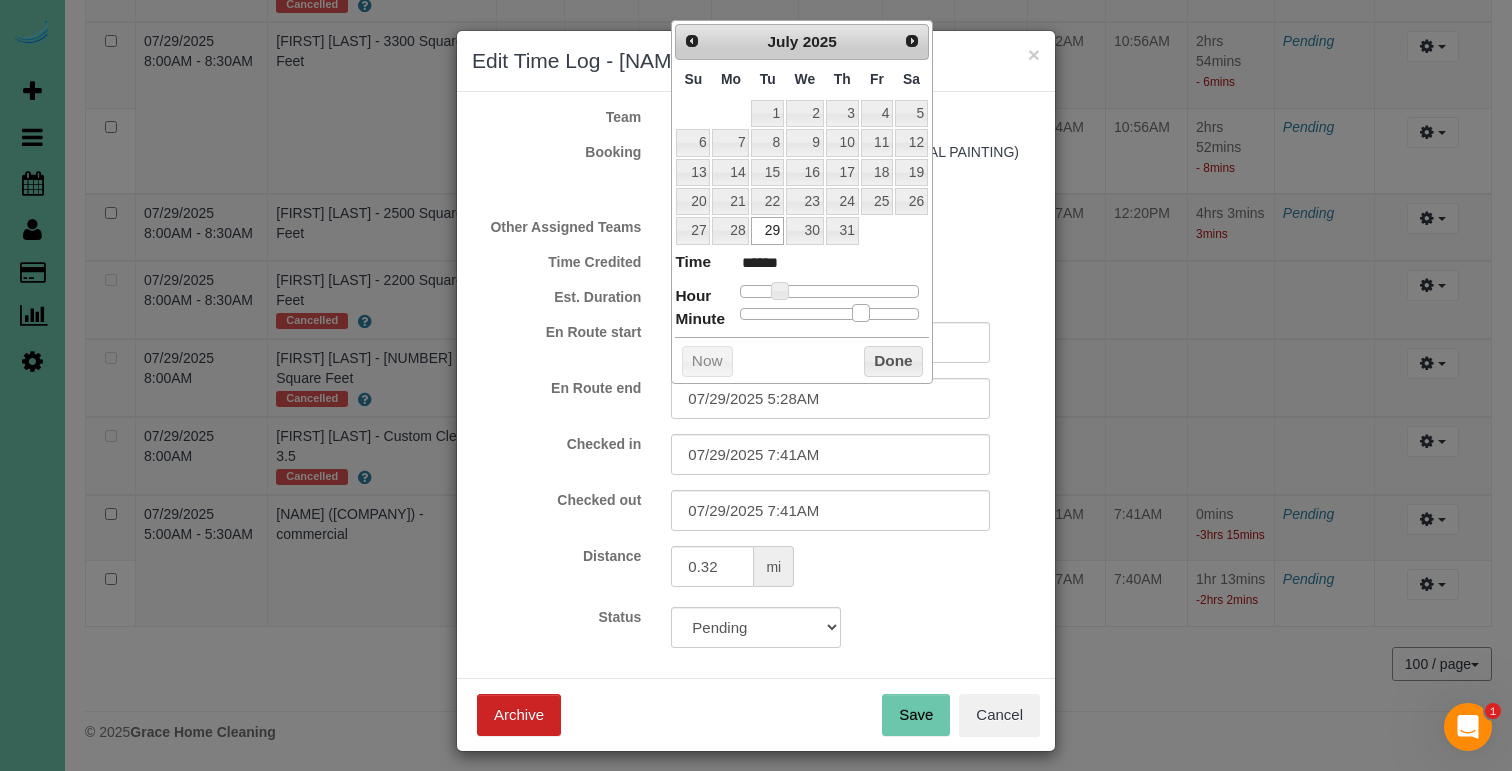 type on "07/29/2025 5:27AM" 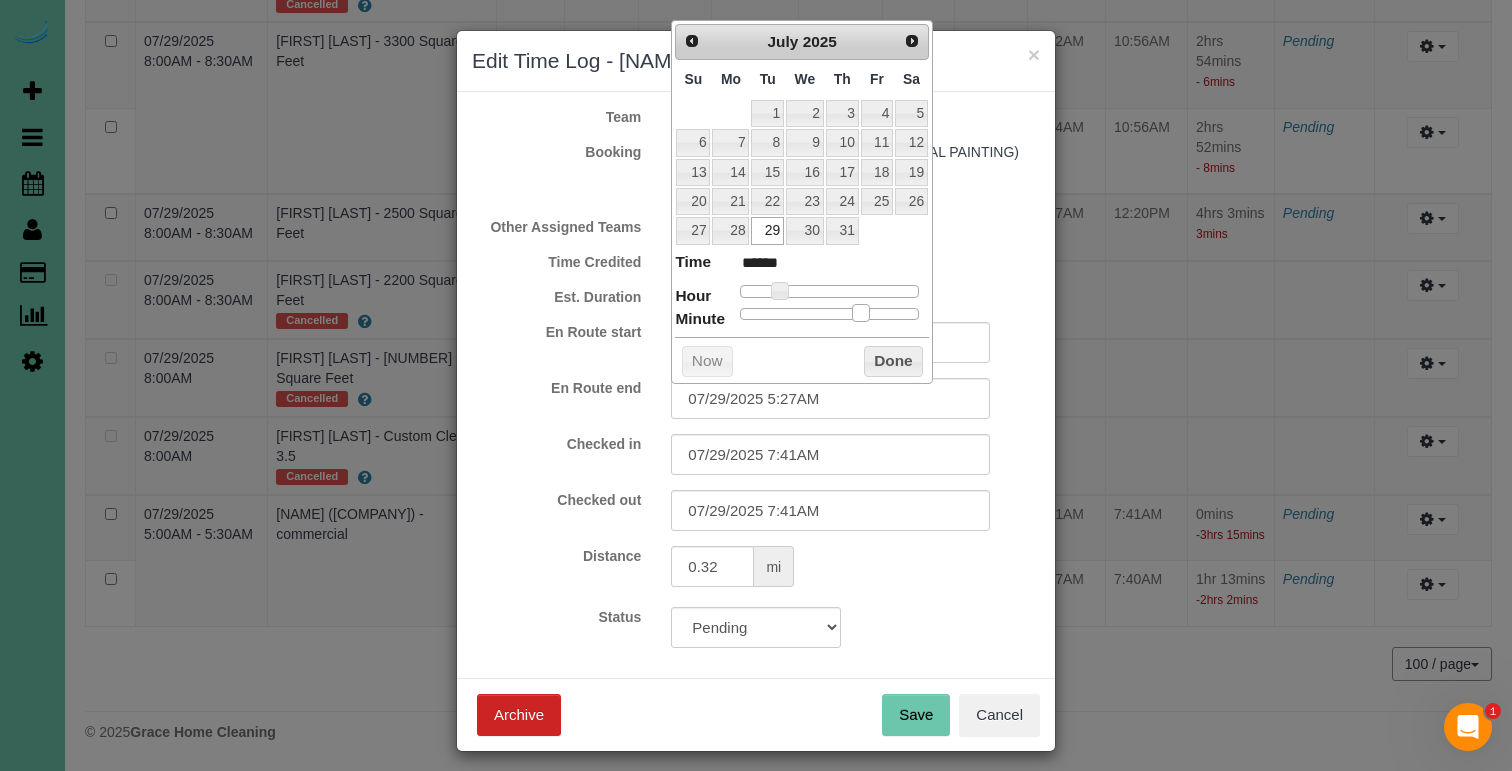 type on "07/29/2025 5:25AM" 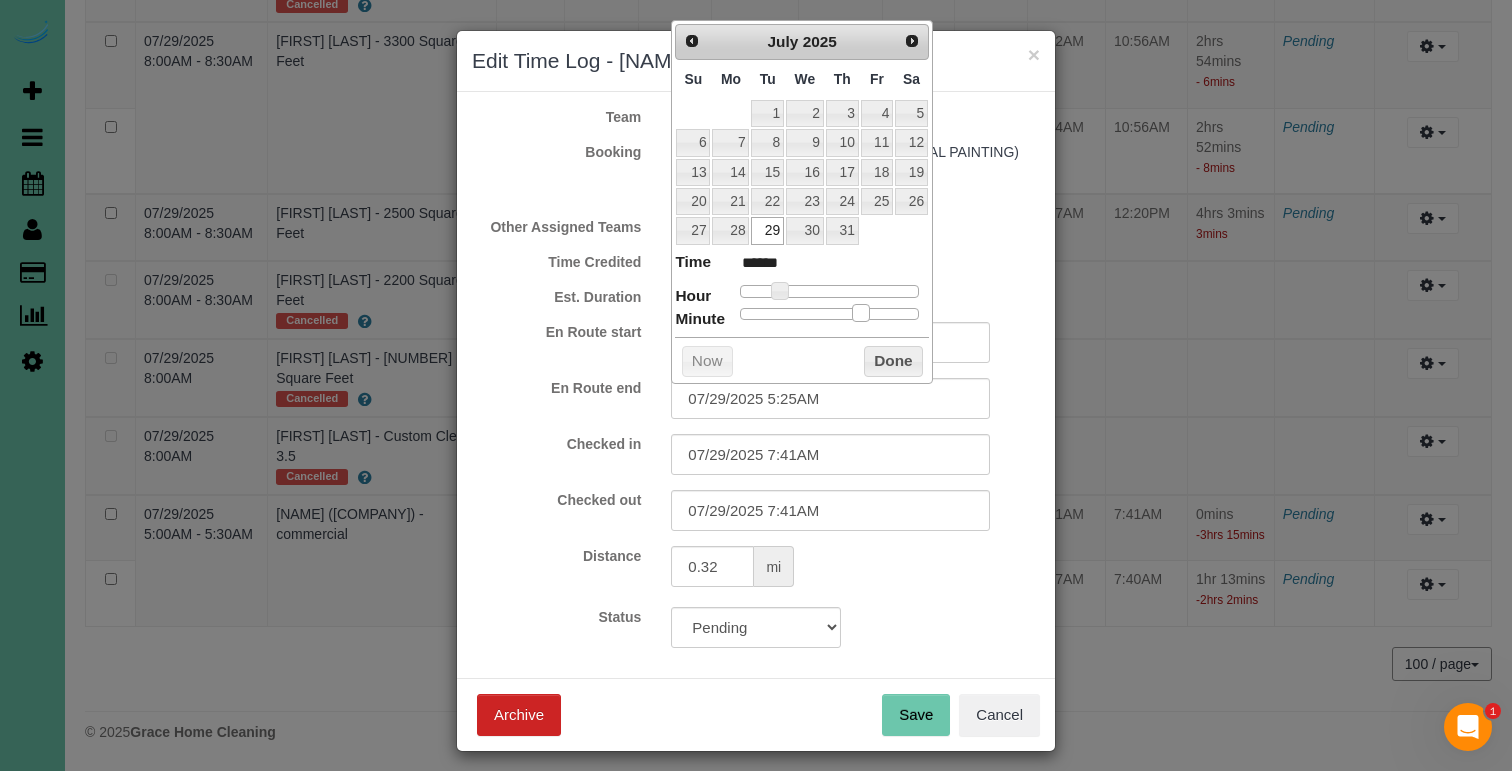 type on "07/29/2025 5:23AM" 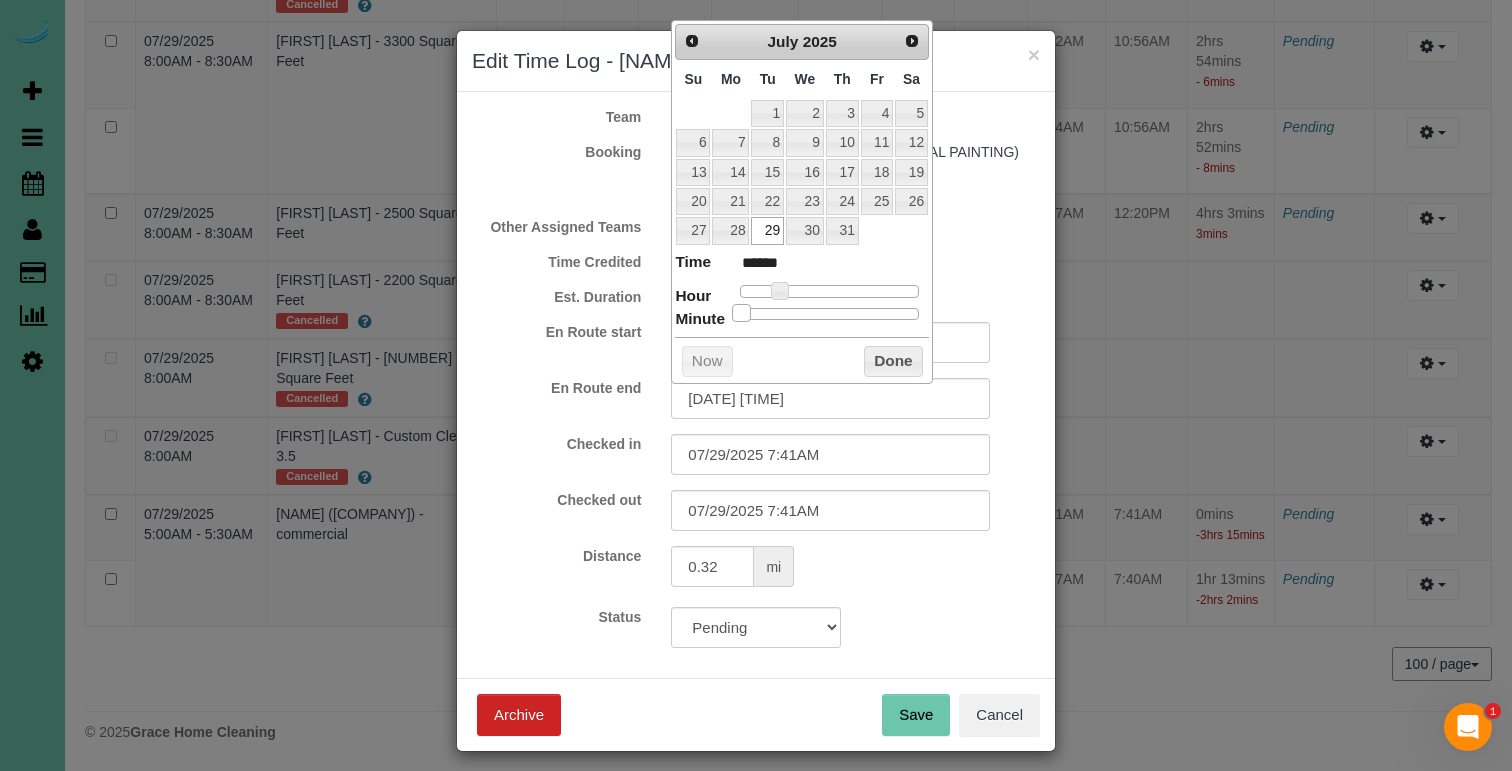 drag, startPoint x: 859, startPoint y: 306, endPoint x: 735, endPoint y: 308, distance: 124.01613 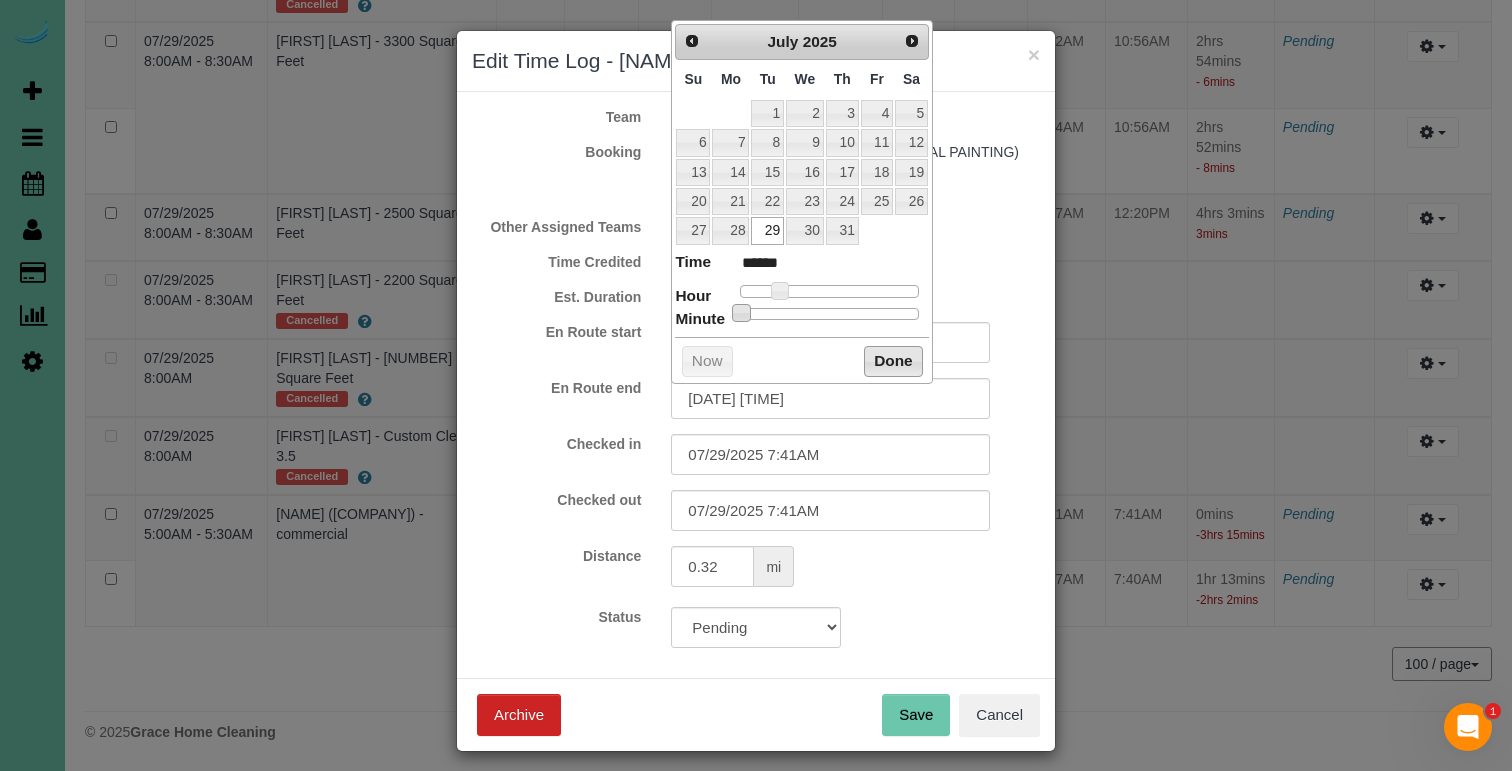 click on "Done" at bounding box center [893, 362] 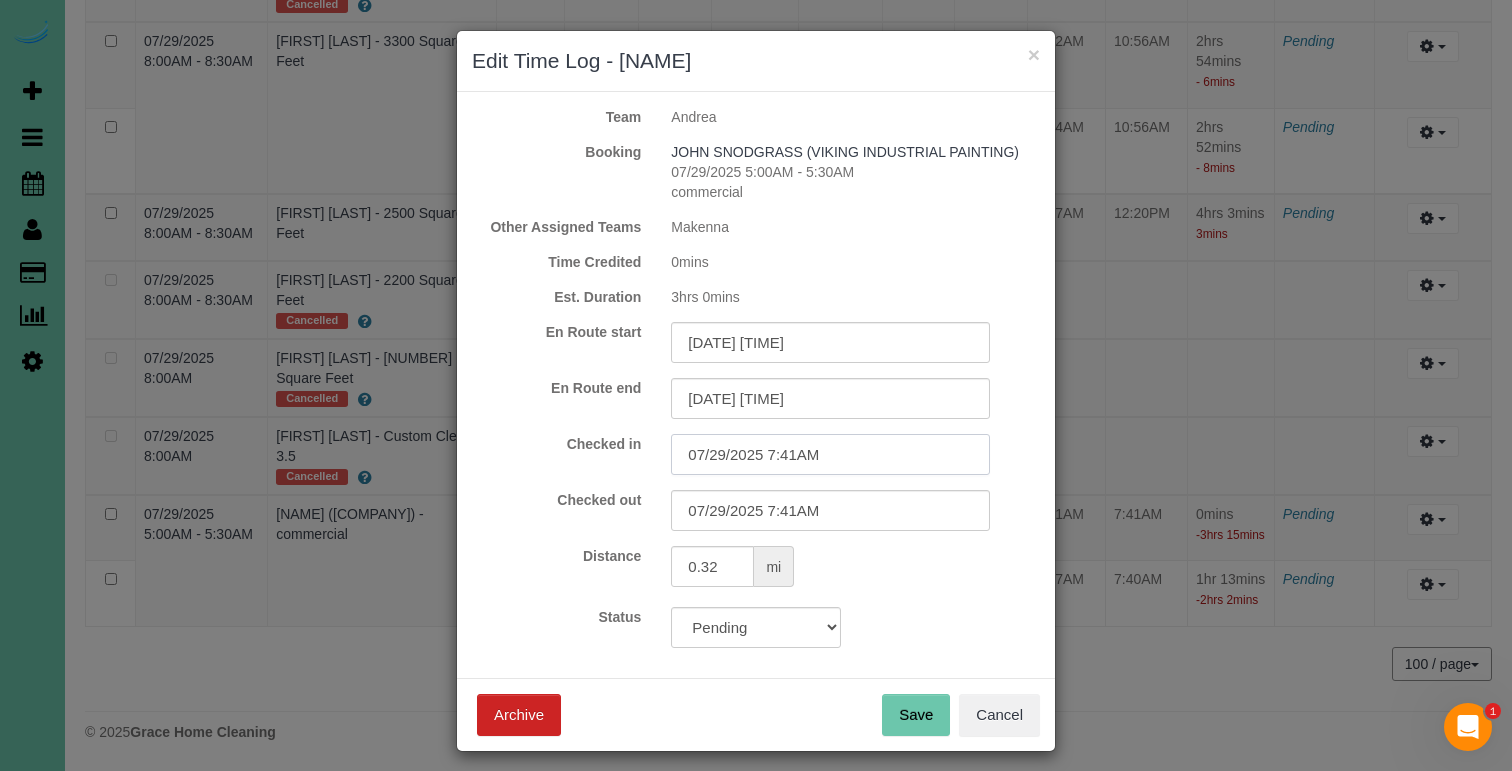 click on "07/29/2025 7:41AM" at bounding box center (830, 454) 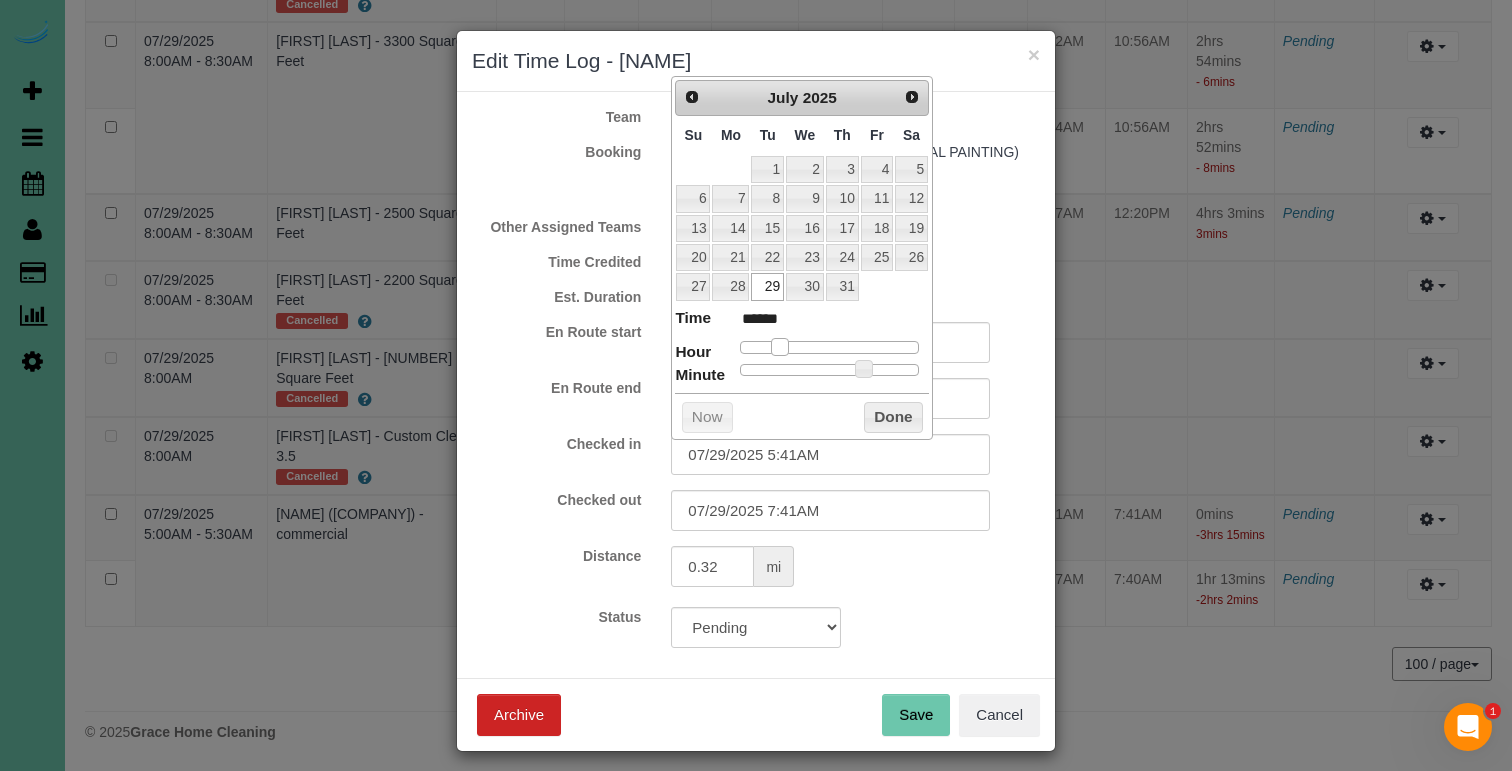 drag, startPoint x: 789, startPoint y: 342, endPoint x: 776, endPoint y: 343, distance: 13.038404 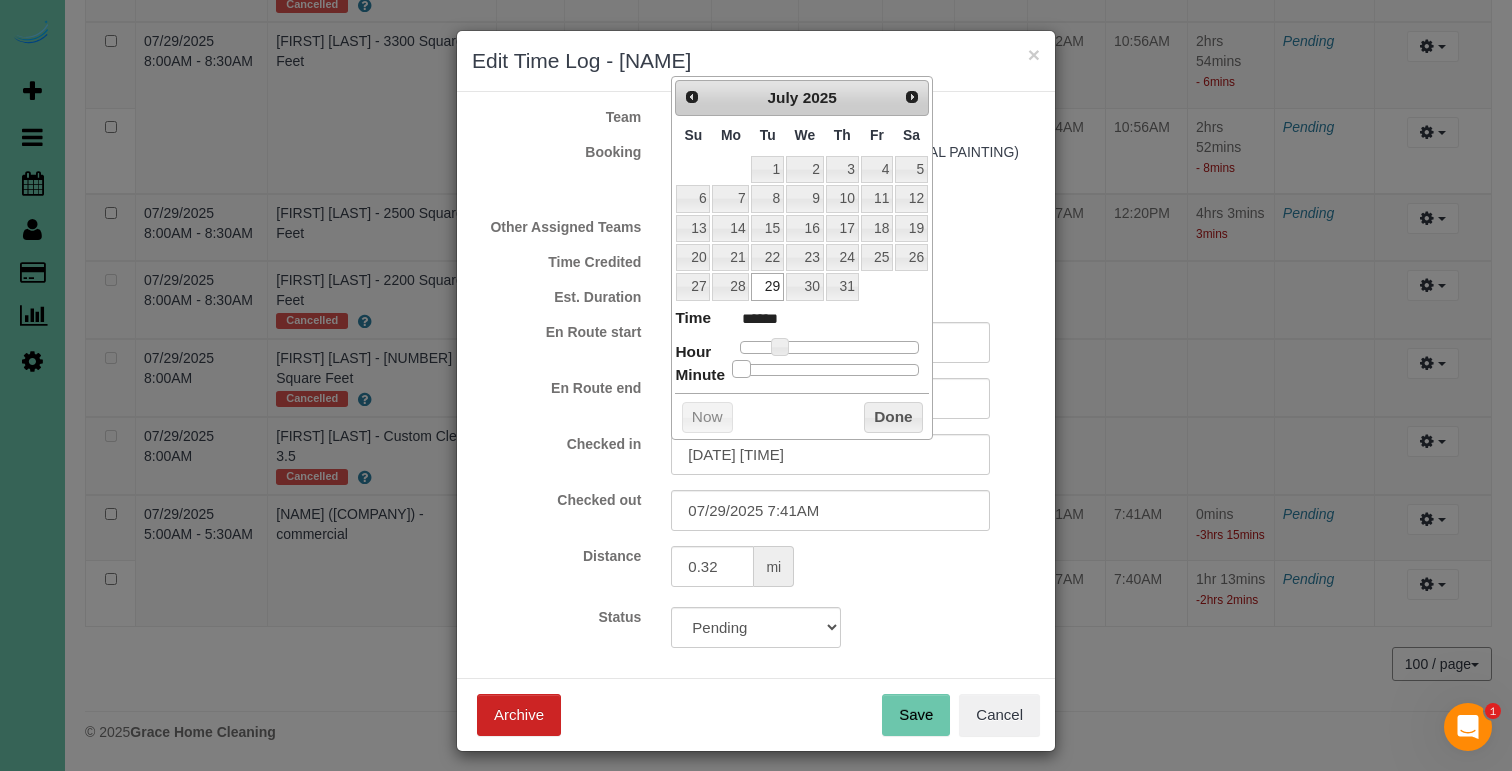 drag, startPoint x: 860, startPoint y: 370, endPoint x: 618, endPoint y: 344, distance: 243.39268 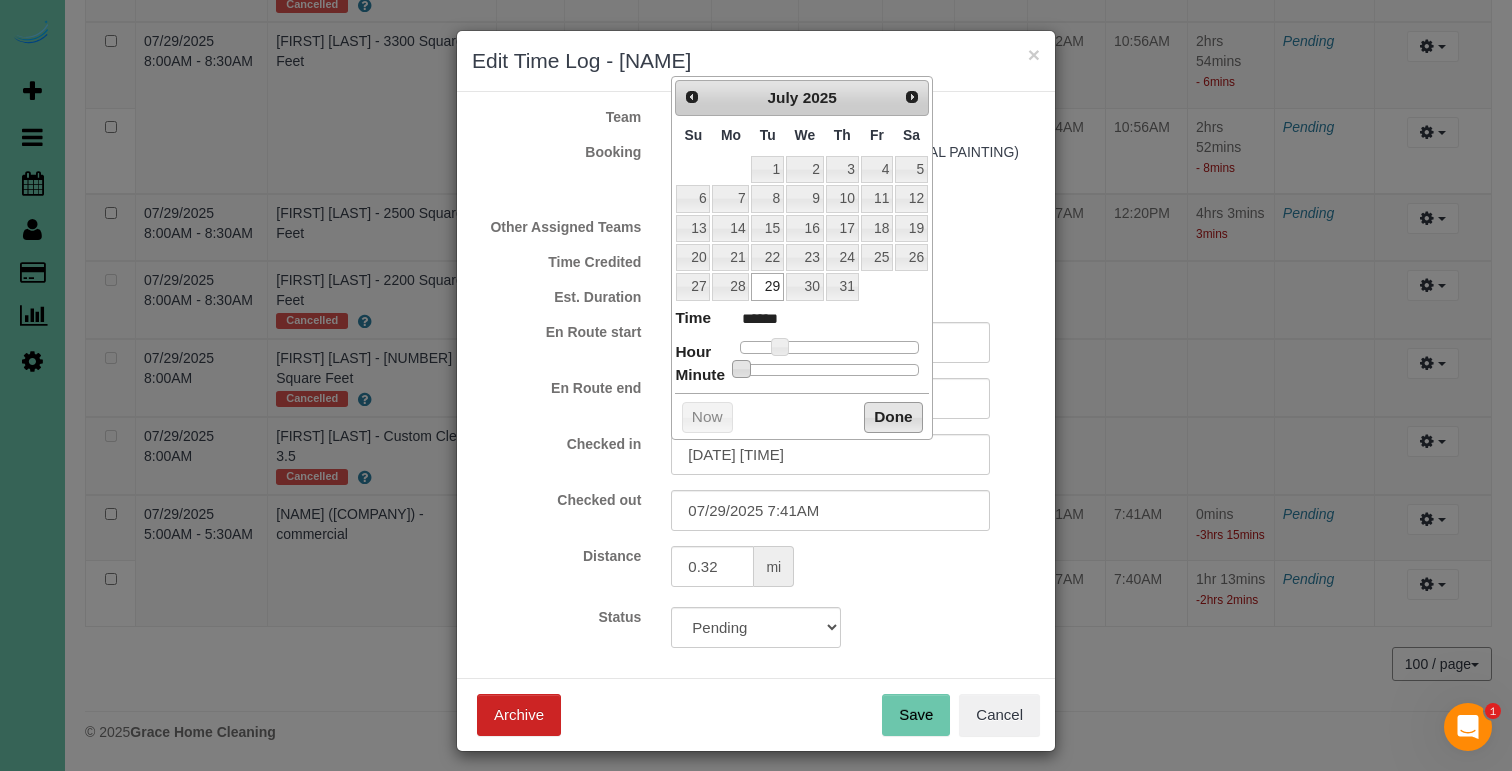 click on "Done" at bounding box center (893, 418) 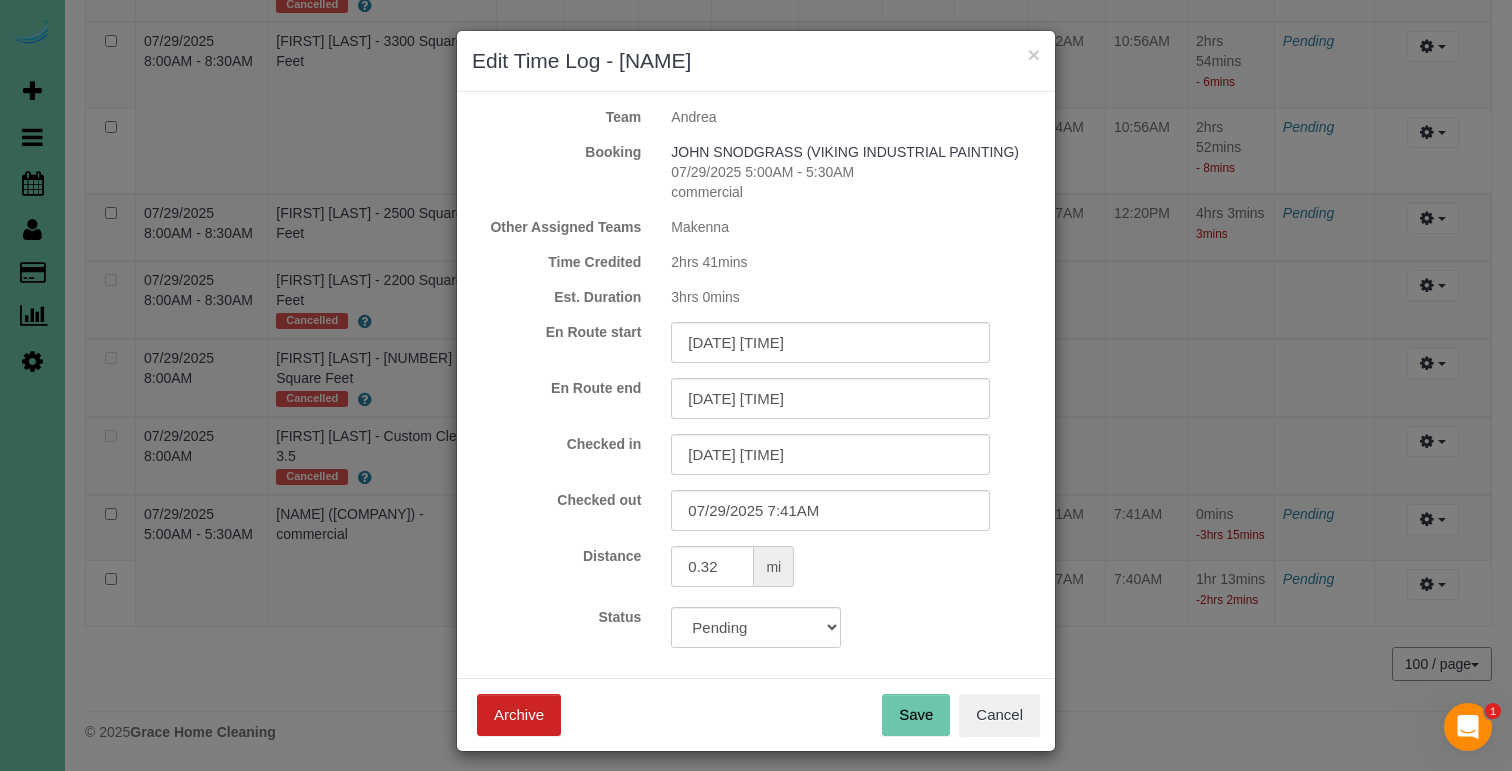 click on "Save" at bounding box center (916, 715) 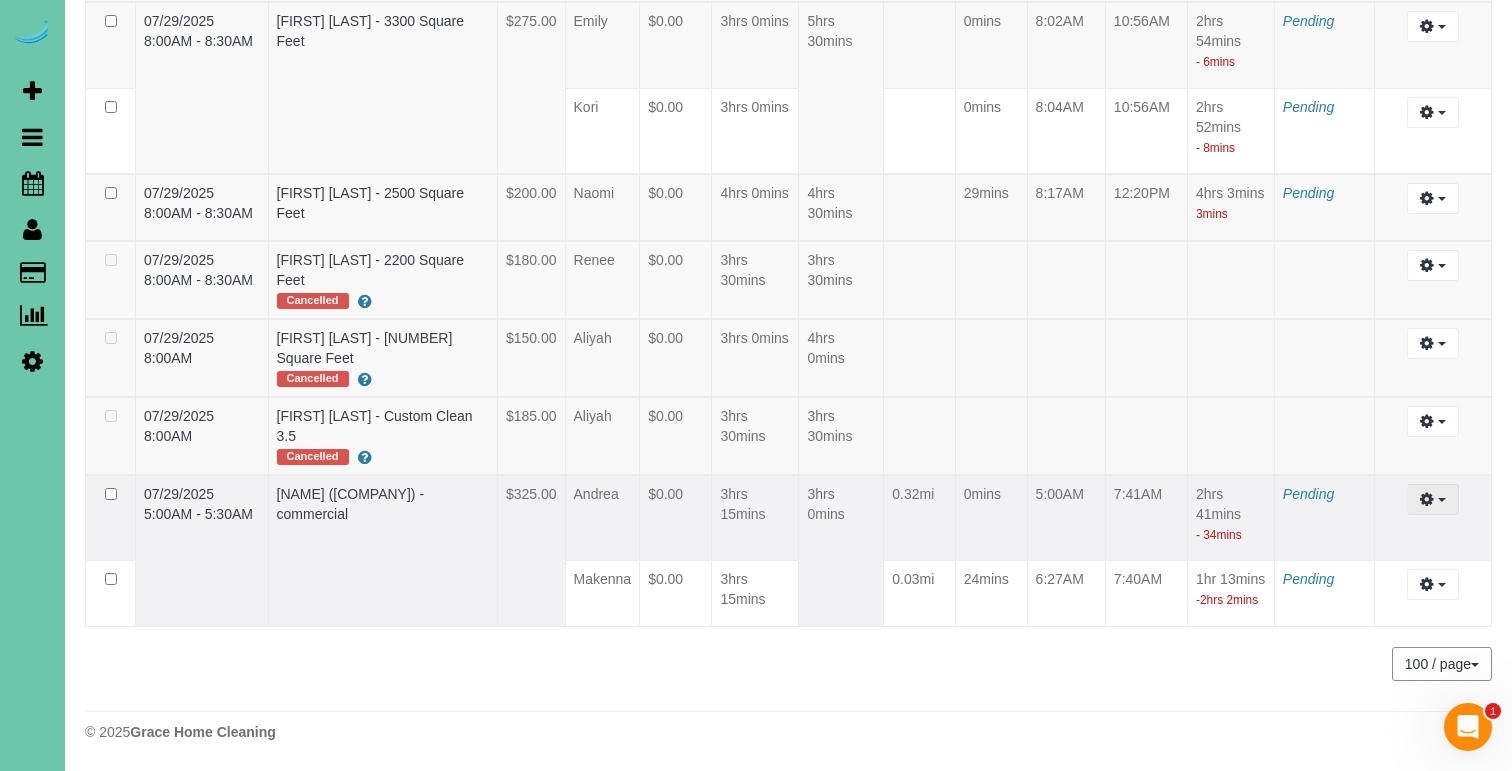 click at bounding box center (1427, 499) 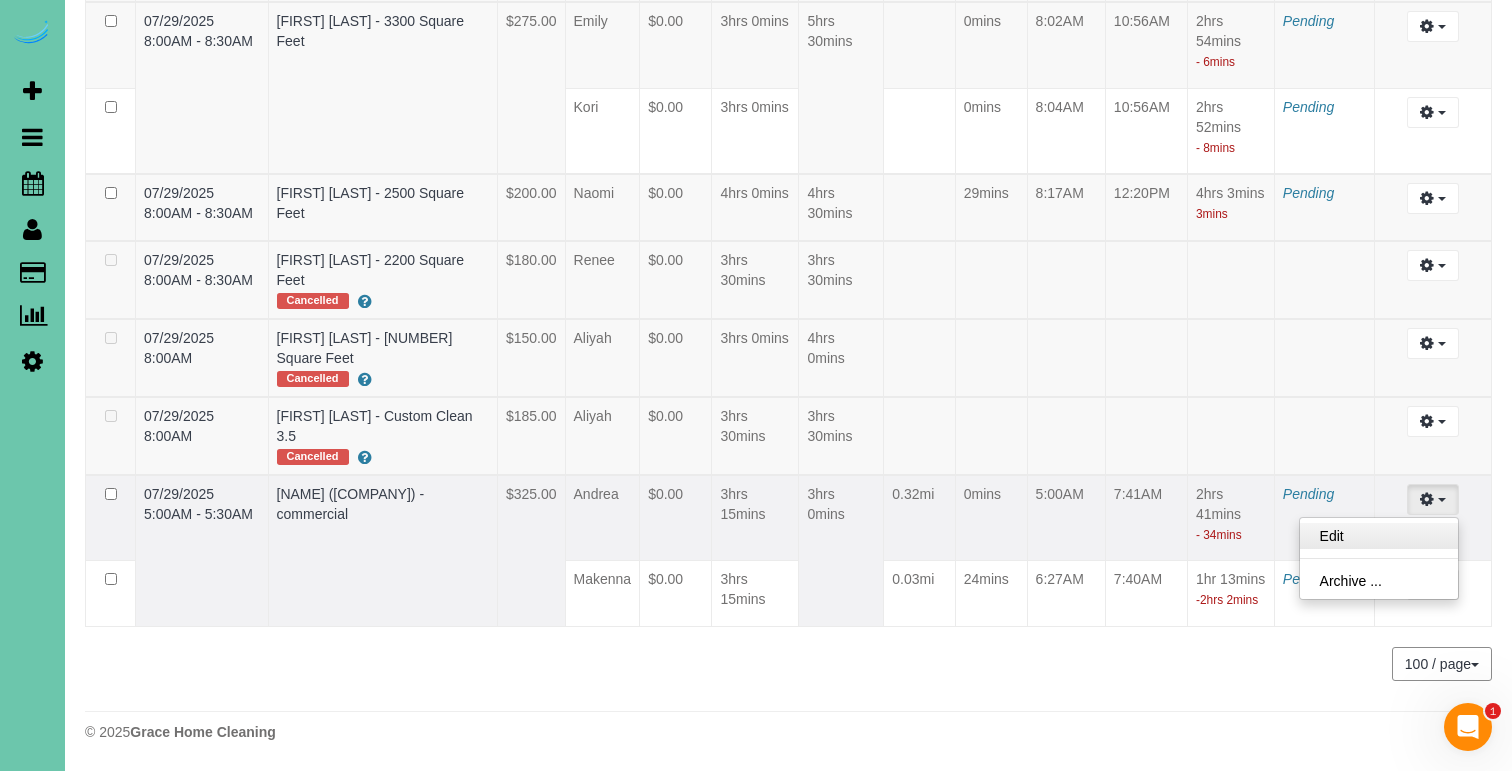 click on "Edit" at bounding box center (1379, 536) 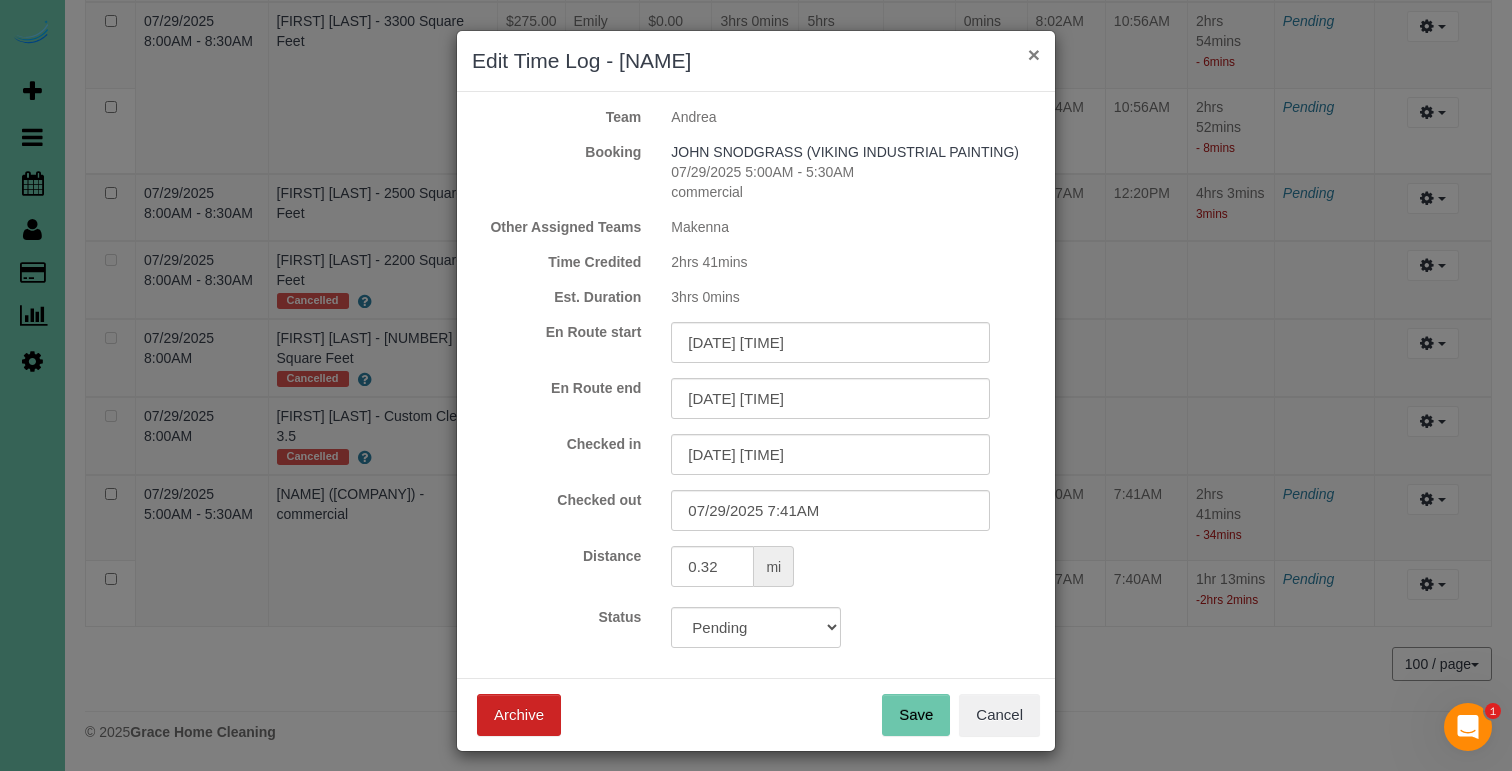 click on "×" at bounding box center (1034, 54) 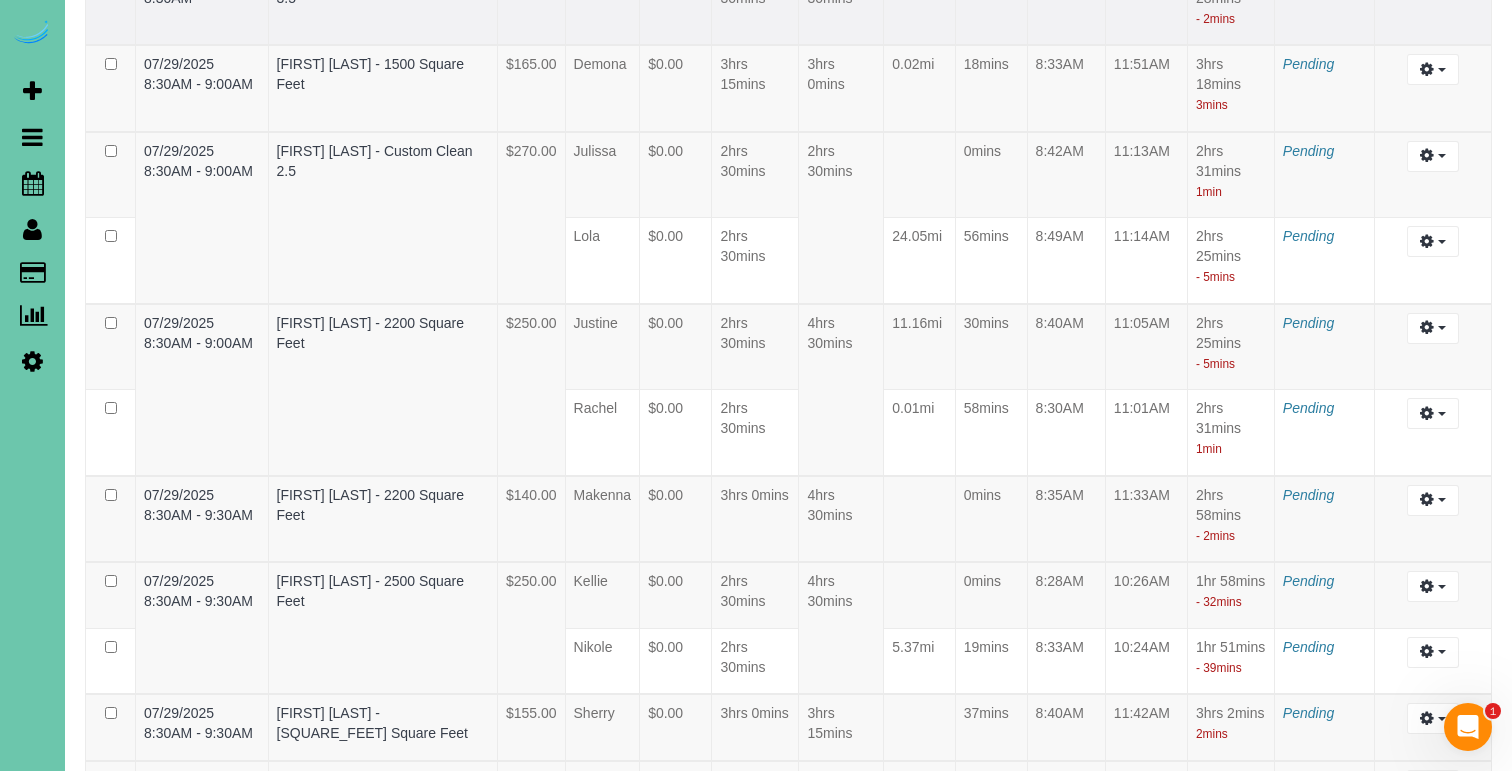 scroll, scrollTop: 4230, scrollLeft: 0, axis: vertical 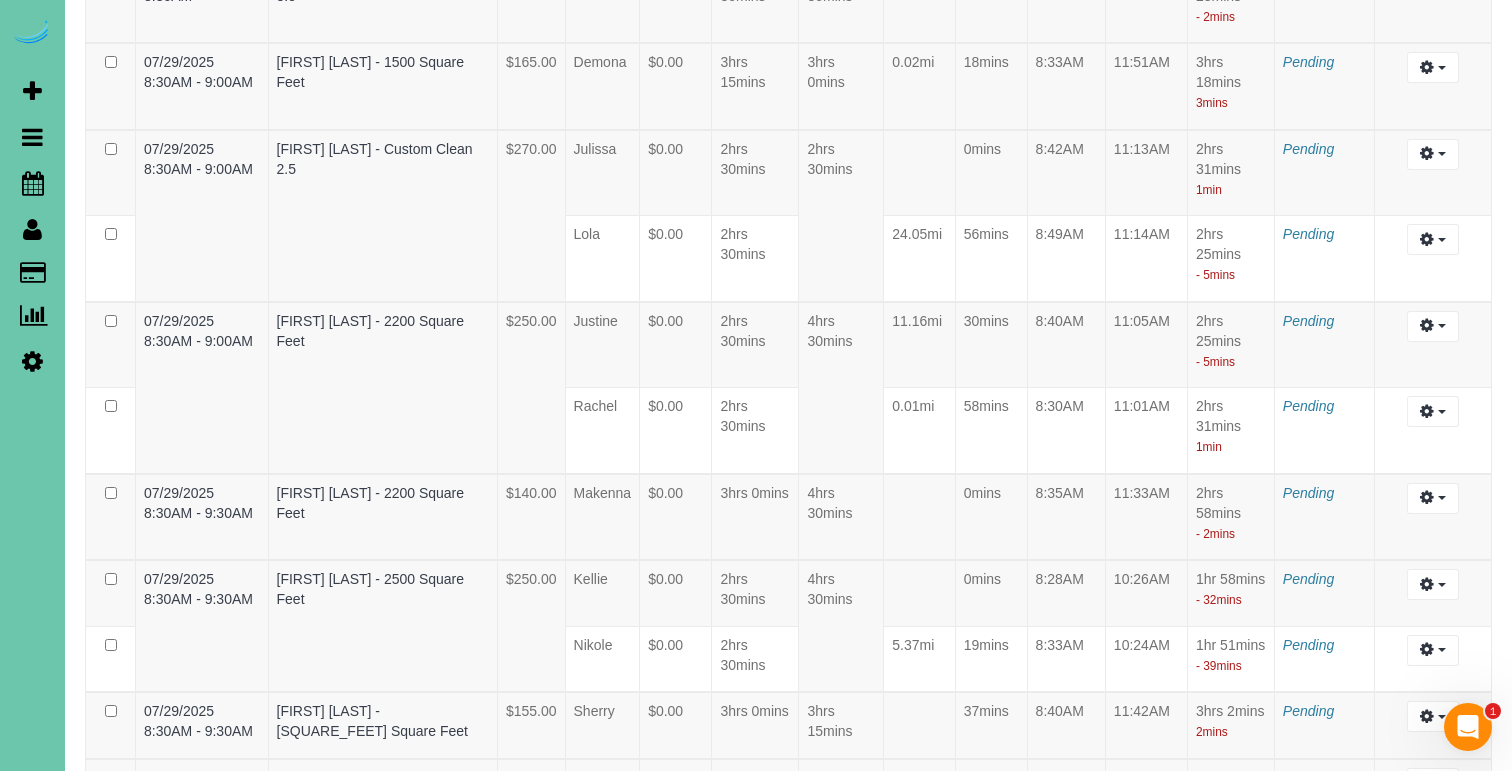 click at bounding box center [1432, -164] 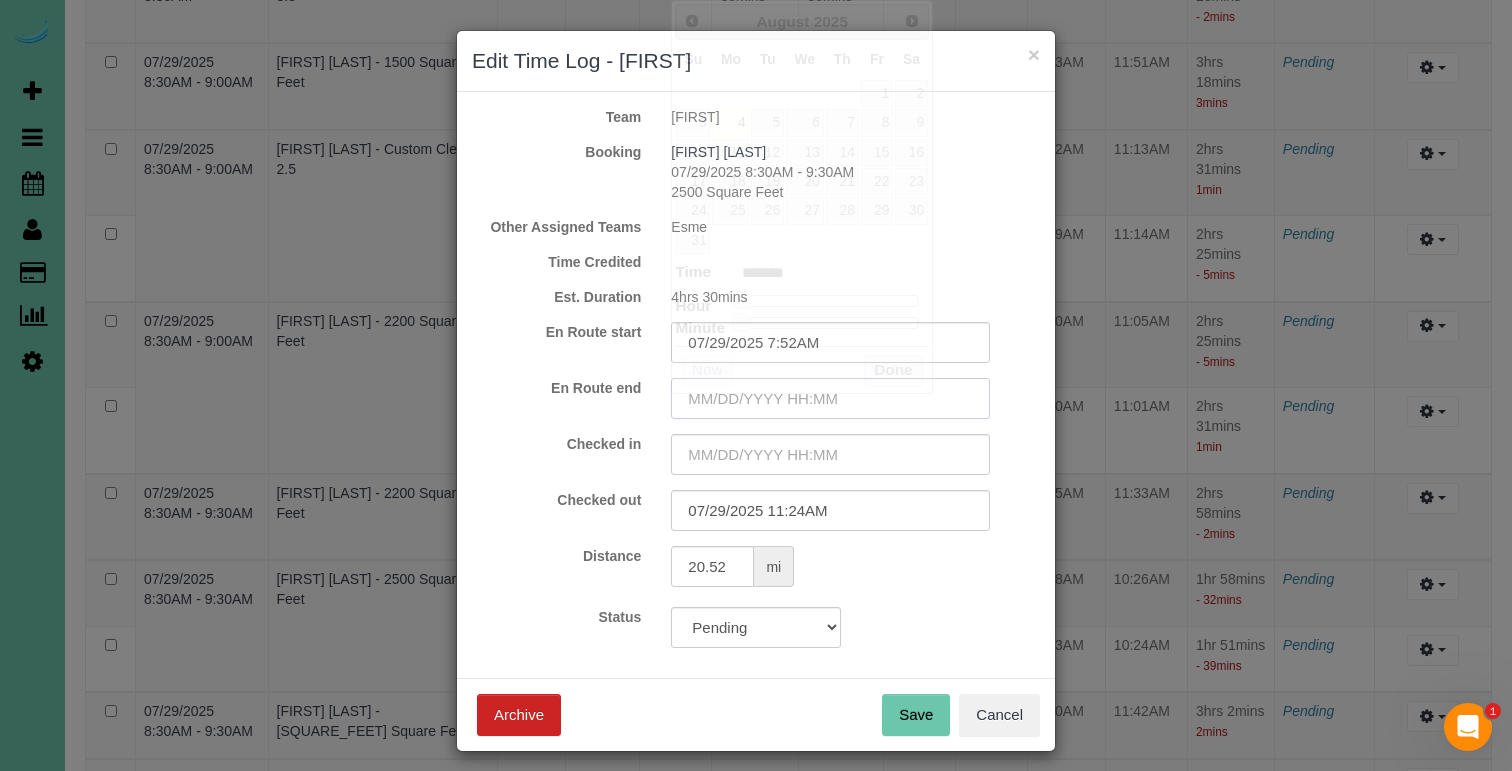 click on "×
Edit Time Log - [FIRST]
Team
[FIRST]
Booking
[FIRST] [LAST]
[DATE] [TIME] - [TIME]
2500 Square Feet
Other Assigned Teams
[FIRST]
Time Credited
Est. Duration
4hrs 30mins
En Route start
[DATE] [TIME]
En Route end
Checked in
Checked out
[DATE] [TIME]" at bounding box center (756, -3845) 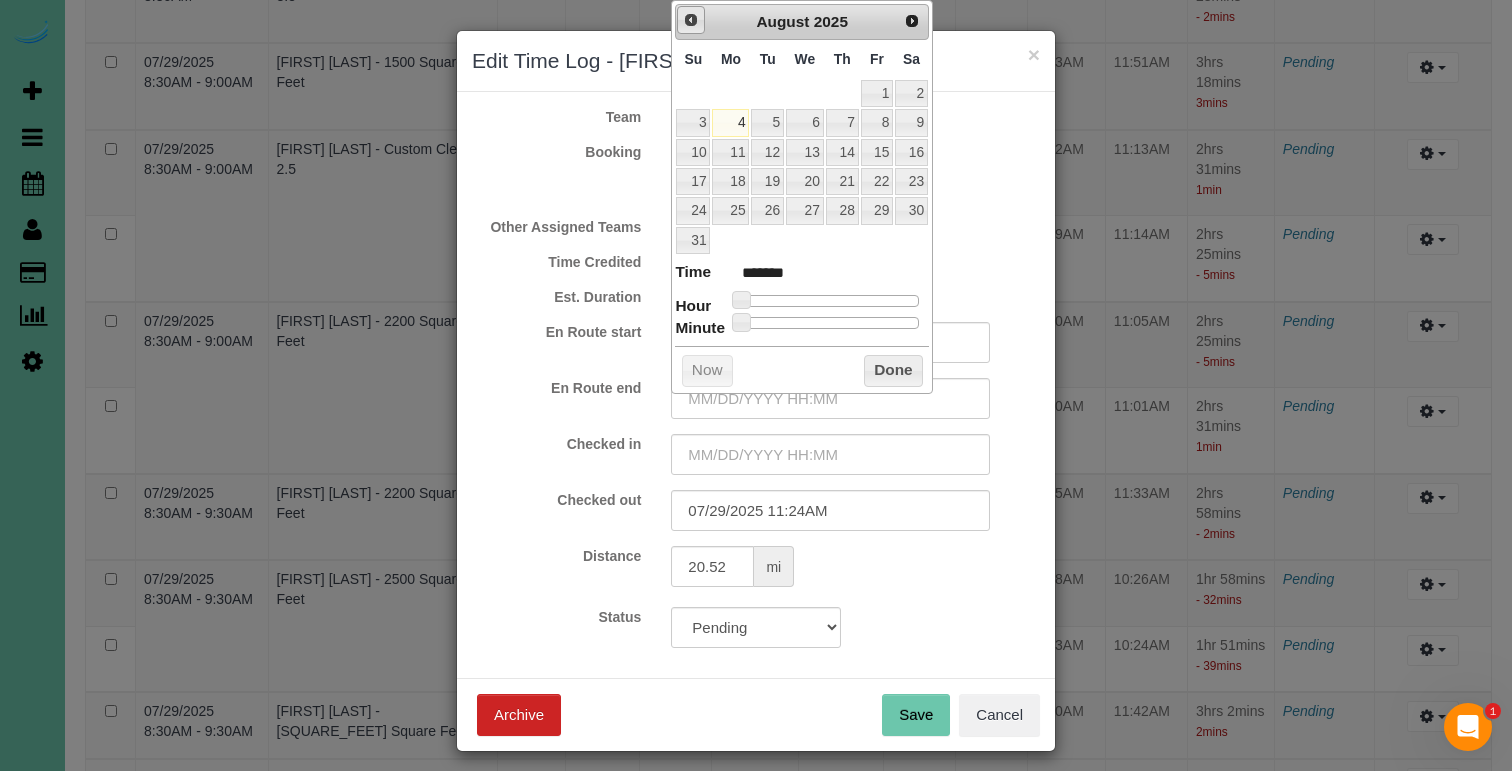 click on "Prev" at bounding box center [691, 20] 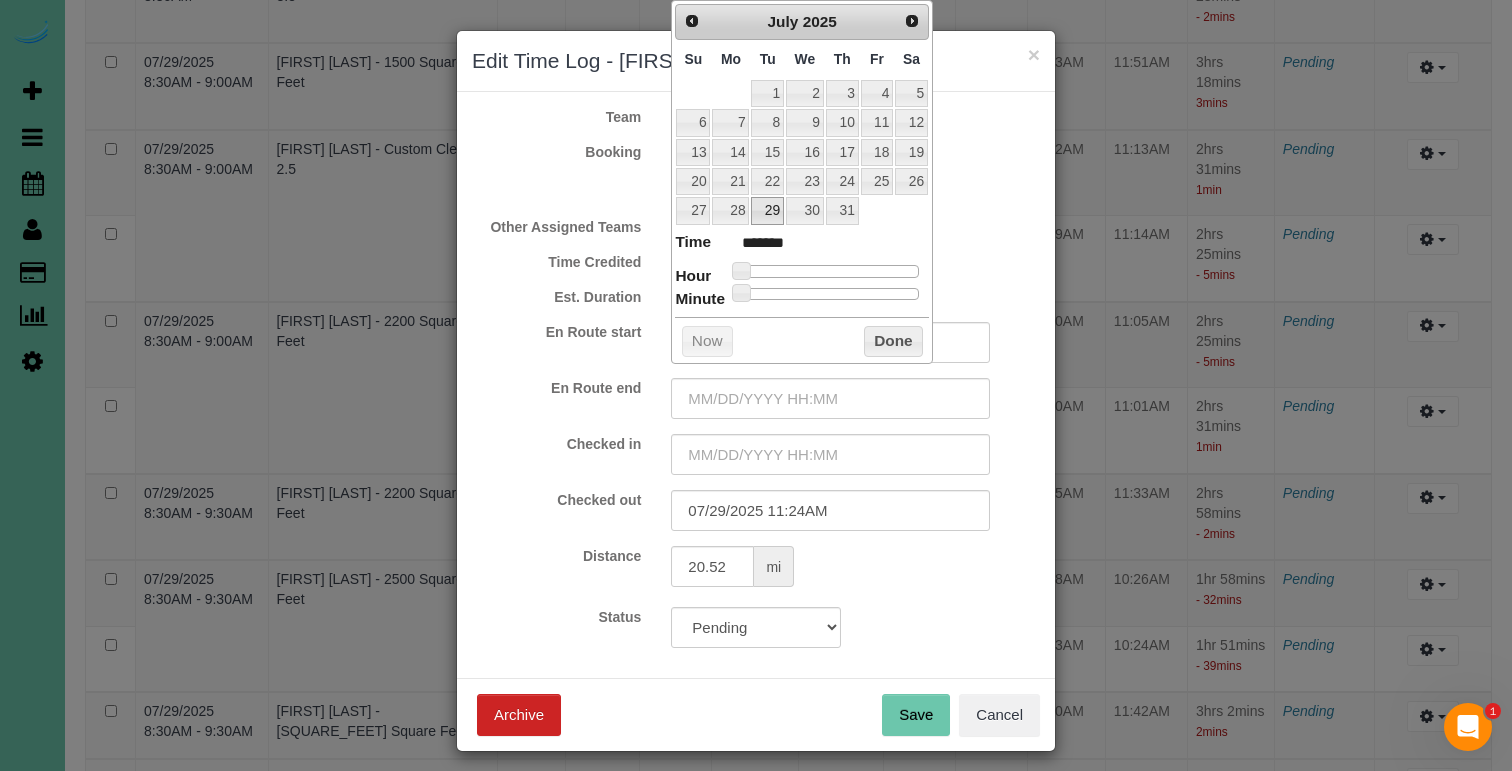 click on "29" at bounding box center [767, 210] 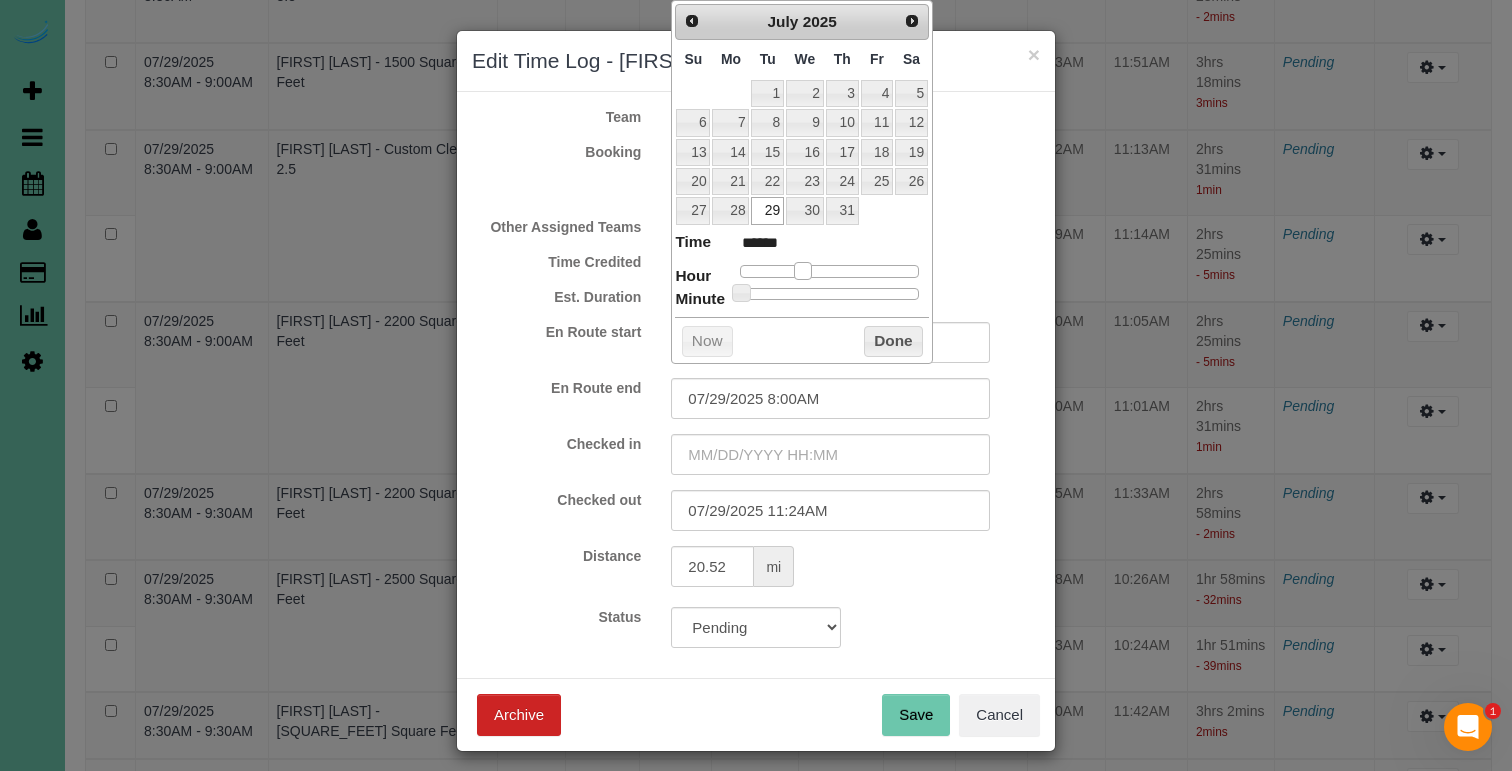 drag, startPoint x: 744, startPoint y: 263, endPoint x: 805, endPoint y: 269, distance: 61.294373 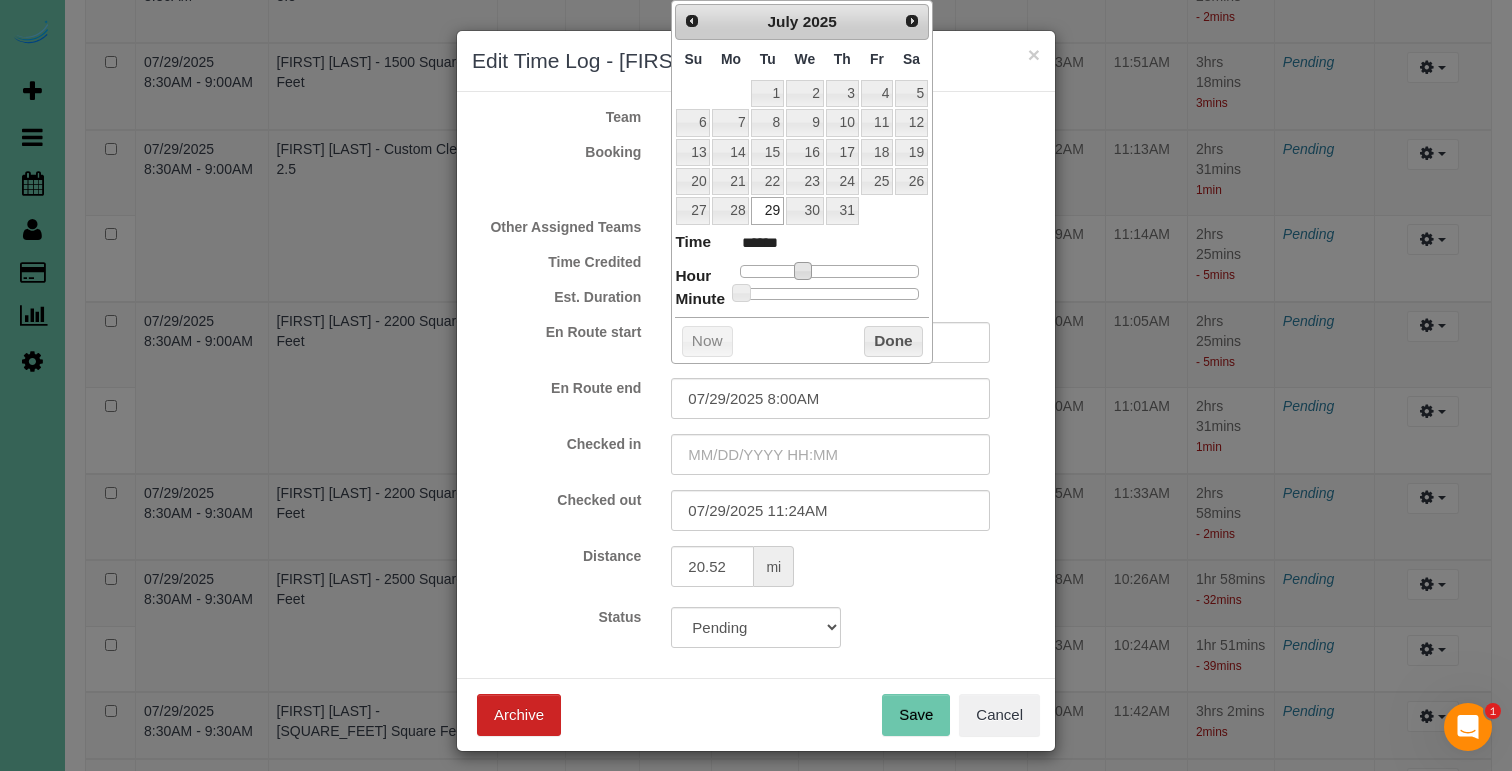 click on "Est. Duration" at bounding box center (556, 297) 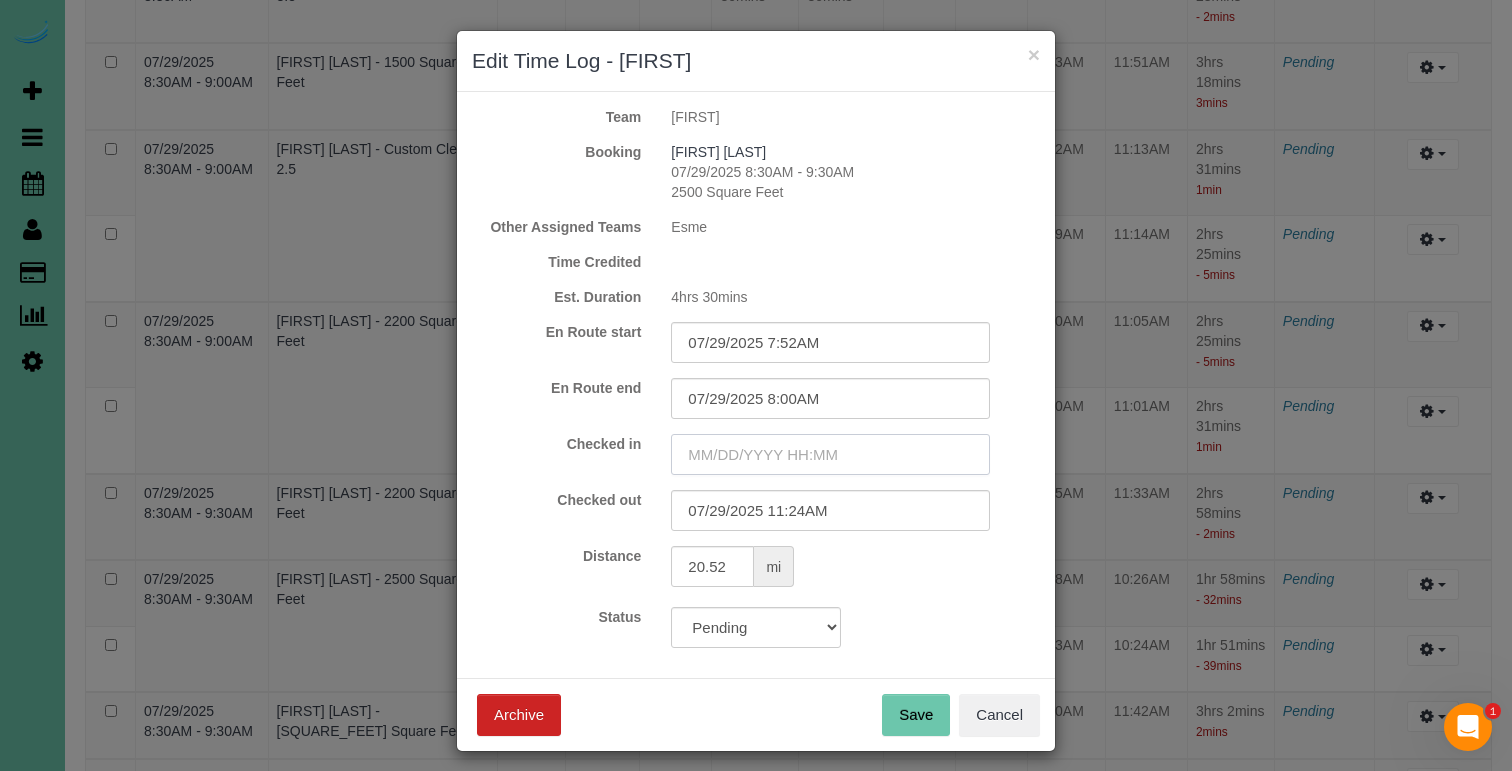 click at bounding box center [830, 454] 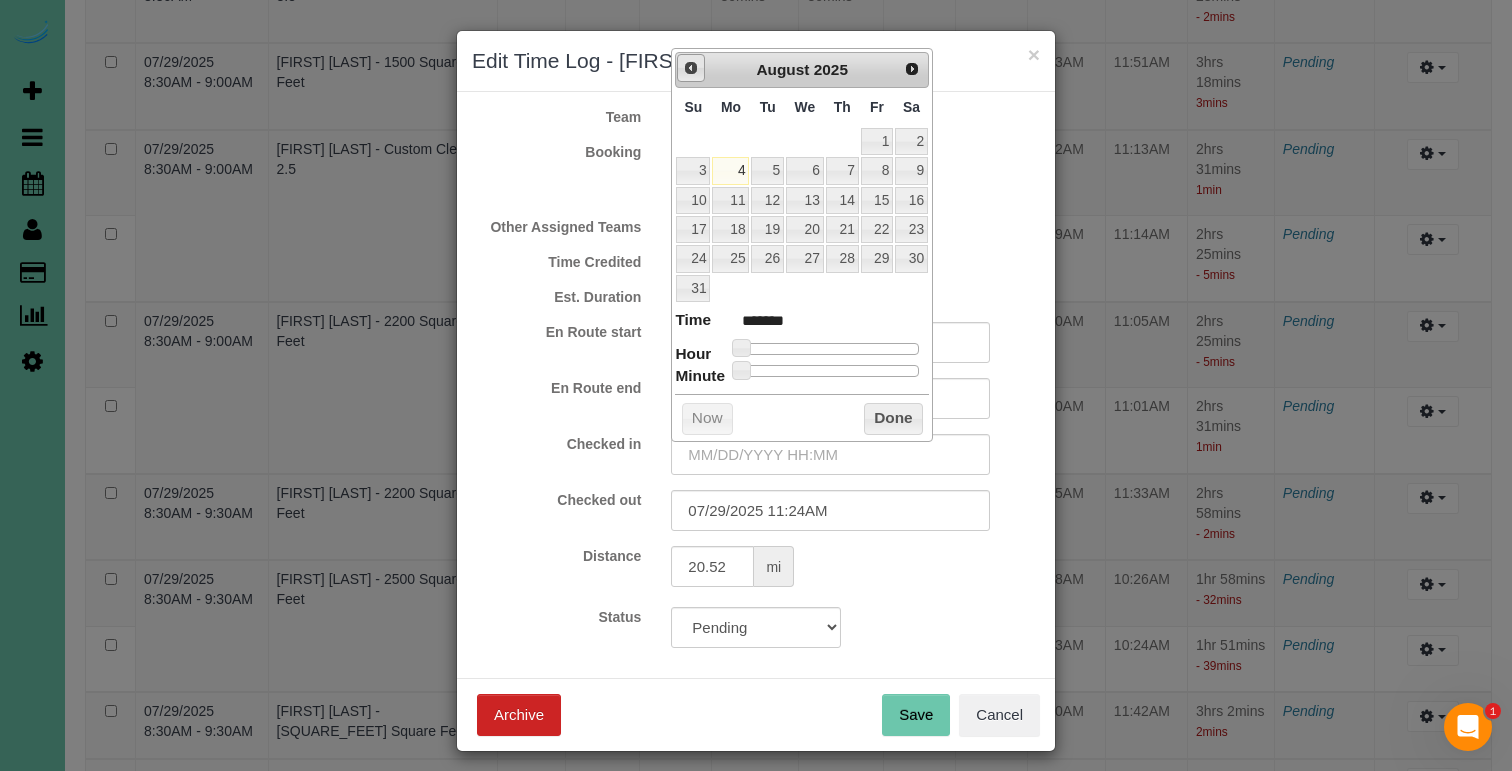 click on "Prev" at bounding box center [691, 68] 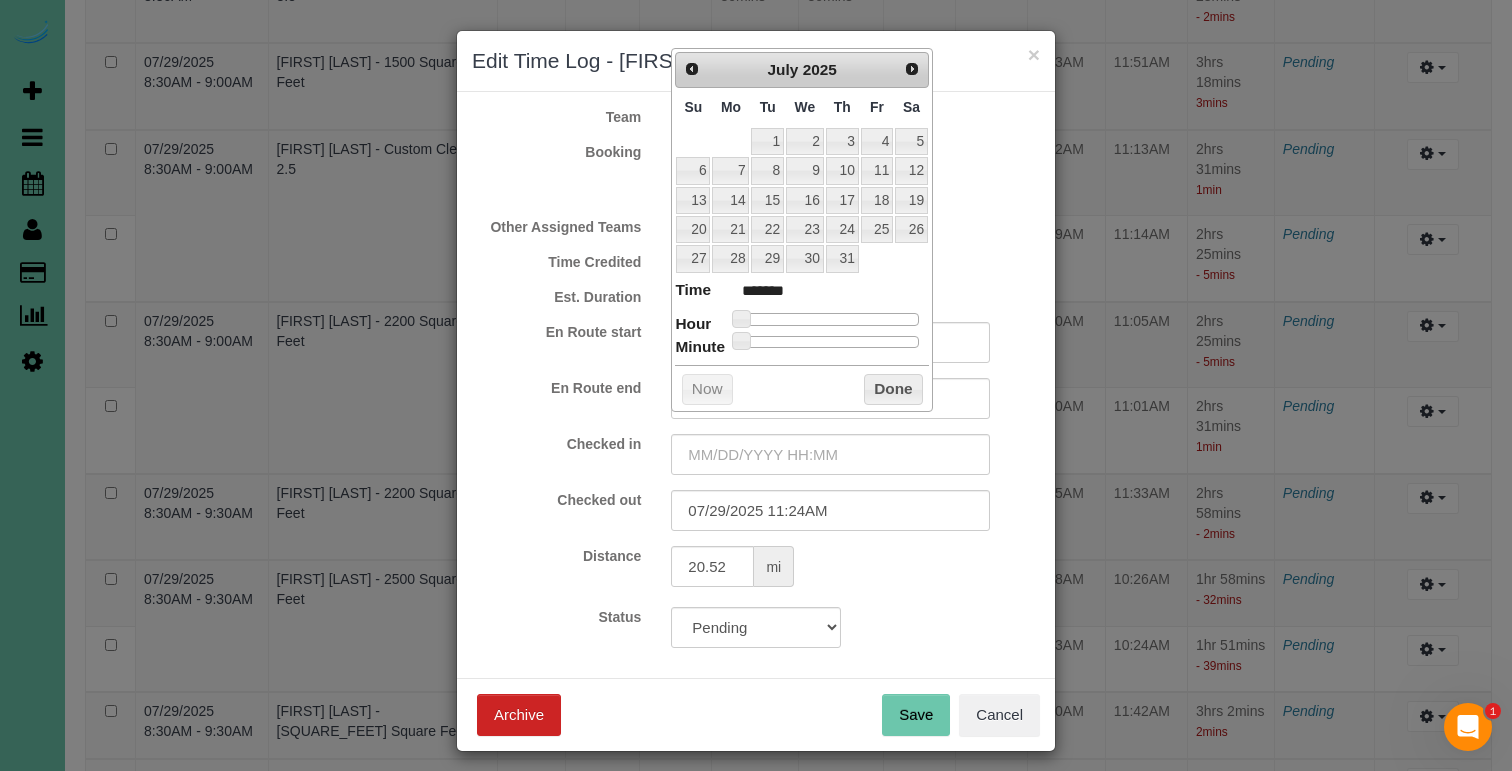 click on "Prev Next July   2025 Su Mo Tu We Th Fr Sa     1 2 3 4 5 6 7 8 9 10 11 12 13 14 15 16 17 18 19 20 21 22 23 24 25 26 27 28 29 30 31     Time ******* Hour Minute Second Millisecond Microsecond Time Zone ***** ***** ***** ***** ***** ***** ***** ***** ***** ***** ***** ***** ***** ***** ***** ***** ***** ***** ***** ***** ***** ***** ***** ***** ***** ***** ***** ***** ***** ***** ***** ***** ***** ***** ***** ***** ***** ***** ***** ***** Now Done" at bounding box center [802, 230] 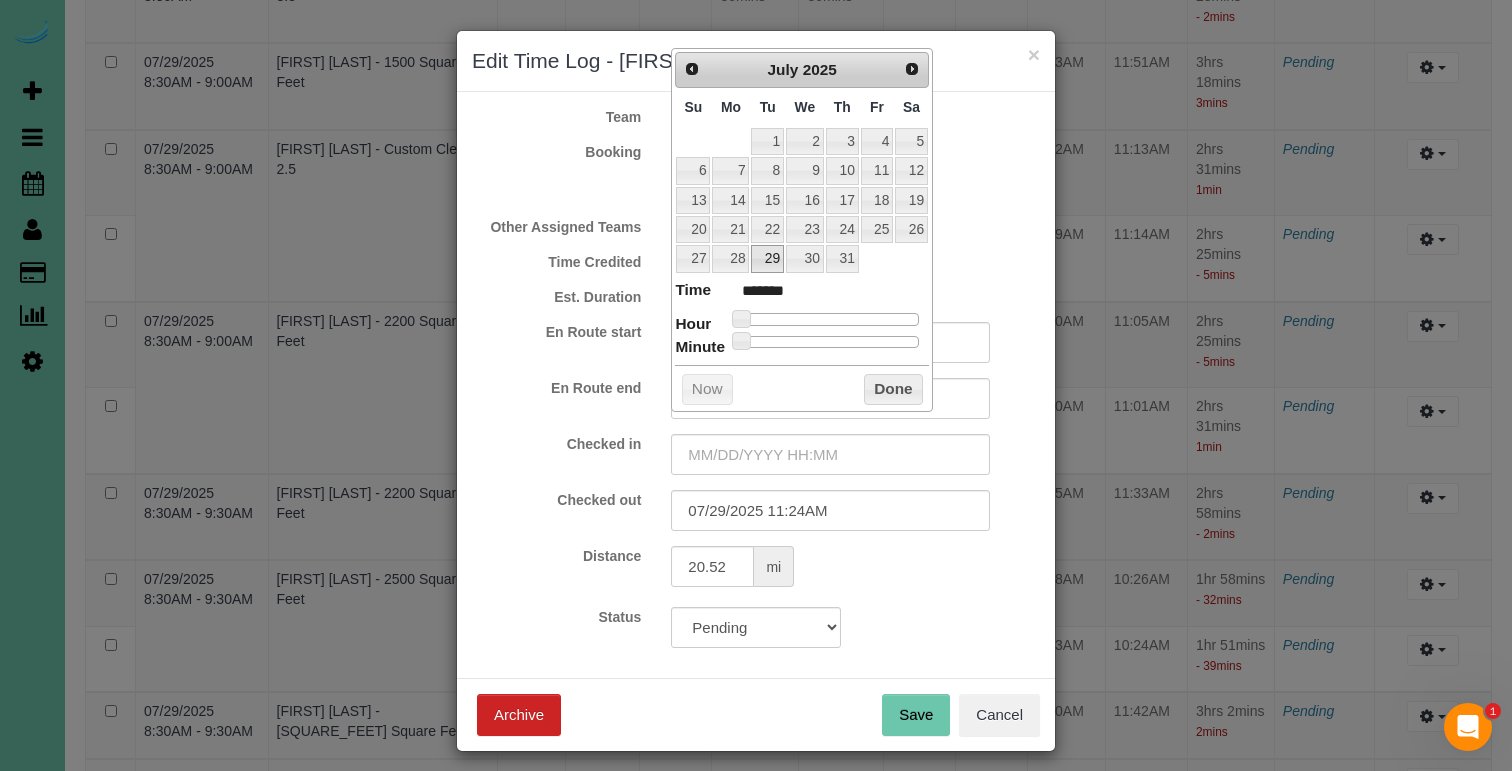 click on "29" at bounding box center [767, 258] 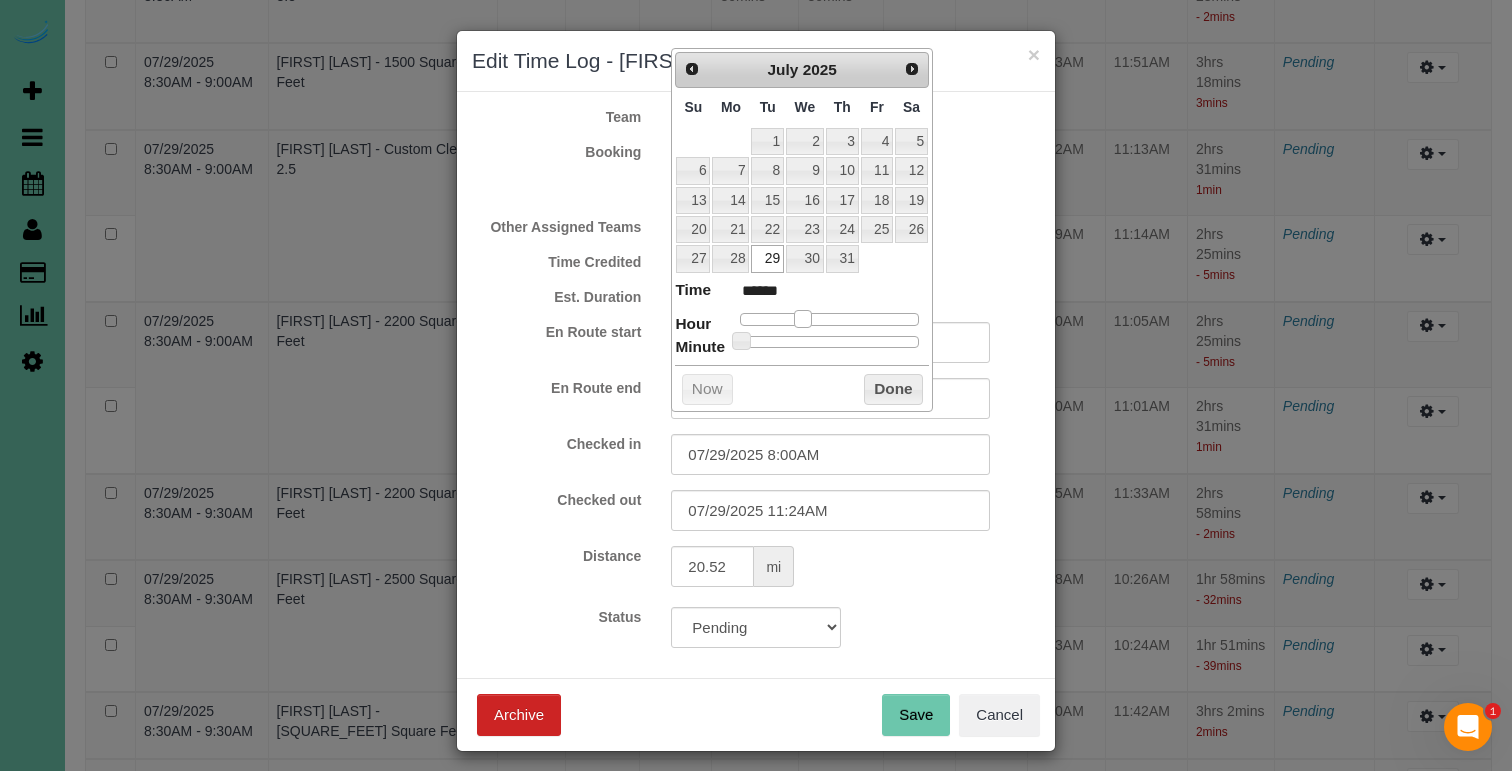 drag, startPoint x: 743, startPoint y: 312, endPoint x: 793, endPoint y: 316, distance: 50.159744 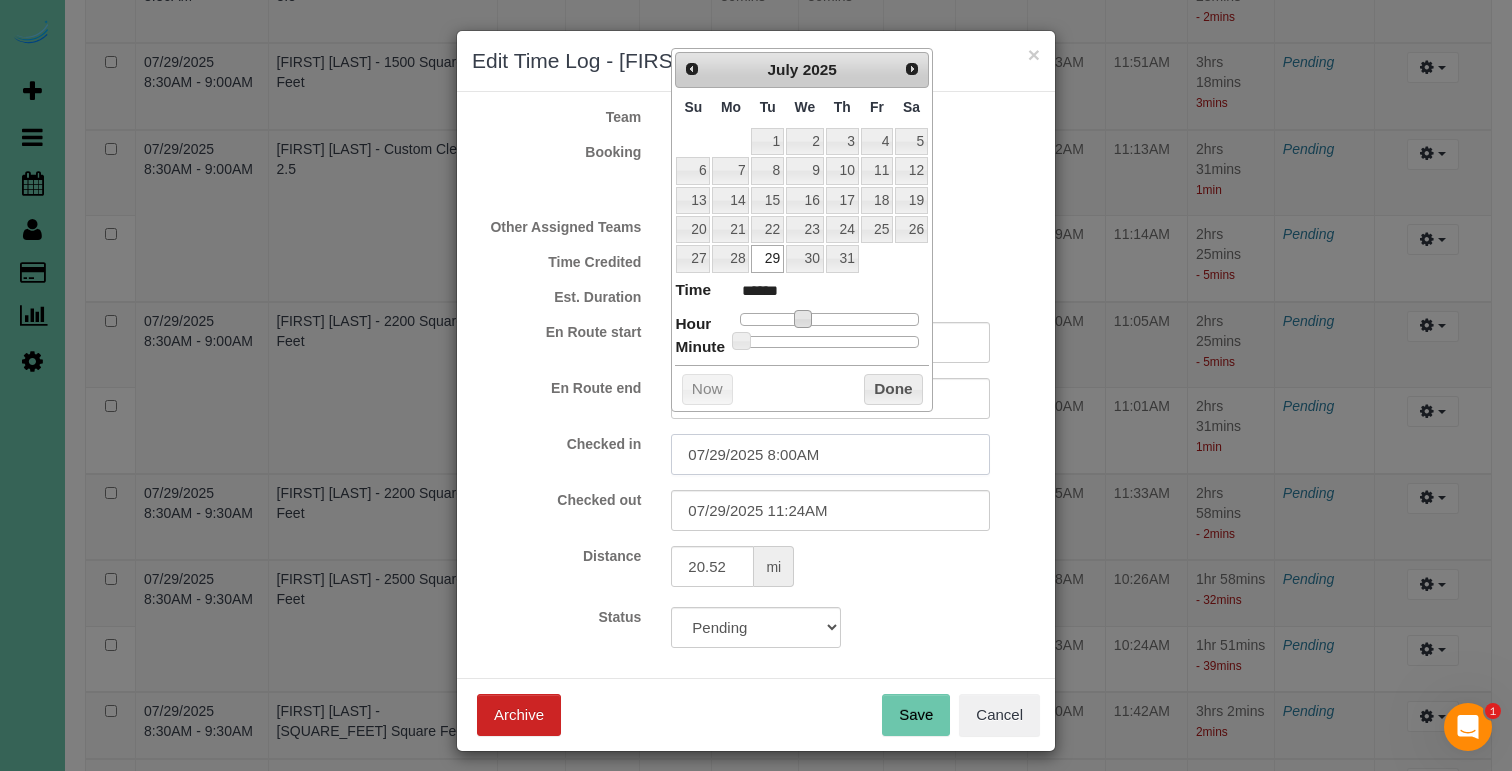 click on "07/29/2025 8:00AM" at bounding box center [830, 454] 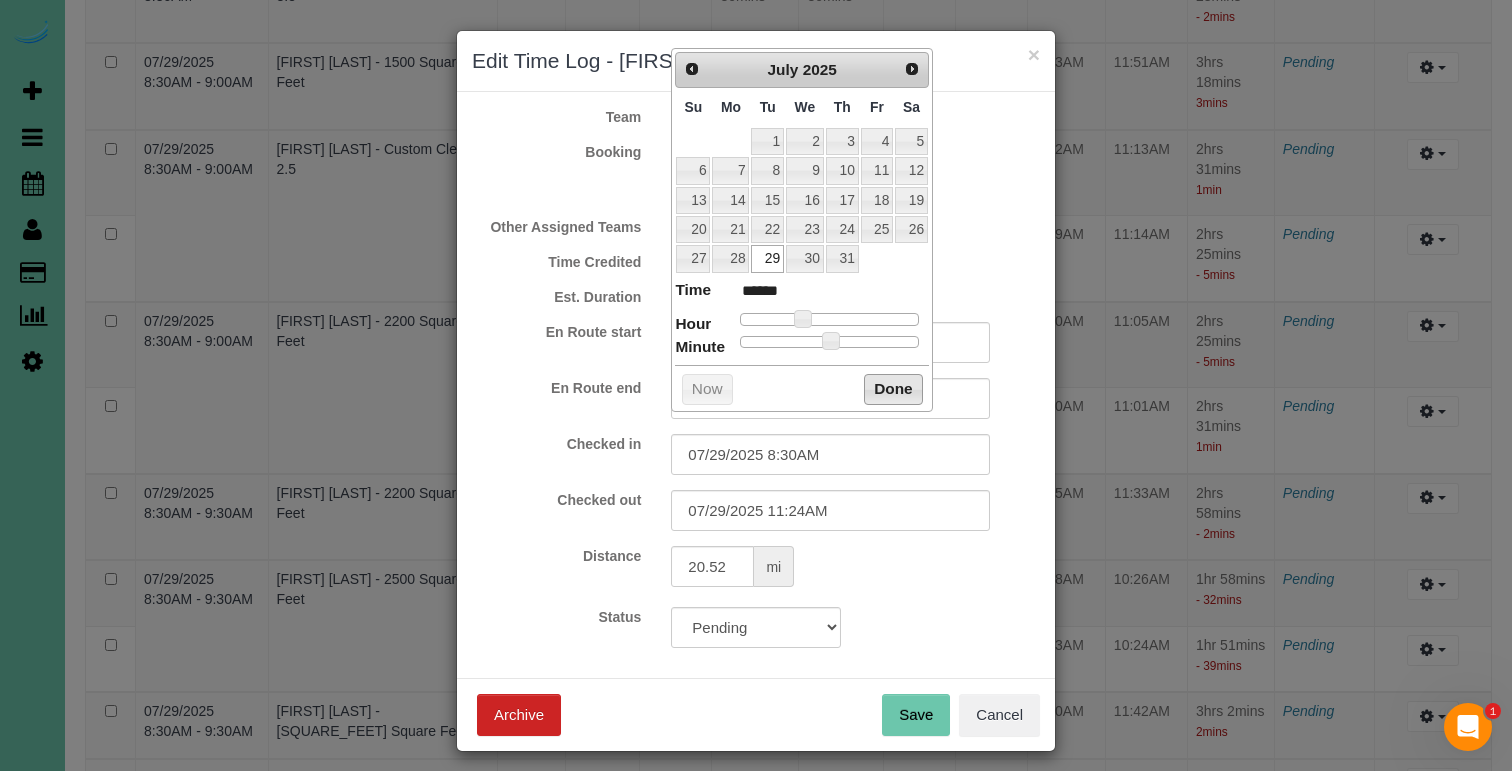 click on "Done" at bounding box center [893, 390] 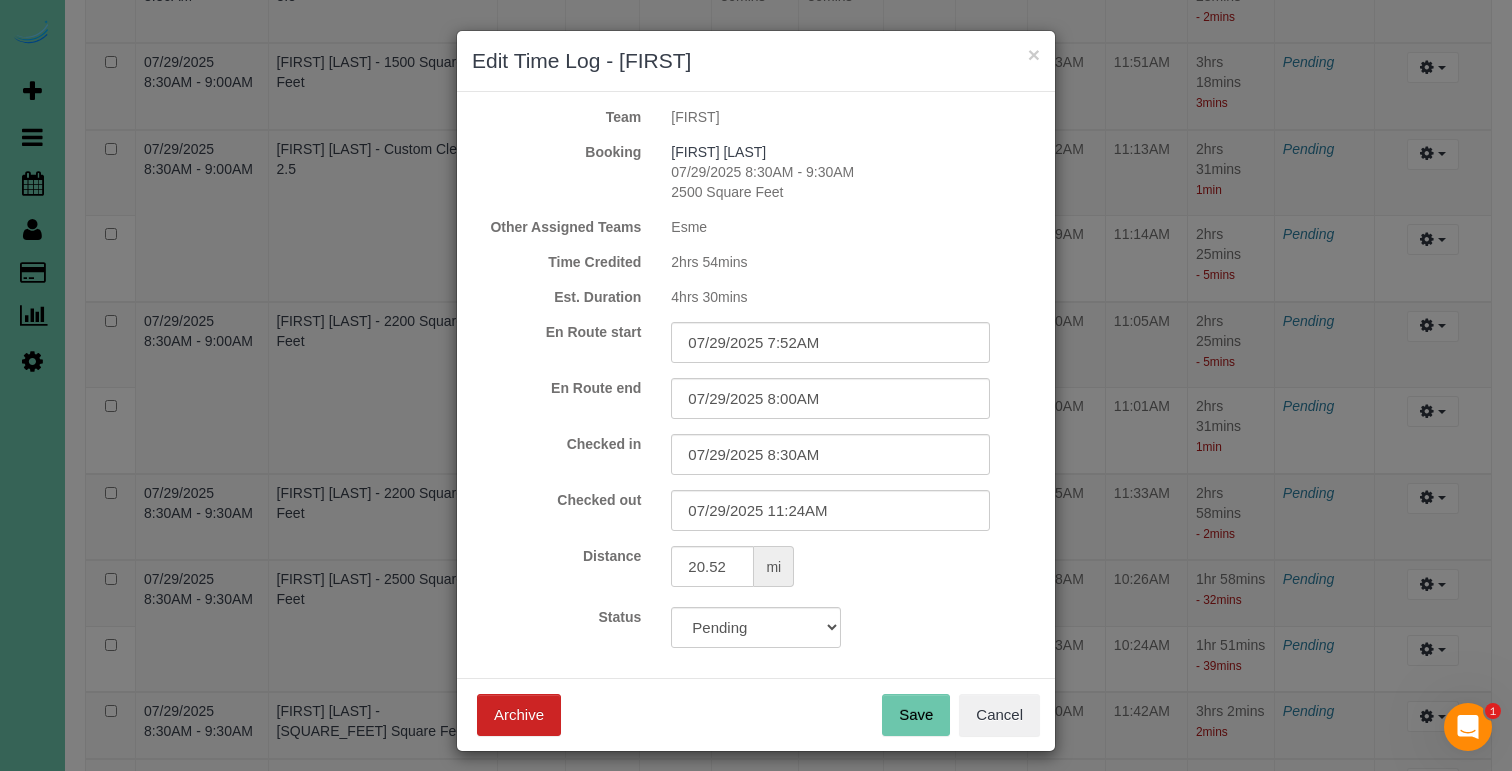 click on "Save" at bounding box center (916, 715) 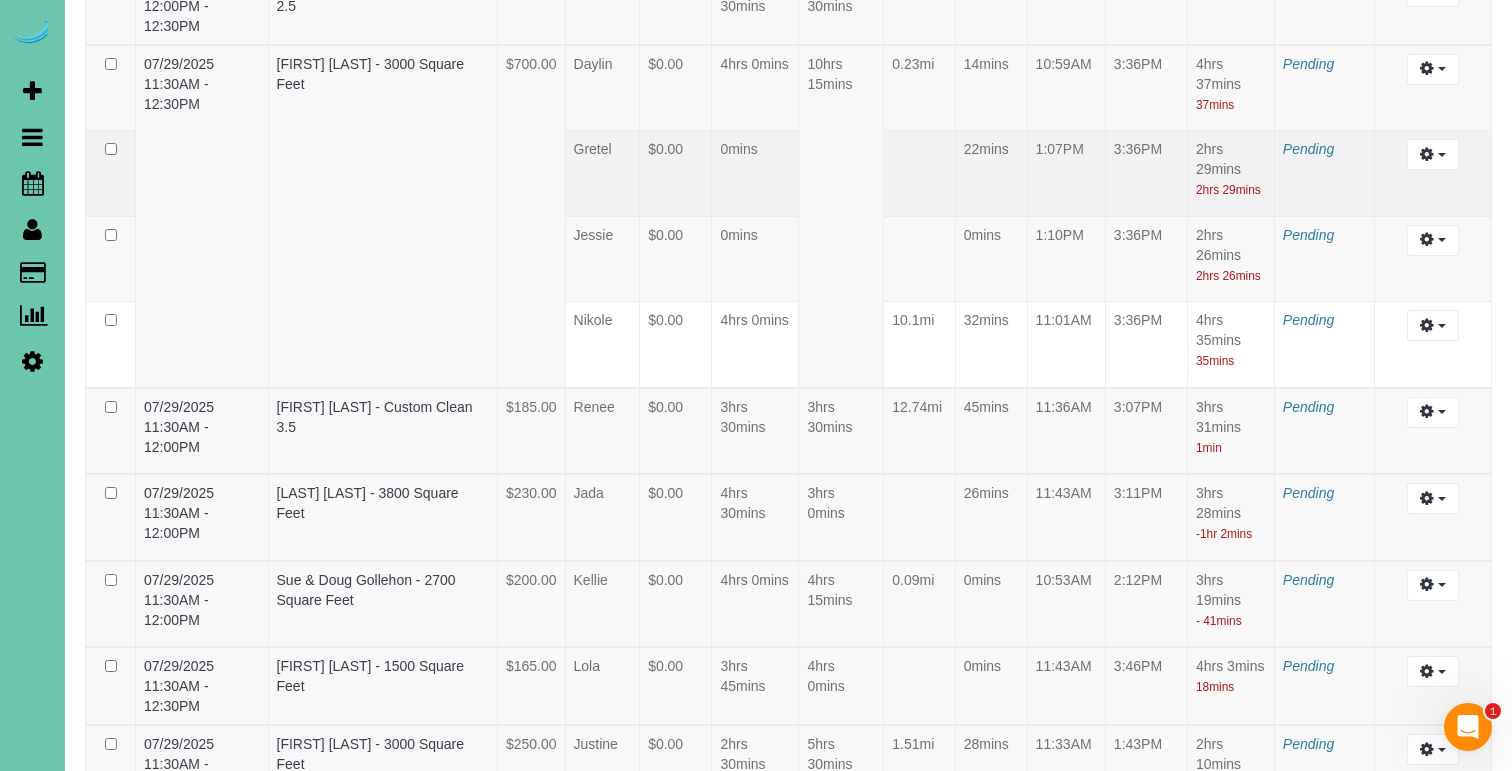 scroll, scrollTop: 2516, scrollLeft: 0, axis: vertical 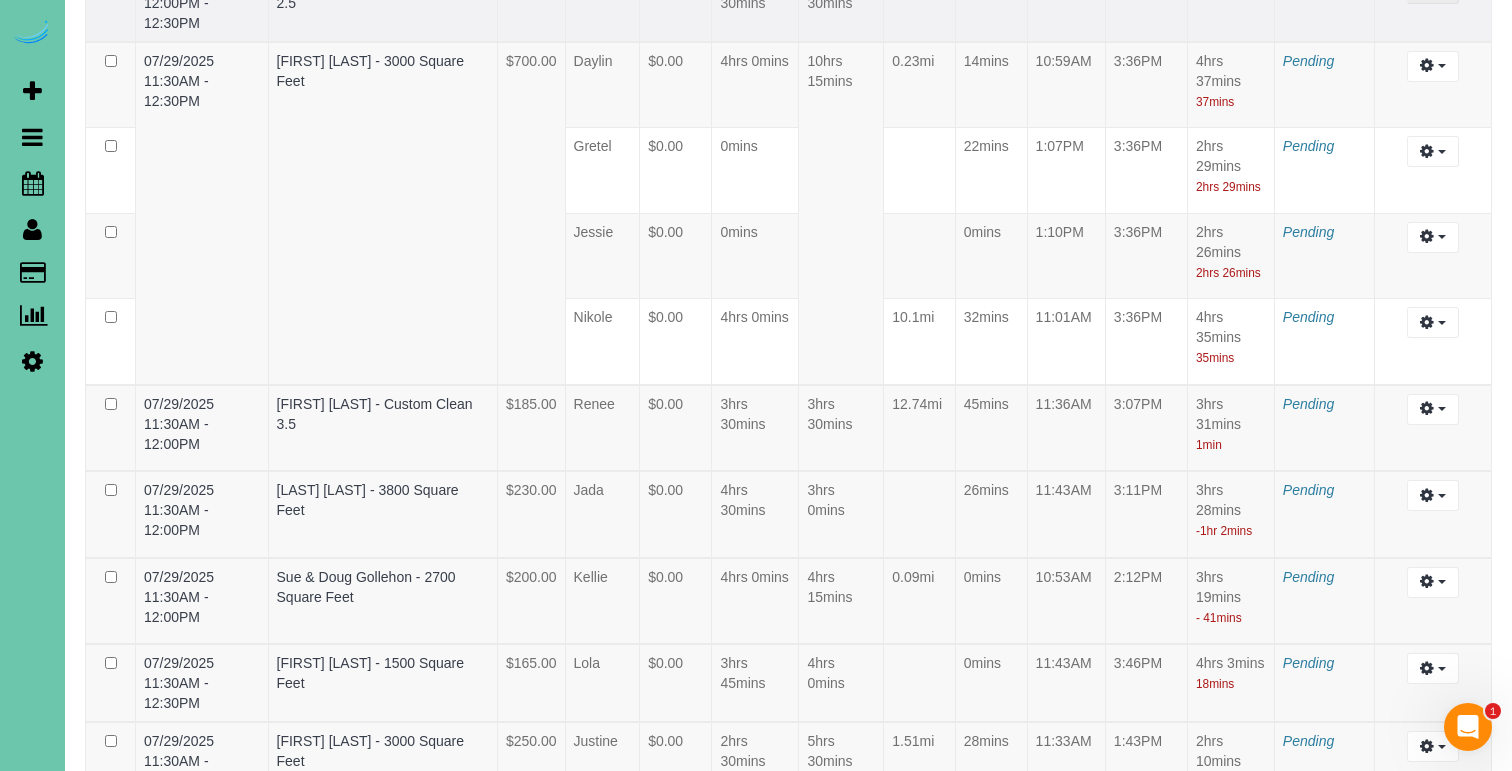 click at bounding box center (1432, -12) 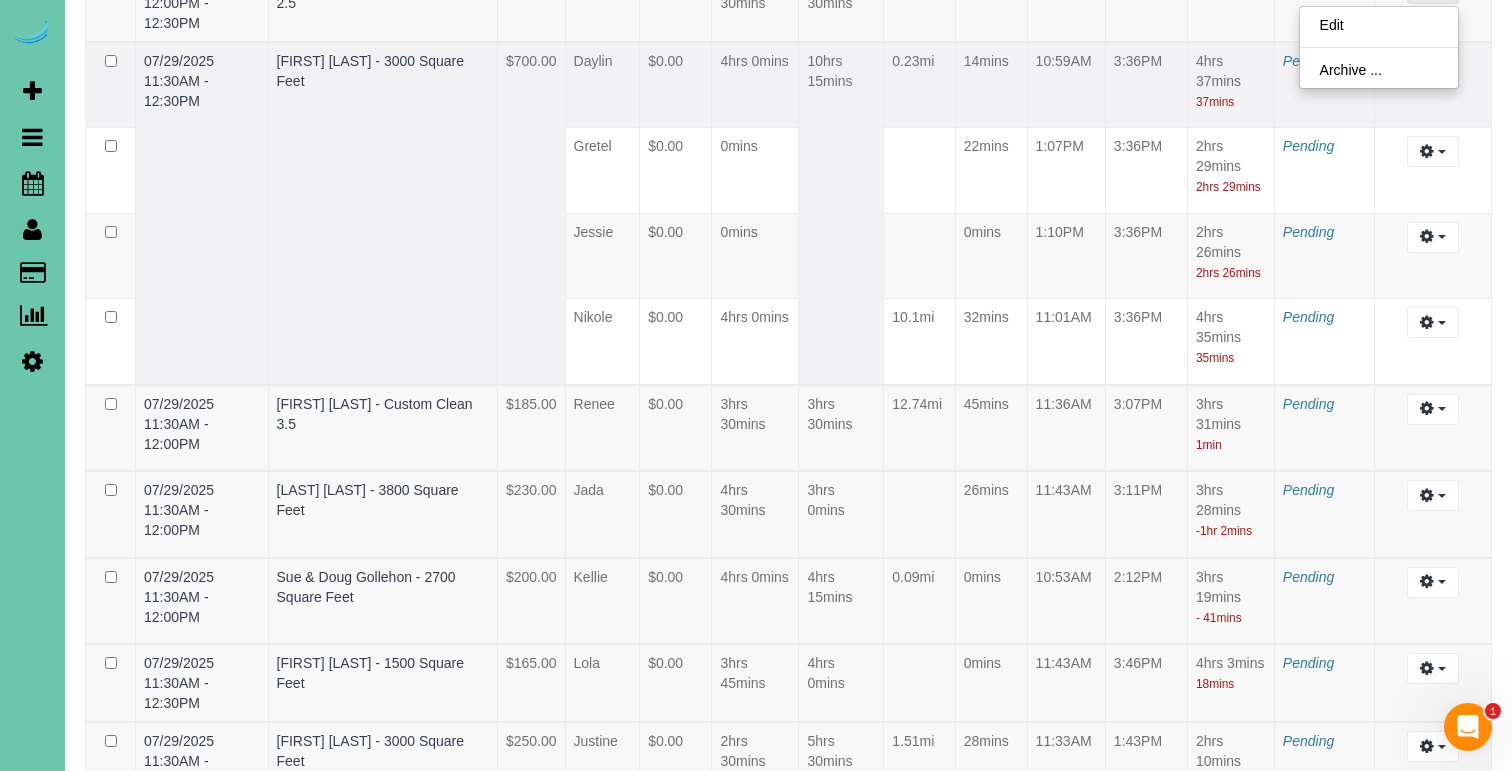 click on "Edit
Archive ..." at bounding box center (1379, 47) 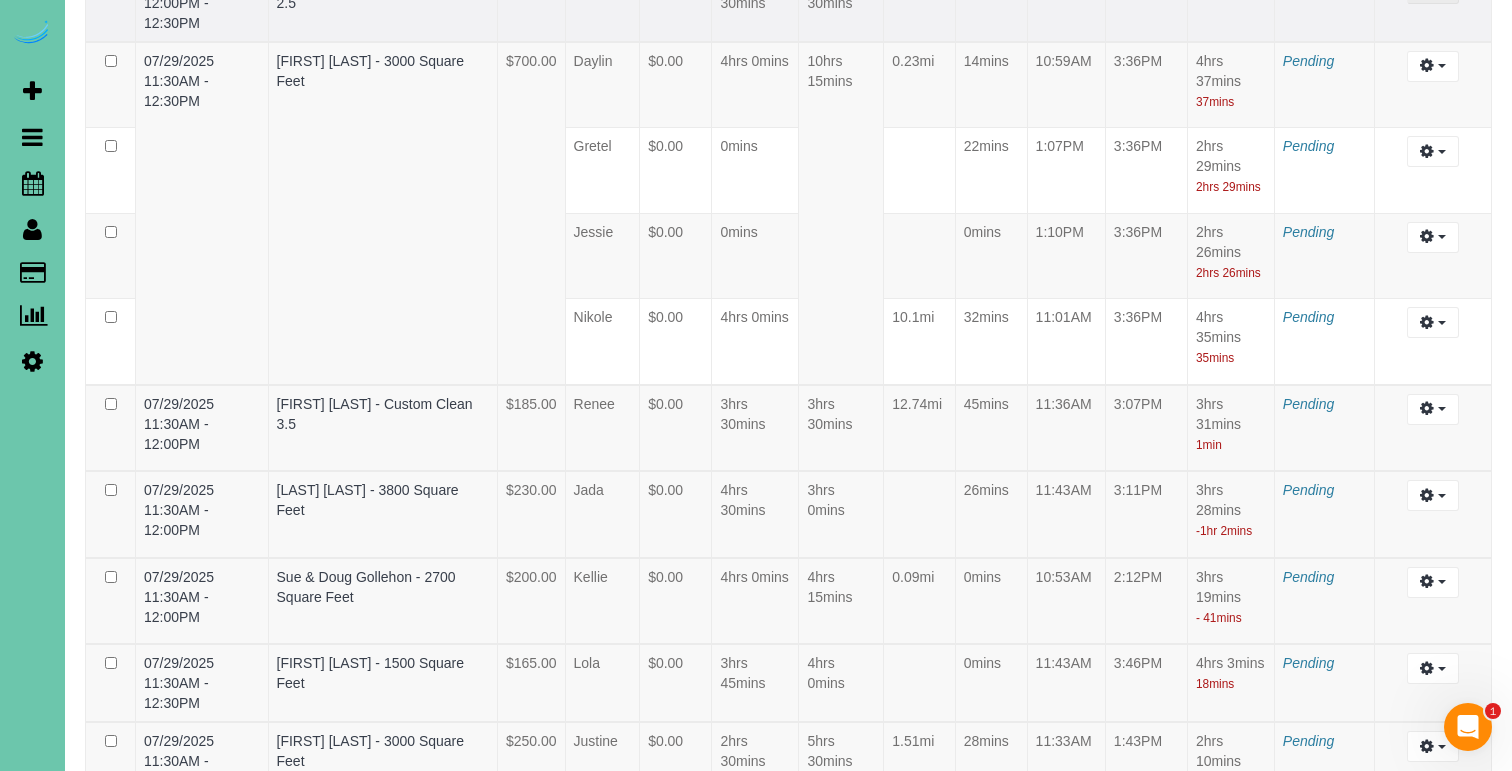 drag, startPoint x: 1440, startPoint y: 248, endPoint x: 1416, endPoint y: 268, distance: 31.241 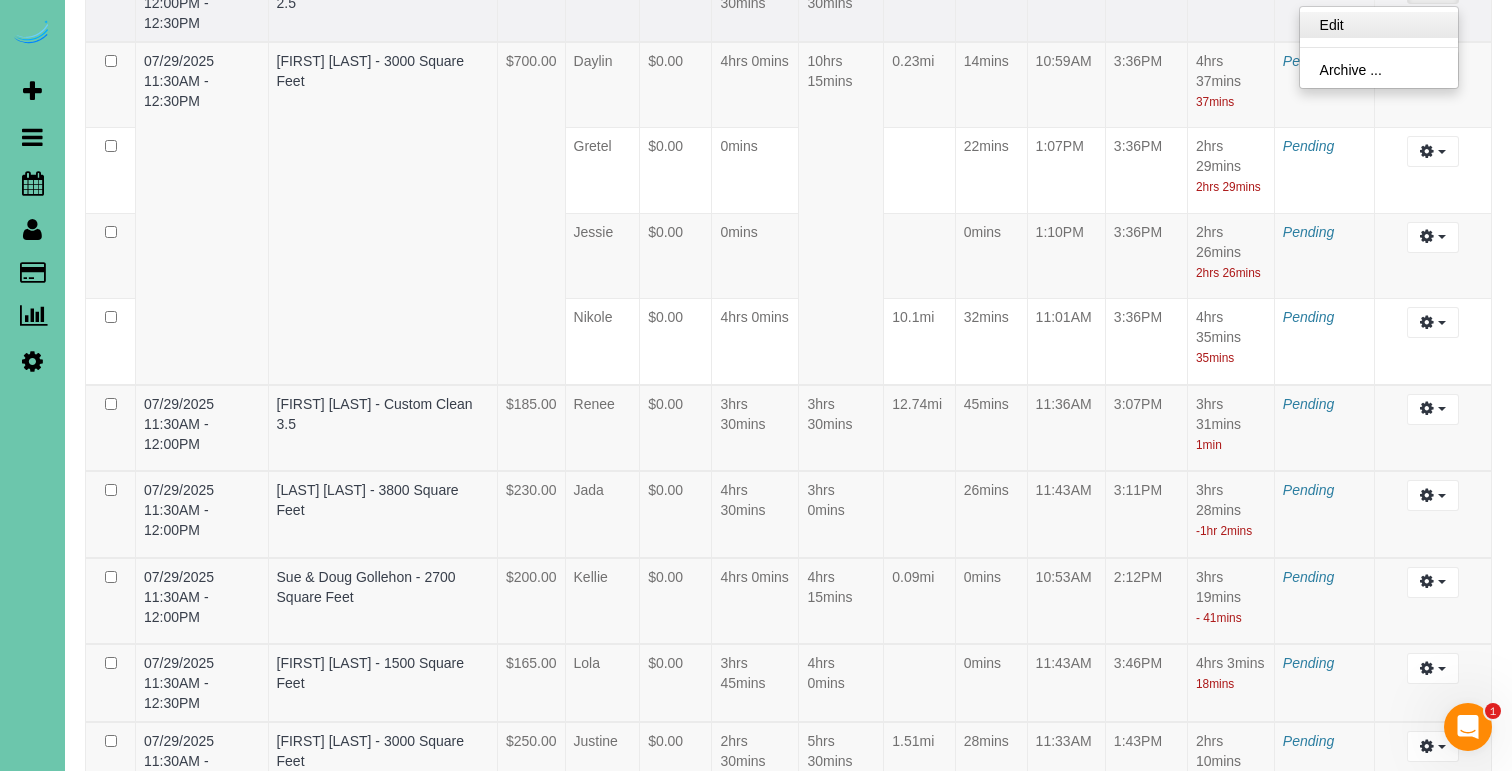 click on "Edit" at bounding box center (1379, 25) 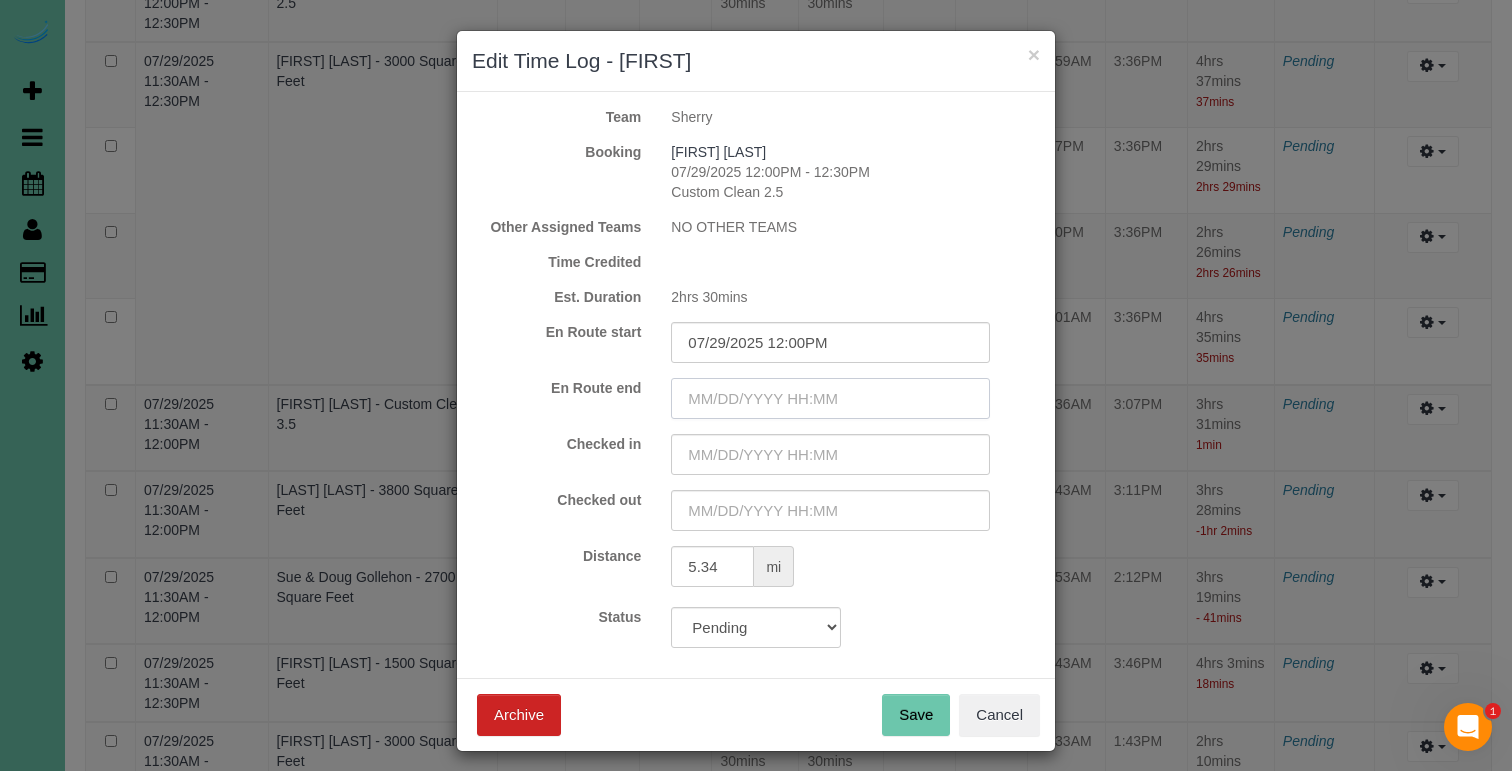click at bounding box center (830, 398) 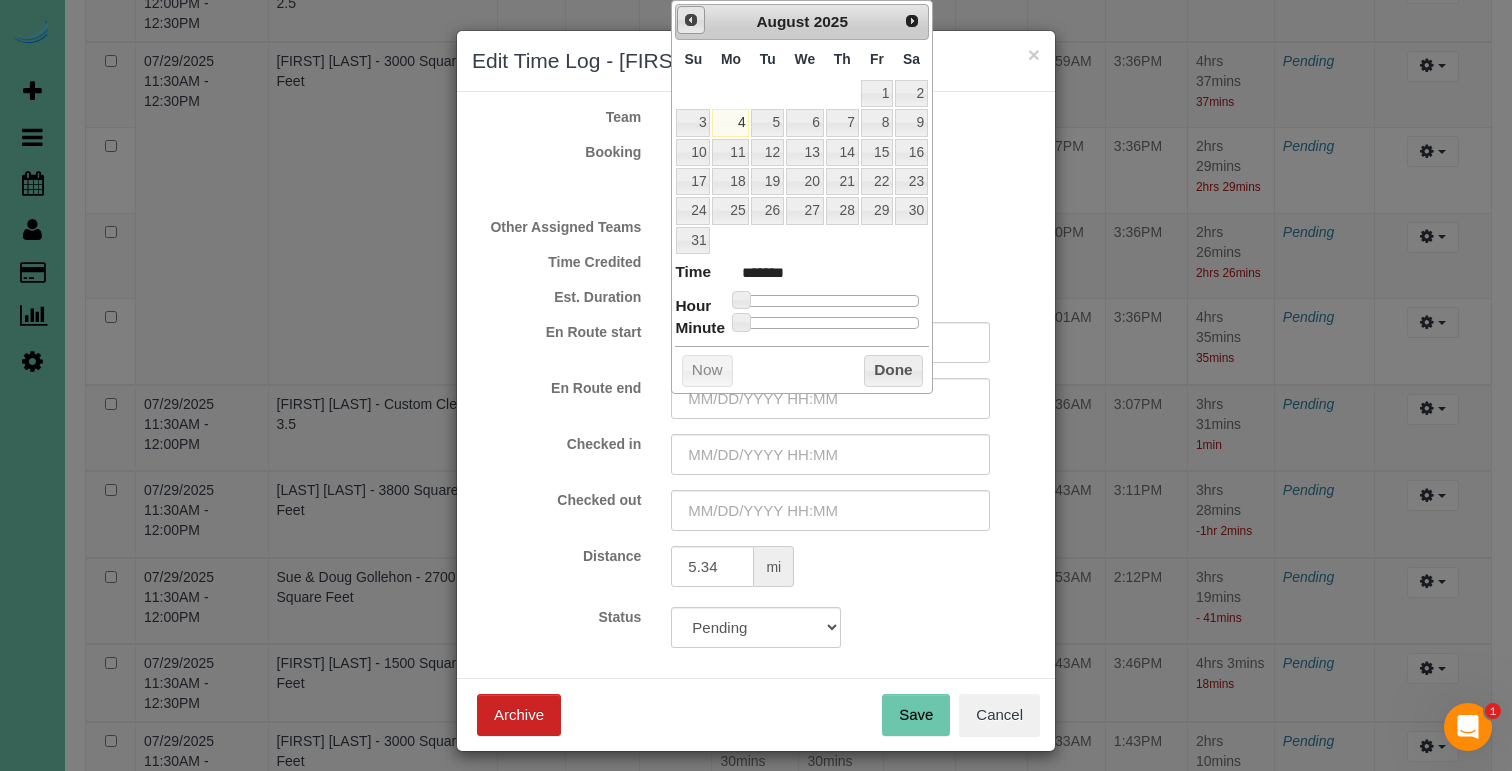 click on "Prev" at bounding box center [691, 20] 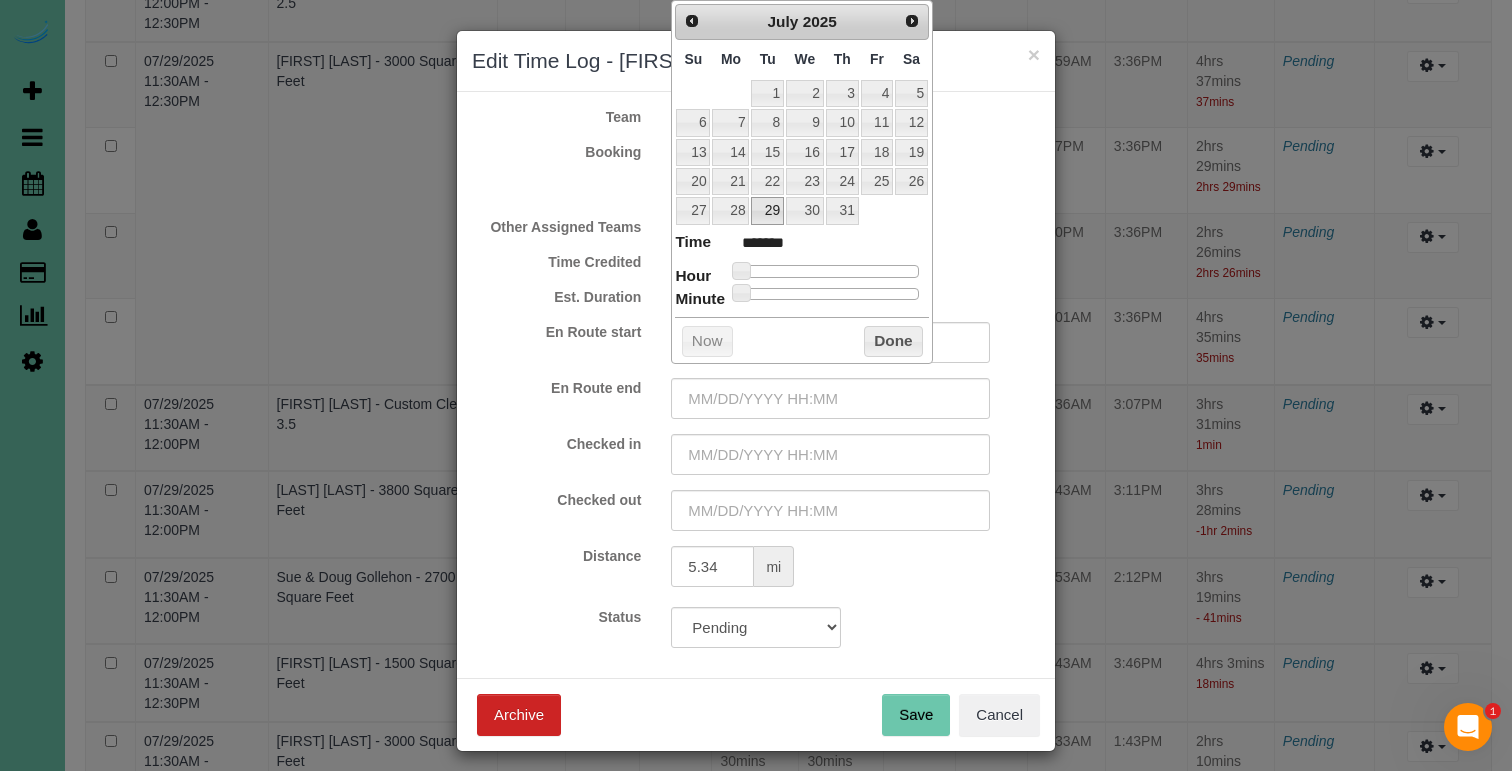 click on "29" at bounding box center (767, 210) 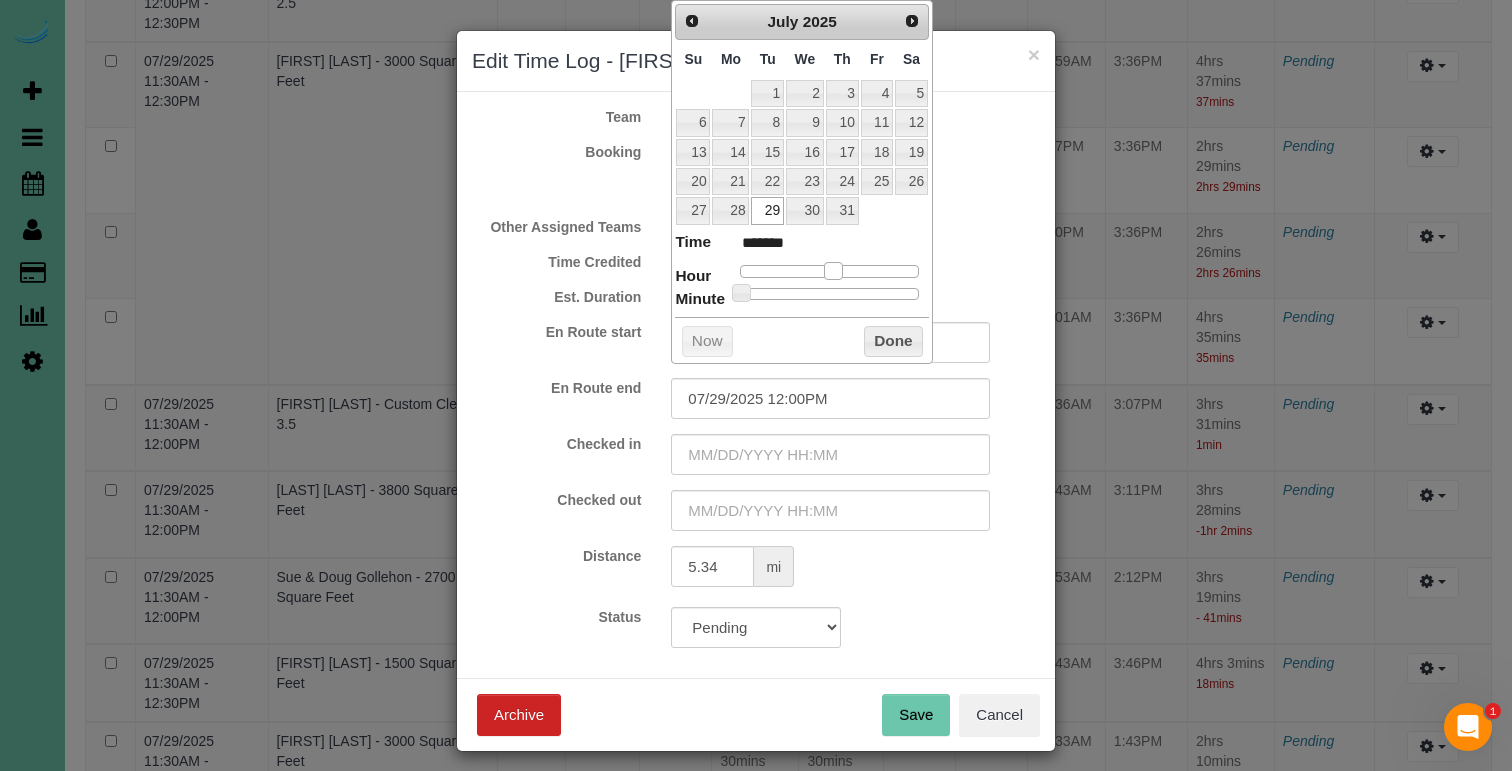 drag, startPoint x: 747, startPoint y: 264, endPoint x: 838, endPoint y: 272, distance: 91.350975 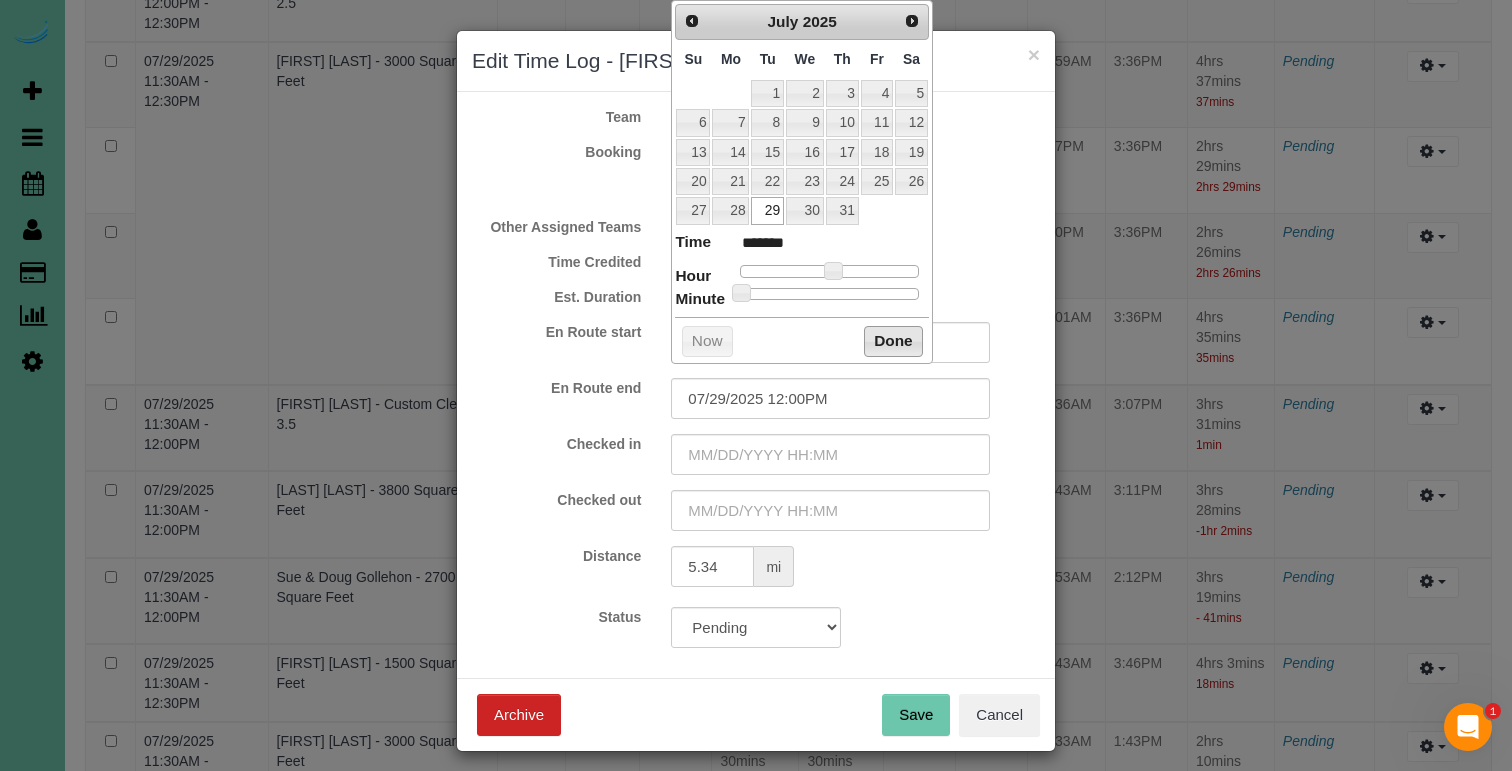 click on "Done" at bounding box center (893, 342) 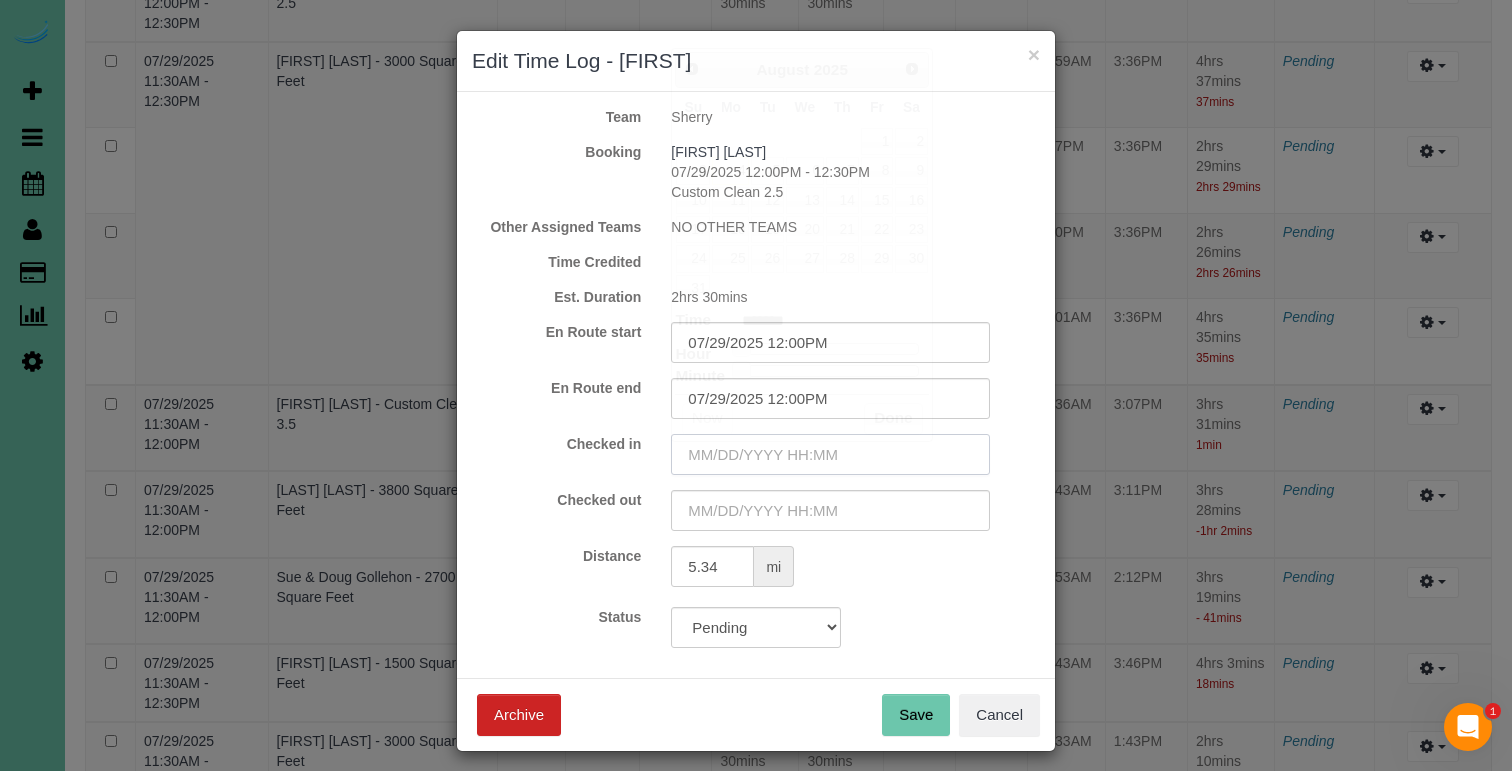 drag, startPoint x: 802, startPoint y: 457, endPoint x: 790, endPoint y: 450, distance: 13.892444 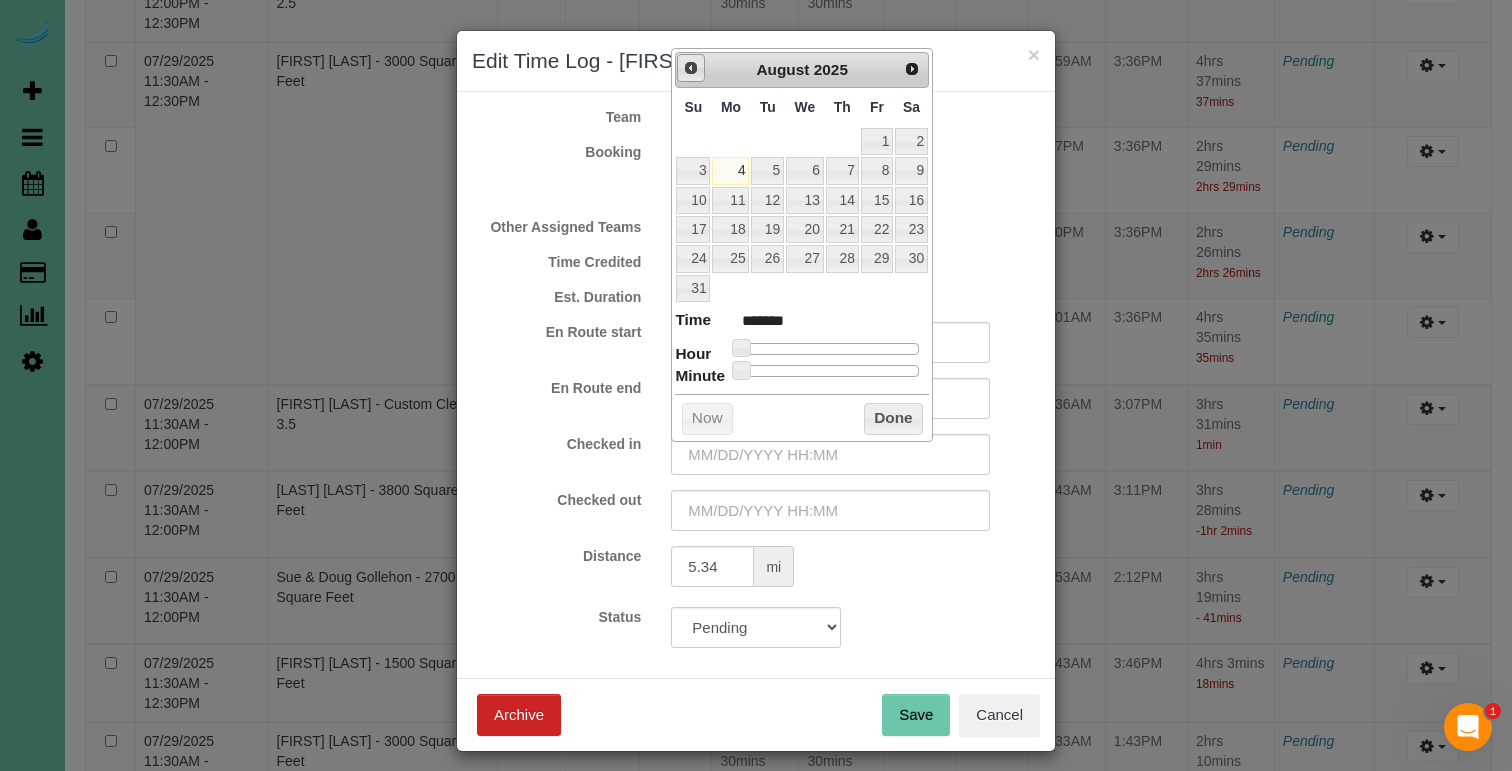 click on "Prev" at bounding box center [691, 68] 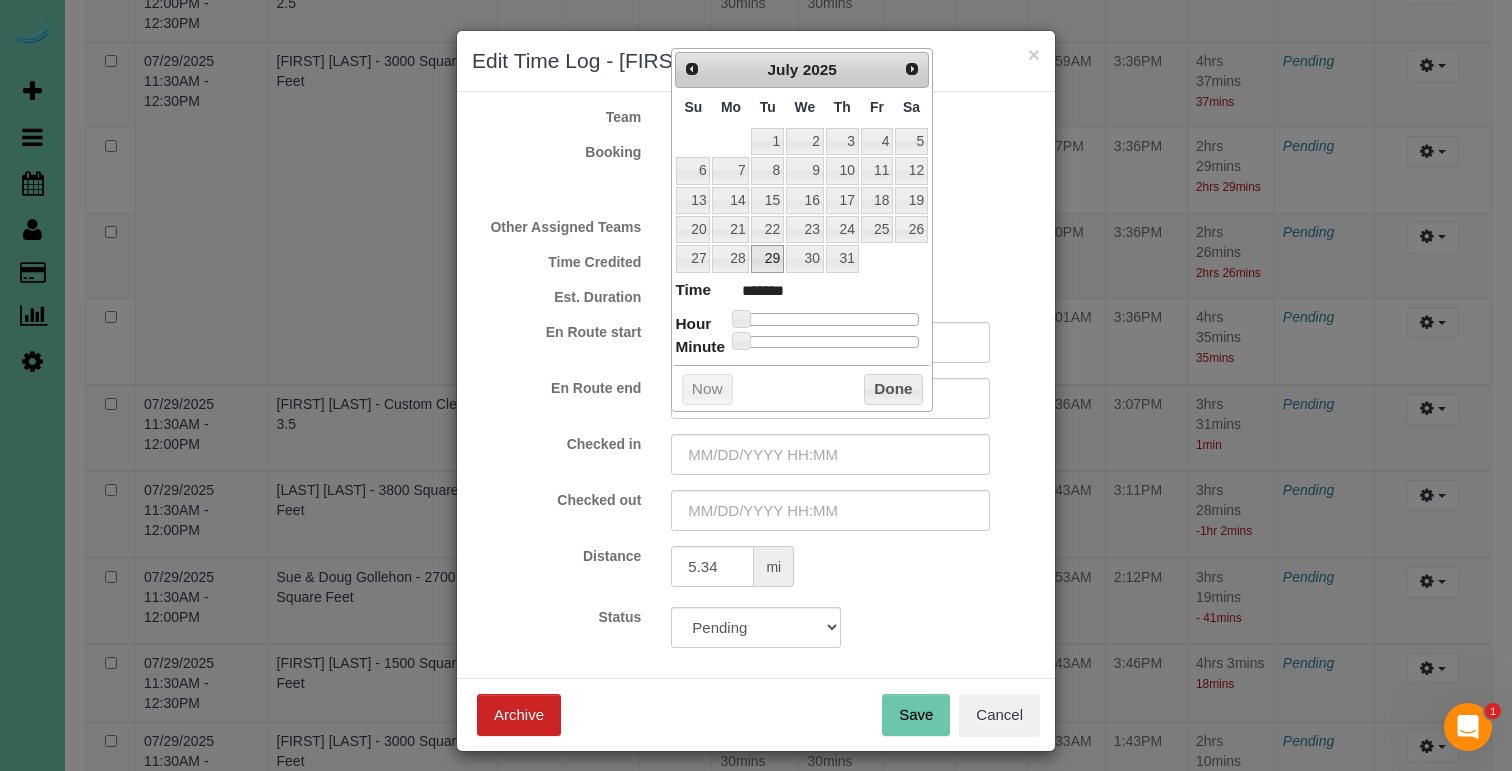 click on "29" at bounding box center (767, 258) 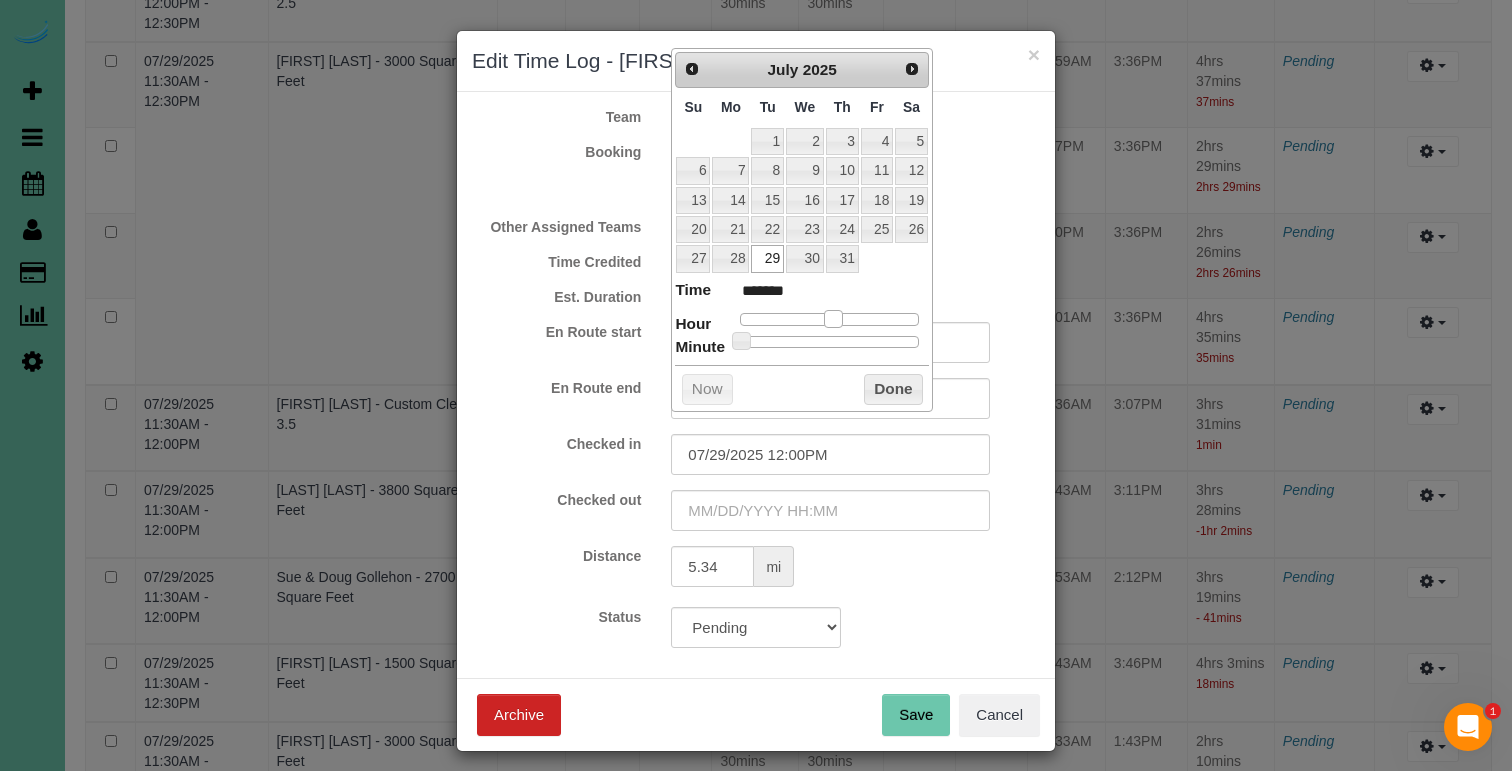 drag, startPoint x: 746, startPoint y: 317, endPoint x: 840, endPoint y: 319, distance: 94.02127 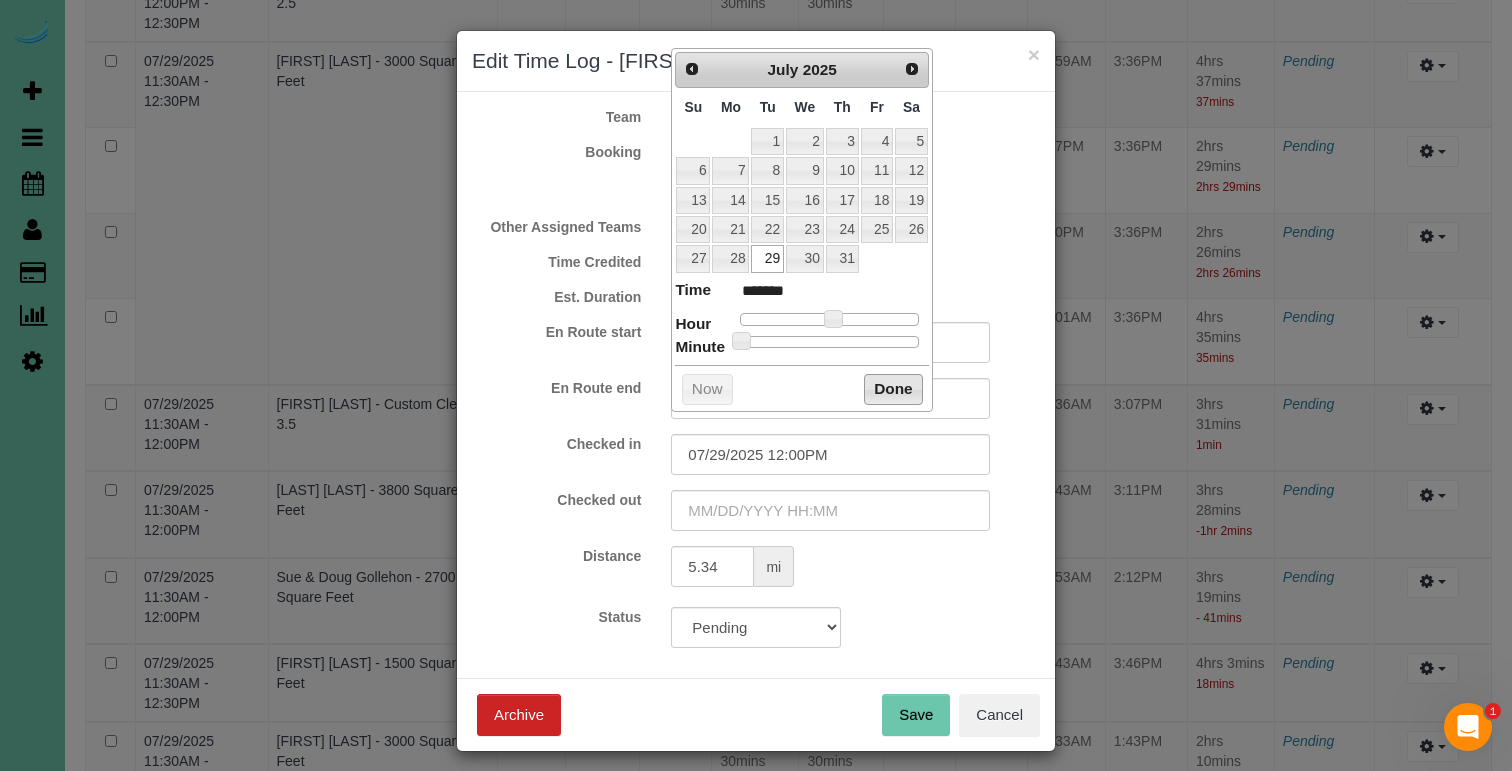 click on "Done" at bounding box center [893, 390] 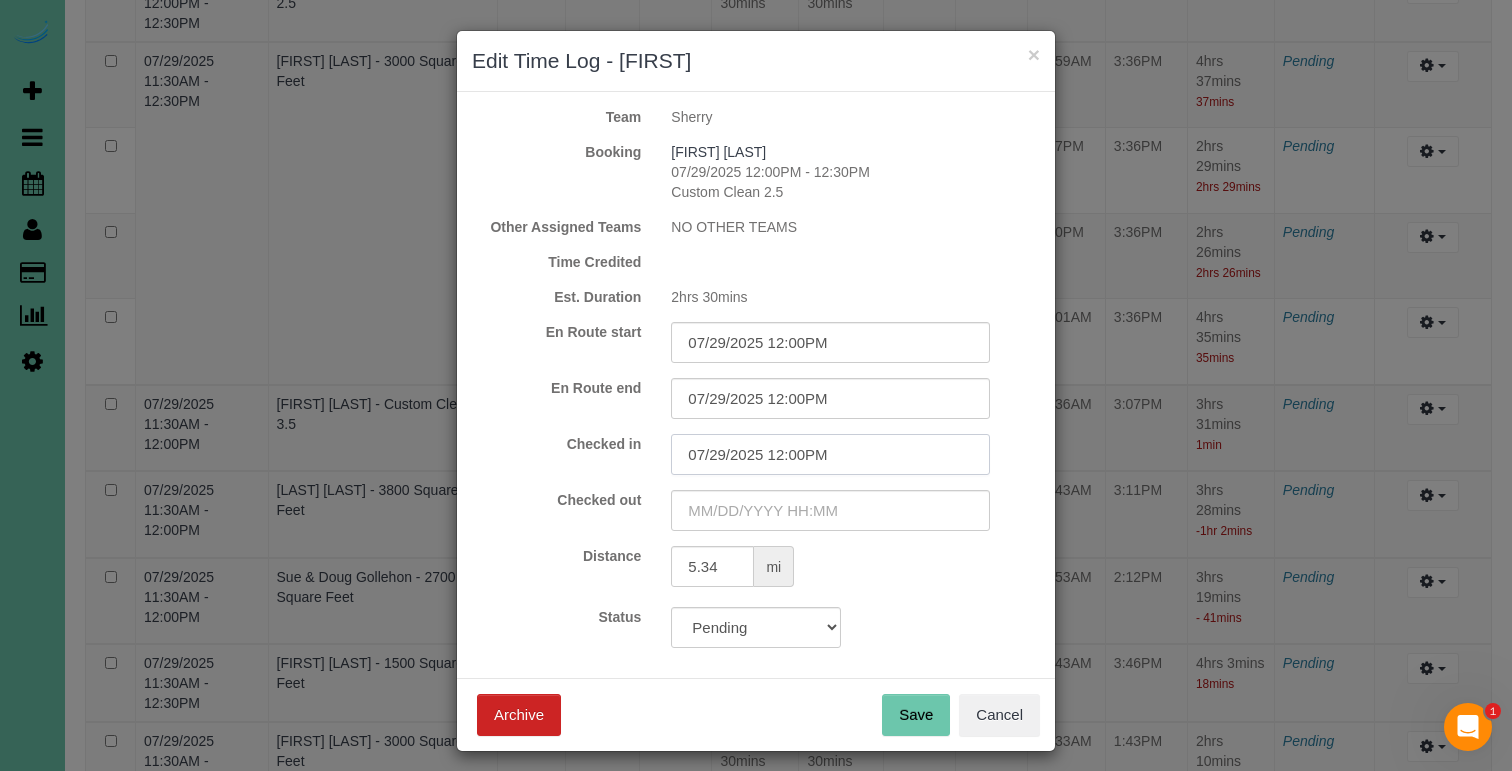 click on "07/29/2025 12:00PM" at bounding box center (830, 454) 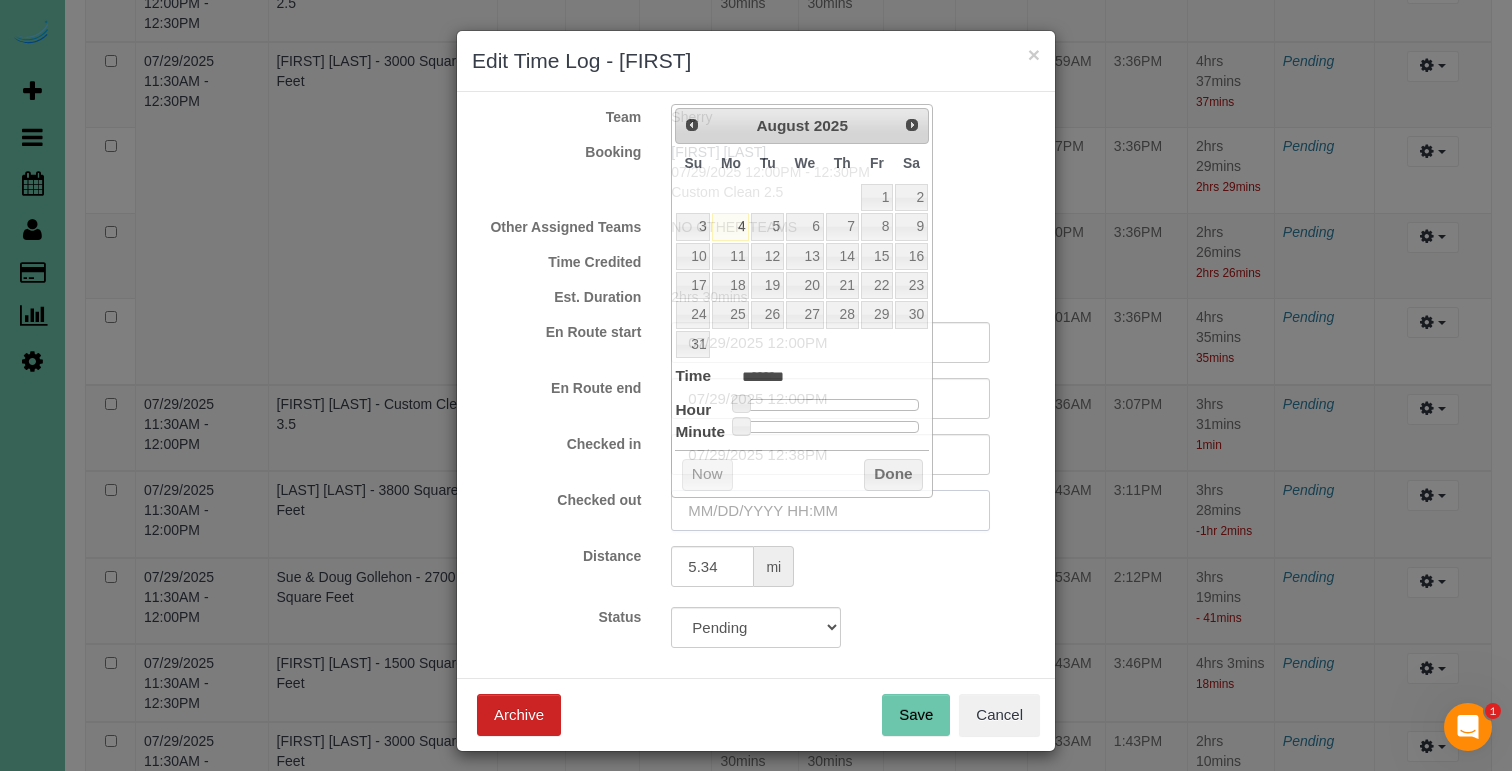click at bounding box center [830, 510] 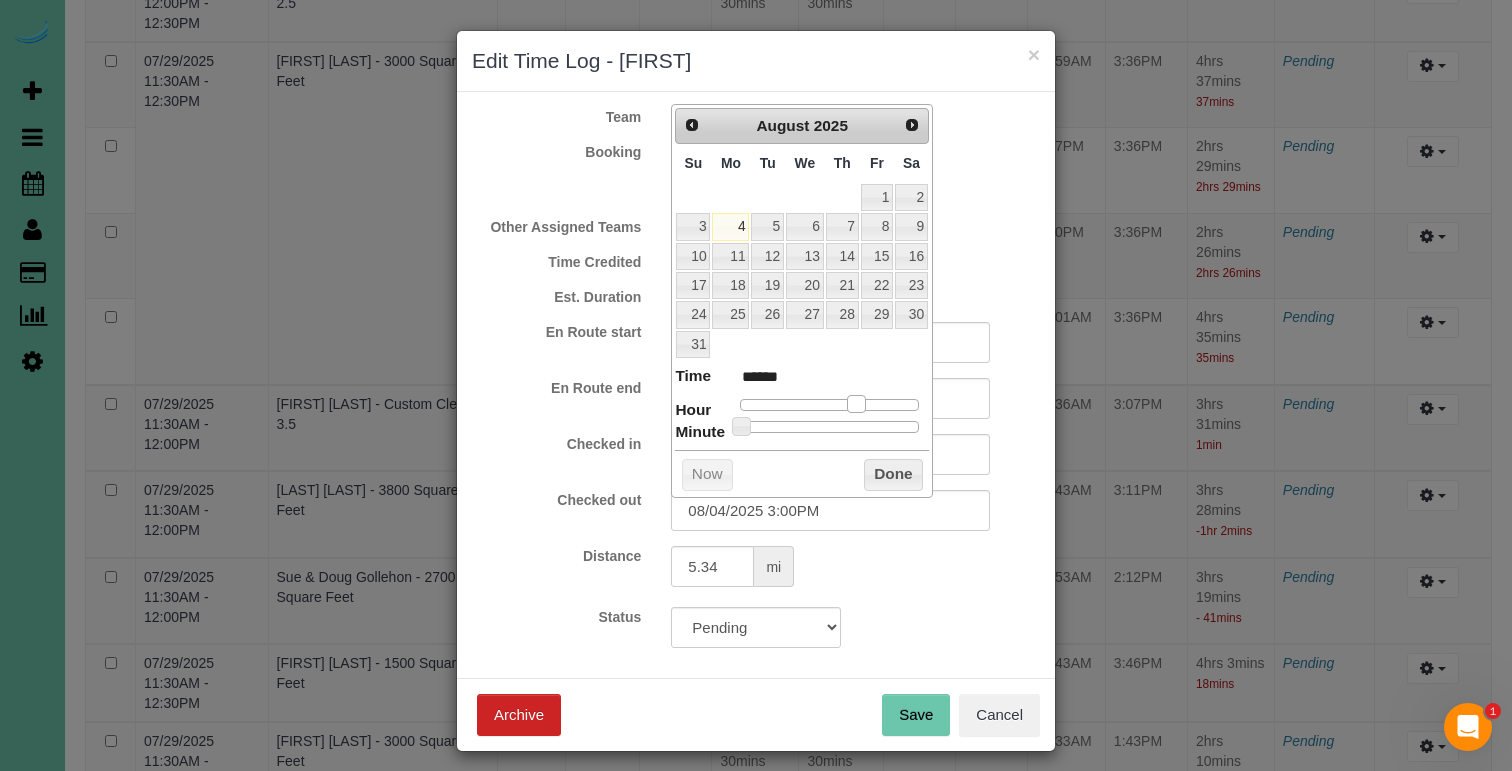 drag, startPoint x: 746, startPoint y: 399, endPoint x: 855, endPoint y: 400, distance: 109.004585 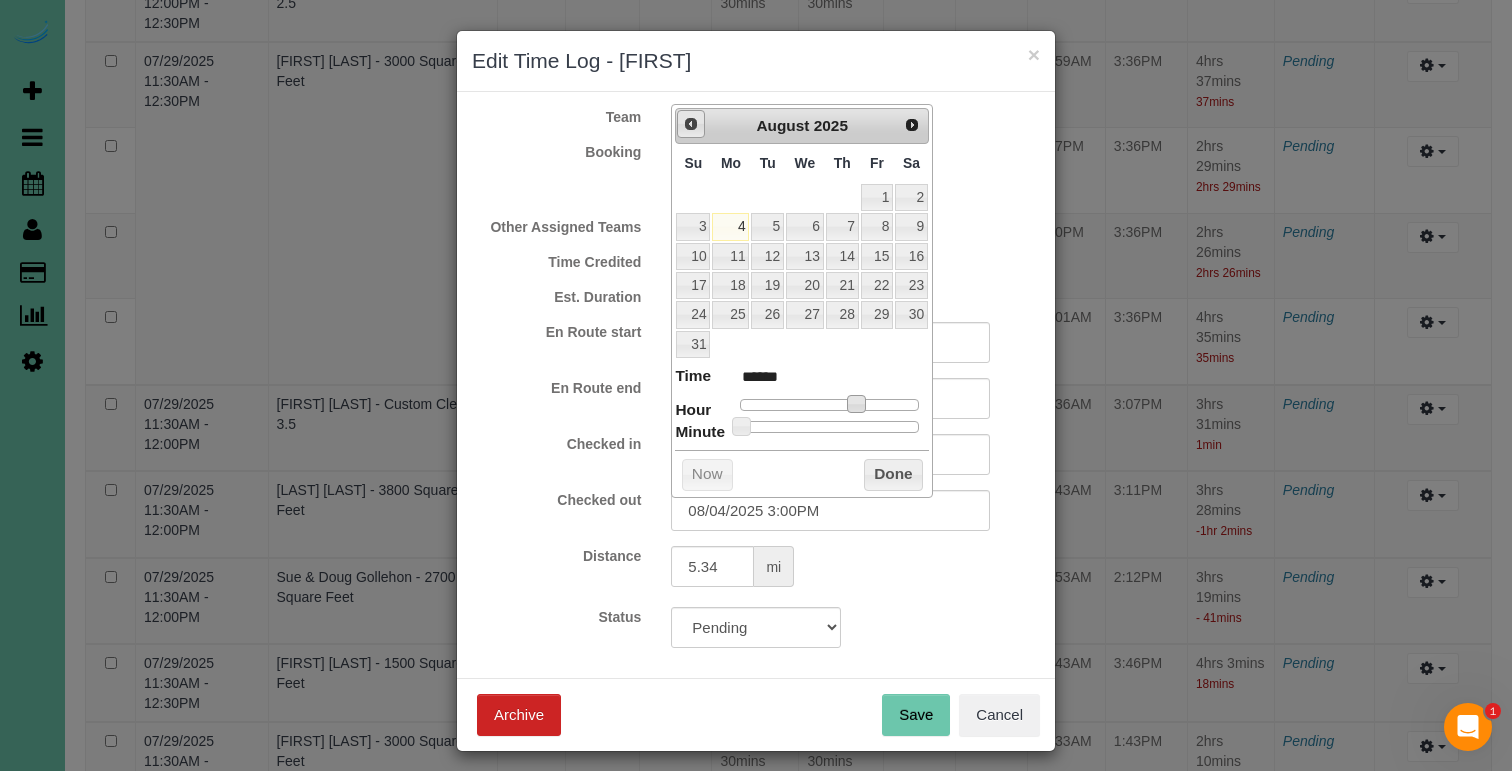 click on "Prev" at bounding box center [691, 124] 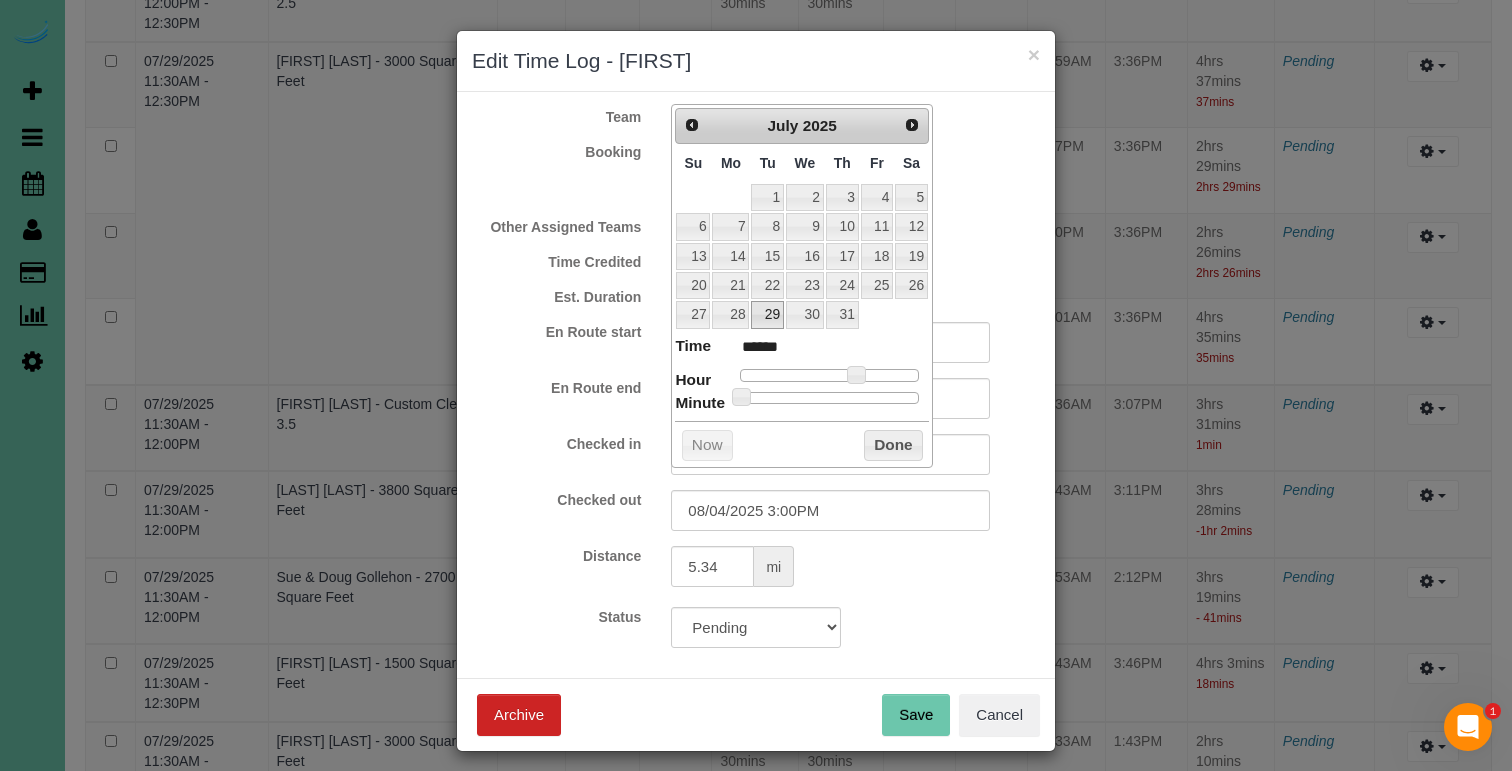 click on "29" at bounding box center [767, 314] 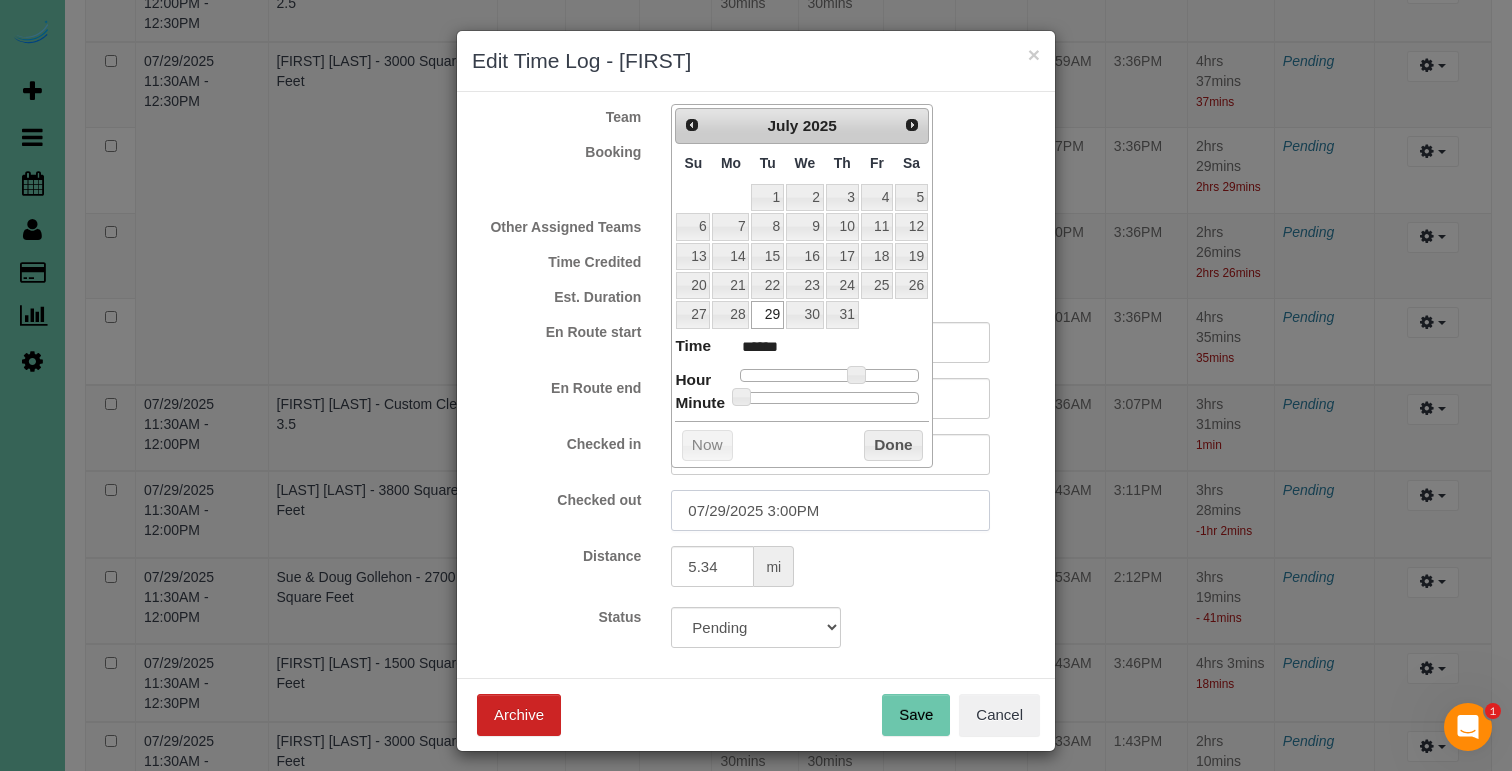 click on "07/29/2025 3:00PM" at bounding box center [830, 510] 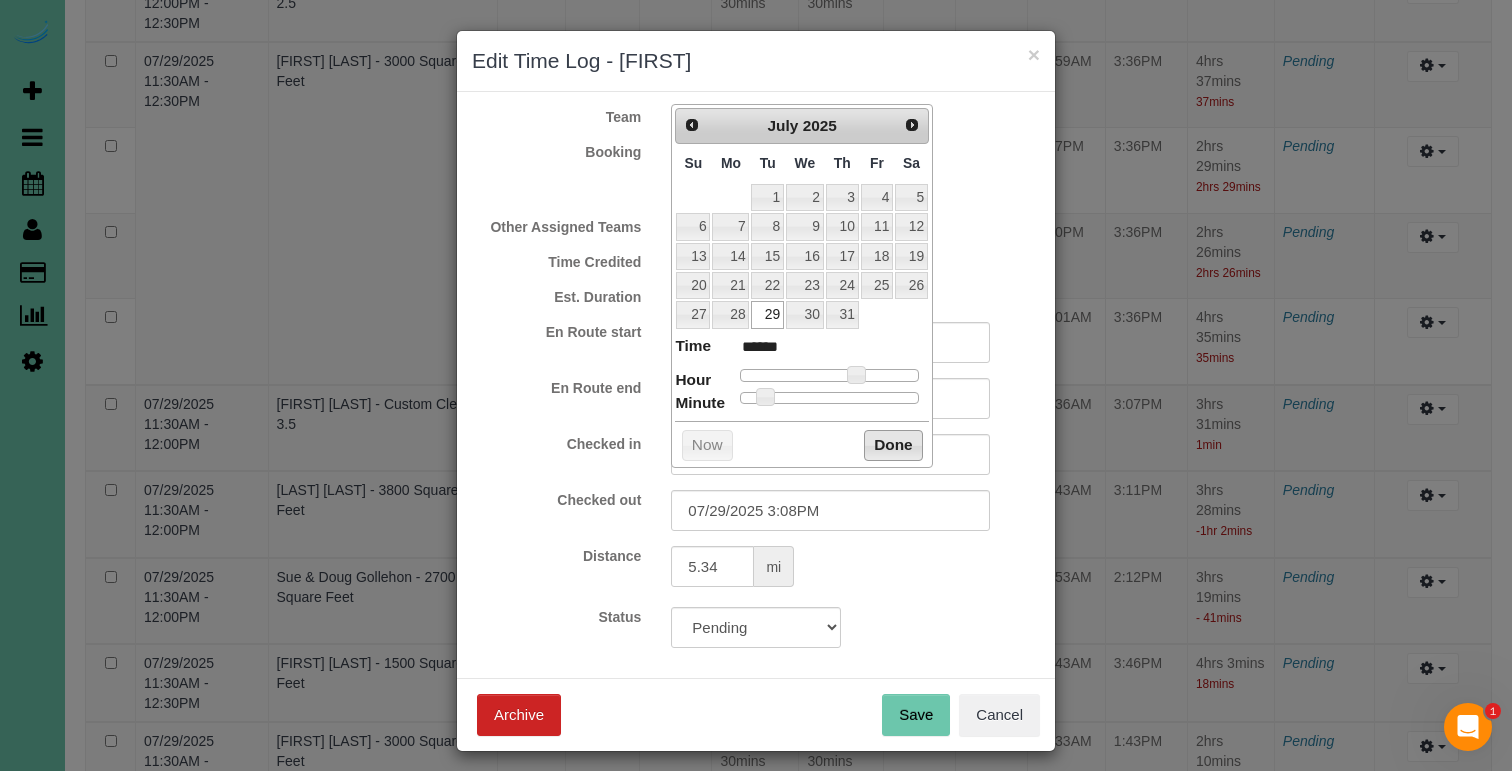 click on "Done" at bounding box center [893, 446] 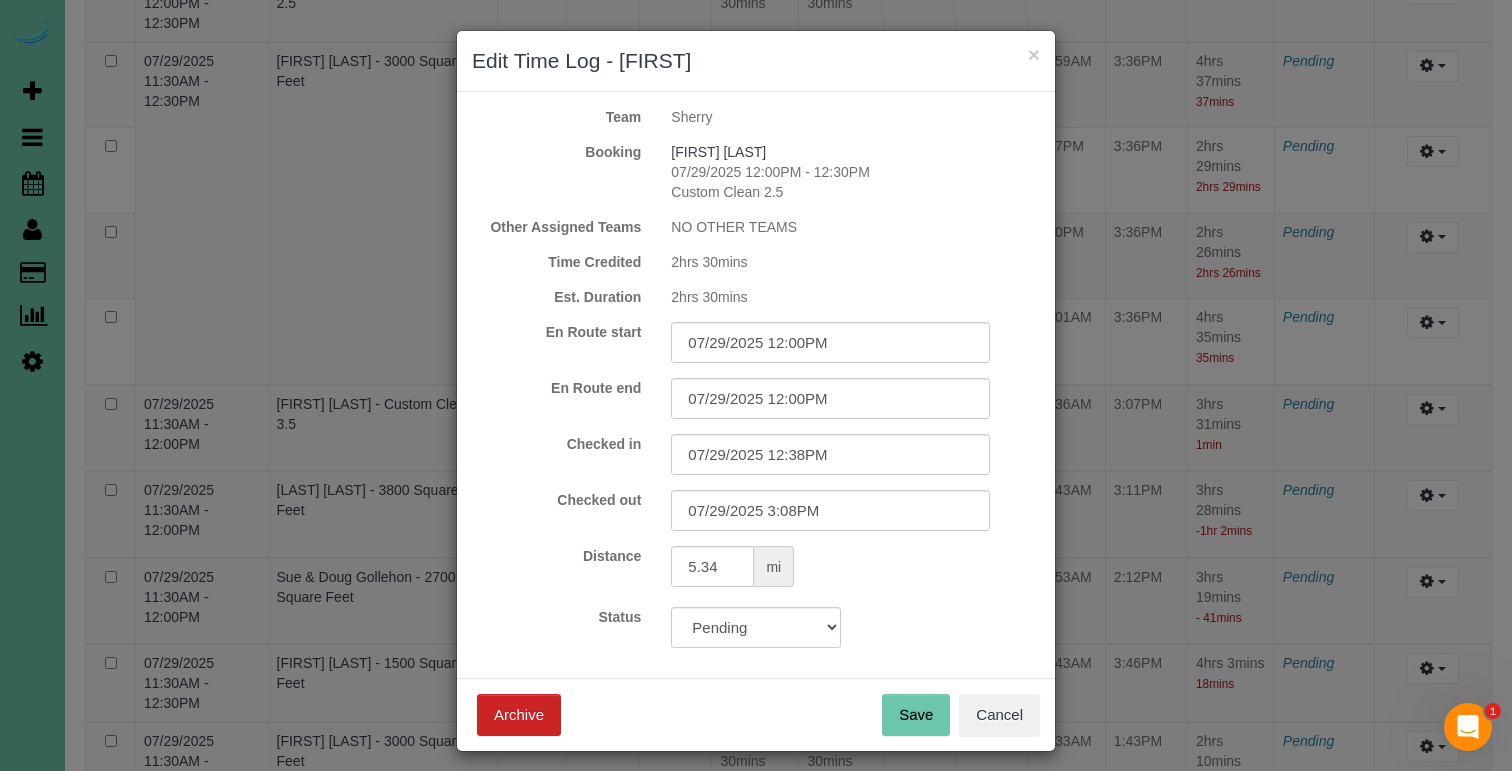 click on "Save" at bounding box center [916, 715] 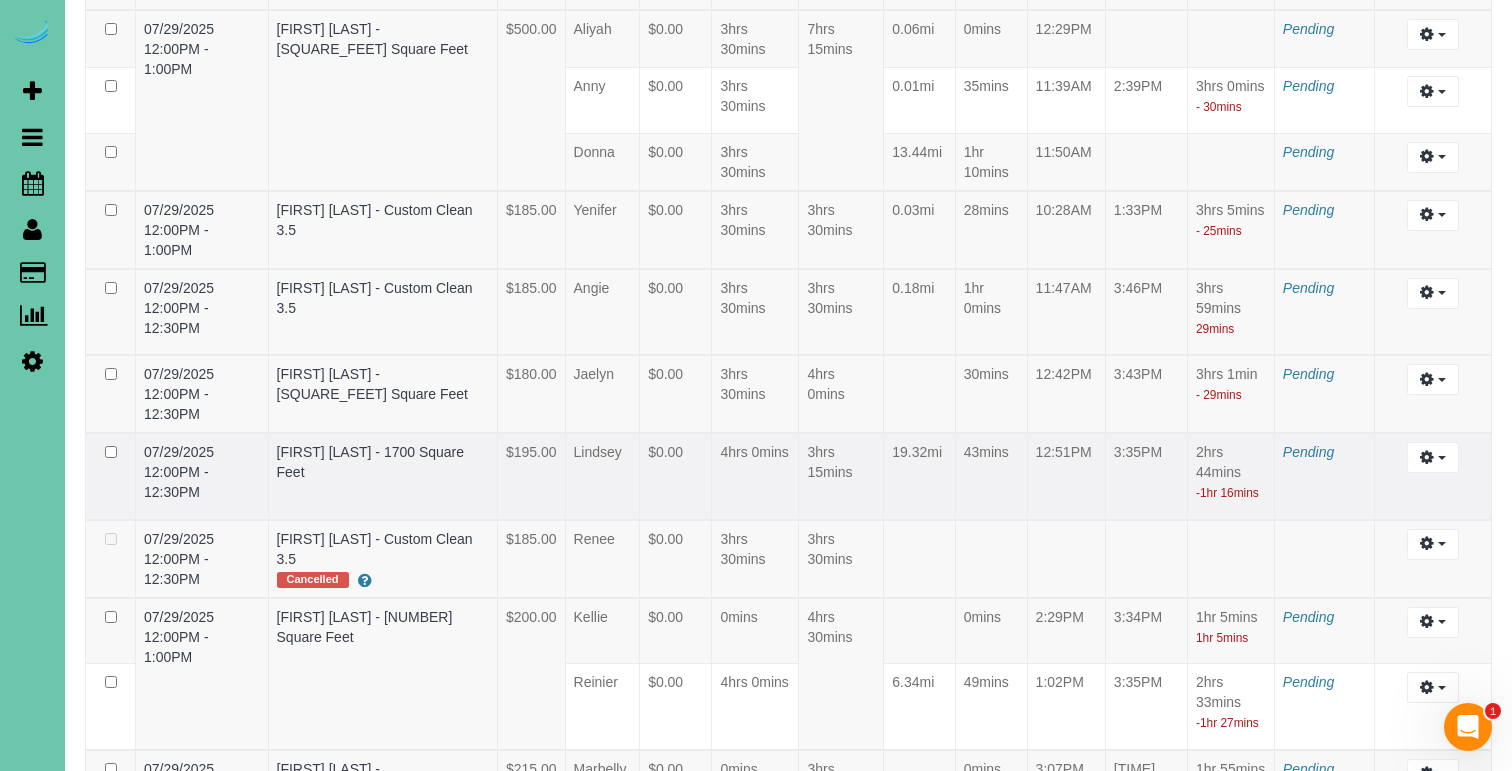scroll, scrollTop: 1404, scrollLeft: 0, axis: vertical 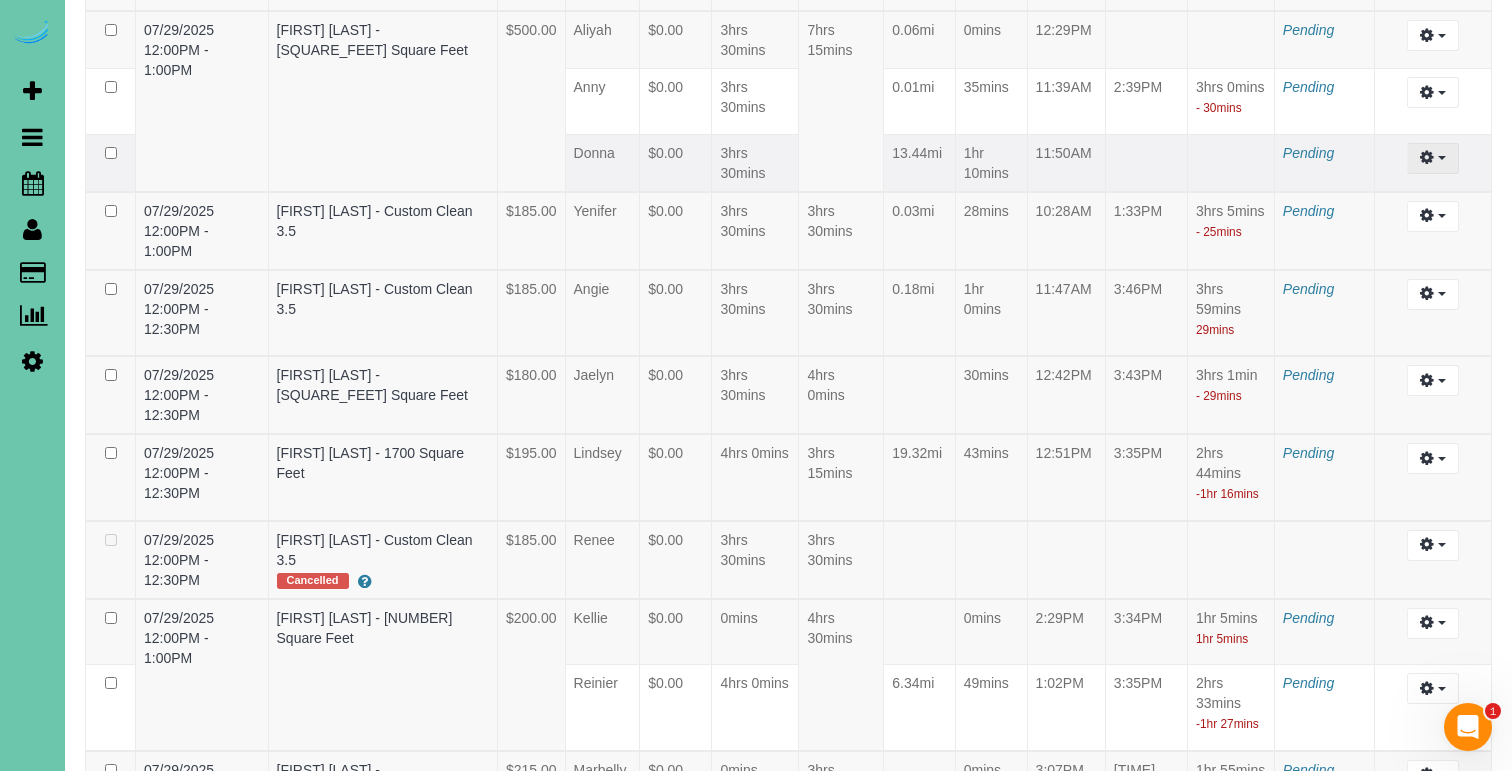 click at bounding box center (1432, 158) 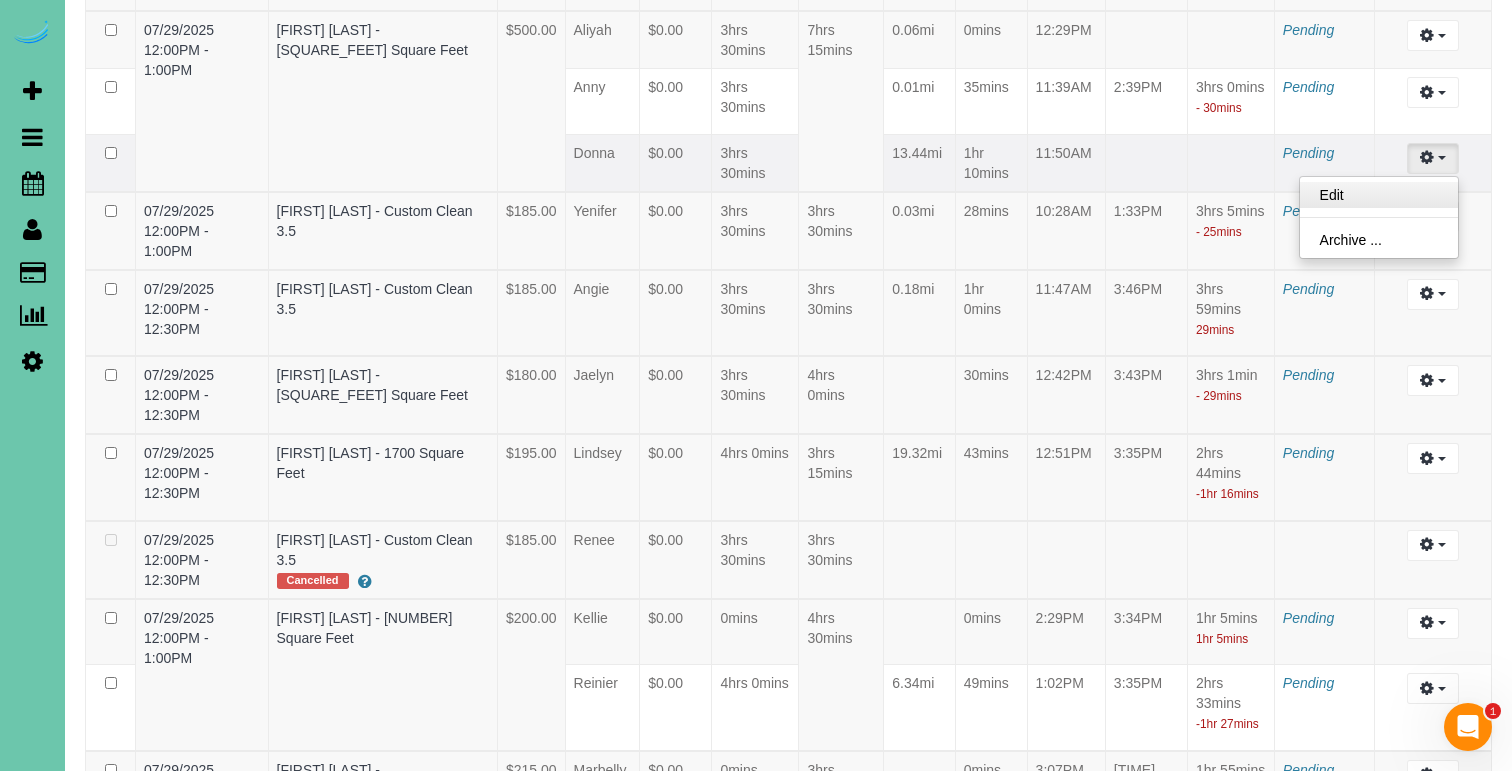click on "Edit" at bounding box center (1379, 195) 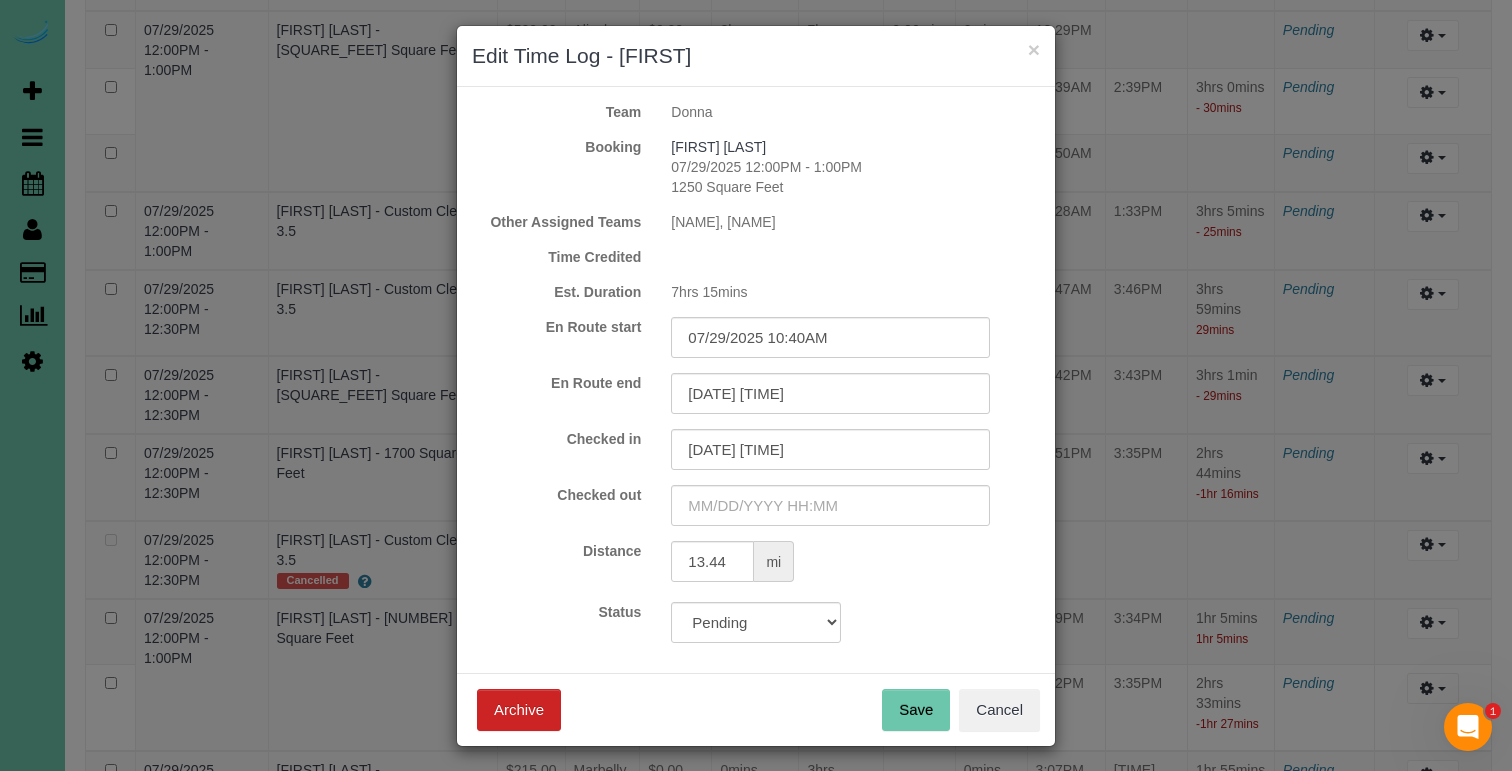 scroll, scrollTop: 3, scrollLeft: 0, axis: vertical 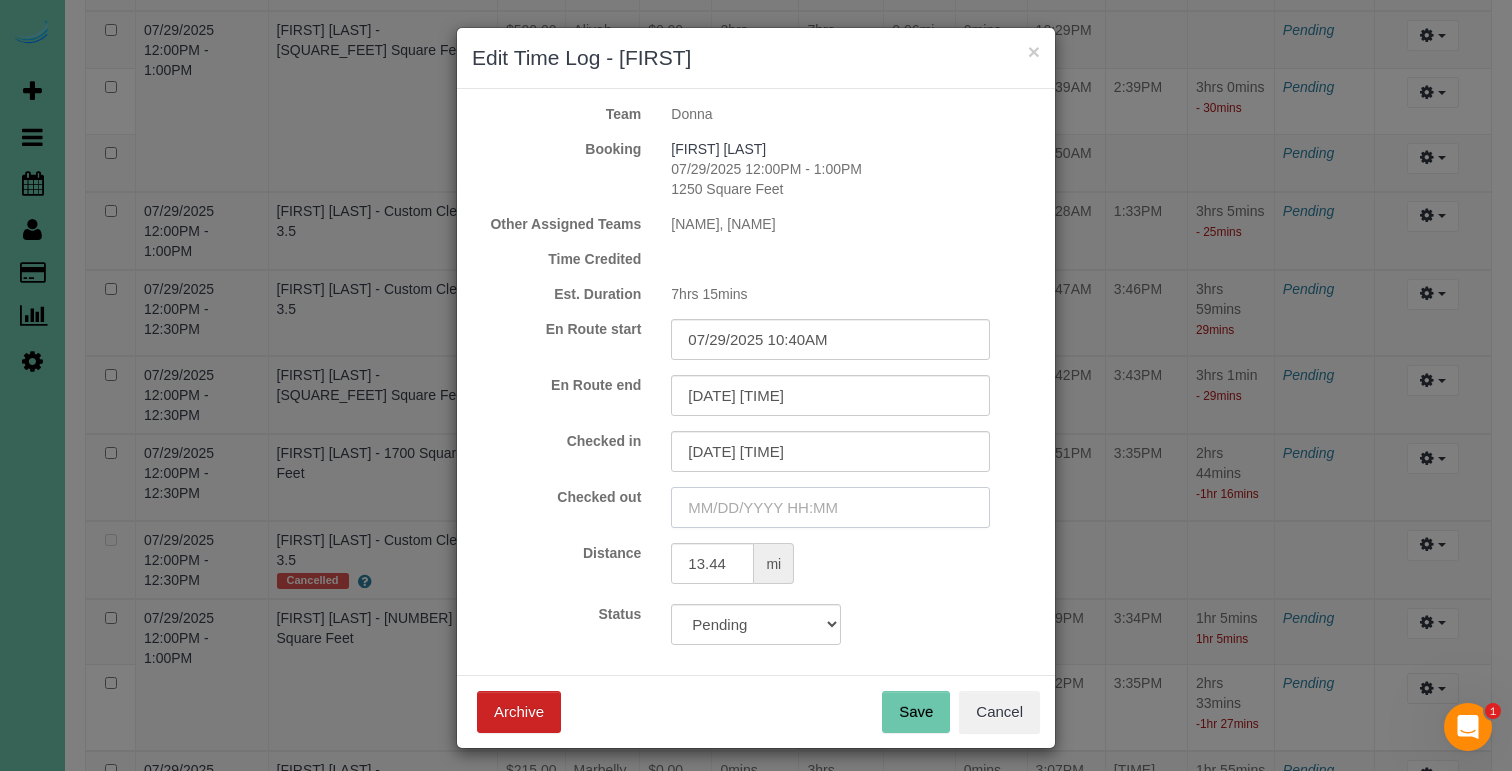 click at bounding box center (830, 507) 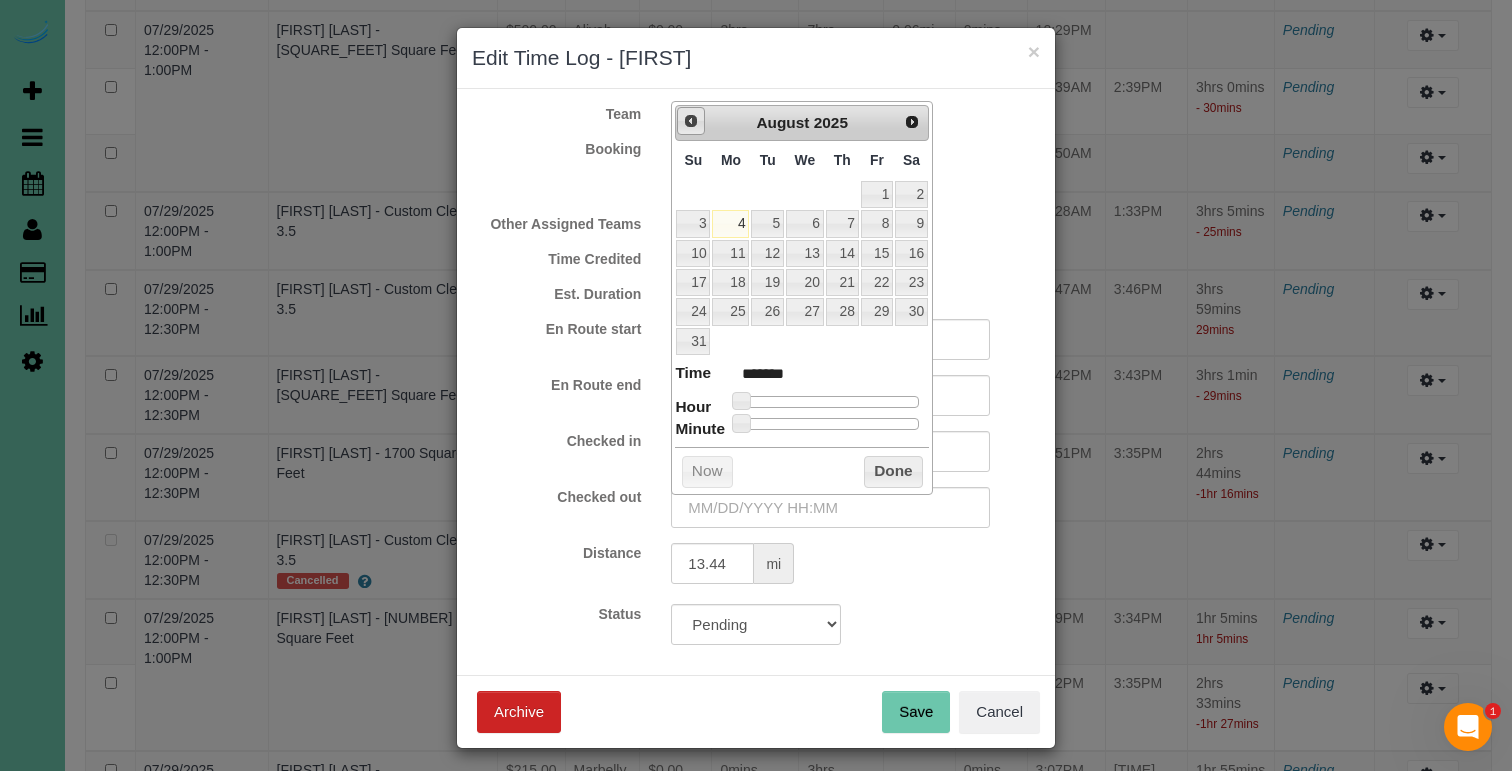 click on "Prev" at bounding box center [691, 121] 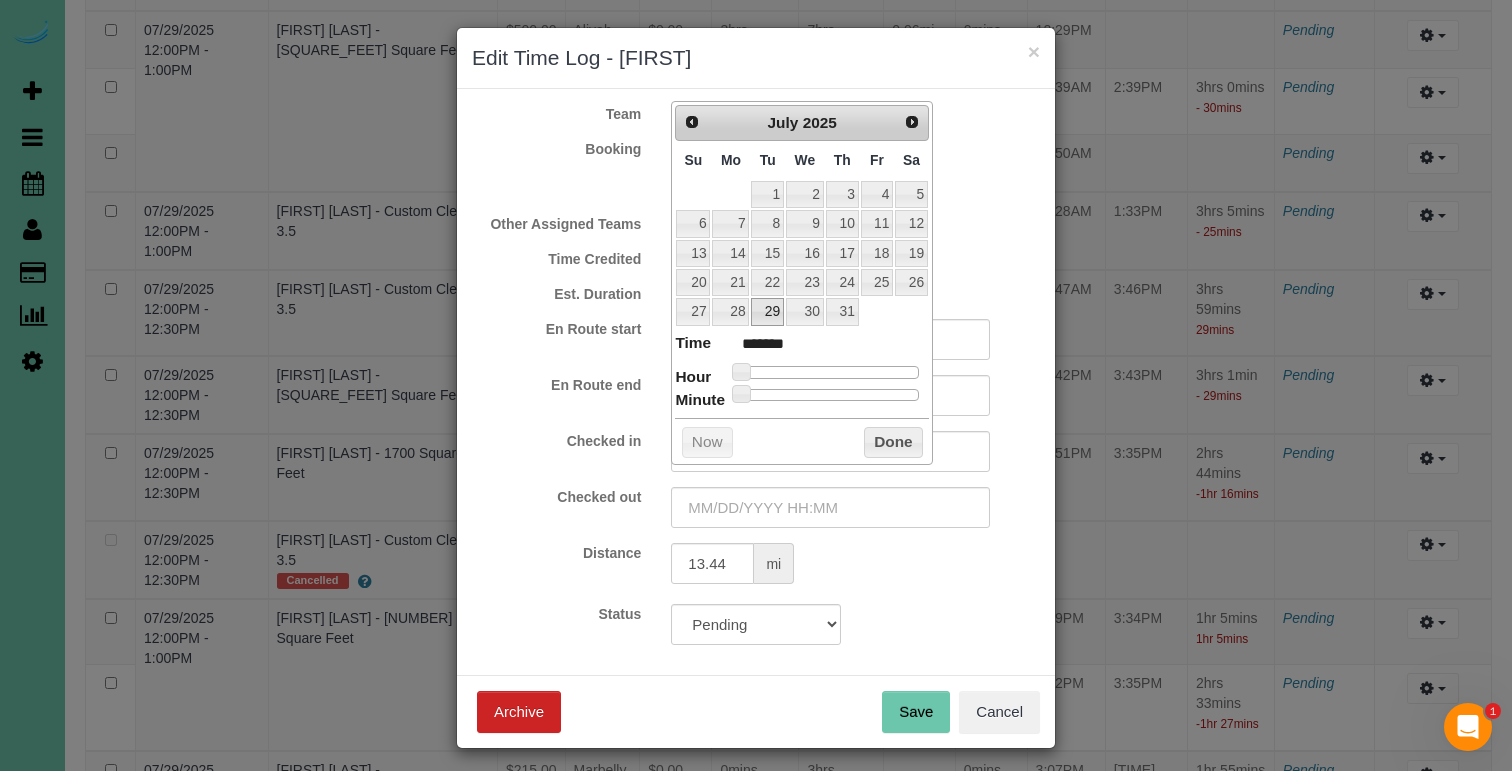 click on "29" at bounding box center [767, 311] 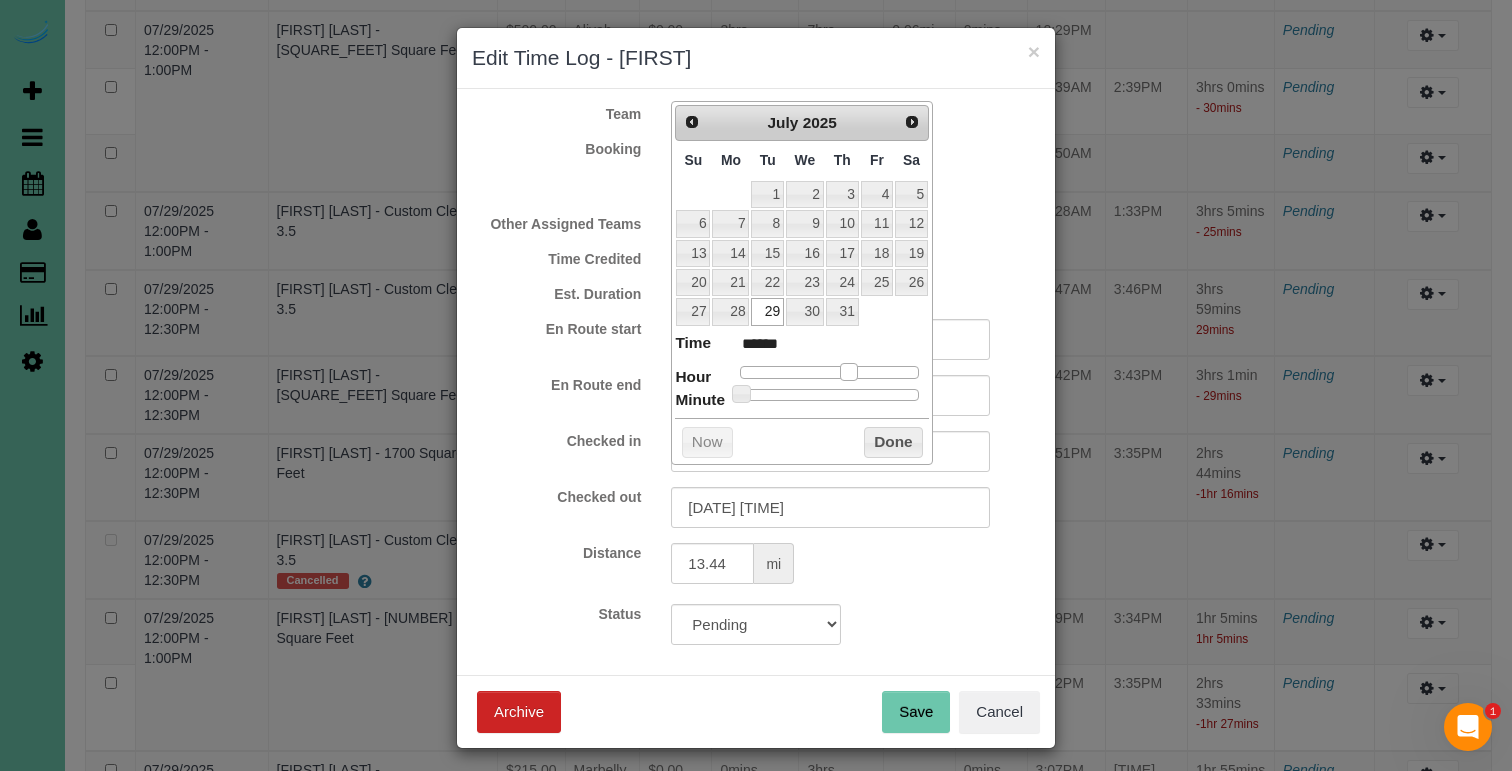 drag, startPoint x: 739, startPoint y: 364, endPoint x: 845, endPoint y: 369, distance: 106.11786 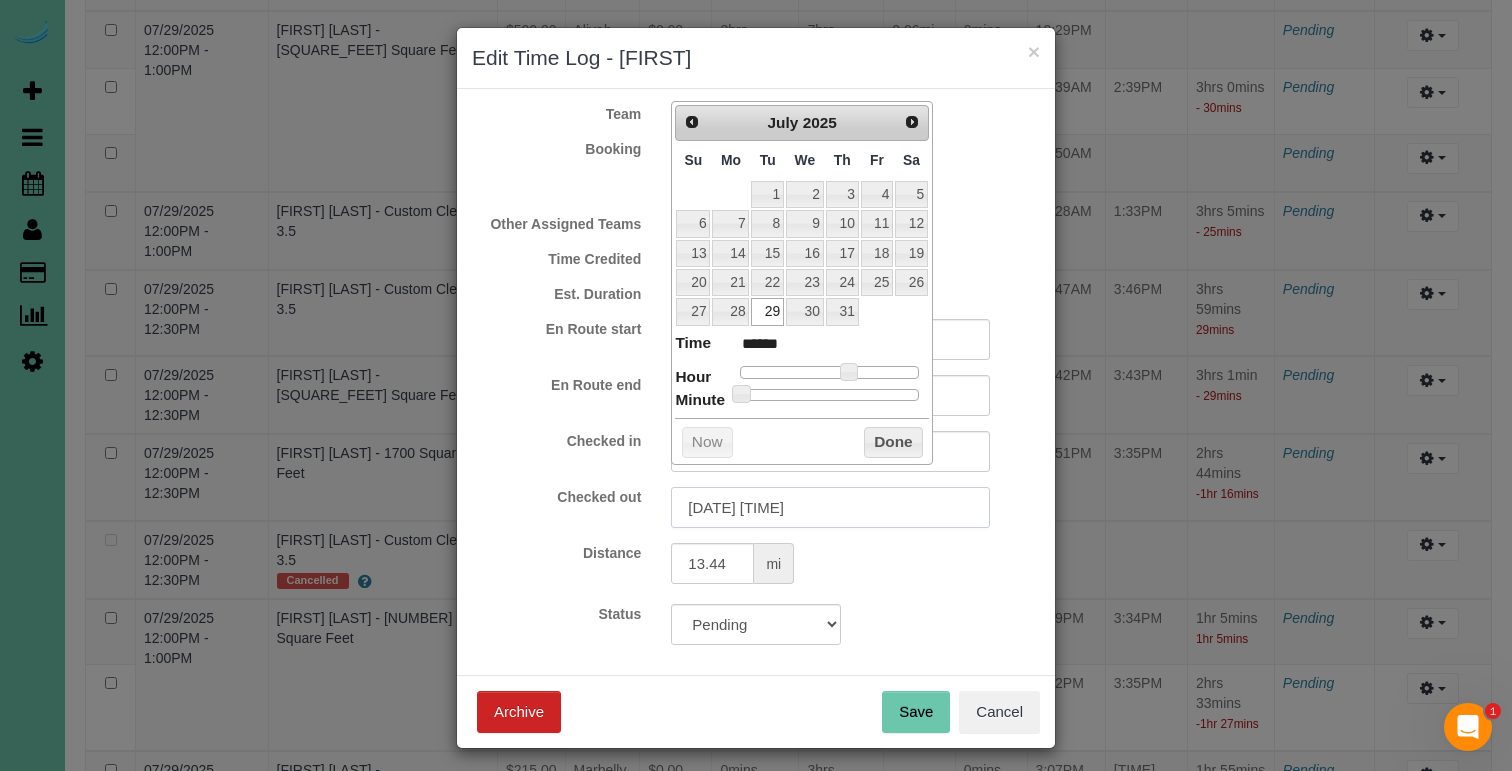 click on "[DATE] [TIME]" at bounding box center (830, 507) 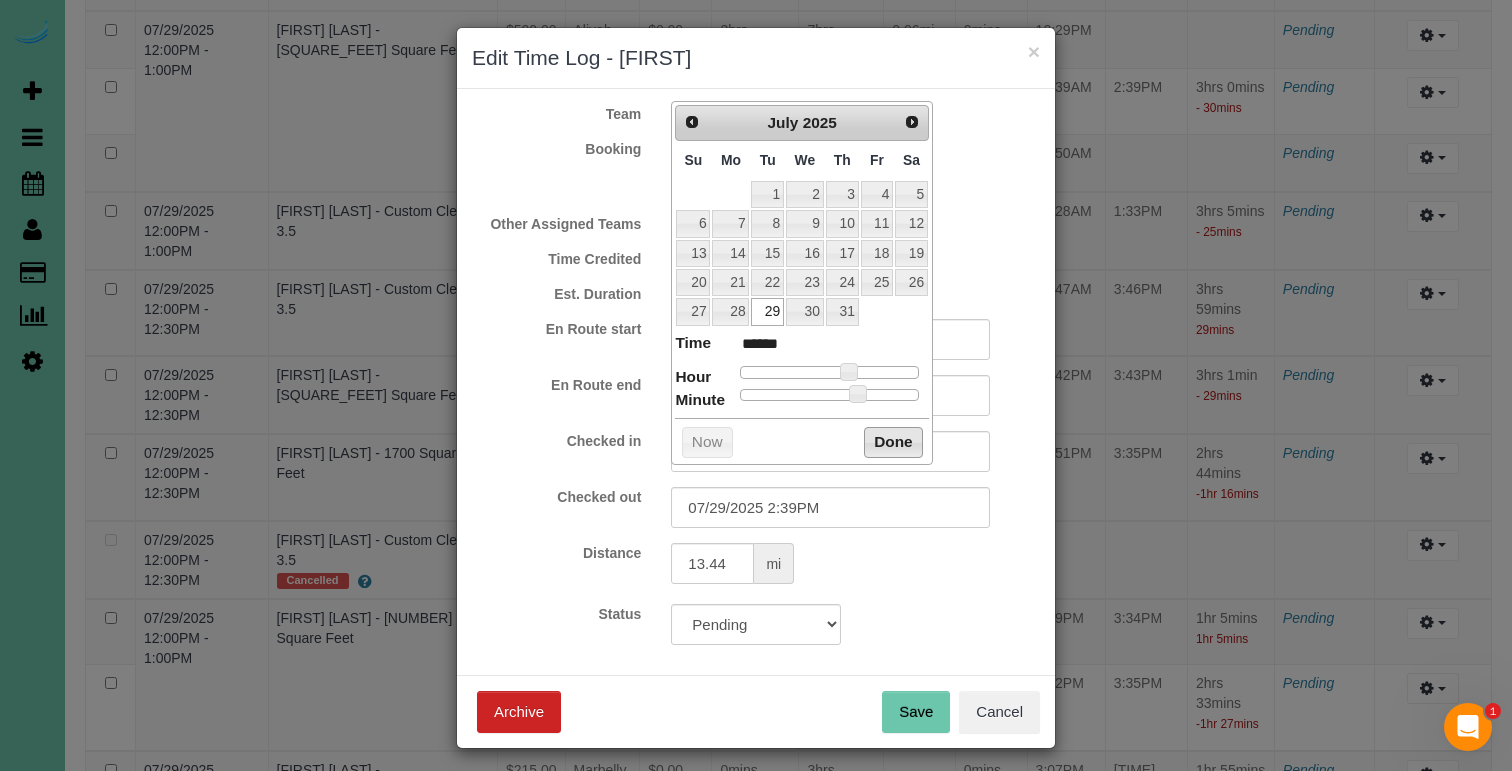drag, startPoint x: 894, startPoint y: 439, endPoint x: 903, endPoint y: 470, distance: 32.280025 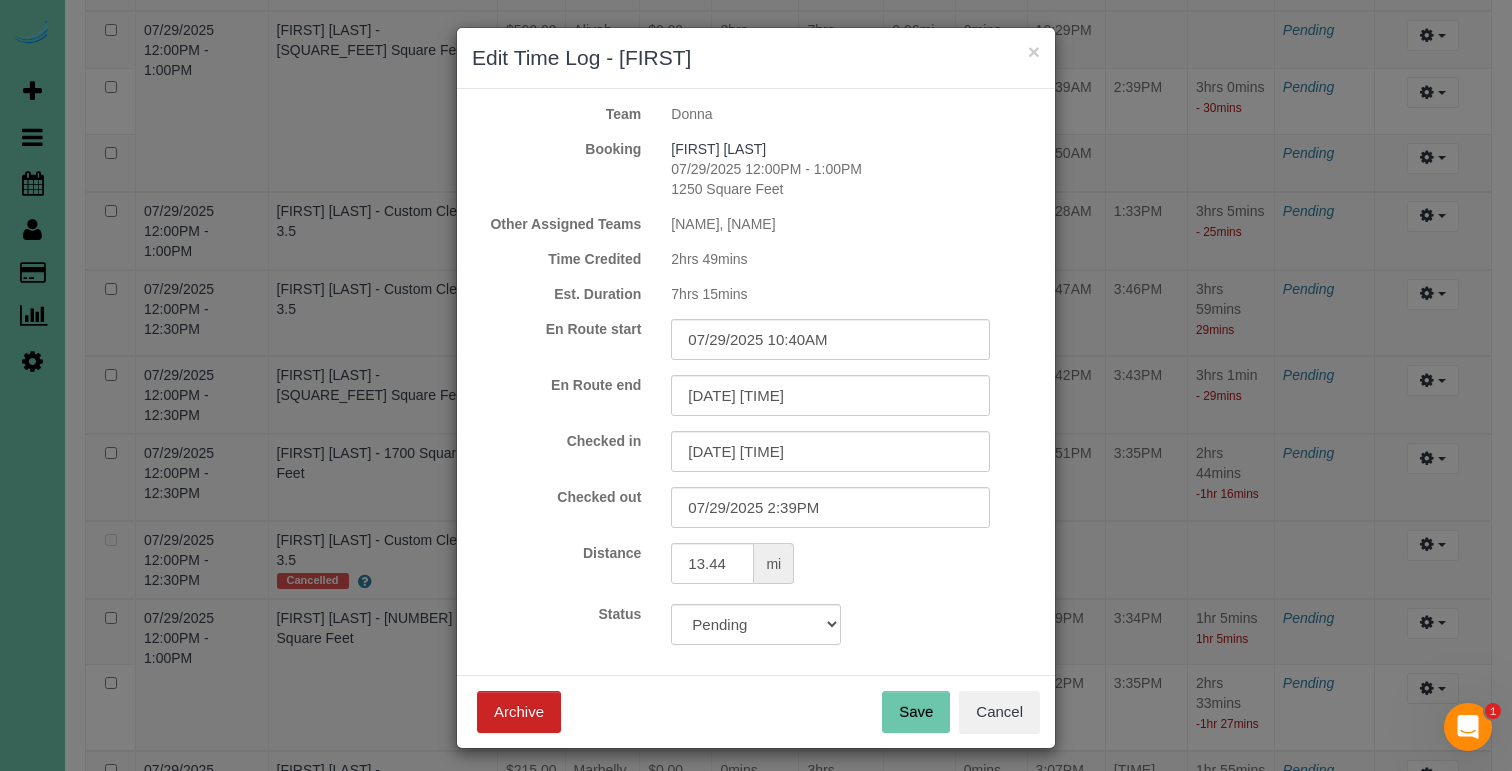 click on "Save" at bounding box center (916, 712) 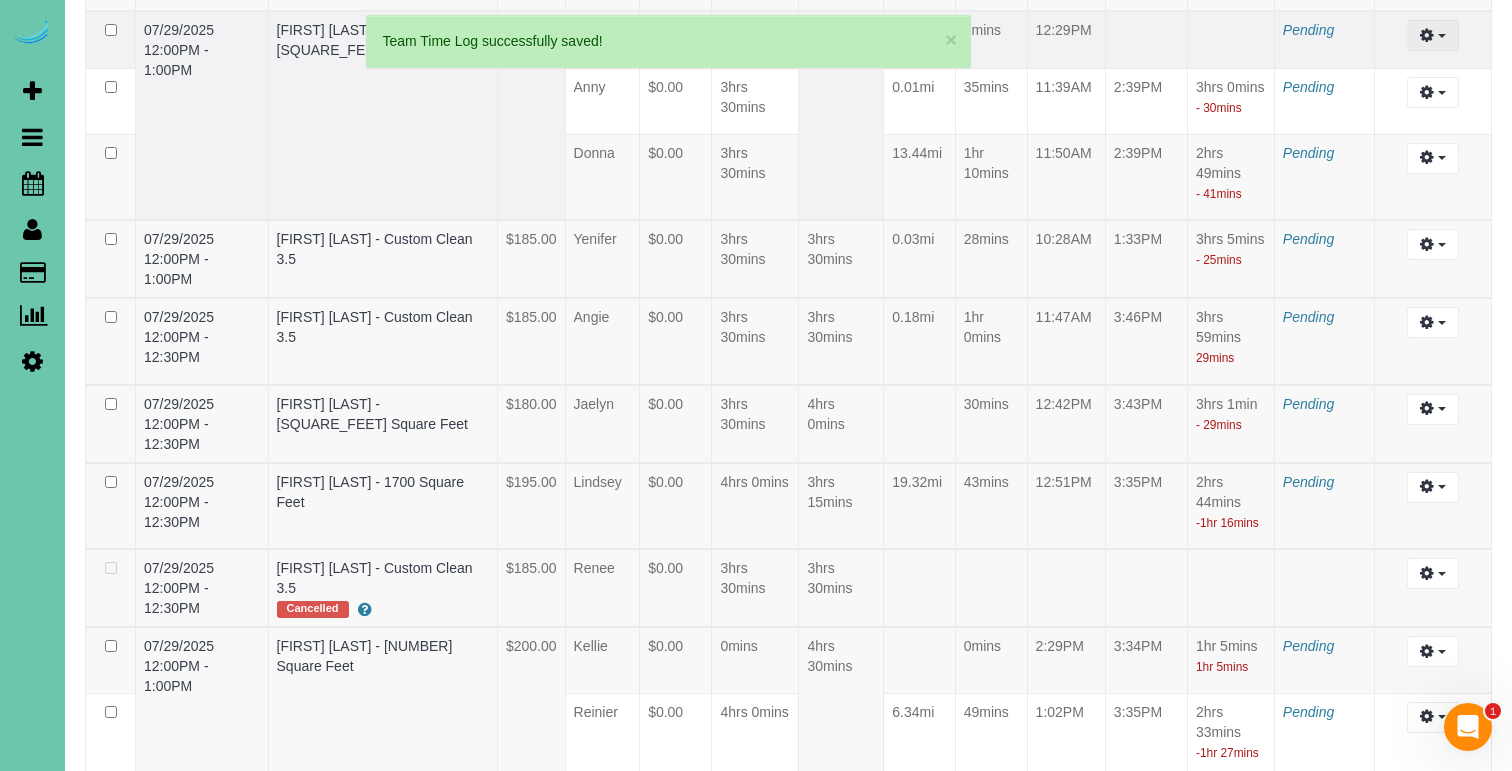 click at bounding box center (1432, 35) 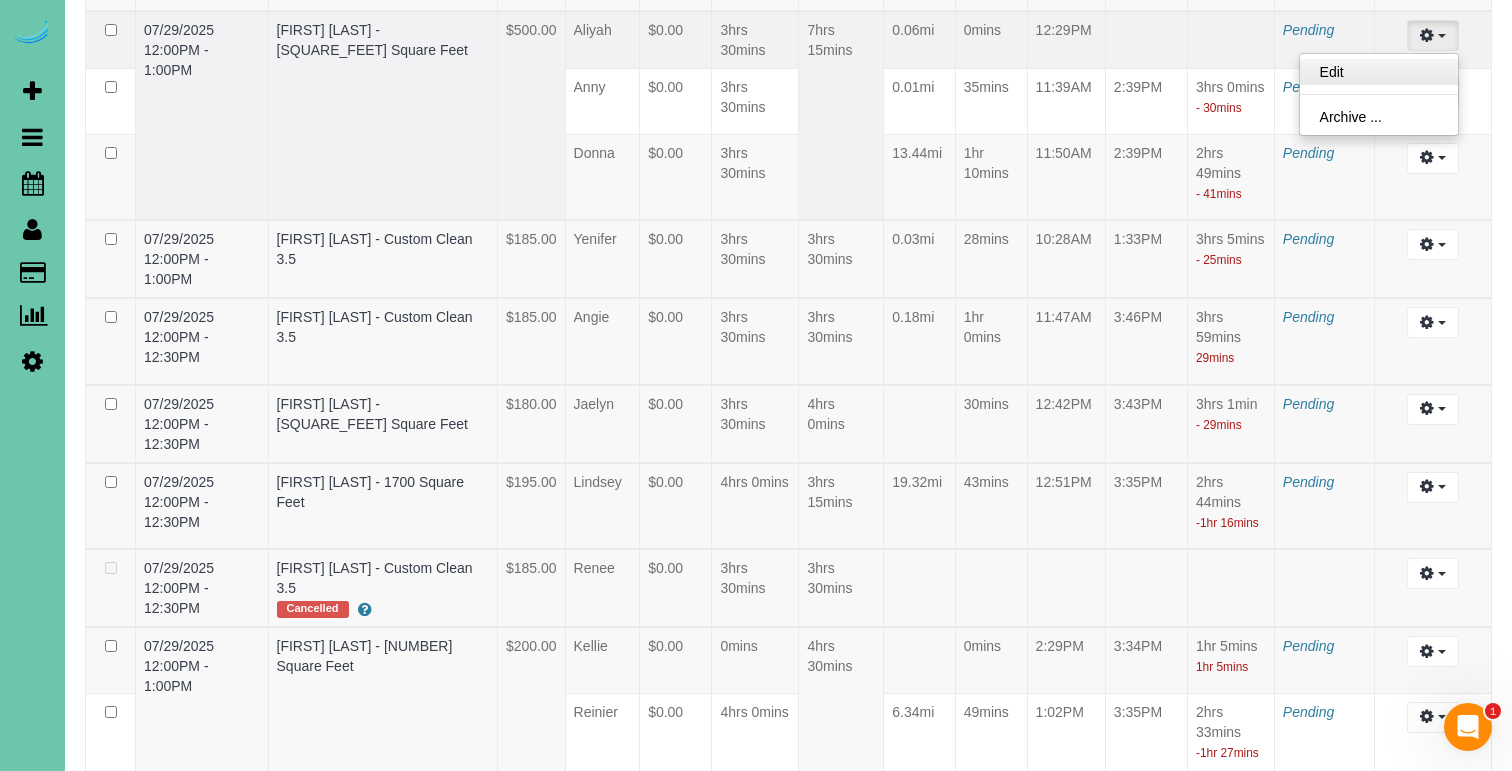 click on "Edit" at bounding box center [1379, 72] 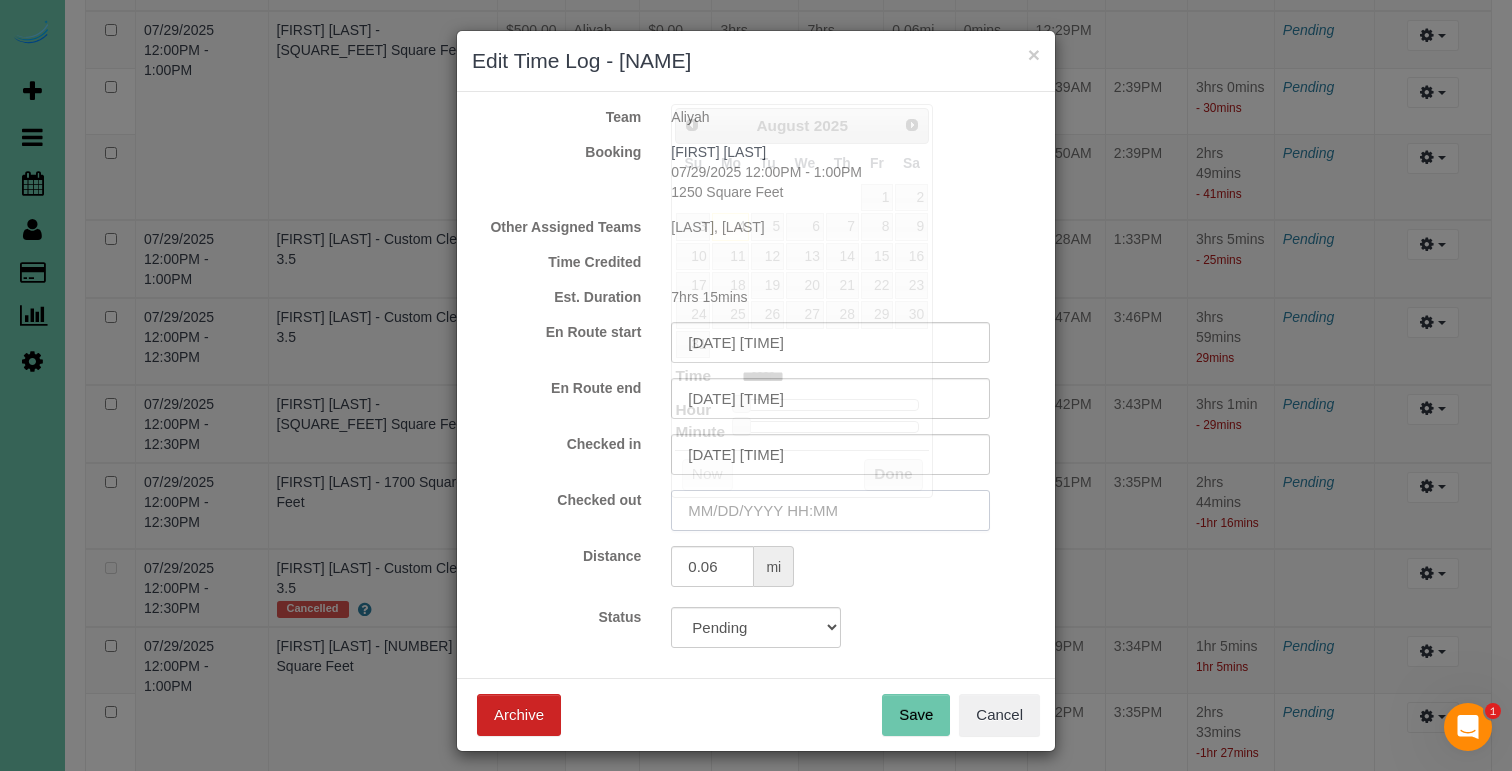 click at bounding box center [830, 510] 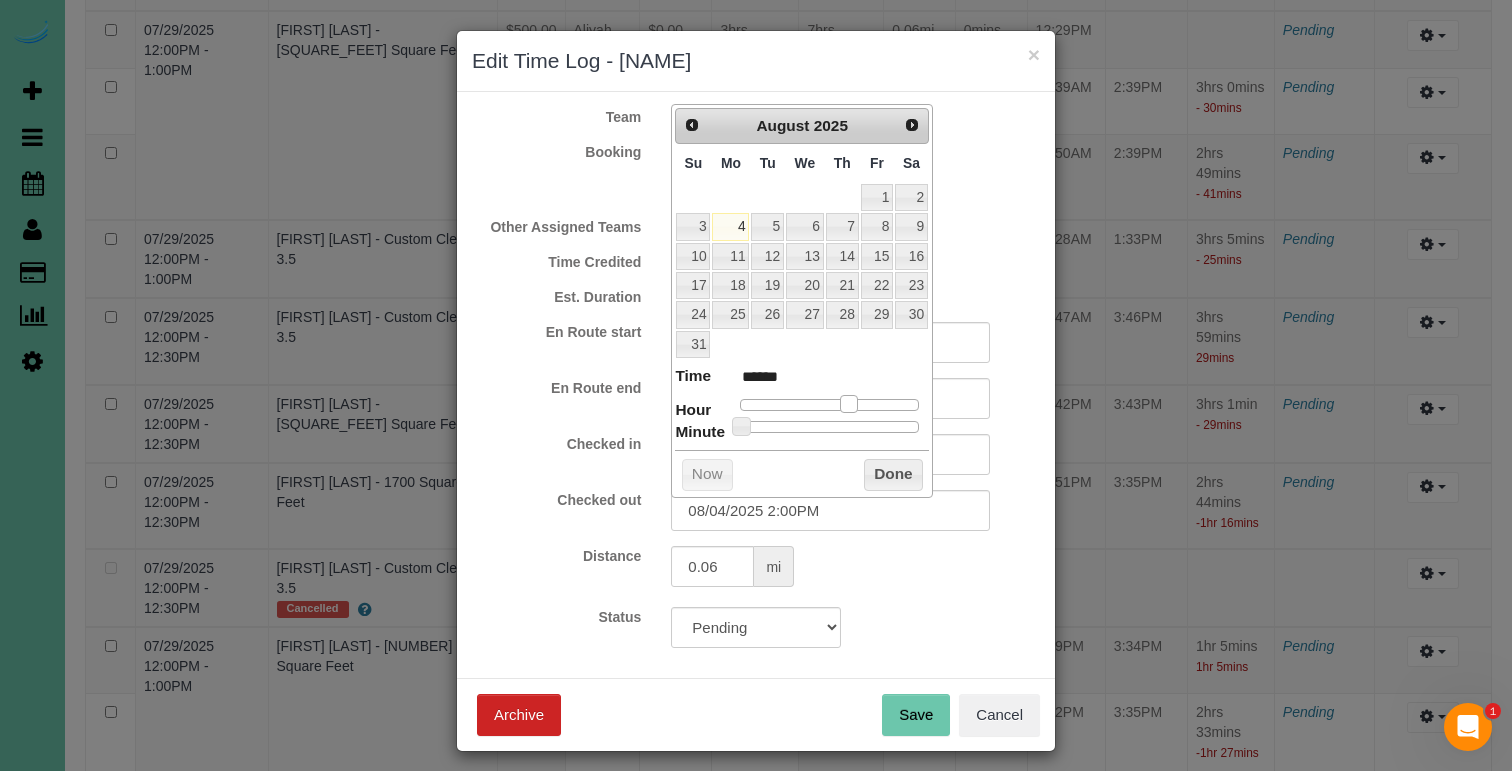 drag, startPoint x: 746, startPoint y: 394, endPoint x: 845, endPoint y: 418, distance: 101.86756 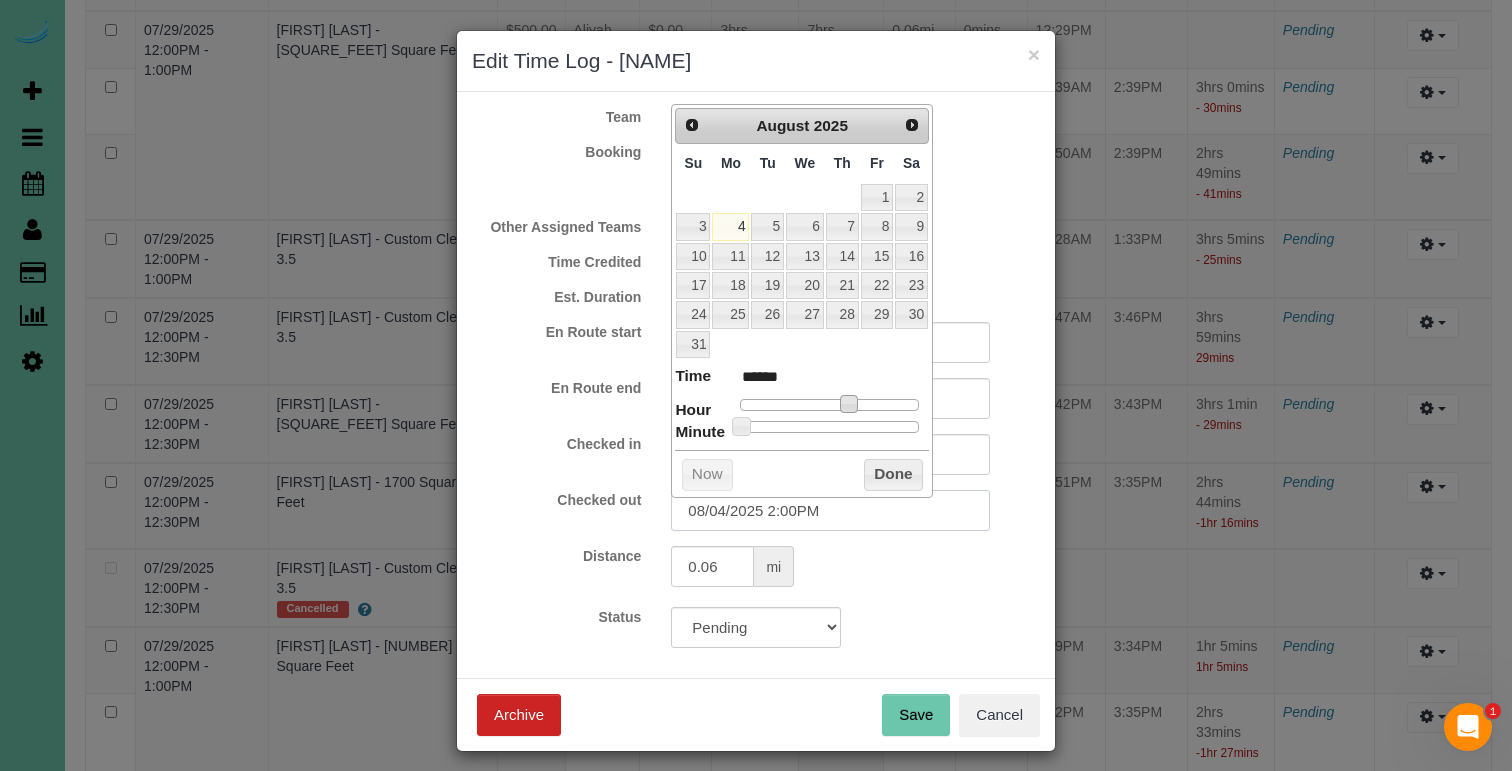click on "08/04/2025 2:00PM" at bounding box center (830, 510) 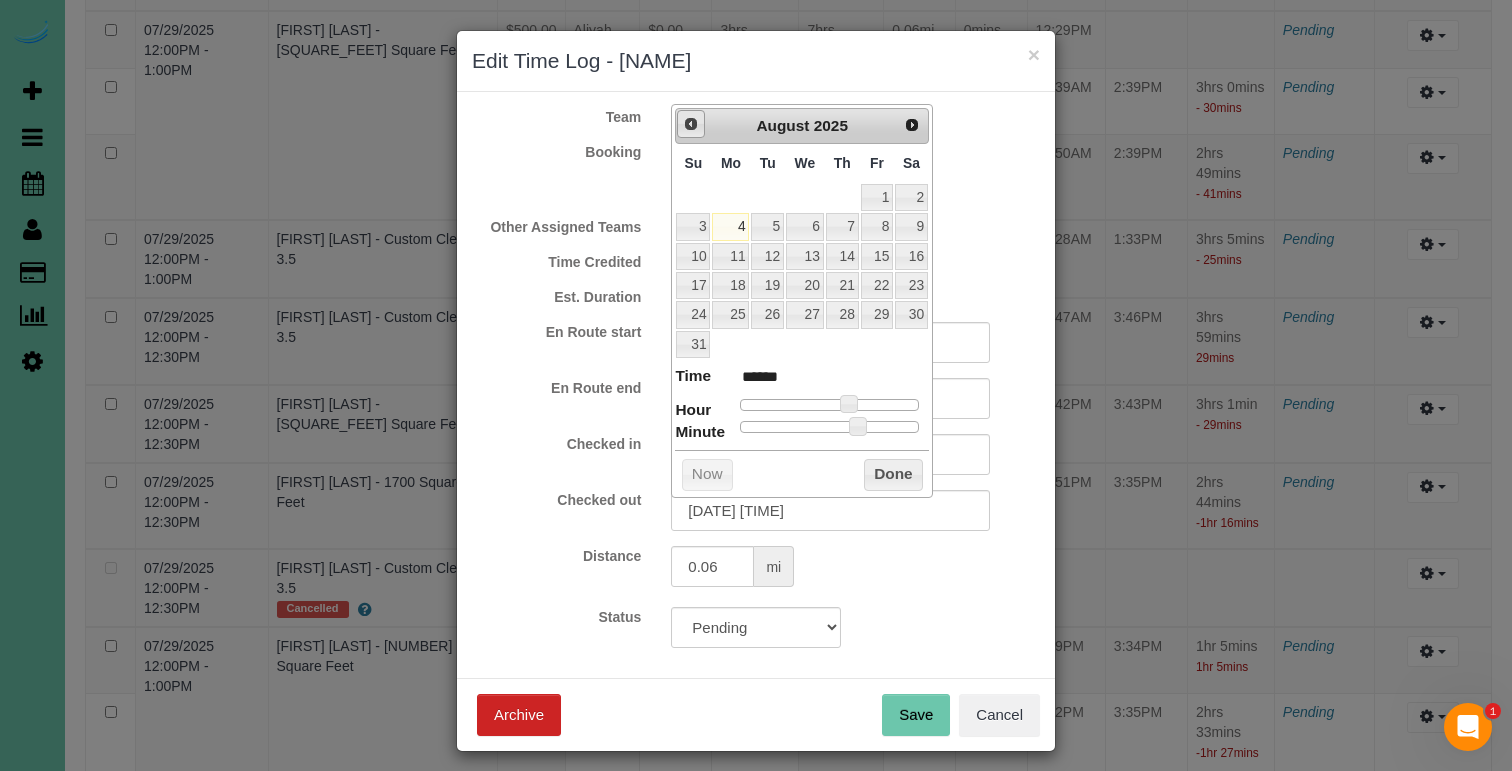 click on "Prev" at bounding box center (691, 124) 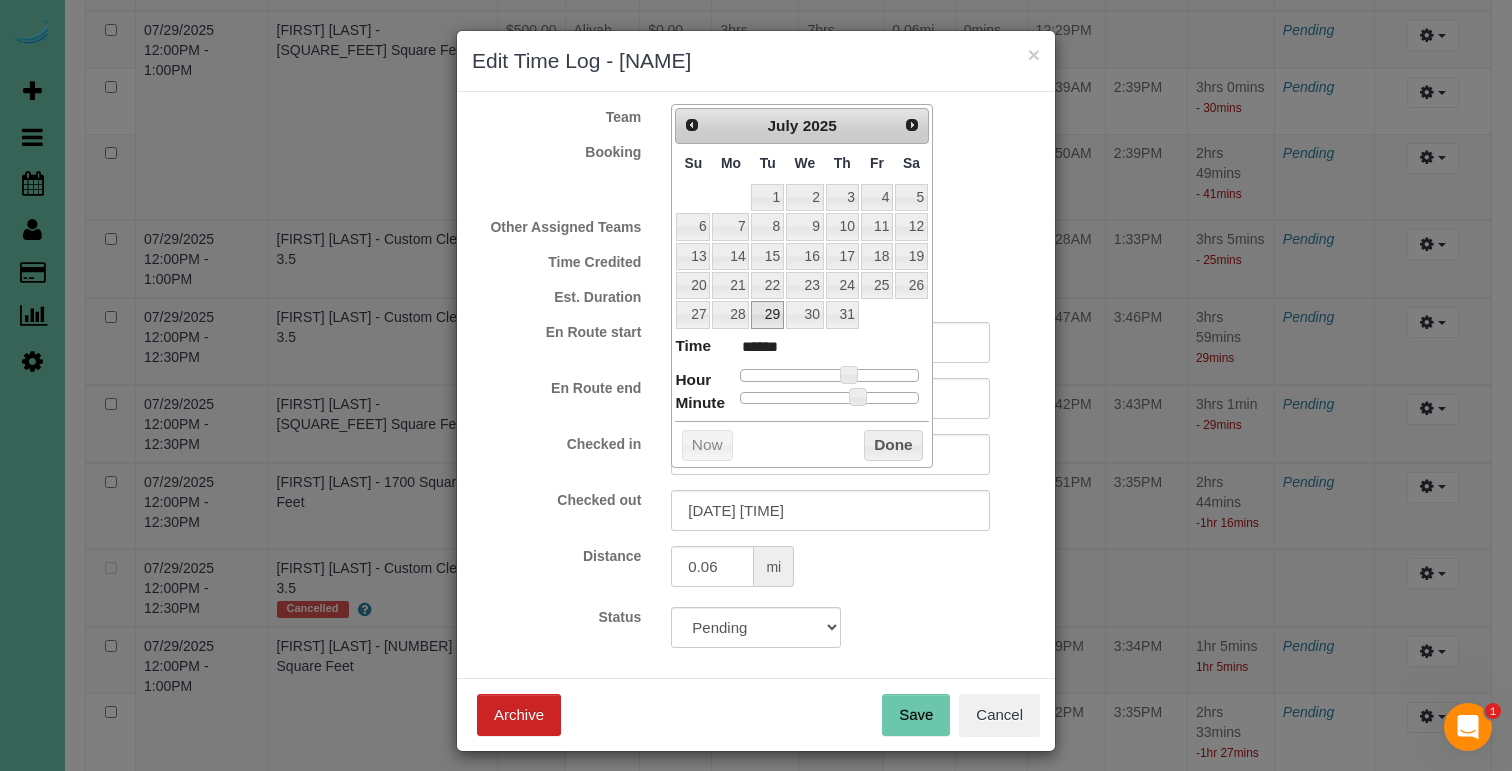 click on "29" at bounding box center (767, 314) 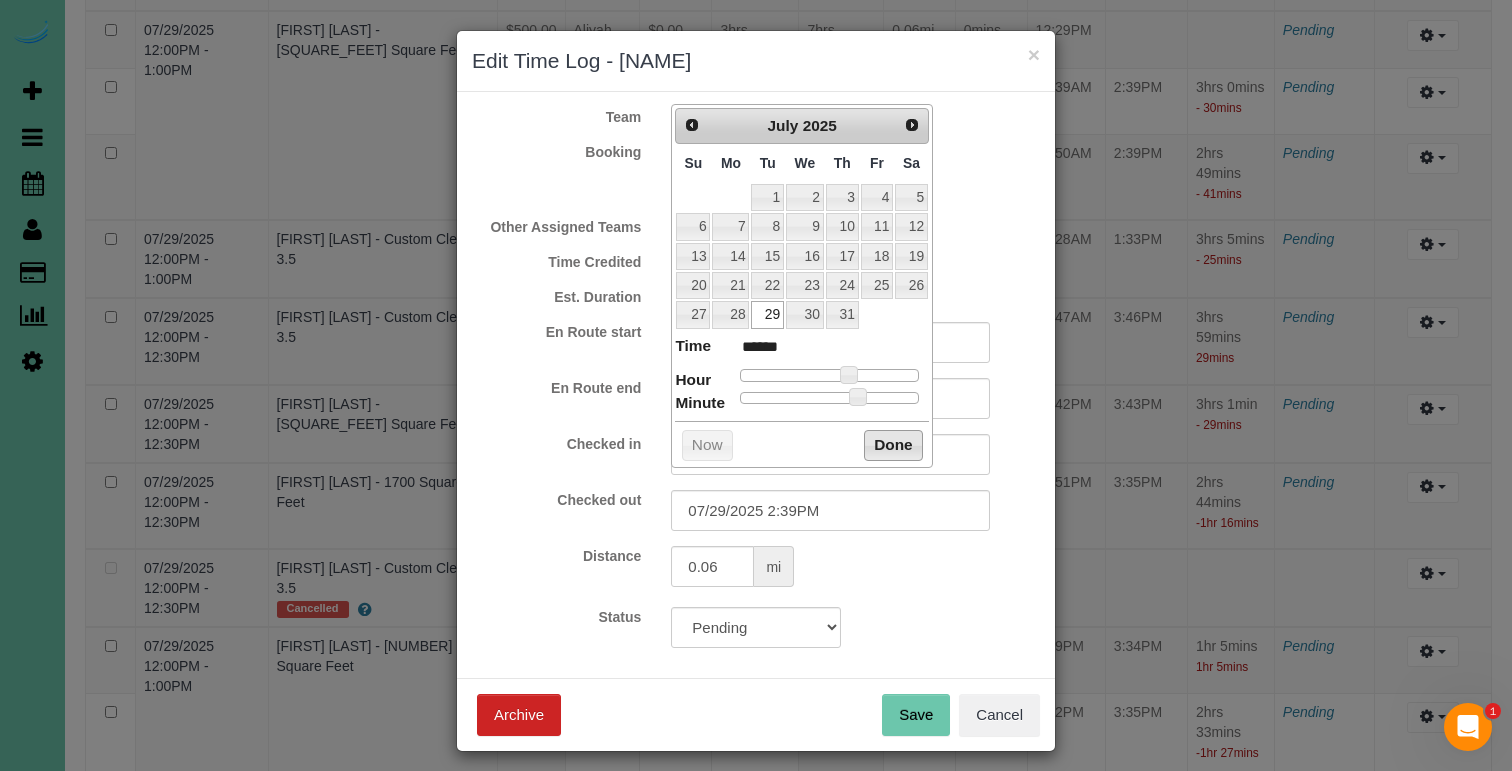 click on "Done" at bounding box center (893, 446) 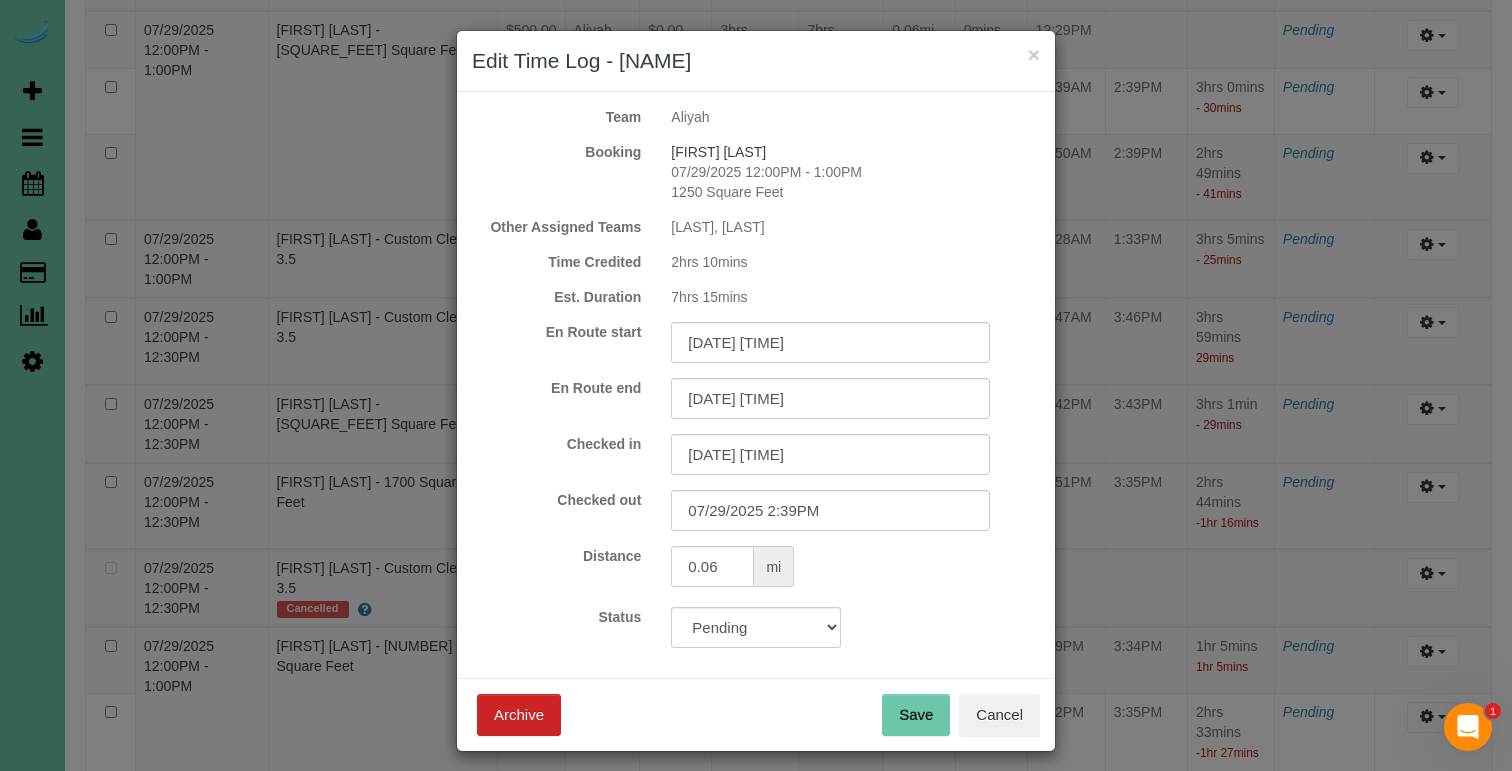 click on "Save" at bounding box center [916, 715] 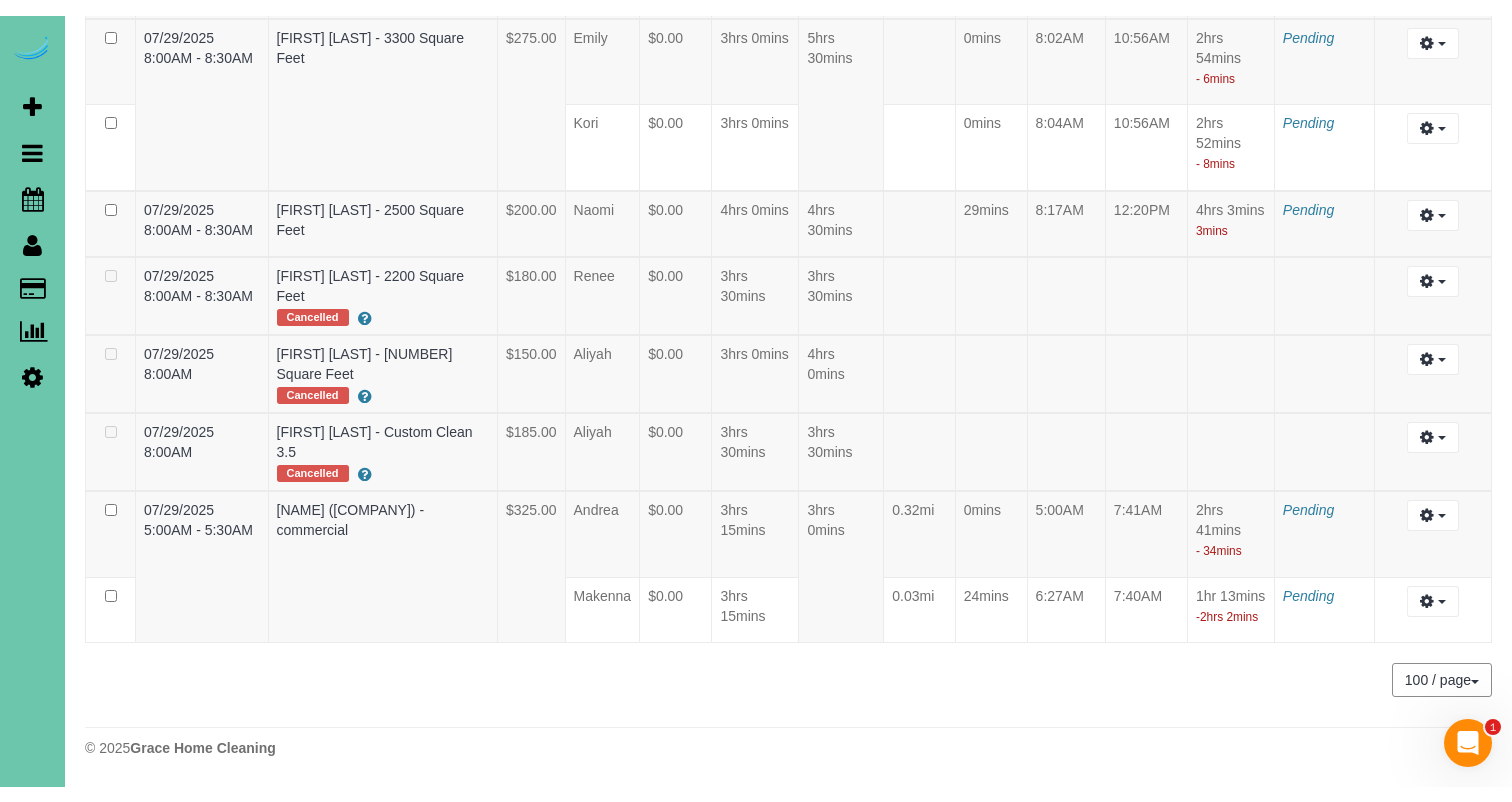 scroll, scrollTop: 1197, scrollLeft: 0, axis: vertical 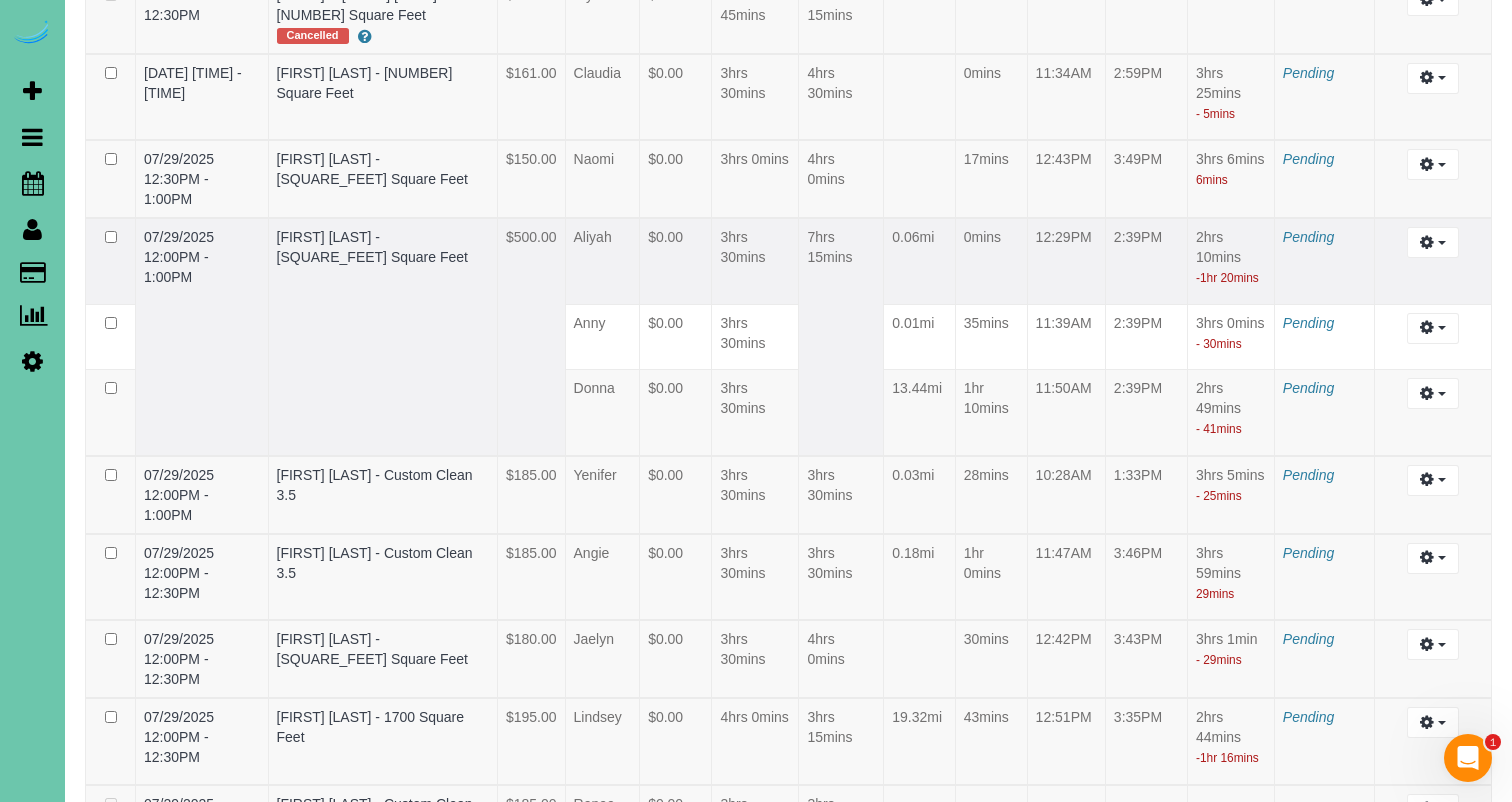 click on "[FIRST] [LAST] - [SQUARE_FEET] Square Feet" at bounding box center (382, 337) 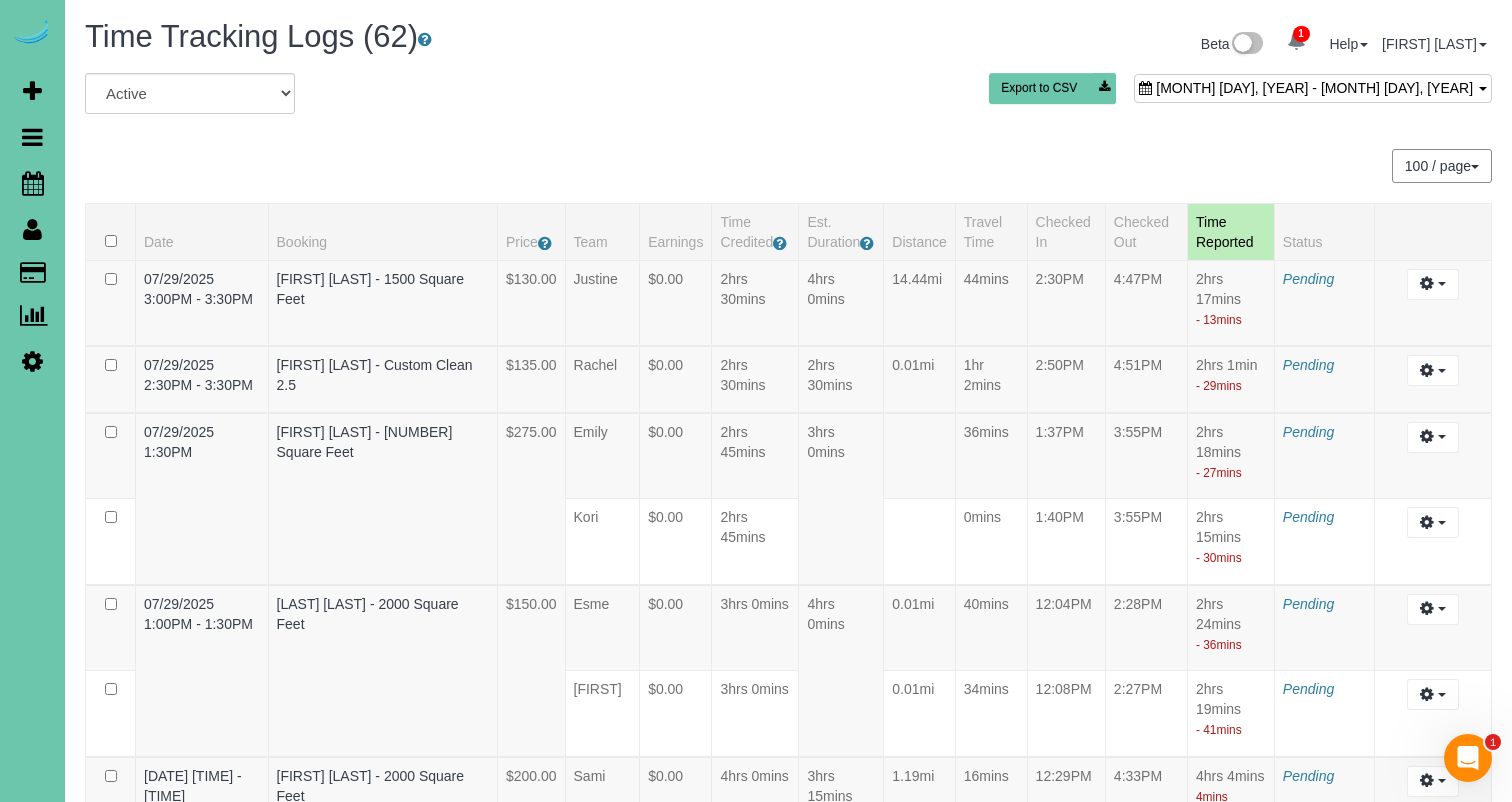 scroll, scrollTop: 0, scrollLeft: 0, axis: both 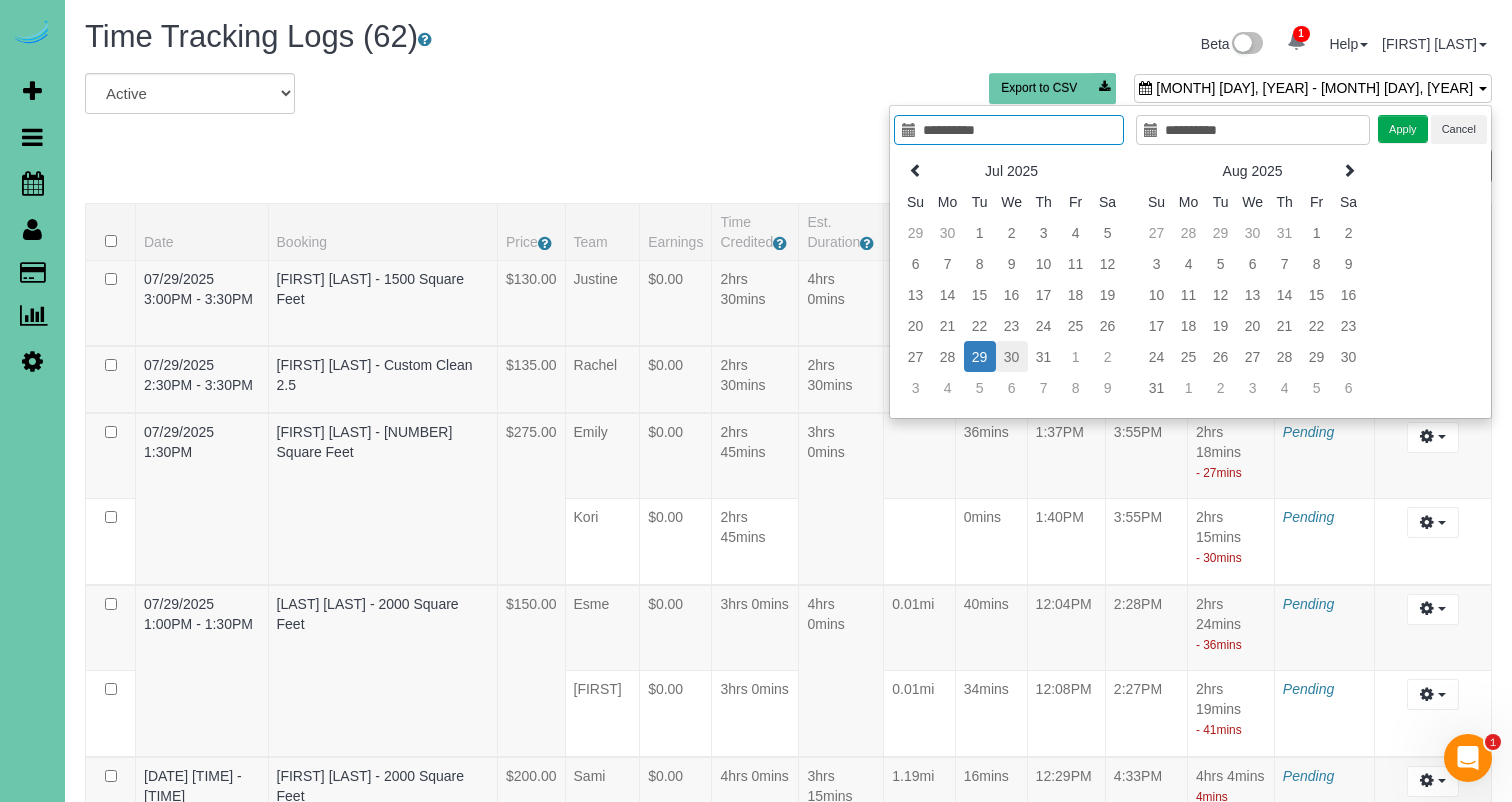 click on "30" at bounding box center (1012, 356) 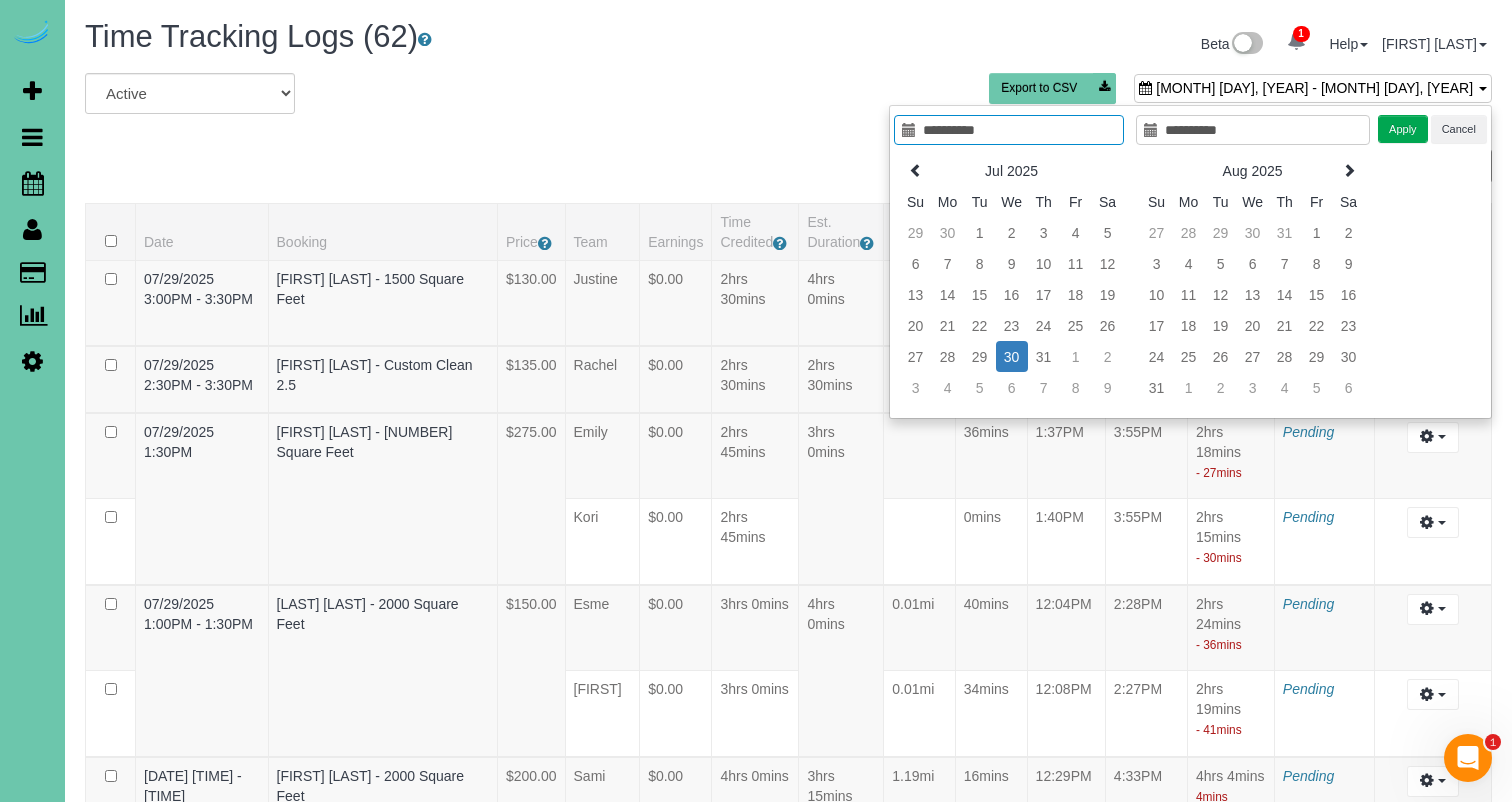 click on "**********" at bounding box center (1190, 262) 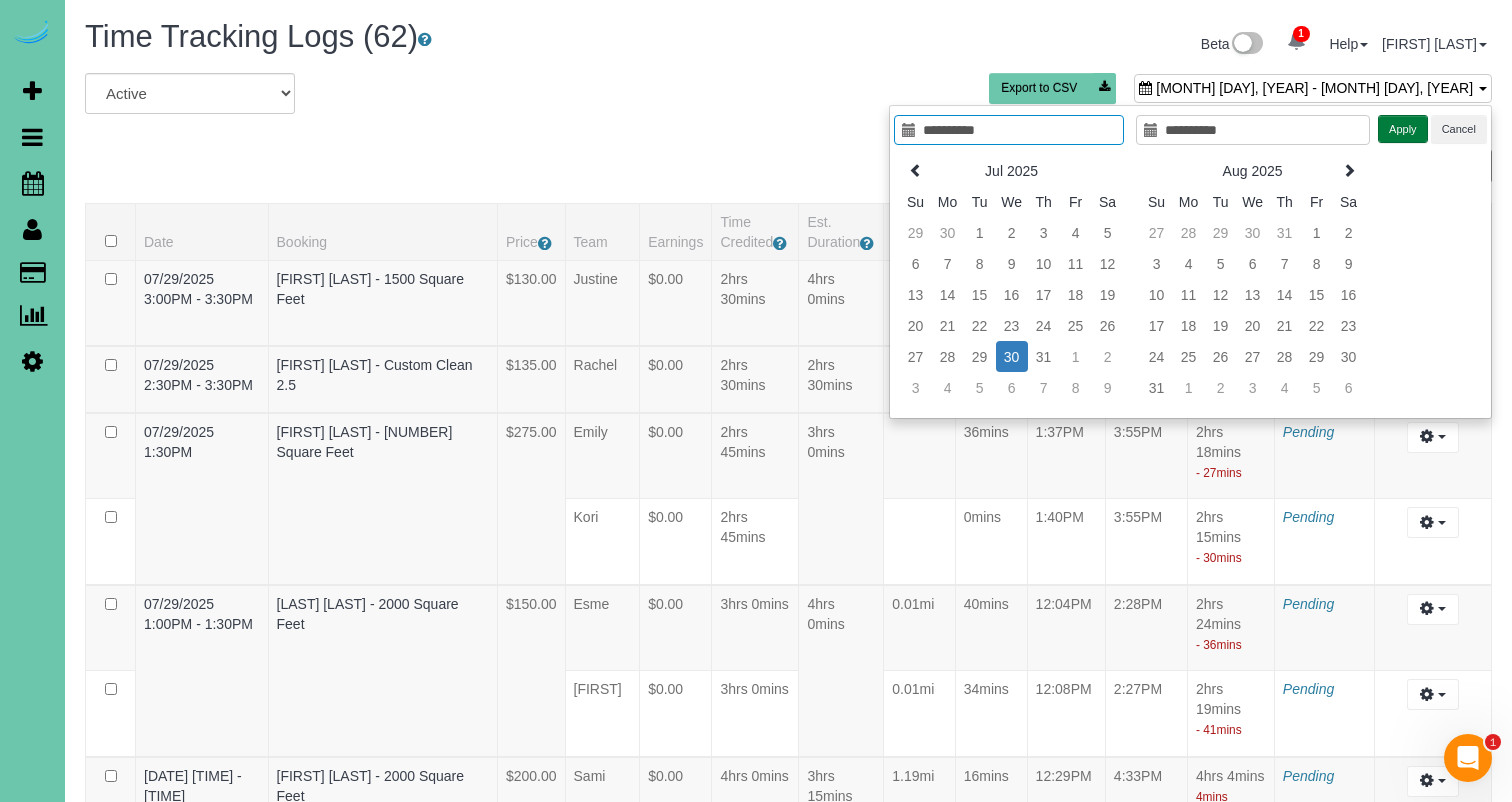 click on "Apply" at bounding box center [1403, 129] 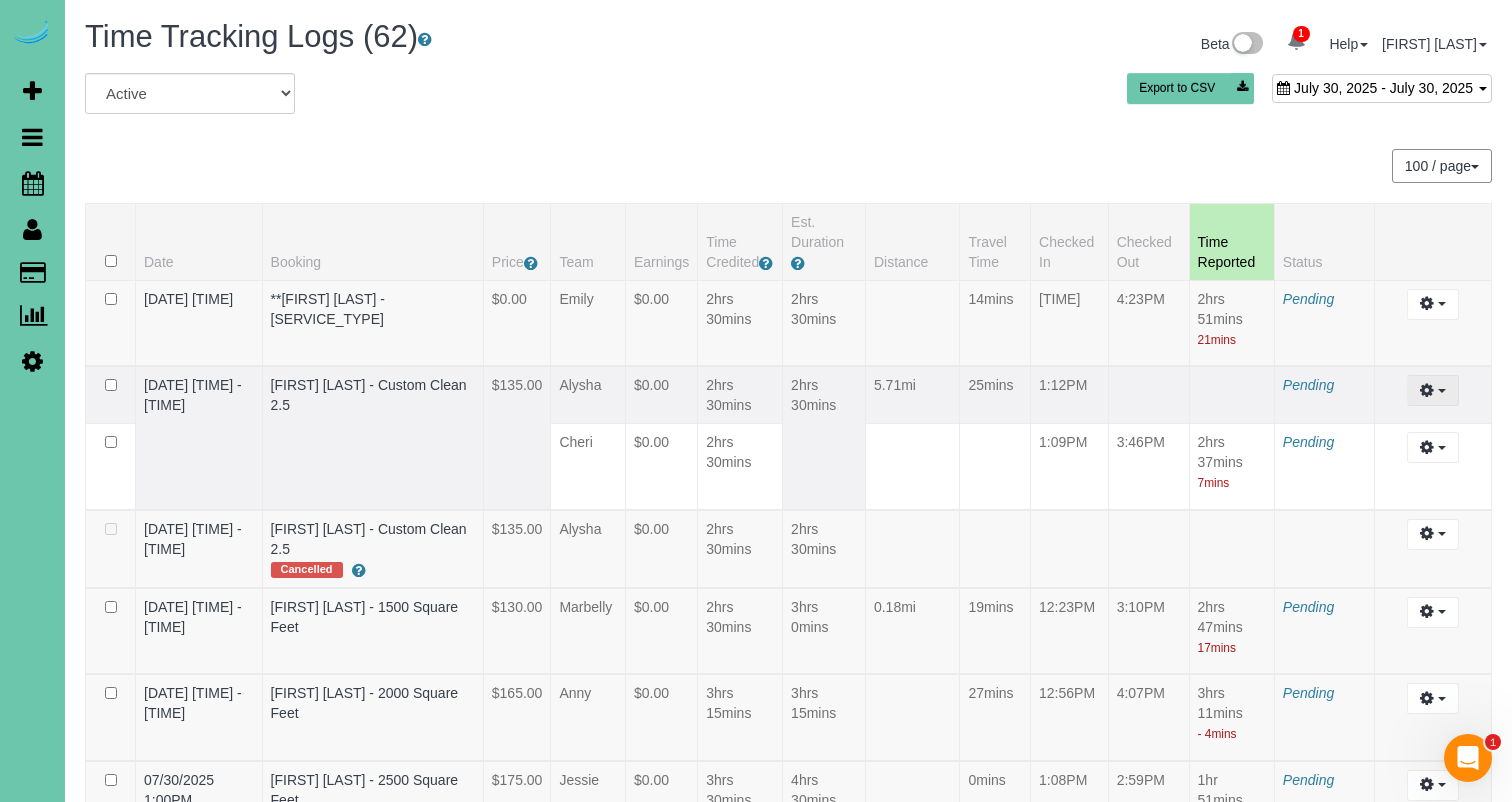 click at bounding box center (1432, 390) 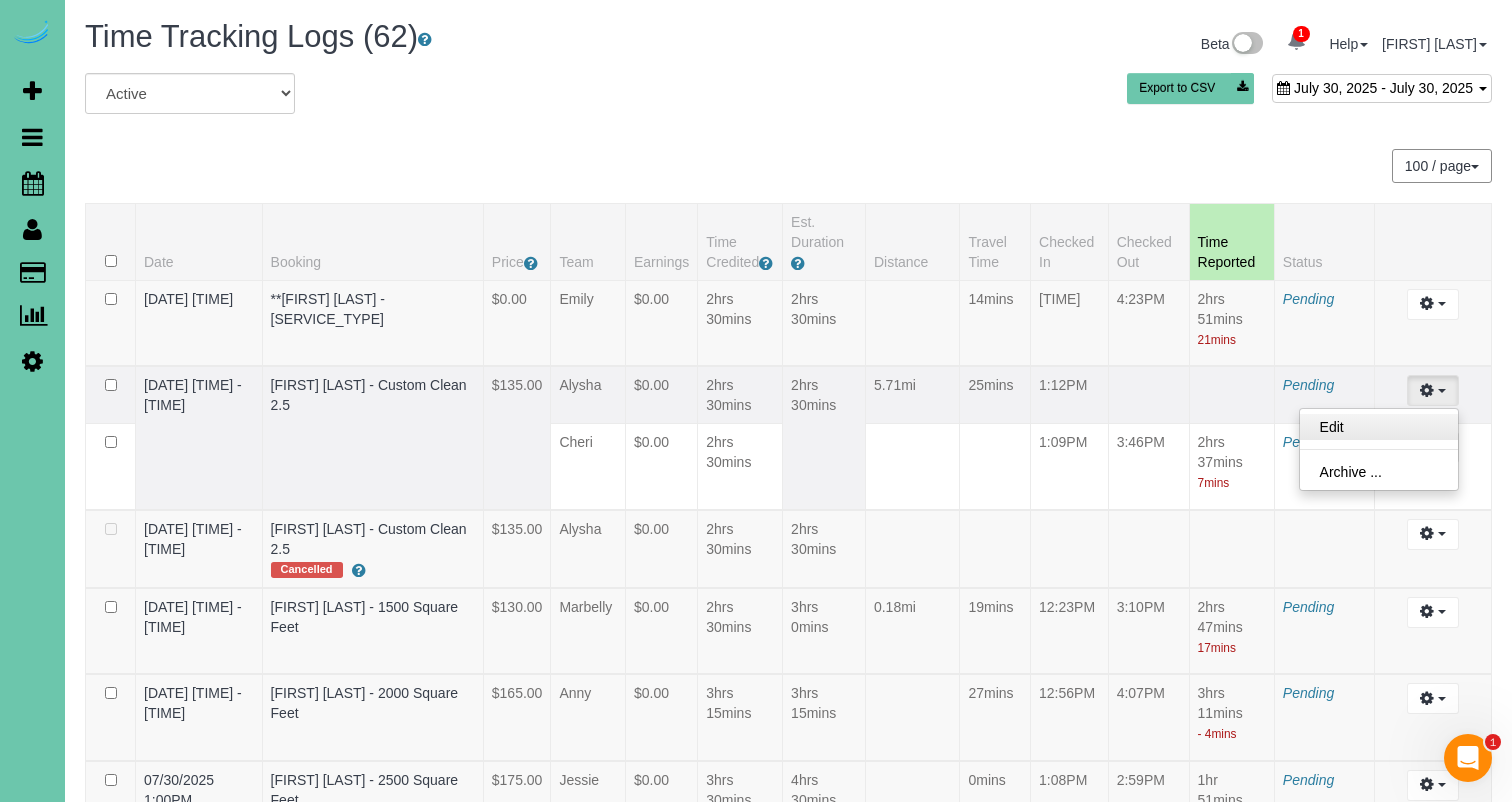 click on "Edit" at bounding box center [1379, 427] 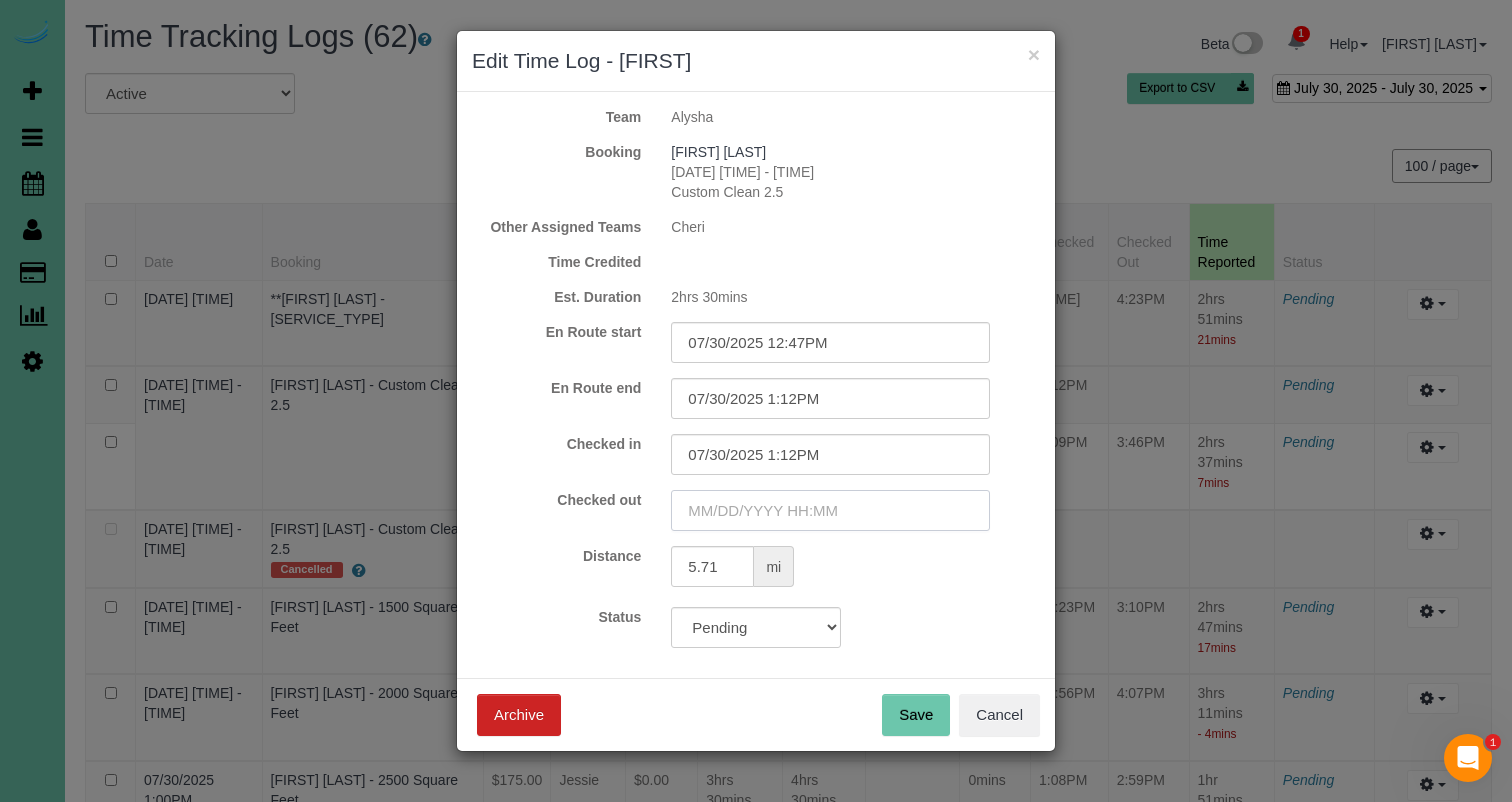 drag, startPoint x: 779, startPoint y: 504, endPoint x: 763, endPoint y: 493, distance: 19.416489 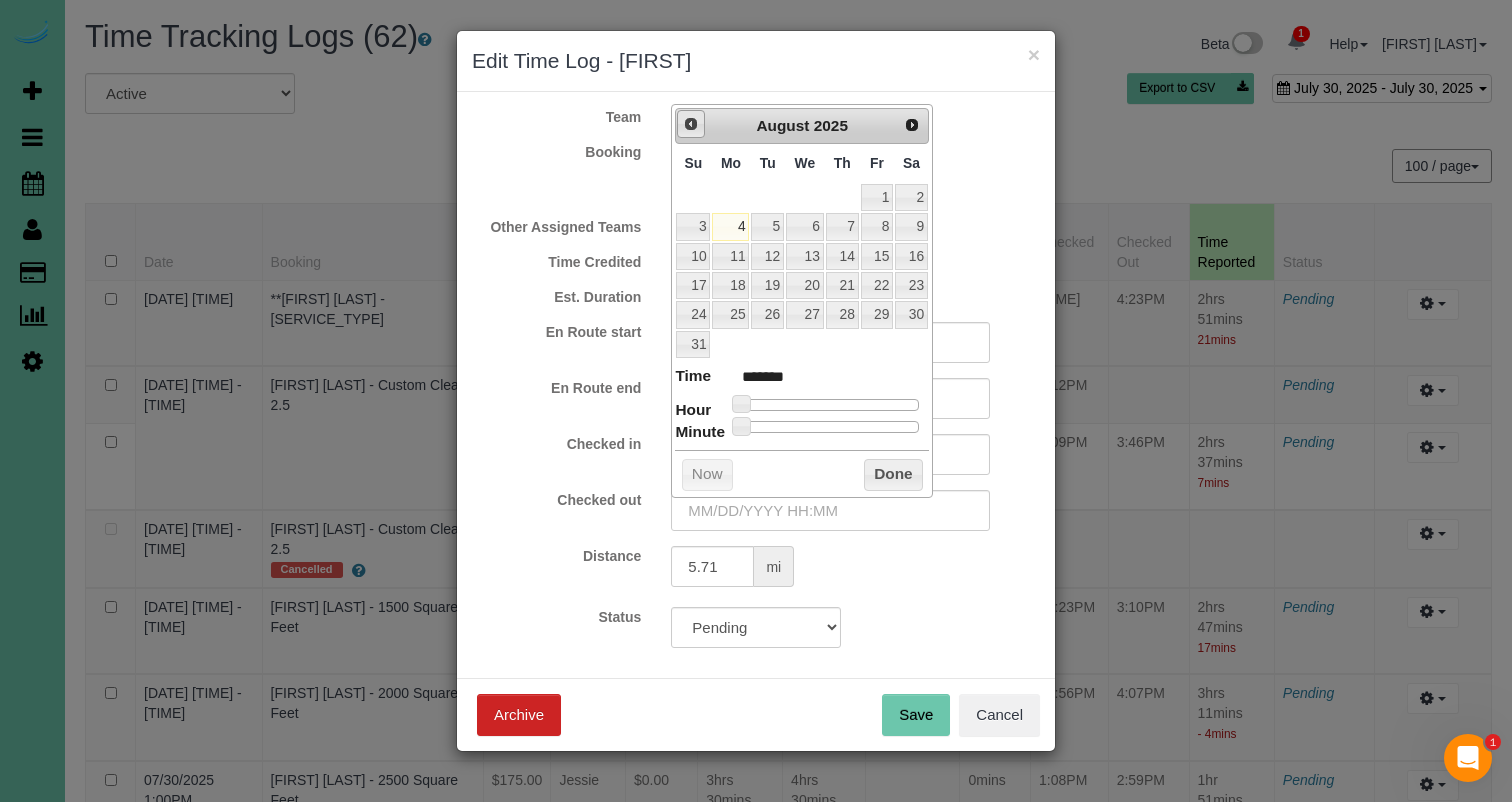click on "Prev" at bounding box center (691, 124) 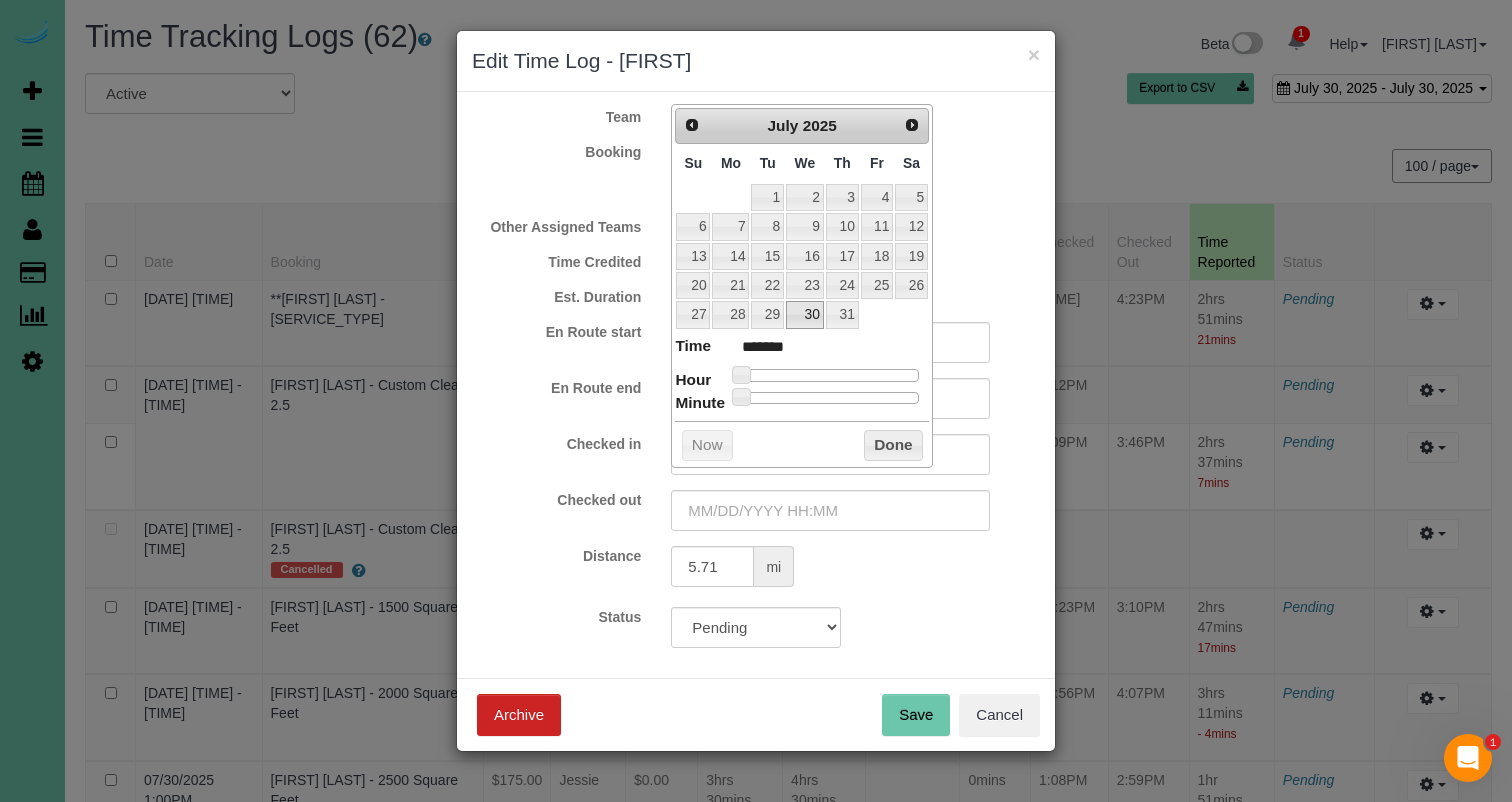 click on "30" at bounding box center (805, 314) 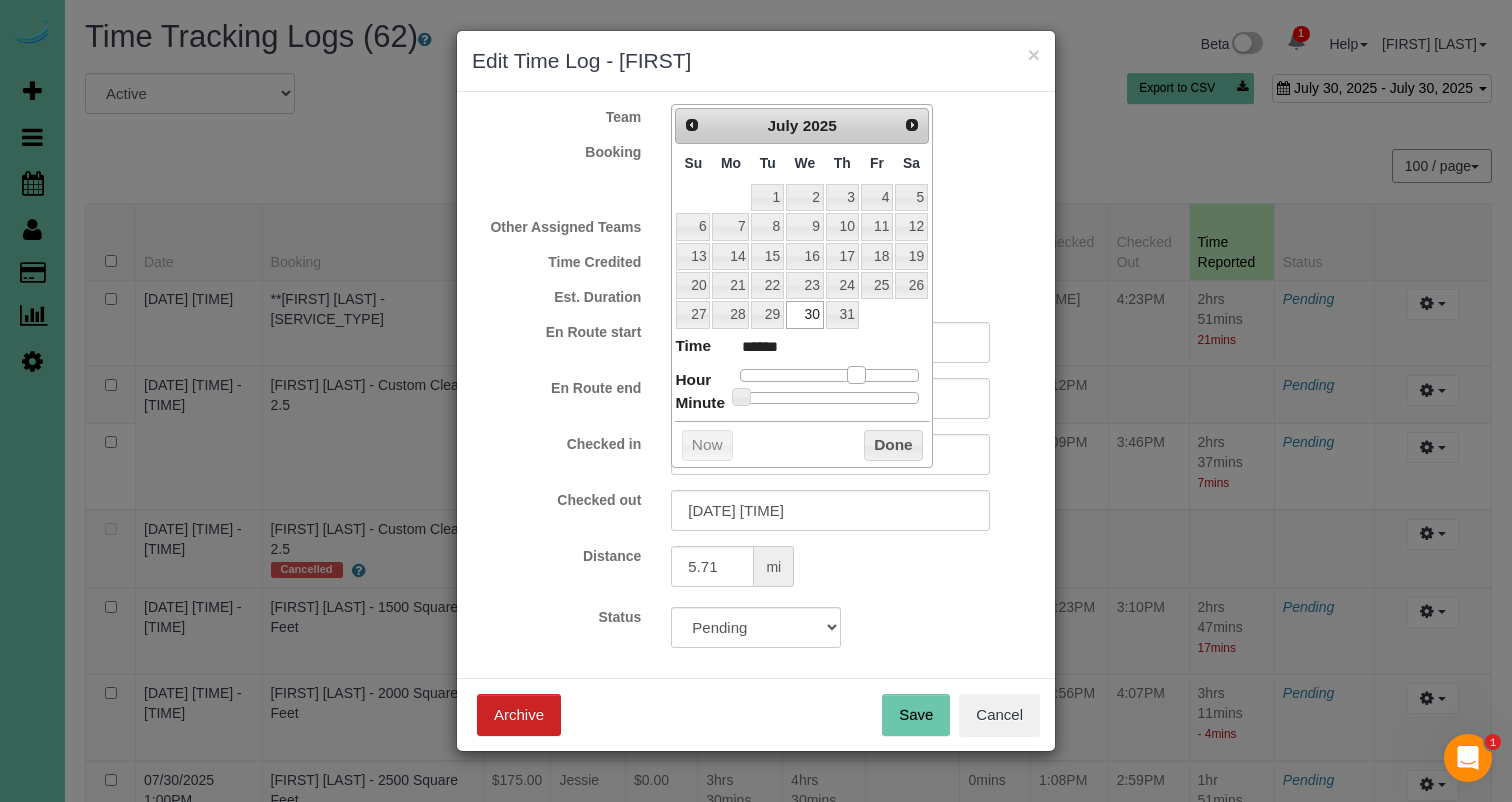 drag, startPoint x: 741, startPoint y: 362, endPoint x: 856, endPoint y: 374, distance: 115.62439 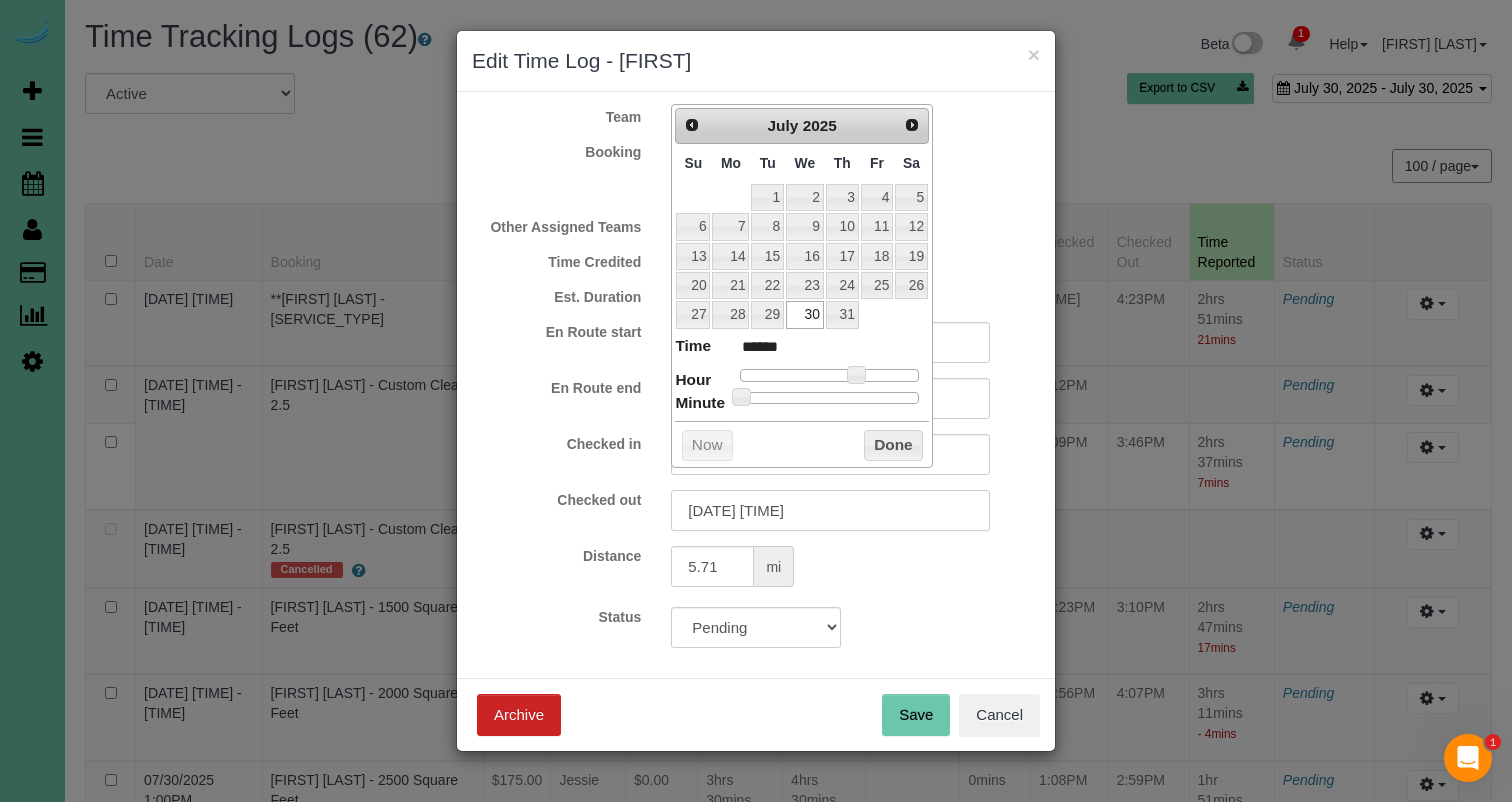 click on "[DATE] [TIME]" at bounding box center (830, 510) 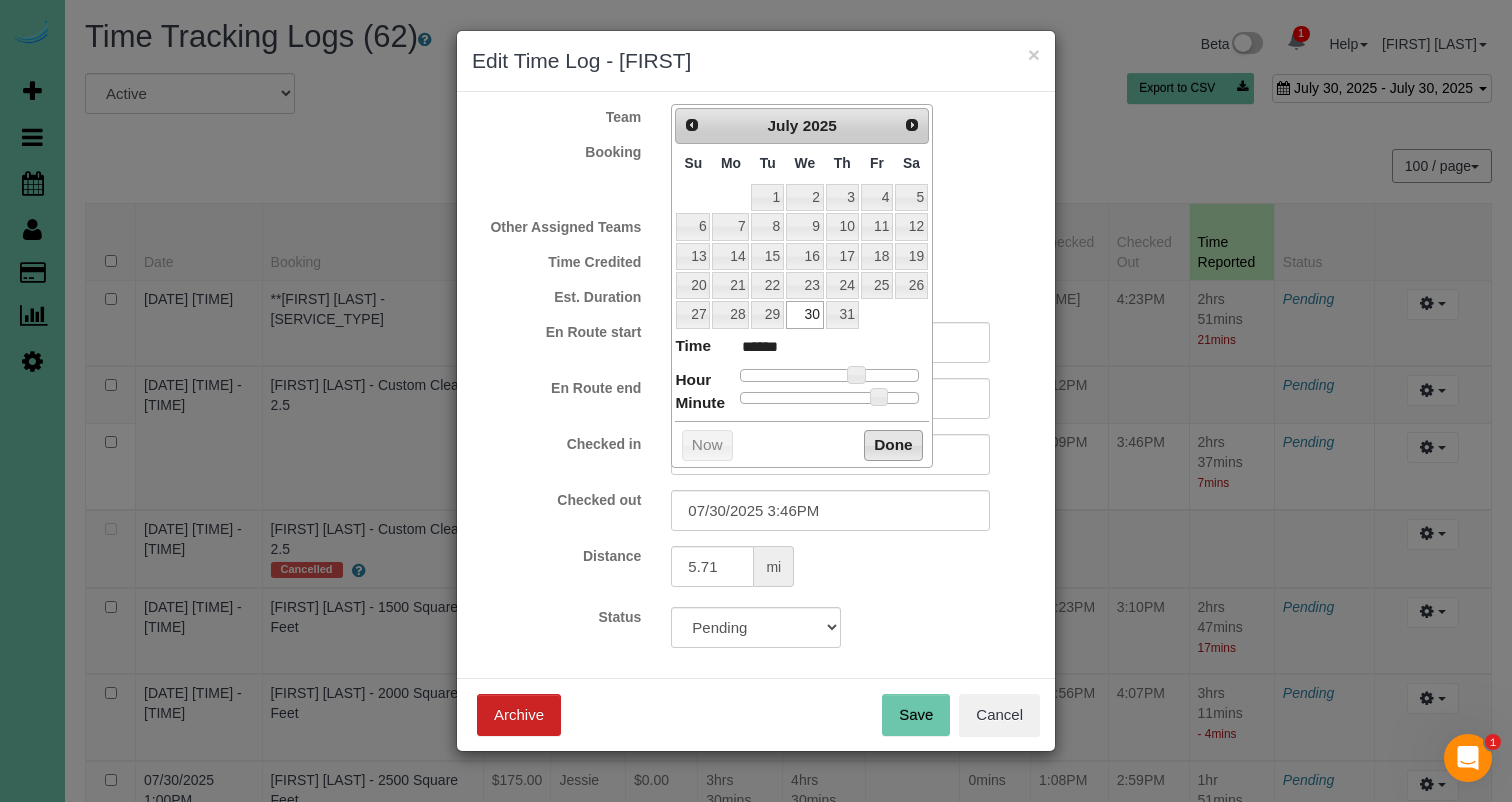 click on "Done" at bounding box center [893, 446] 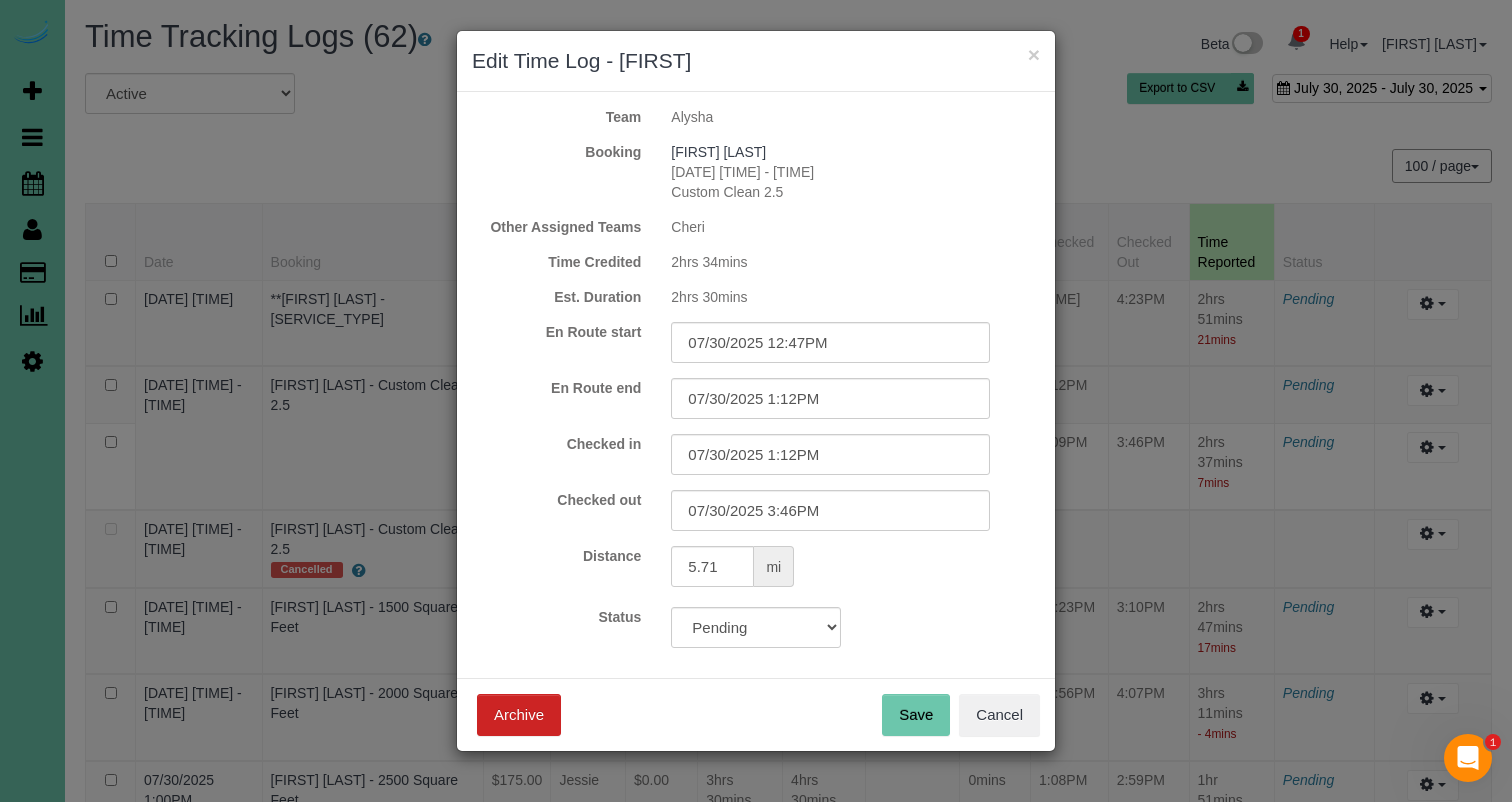 click on "Save" at bounding box center [916, 715] 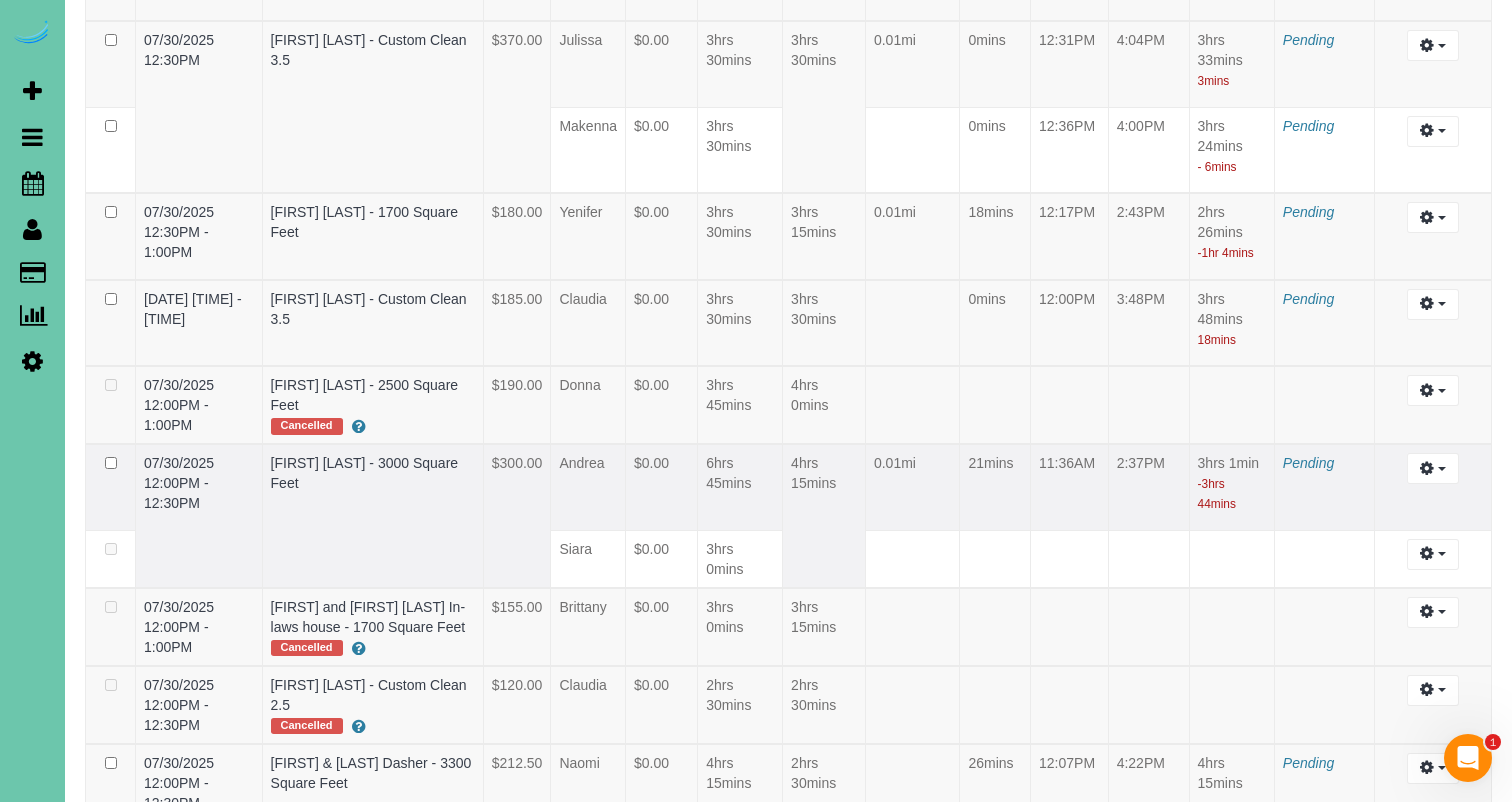 scroll, scrollTop: 1548, scrollLeft: 0, axis: vertical 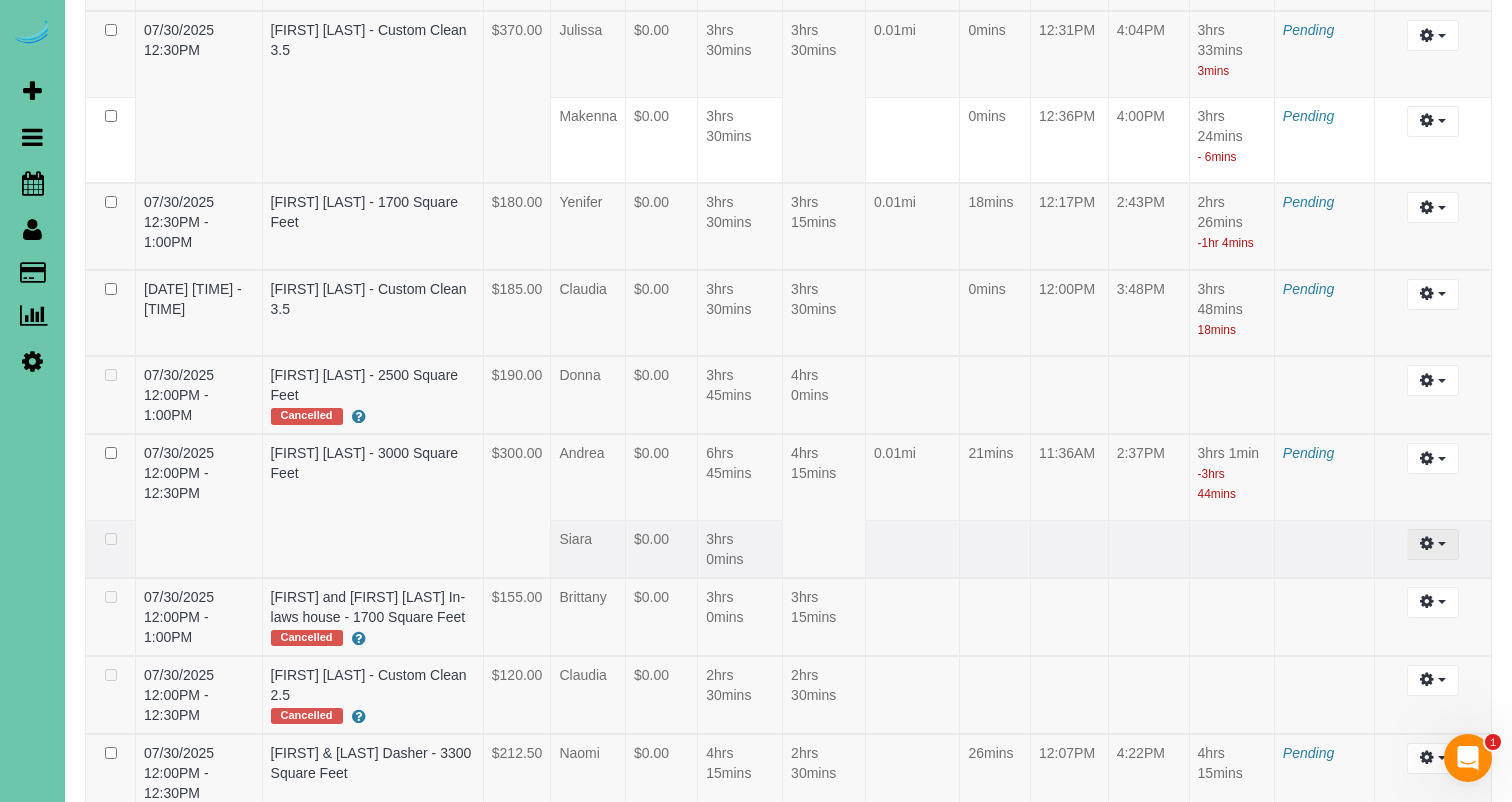 click at bounding box center (1432, 544) 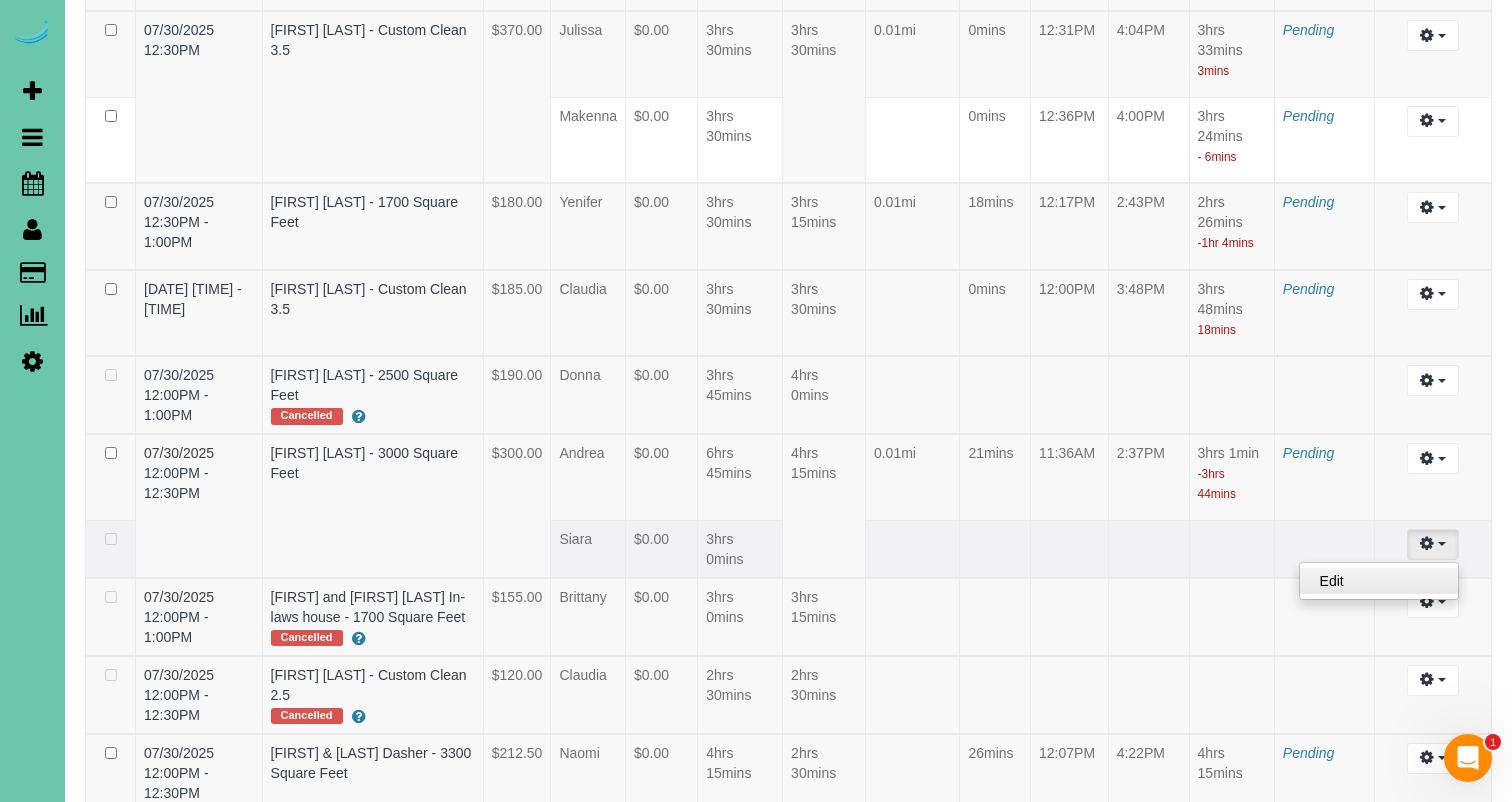 click on "Edit" at bounding box center (1379, 581) 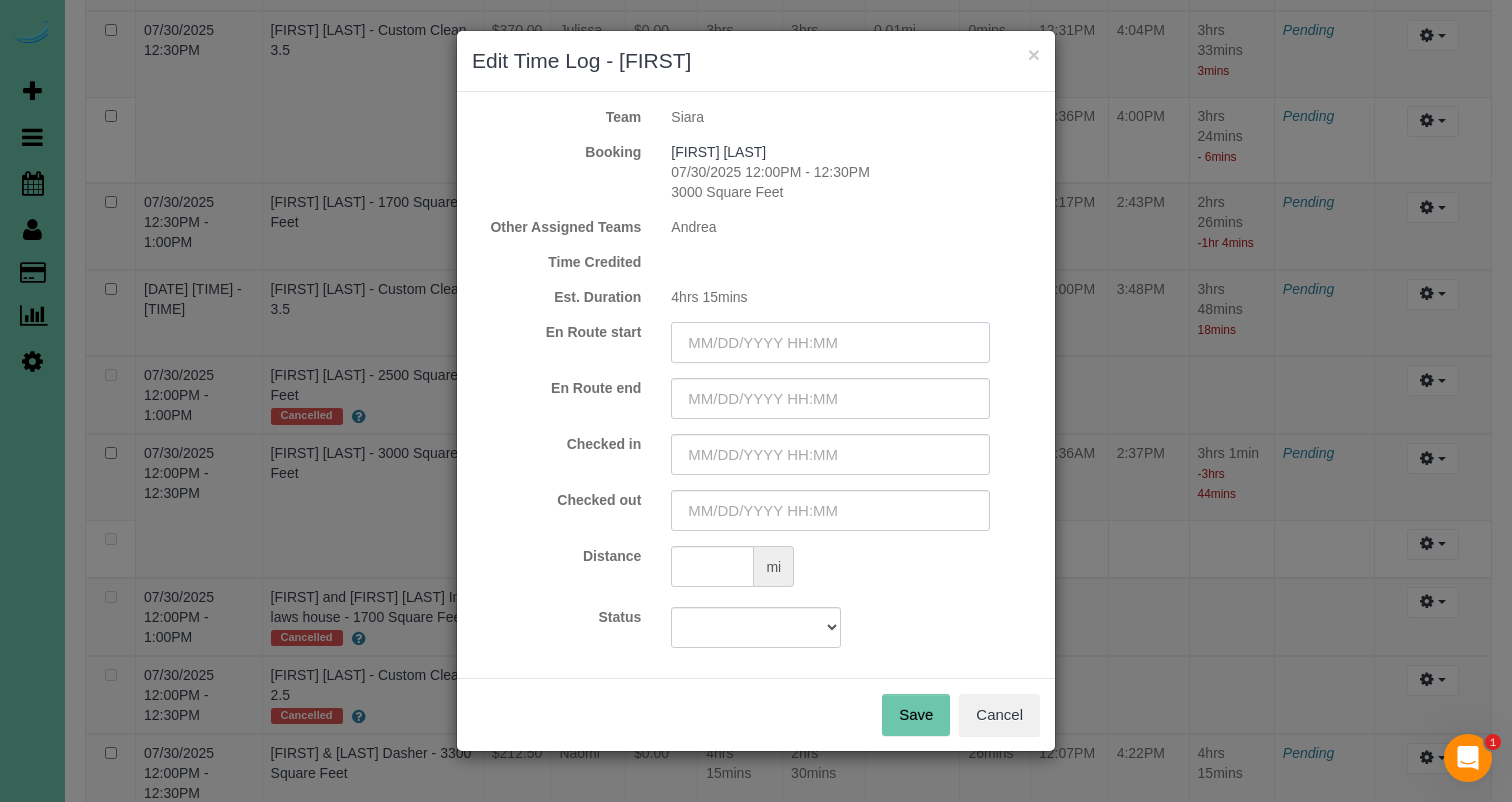 click at bounding box center [830, 342] 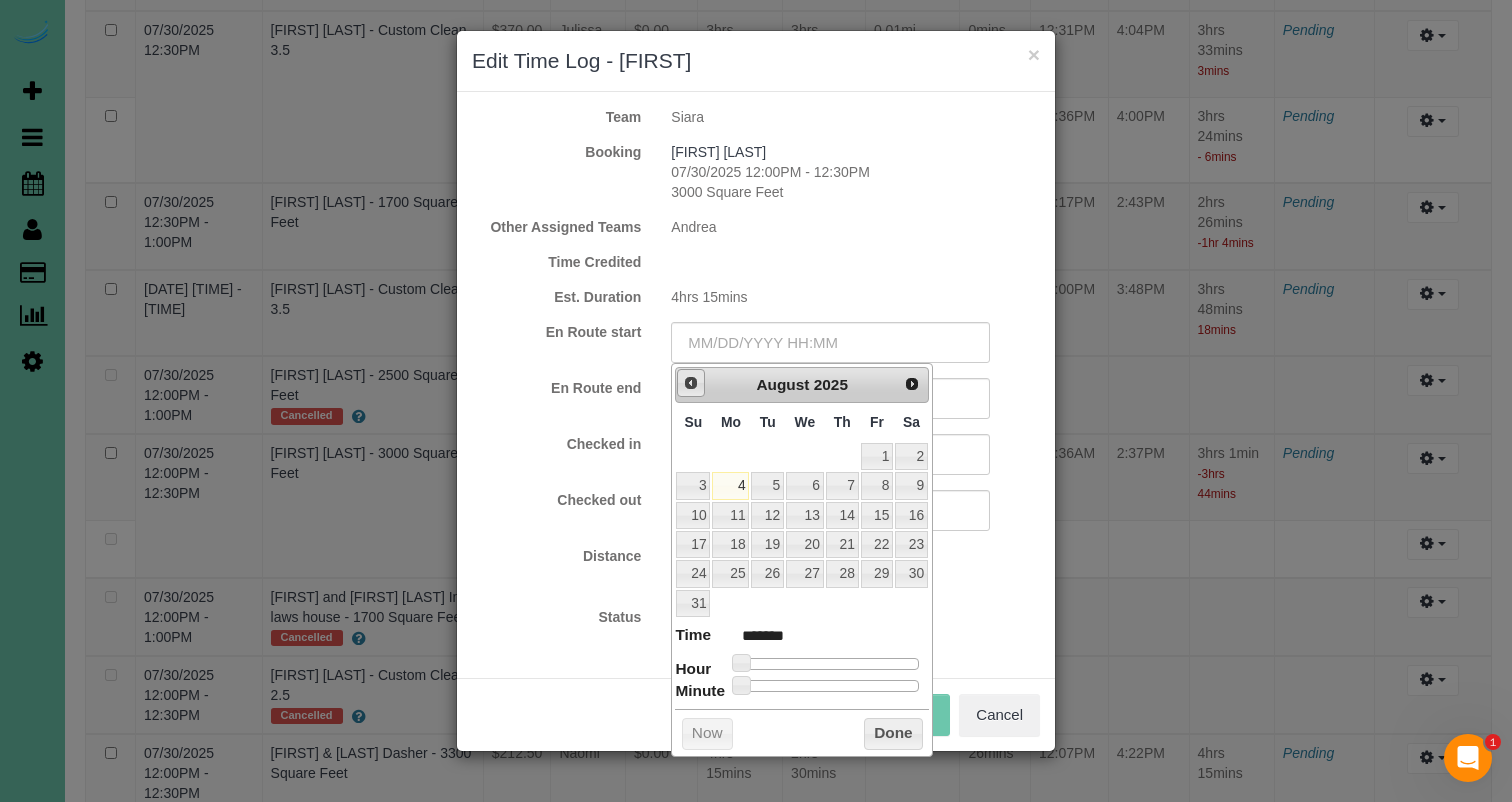 click on "Prev" at bounding box center (691, 383) 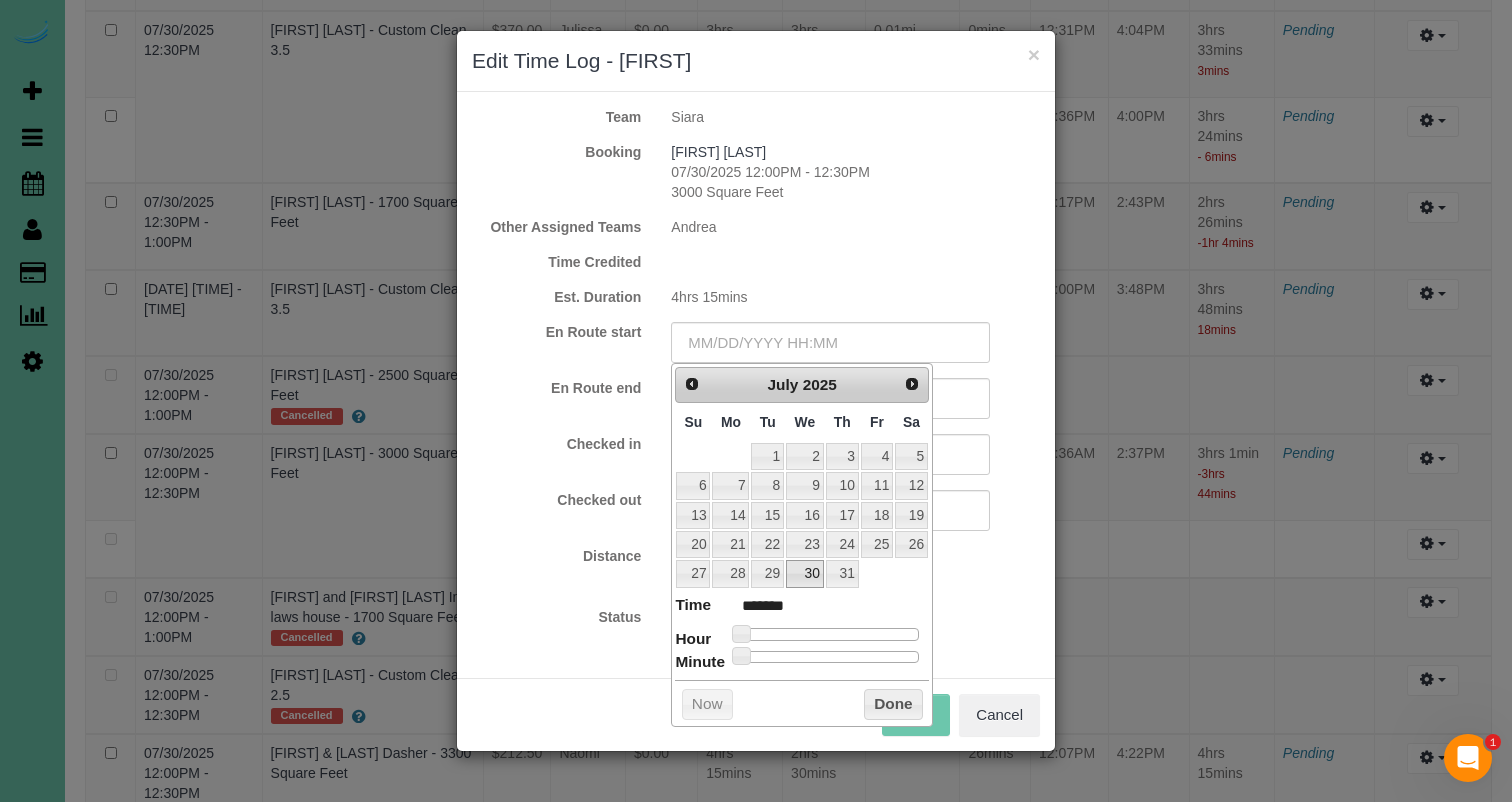 click on "30" at bounding box center [805, 573] 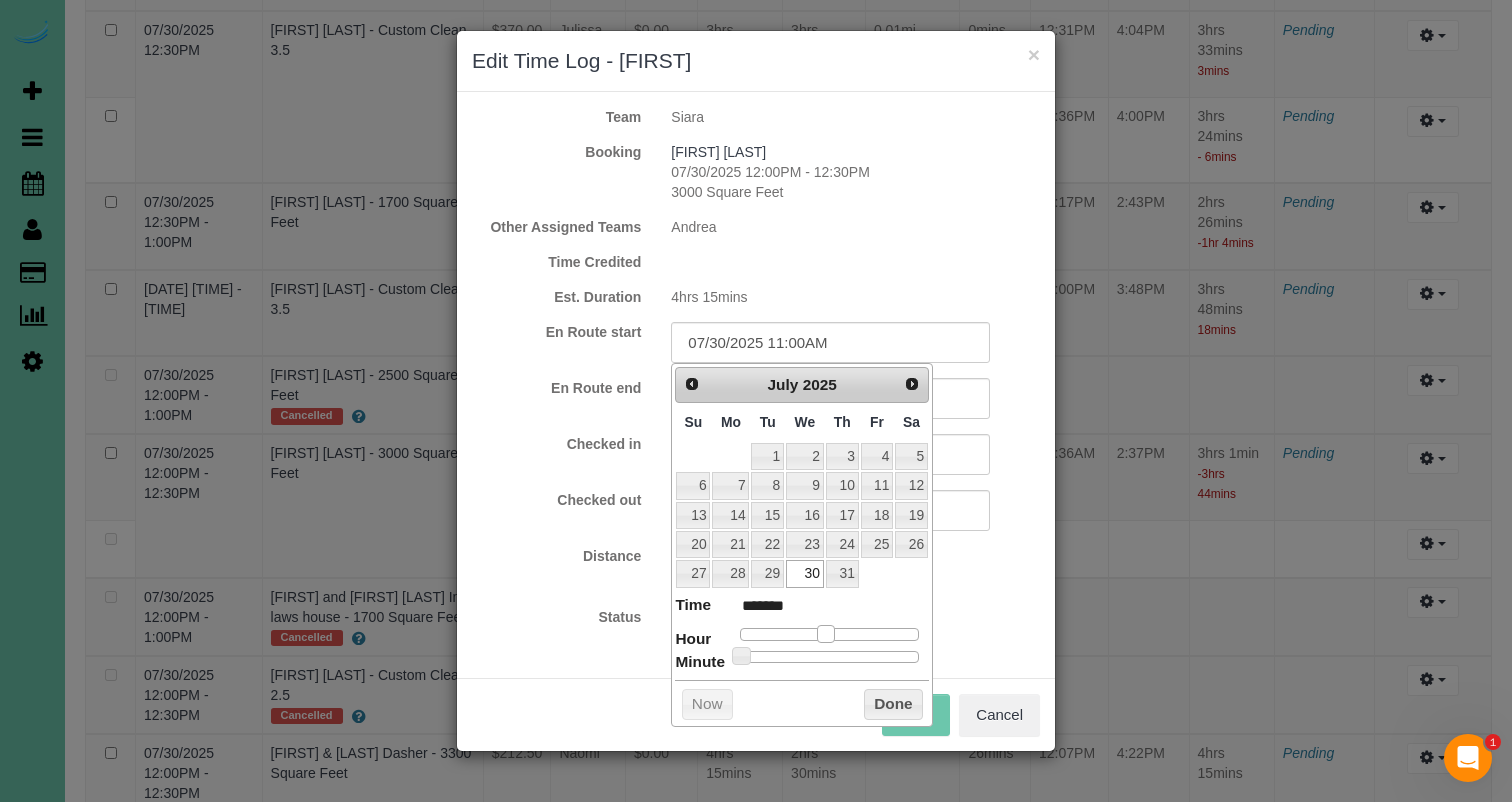 drag, startPoint x: 747, startPoint y: 627, endPoint x: 828, endPoint y: 634, distance: 81.3019 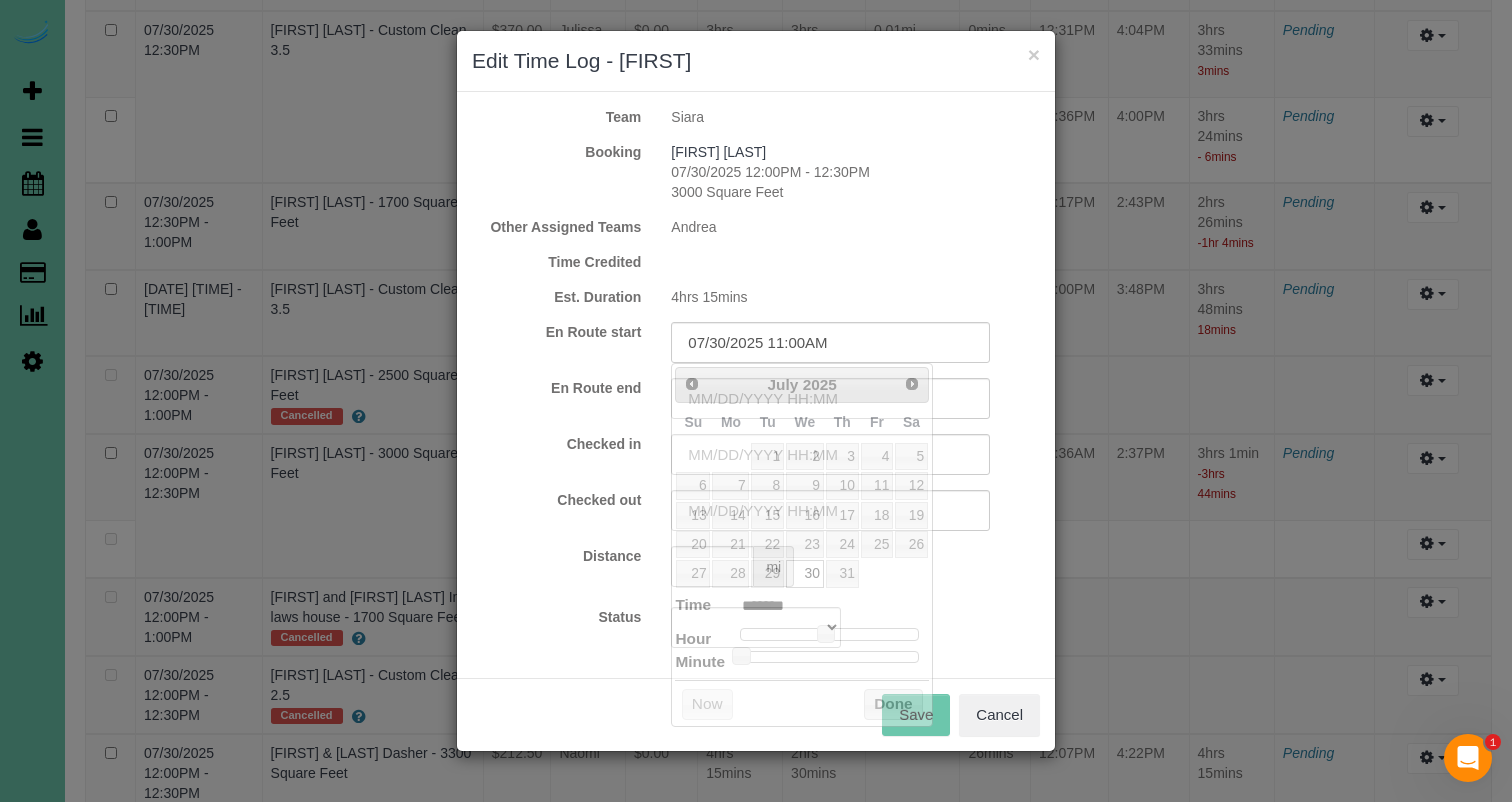 drag, startPoint x: 602, startPoint y: 532, endPoint x: 628, endPoint y: 468, distance: 69.079666 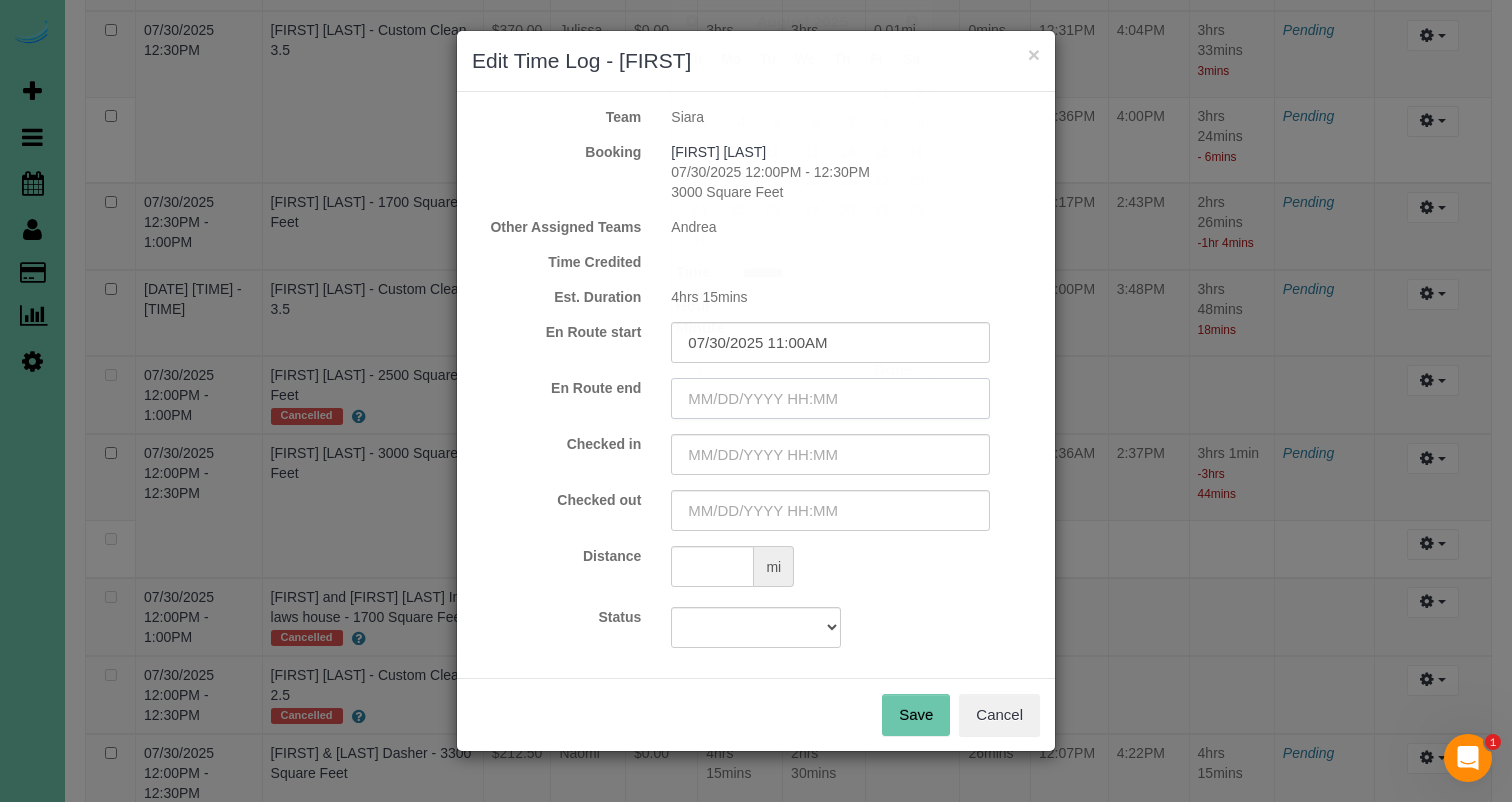 click on "×
Edit Time Log - [FIRST]
Team
[FIRST]
Booking
[FIRST] [LAST]
[DATE] [TIME] - [TIME]
3000 Square Feet
Other Assigned Teams
[FIRST]
Time Credited
Est. Duration
4hrs 15mins
En Route start
[DATE] [TIME]
En Route end
Checked in
Checked out" at bounding box center [756, -1147] 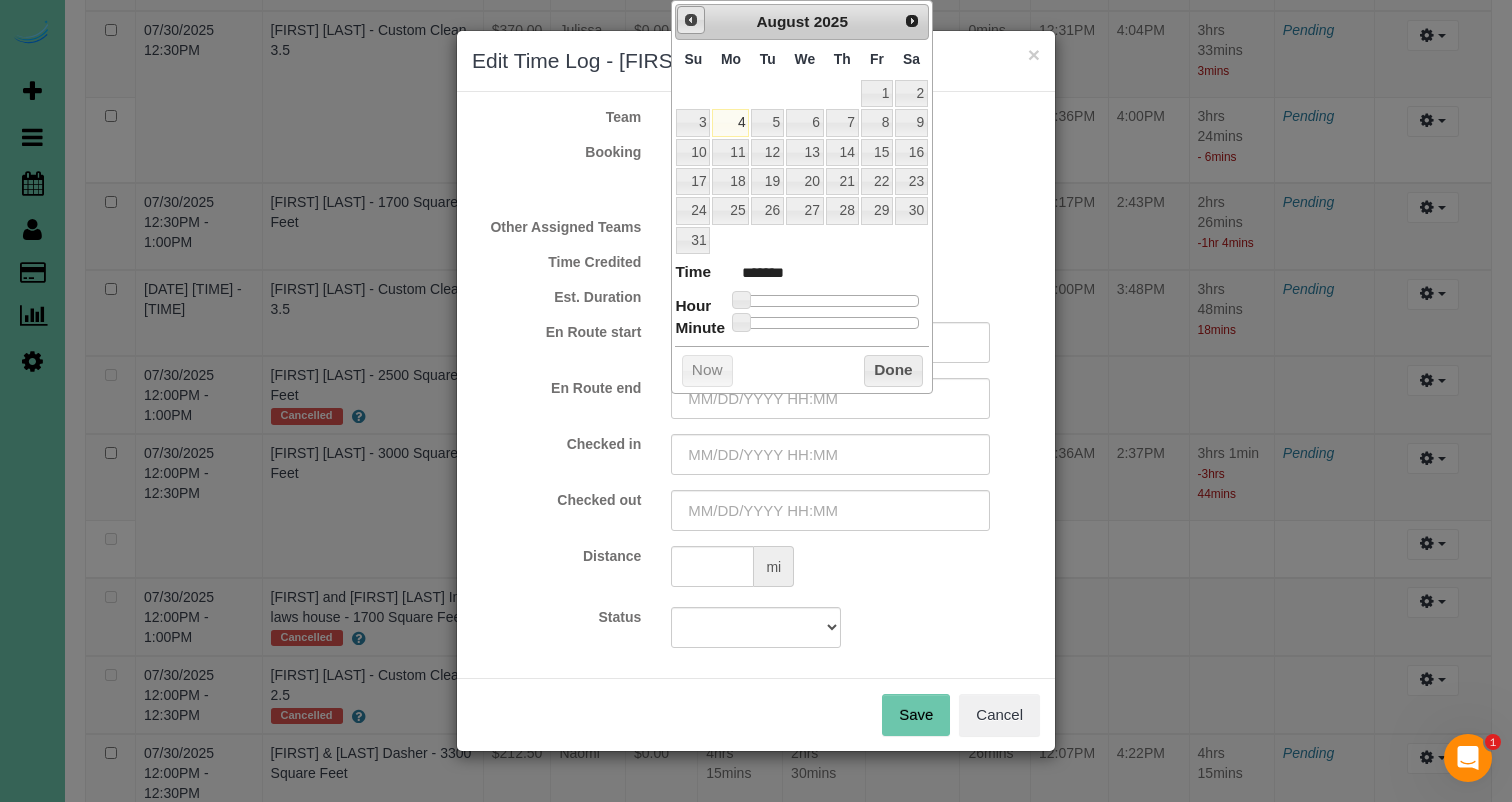 click on "Prev" at bounding box center (691, 20) 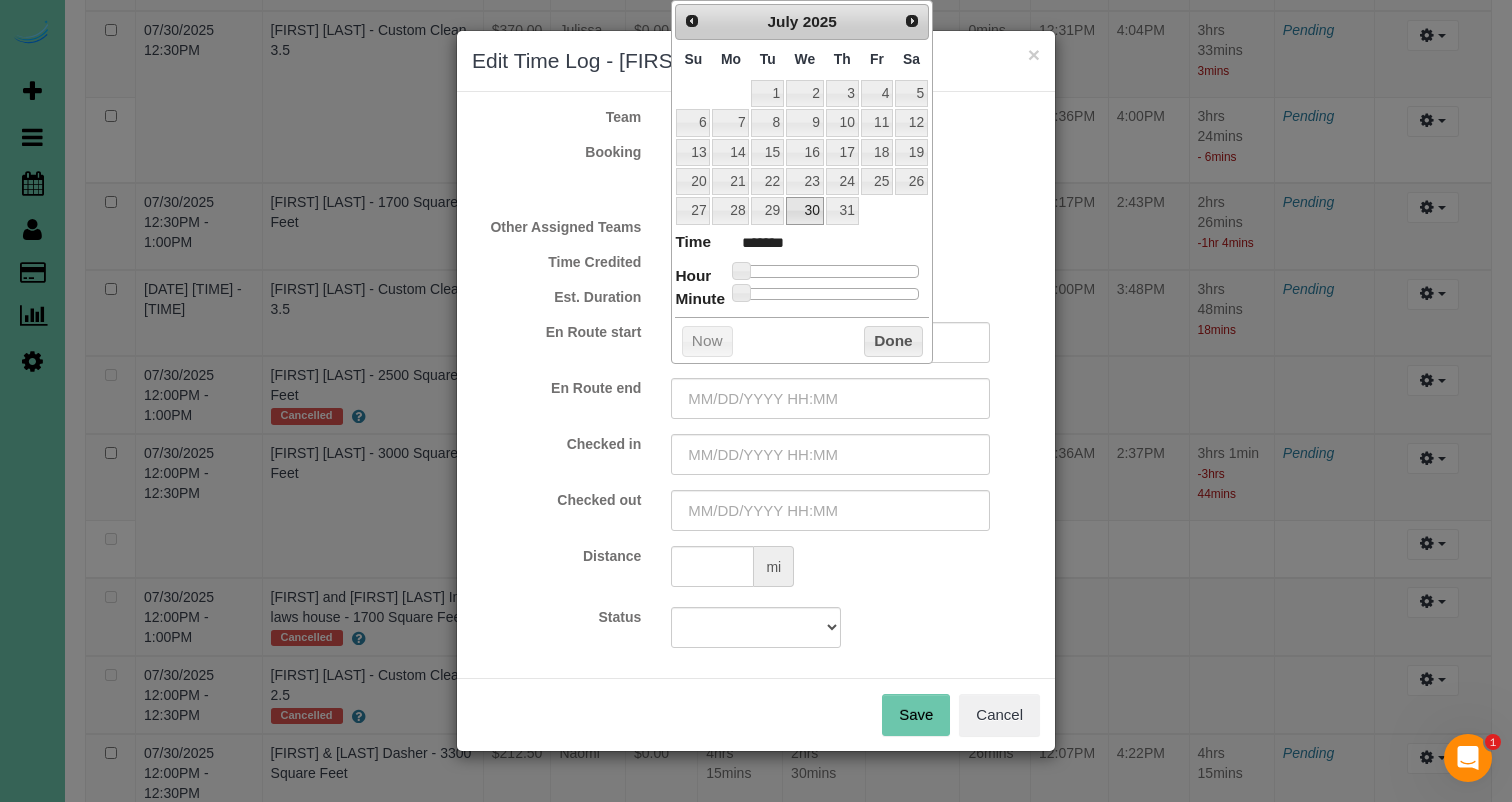 click on "30" at bounding box center [805, 210] 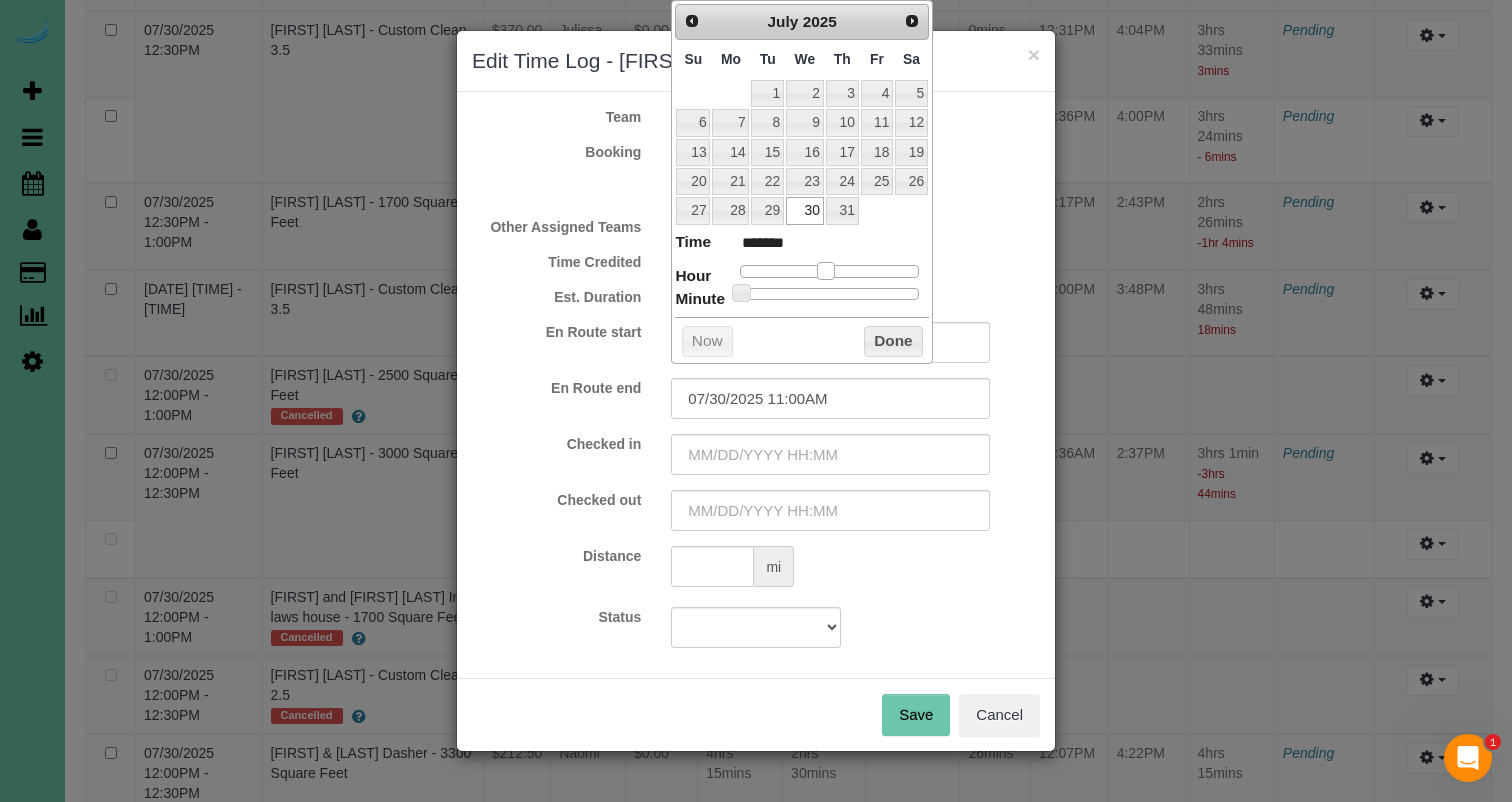 drag, startPoint x: 741, startPoint y: 261, endPoint x: 834, endPoint y: 295, distance: 99.0202 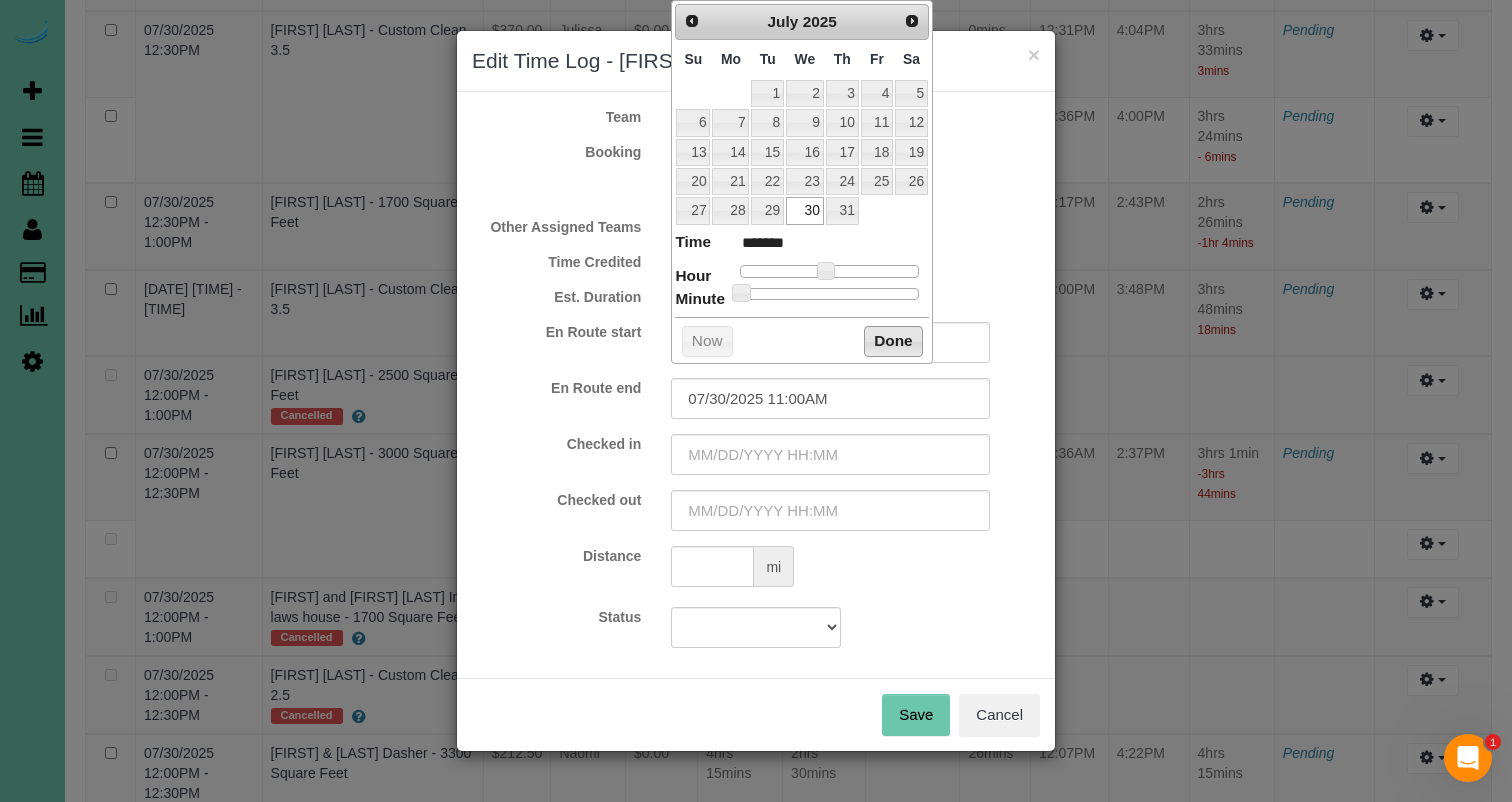 click on "Done" at bounding box center [893, 342] 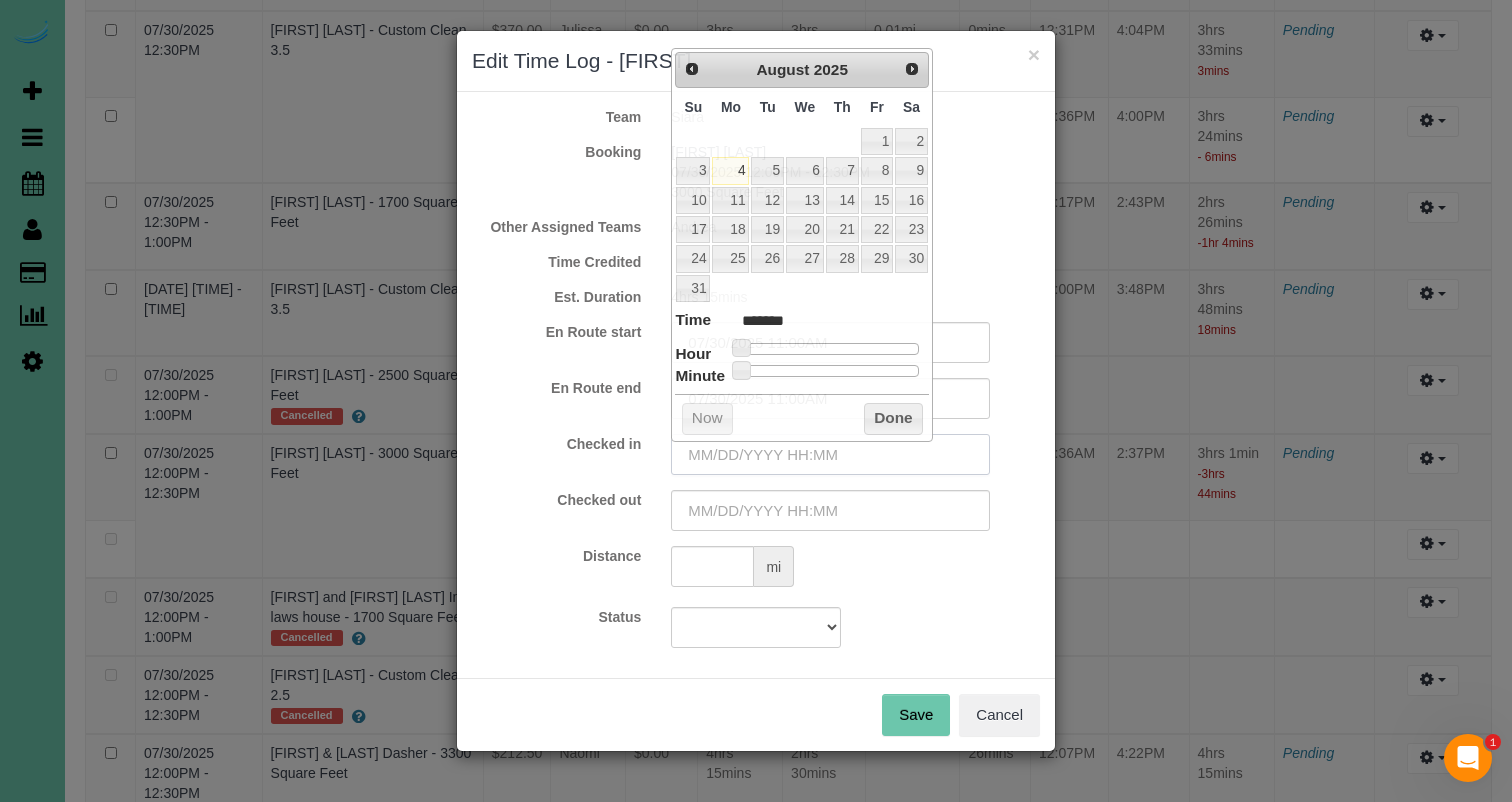 click at bounding box center [830, 454] 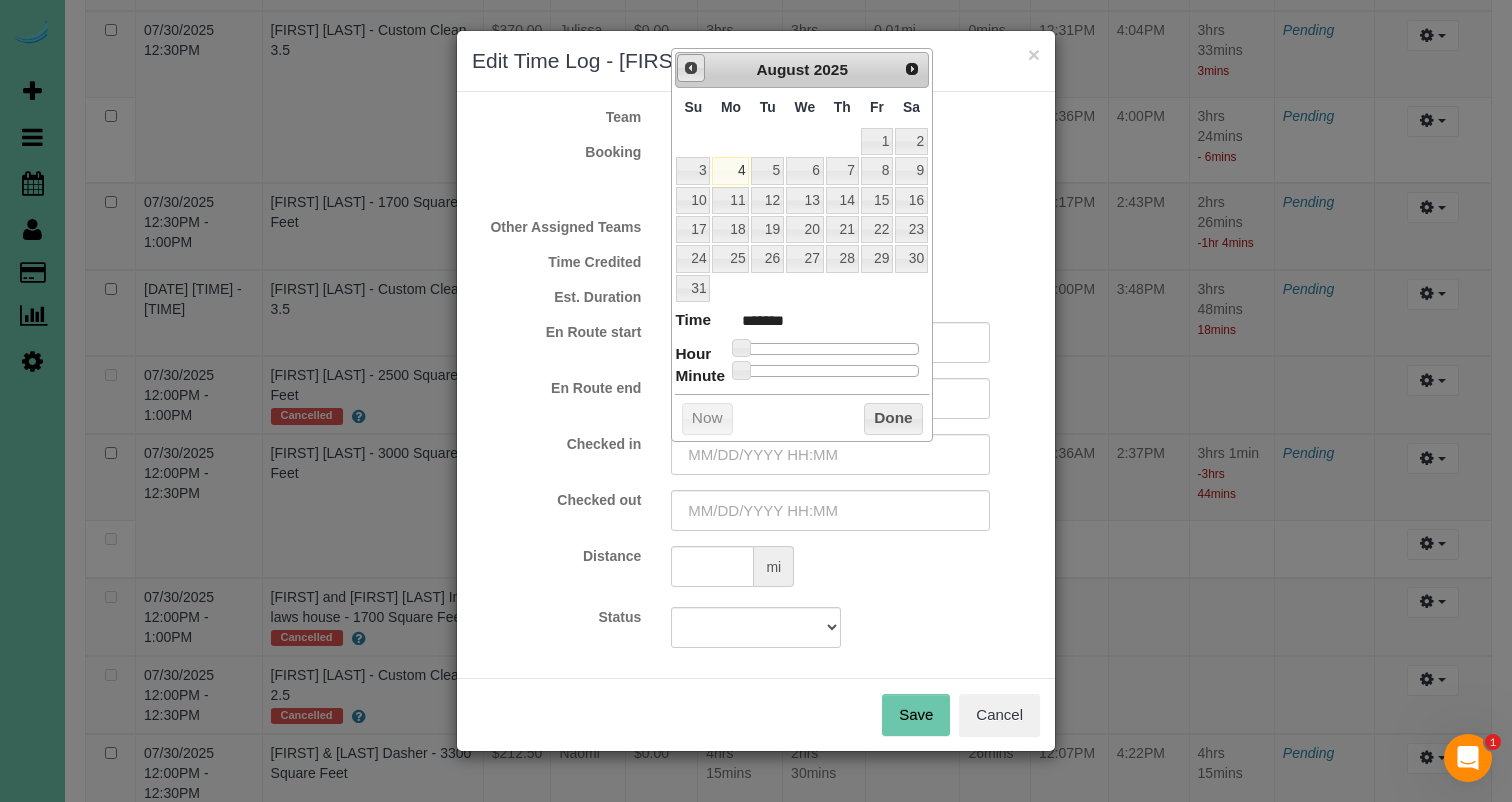 click on "Prev" at bounding box center [691, 68] 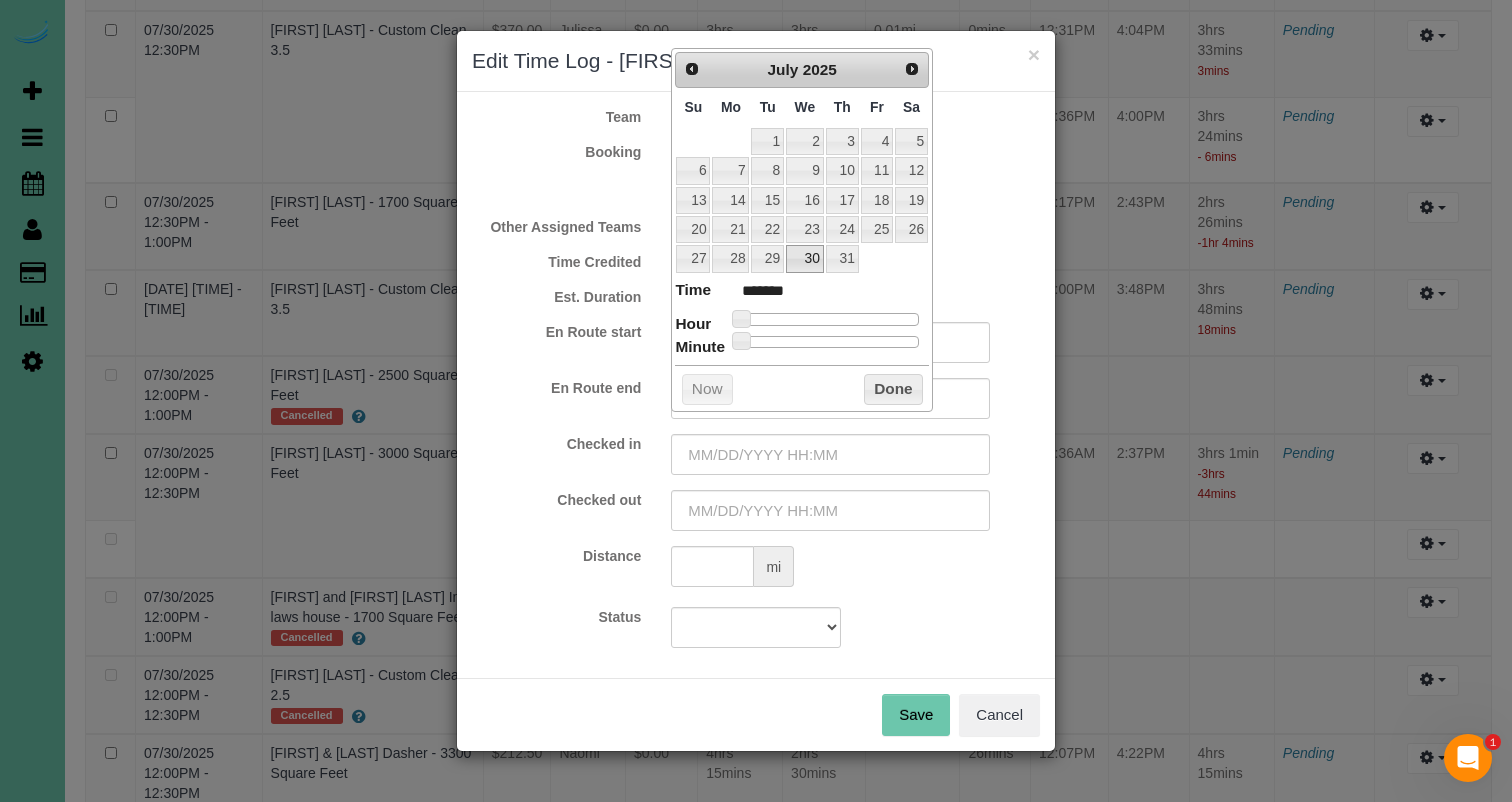 click on "30" at bounding box center [805, 258] 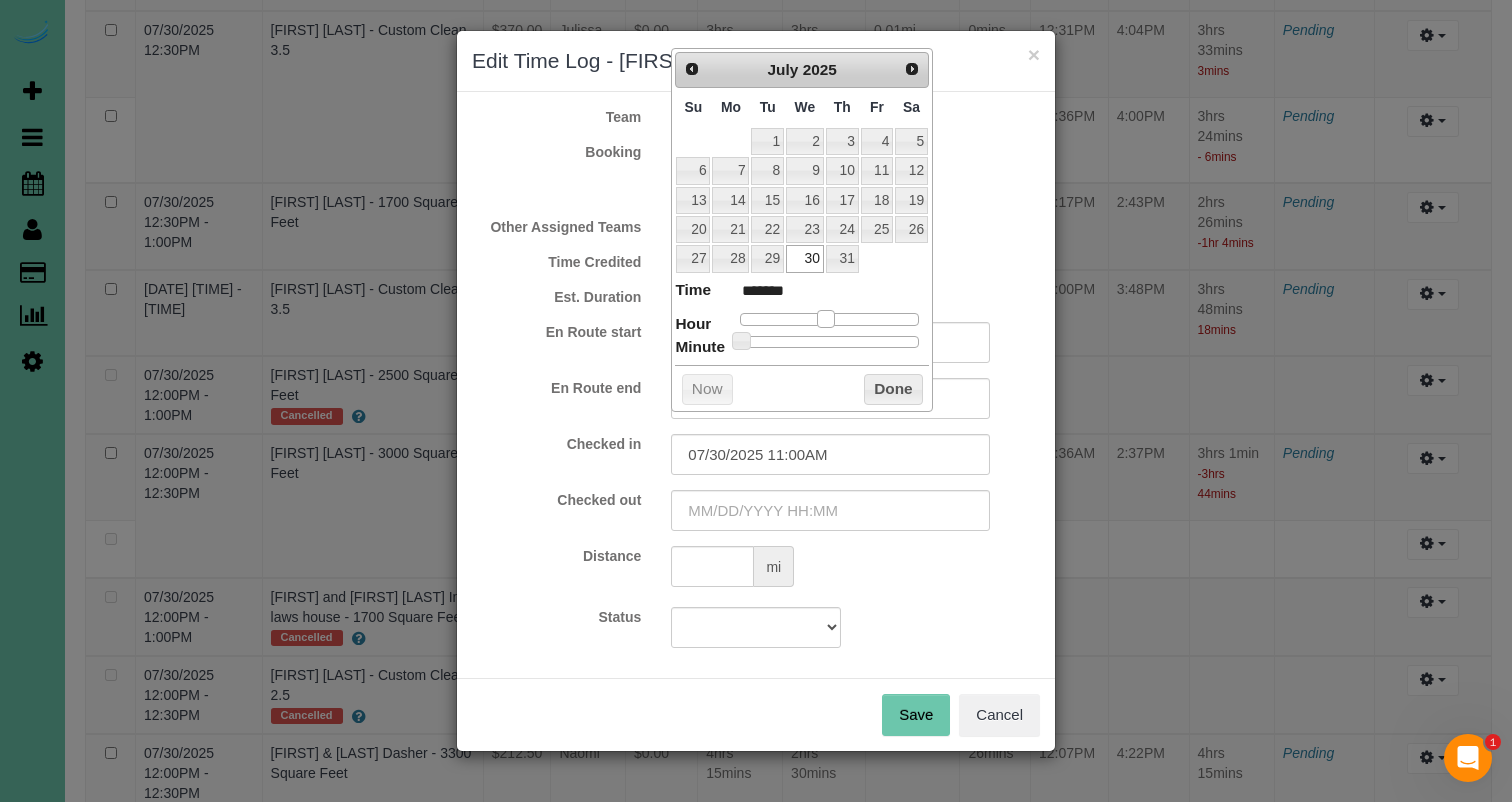 drag, startPoint x: 754, startPoint y: 313, endPoint x: 822, endPoint y: 317, distance: 68.117546 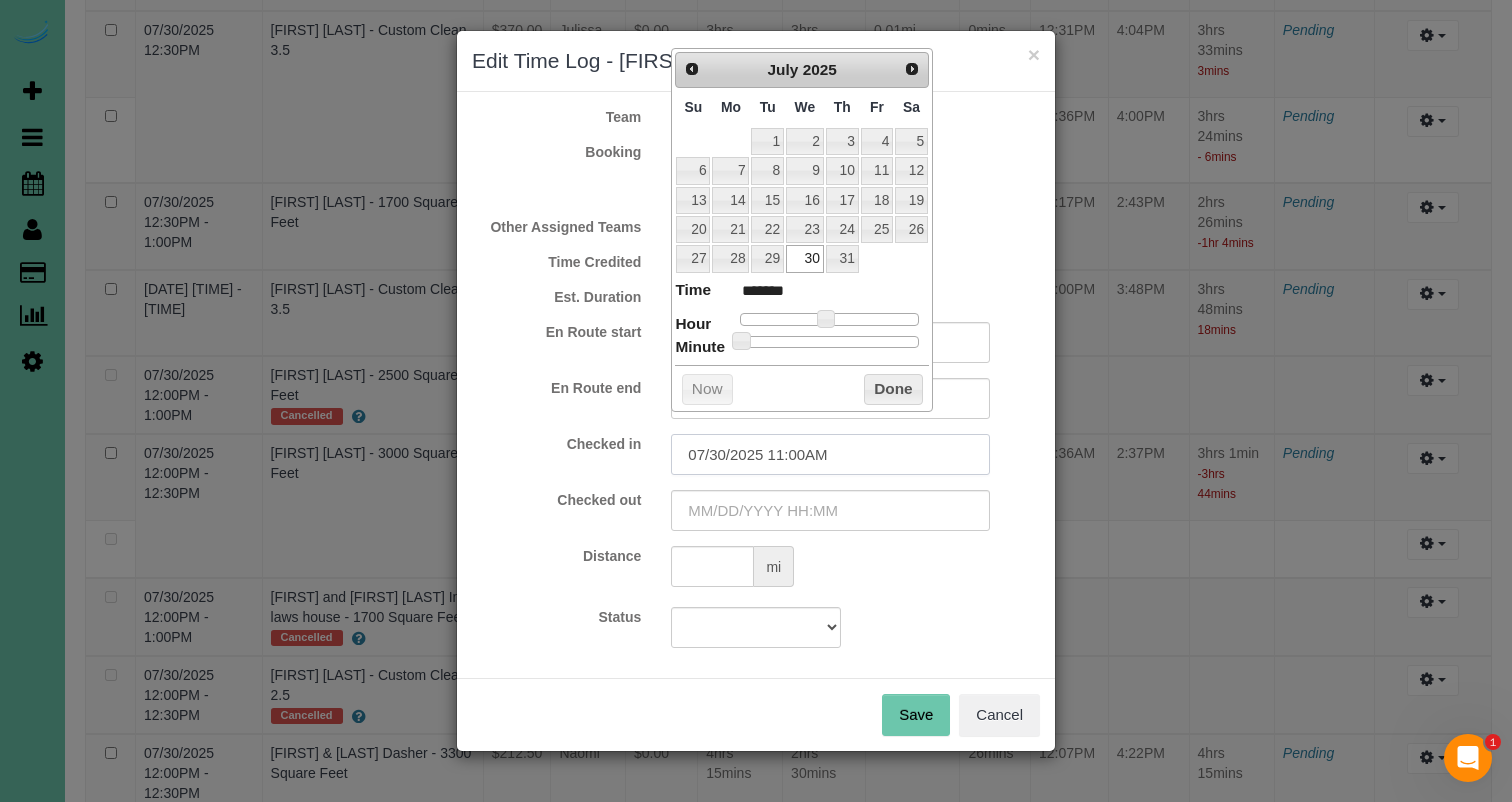 click on "07/30/2025 11:00AM" at bounding box center [830, 454] 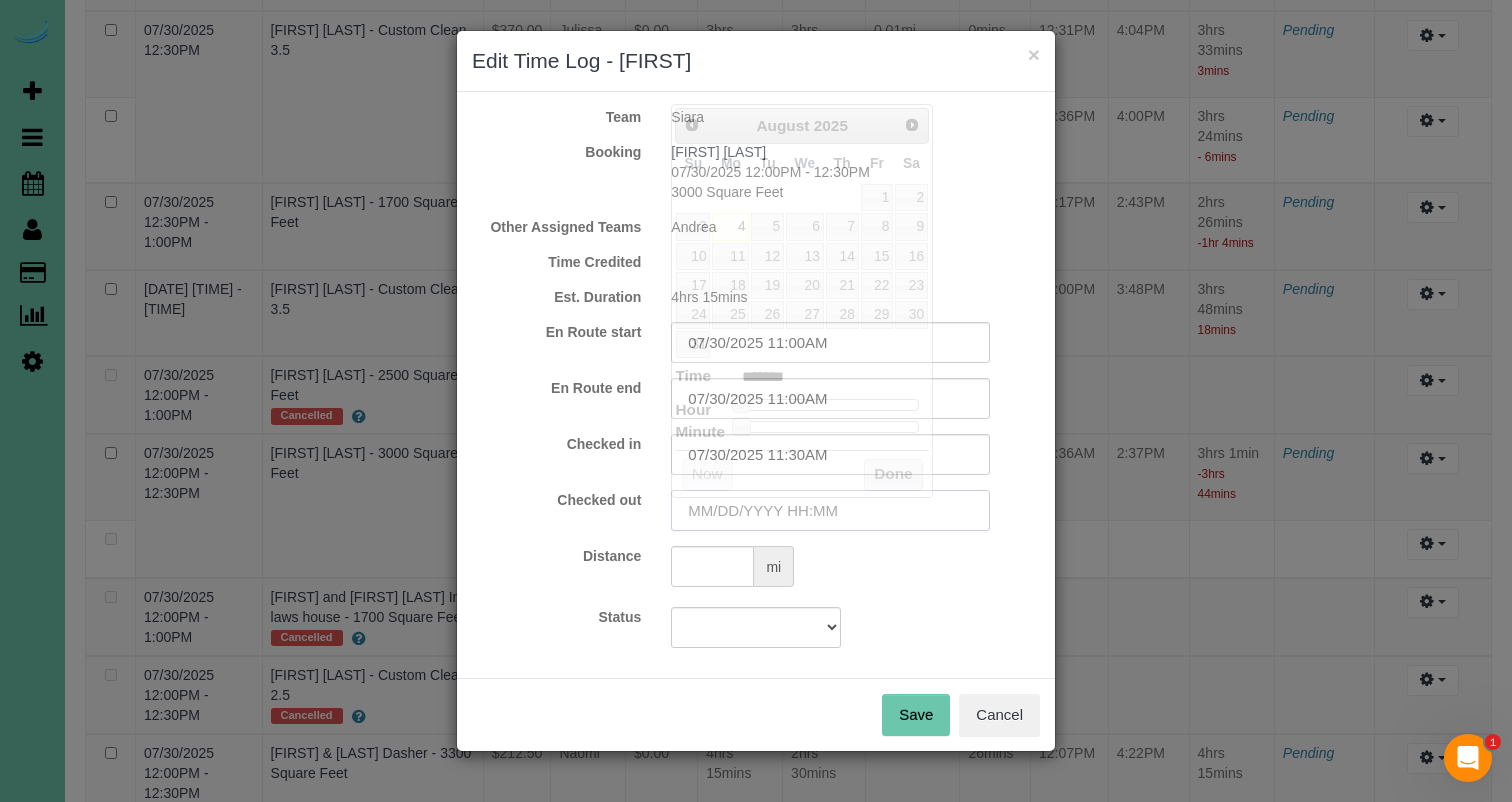 click at bounding box center [830, 510] 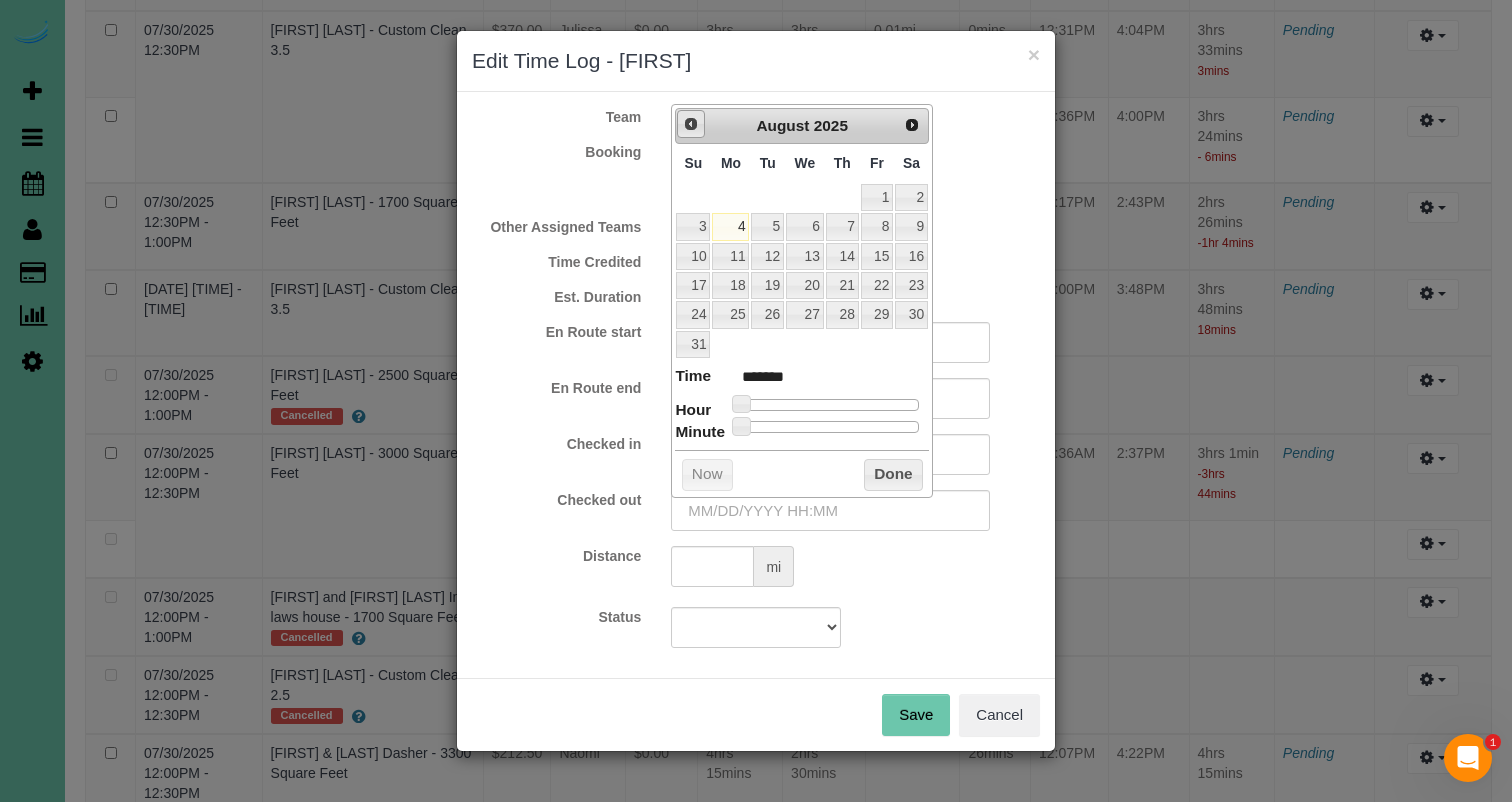 click on "Prev" at bounding box center [691, 124] 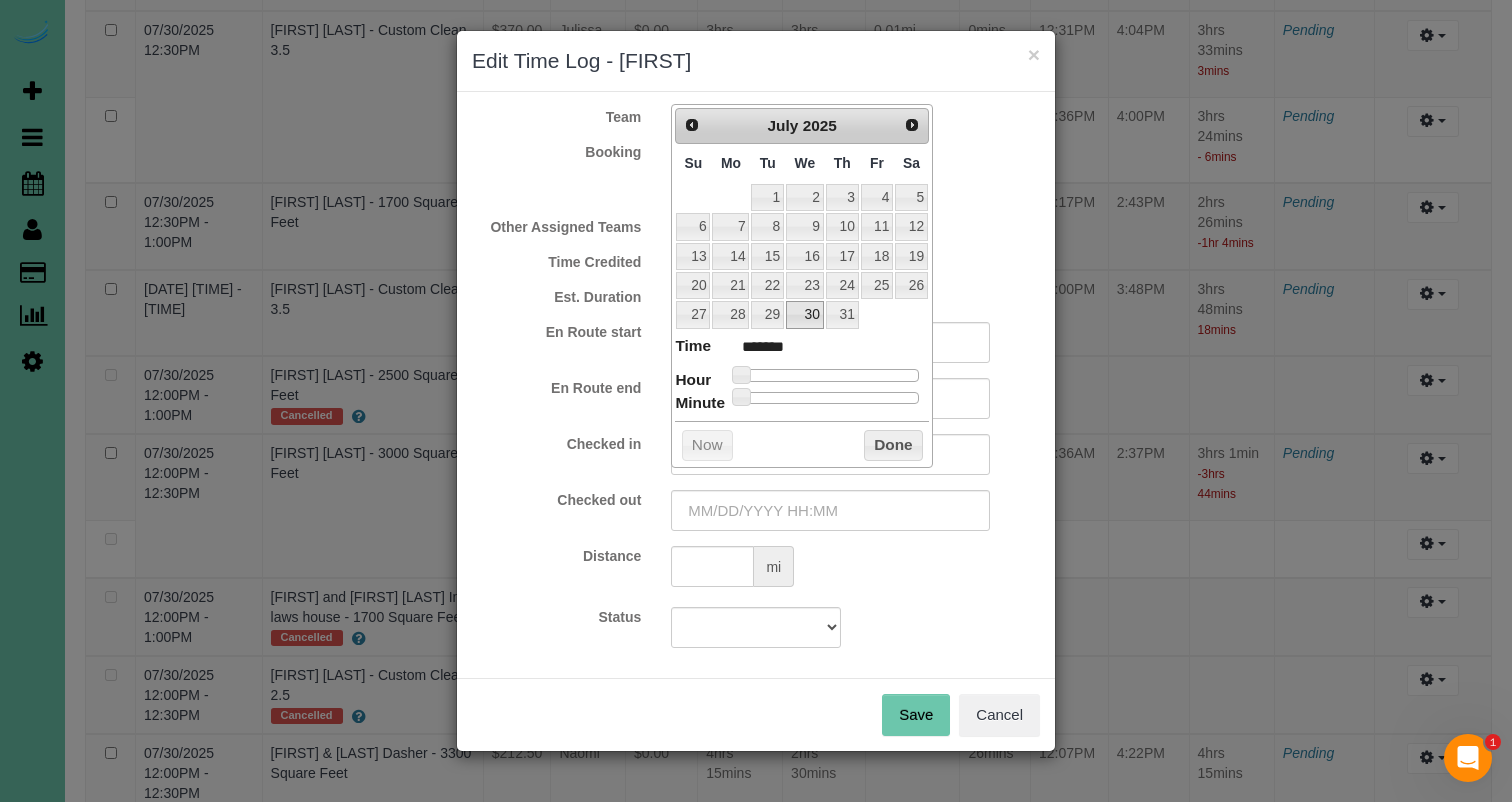 click on "30" at bounding box center (805, 314) 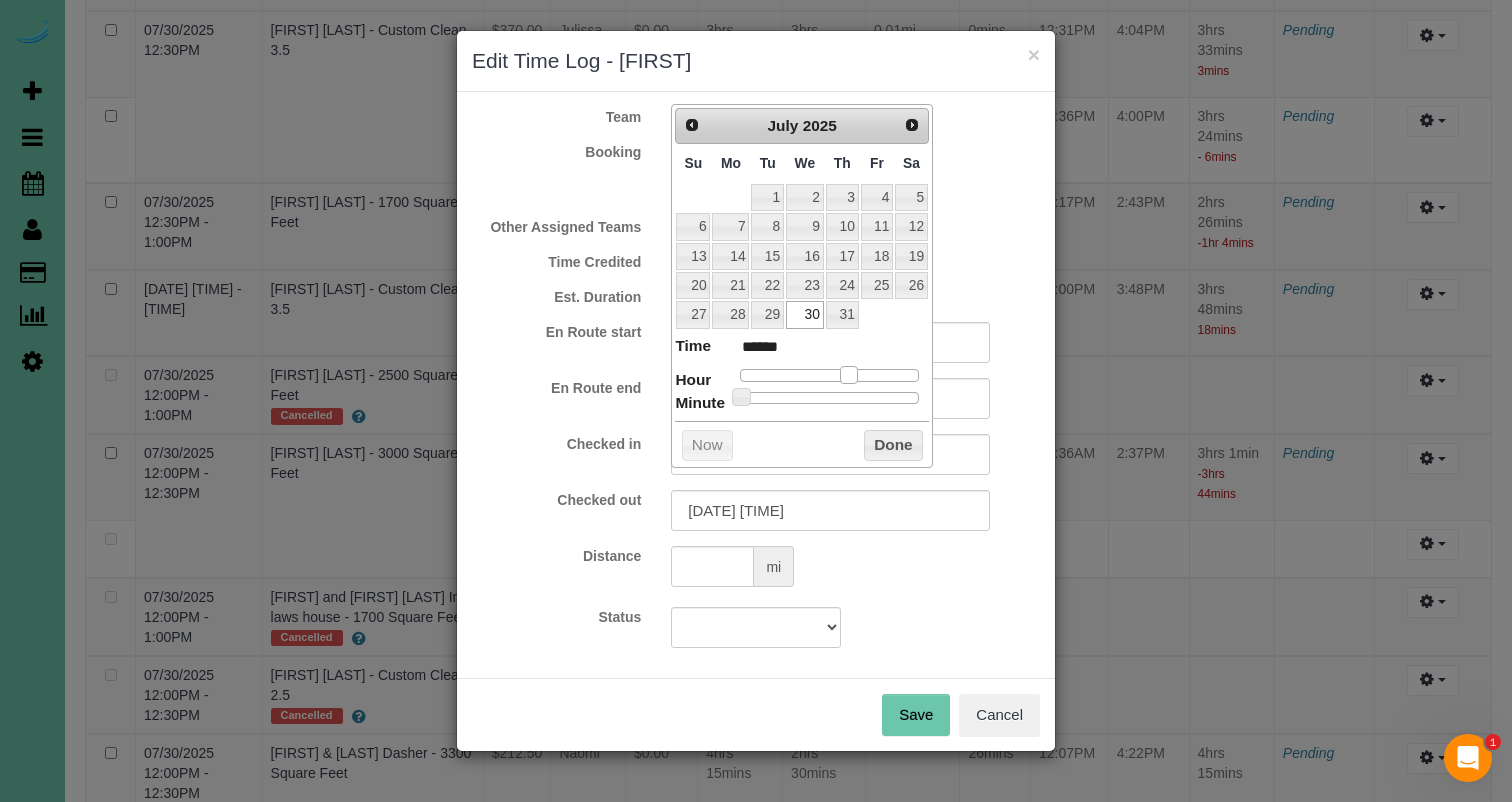 drag, startPoint x: 777, startPoint y: 371, endPoint x: 823, endPoint y: 426, distance: 71.70077 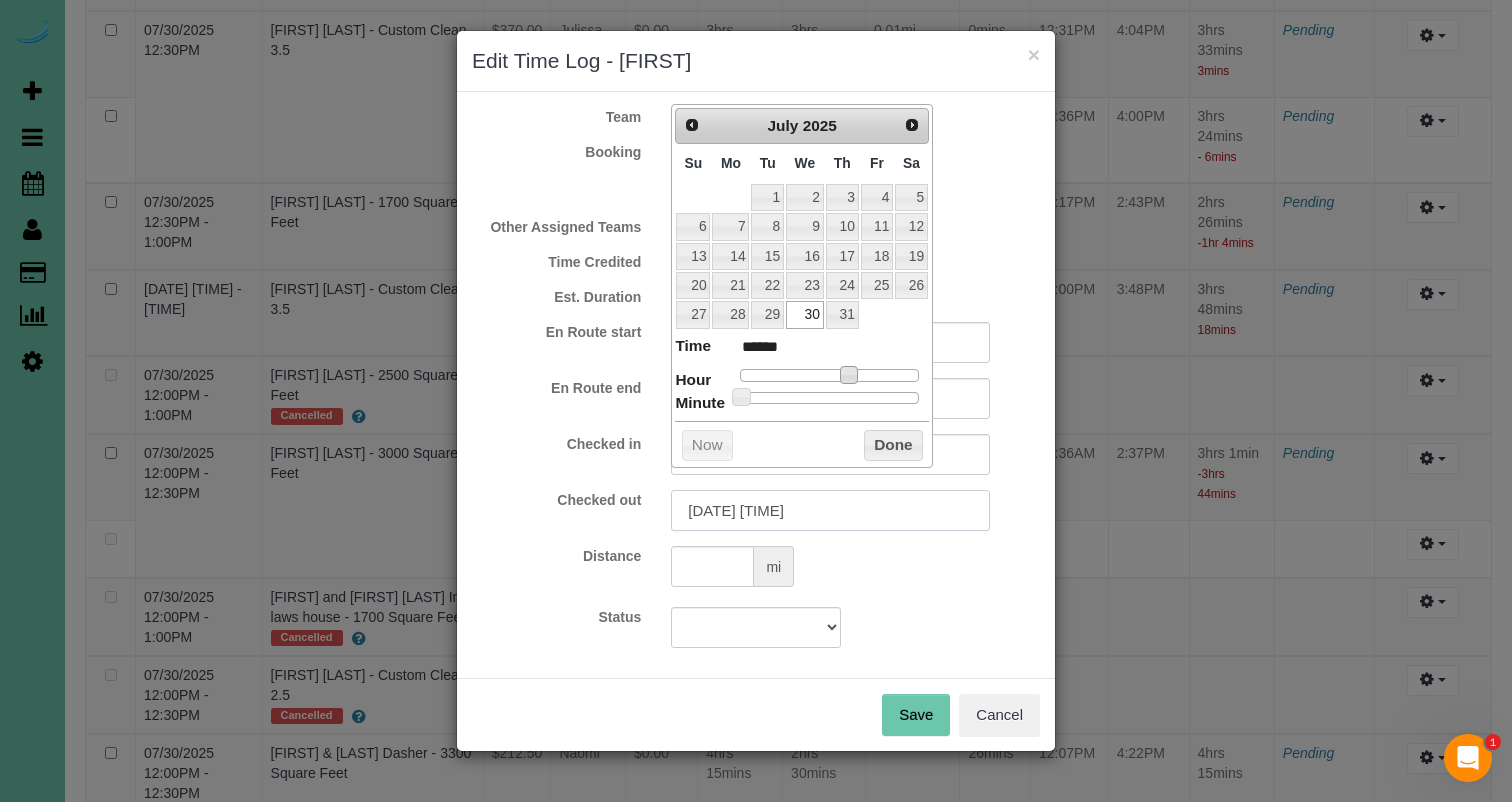 click on "[DATE] [TIME]" at bounding box center [830, 510] 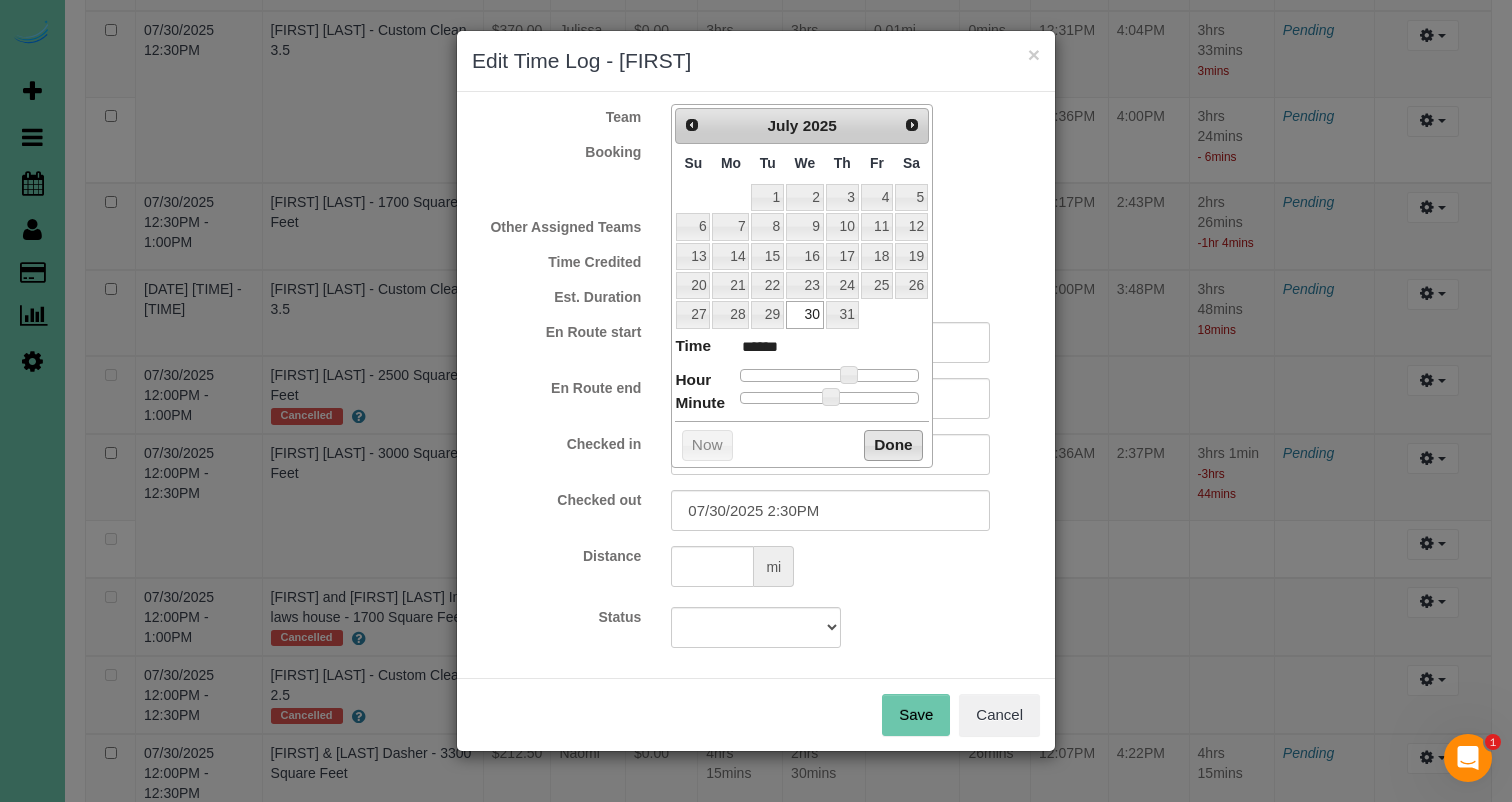 drag, startPoint x: 905, startPoint y: 444, endPoint x: 910, endPoint y: 468, distance: 24.5153 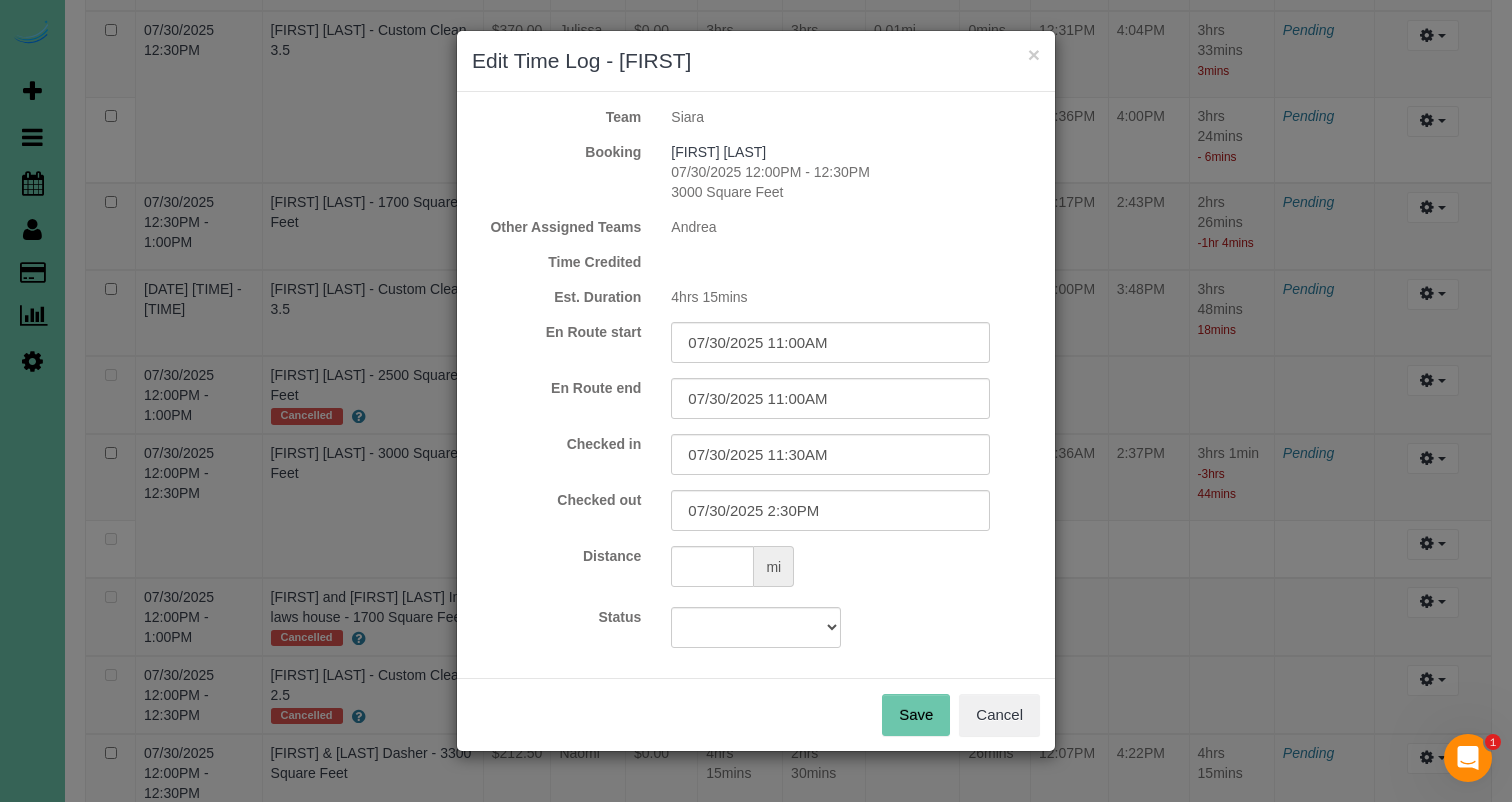 click on "Save" at bounding box center [916, 715] 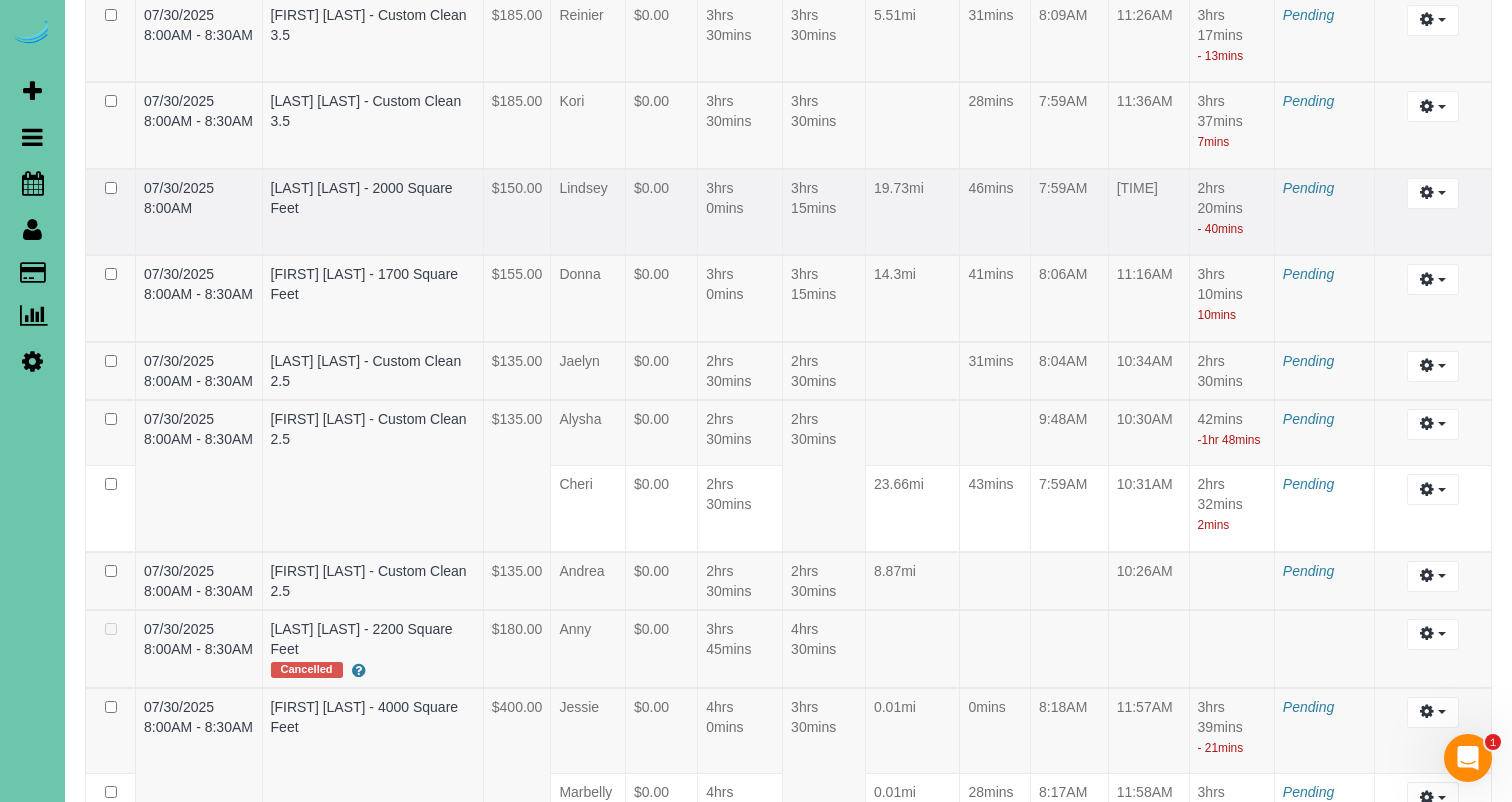 scroll, scrollTop: 4763, scrollLeft: 0, axis: vertical 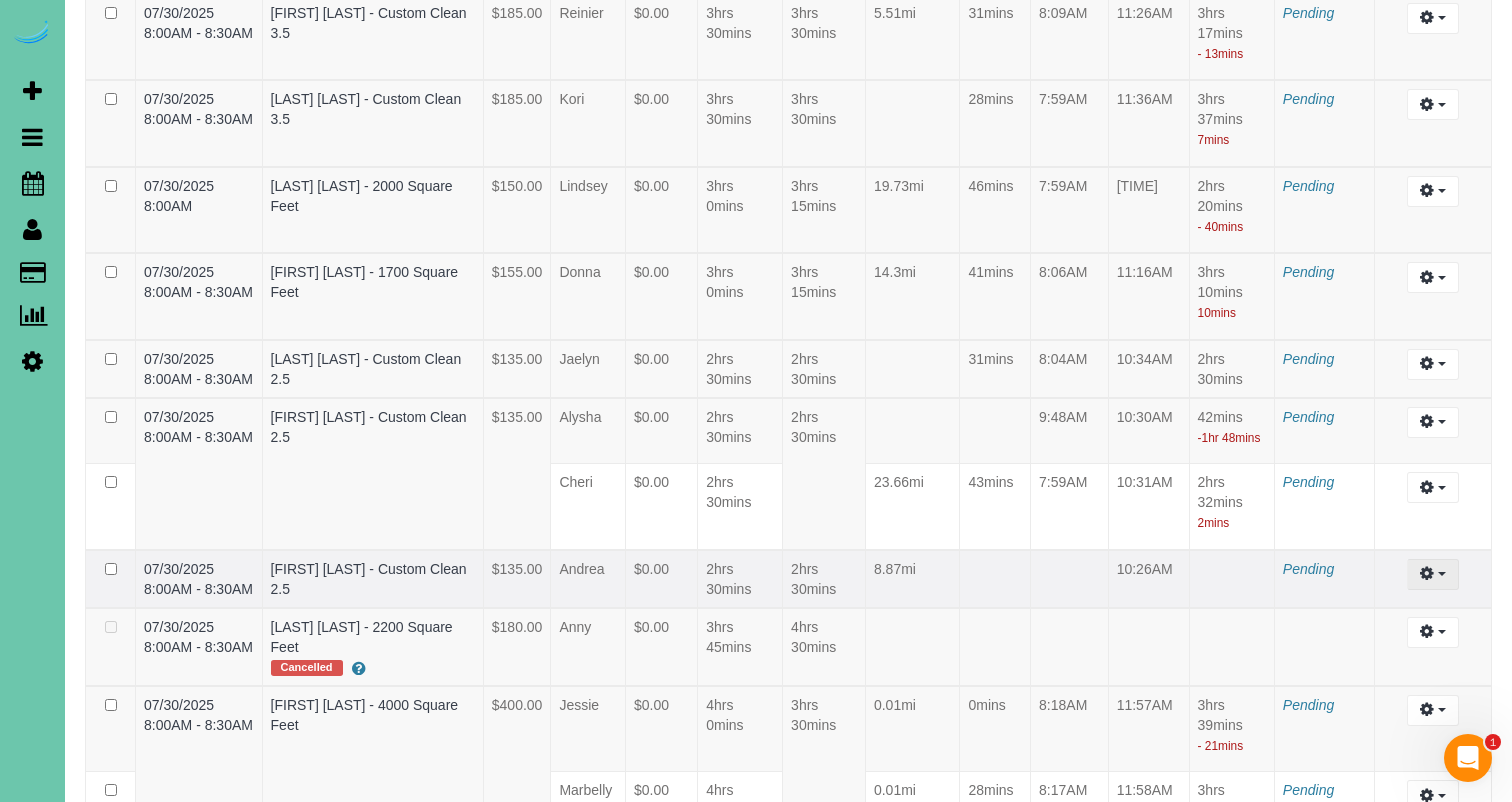 click at bounding box center (1432, 574) 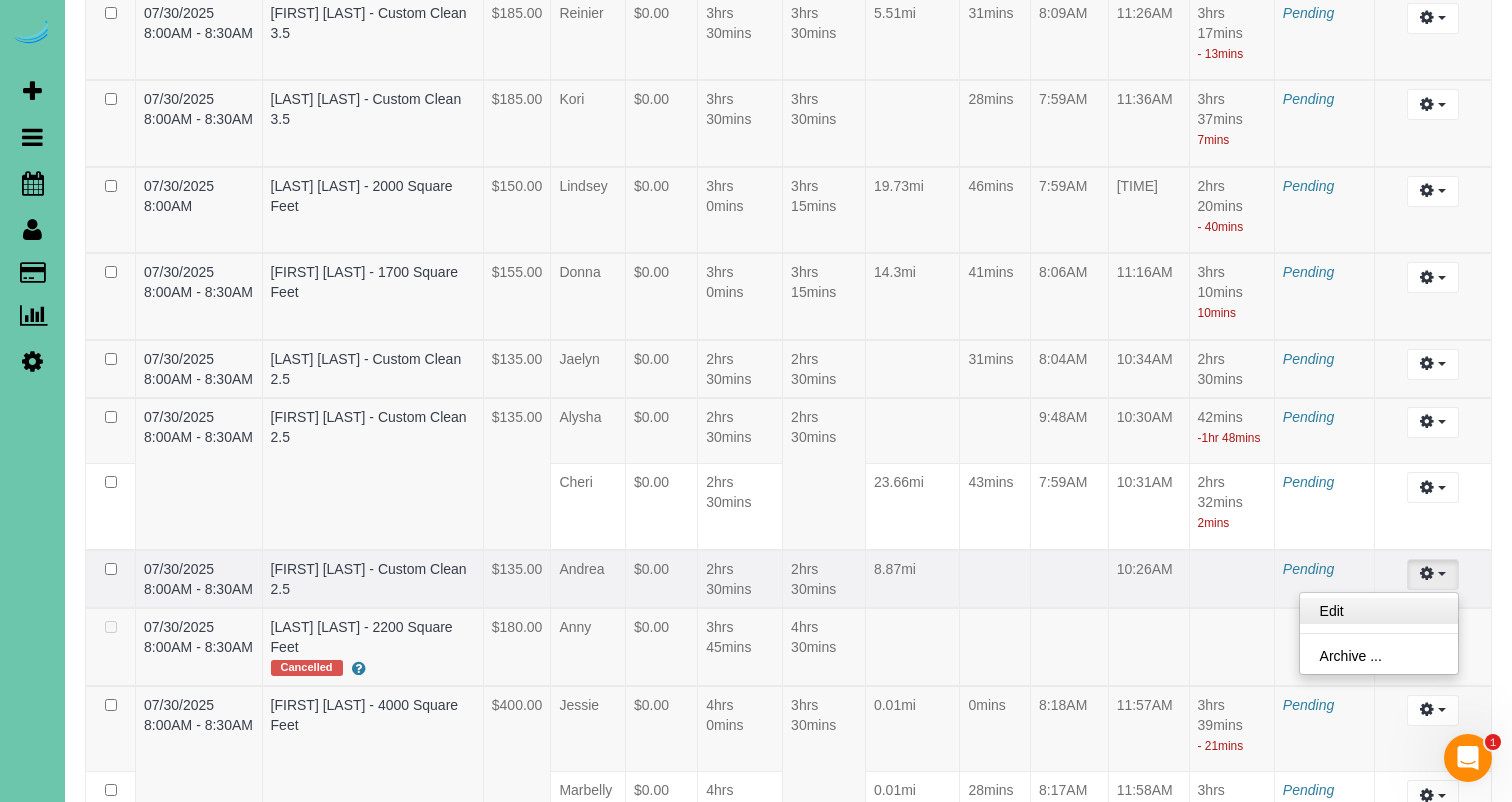 click on "Edit" at bounding box center (1379, 611) 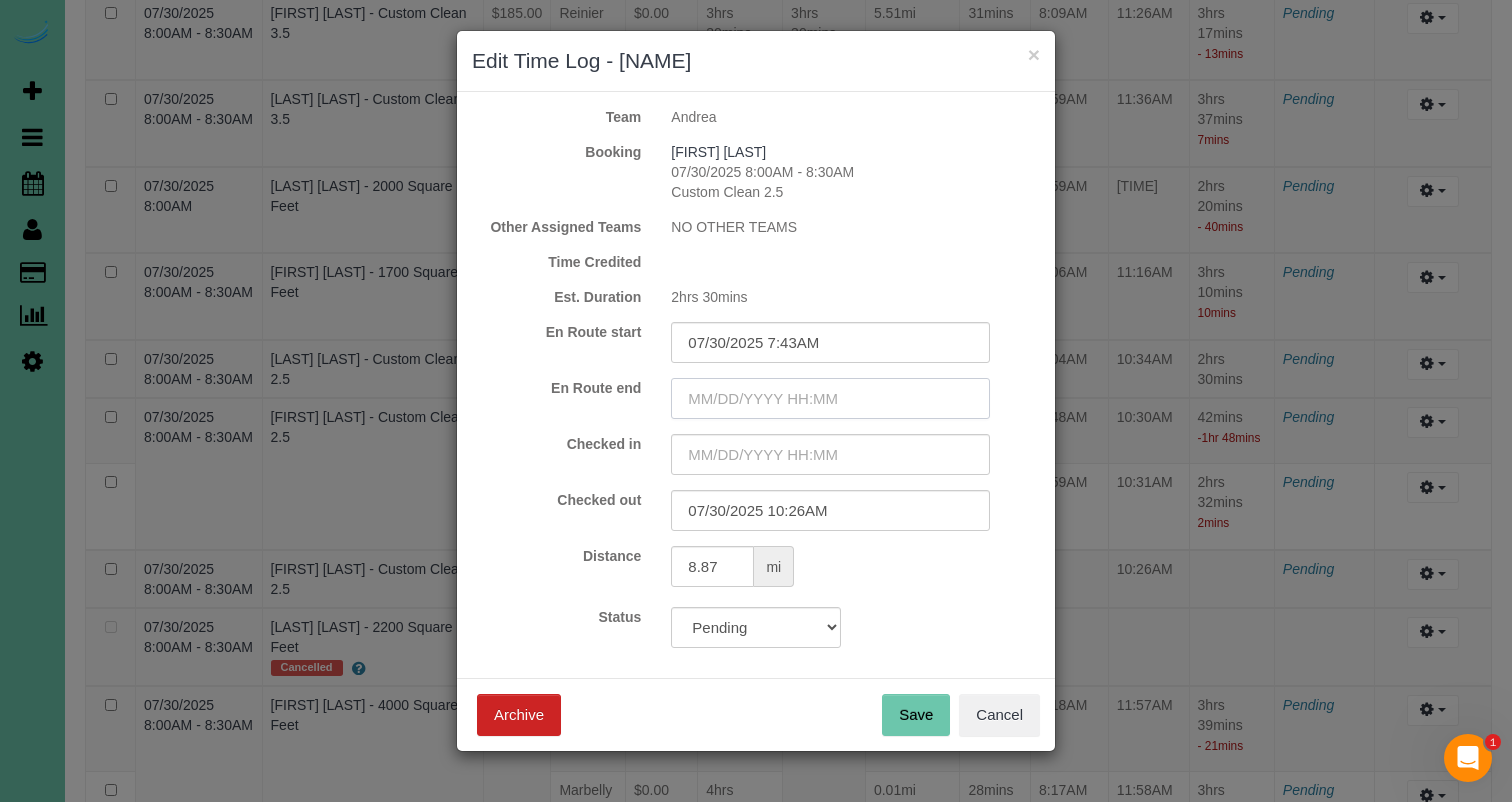 click at bounding box center (830, 398) 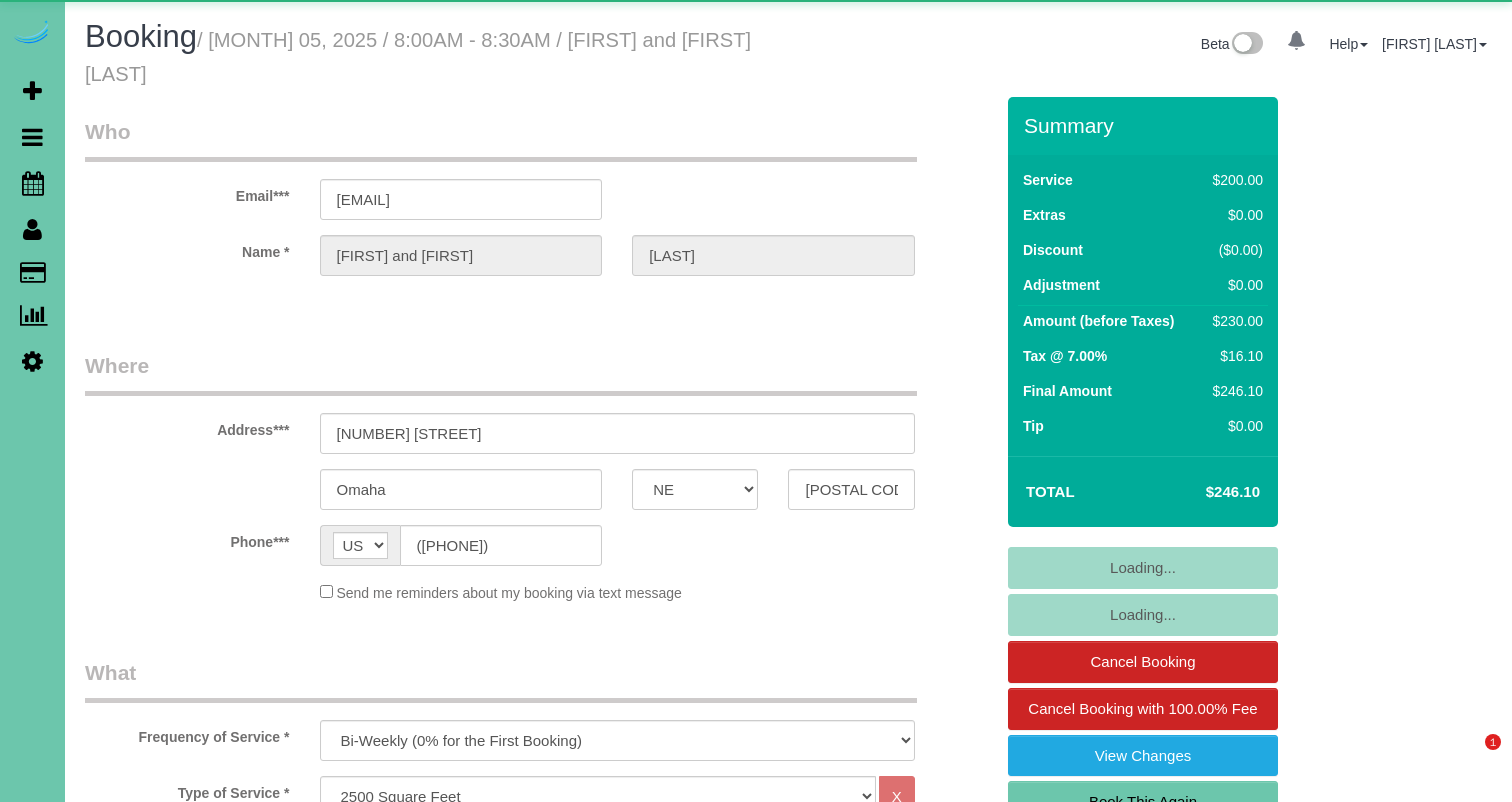 select on "NE" 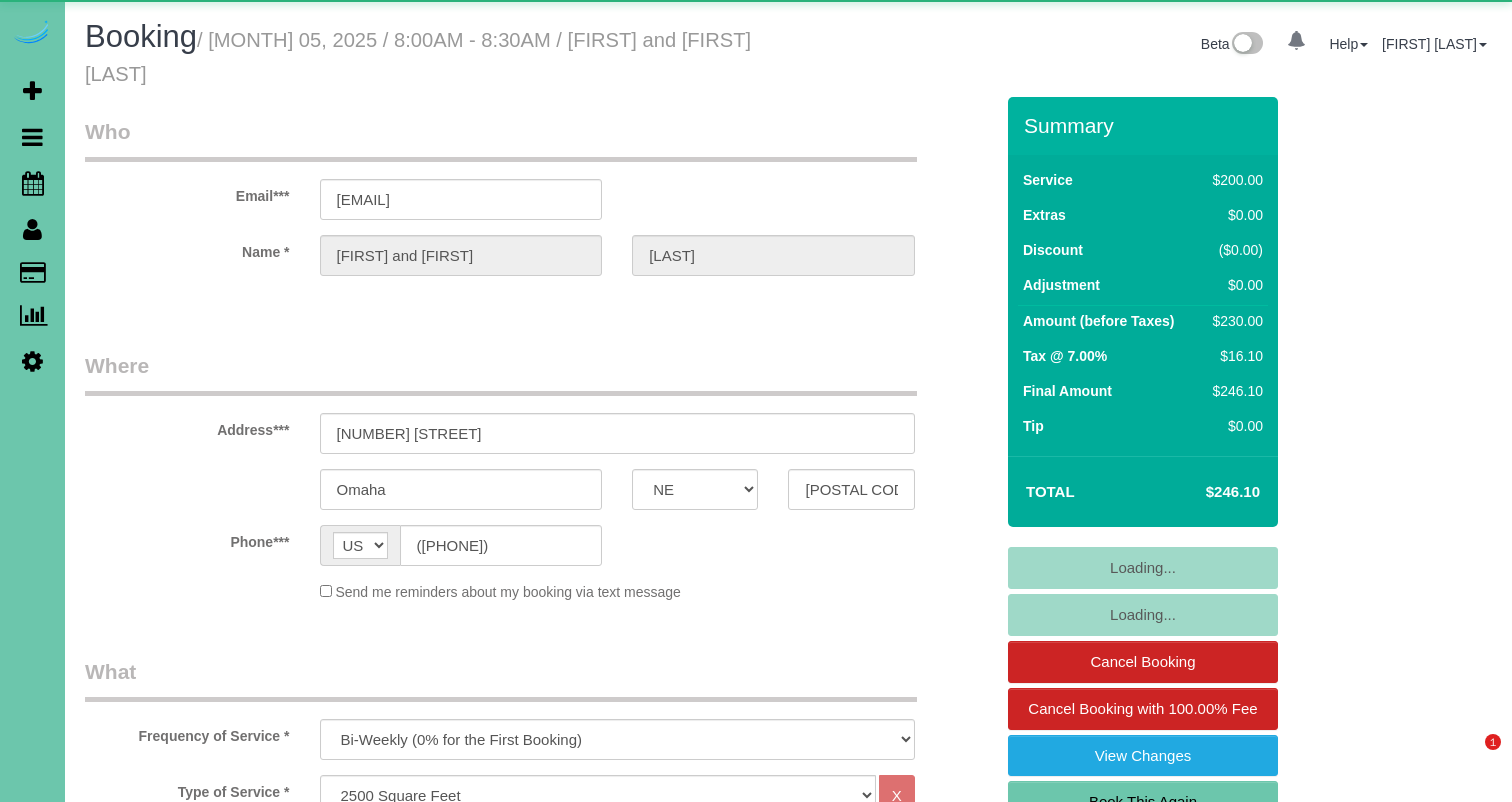 scroll, scrollTop: 152, scrollLeft: 0, axis: vertical 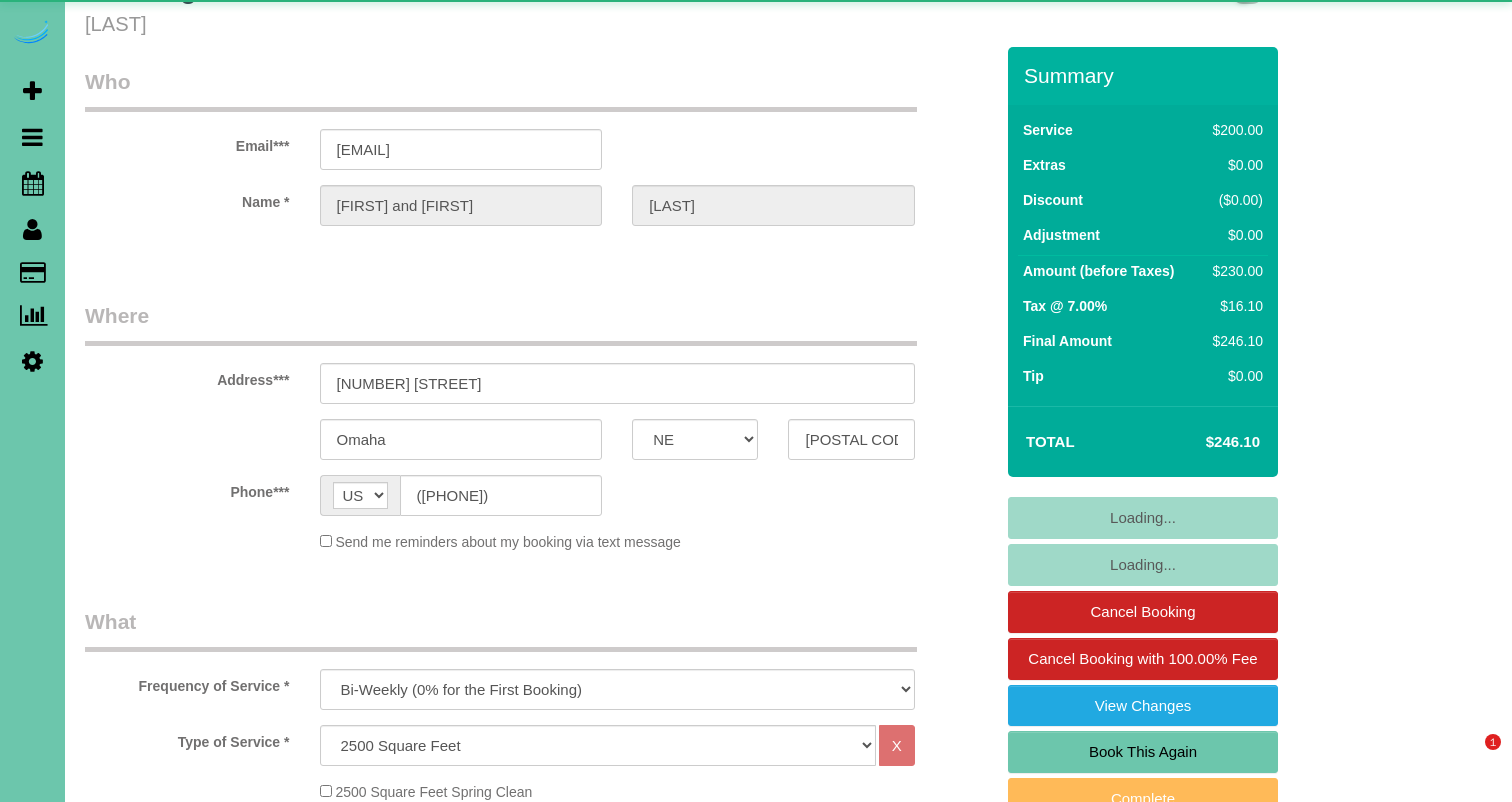 select on "object:924" 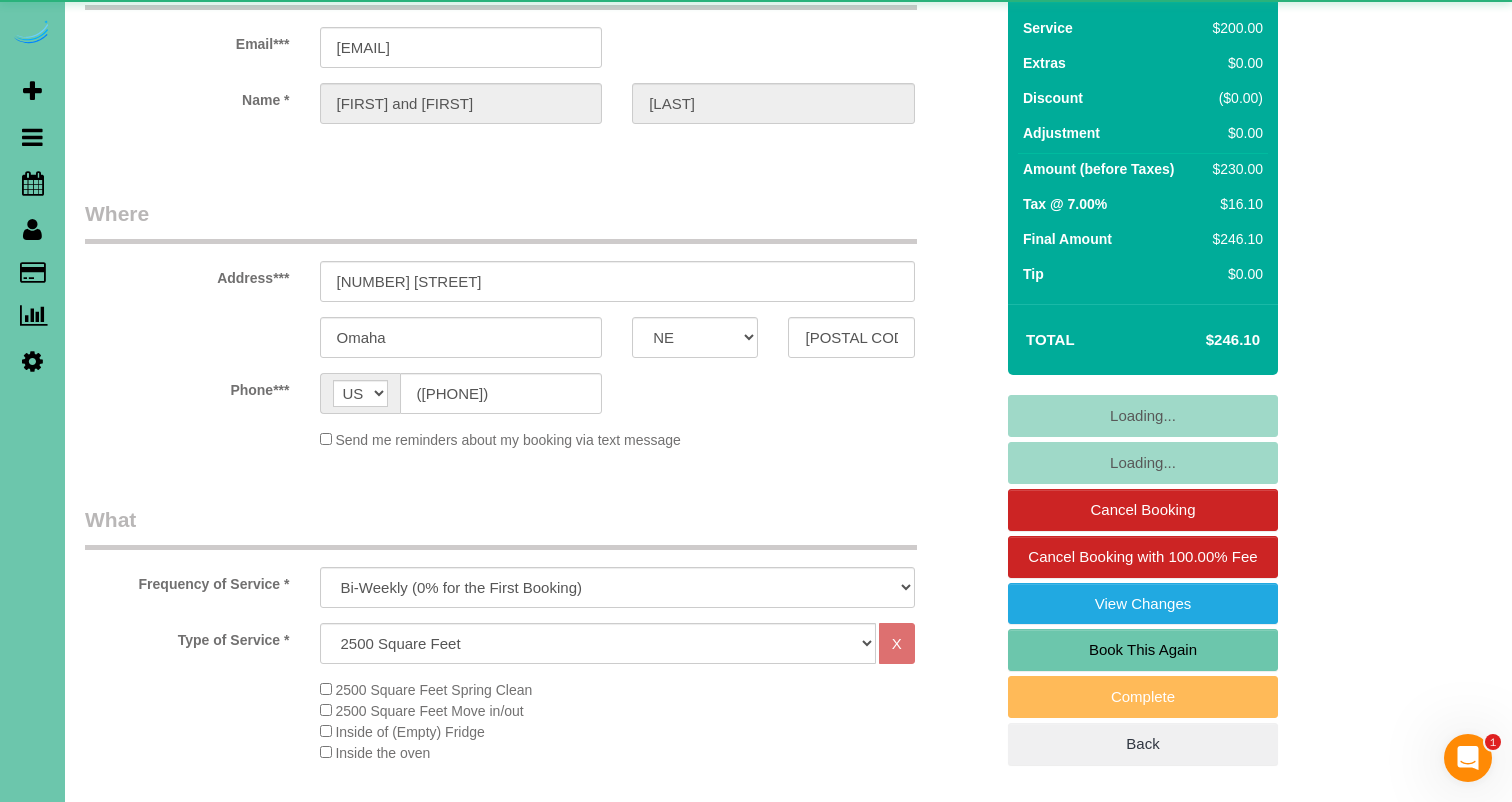 scroll, scrollTop: 0, scrollLeft: 0, axis: both 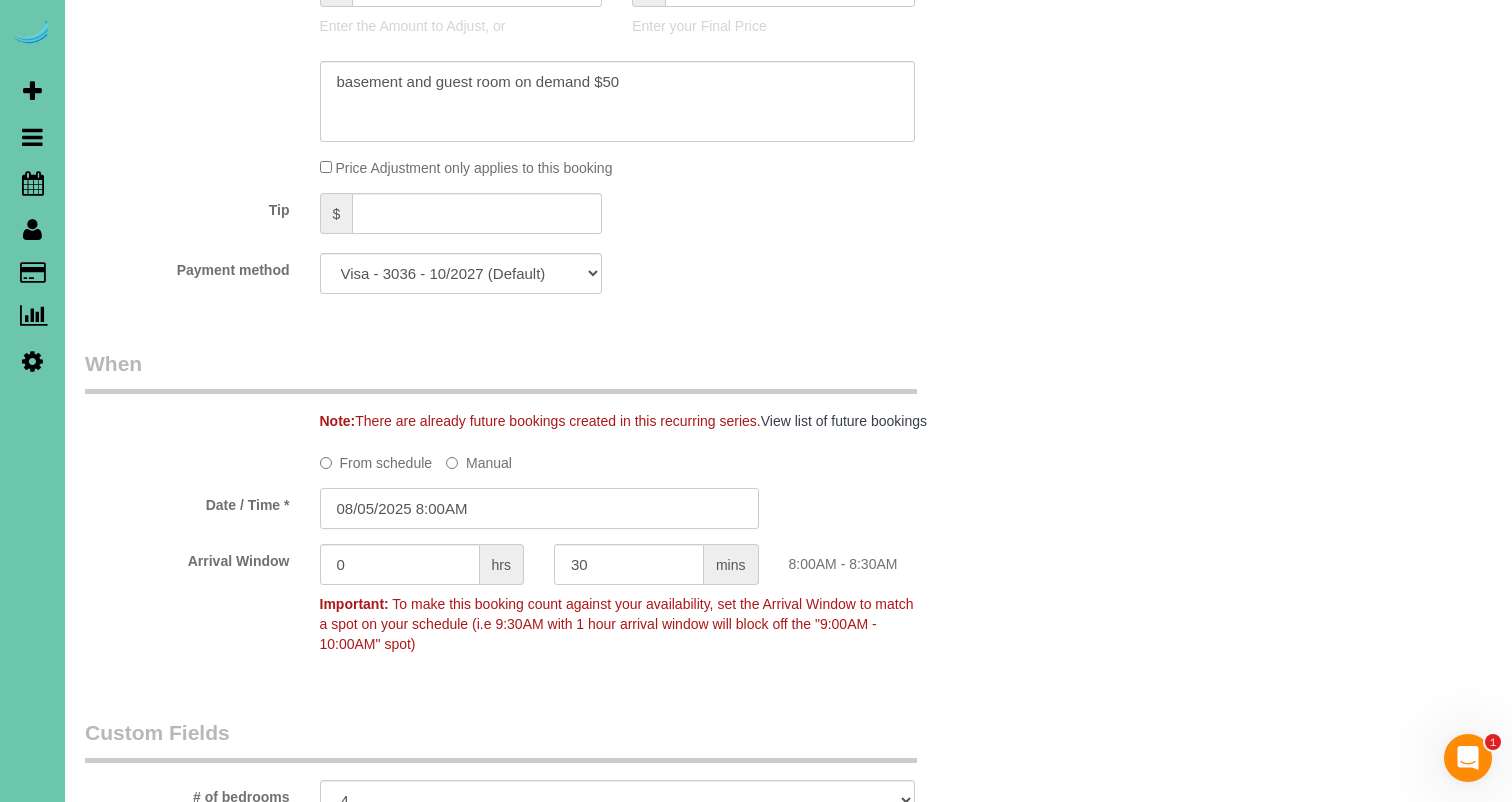 click on "08/05/2025 8:00AM" at bounding box center (539, 508) 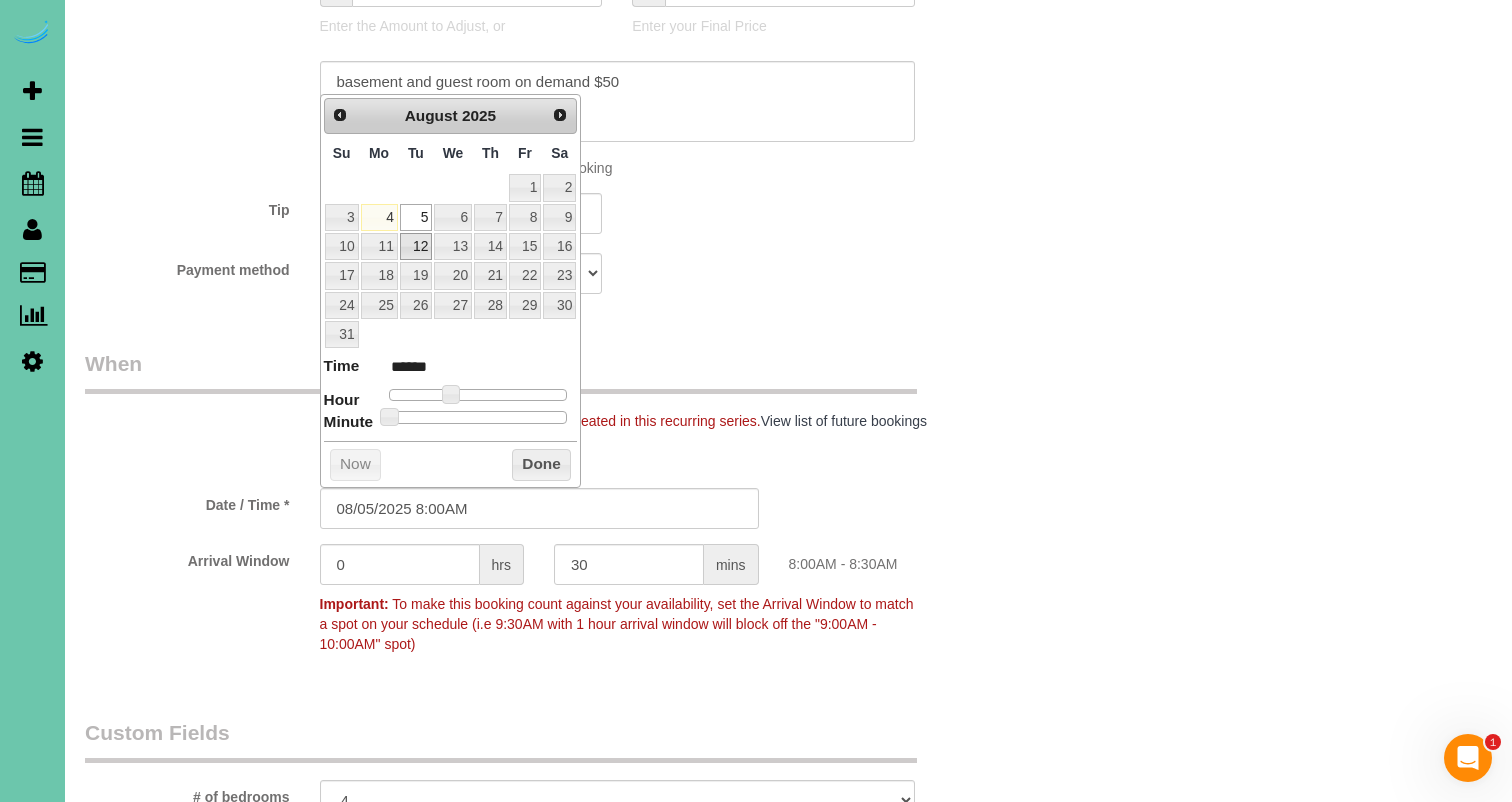 click on "12" at bounding box center [416, 246] 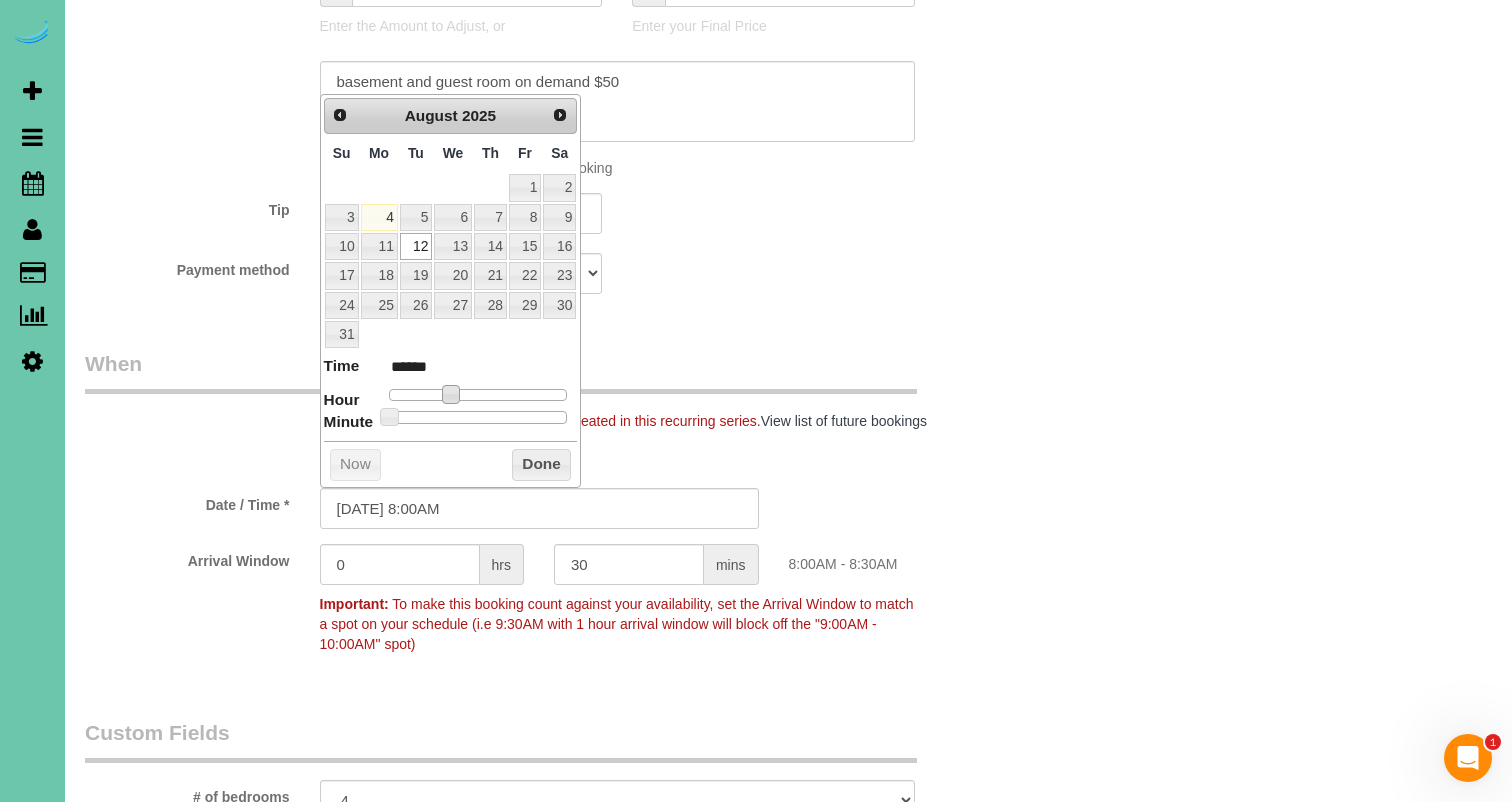 type on "08/12/2025 9:00AM" 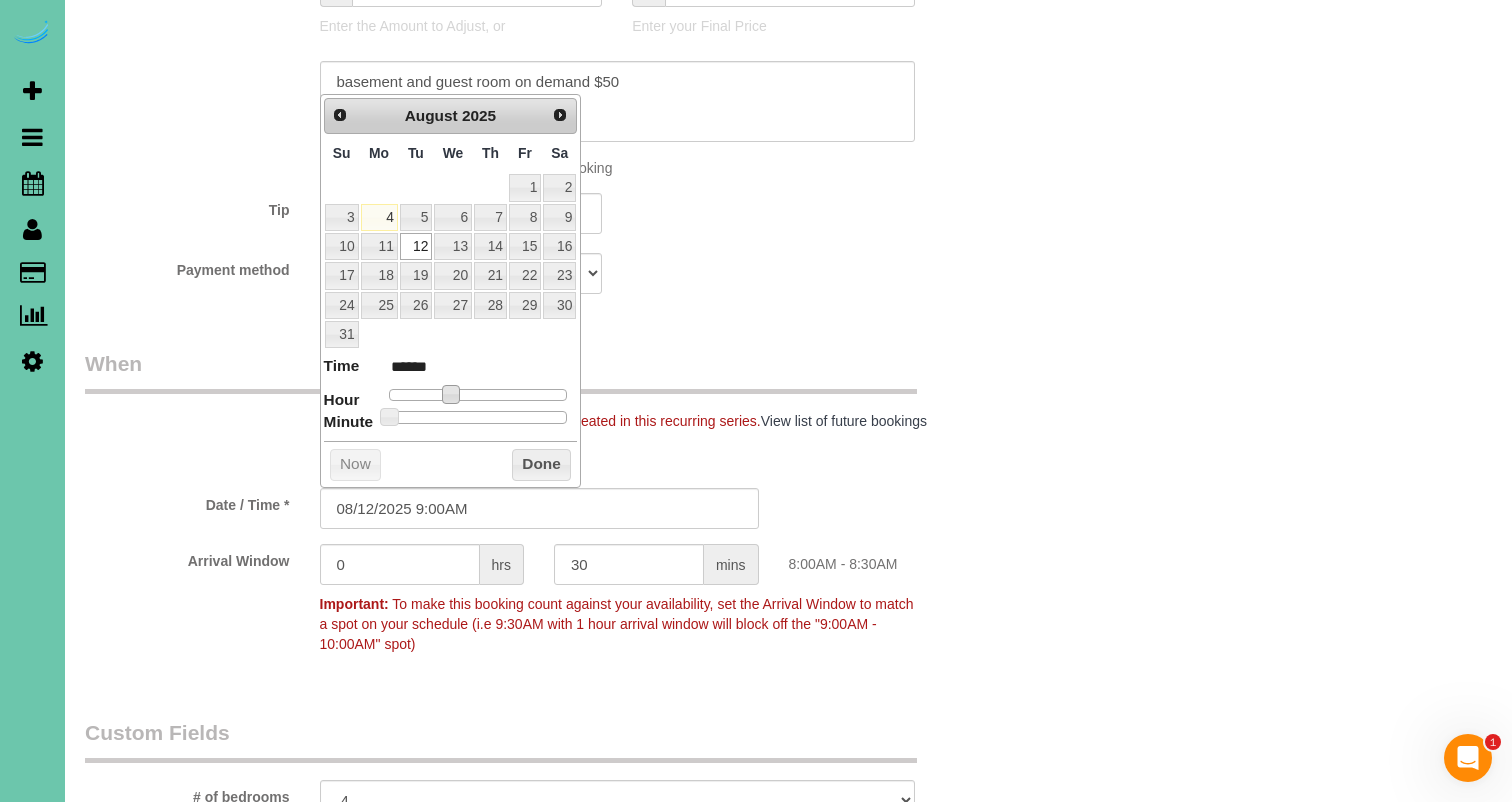 type on "[DATE] 10:00AM" 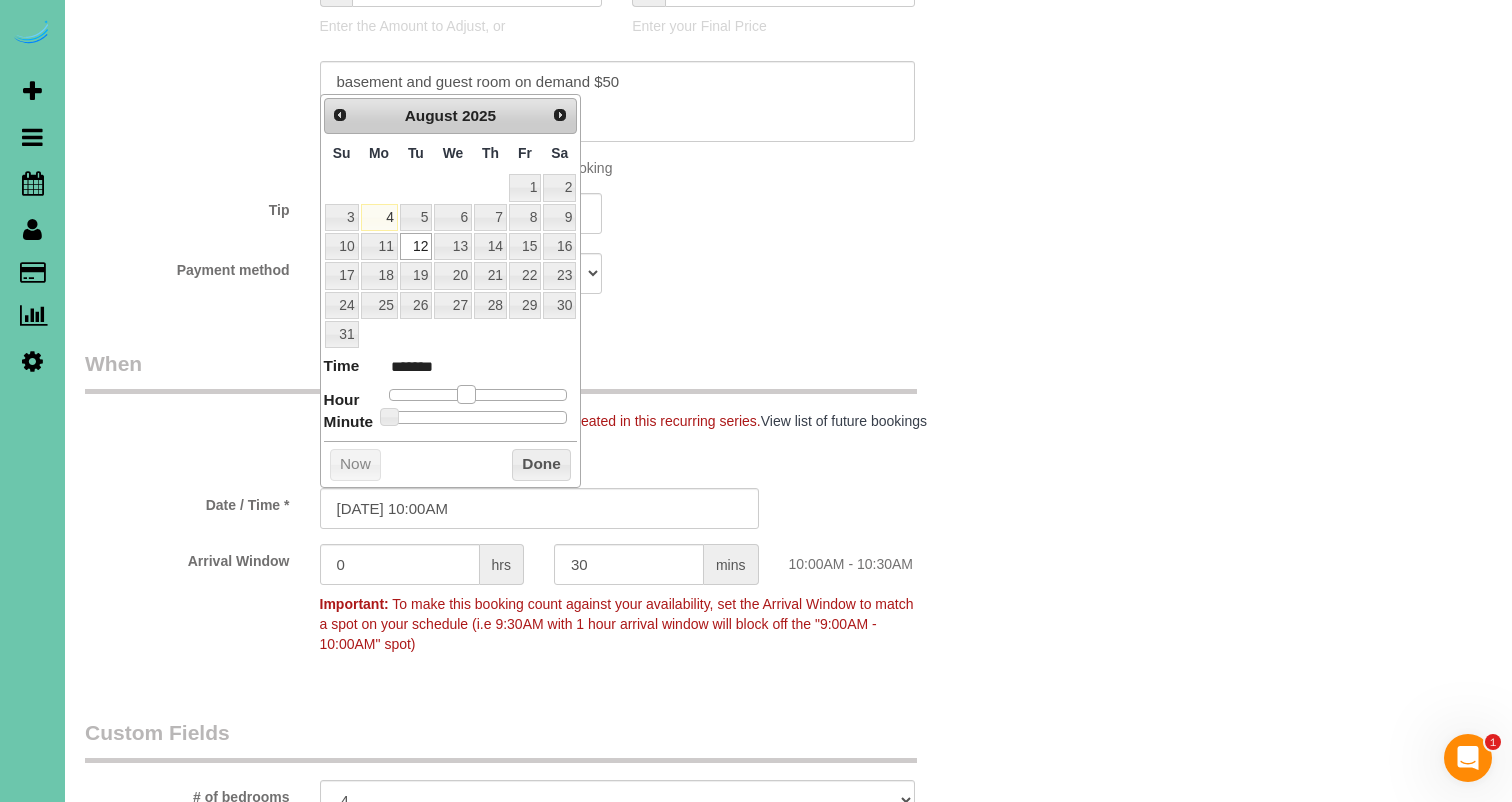 type on "08/12/2025 11:00AM" 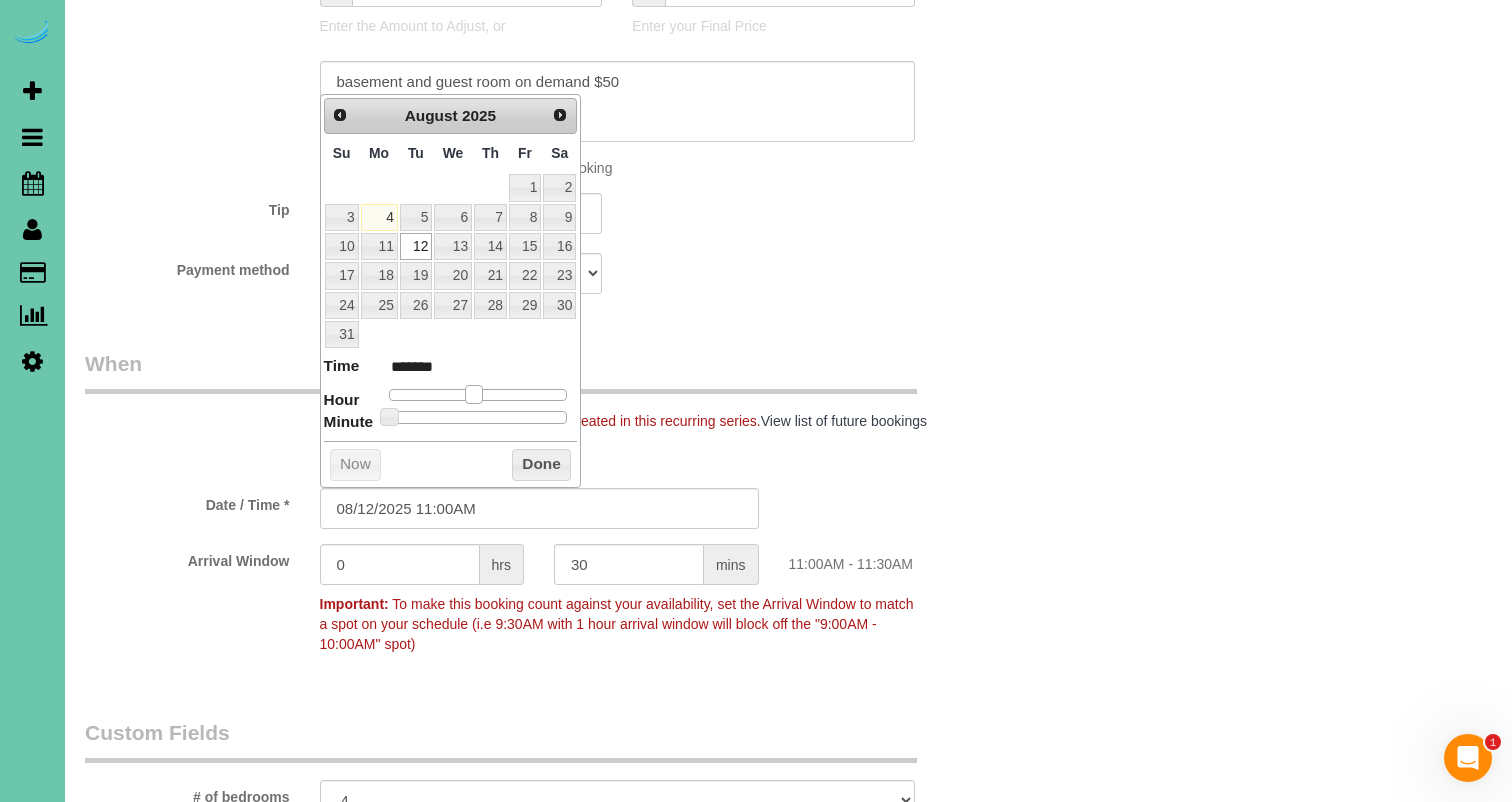 drag, startPoint x: 460, startPoint y: 386, endPoint x: 472, endPoint y: 385, distance: 12.0415945 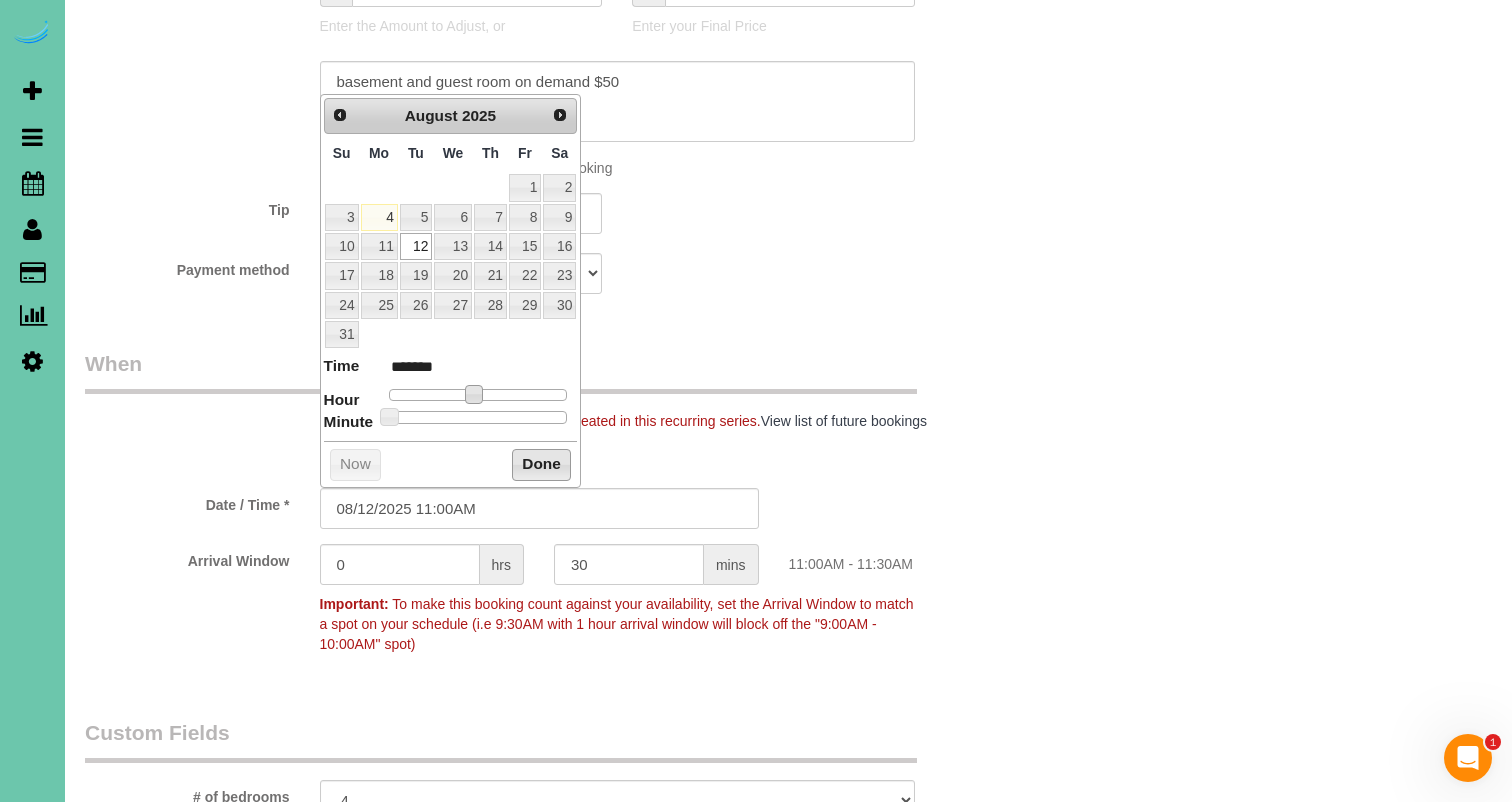 click on "Done" at bounding box center (541, 465) 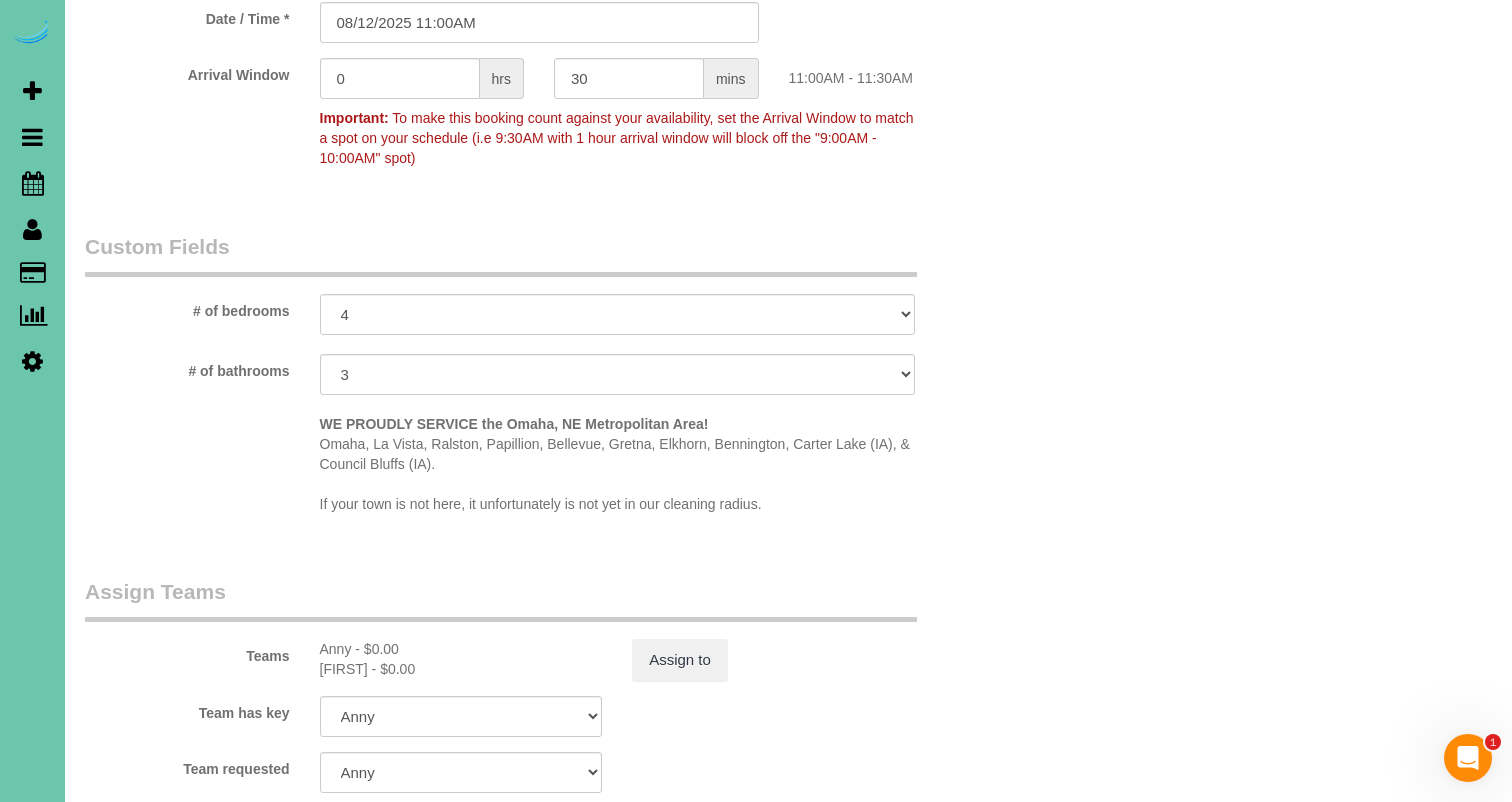 scroll, scrollTop: 1898, scrollLeft: 0, axis: vertical 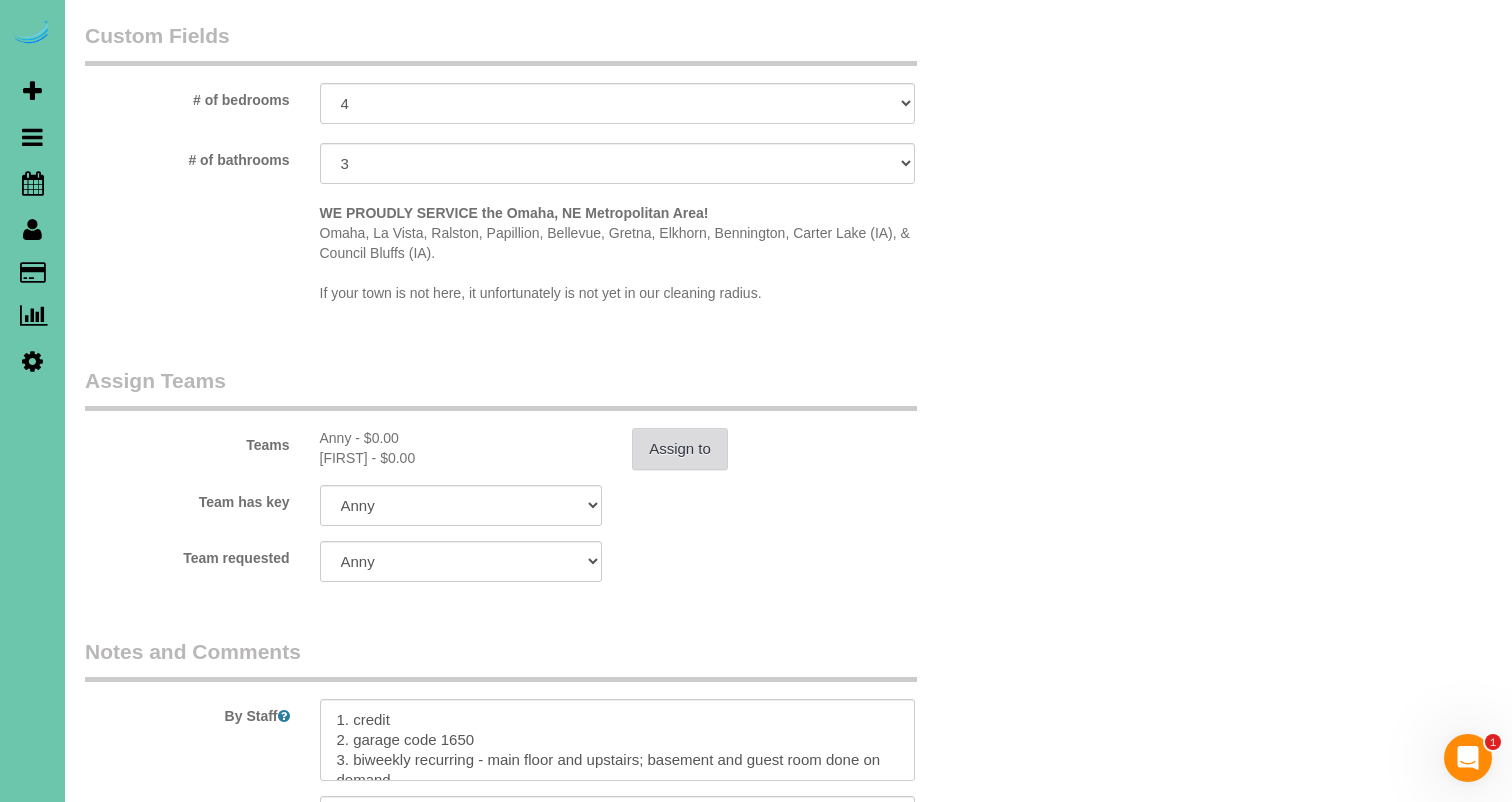 click on "Assign to" at bounding box center [680, 449] 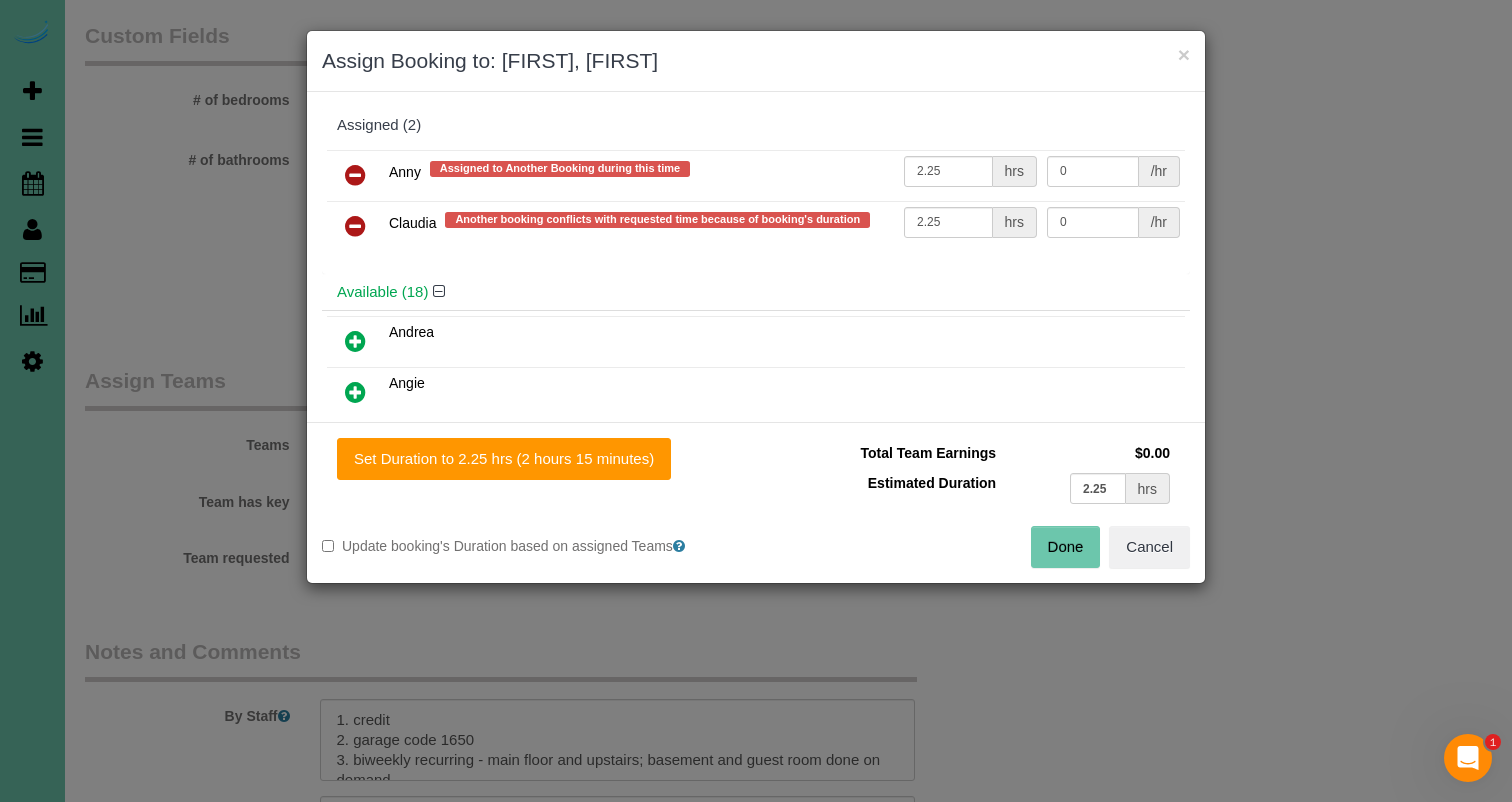click at bounding box center (355, 175) 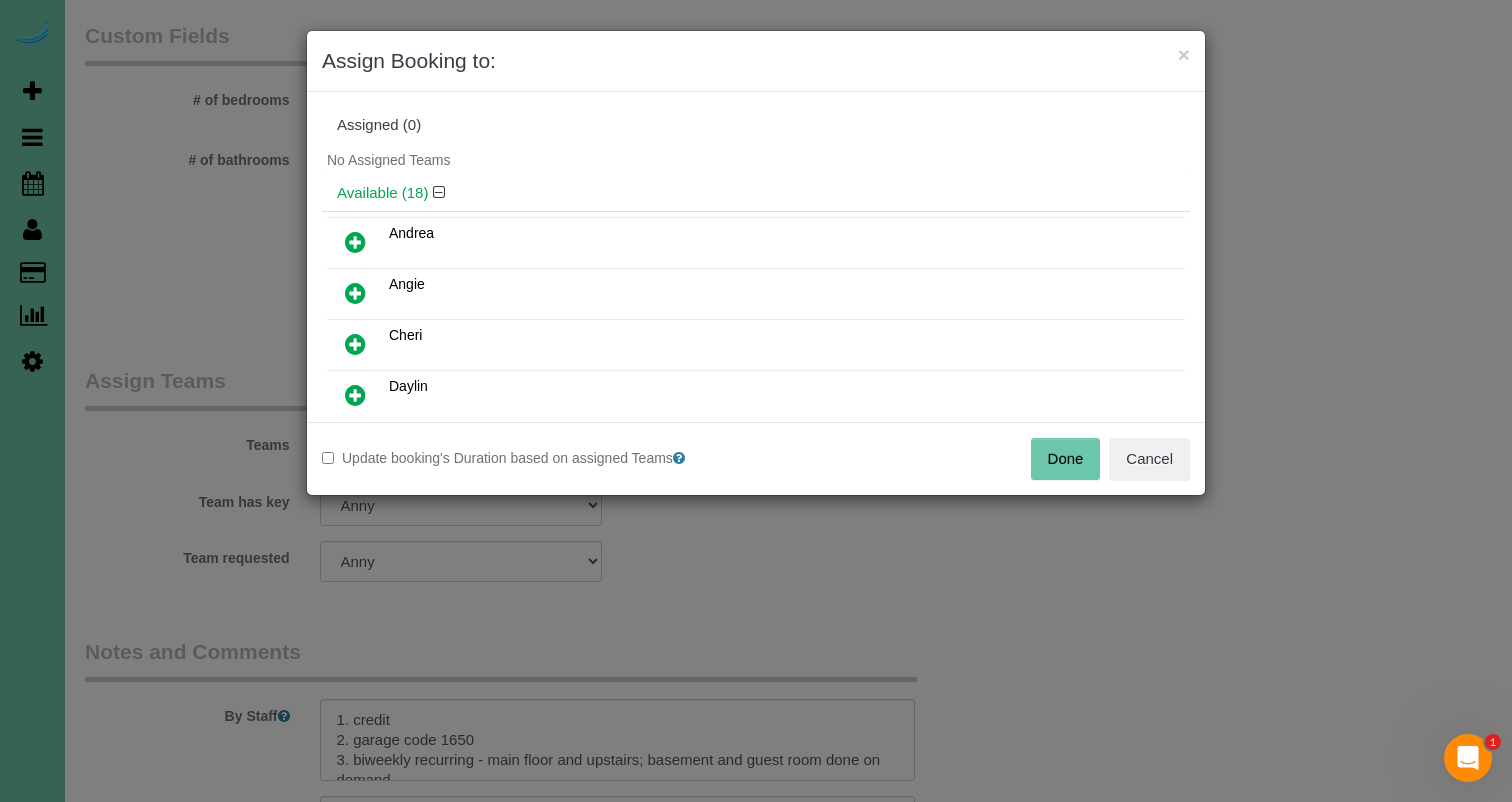 scroll, scrollTop: 1, scrollLeft: 0, axis: vertical 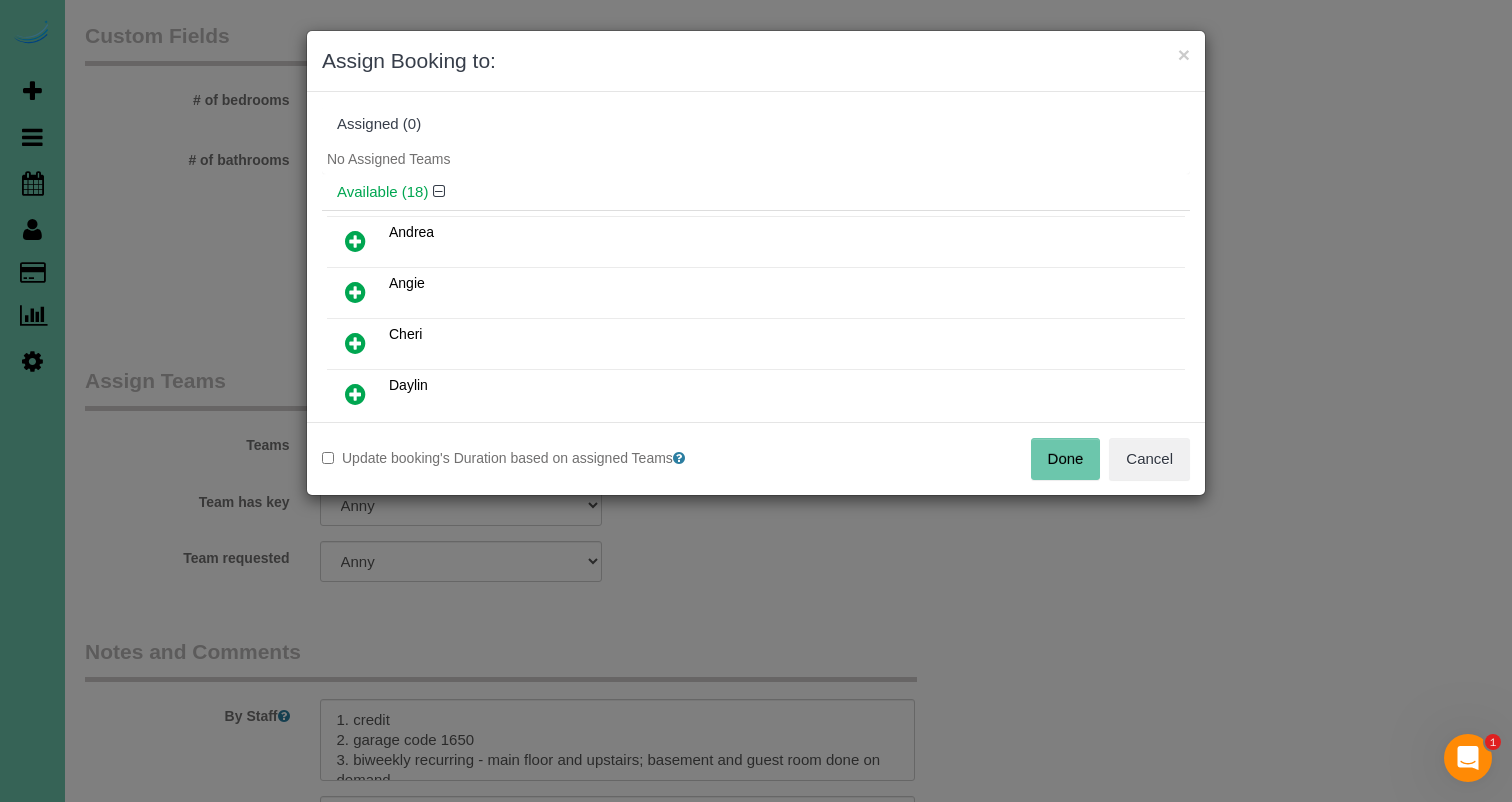 click at bounding box center [355, 394] 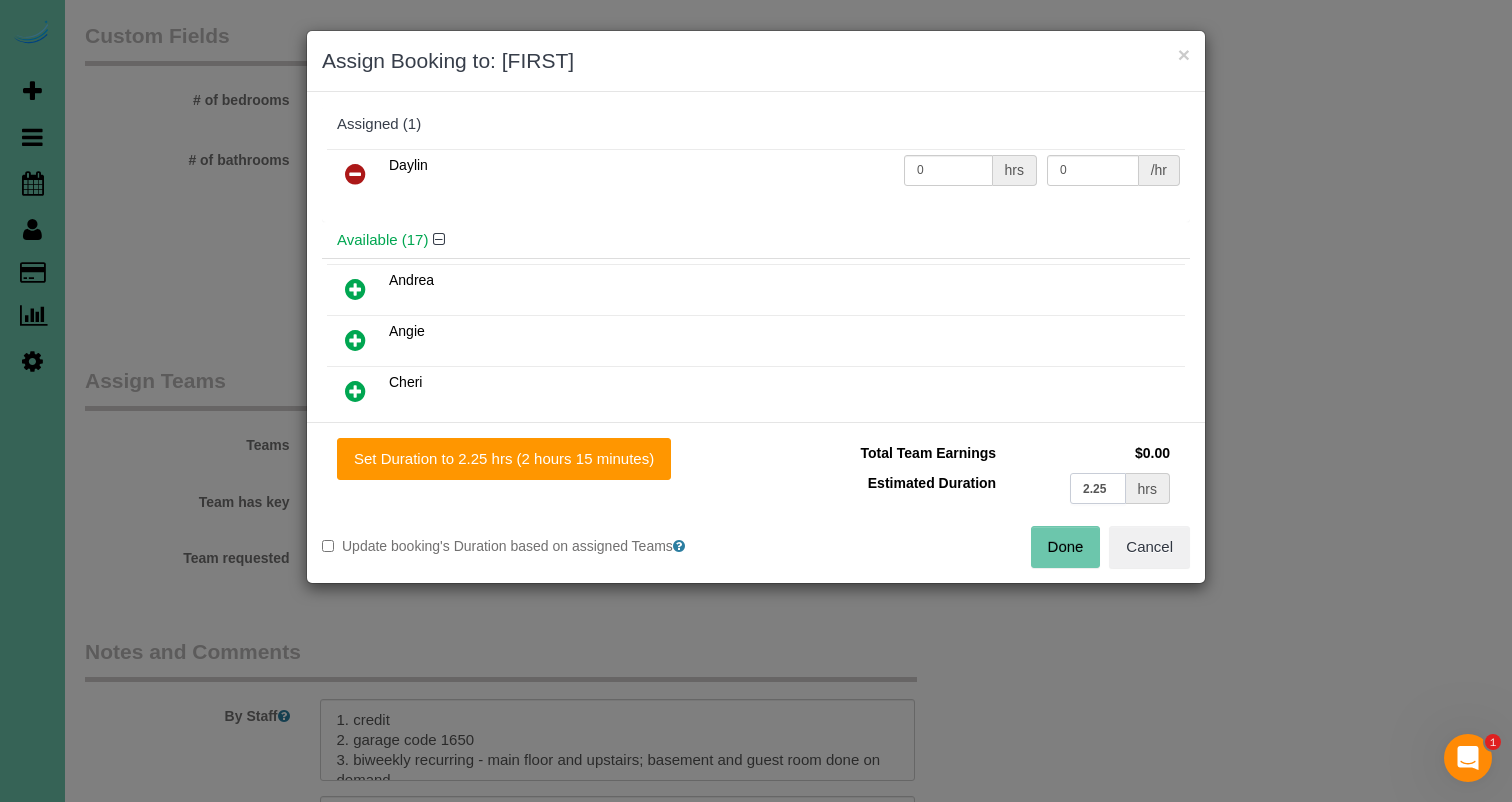 drag, startPoint x: 1100, startPoint y: 494, endPoint x: 1010, endPoint y: 478, distance: 91.411156 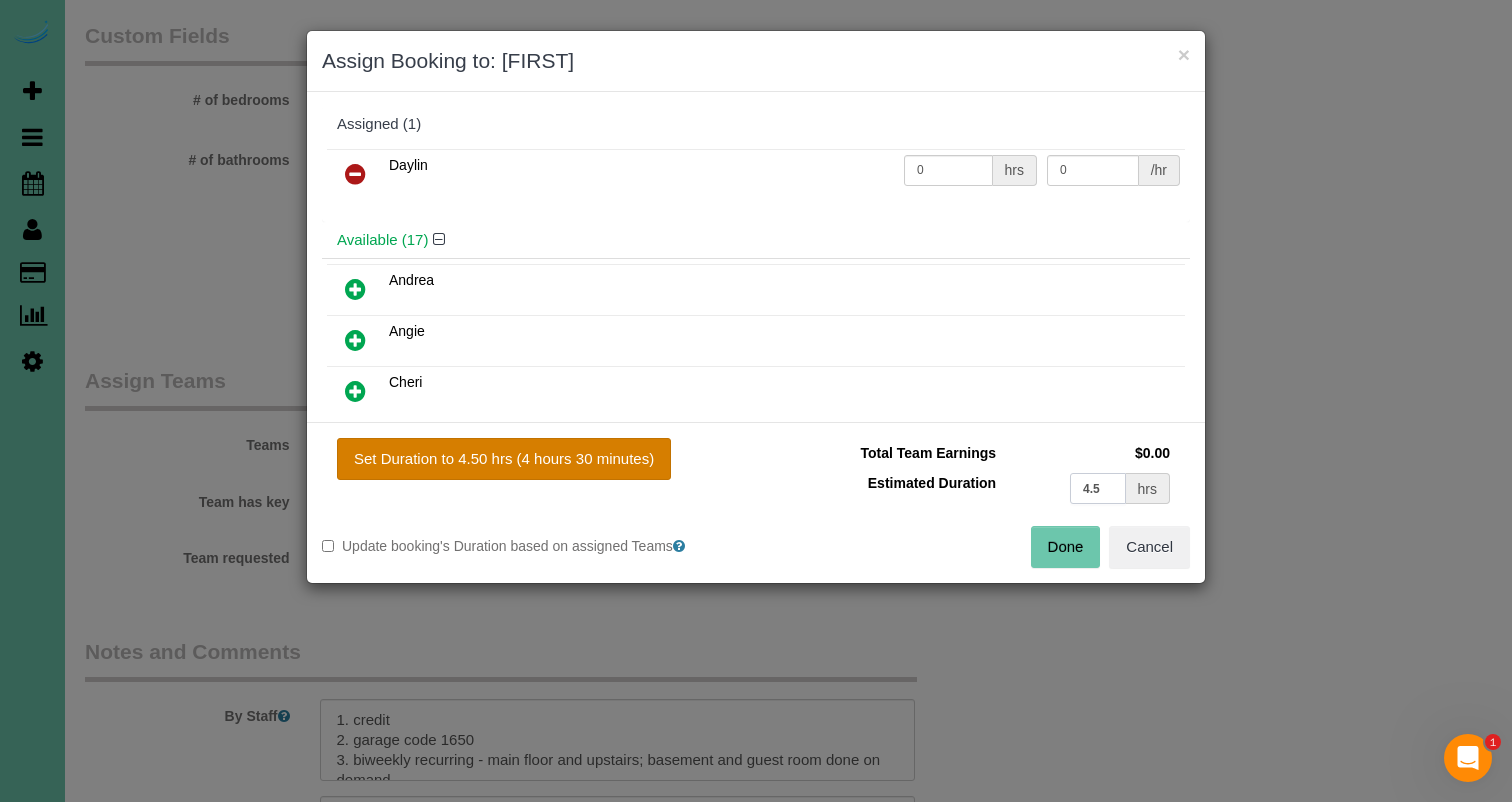 type on "4.5" 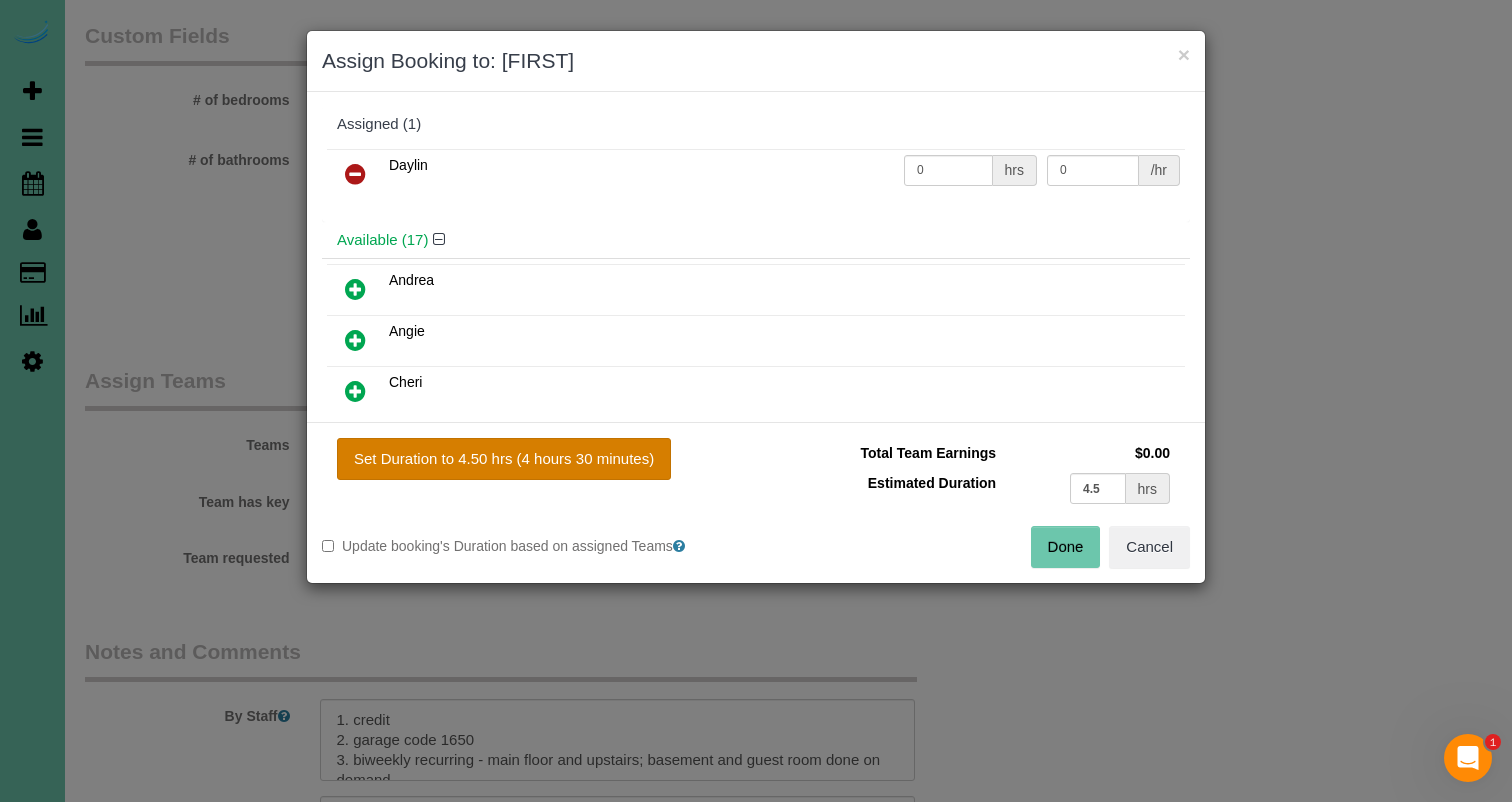 drag, startPoint x: 608, startPoint y: 470, endPoint x: 639, endPoint y: 471, distance: 31.016125 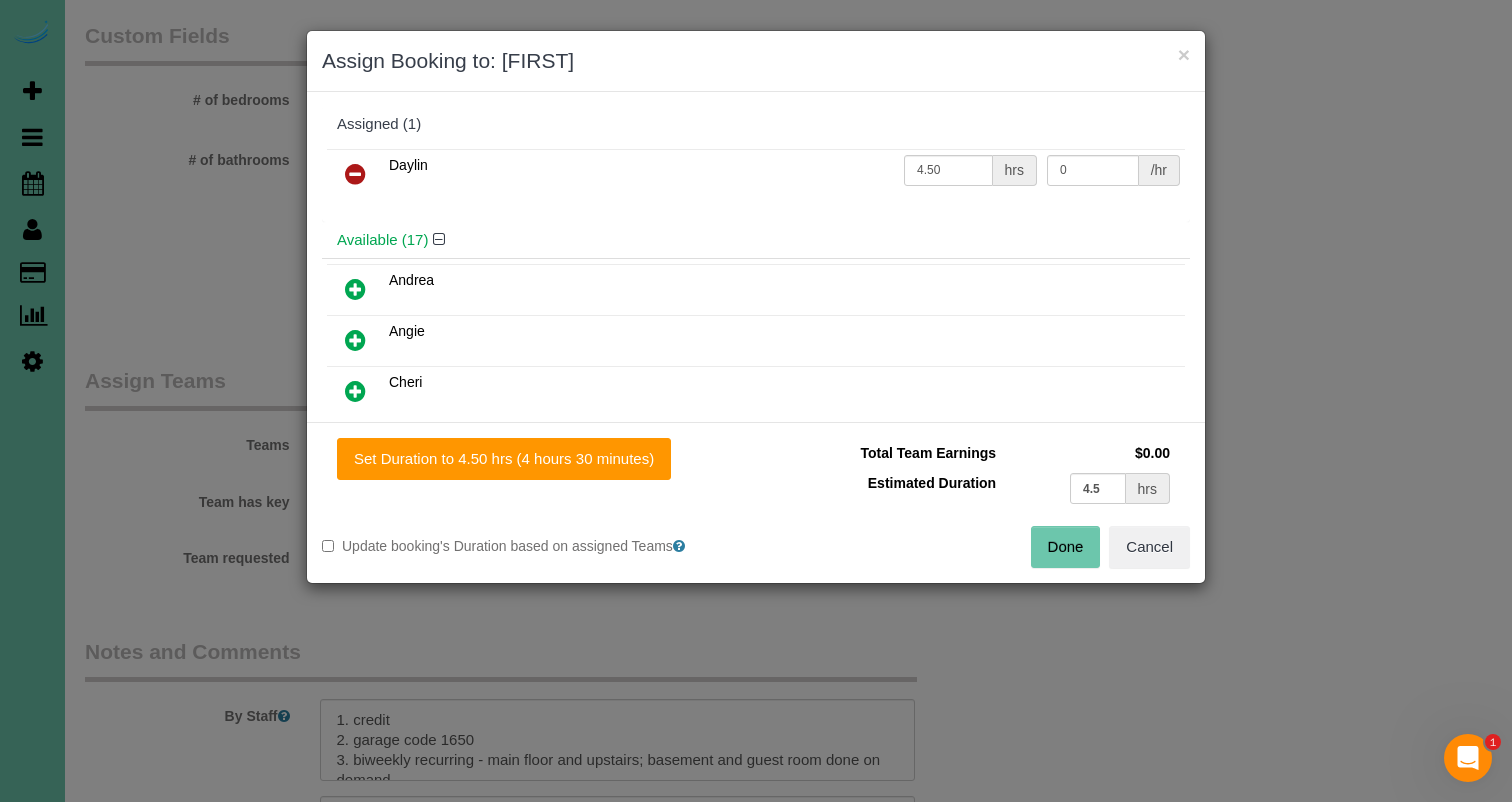 click on "Done" at bounding box center (1066, 547) 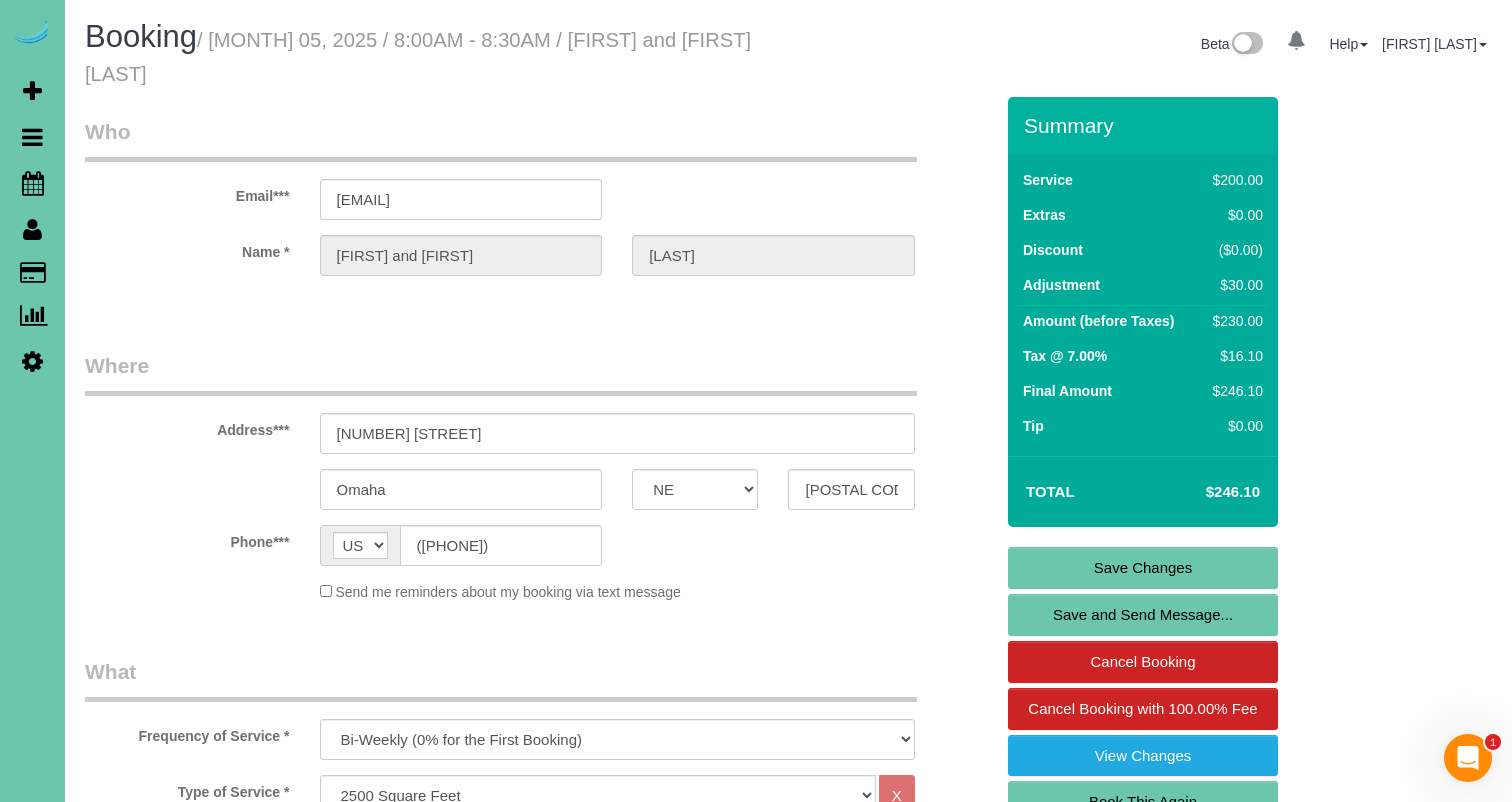 scroll, scrollTop: 0, scrollLeft: 0, axis: both 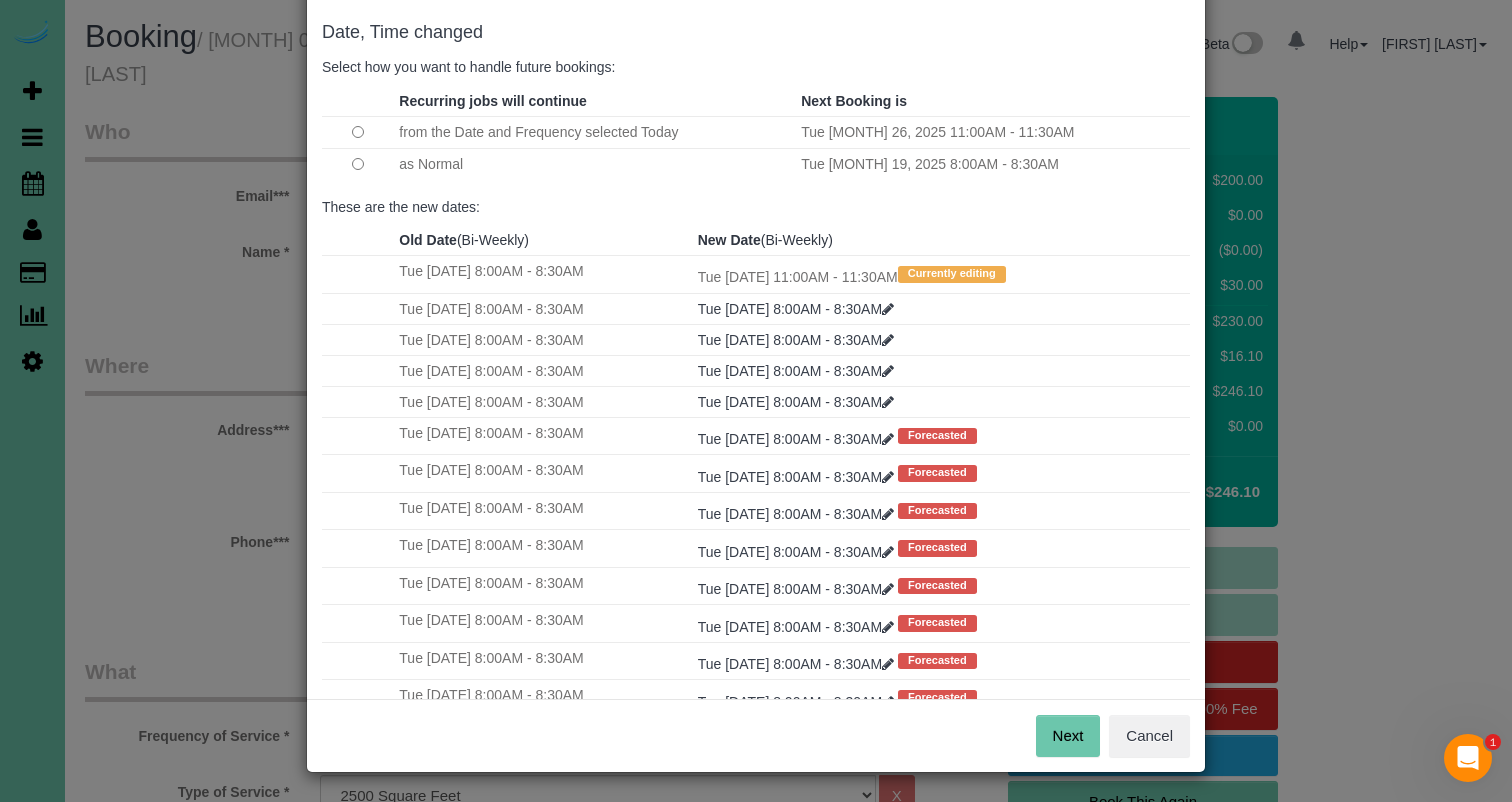 drag, startPoint x: 1063, startPoint y: 738, endPoint x: 1019, endPoint y: 689, distance: 65.8559 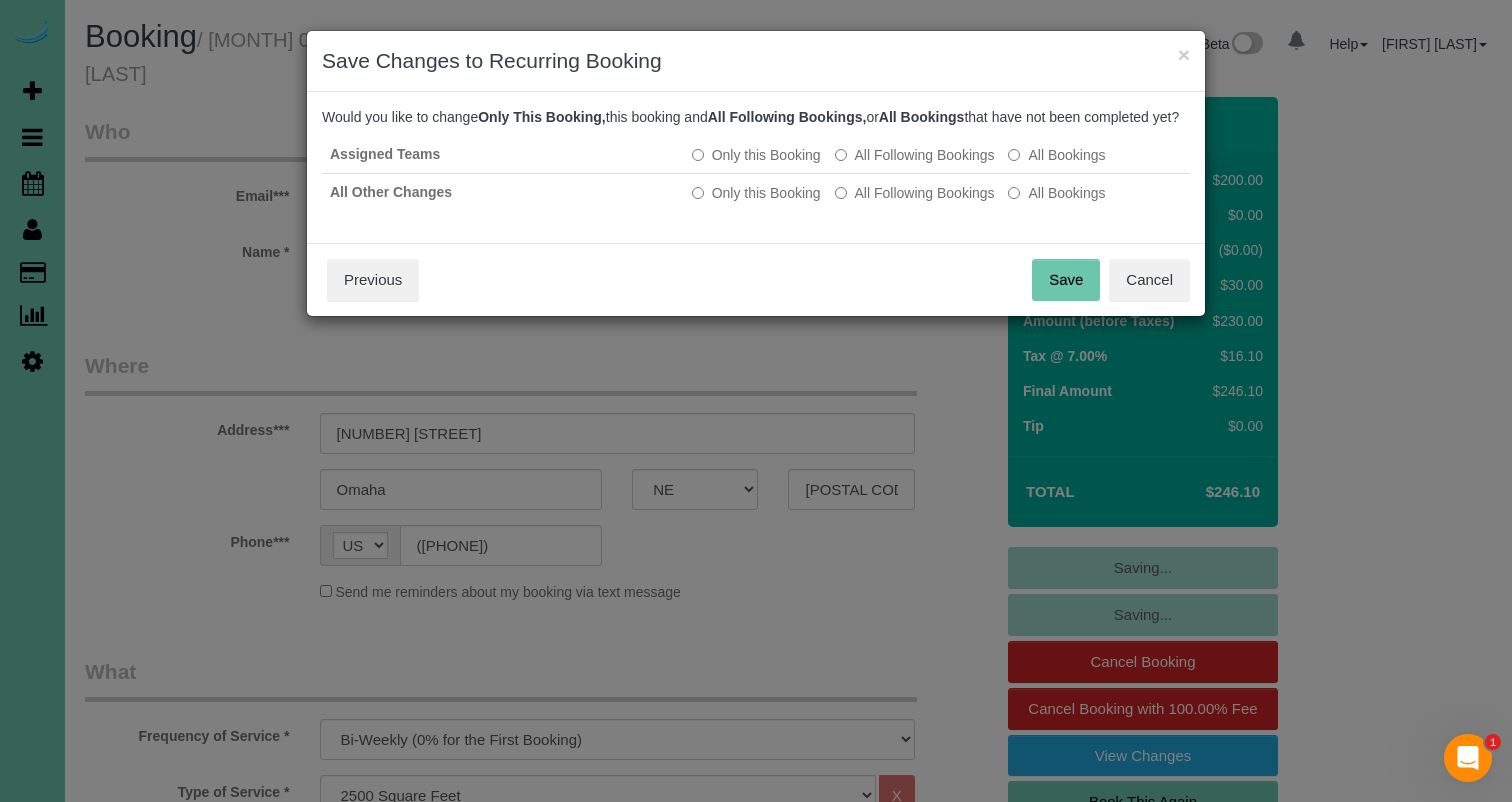 click on "Save" at bounding box center [1066, 280] 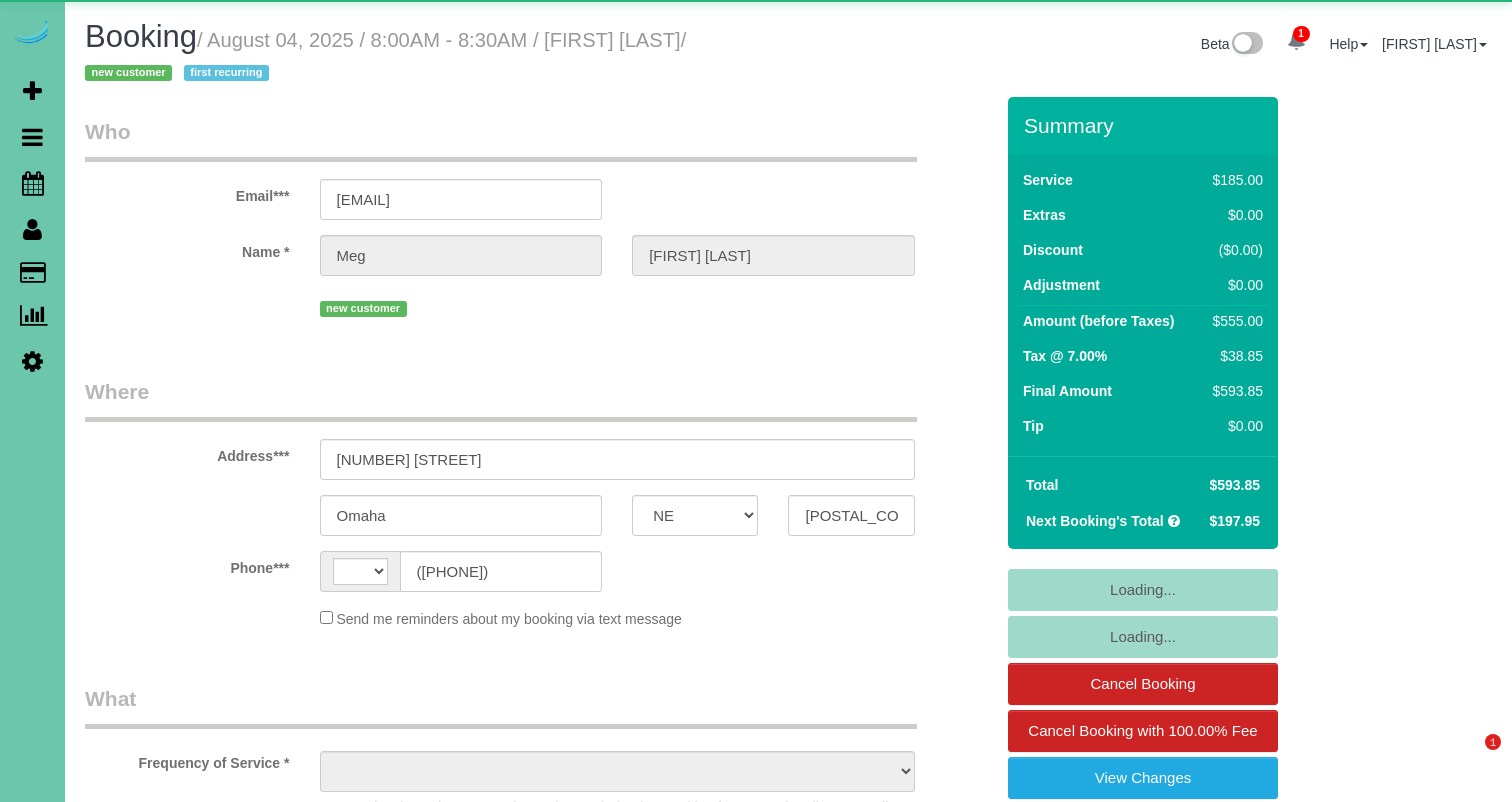 select on "NE" 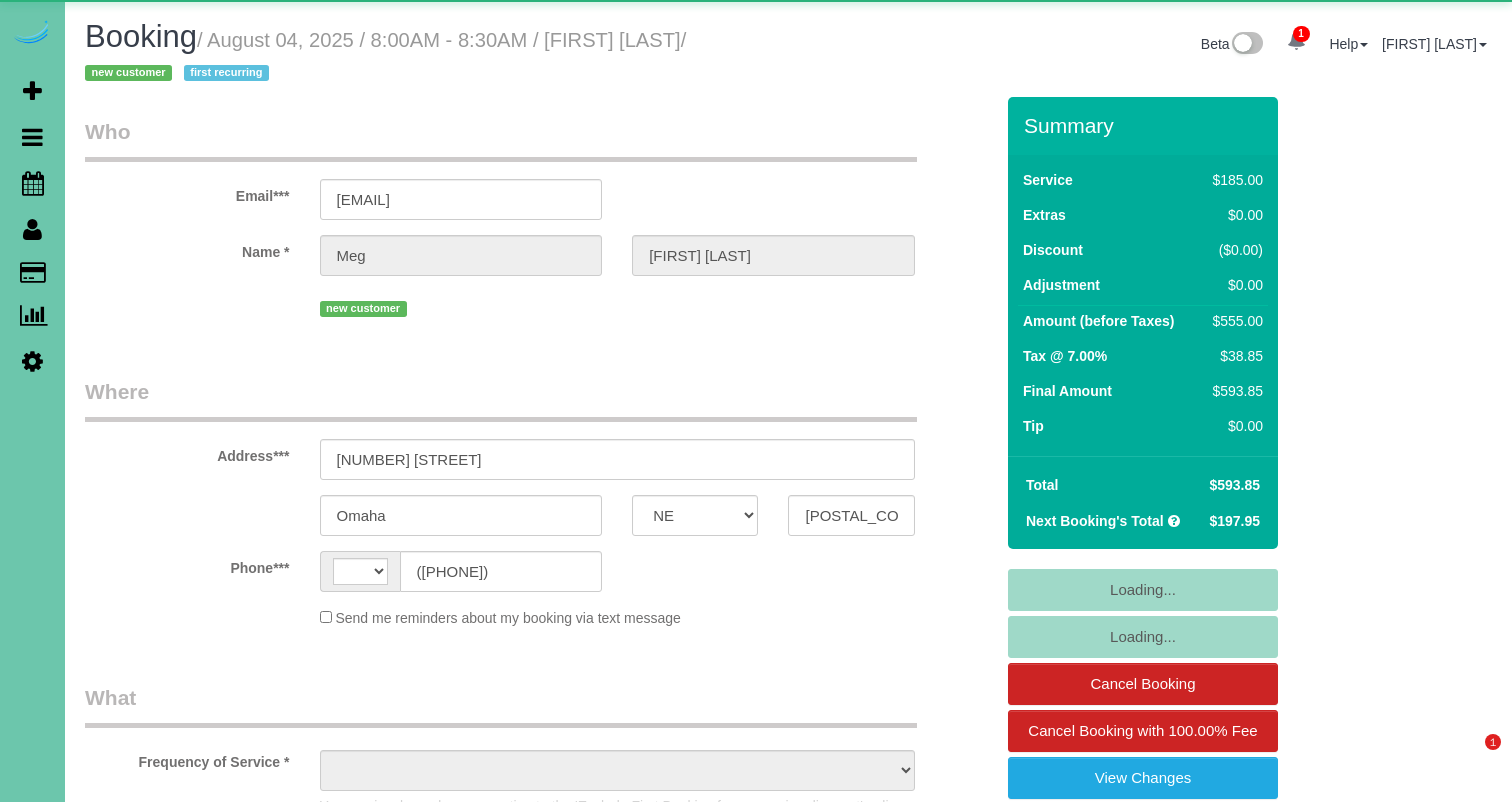 scroll, scrollTop: 0, scrollLeft: 0, axis: both 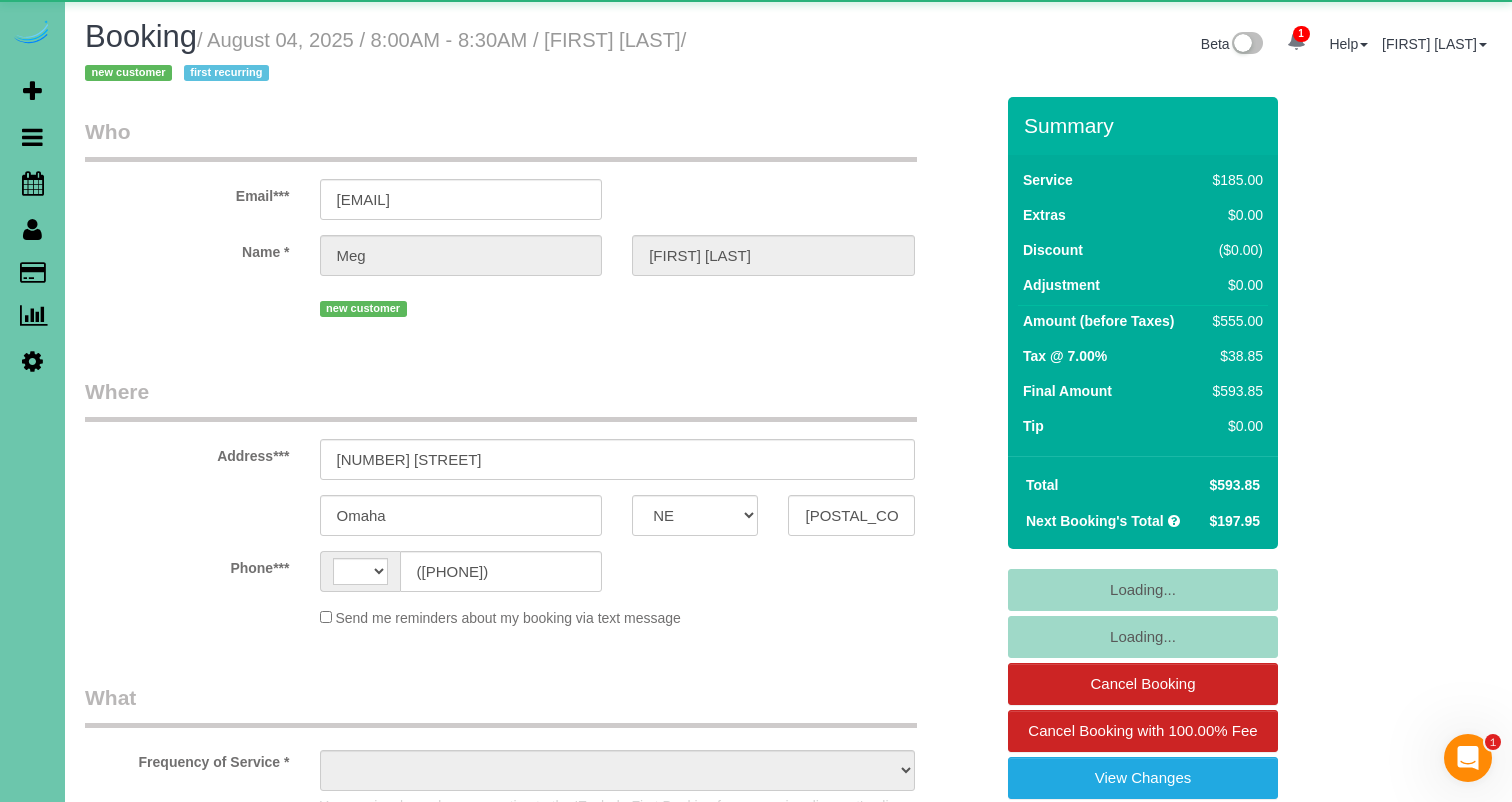 select on "string:US" 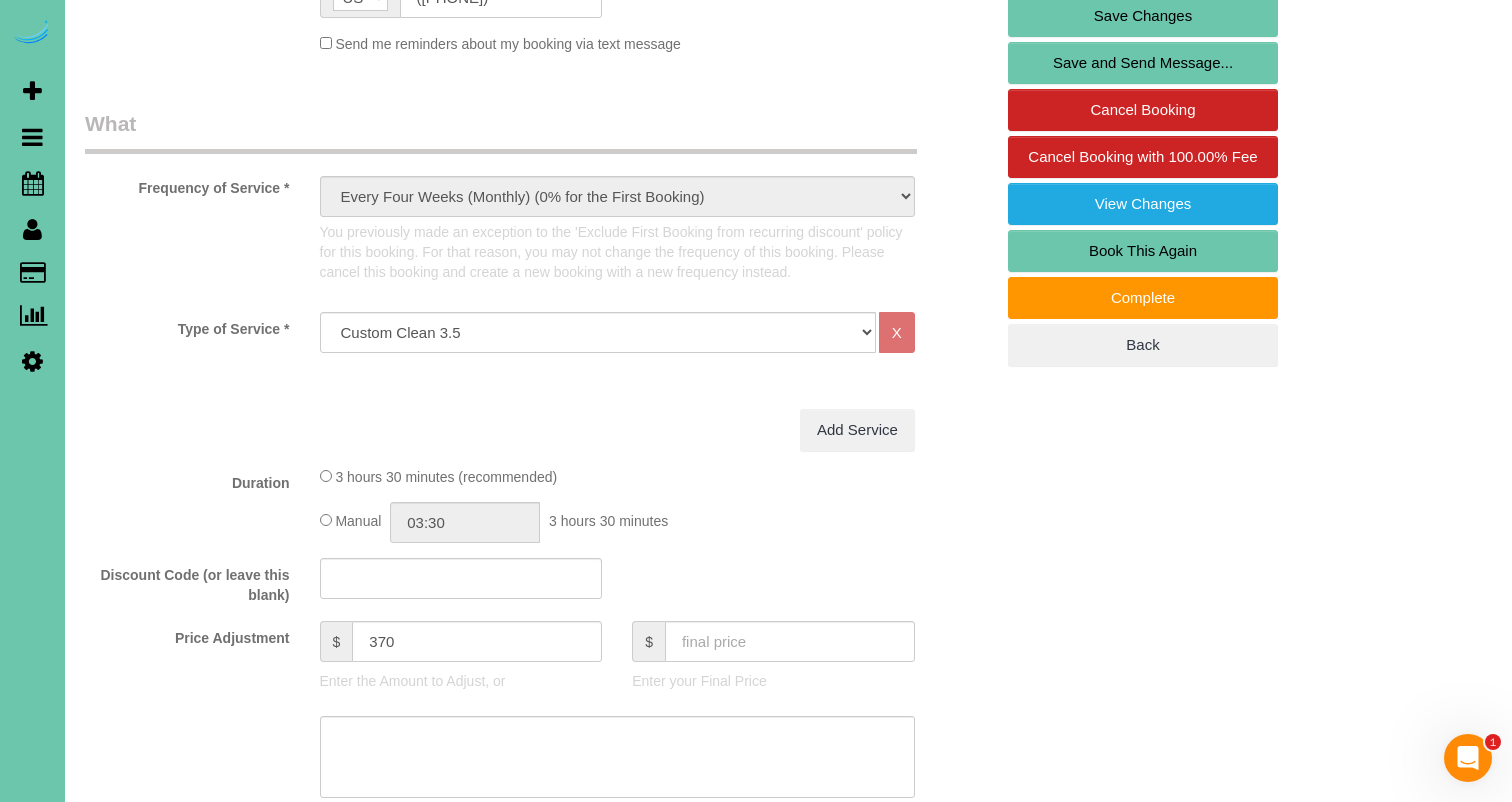 scroll, scrollTop: 576, scrollLeft: 0, axis: vertical 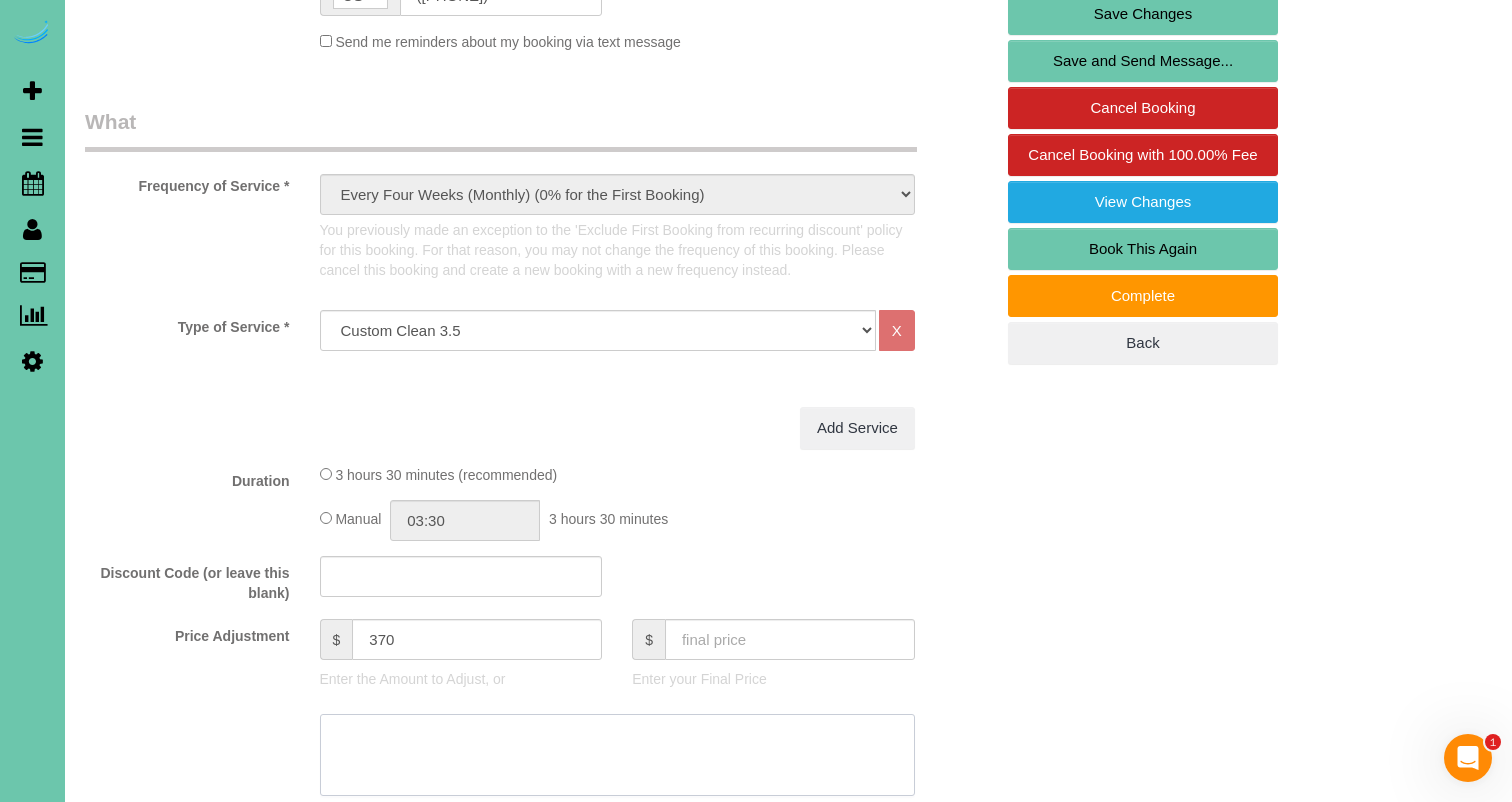 click 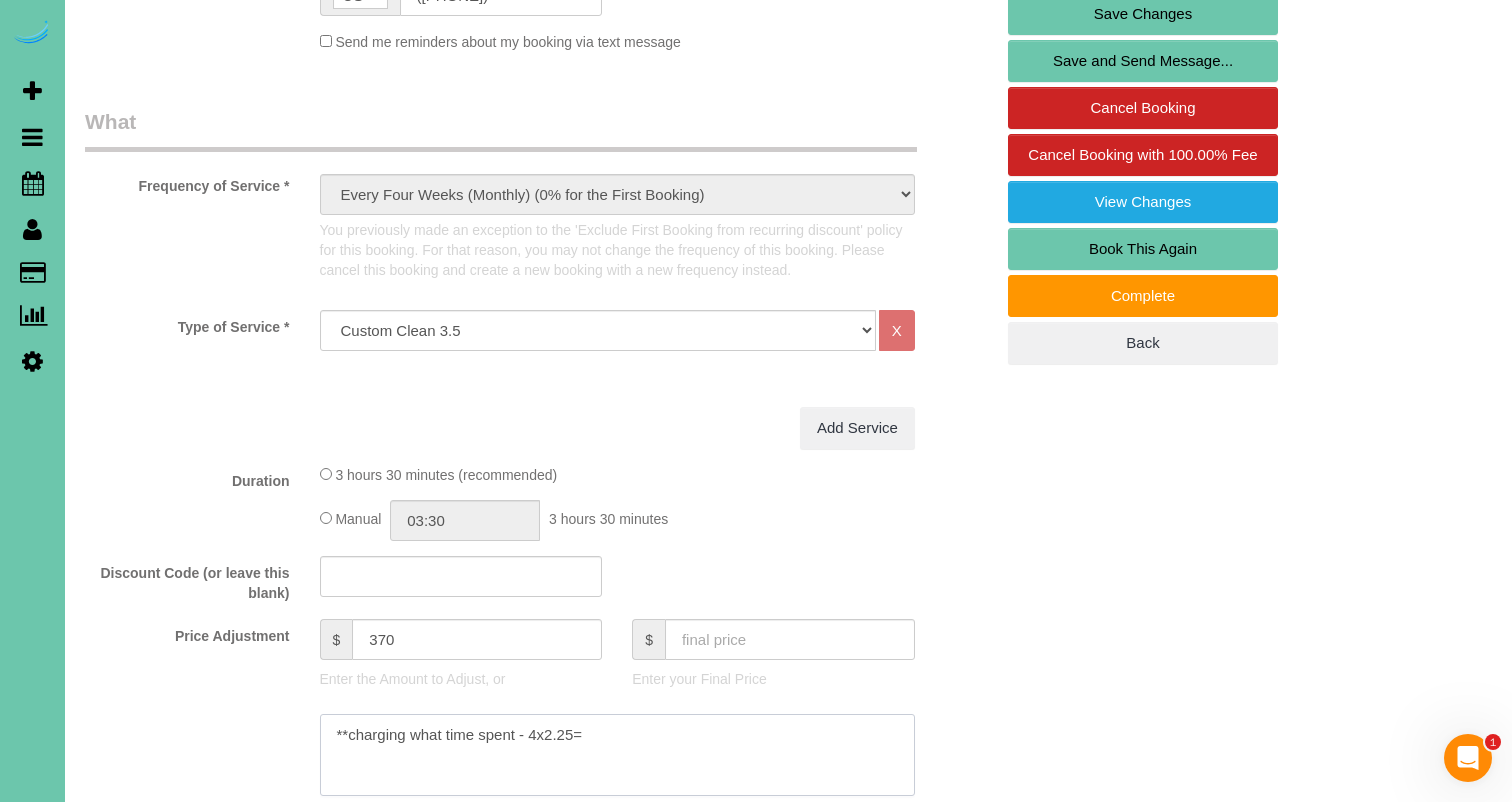 drag, startPoint x: 590, startPoint y: 734, endPoint x: 530, endPoint y: 732, distance: 60.033325 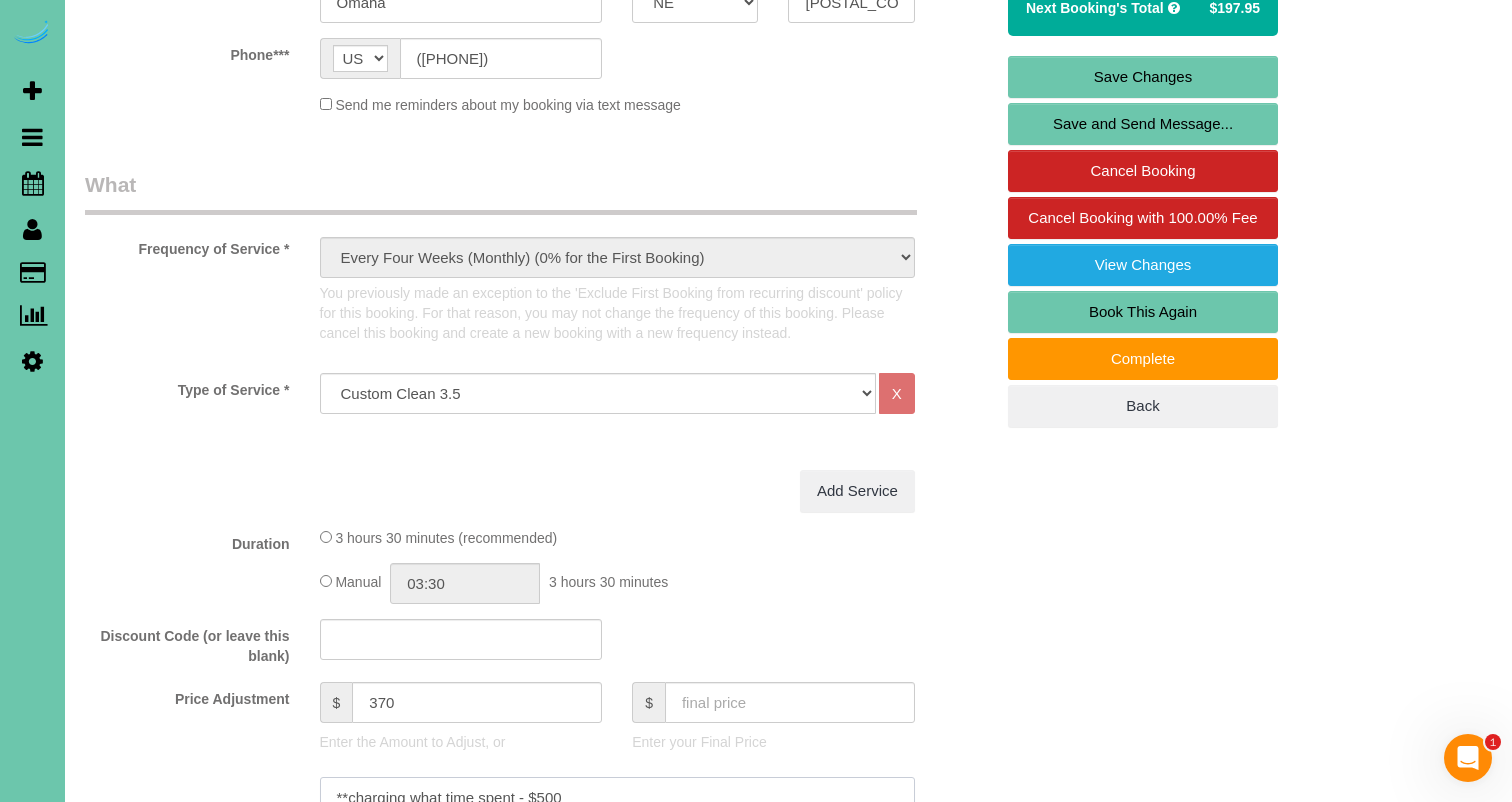 scroll, scrollTop: 524, scrollLeft: 0, axis: vertical 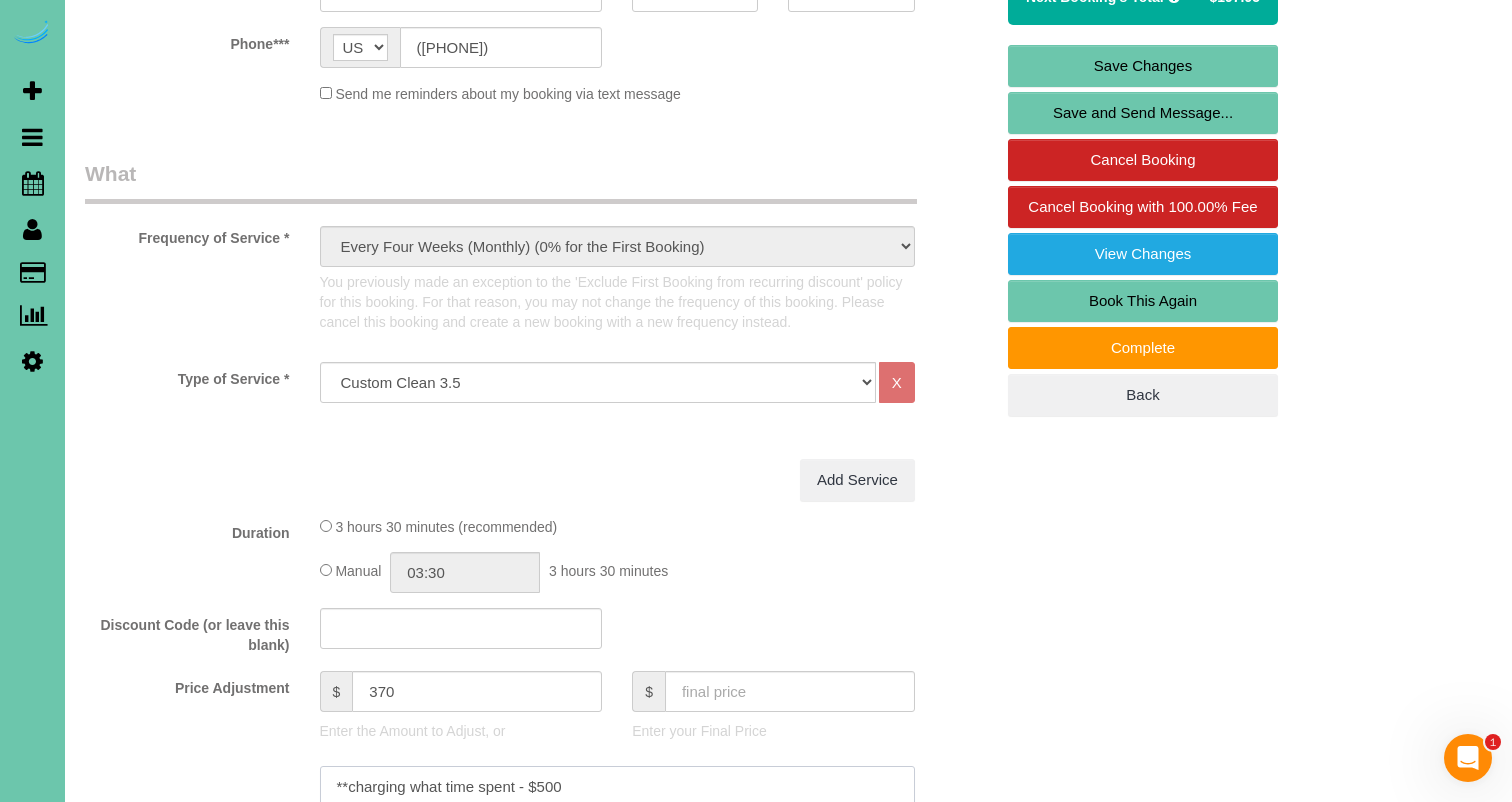 type on "**charging what time spent - $500" 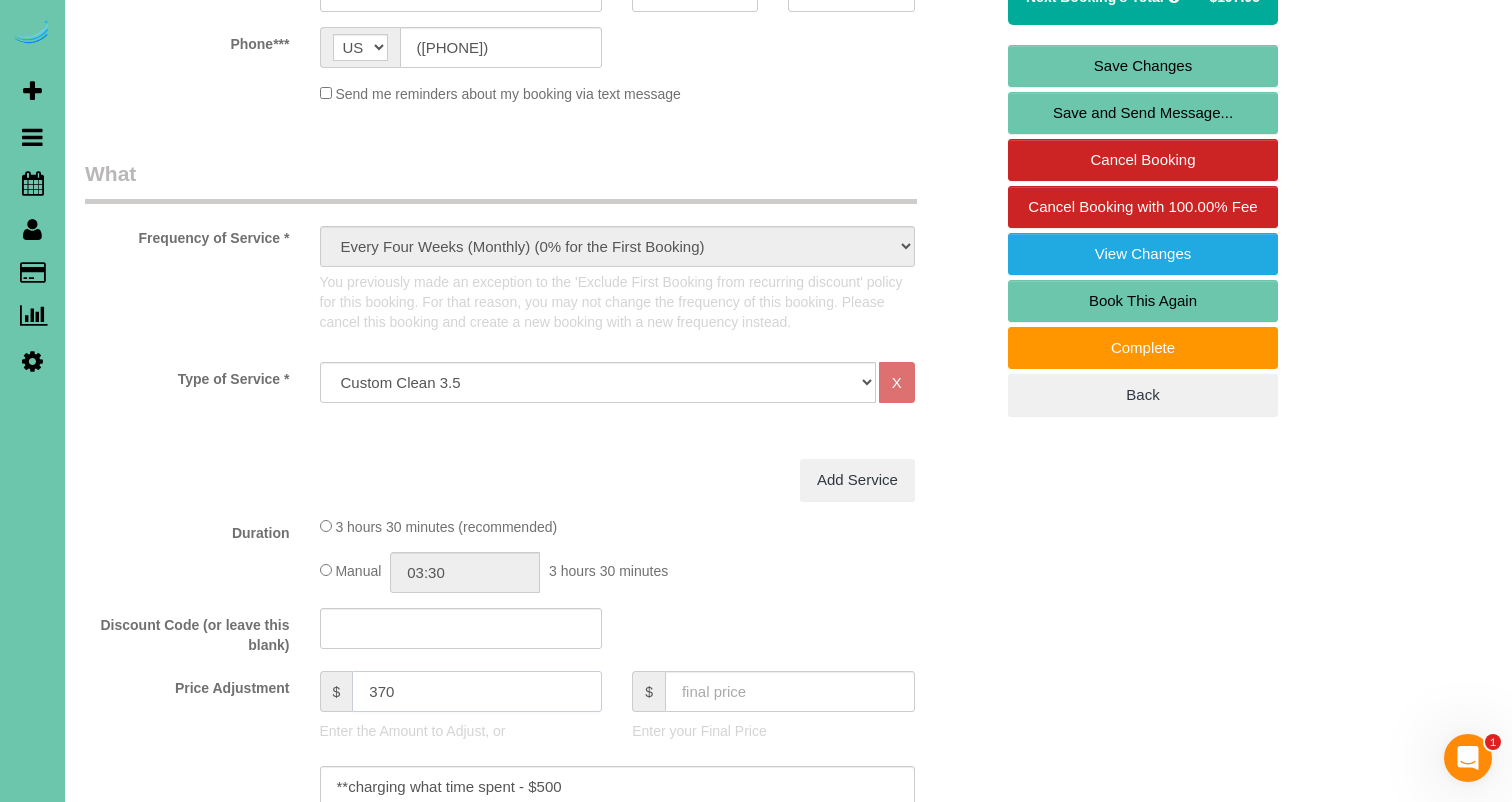 click on "370" 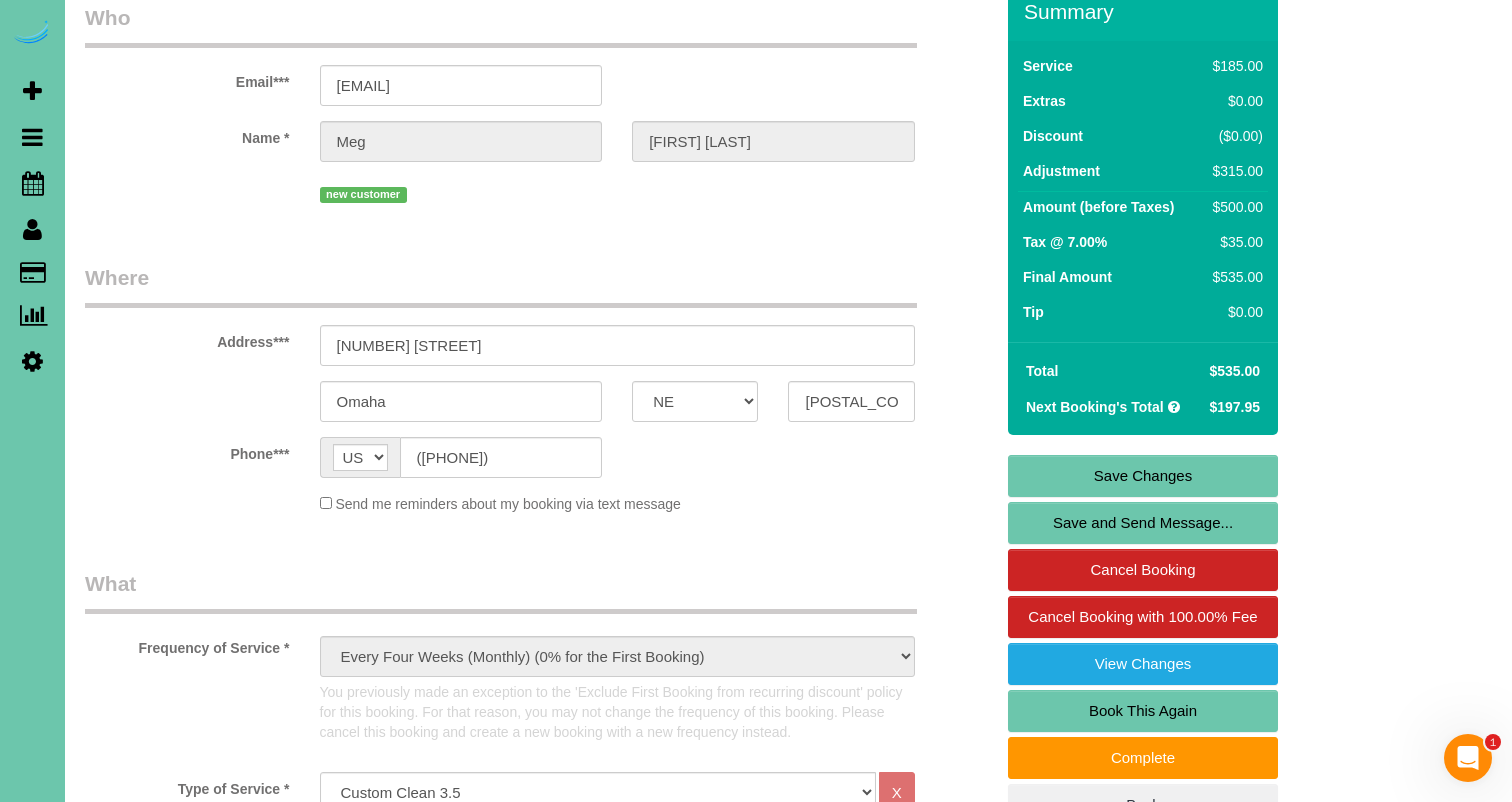 scroll, scrollTop: 113, scrollLeft: 0, axis: vertical 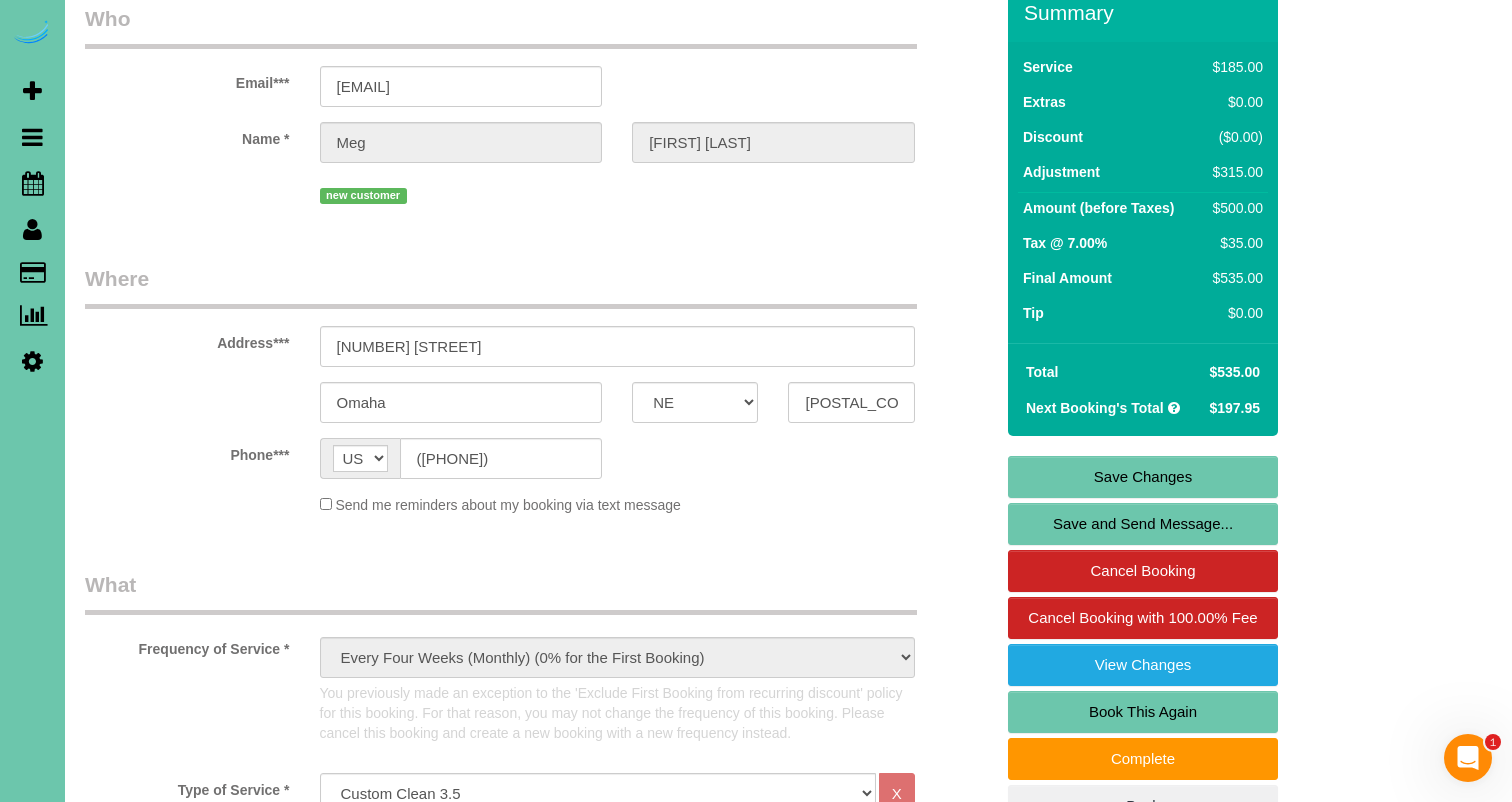 type on "315" 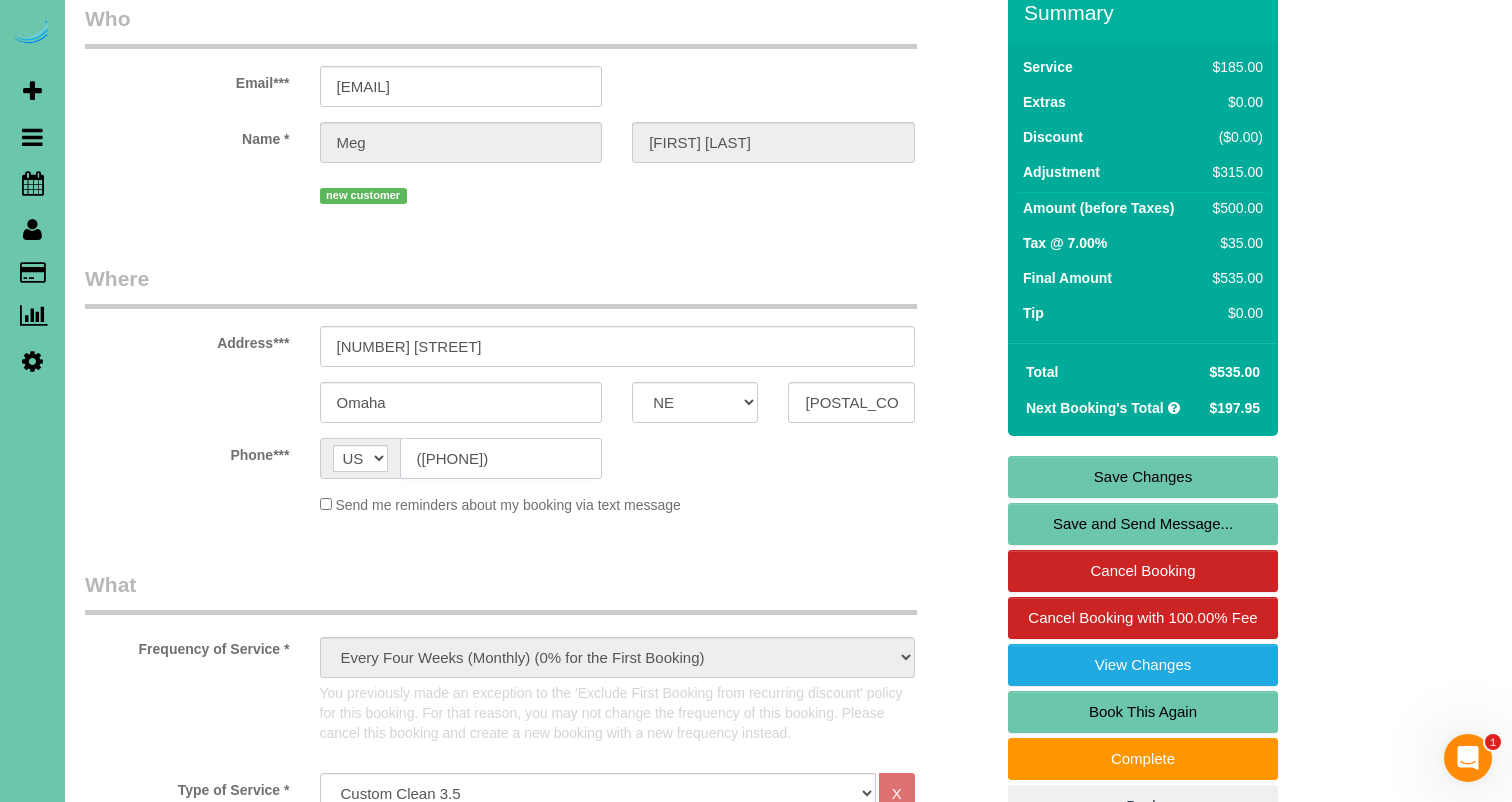 drag, startPoint x: 479, startPoint y: 452, endPoint x: 410, endPoint y: 449, distance: 69.065186 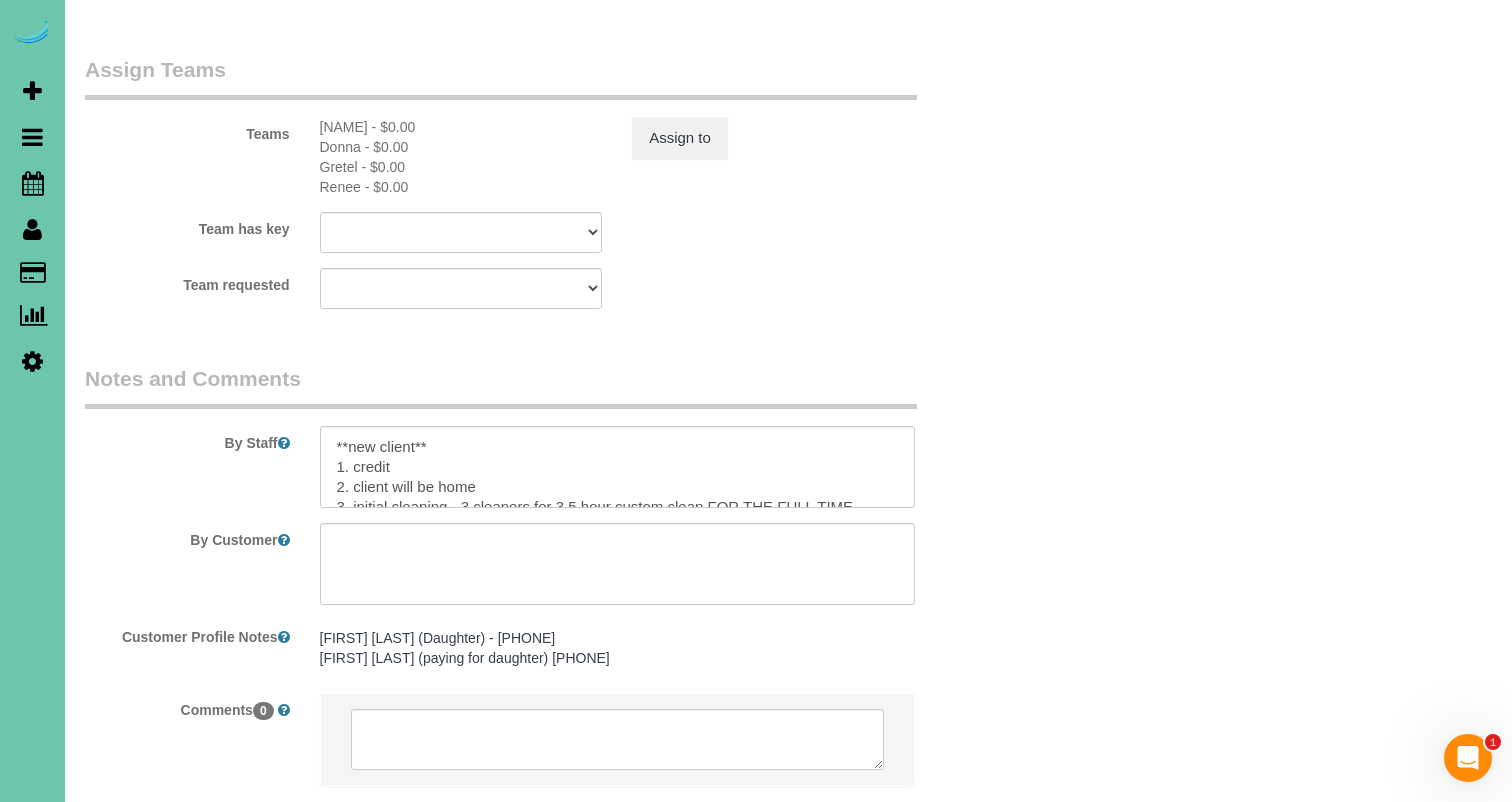 scroll, scrollTop: 2243, scrollLeft: 0, axis: vertical 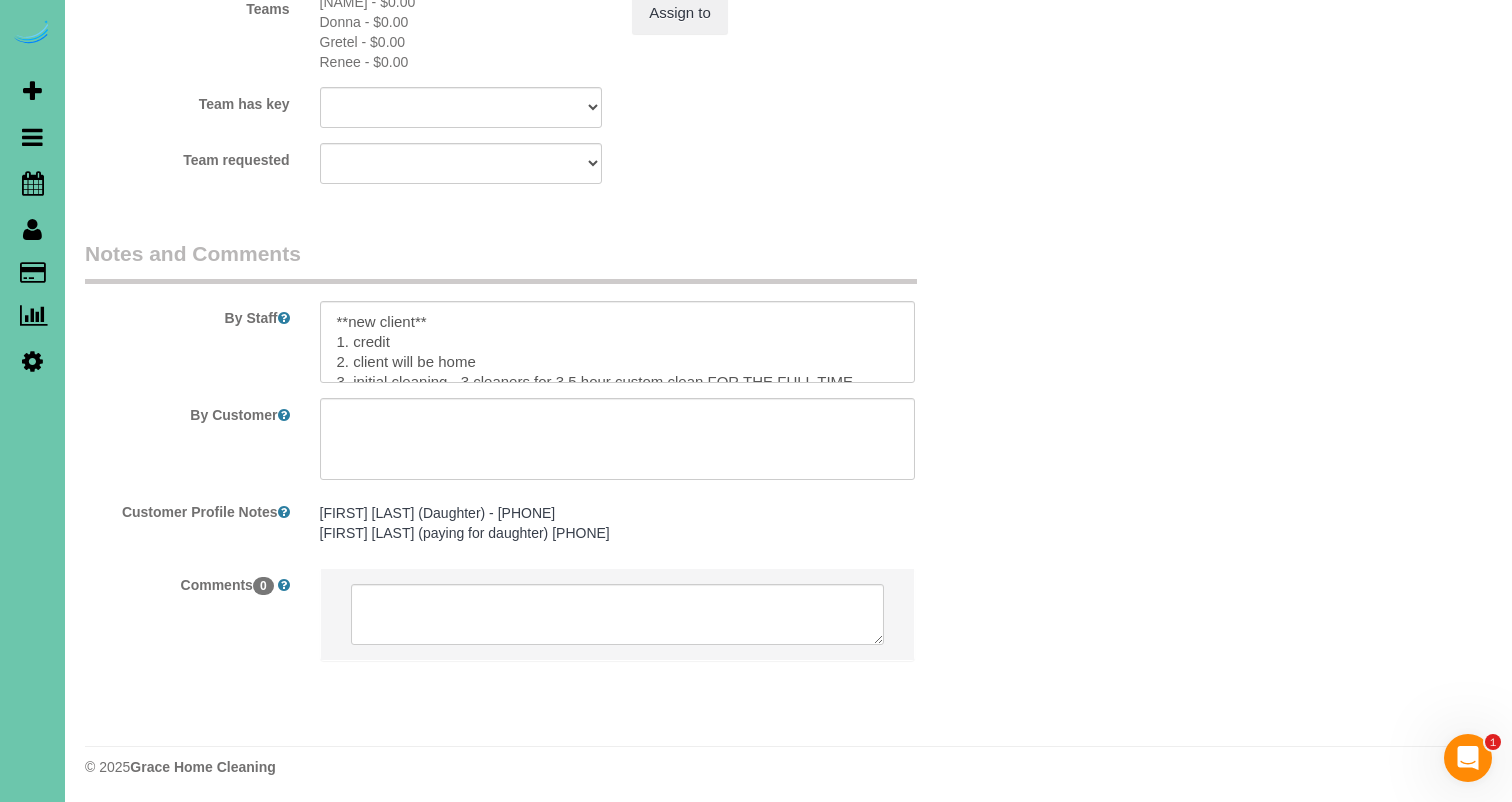 click on "Meg Olson (Daughter) - 402-202-1722
Mary Montgomery (paying for daughter) 402-314-0245" at bounding box center (617, 523) 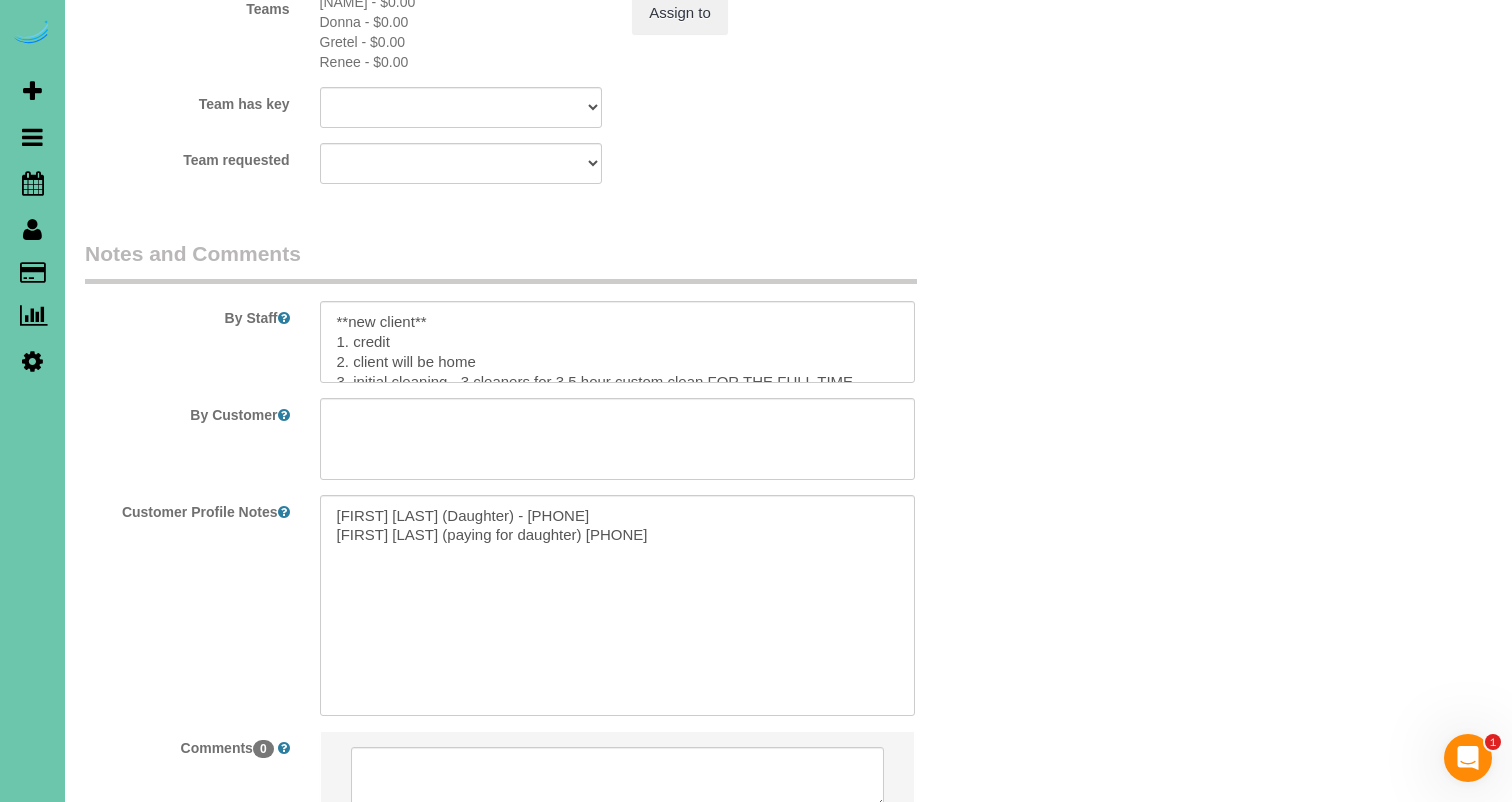 scroll, scrollTop: 2362, scrollLeft: 0, axis: vertical 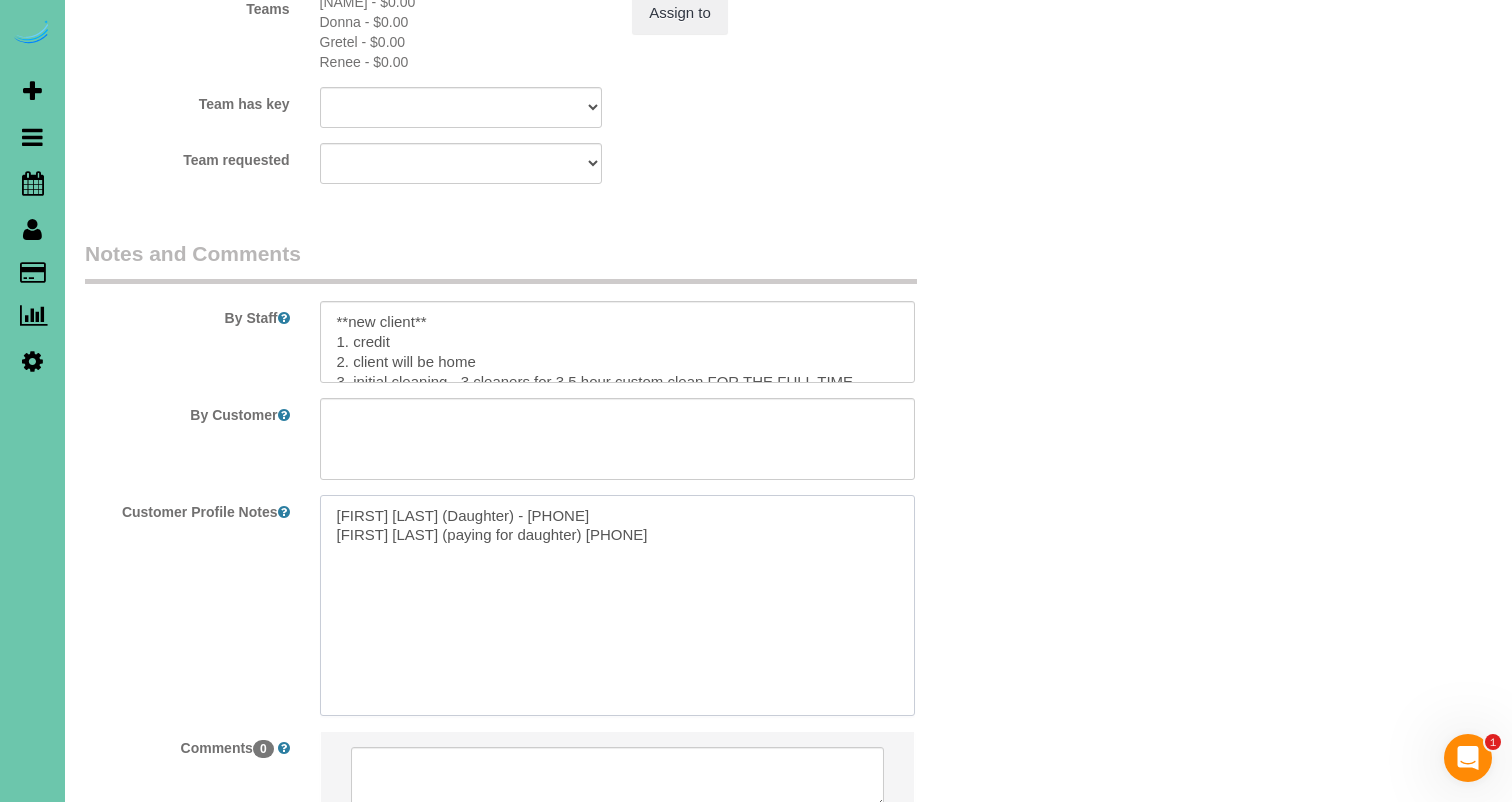 drag, startPoint x: 709, startPoint y: 535, endPoint x: 612, endPoint y: 534, distance: 97.00516 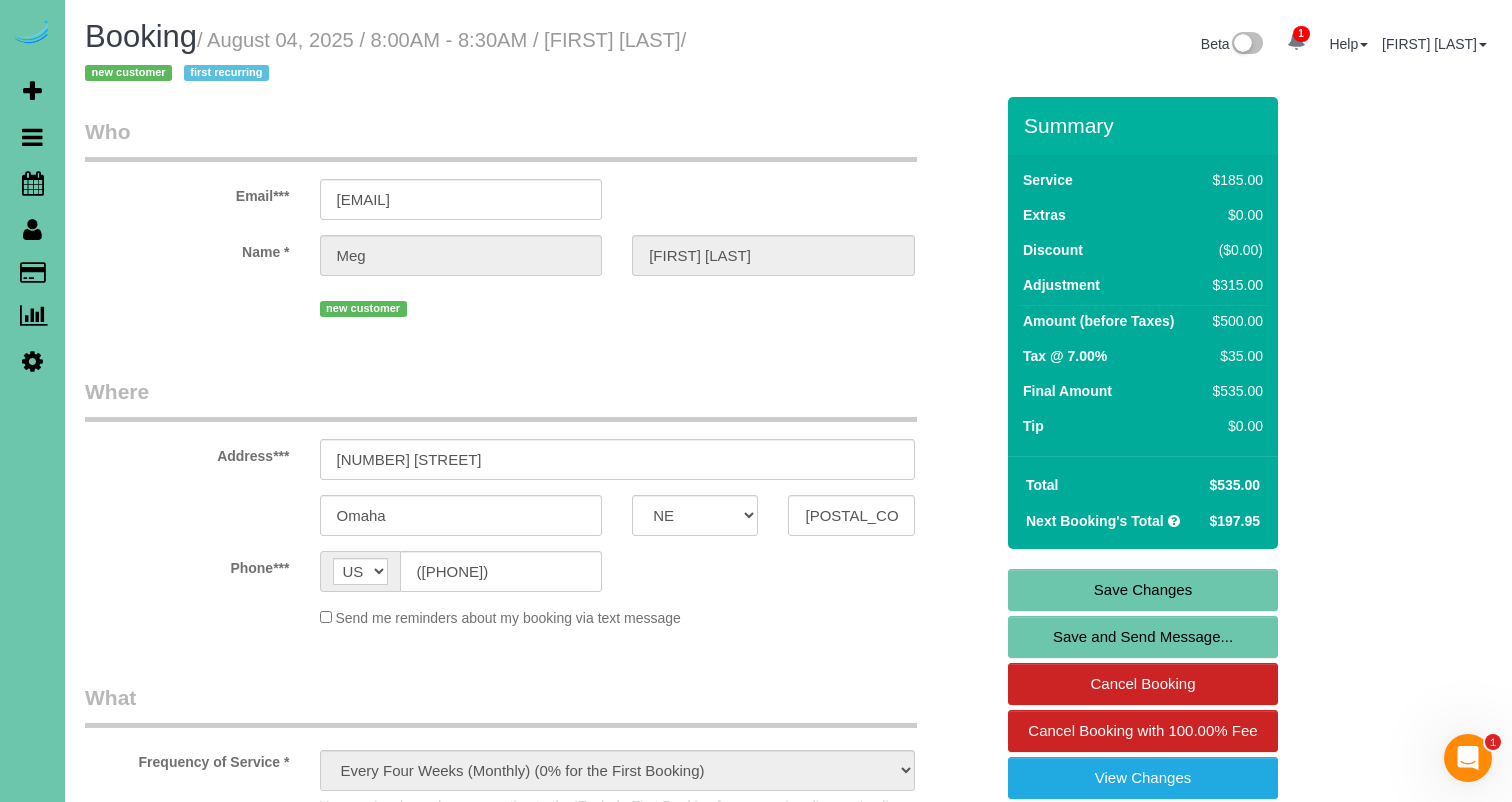 scroll, scrollTop: 0, scrollLeft: 0, axis: both 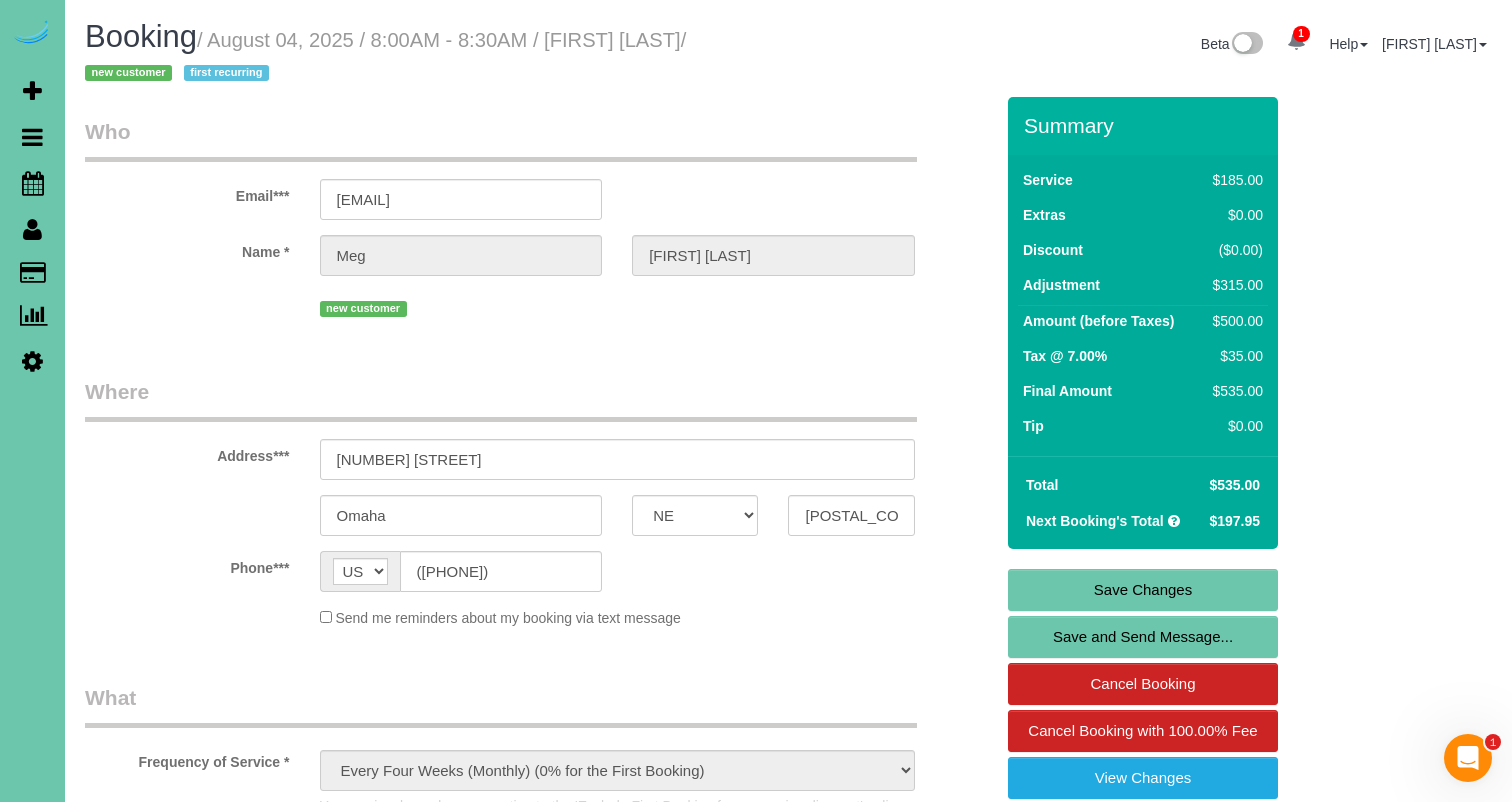 drag, startPoint x: 1117, startPoint y: 584, endPoint x: 1085, endPoint y: 574, distance: 33.526108 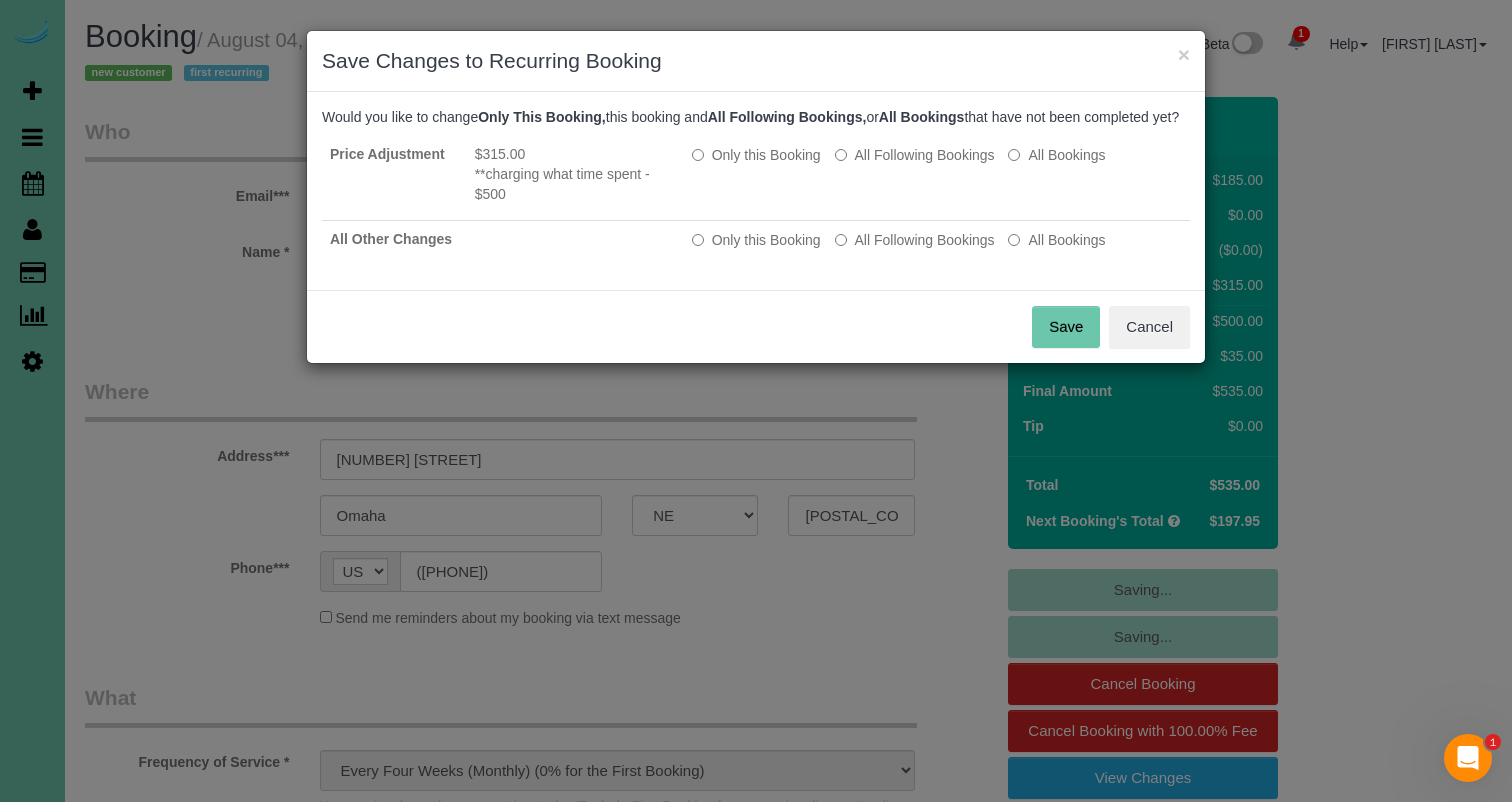 click on "Save" at bounding box center [1066, 327] 